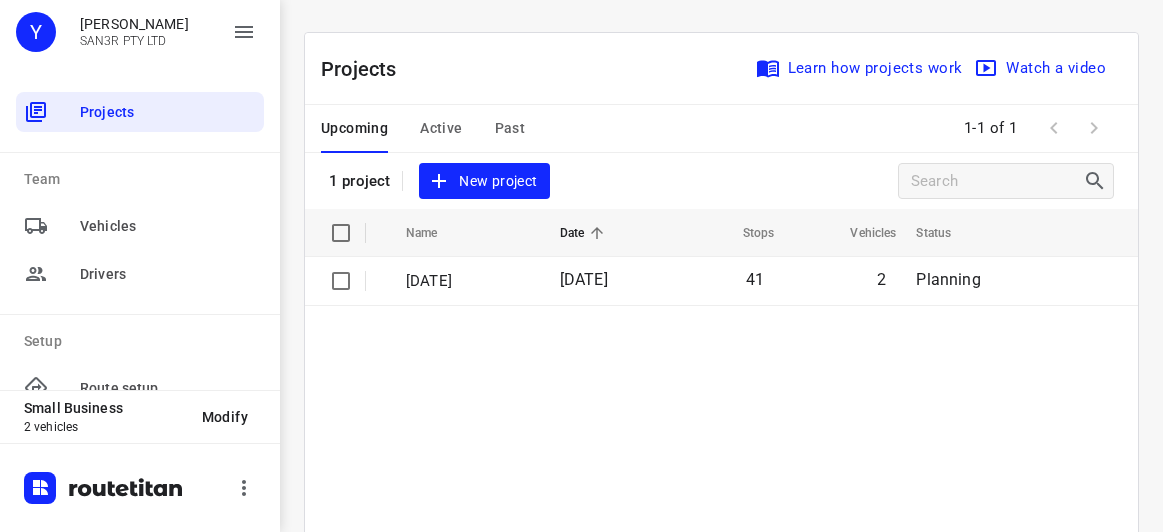 scroll, scrollTop: 0, scrollLeft: 0, axis: both 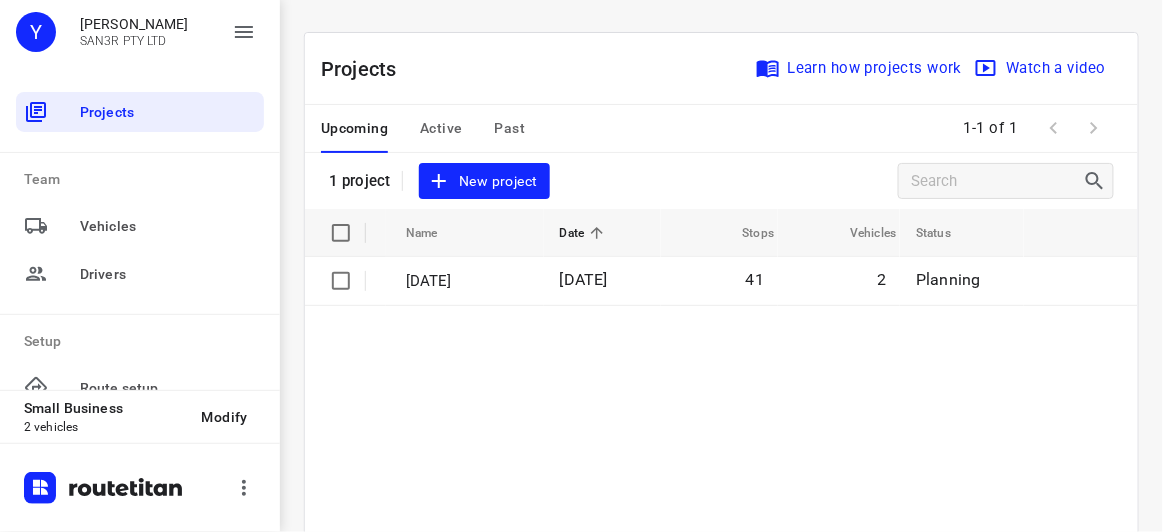 click on "New project" at bounding box center [484, 181] 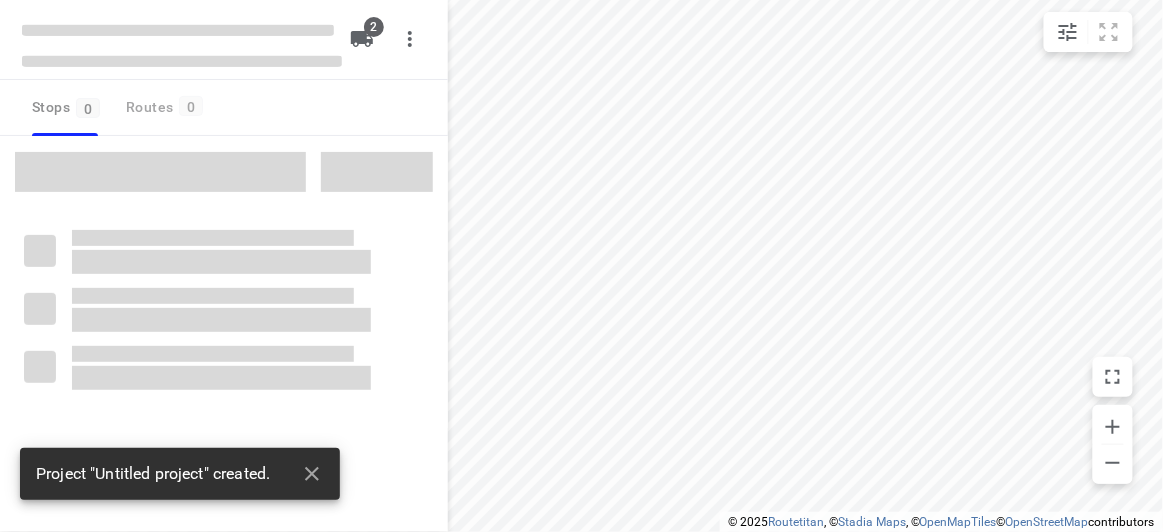 type on "distance" 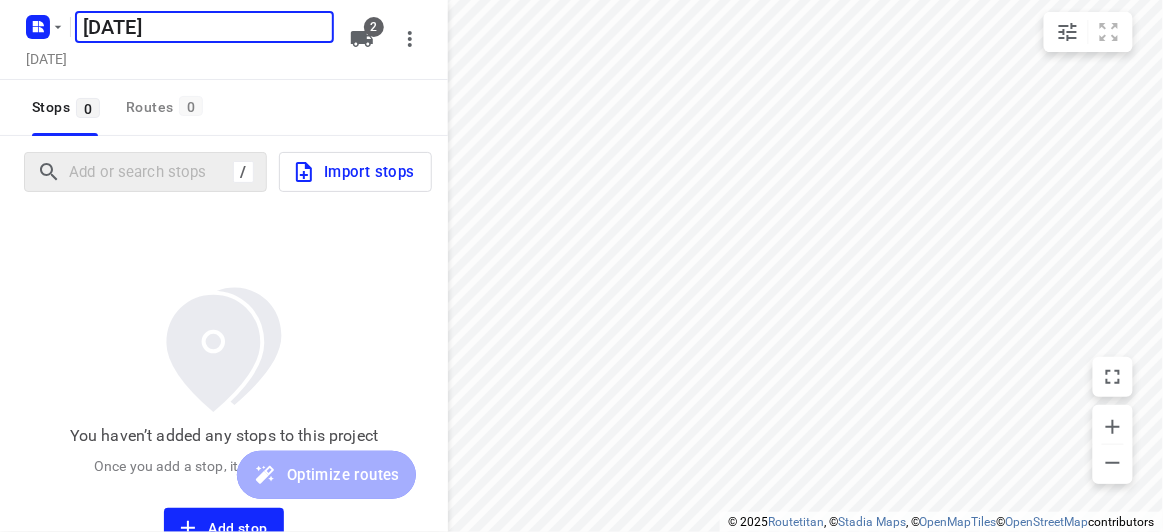 type on "[DATE]" 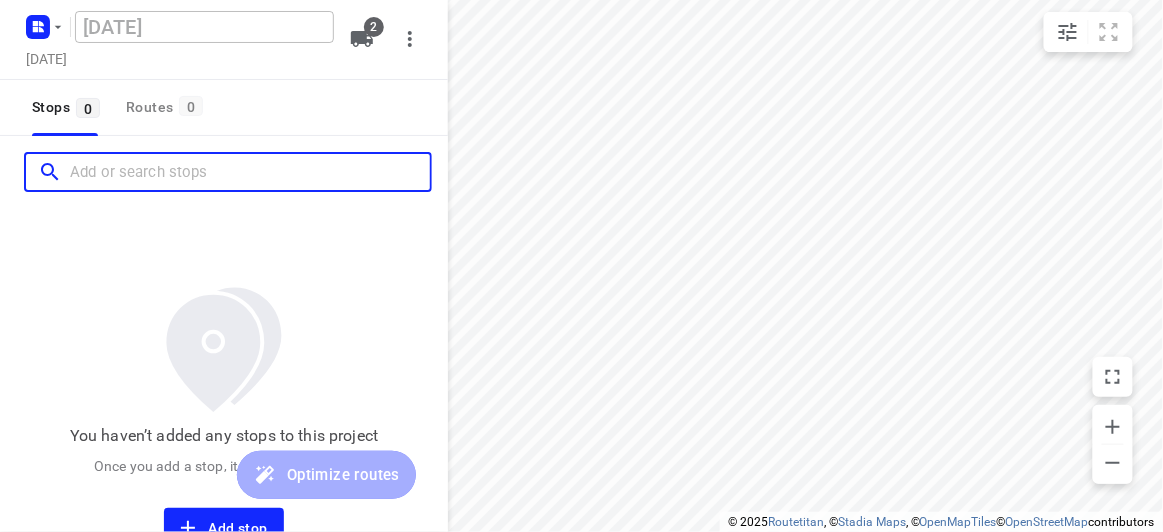 click at bounding box center (250, 172) 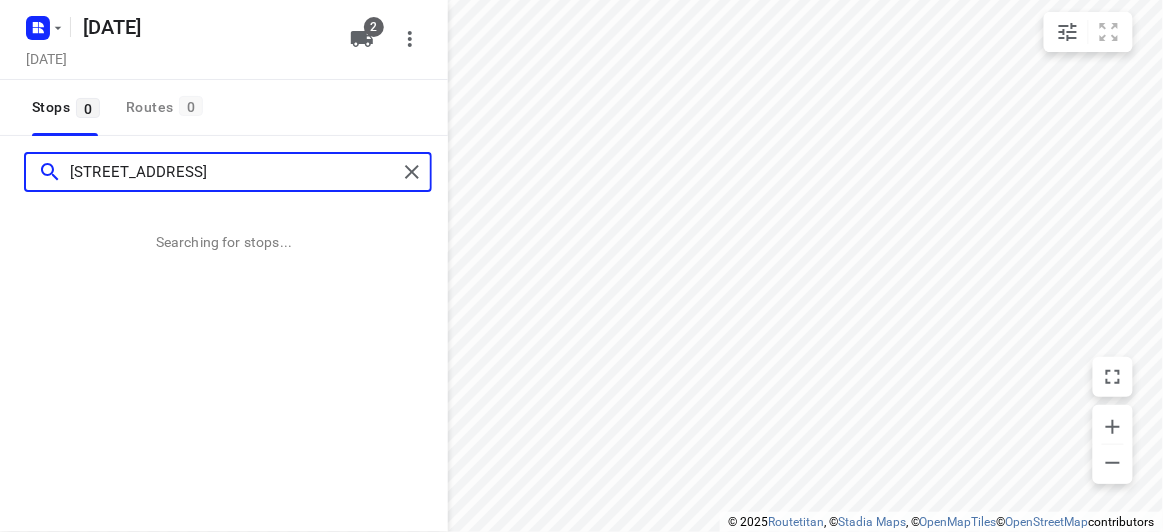 type on "10 Mountview Rd Malvern 3144" 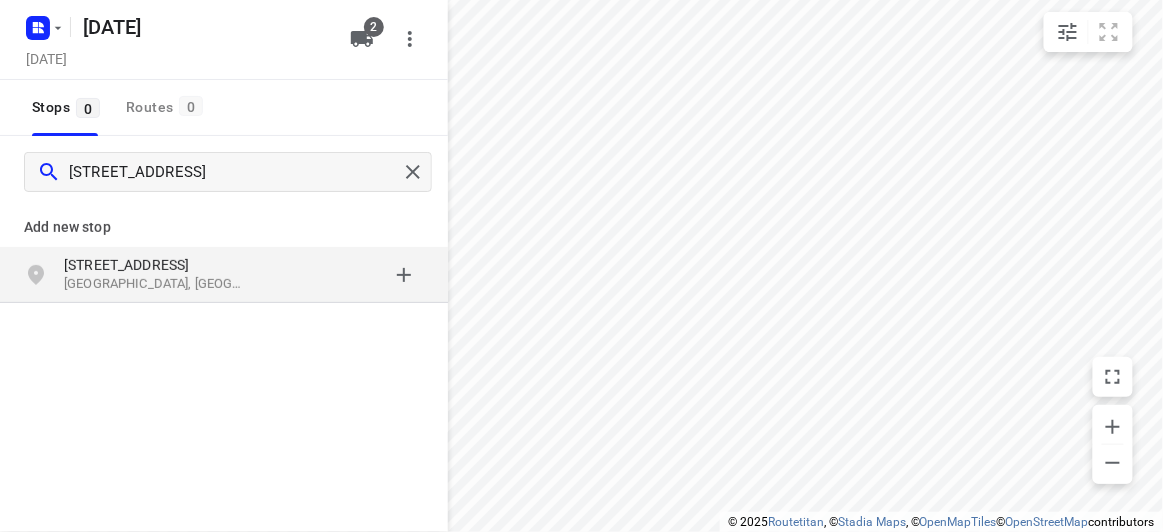 click on "10 Mountview Rd" at bounding box center [156, 265] 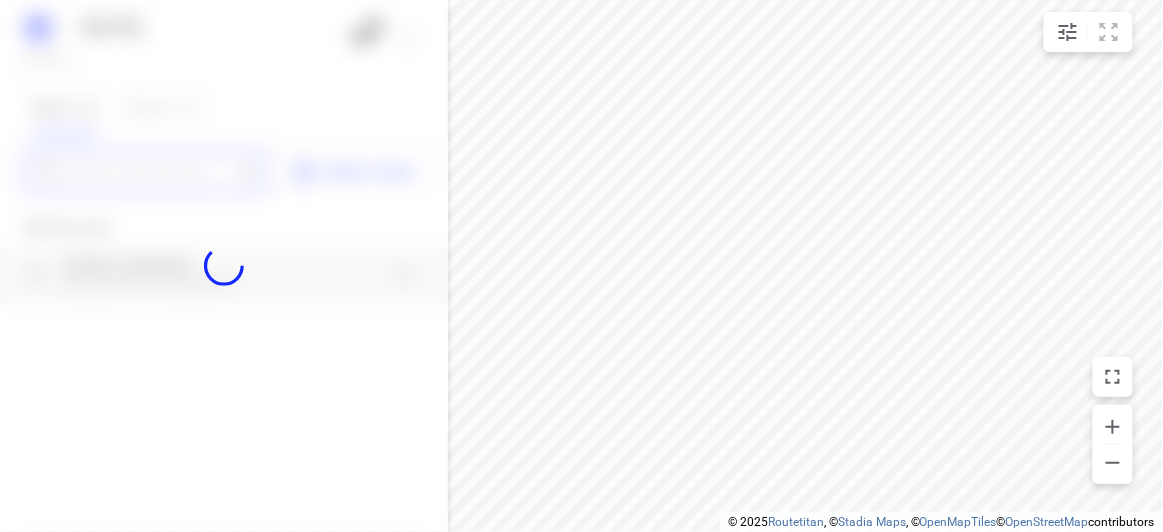 scroll, scrollTop: 0, scrollLeft: 0, axis: both 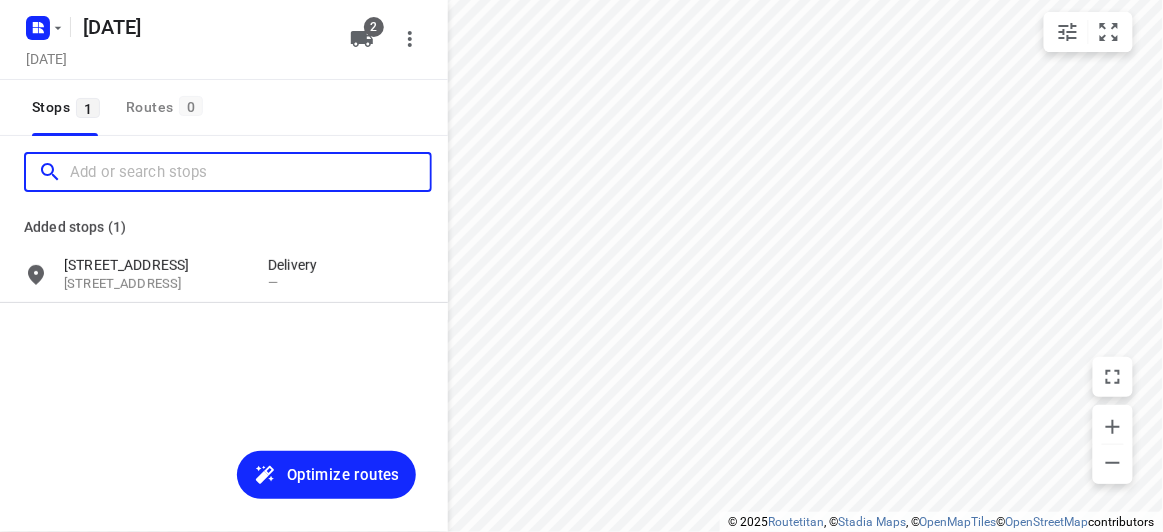 click at bounding box center [250, 172] 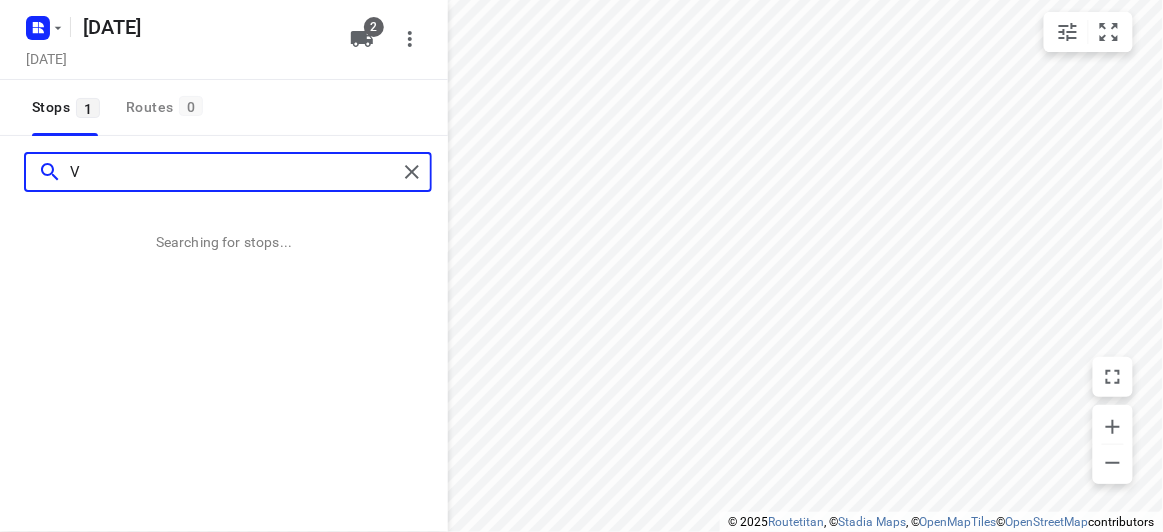 type on "V" 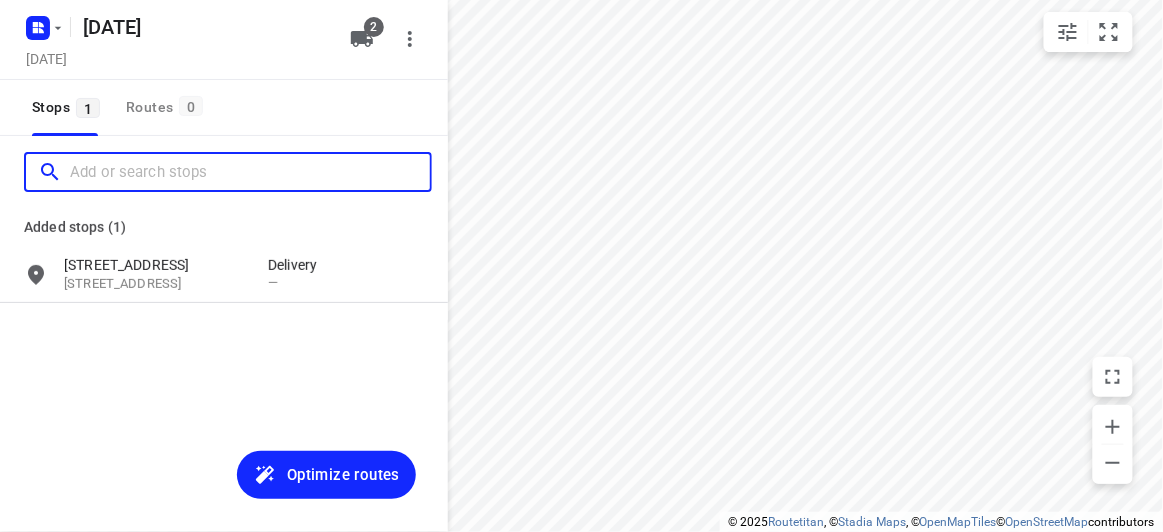 click at bounding box center (250, 172) 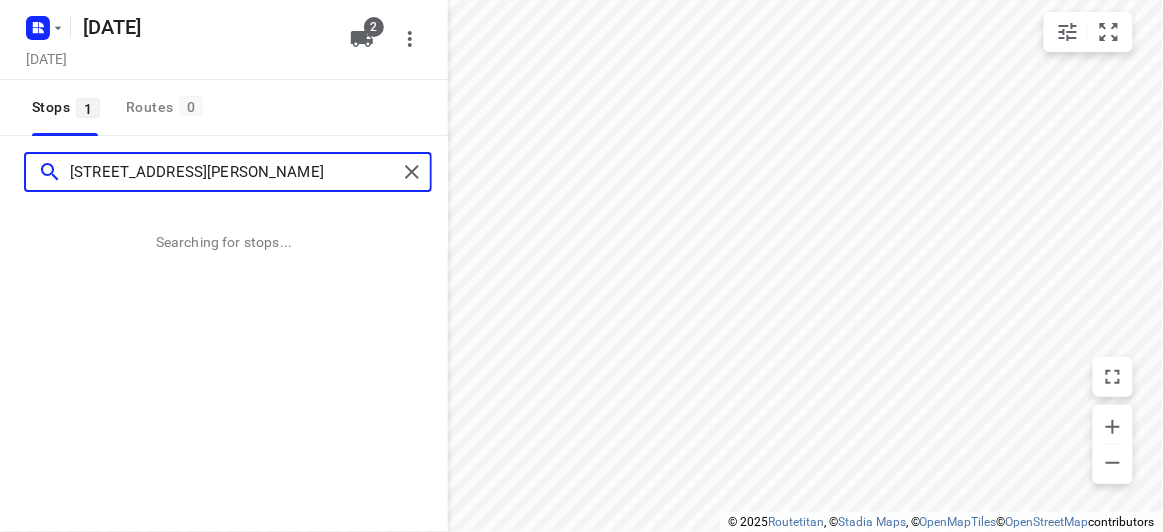 type on "9 Gilbert Parade, Camberwell 3124" 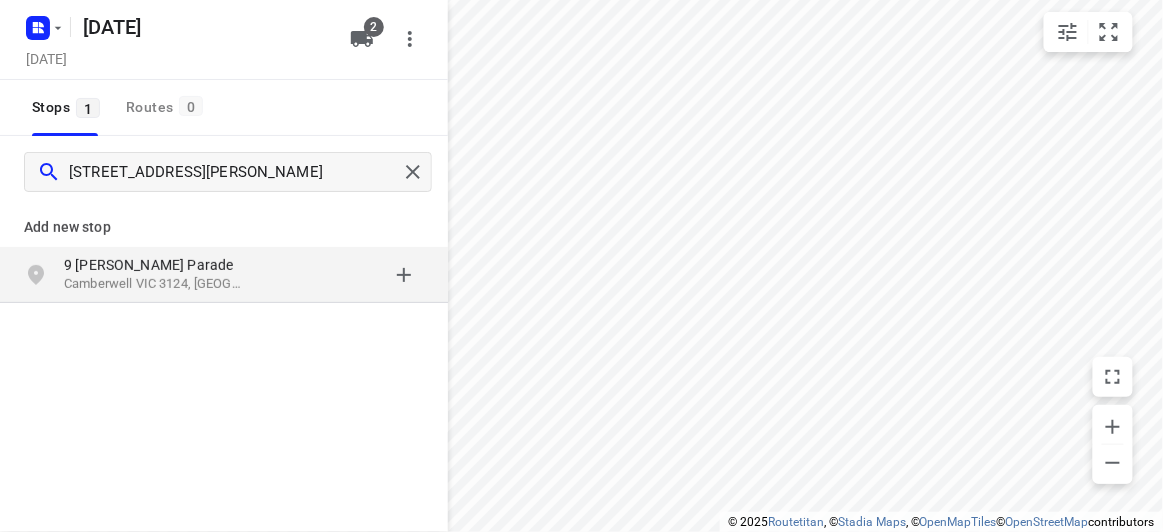 click on "9 Gilbert Parade  Camberwell VIC 3124, Australia" at bounding box center (224, 275) 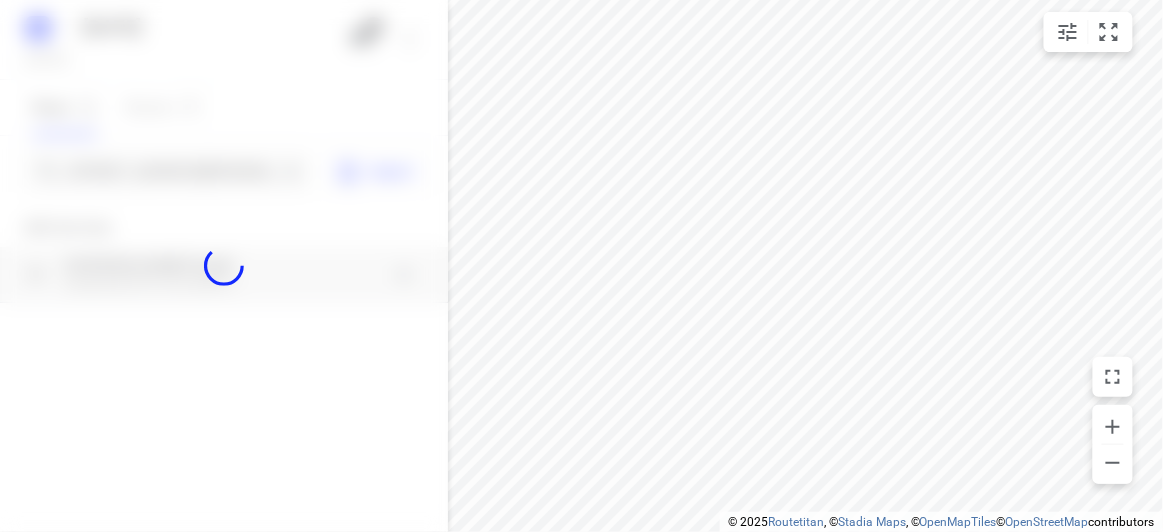 click at bounding box center (224, 266) 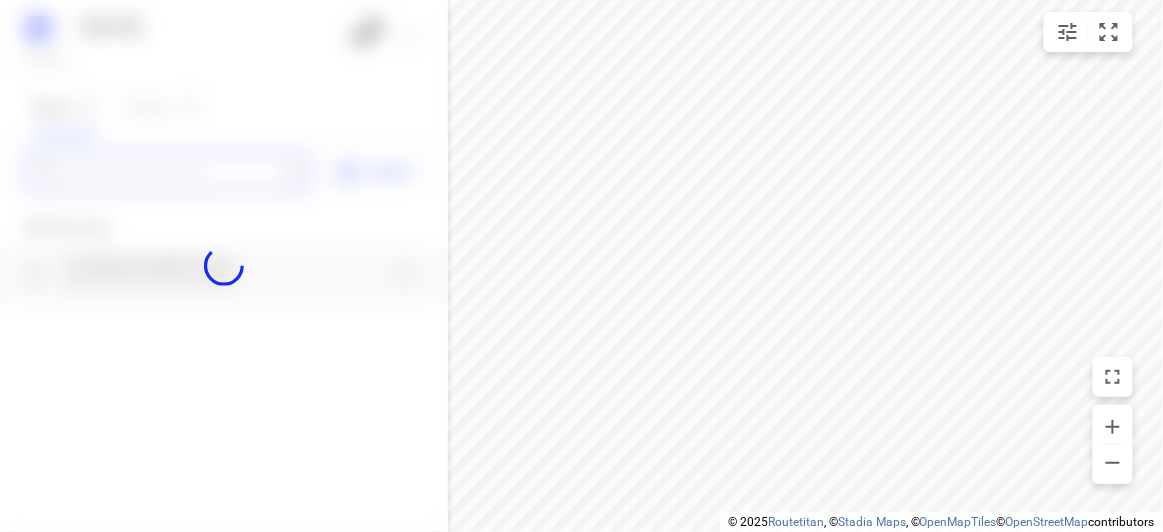 paste on "6 Burnett Court Ringwood 3134" 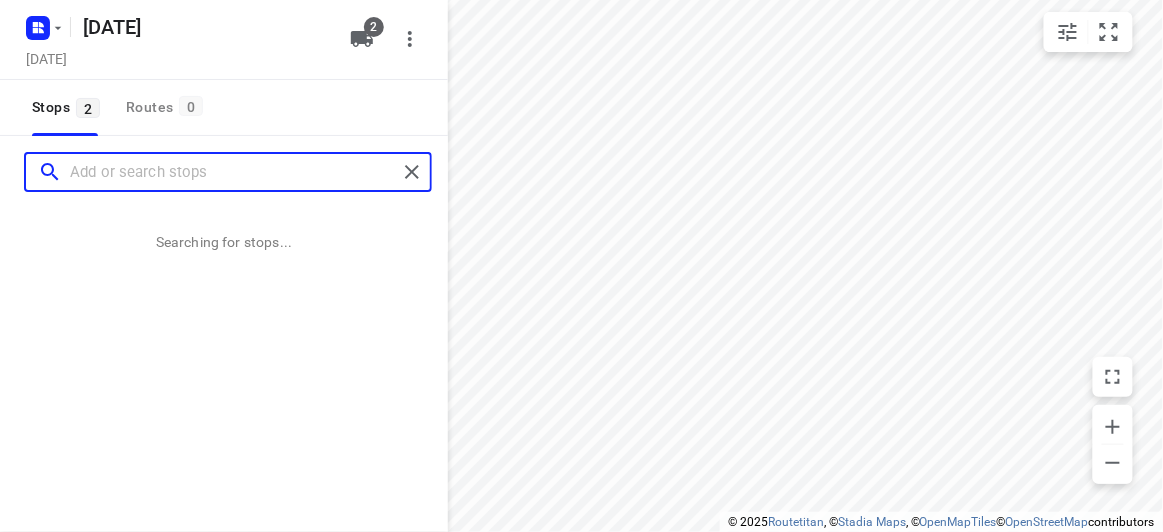 scroll, scrollTop: 0, scrollLeft: 0, axis: both 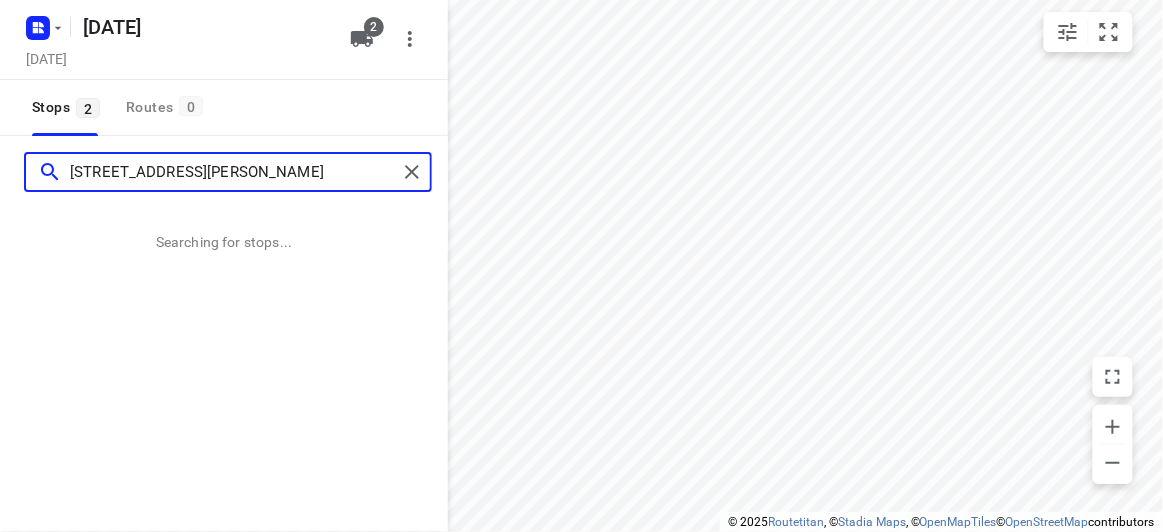 type on "6 Burnett Court Ringwood 3134" 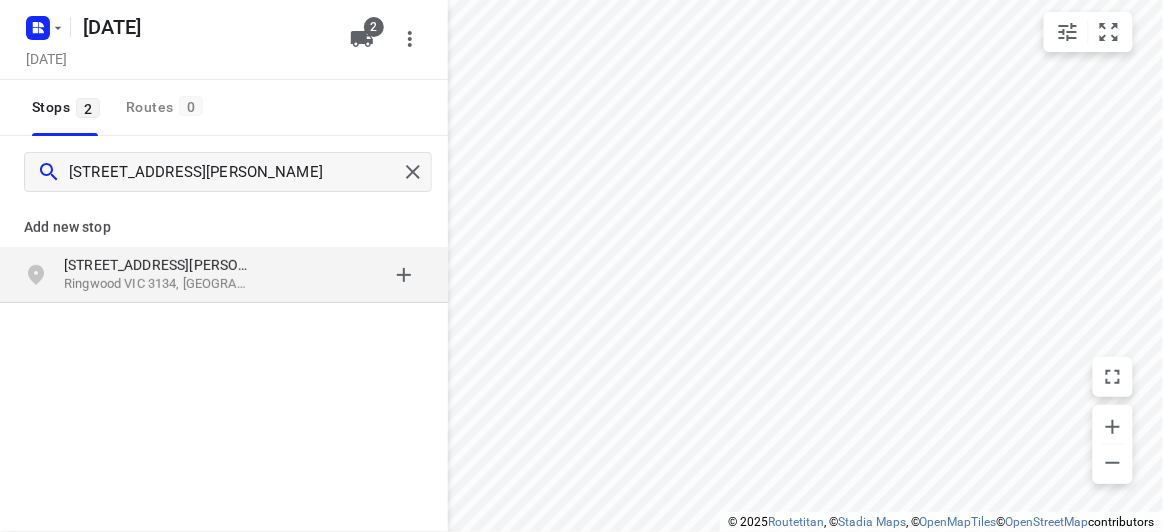 click on "[STREET_ADDRESS][PERSON_NAME]" at bounding box center [156, 265] 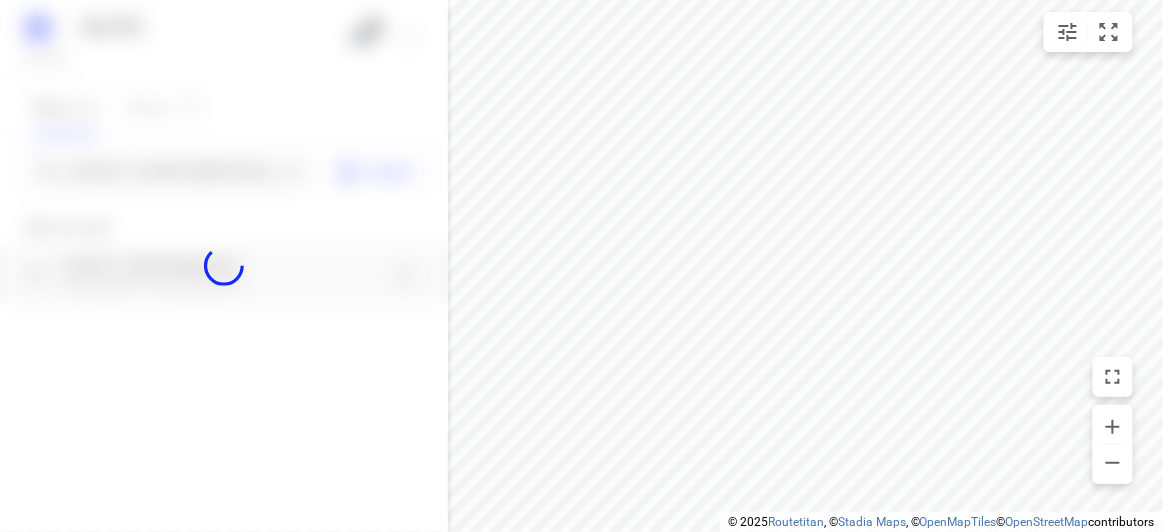 click at bounding box center (224, 266) 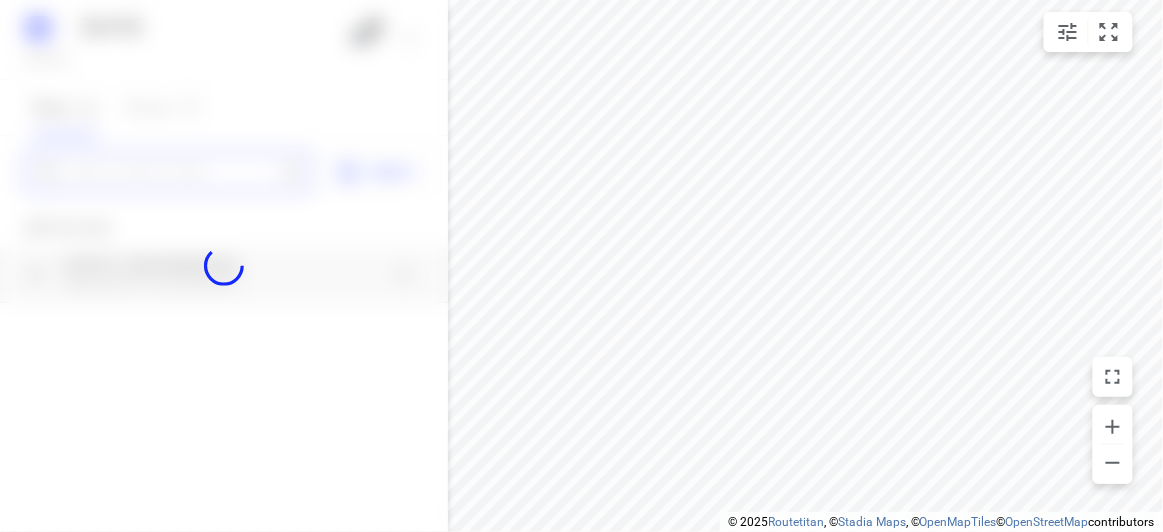 scroll, scrollTop: 0, scrollLeft: 0, axis: both 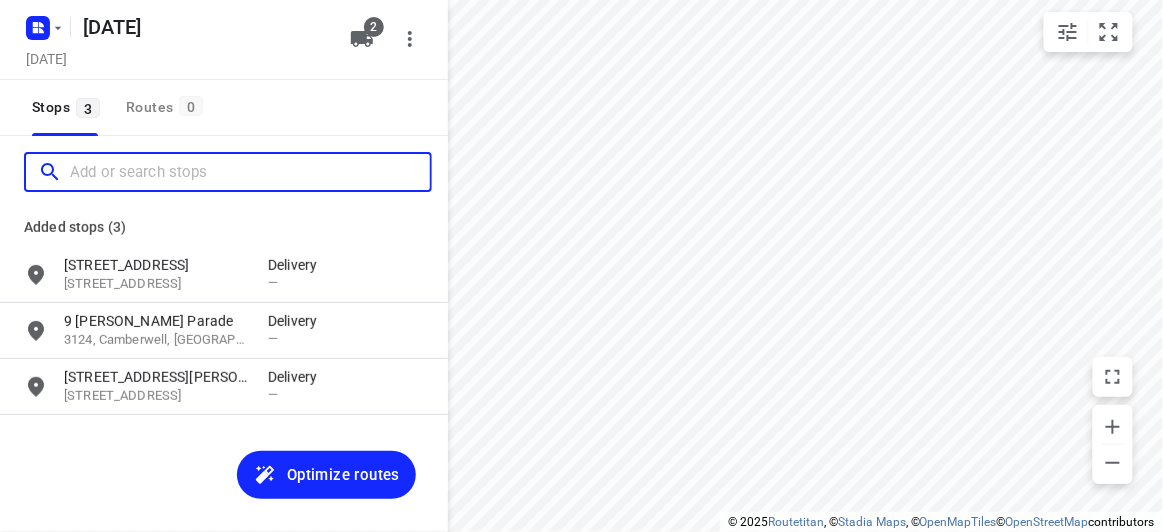 paste on "7A Baranbali Drive Vermont South 3133" 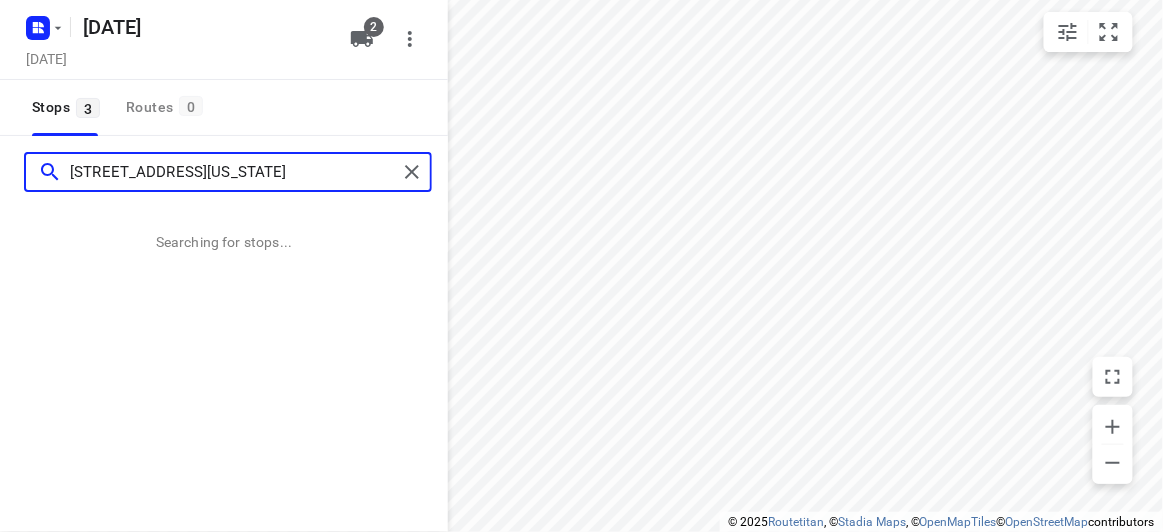 type on "7A Baranbali Drive Vermont South 3133" 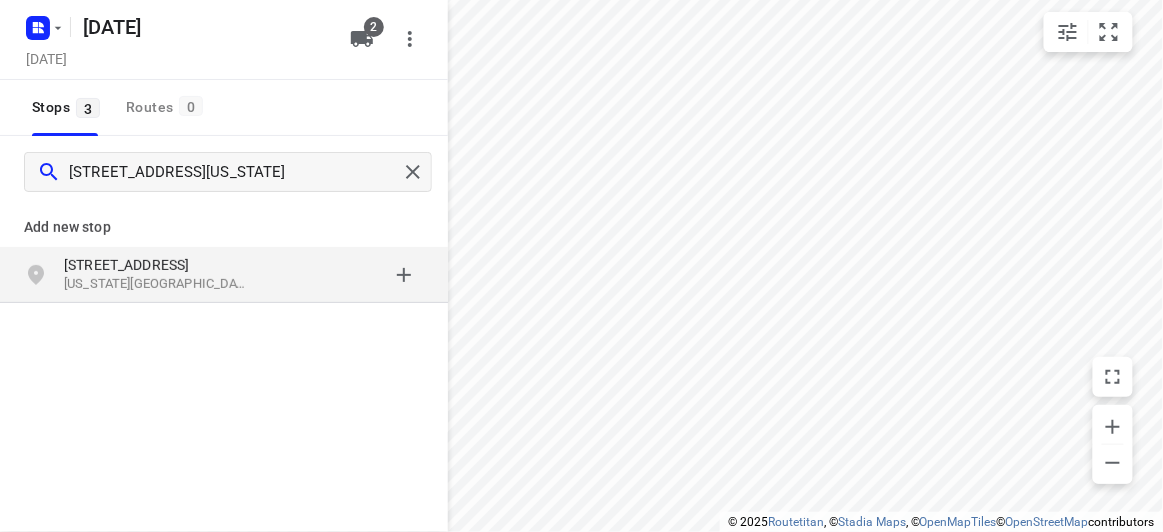 click on "Vermont South VIC 3133, Australia" at bounding box center [156, 284] 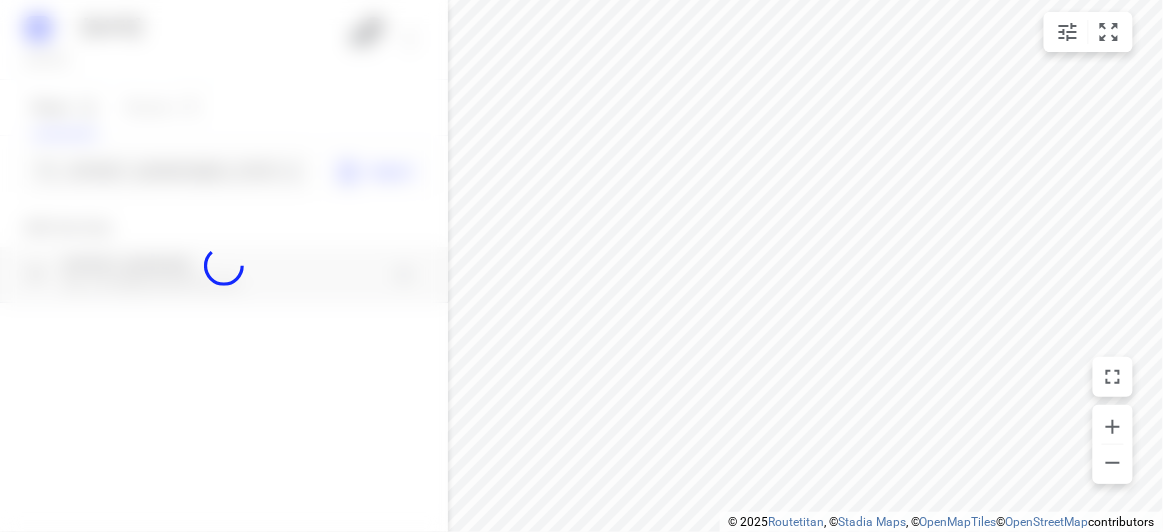click at bounding box center [224, 266] 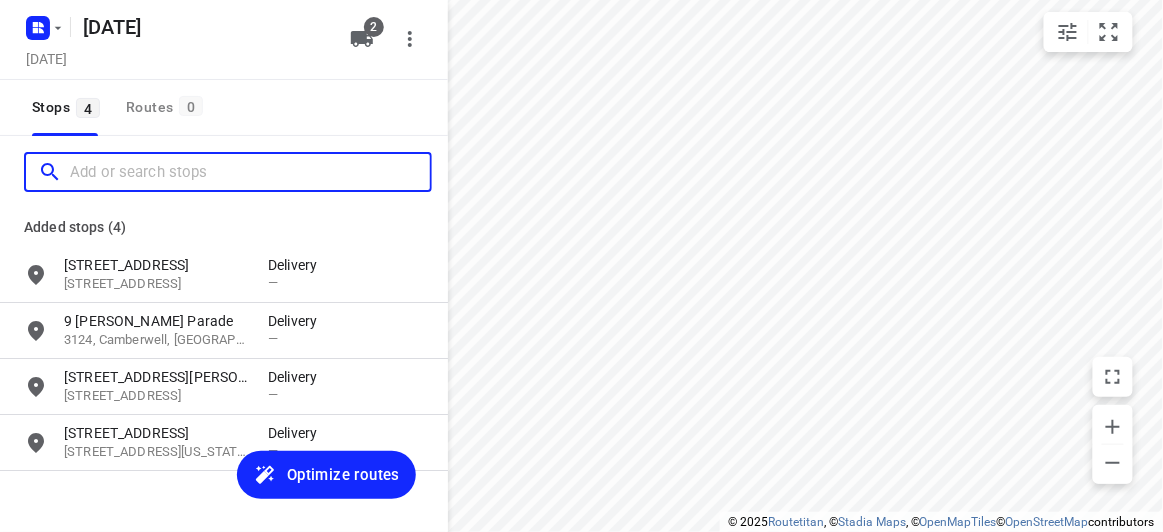 scroll, scrollTop: 0, scrollLeft: 0, axis: both 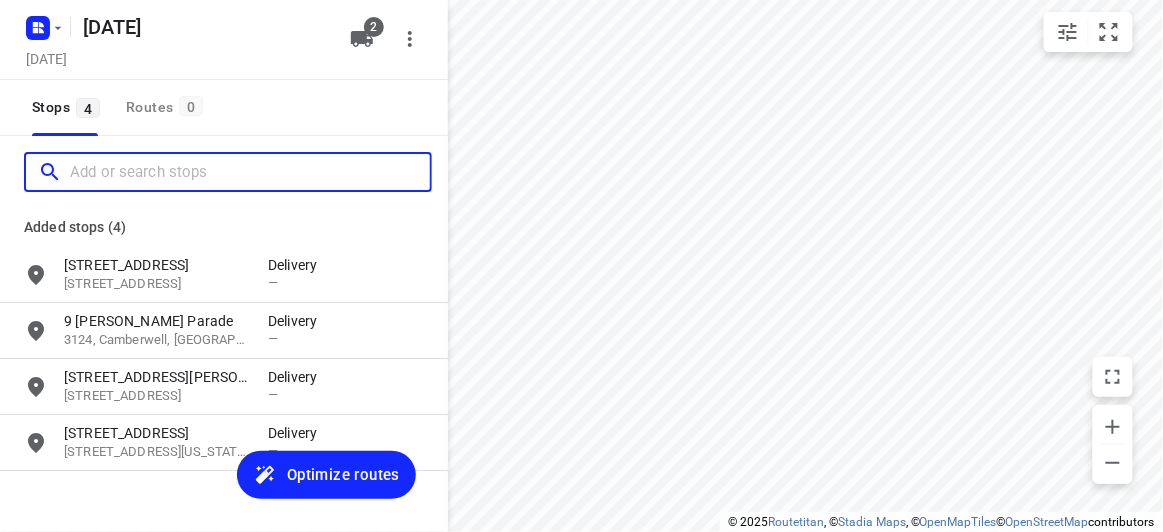 paste on "30 Springwood Close, Donvale VIC 3111" 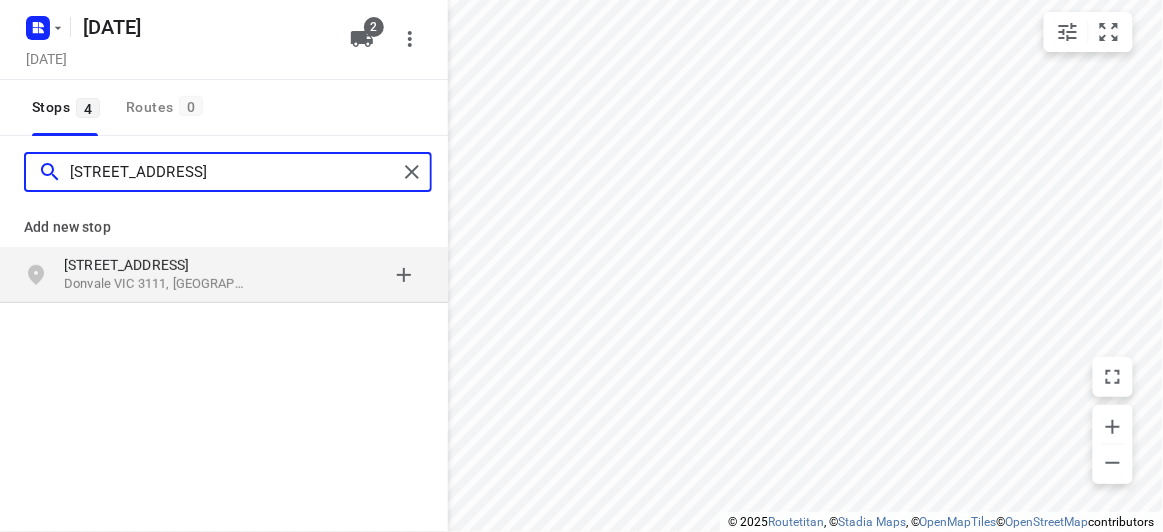 type on "30 Springwood Close, Donvale VIC 3111" 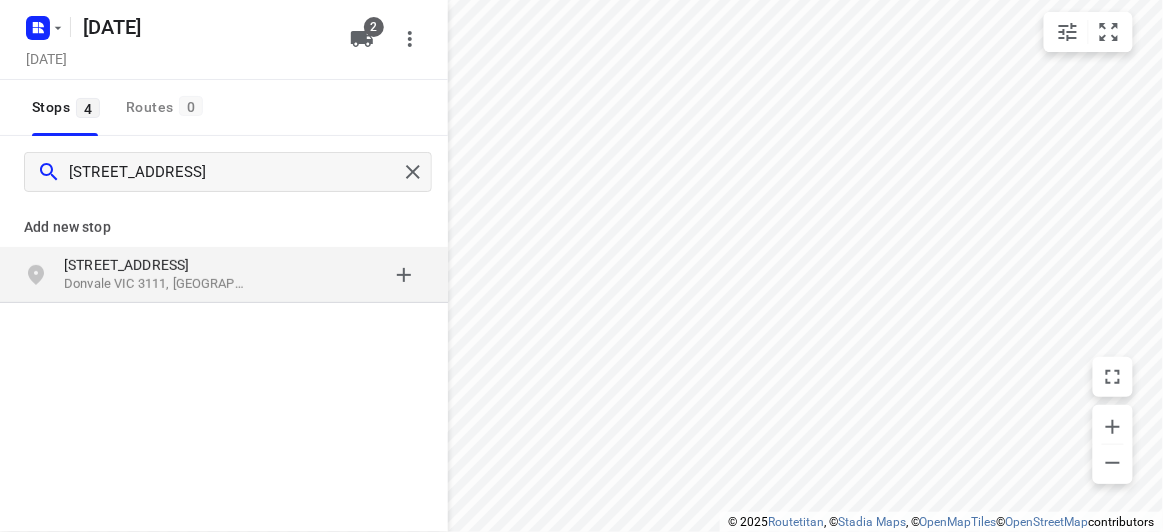 click on "Donvale VIC 3111, Australia" at bounding box center [156, 284] 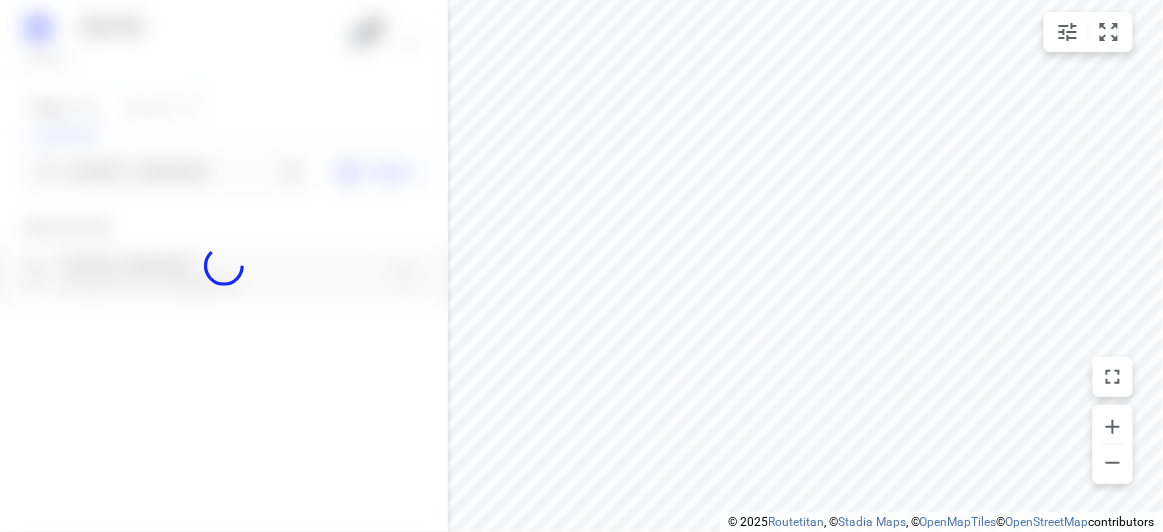 click at bounding box center [224, 266] 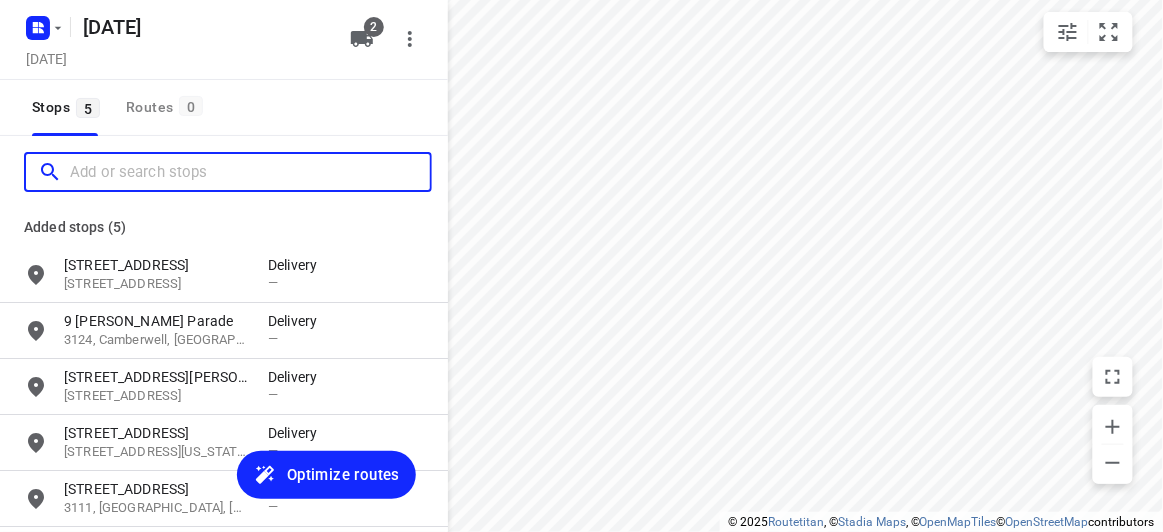 paste on "16 O'Brien Crescent Blackburn South 3130" 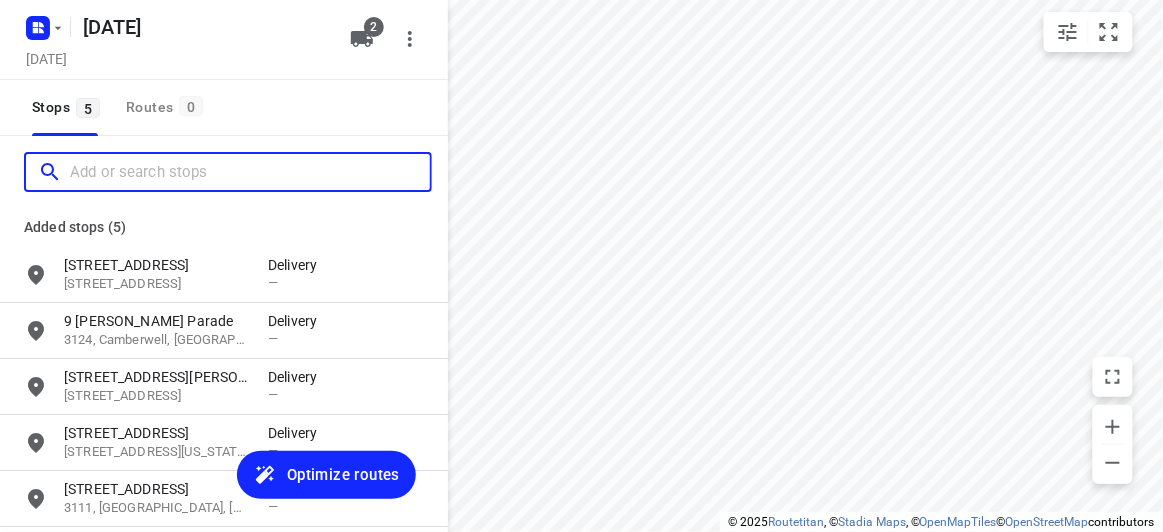 scroll, scrollTop: 0, scrollLeft: 0, axis: both 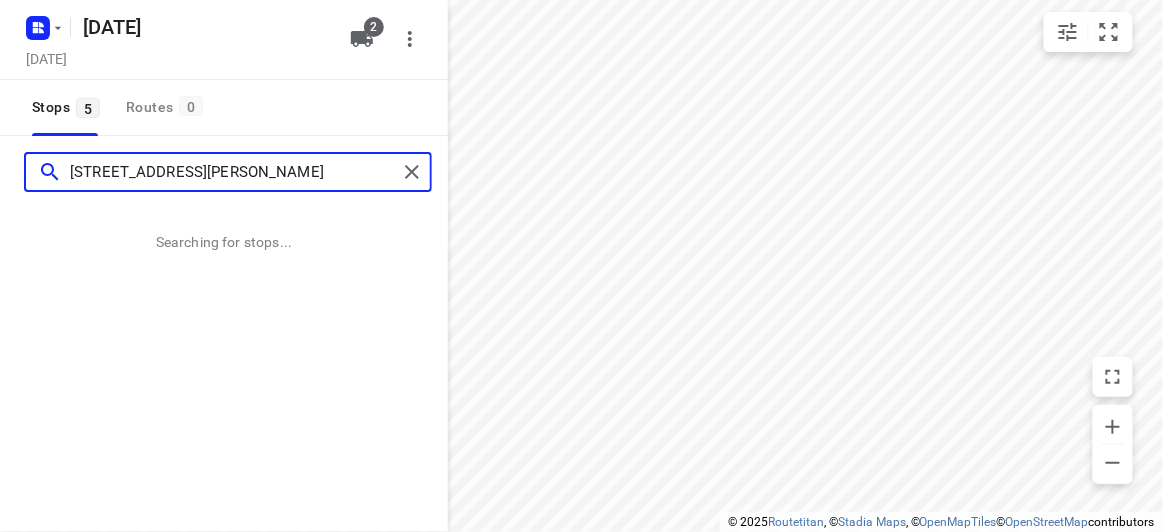 type on "16 O'Brien Crescent Blackburn South 3130" 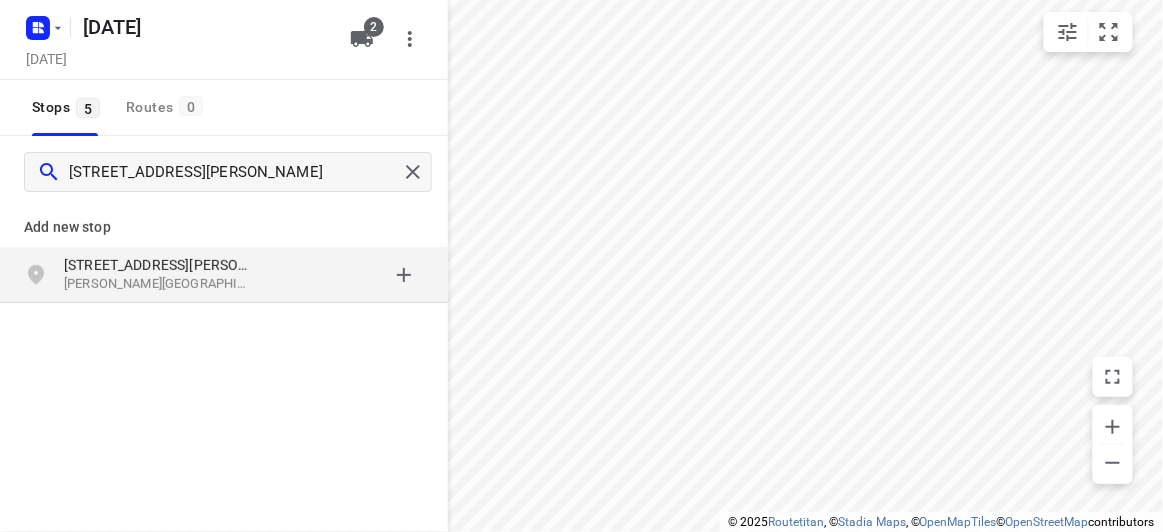 click on "Blackburn South VIC 3130, Australia" at bounding box center [156, 284] 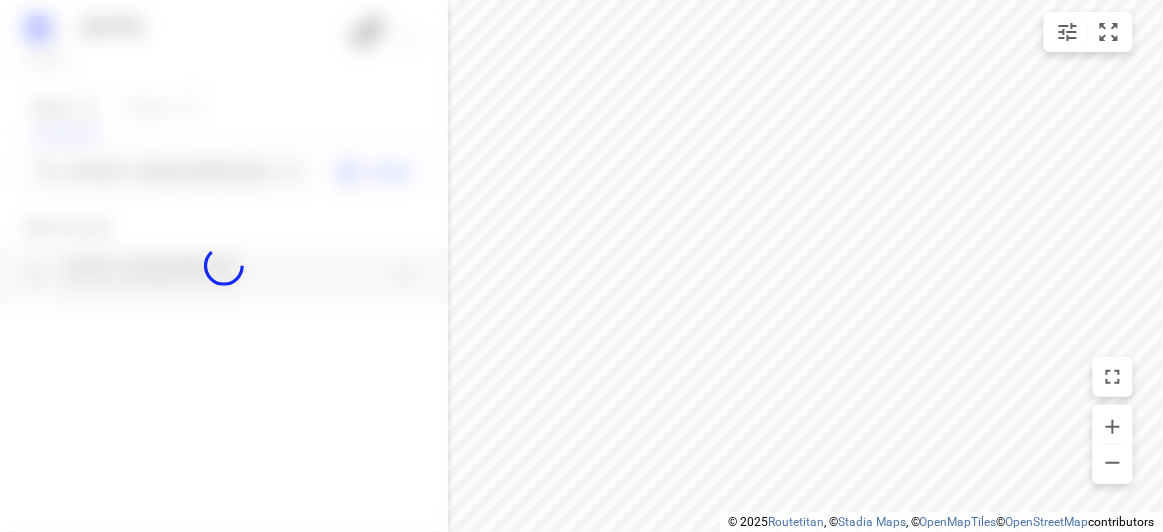 click at bounding box center [224, 266] 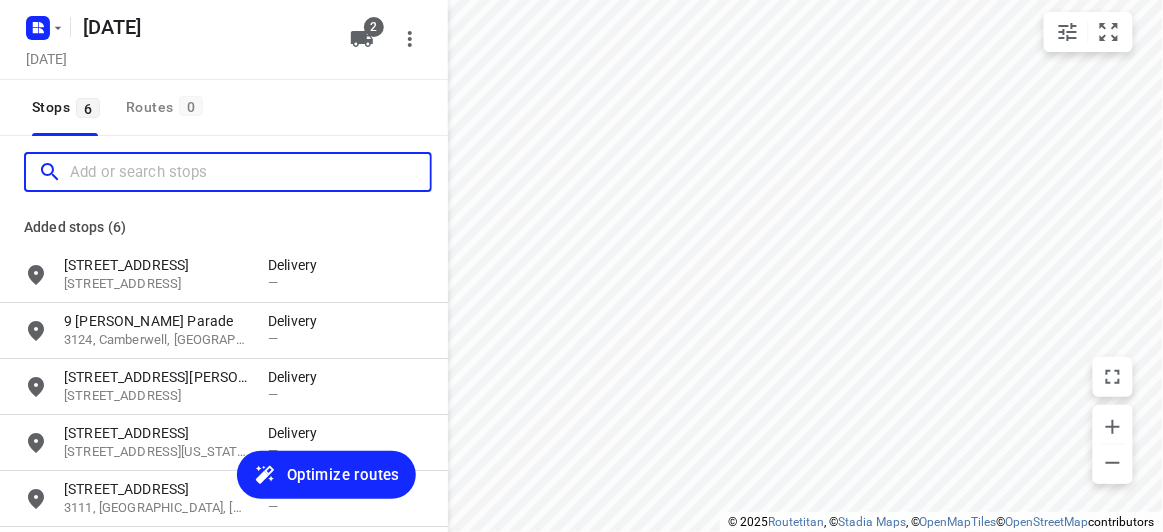 scroll, scrollTop: 0, scrollLeft: 0, axis: both 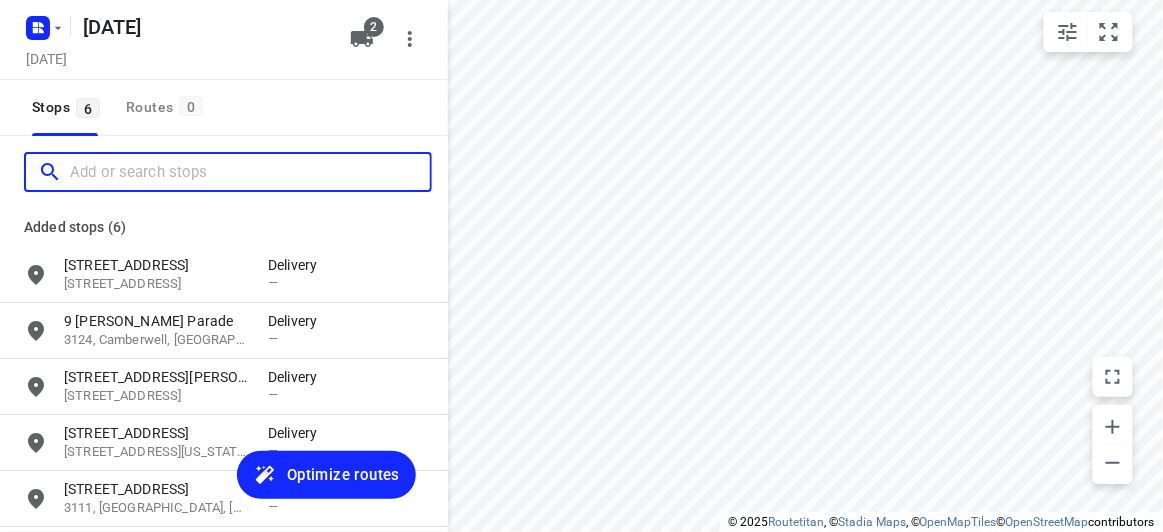 paste on "17 Karen Street Box Hill North 3129" 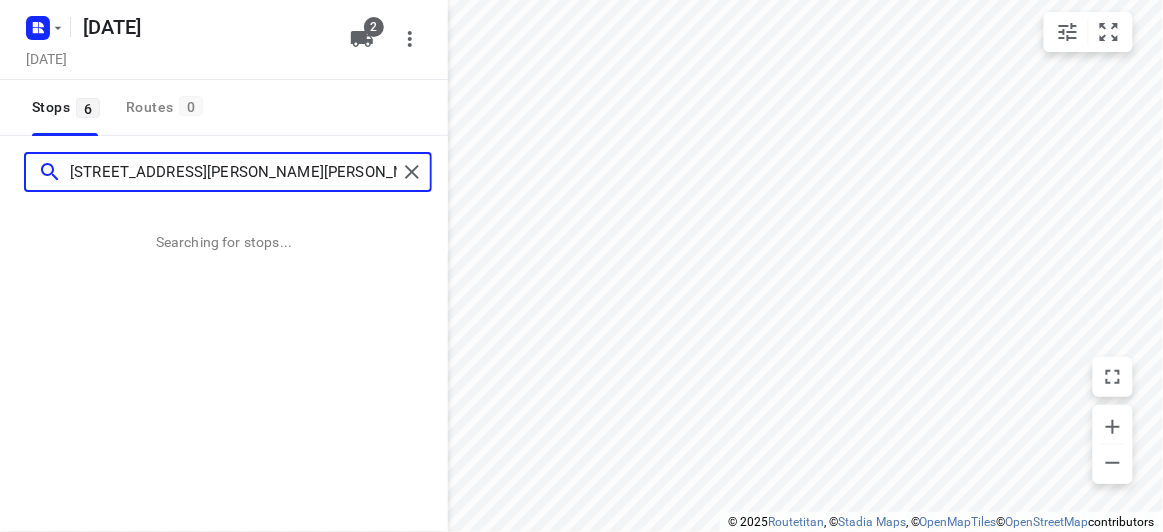 type on "17 Karen Street Box Hill North 3129" 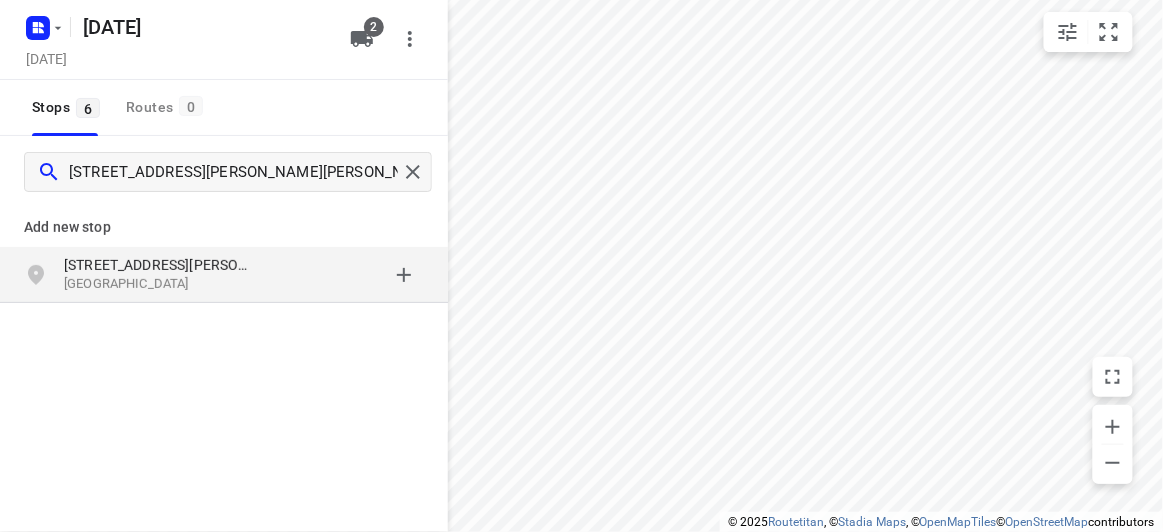 click on "Add new stop 17 Karen Street  Box Hill North VIC 3129, Australia" at bounding box center (224, 320) 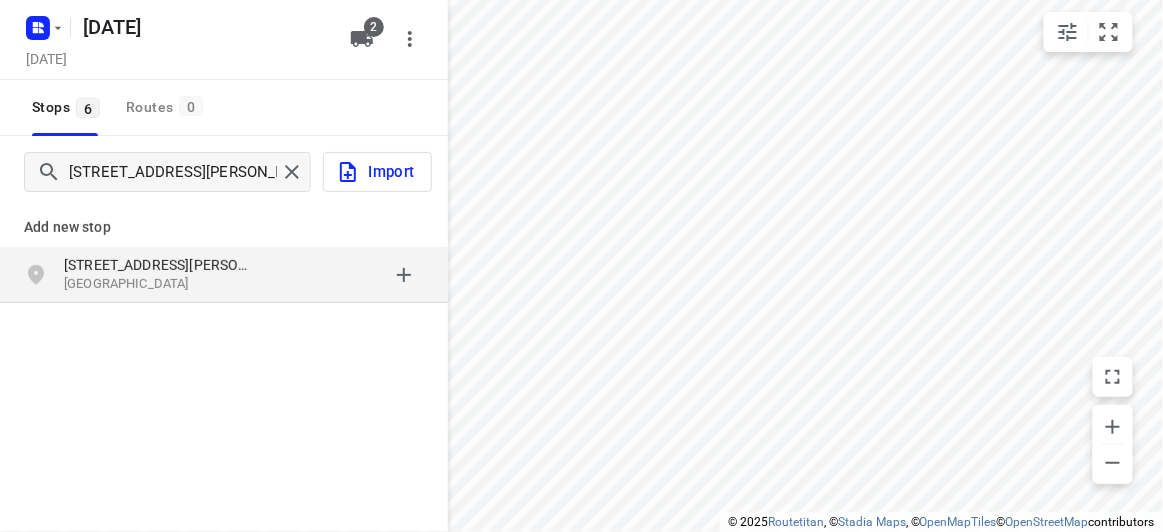 click on "17 Karen Street" at bounding box center (156, 265) 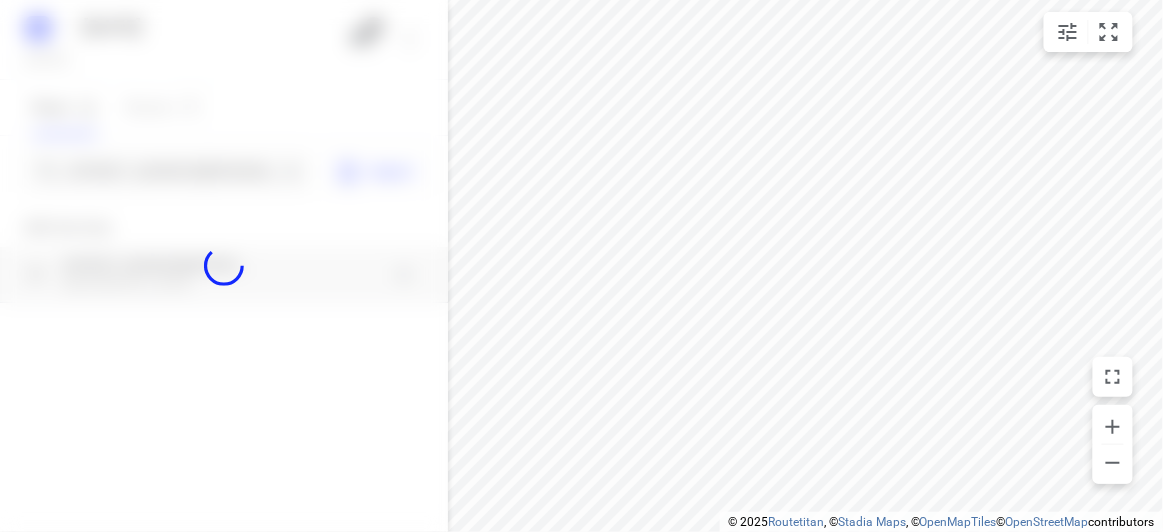 click at bounding box center [224, 266] 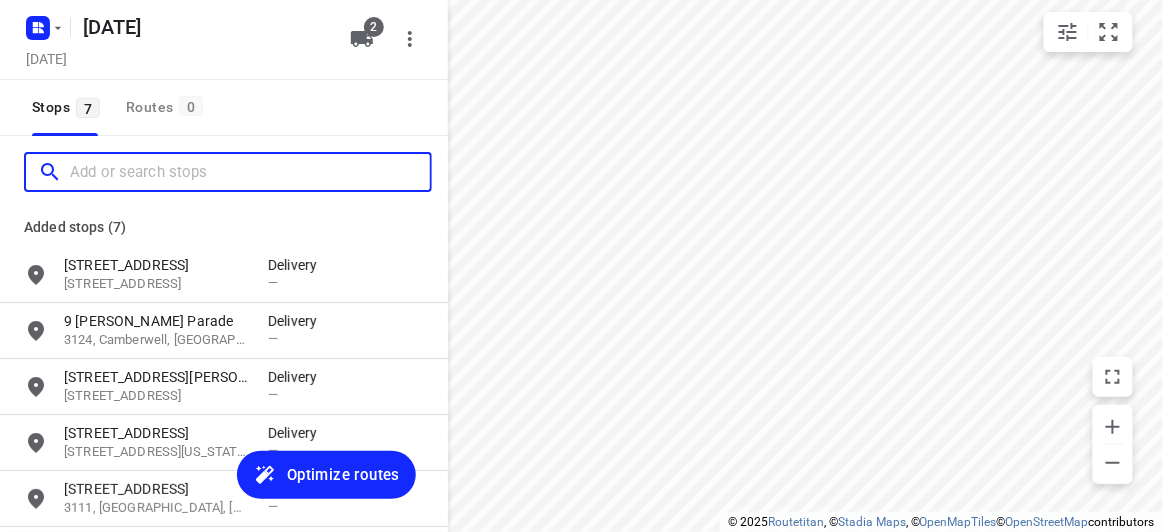 scroll, scrollTop: 0, scrollLeft: 0, axis: both 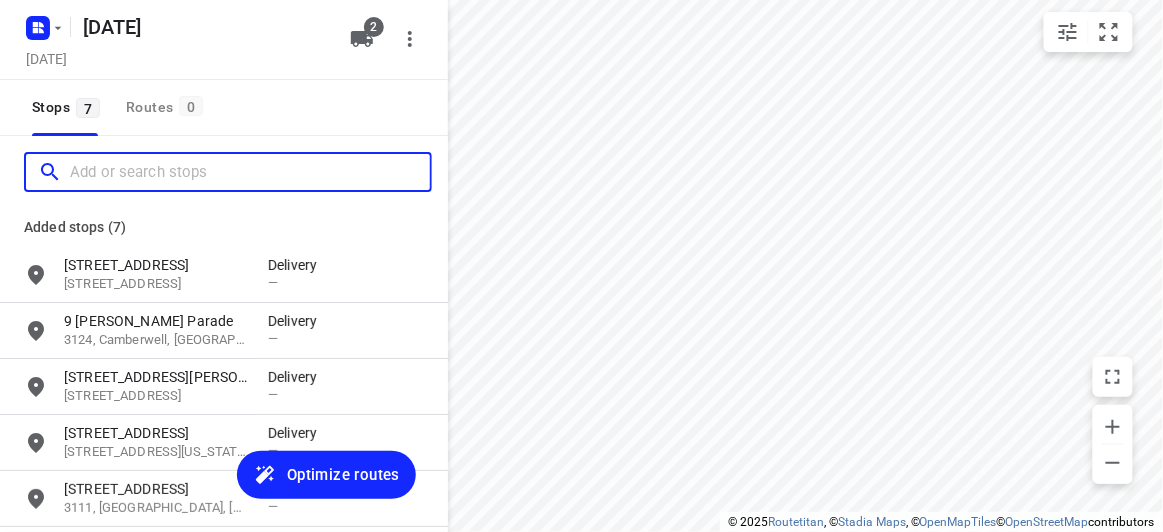 paste on "/56 Albert Street Mount Waverley 3149" 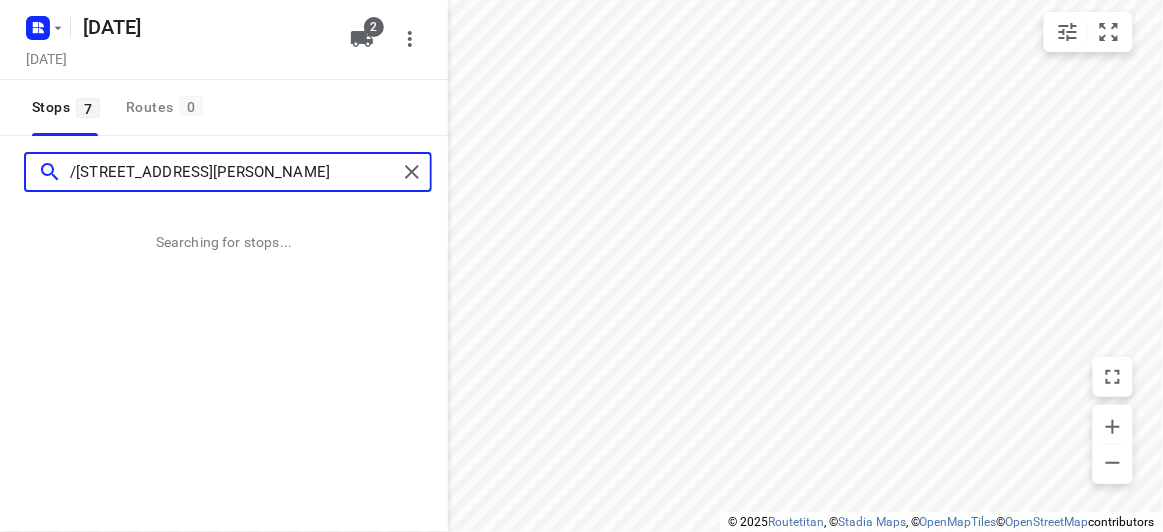 type on "/56 Albert Street Mount Waverley 3149" 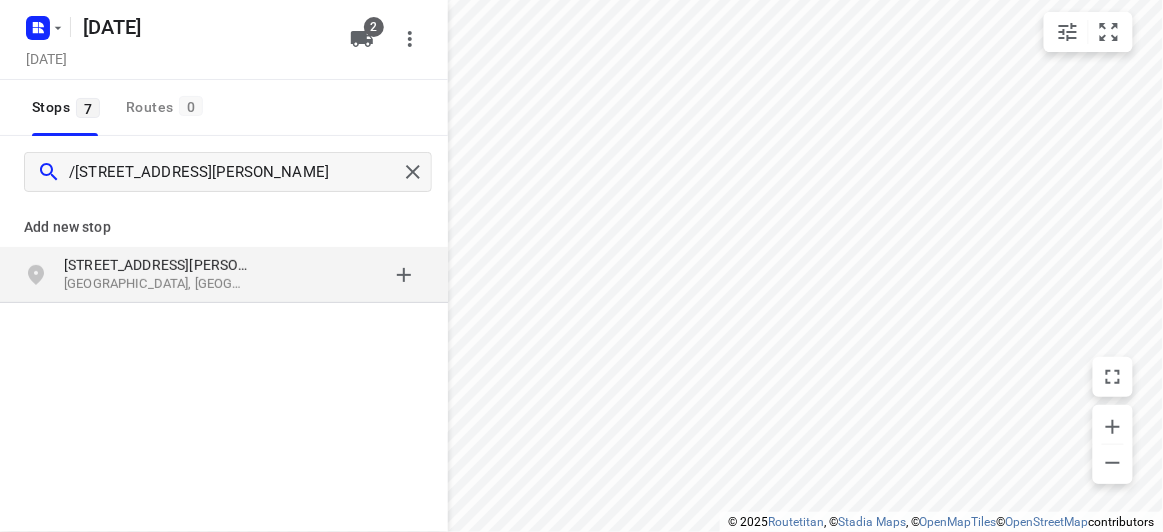 click on "Add new stop 56 Albert Street  Mount Waverley VIC 3149, Australia" at bounding box center (224, 248) 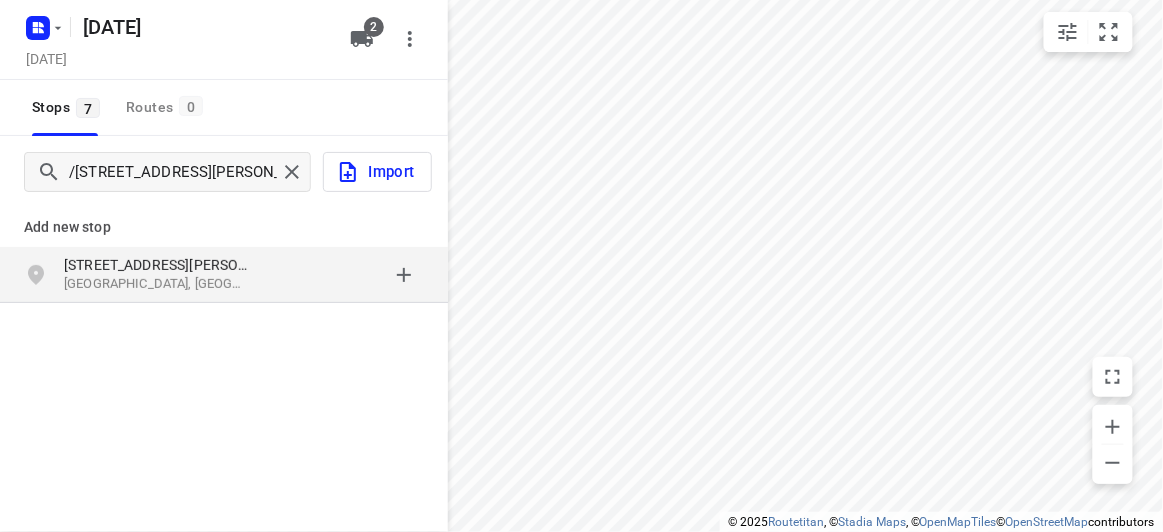 click on "56 Albert Street  Mount Waverley VIC 3149, Australia" at bounding box center (224, 275) 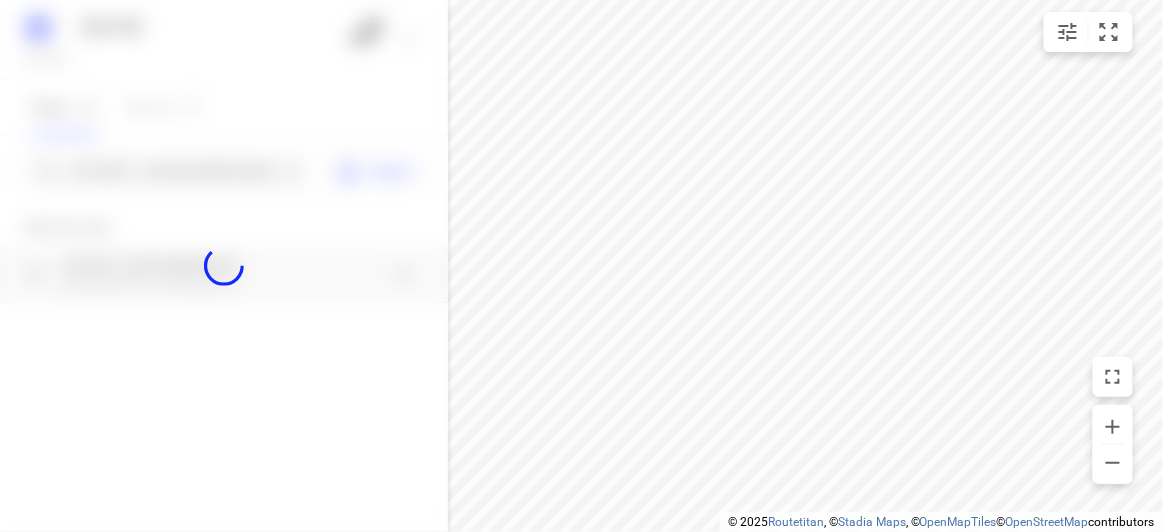 click at bounding box center [224, 266] 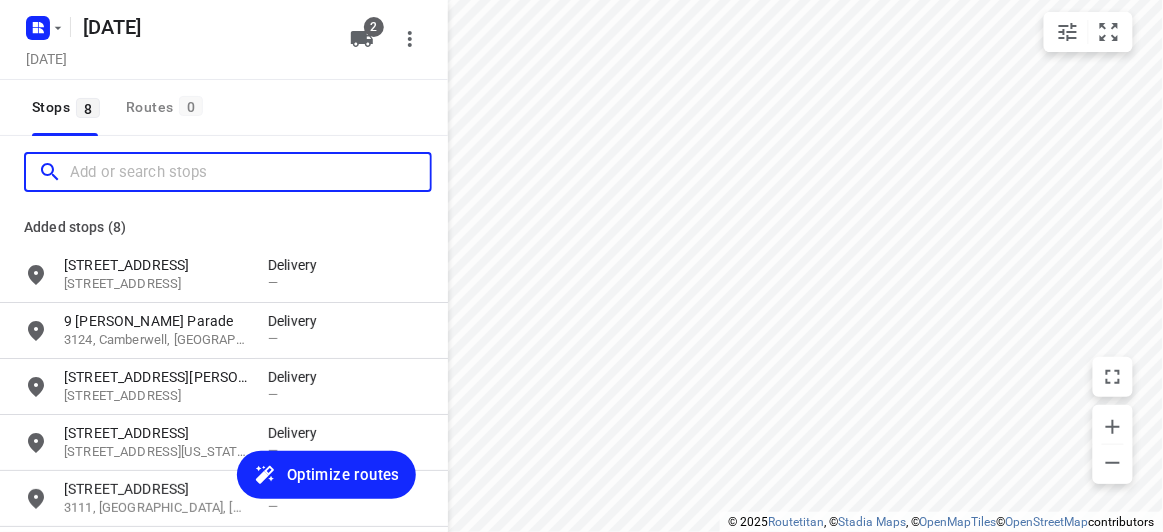 click at bounding box center (250, 172) 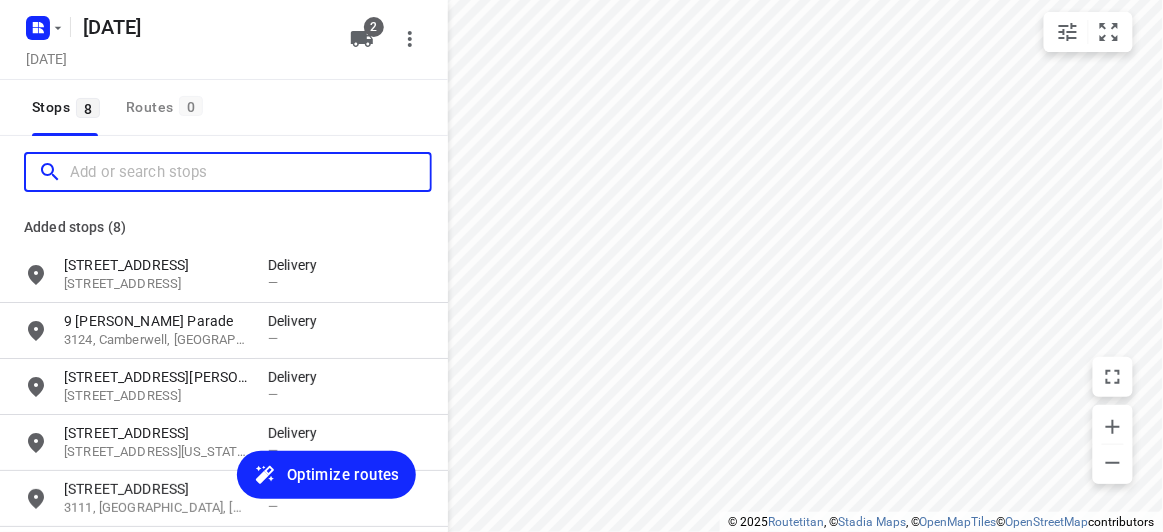 scroll, scrollTop: 0, scrollLeft: 0, axis: both 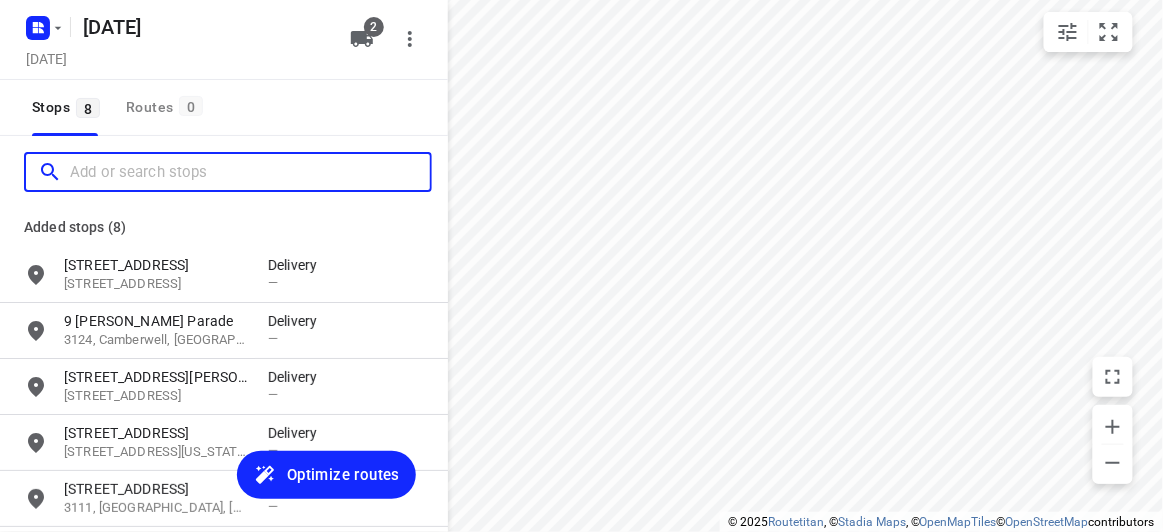paste on "16 Tranmere Avenue Carnegie 3163" 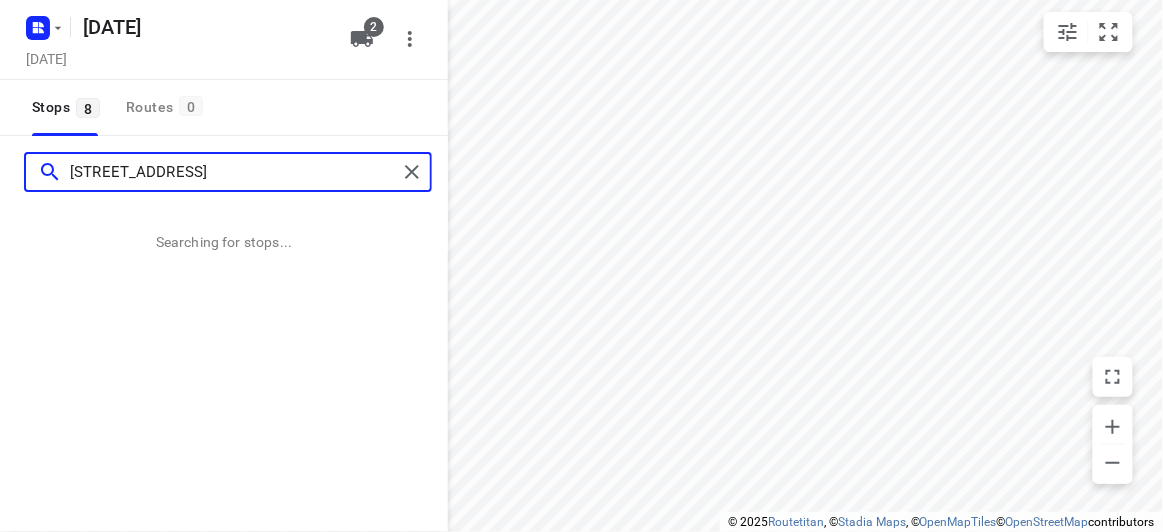 type on "16 Tranmere Avenue Carnegie 3163" 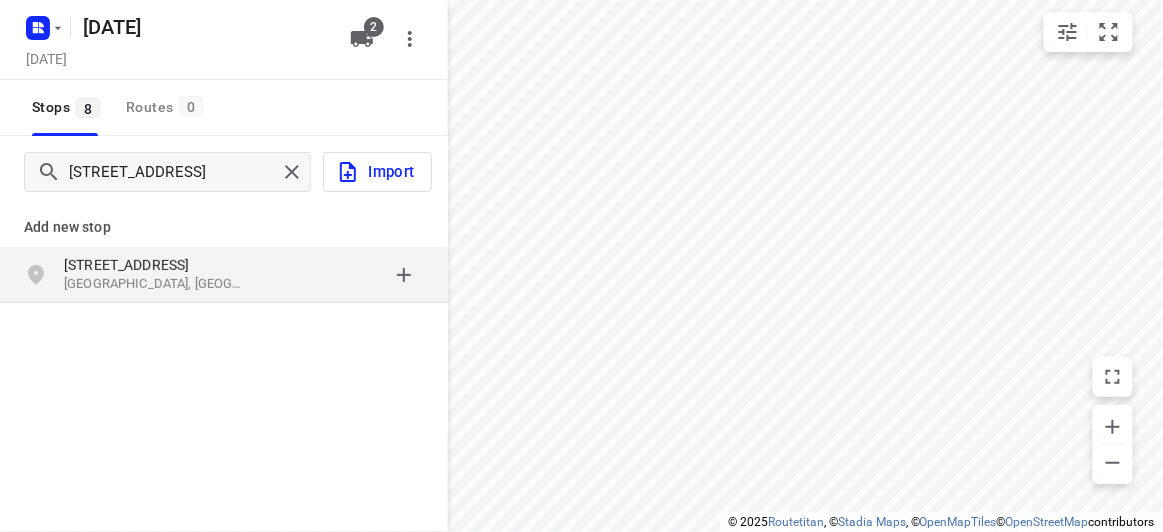 click on "16 Tranmere Avenue" at bounding box center [156, 265] 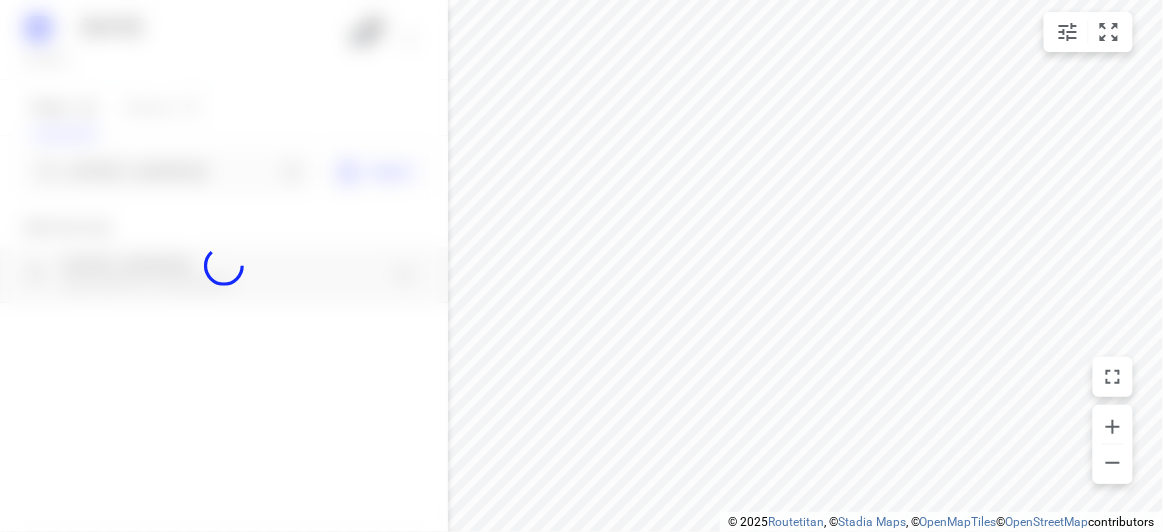 click at bounding box center [224, 266] 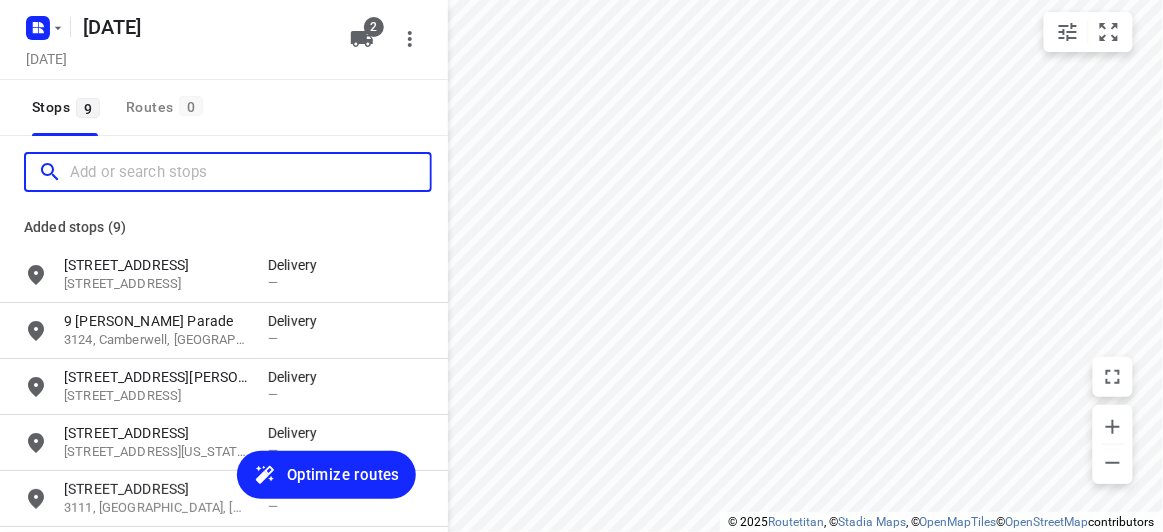 scroll, scrollTop: 0, scrollLeft: 0, axis: both 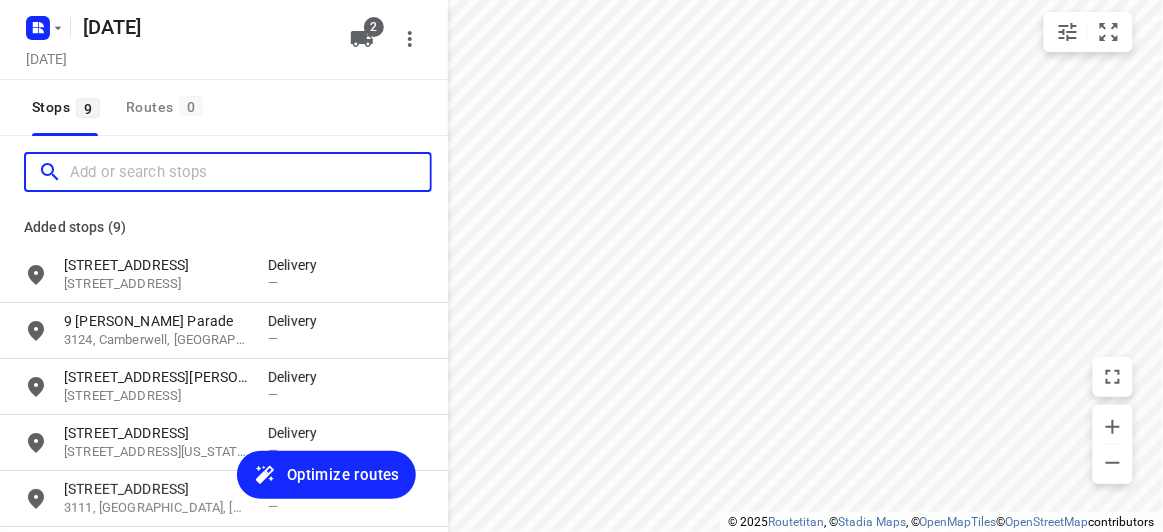paste on "387 auburn rd Hawthorn 3122" 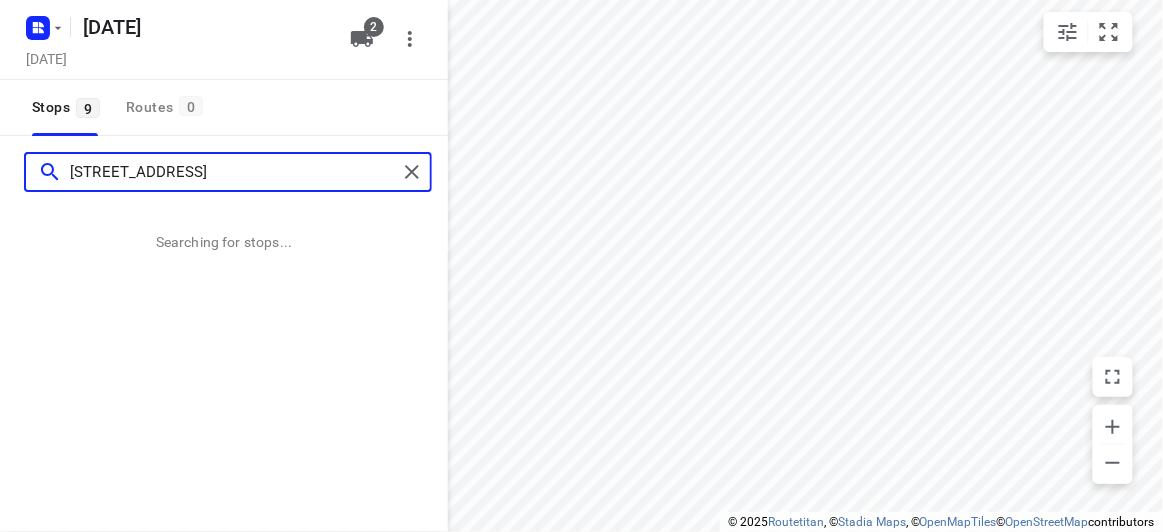 type on "387 auburn rd Hawthorn 3122" 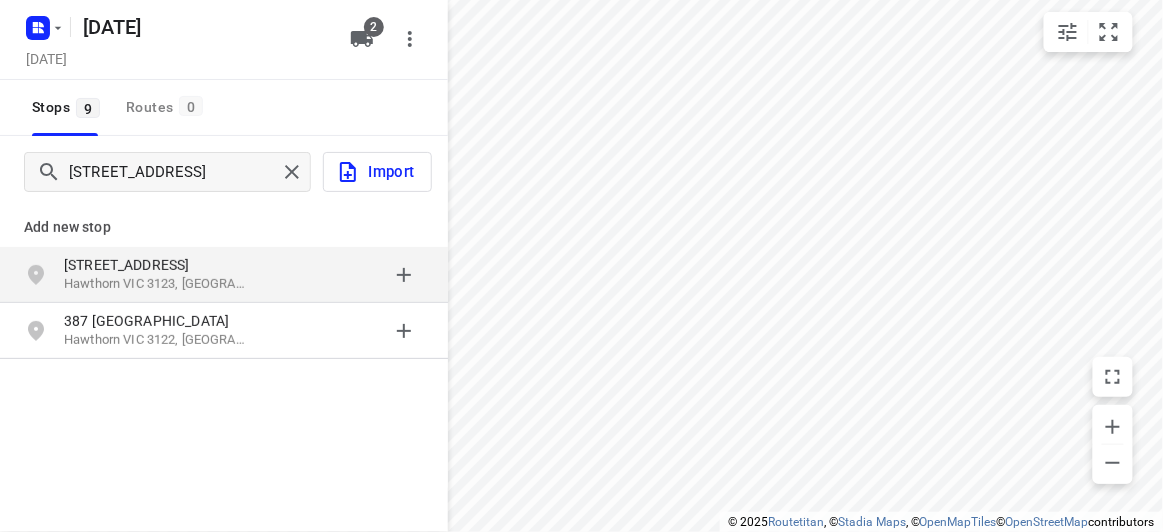 click on "387 Auburn Rd  Hawthorn VIC 3123, Australia" at bounding box center [224, 275] 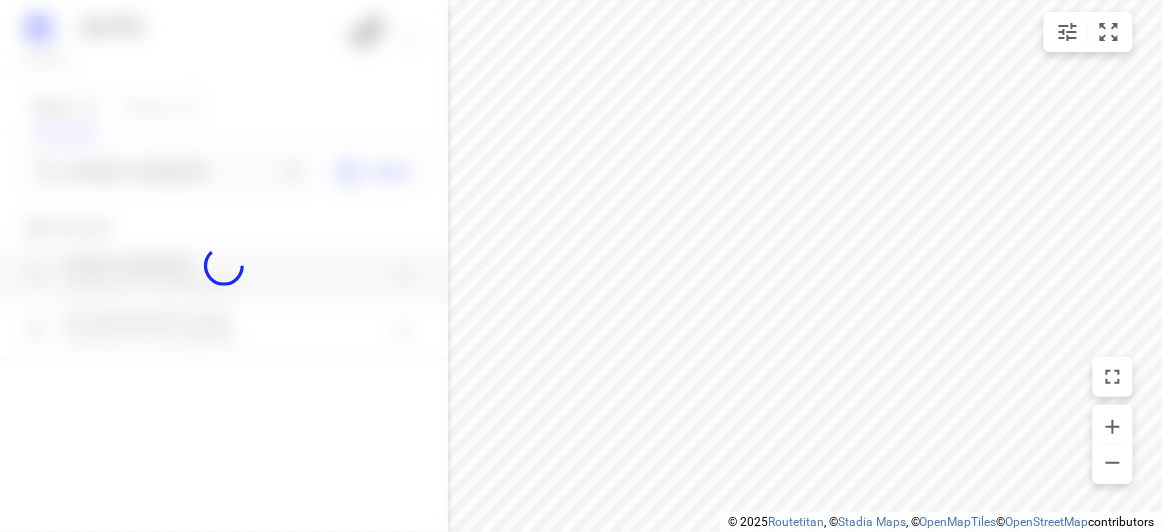 click at bounding box center (224, 266) 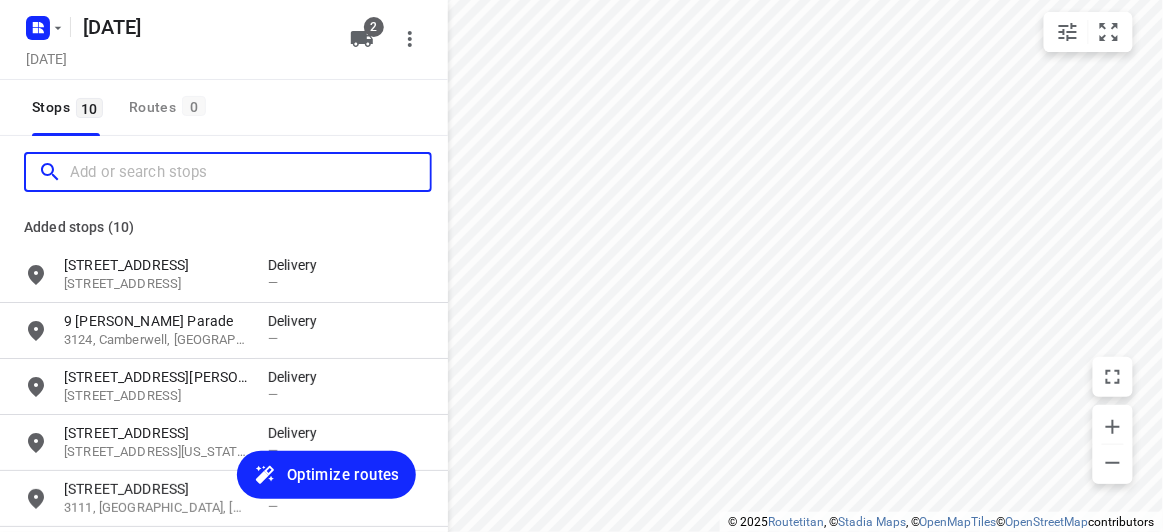 paste on "4 Donald Street Clayton 3168" 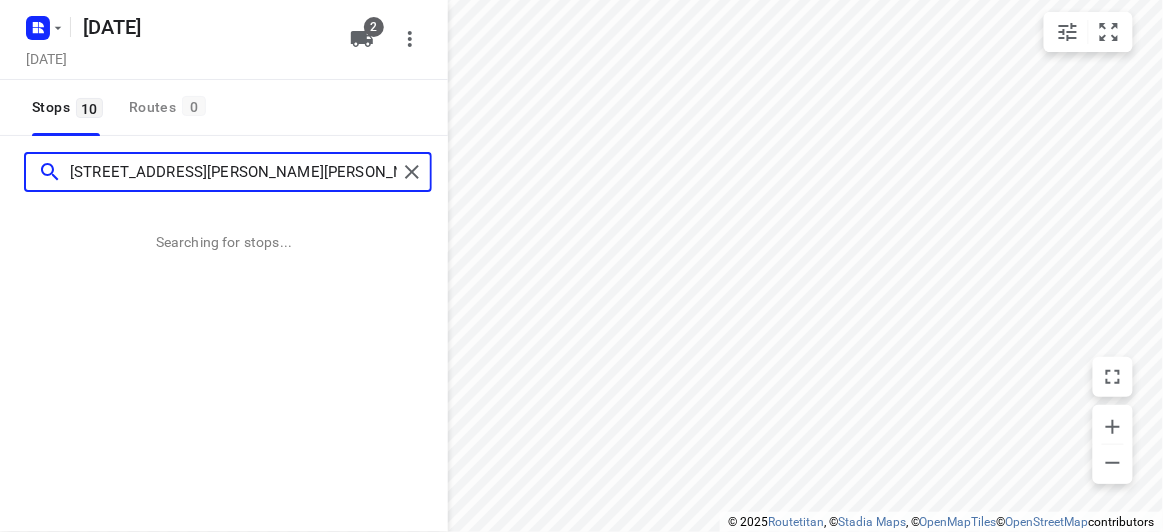 type on "4 Donald Street Clayton 3168" 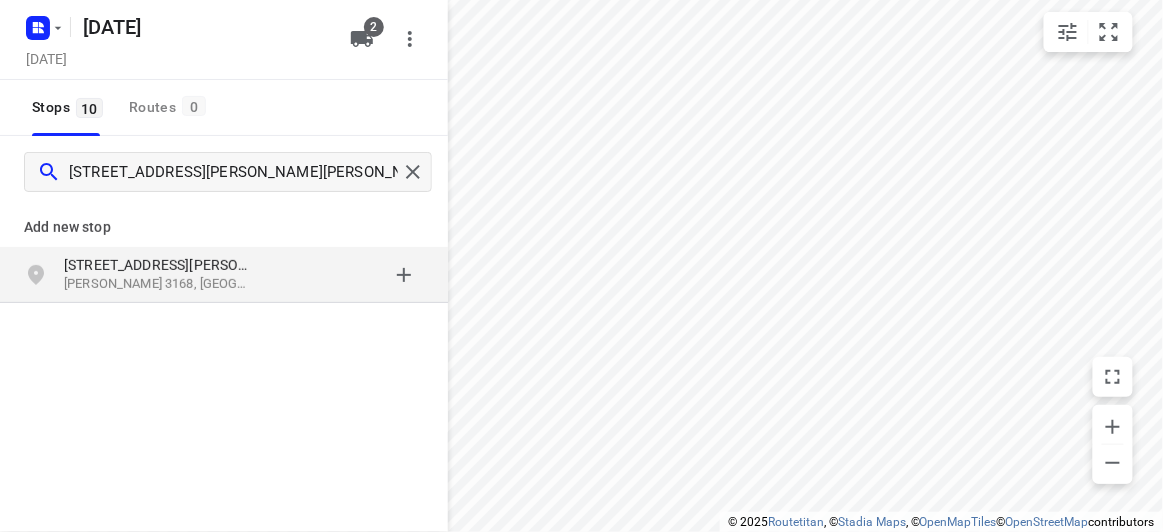 click at bounding box center (346, 275) 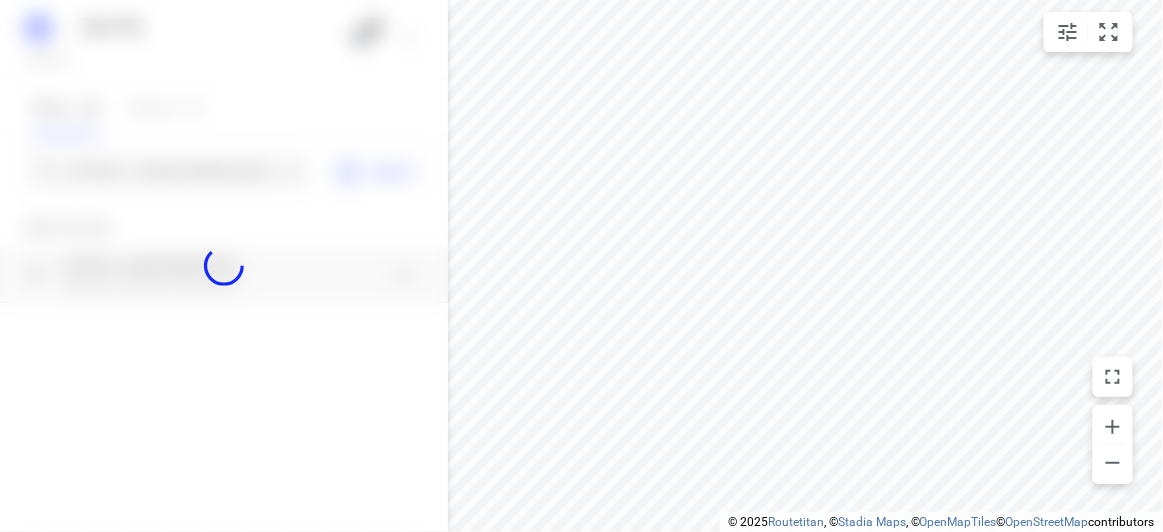 click at bounding box center (224, 266) 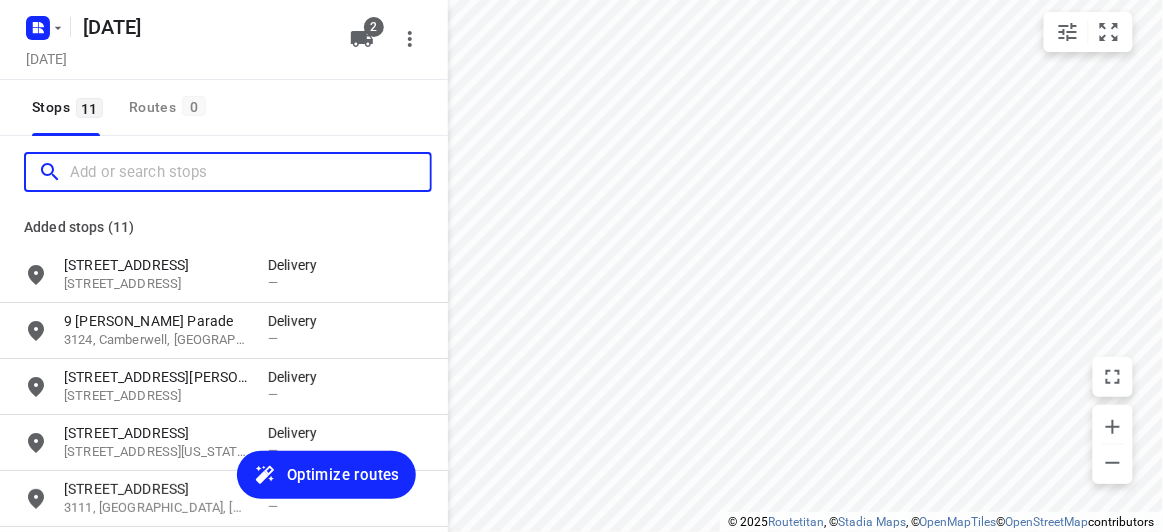 paste on "4 Donald Street Clayton 3168" 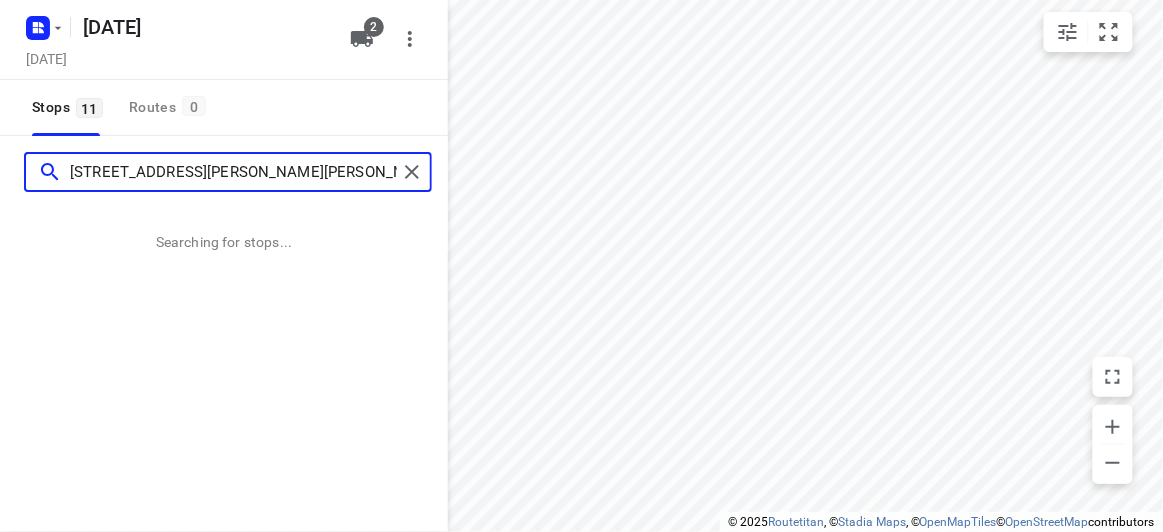 type on "4 Donald Street Clayton 3168" 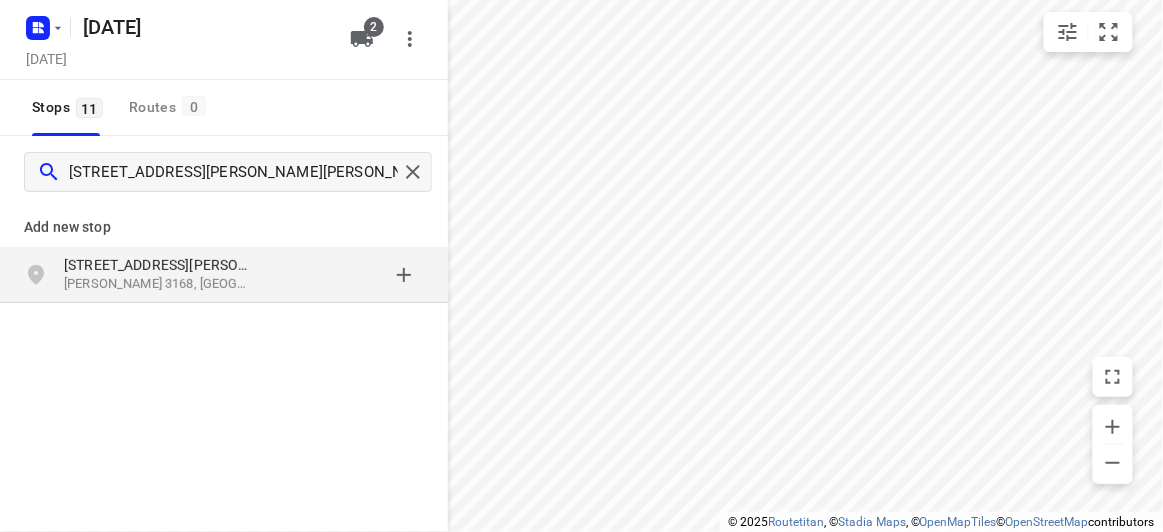 click on "Clayton VIC 3168, Australia" at bounding box center [156, 284] 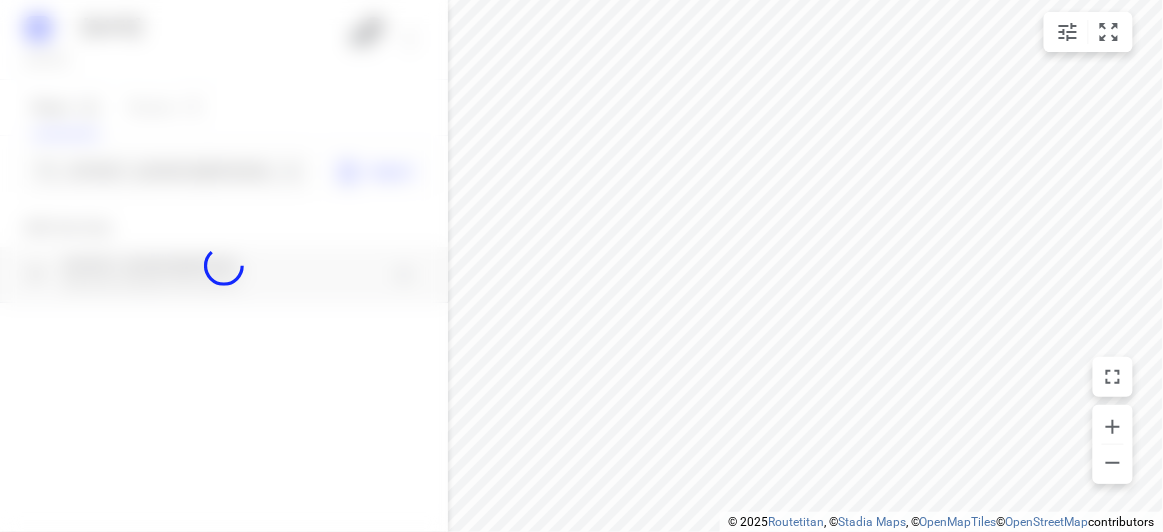 click at bounding box center (224, 266) 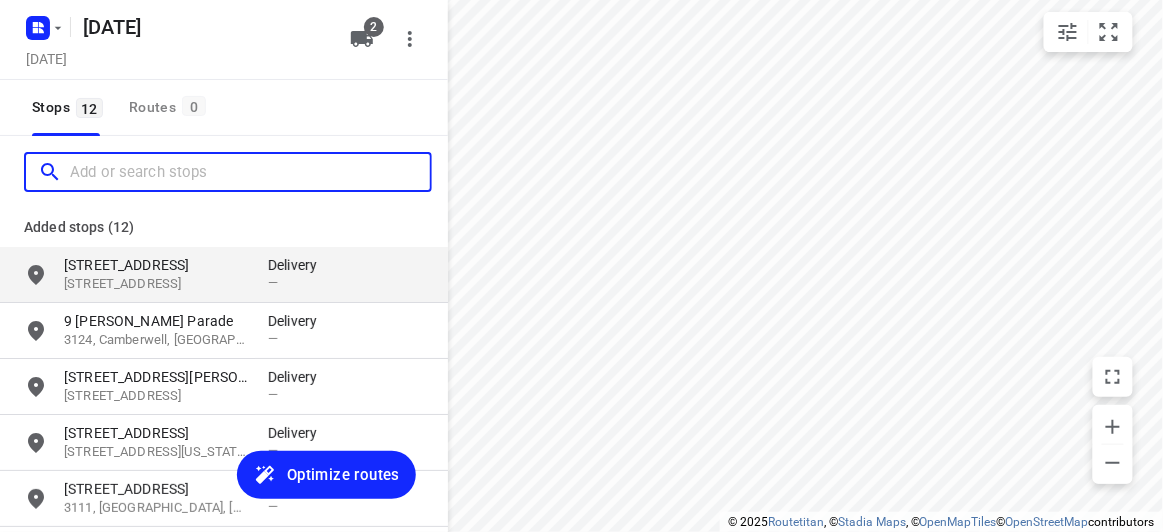 paste on "13 Ellingworth Parade Box Hill 3128" 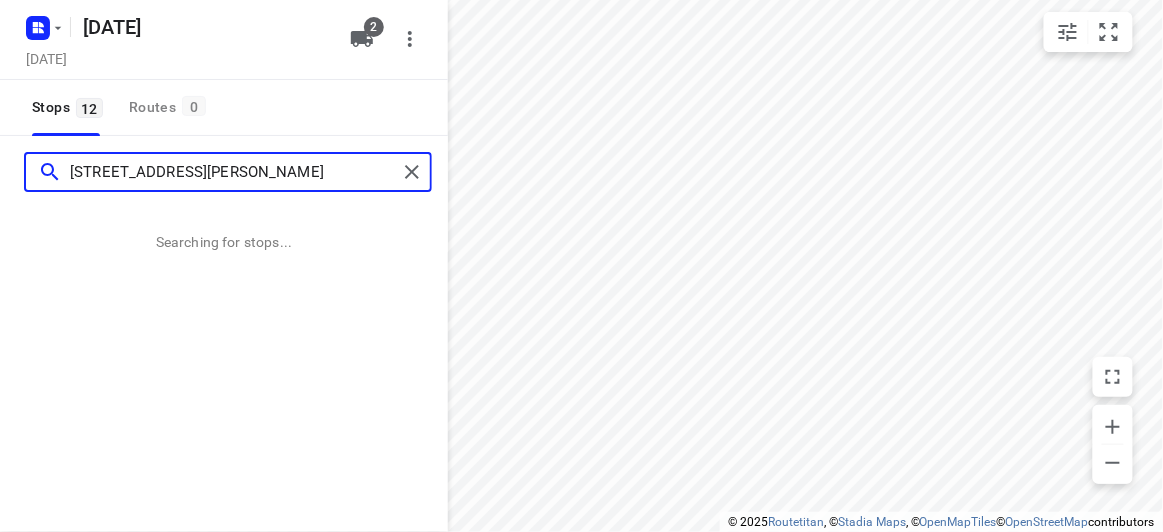 type on "13 Ellingworth Parade Box Hill 3128" 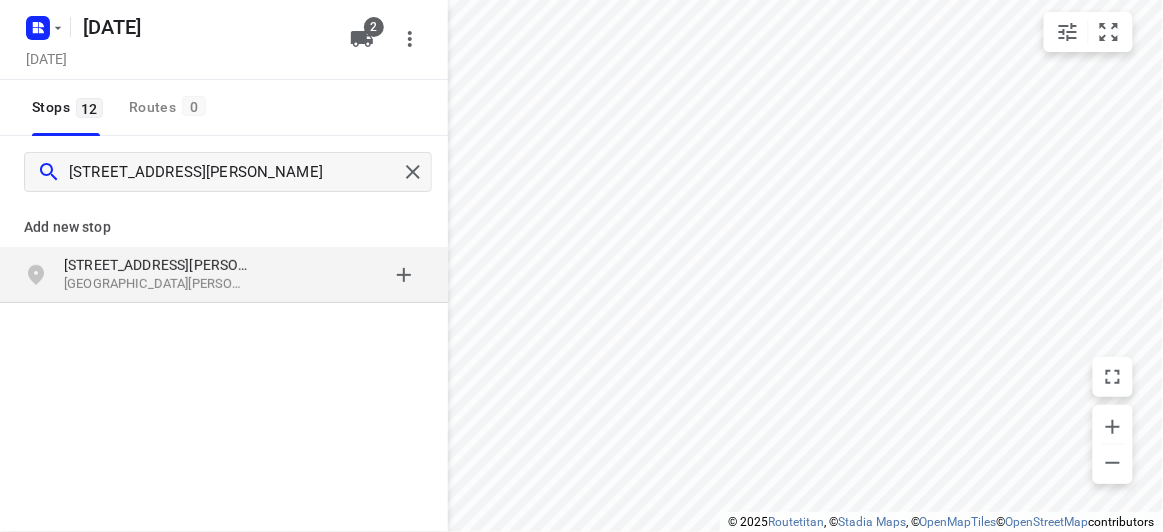 click on "Box Hill VIC 3128, Australia" at bounding box center (156, 284) 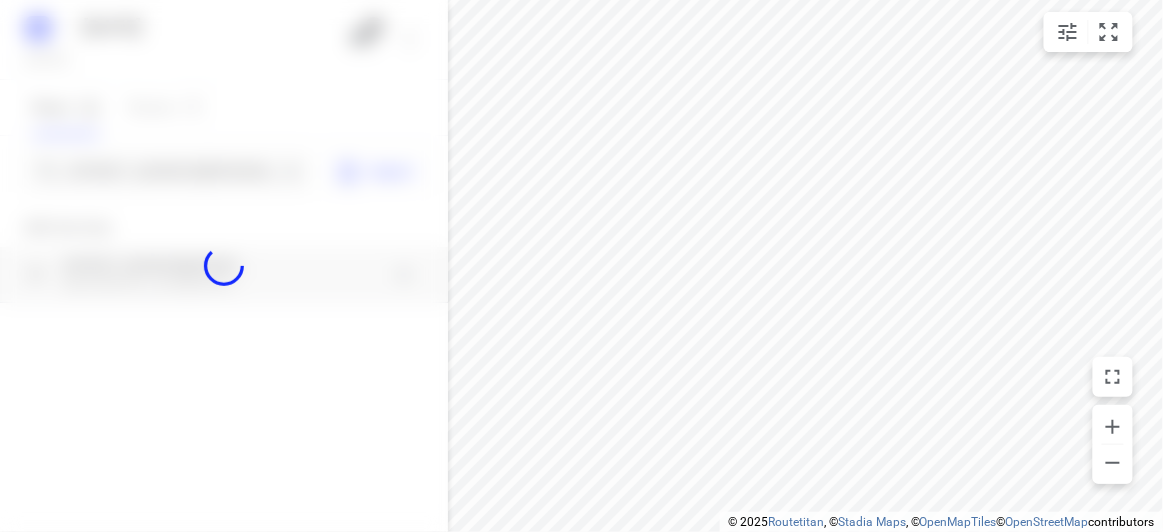 click at bounding box center [224, 266] 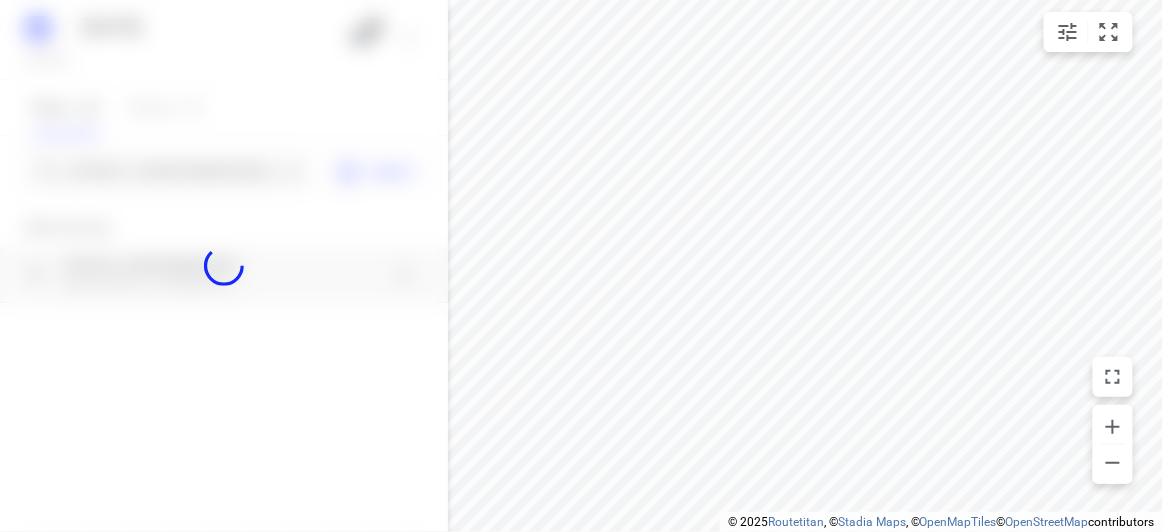 click at bounding box center [224, 266] 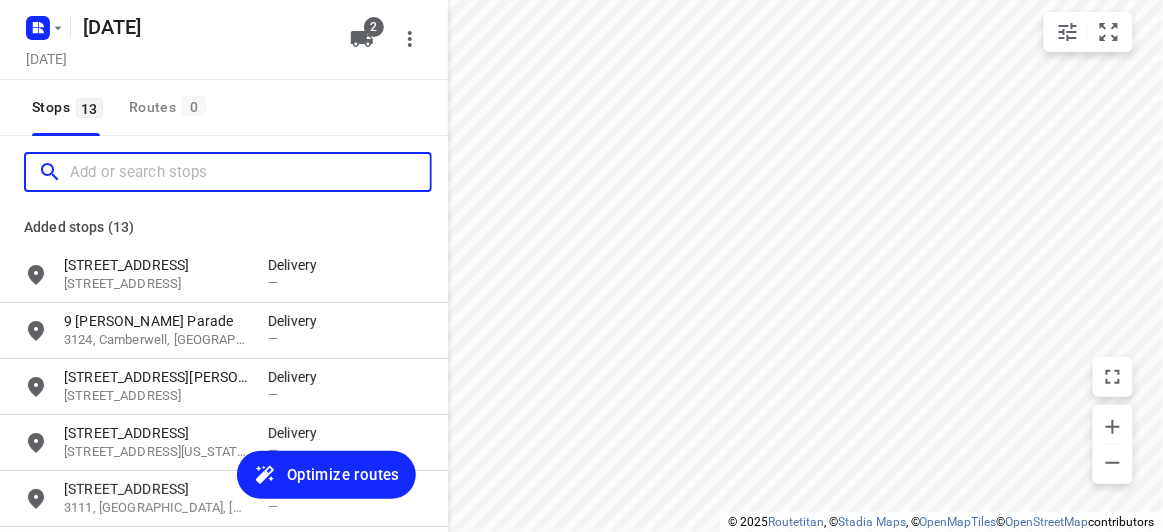 scroll, scrollTop: 0, scrollLeft: 0, axis: both 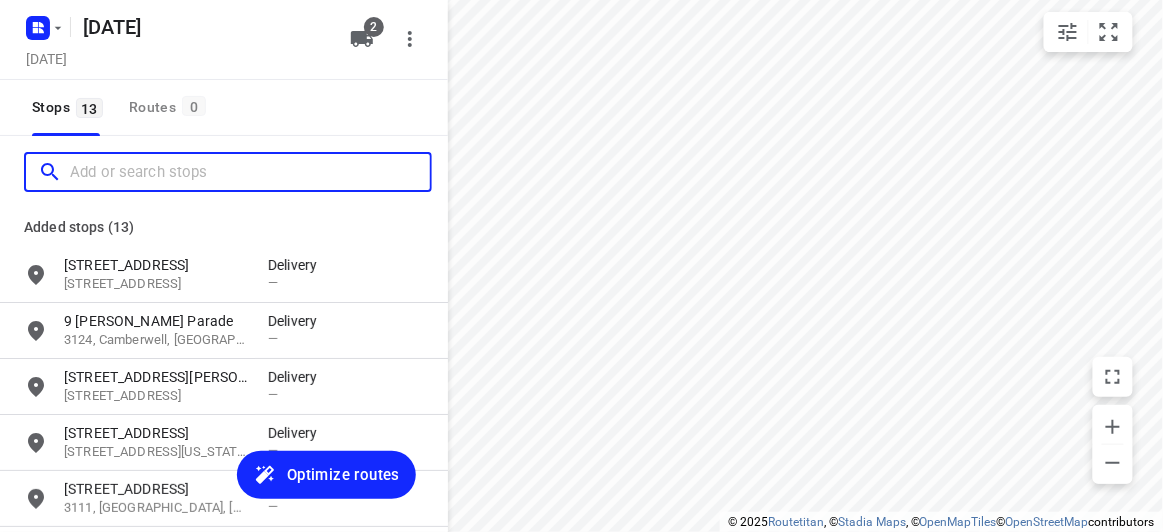 paste on "436 High St Rd Mt Waverley 3149" 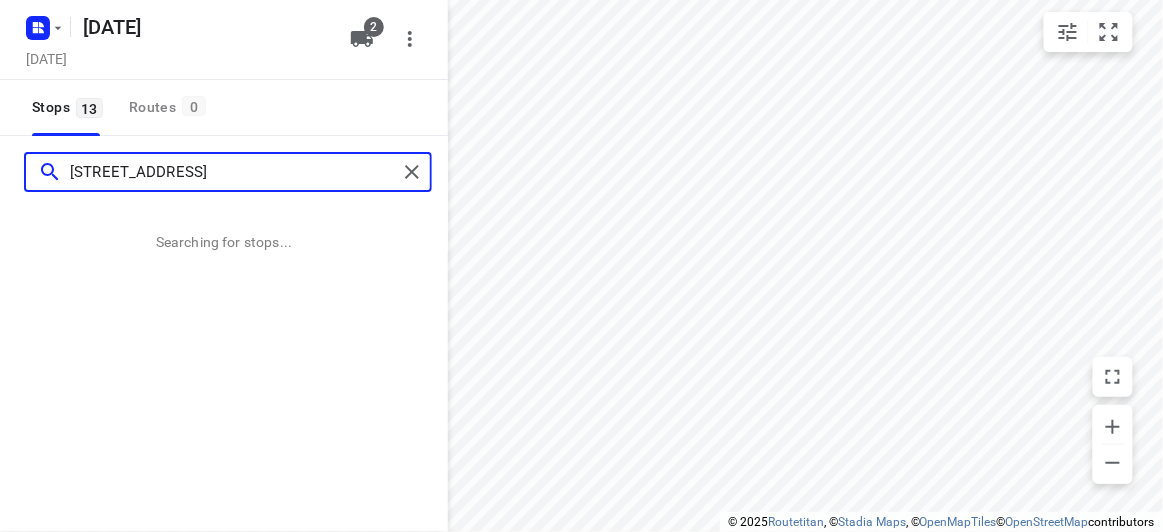 type on "436 High St Rd Mt Waverley 3149" 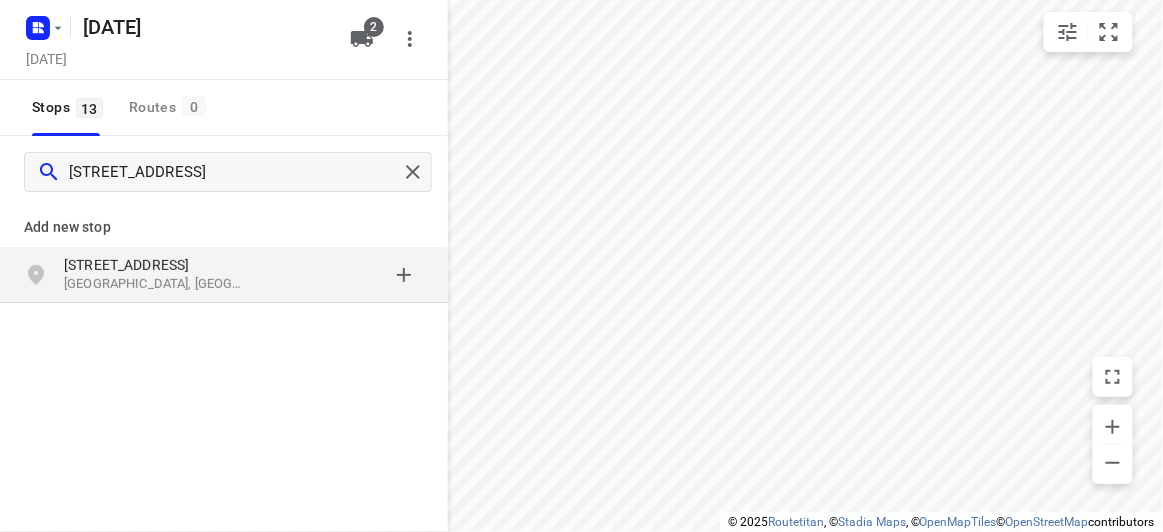 click on "Add new stop 436 High St Rd  Mount Waverley VIC 3149, Australia" at bounding box center [224, 248] 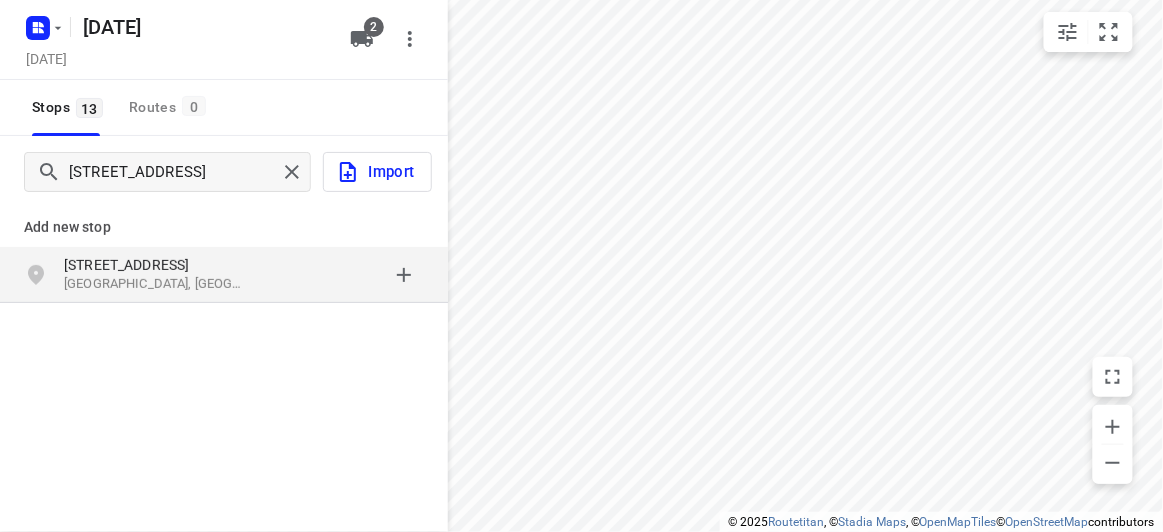 click on "436 High St Rd  Mount Waverley VIC 3149, Australia" at bounding box center (166, 275) 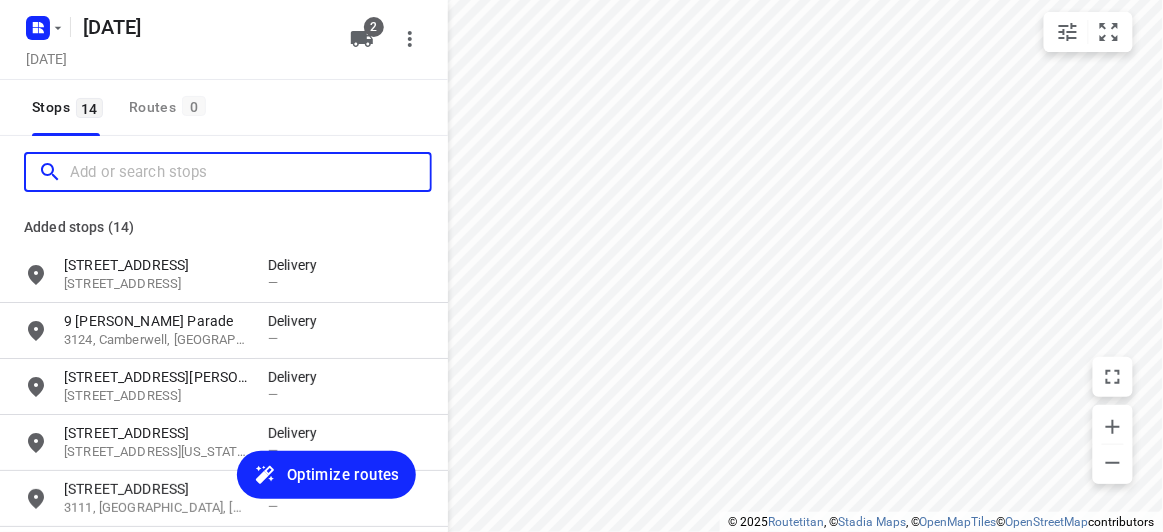 scroll, scrollTop: 0, scrollLeft: 0, axis: both 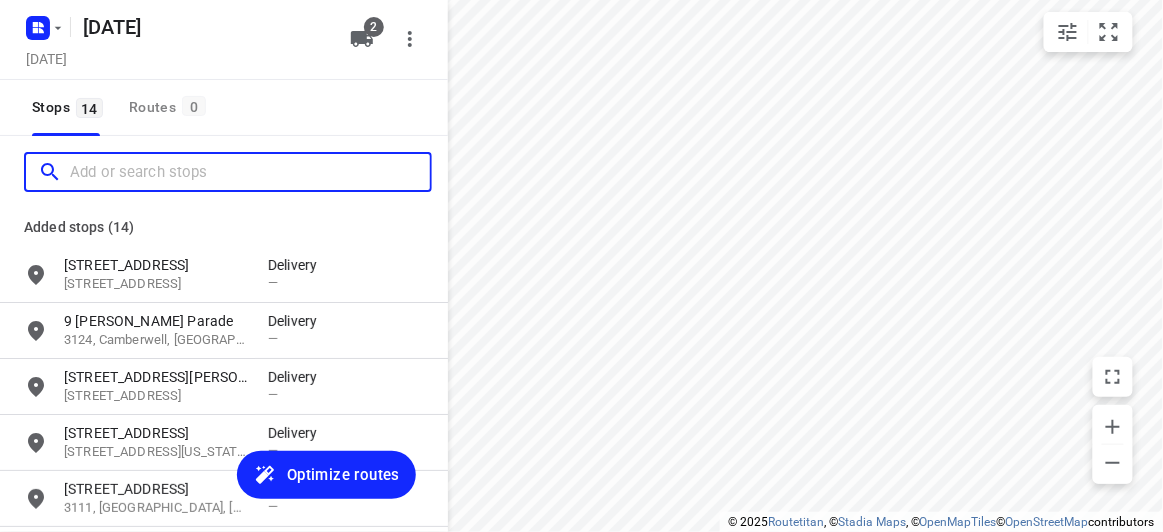 click at bounding box center (250, 172) 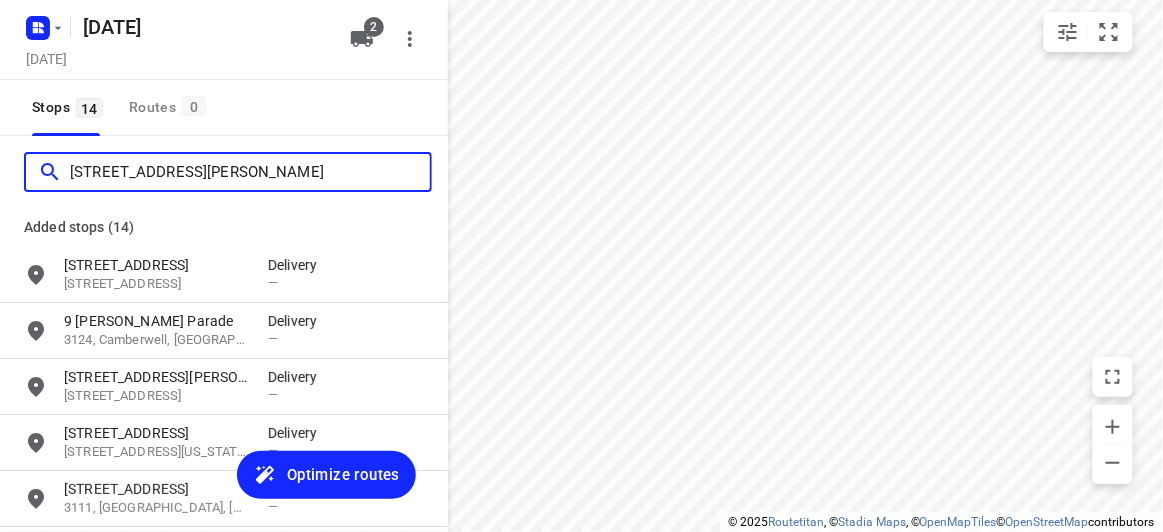 drag, startPoint x: 129, startPoint y: 167, endPoint x: 158, endPoint y: 192, distance: 38.28838 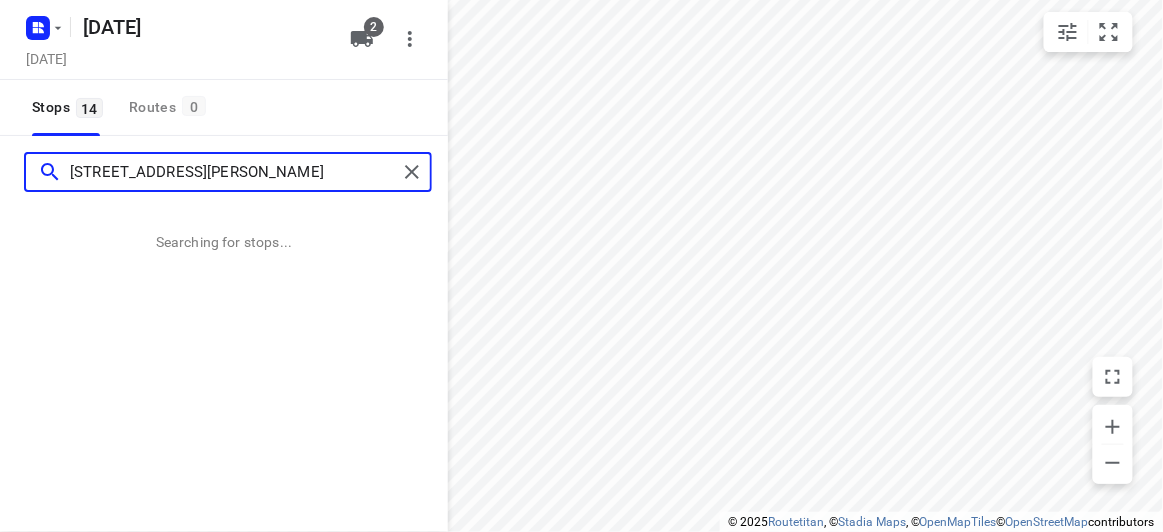 type on "8A Florence Street Ormond 3204" 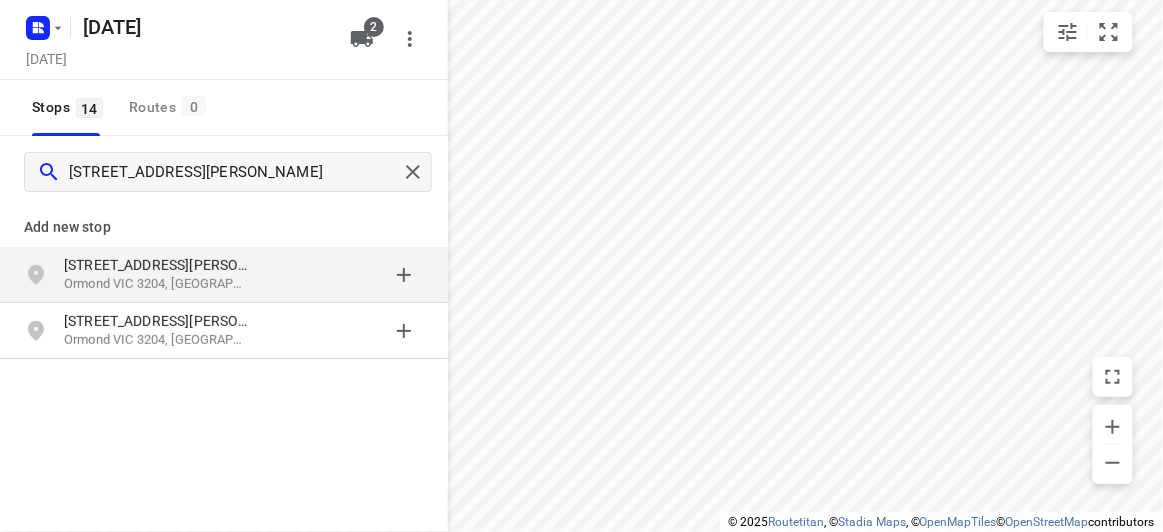 click on "8 A Florence Street" at bounding box center (156, 265) 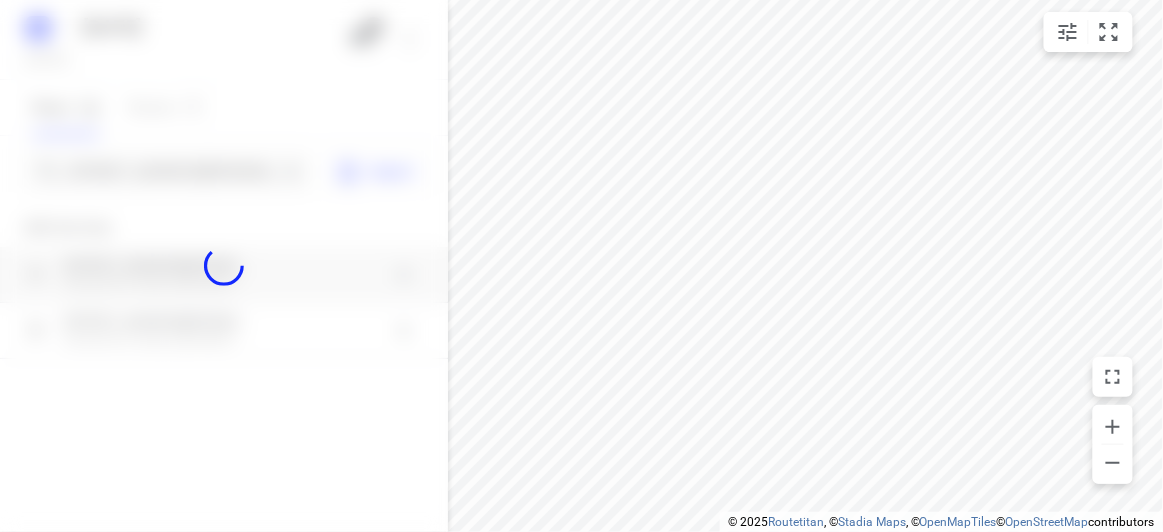 click at bounding box center (224, 266) 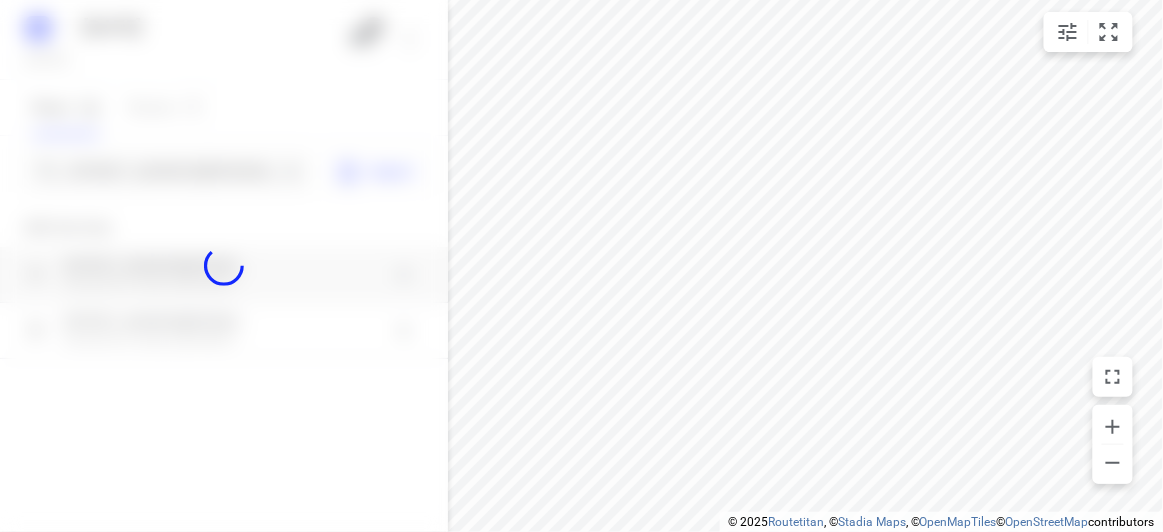 click at bounding box center (224, 266) 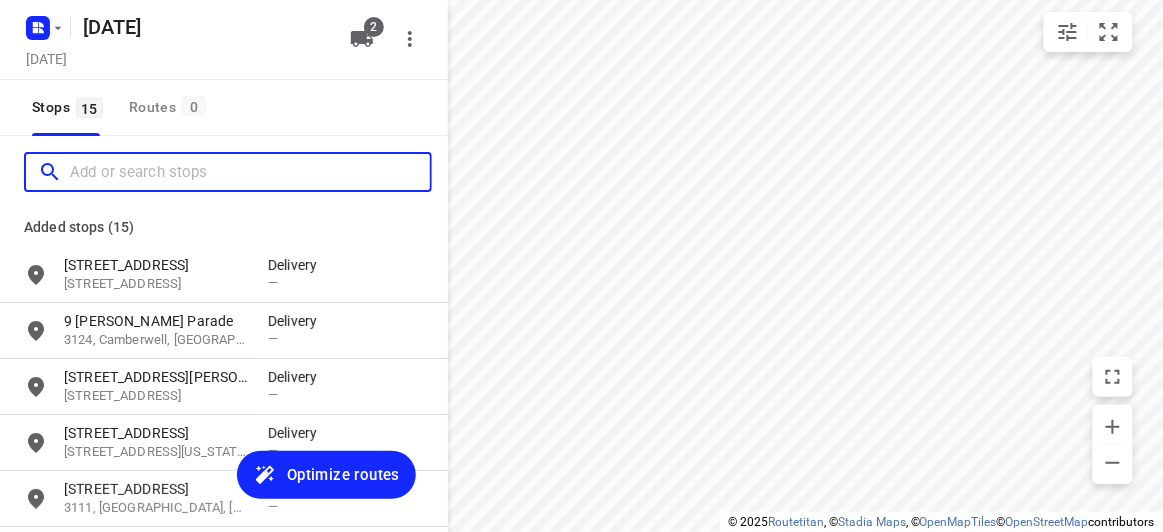 paste on "17A Powers Street Donvale 3111" 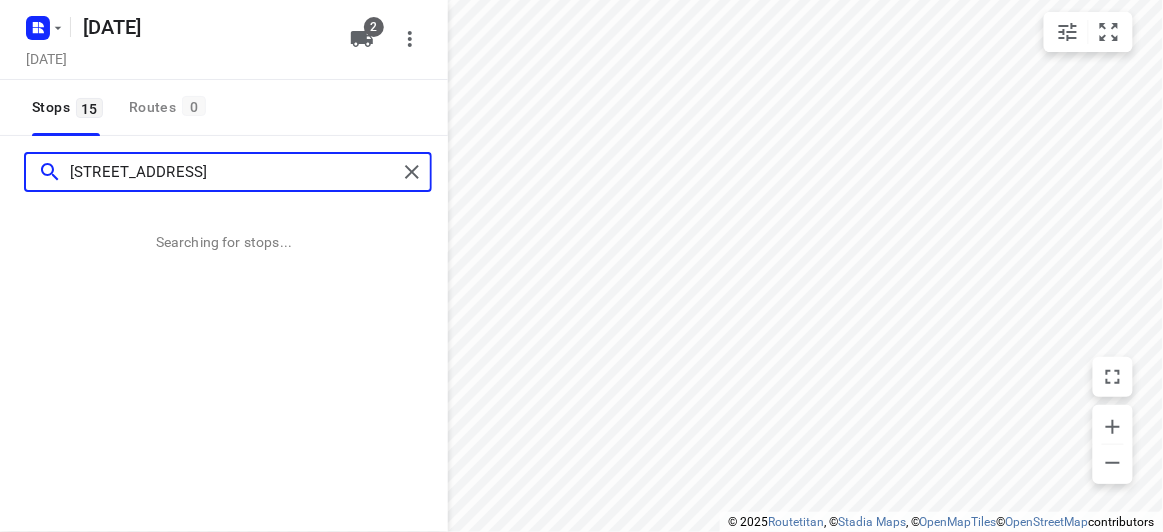 type on "17A Powers Street Donvale 3111" 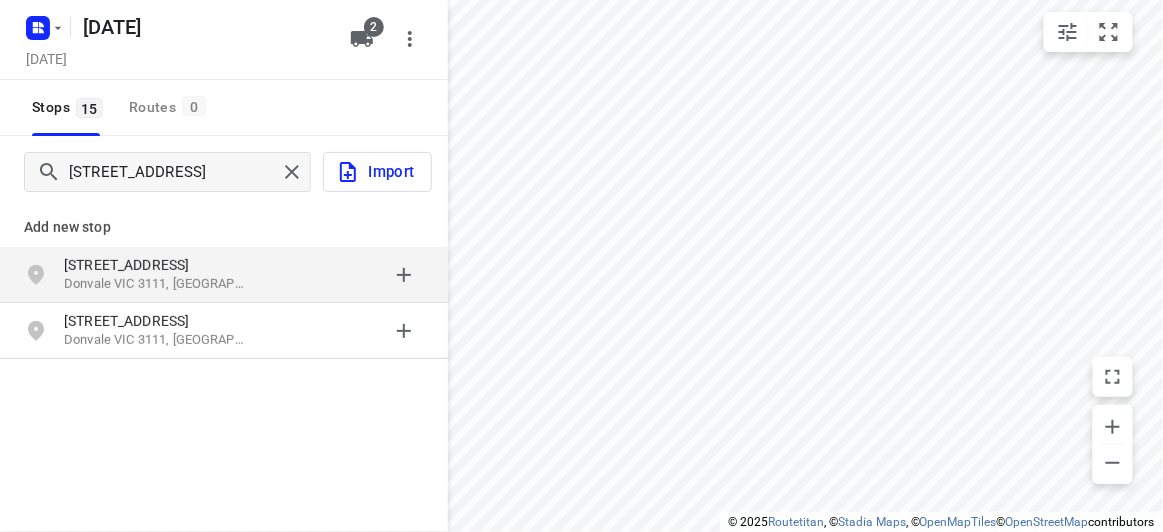 click on "17A Powers Street" at bounding box center [156, 265] 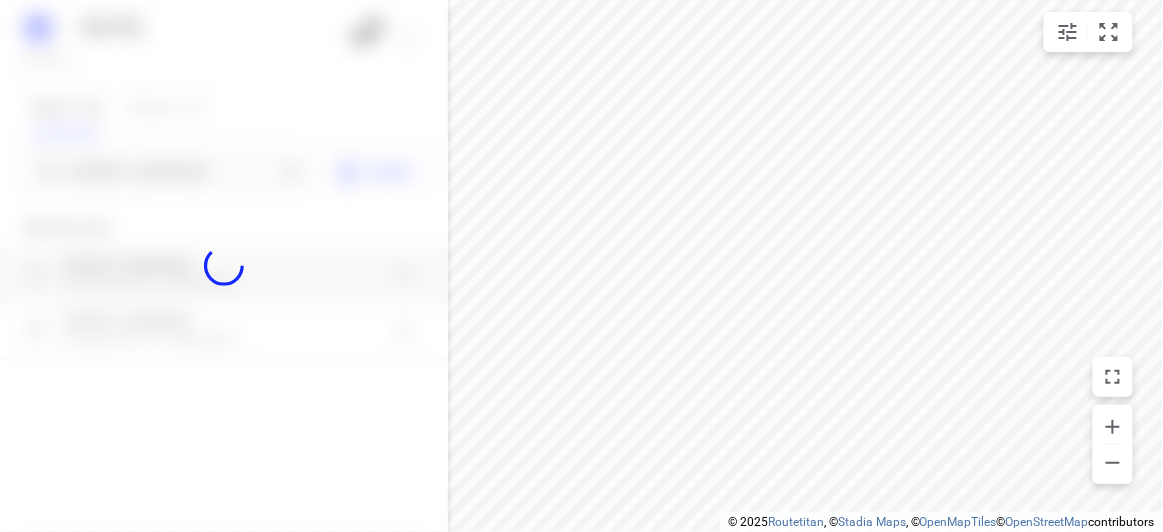 click at bounding box center [224, 266] 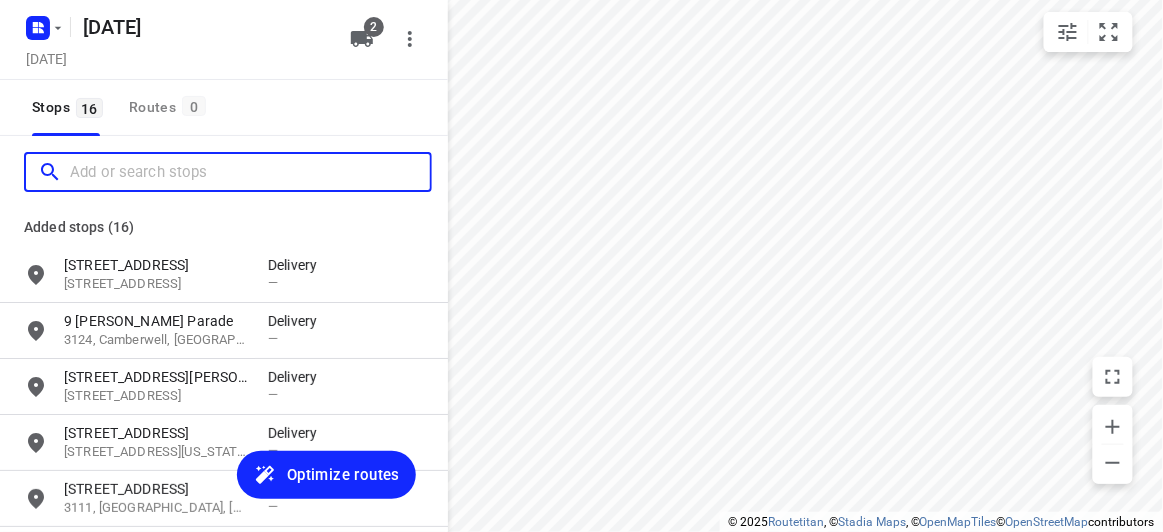 scroll, scrollTop: 0, scrollLeft: 0, axis: both 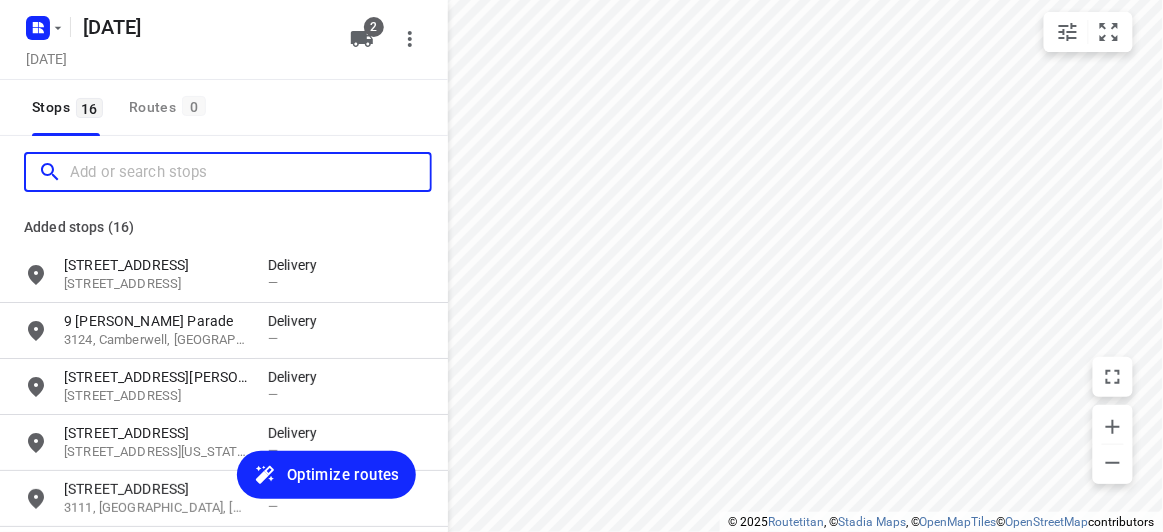 paste on "5 Arlington Walk Vermont 3133" 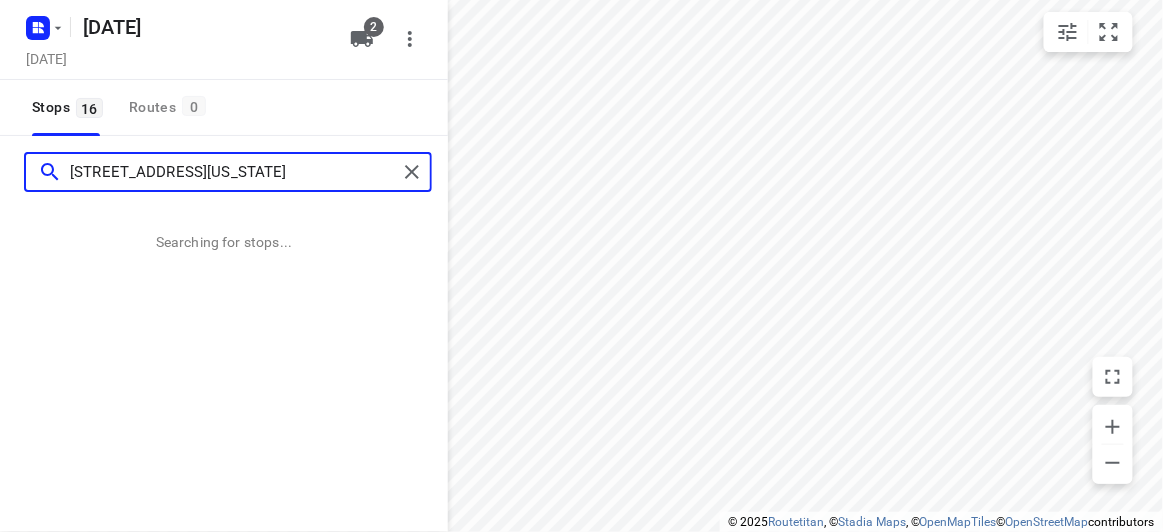 type on "5 Arlington Walk Vermont 3133" 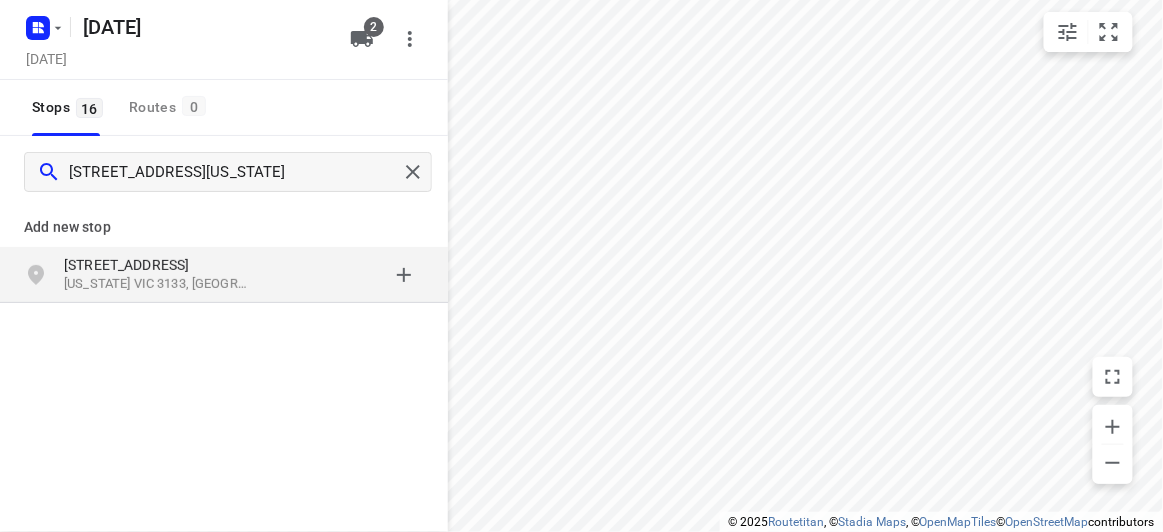 click on "Vermont VIC 3133, Australia" at bounding box center (156, 284) 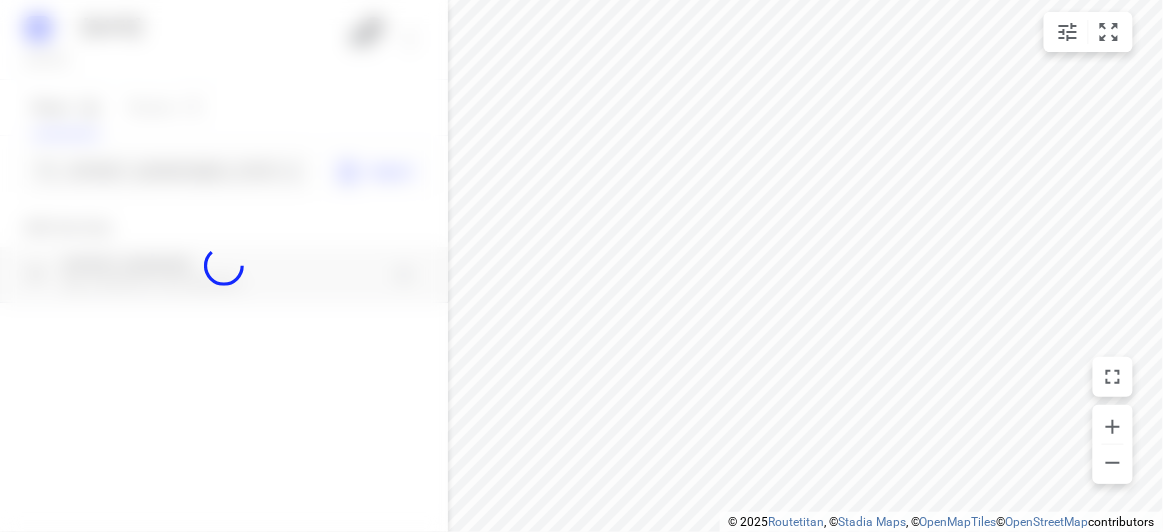 click at bounding box center (224, 266) 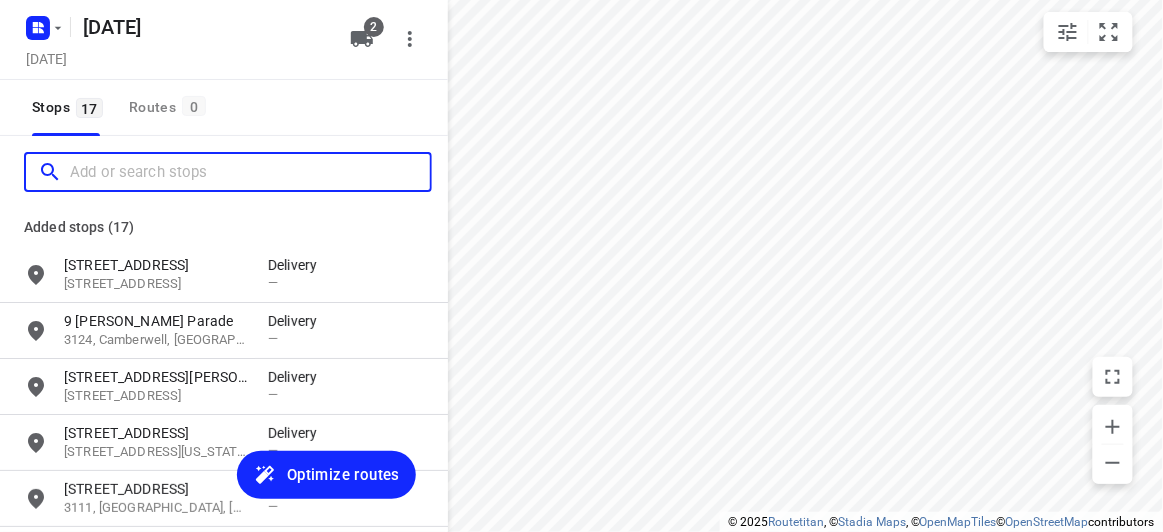 scroll, scrollTop: 0, scrollLeft: 0, axis: both 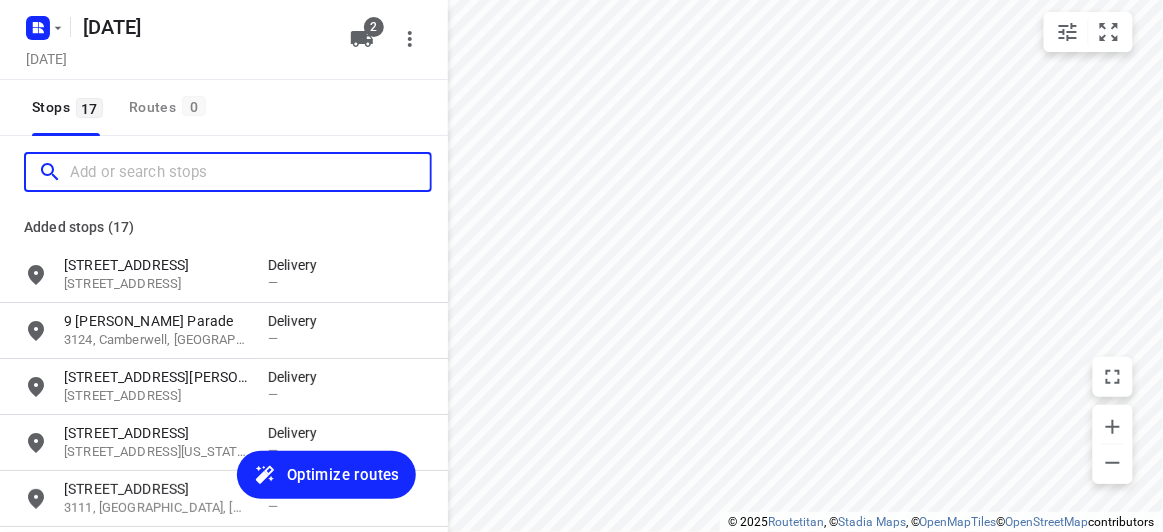 paste on "11B Llanos Ave Malvern East 3145" 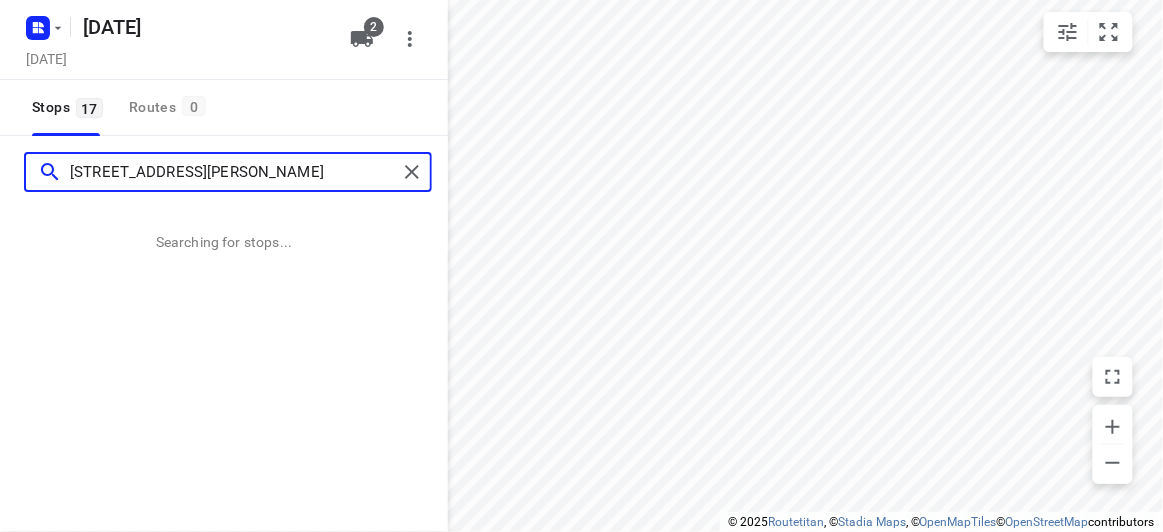 type on "11B Llanos Ave Malvern East 3145" 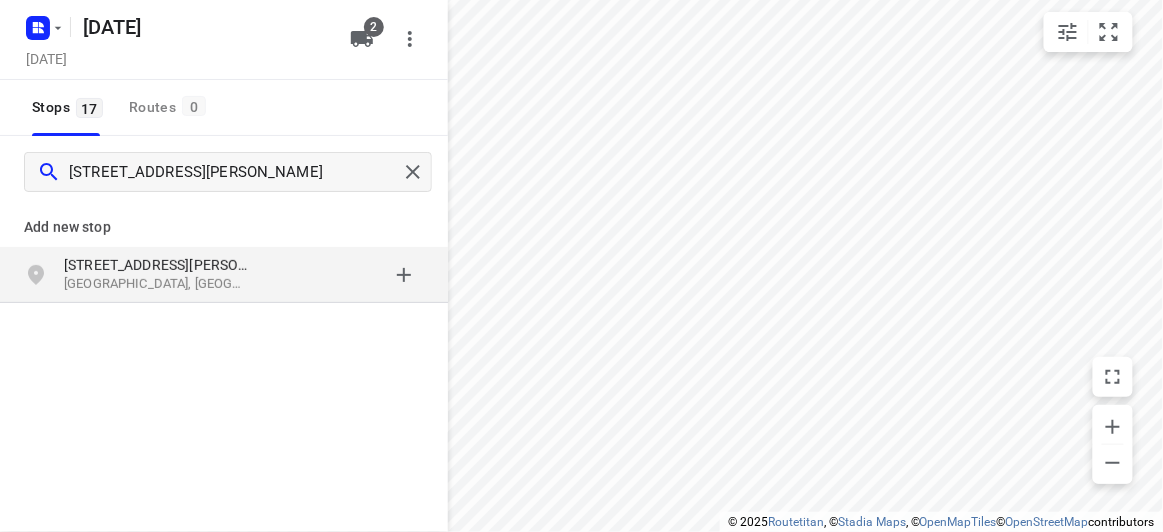 click on "11B Llanos Ave" at bounding box center [156, 265] 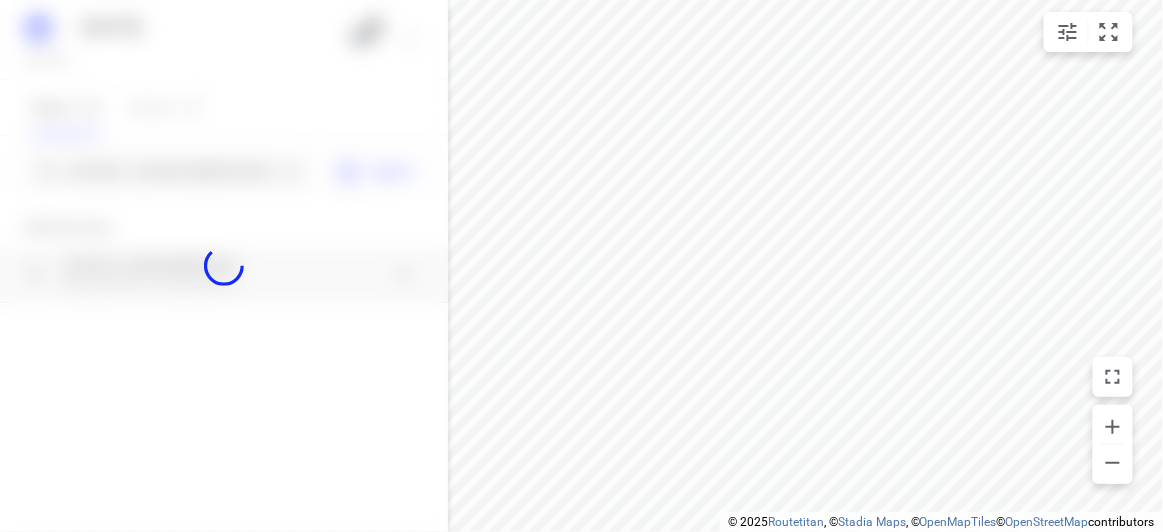 click at bounding box center [224, 266] 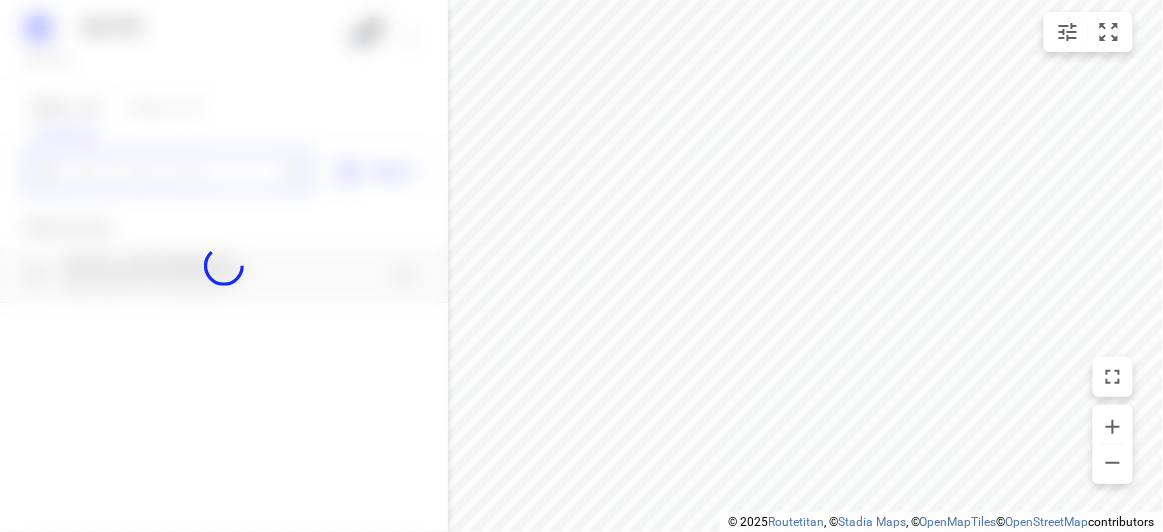 paste on "15 allison road Mont albert north 3129" 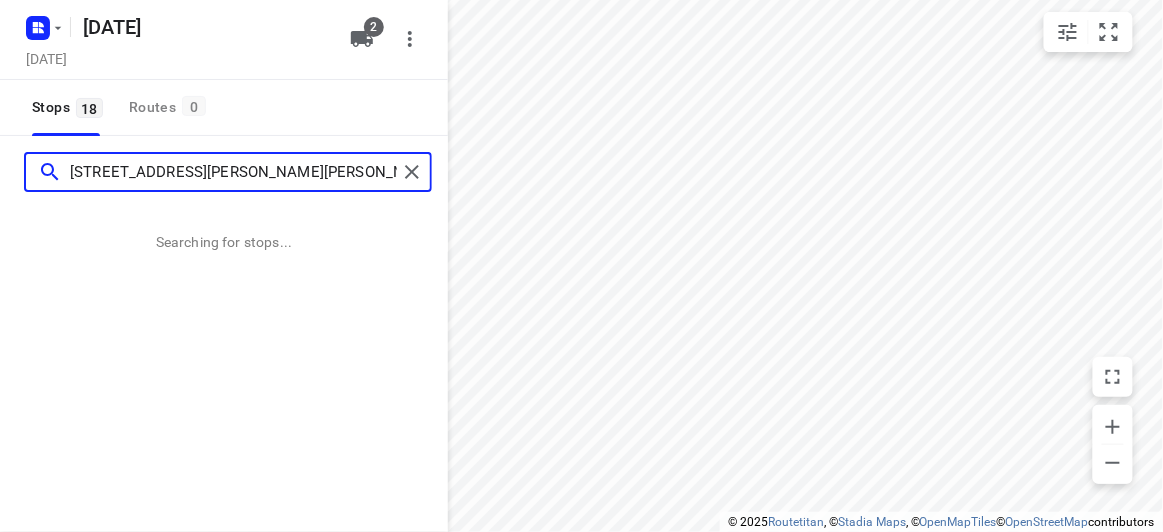 scroll, scrollTop: 0, scrollLeft: 0, axis: both 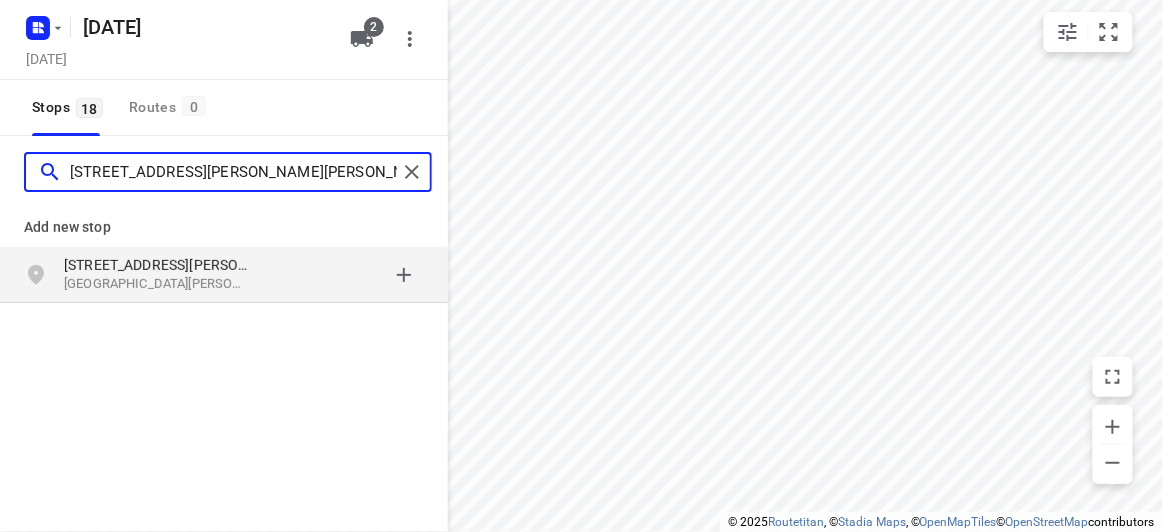 type on "15 allison road Mont albert north 3129" 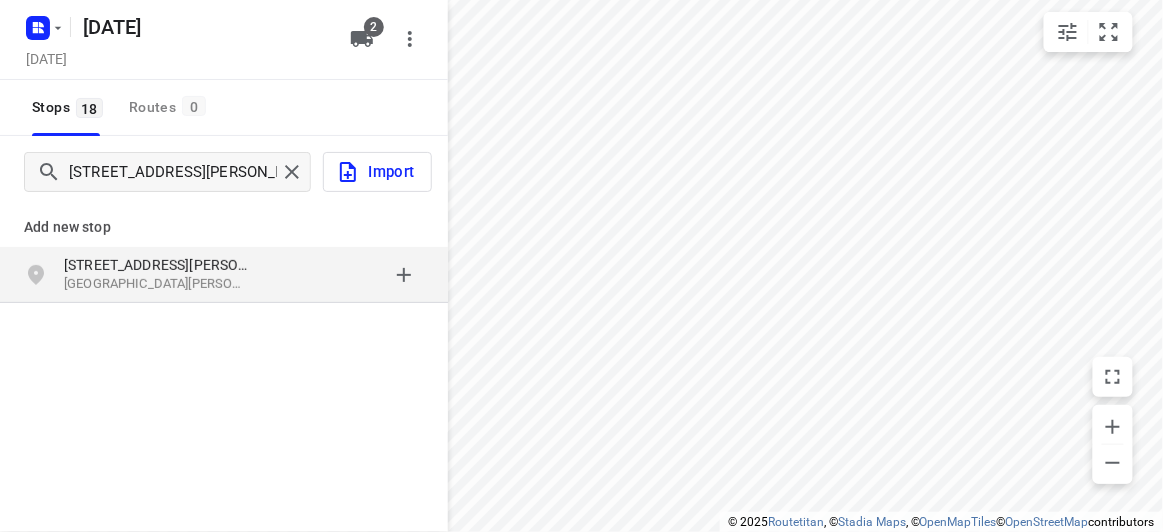 click on "15 Allison Road  Mont Albert North VIC 3129, Australia" at bounding box center (224, 275) 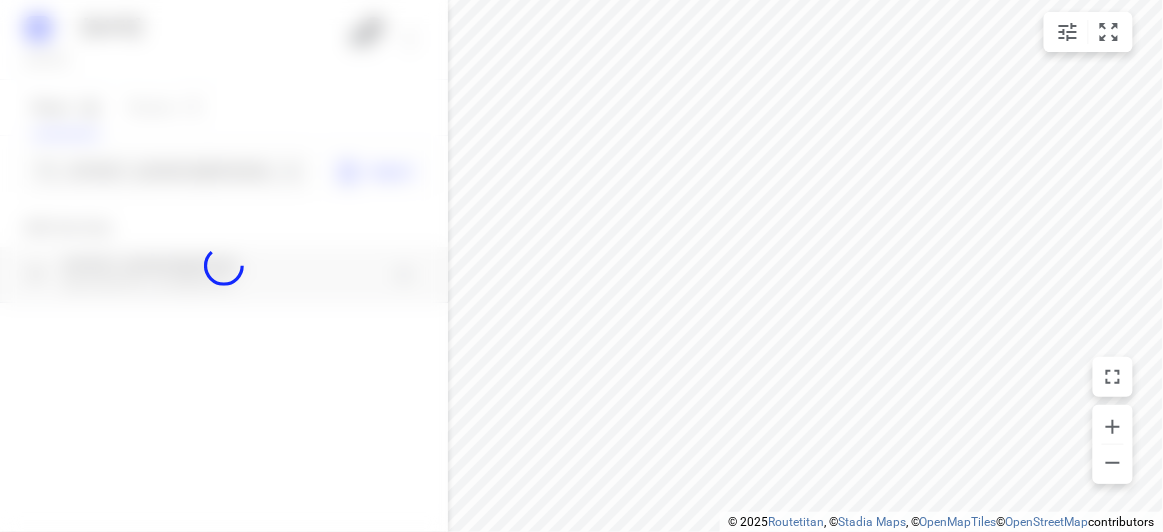 click at bounding box center [224, 266] 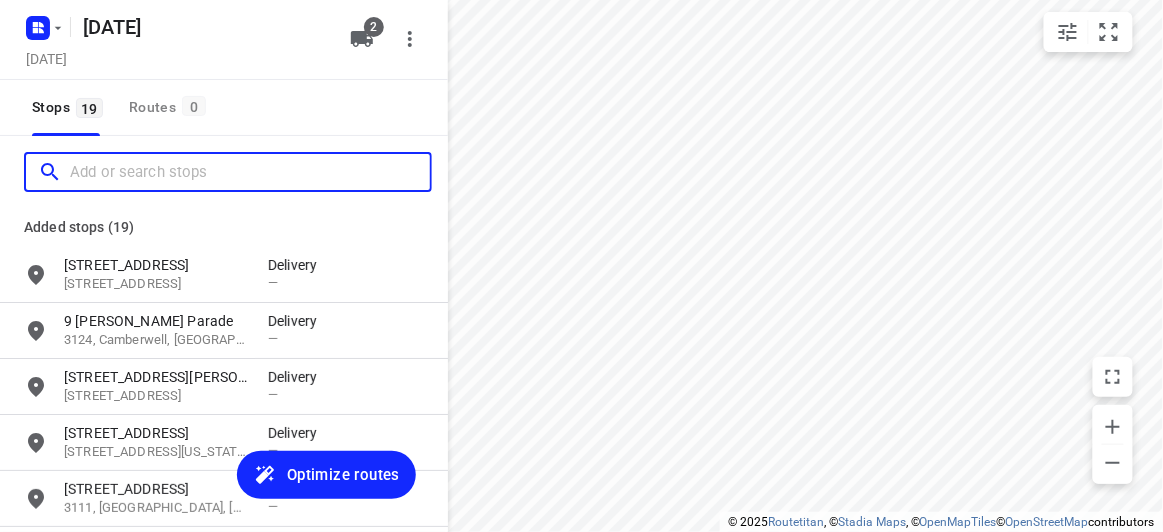 paste on "290 Church Road Templestowe 3106" 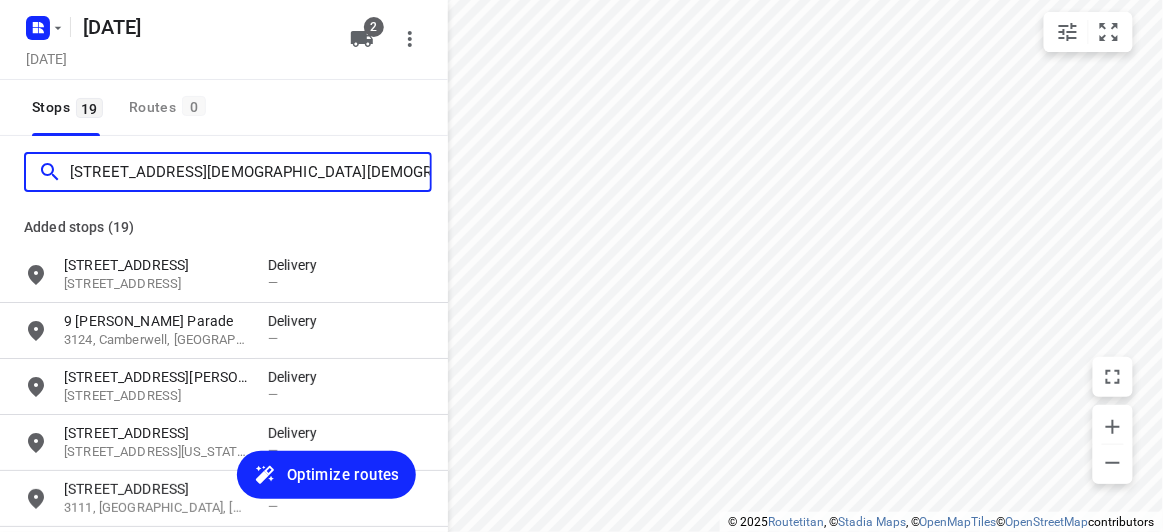 scroll, scrollTop: 0, scrollLeft: 0, axis: both 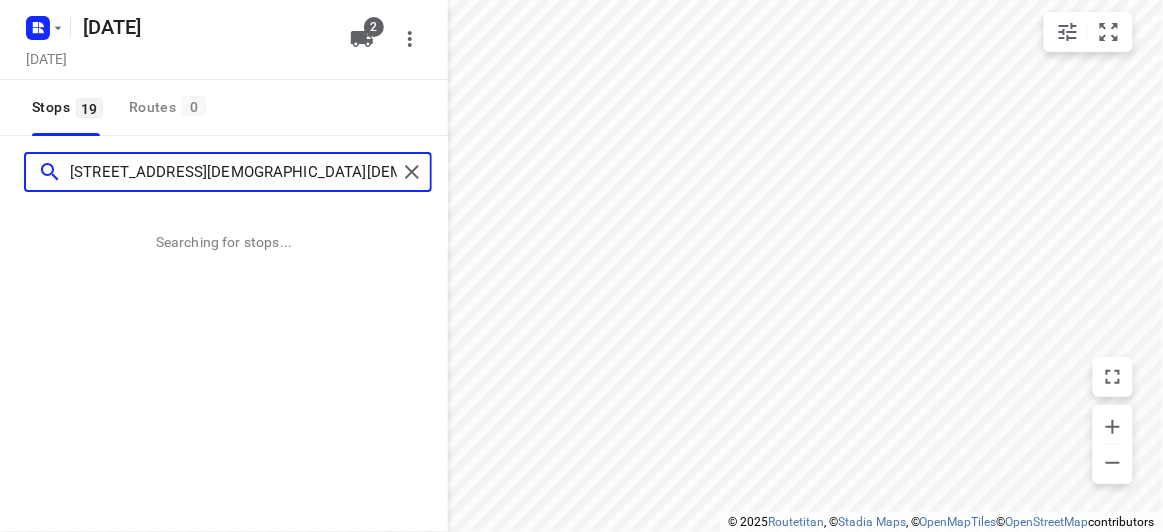 type on "290 Church Road Templestowe 3106" 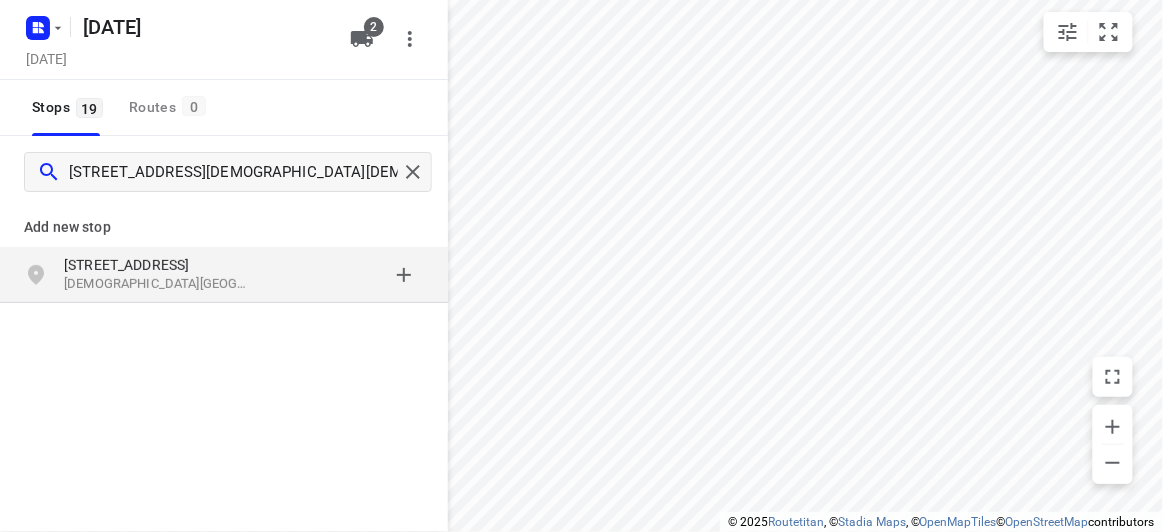click on "Add new stop" at bounding box center [224, 227] 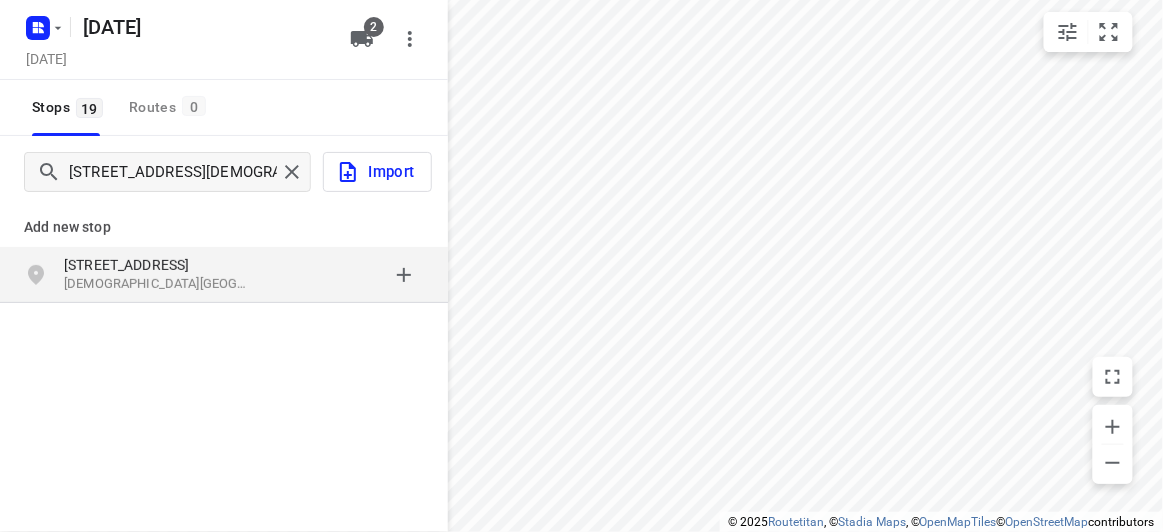 click on "Templestowe VIC 3106, Australia" at bounding box center (156, 284) 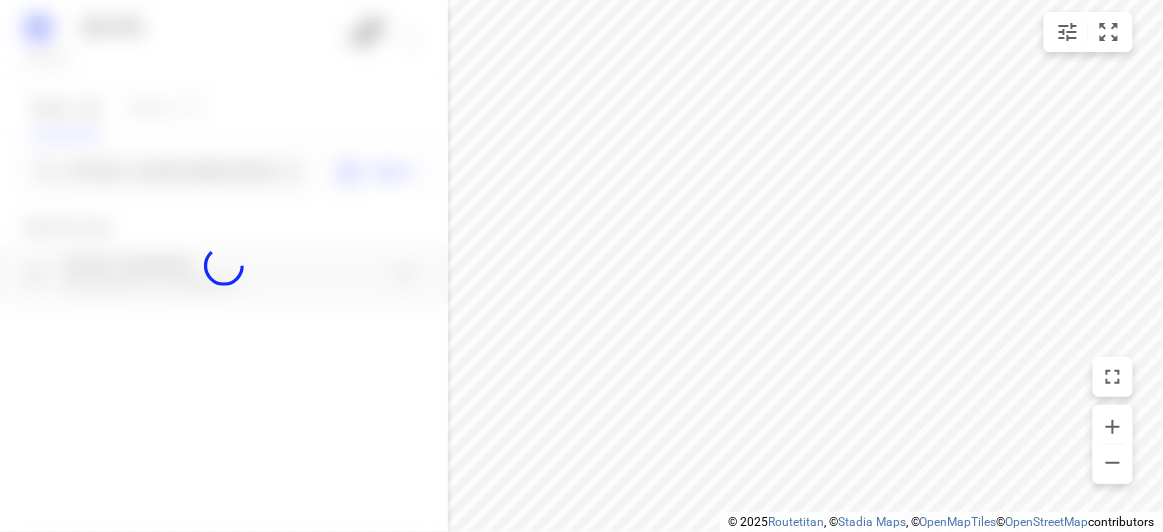 click at bounding box center (224, 266) 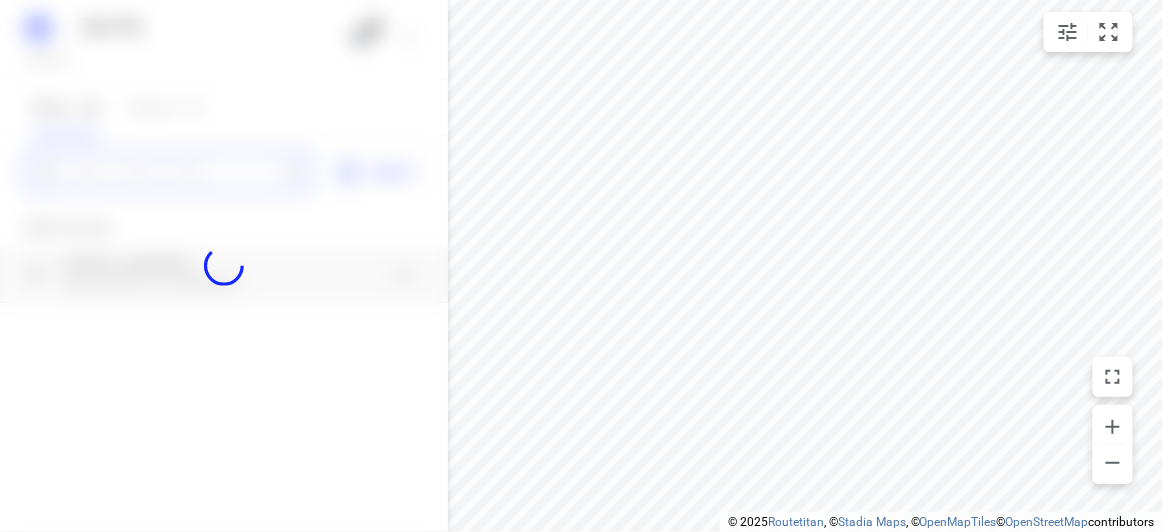 paste on "290 Church Road Templestowe 3106" 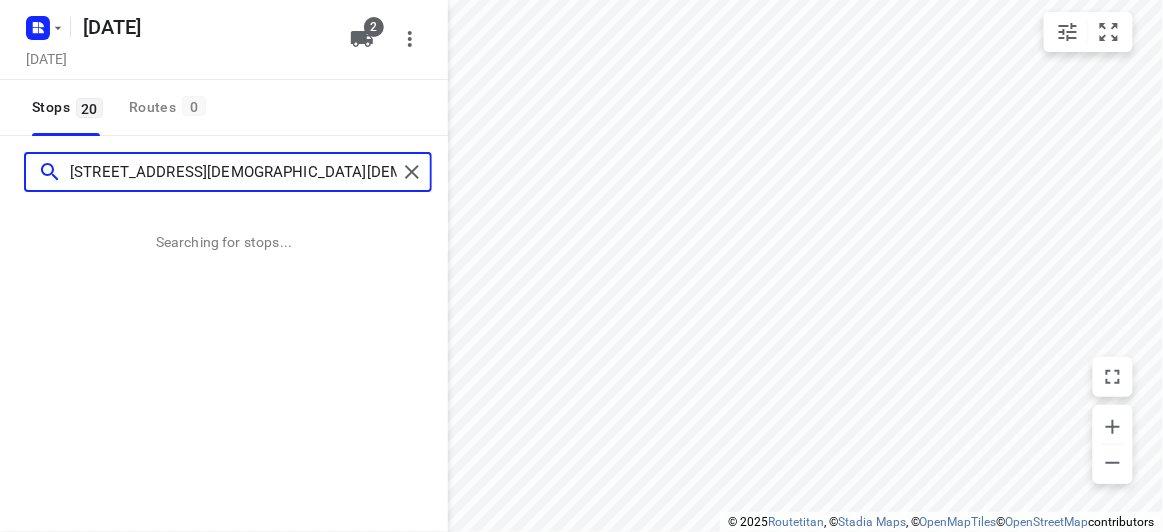 scroll, scrollTop: 0, scrollLeft: 0, axis: both 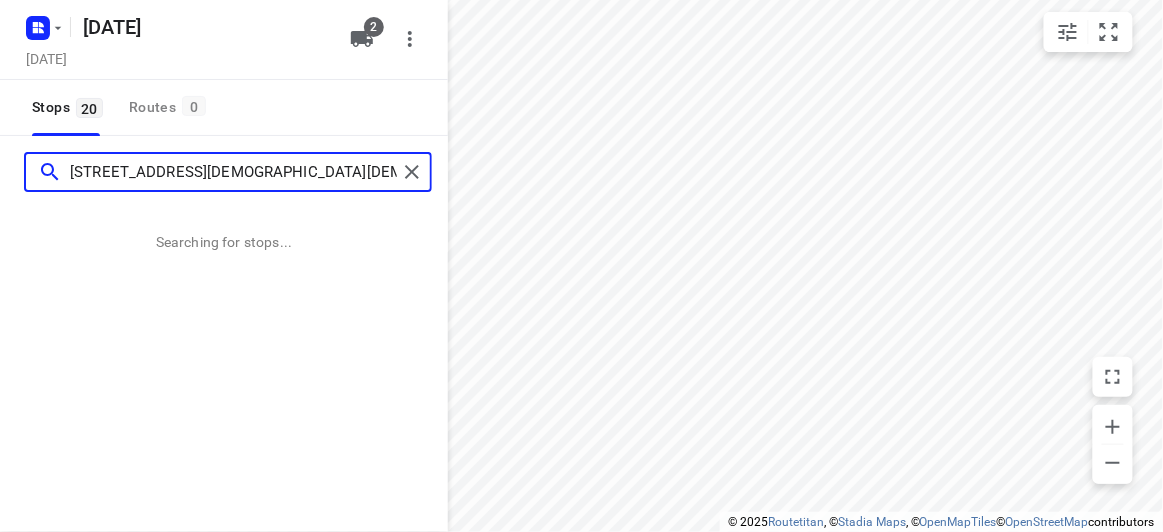 type on "290 Church Road Templestowe 3106" 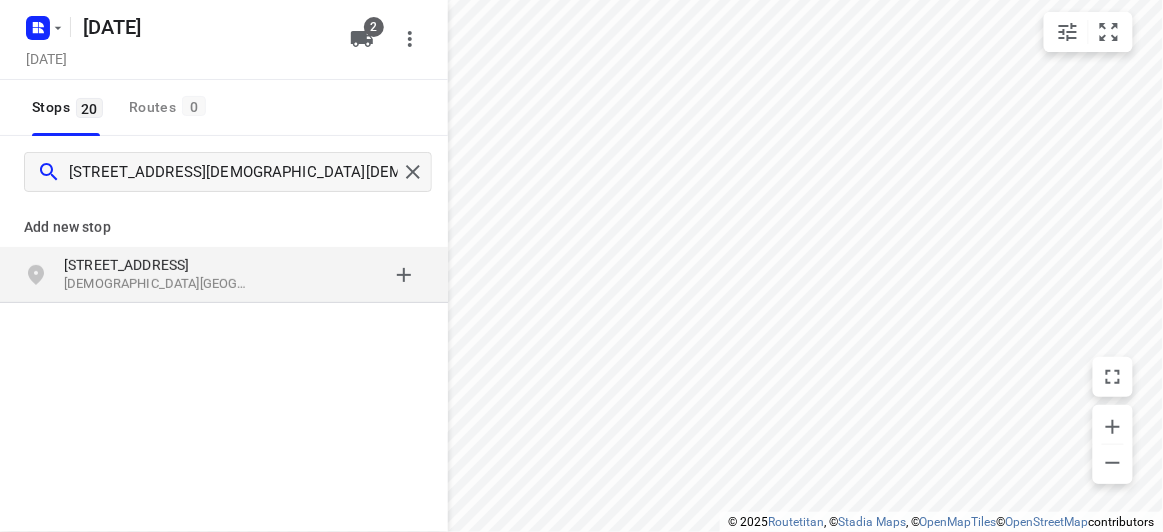 click on "290 Church Road  Templestowe VIC 3106, Australia" at bounding box center [166, 275] 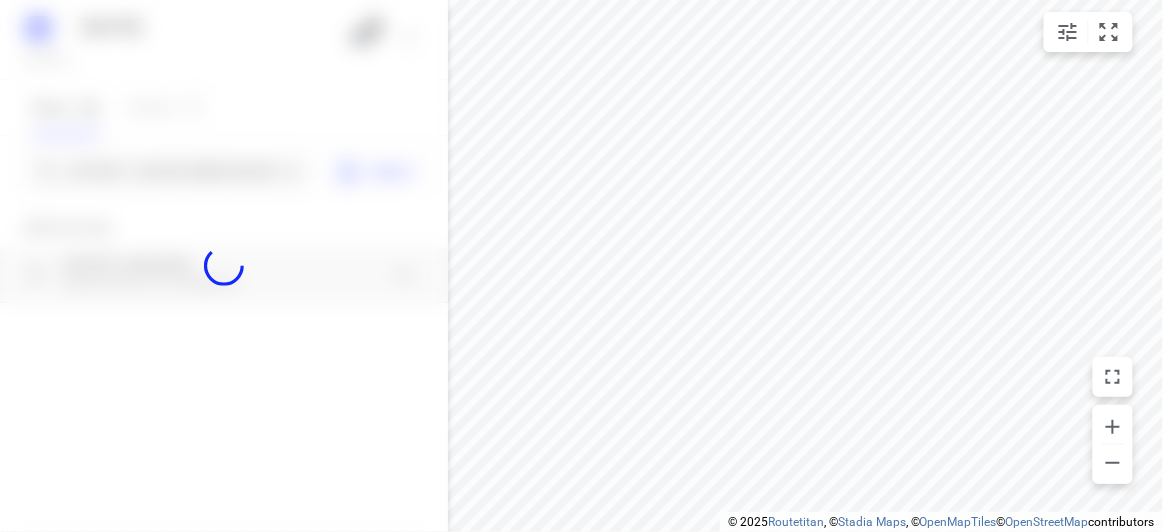 click at bounding box center (224, 266) 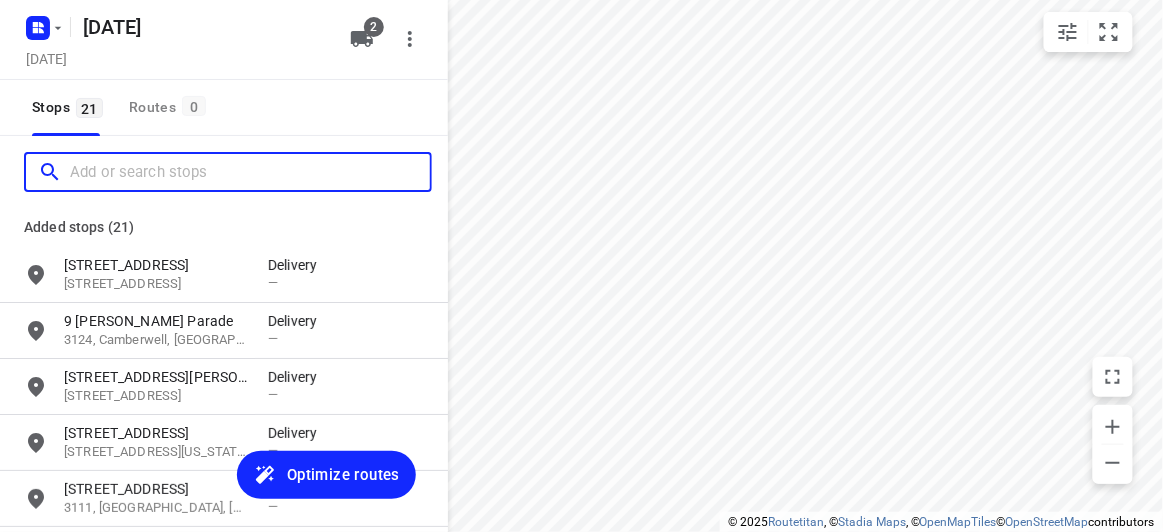 scroll, scrollTop: 0, scrollLeft: 0, axis: both 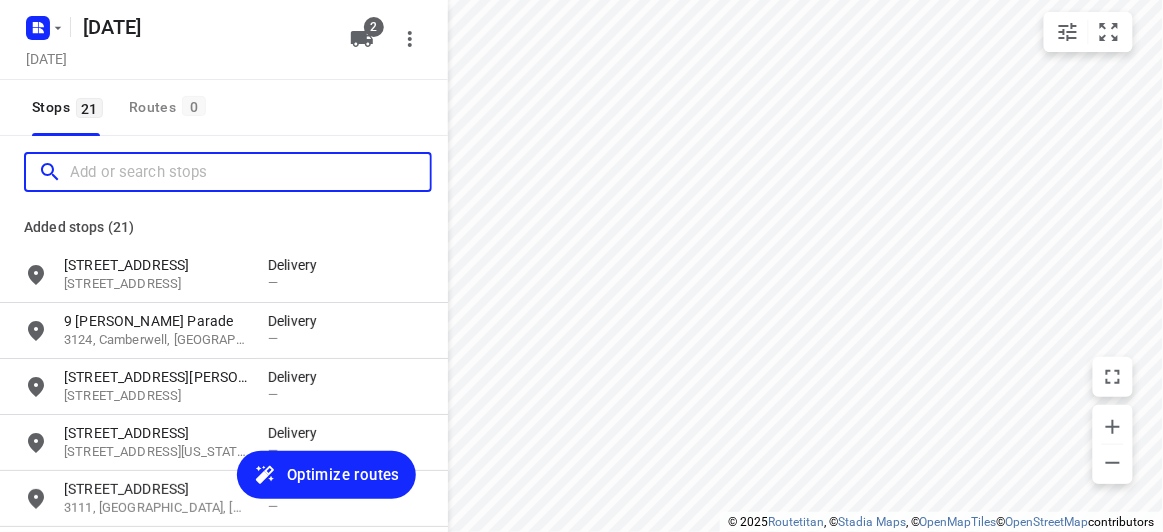 paste on "63 COORIGIL ROAD CARNEGIE 3163" 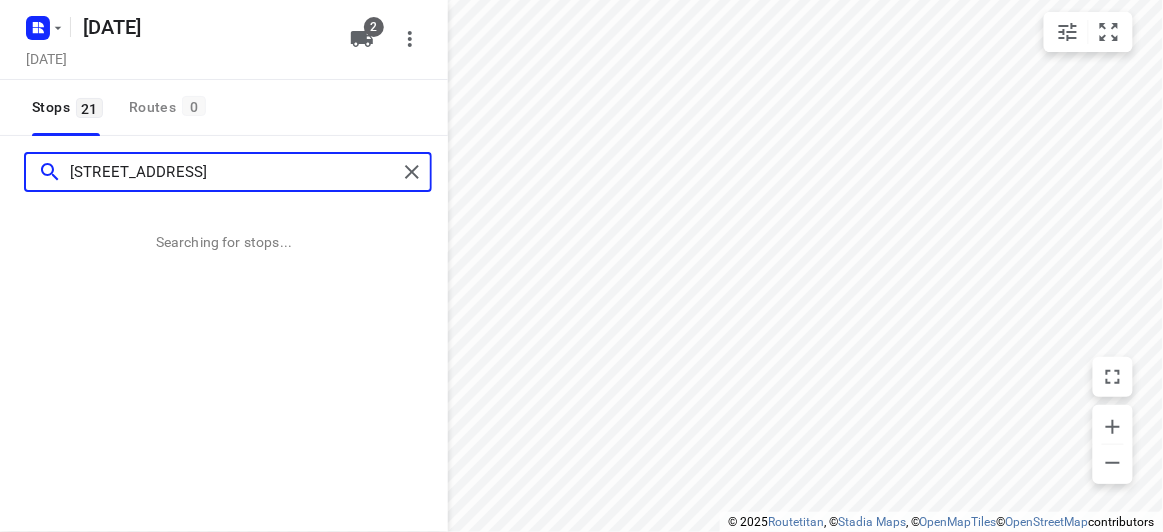 type on "63 COORIGIL ROAD CARNEGIE 3163" 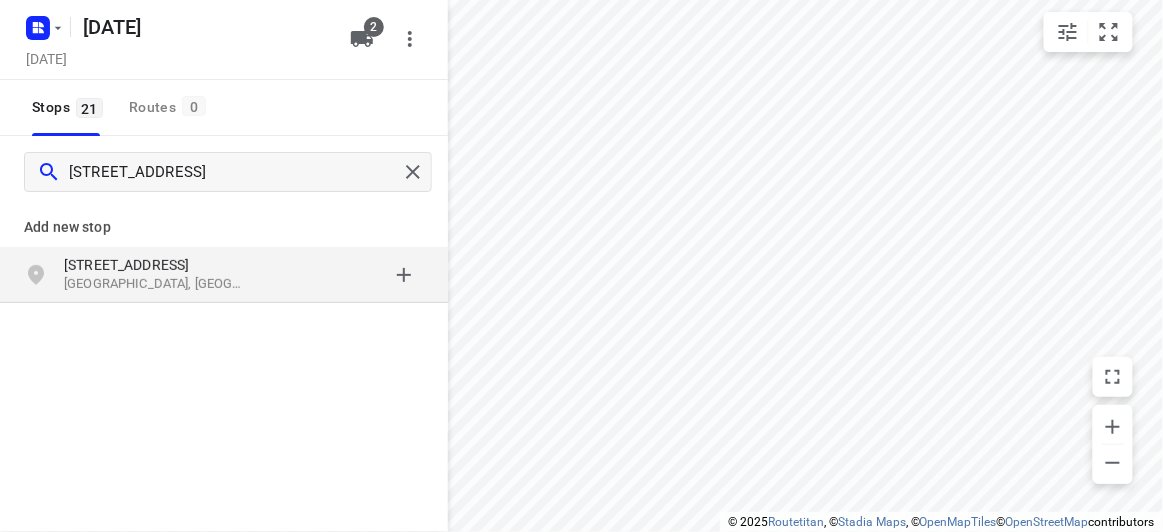 click at bounding box center (346, 275) 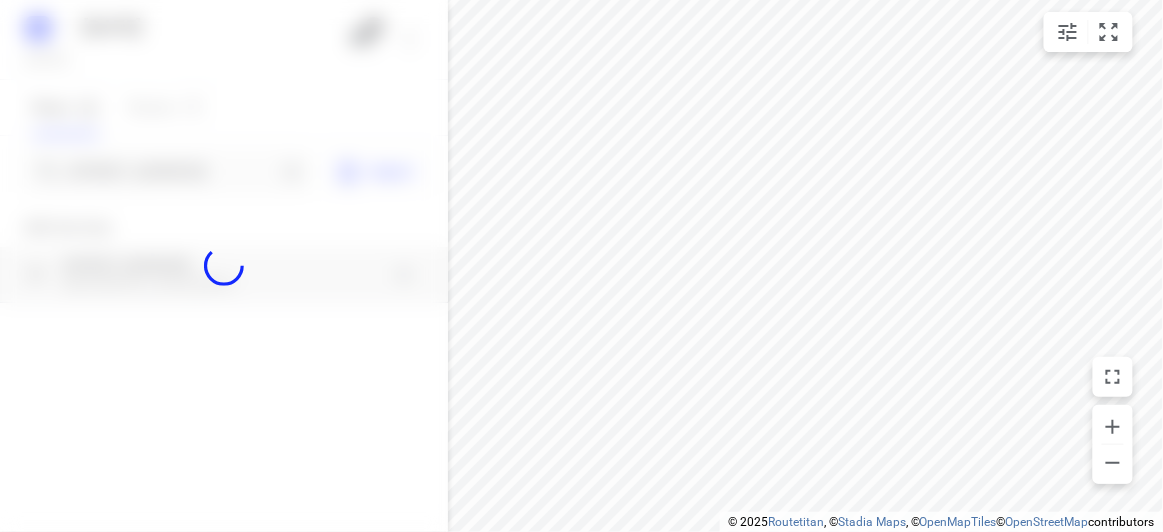 click at bounding box center [224, 266] 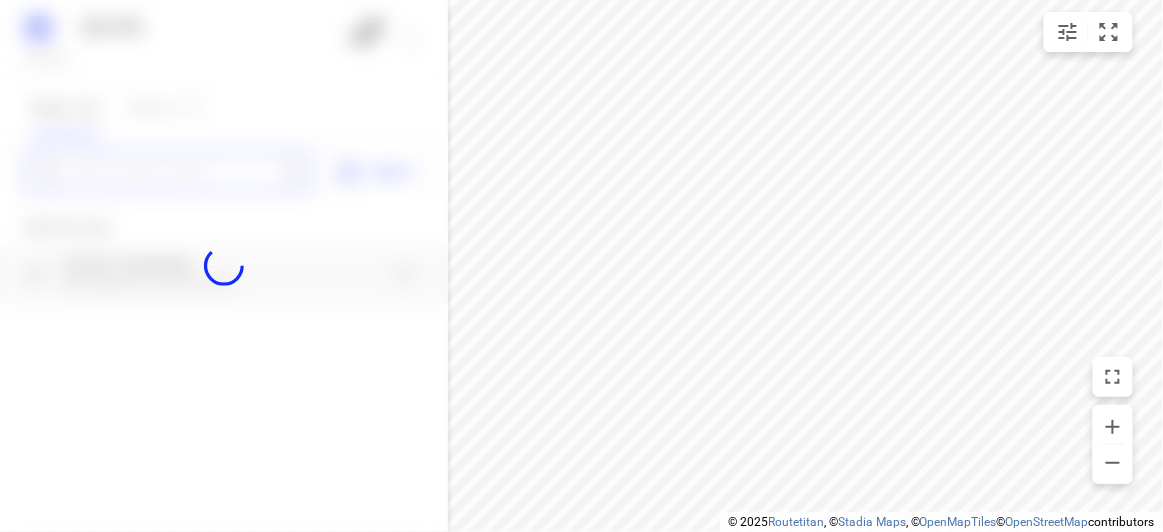 paste on "63 COORIGIL ROAD CARNEGIE 3163" 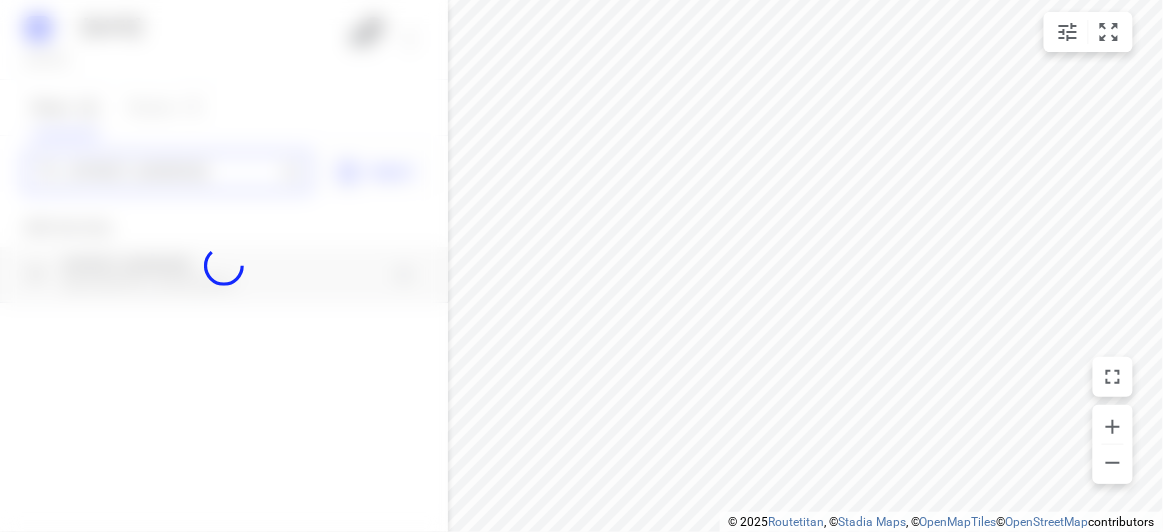 scroll, scrollTop: 0, scrollLeft: 0, axis: both 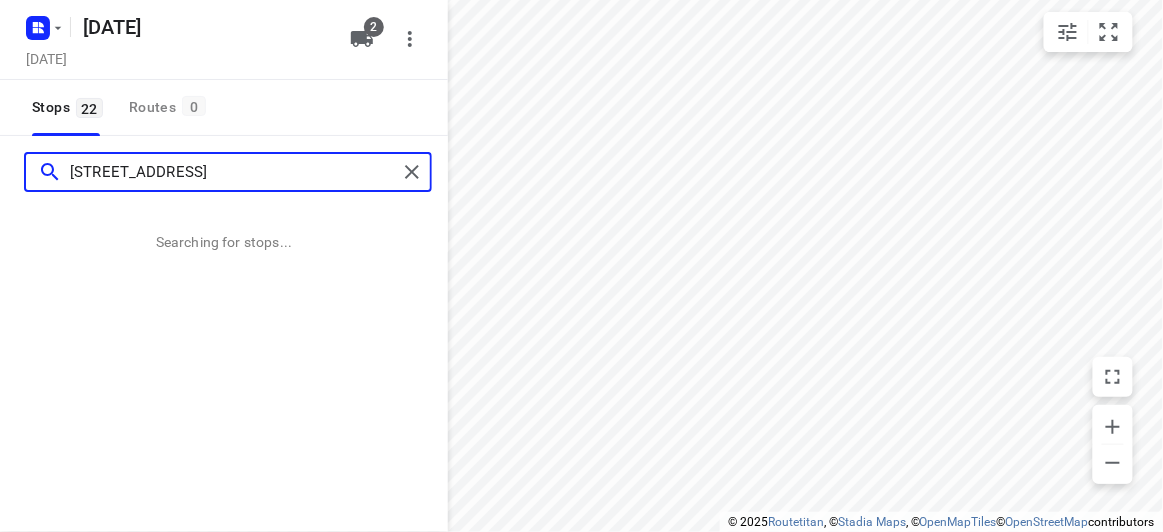 type on "63 COORIGIL ROAD CARNEGIE 3163" 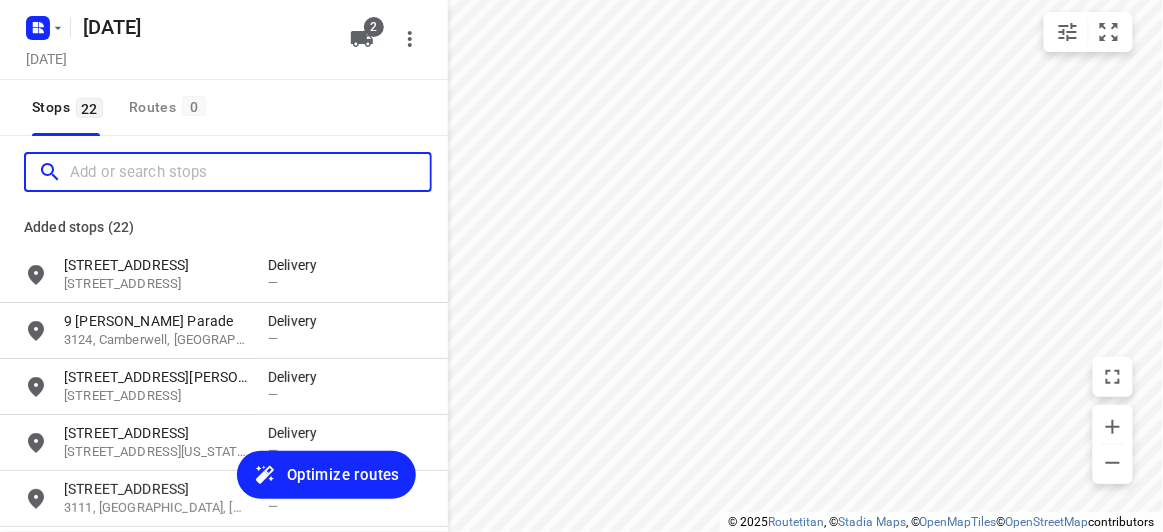 click at bounding box center [250, 172] 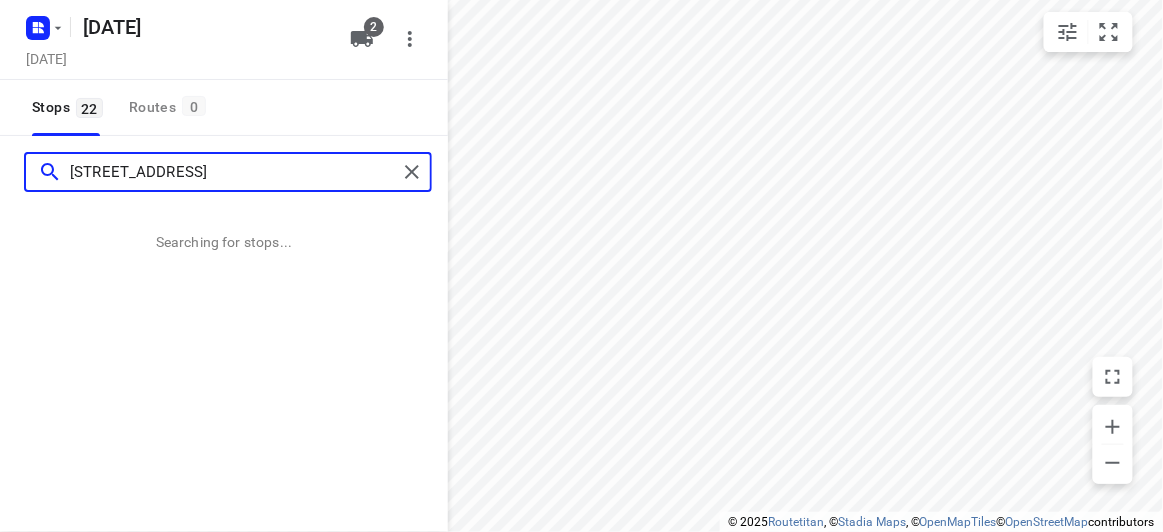 type on "47-49 Willesden Road Hughesdale 3166" 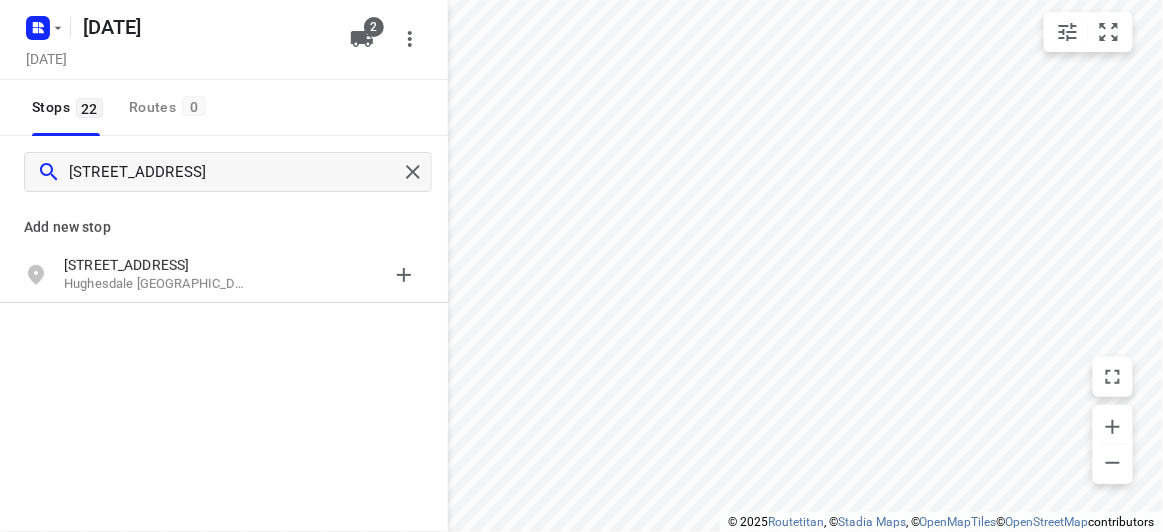 click on "Add new stop" at bounding box center [224, 219] 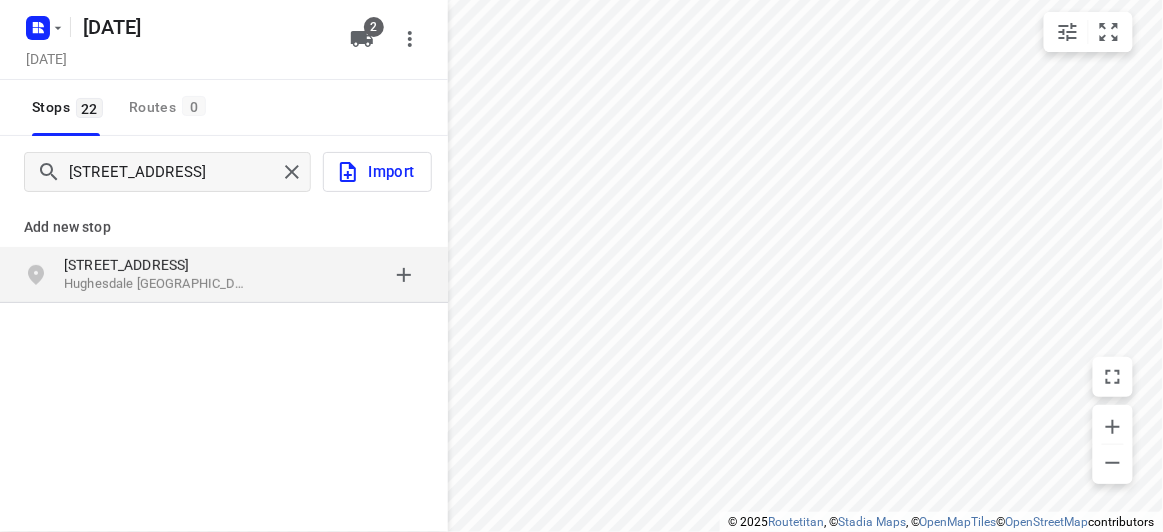click on "47-49 Willesden Road" at bounding box center (156, 265) 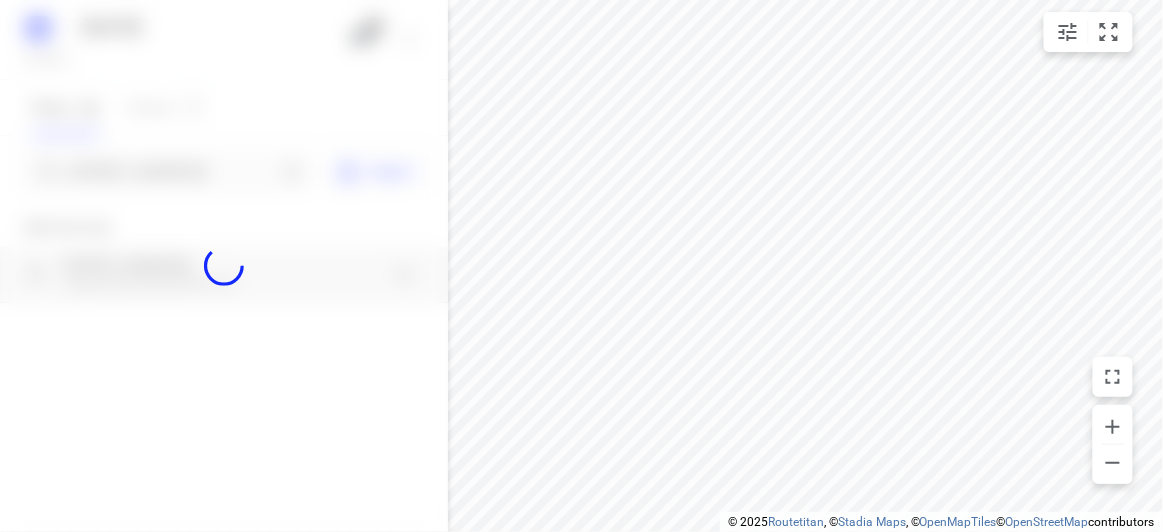 click at bounding box center (224, 266) 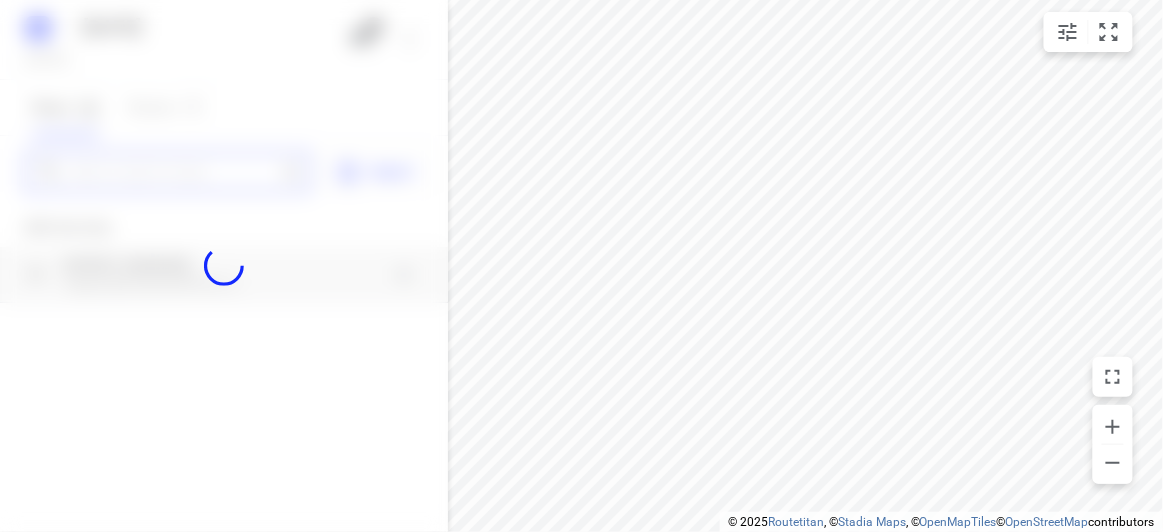 paste on "3 Crusader Crescent Glen Waverley 3150" 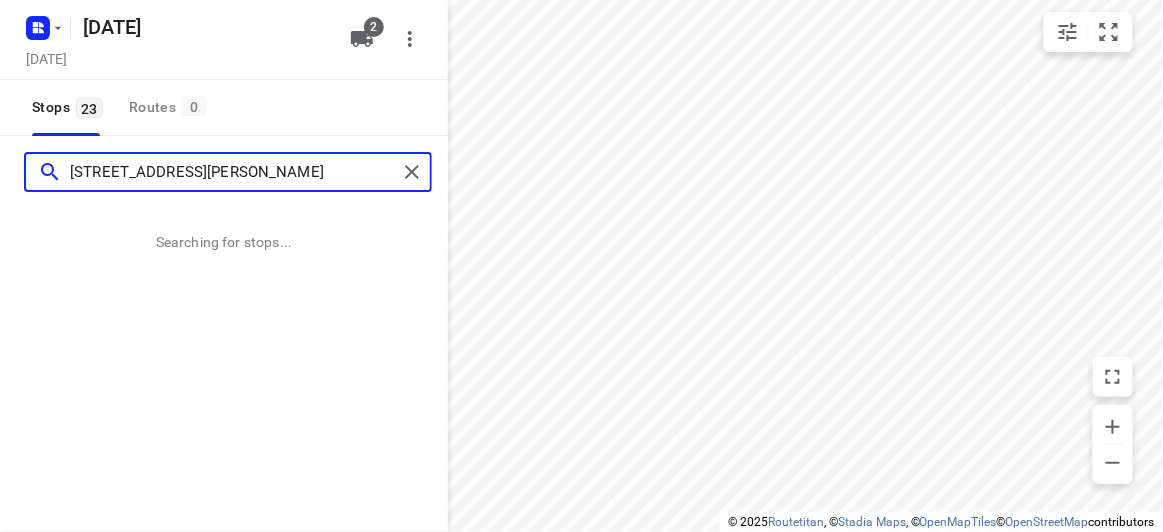 scroll, scrollTop: 0, scrollLeft: 0, axis: both 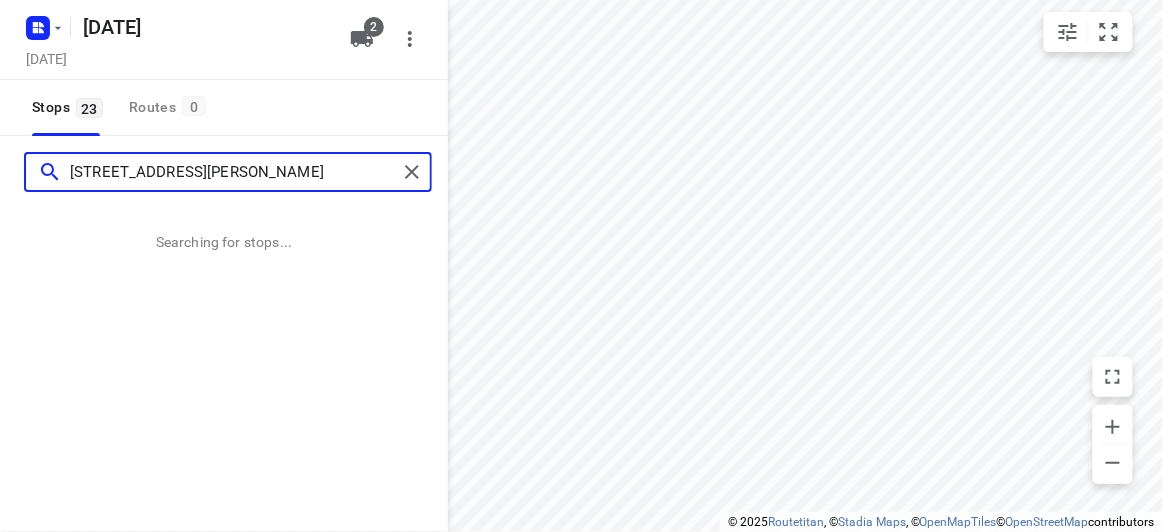 type on "3 Crusader Crescent Glen Waverley 3150" 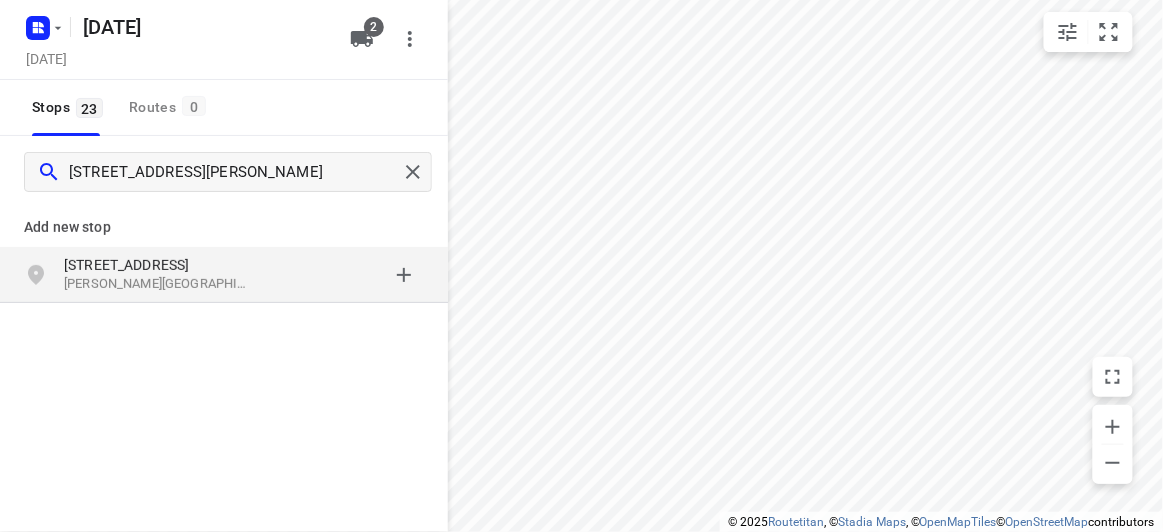 click on "3 Crusader Crescent" at bounding box center [156, 265] 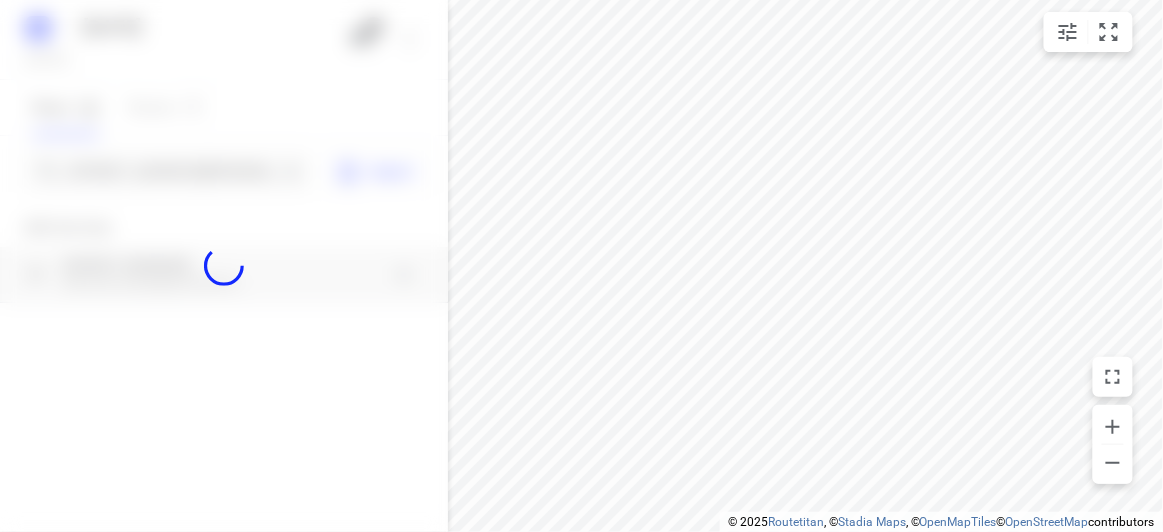 click at bounding box center (224, 266) 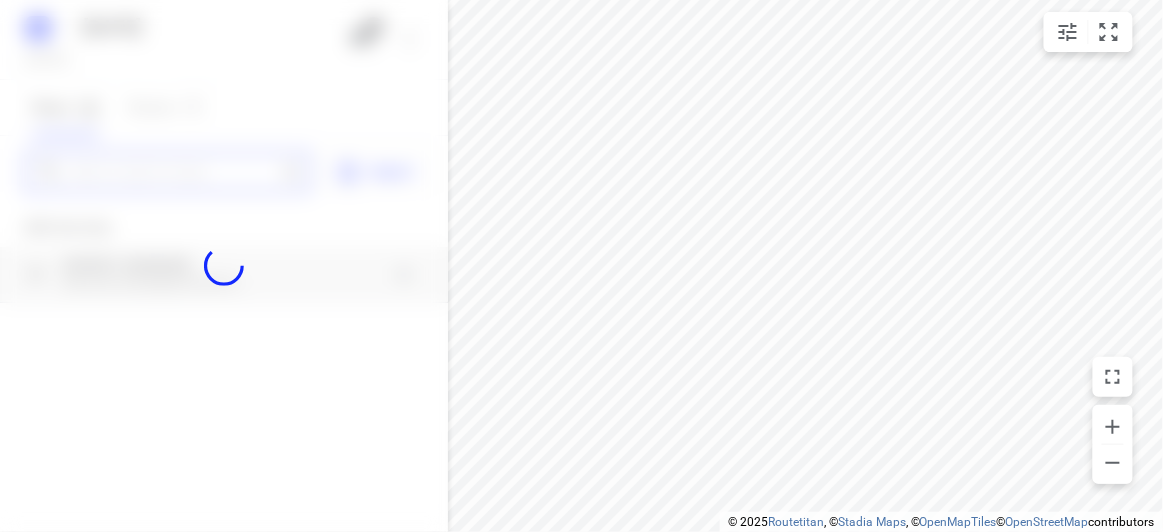 click at bounding box center [173, 172] 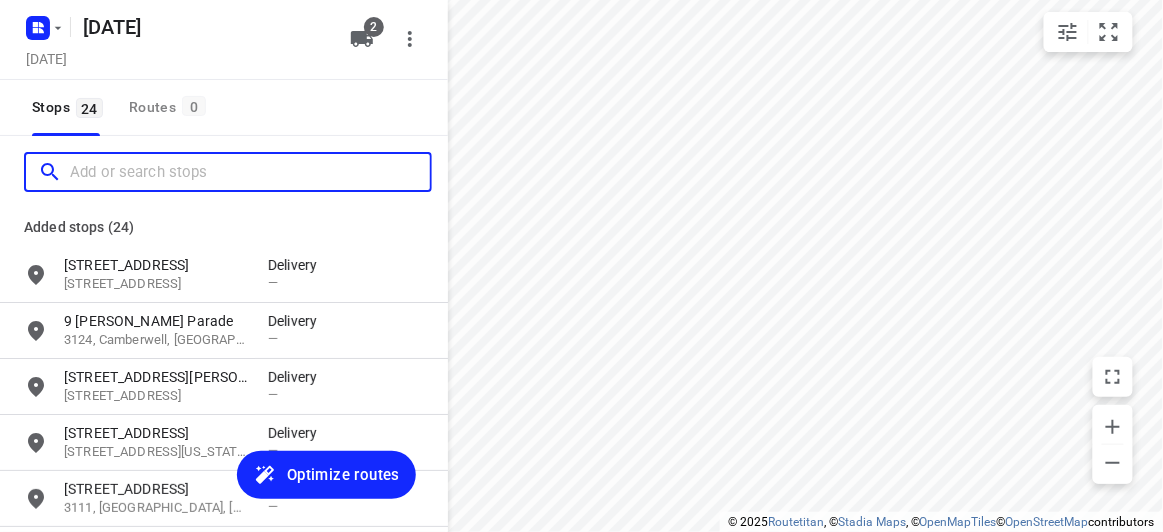 scroll, scrollTop: 0, scrollLeft: 0, axis: both 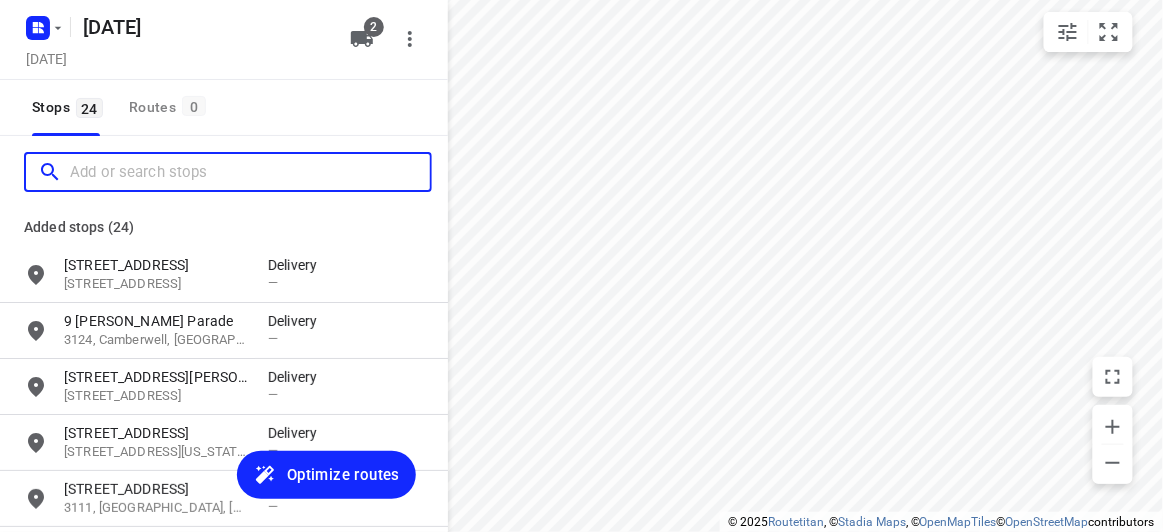 paste on "9A Waiora Road Caulfield North 3161" 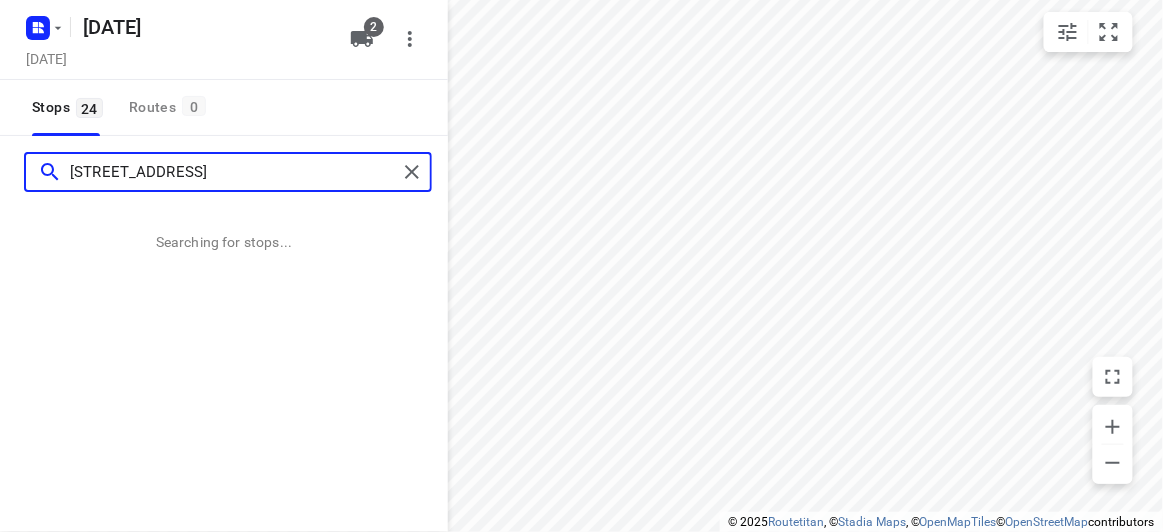 type on "9A Waiora Road Caulfield North 3161" 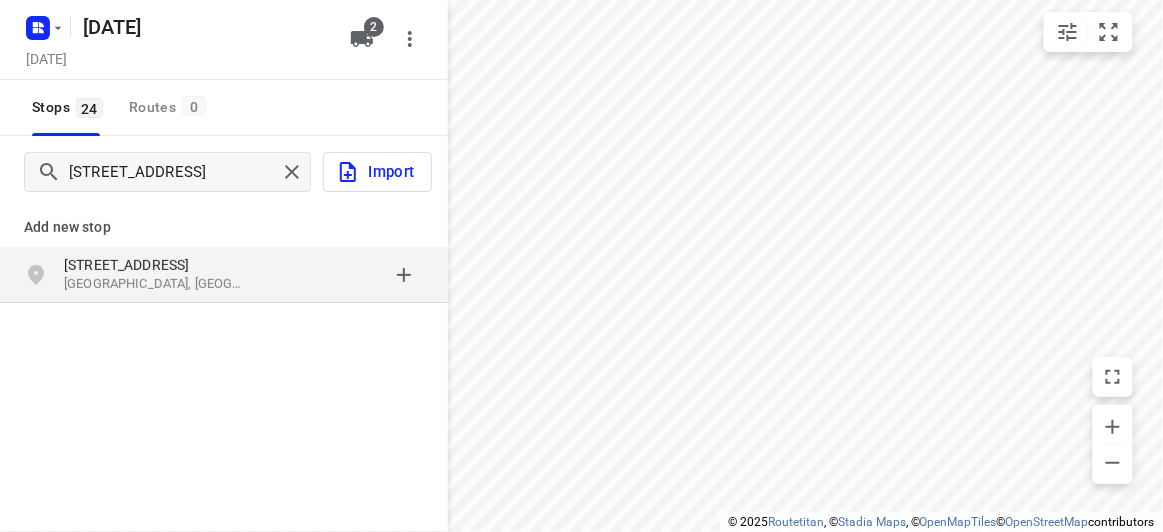 click on "9A Waiora Road Caulfield North 3161 Import" at bounding box center [224, 172] 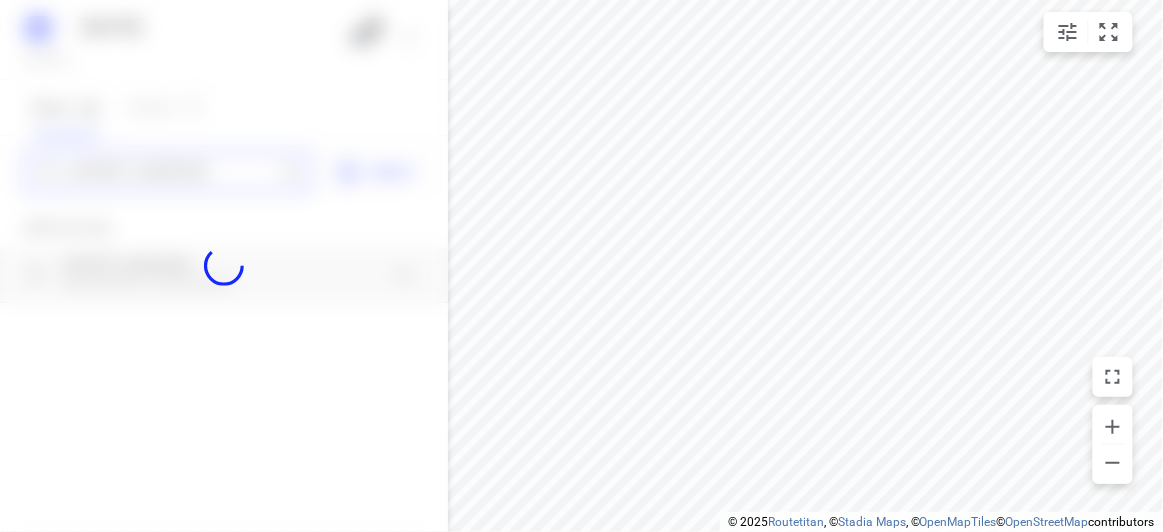 click on "09 JULY 2025 Tuesday, Jul 08 2 Stops 24 Routes 0 9A Waiora Road Caulfield North 3161 Import Add new stop 9A Waiora Road  Caulfield North VIC 3161, Australia Routing Settings Optimization preference Shortest distance distance Optimization preference Distance Format KM km Distance Format Default stop duration 5 minutes Default stop duration Default stop load 1 units Default stop load Allow late stops   Maximum amount of time drivers may be late at a stop Allow reloads BETA   Vehicles may return to the depot to load more stops. Fixed departure time   Vehicles must depart at the start of their working hours Cancel Save" at bounding box center [224, 266] 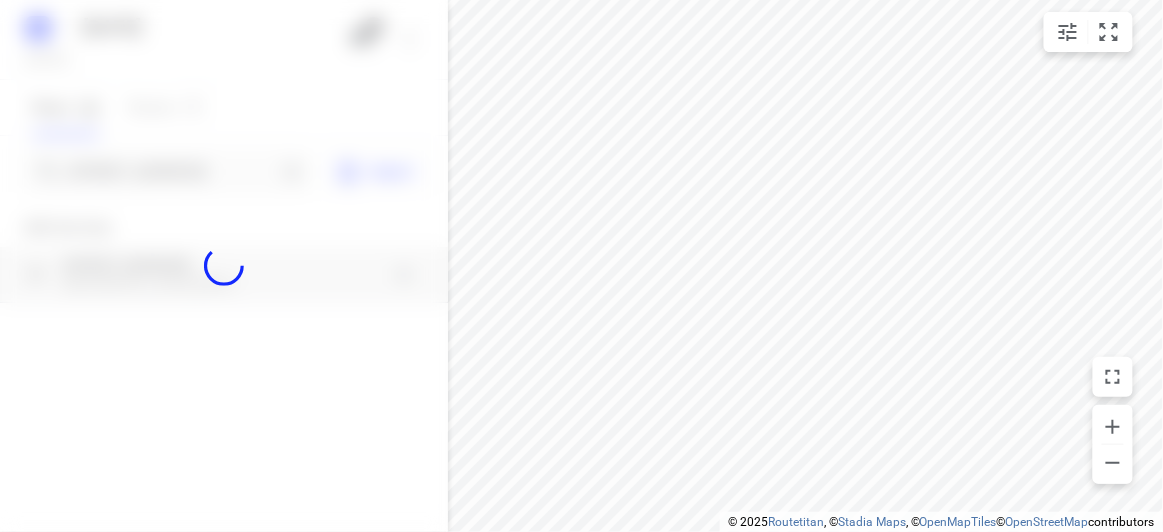 click at bounding box center [224, 266] 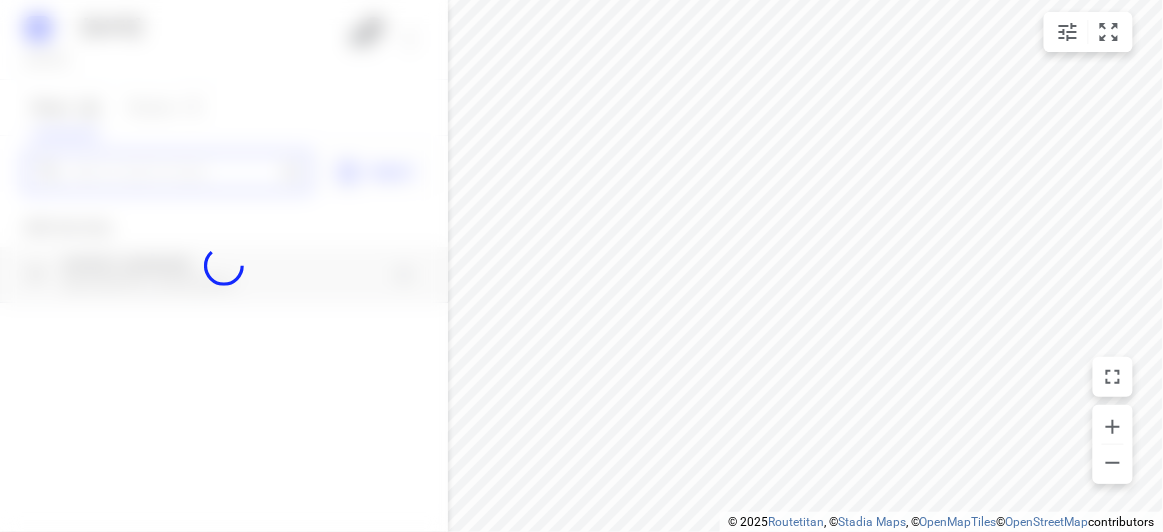 paste on "29 Barbara Street Vermont 3133" 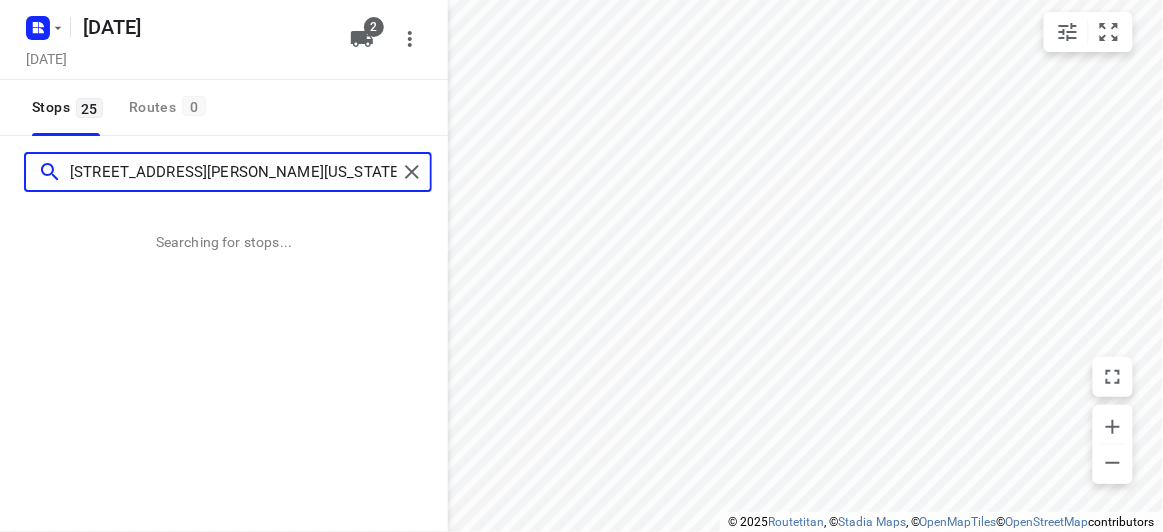 type on "29 Barbara Street Vermont 3133" 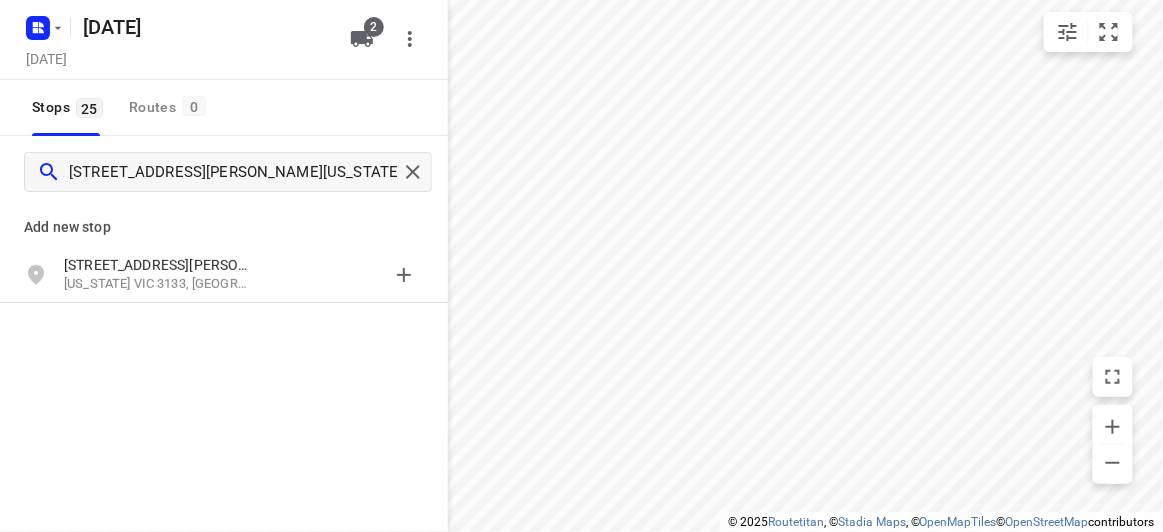 click on "Add new stop" at bounding box center [224, 227] 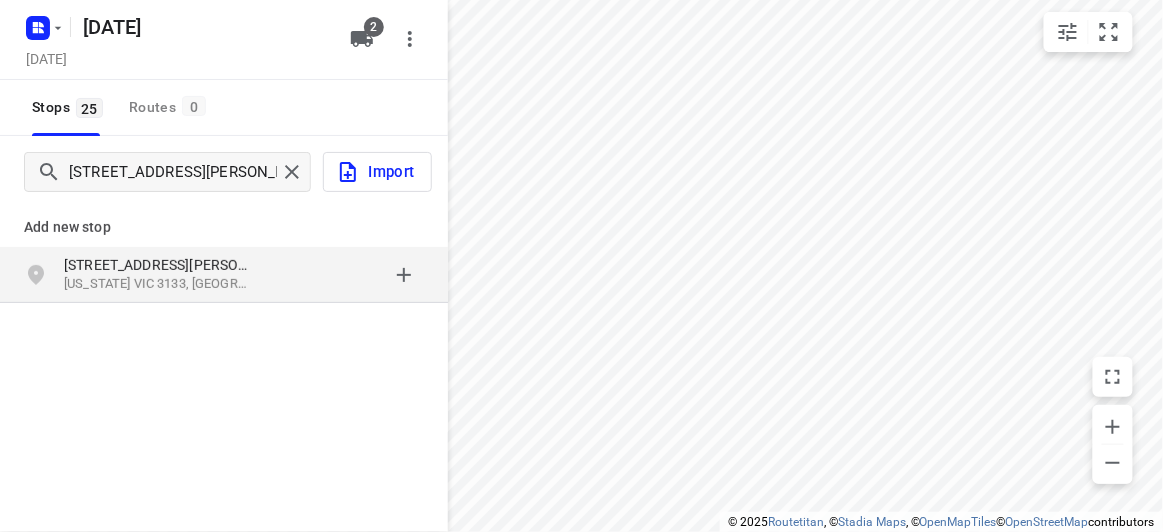 click on "Vermont VIC 3133, Australia" at bounding box center (156, 284) 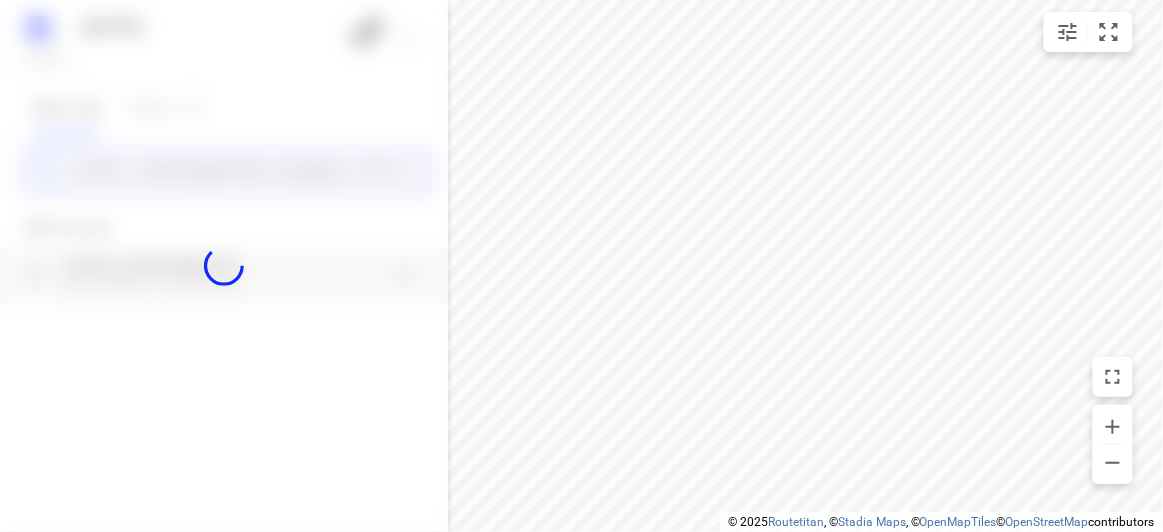 click on "09 JULY 2025 Tuesday, Jul 08 2 Stops 25 Routes 0 29 Barbara Street Vermont 3133 Add new stop 29 Barbara Street  Vermont VIC 3133, Australia Routing Settings Optimization preference Shortest distance distance Optimization preference Distance Format KM km Distance Format Default stop duration 5 minutes Default stop duration Default stop load 1 units Default stop load Allow late stops   Maximum amount of time drivers may be late at a stop Allow reloads BETA   Vehicles may return to the depot to load more stops. Fixed departure time   Vehicles must depart at the start of their working hours Cancel Save" at bounding box center (224, 266) 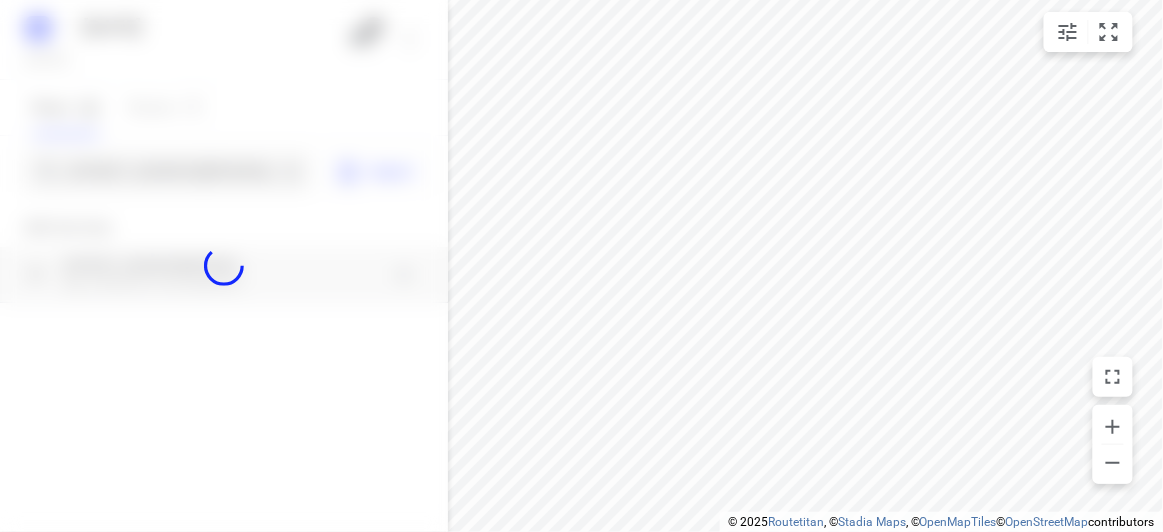 click at bounding box center (224, 266) 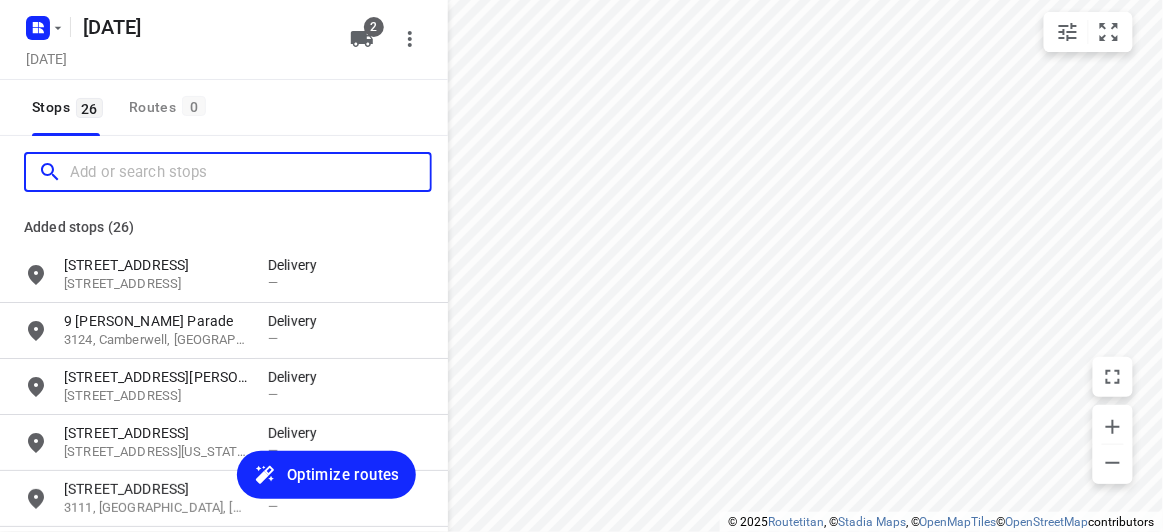paste on "12 Oxley Close Glen Waverley 3150" 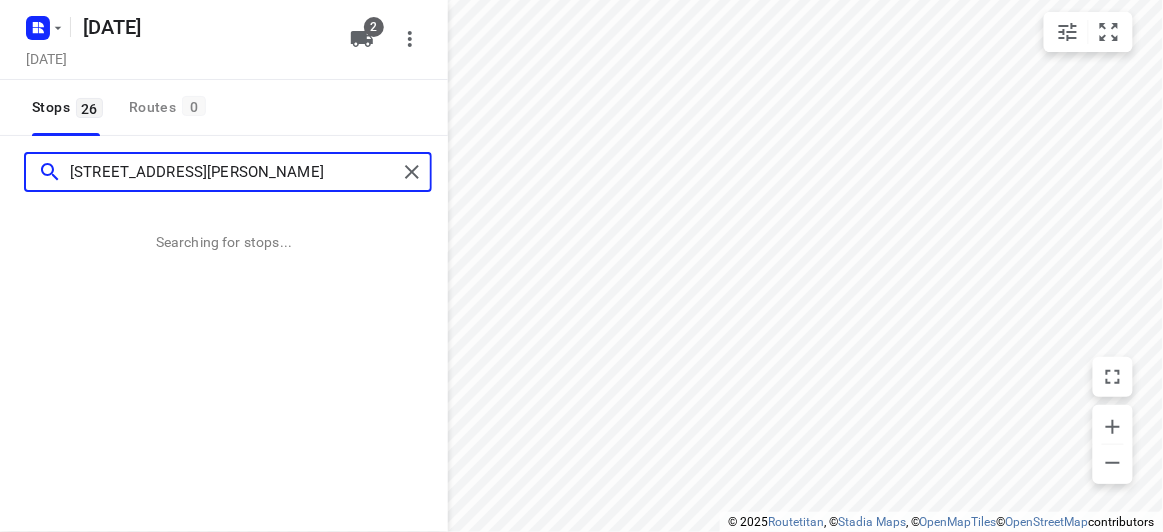 type on "12 Oxley Close Glen Waverley 3150" 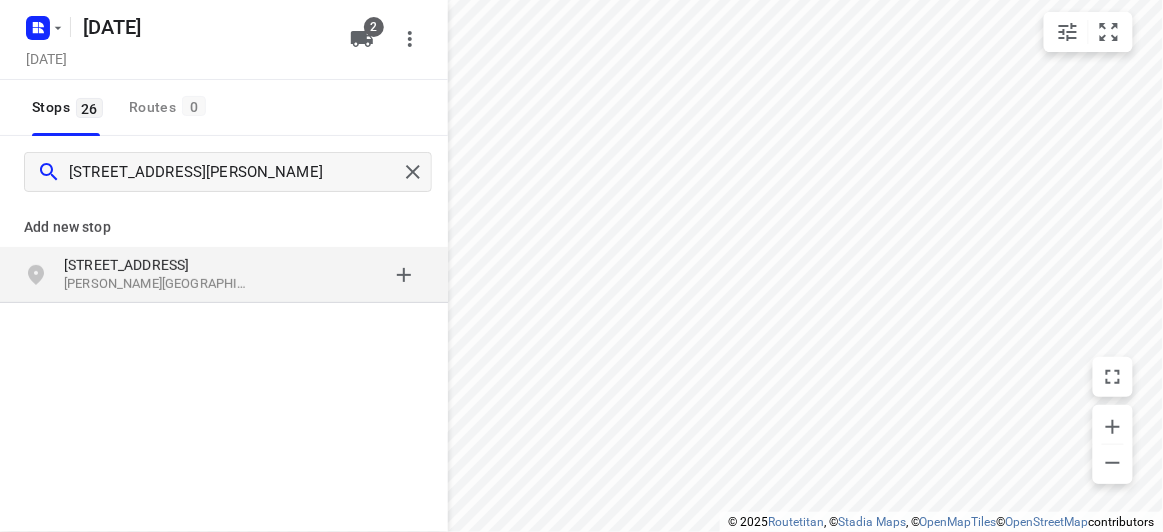 drag, startPoint x: 261, startPoint y: 319, endPoint x: 226, endPoint y: 275, distance: 56.22277 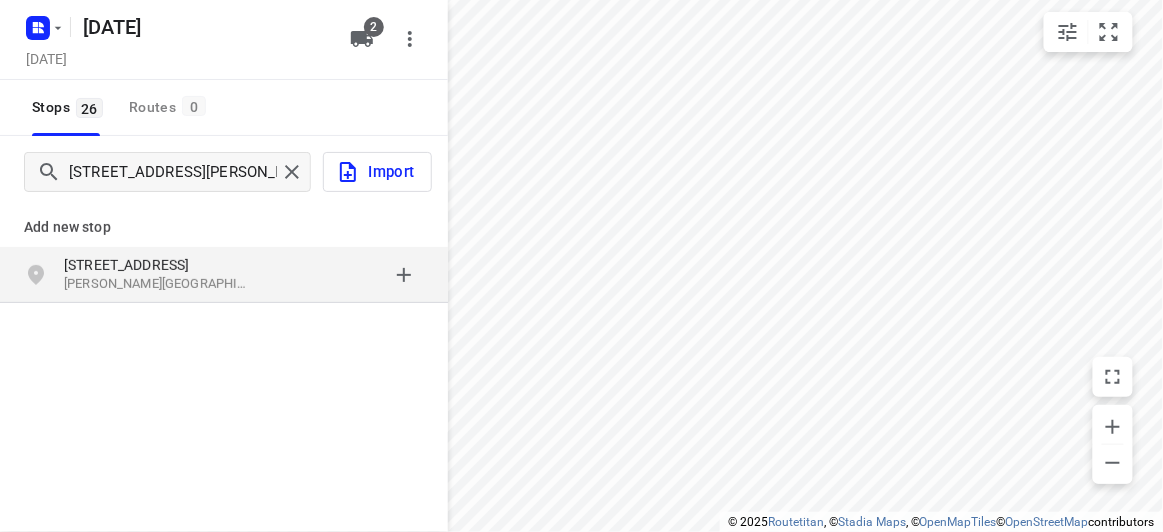 click on "12 Oxley Close" at bounding box center [156, 265] 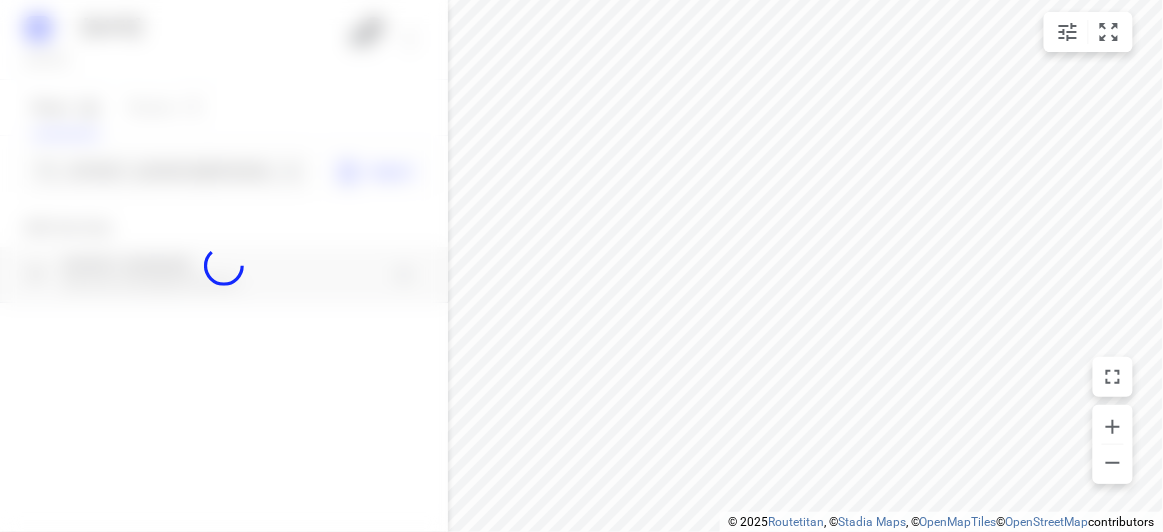 click at bounding box center (224, 266) 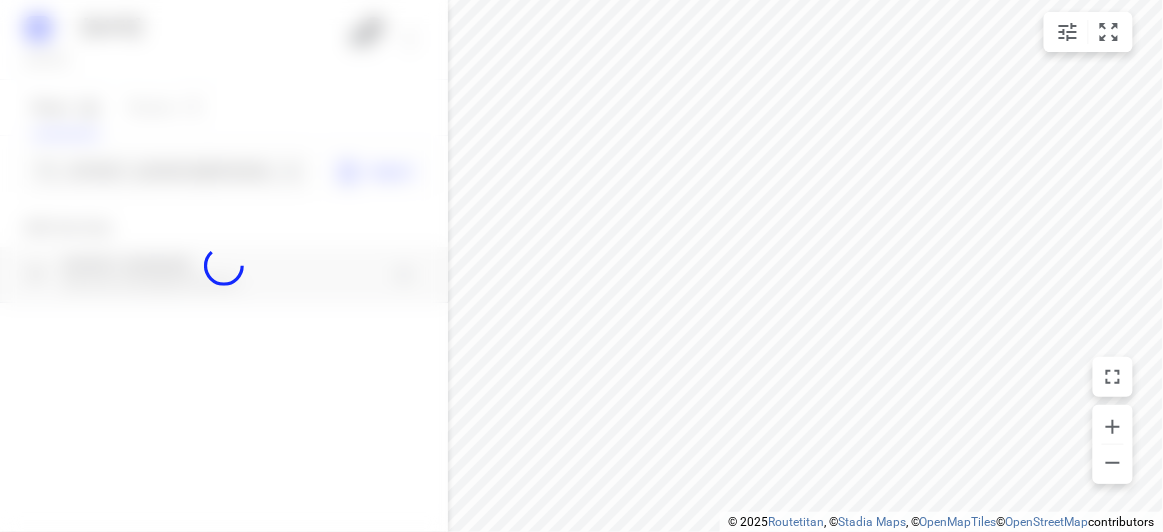 click at bounding box center [224, 266] 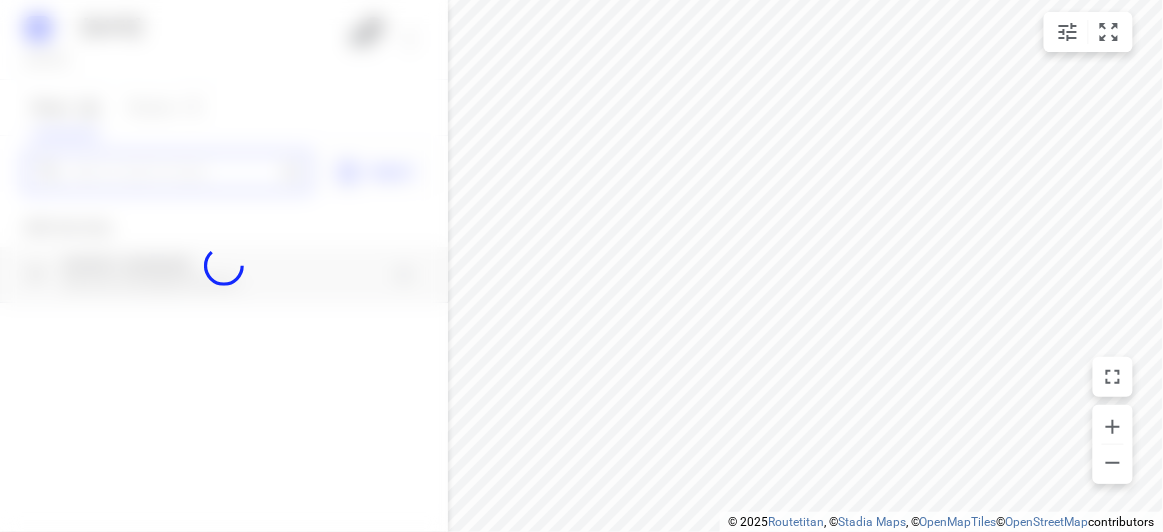 paste on "65 Winfield Road, Balwyn North, VIC 3104" 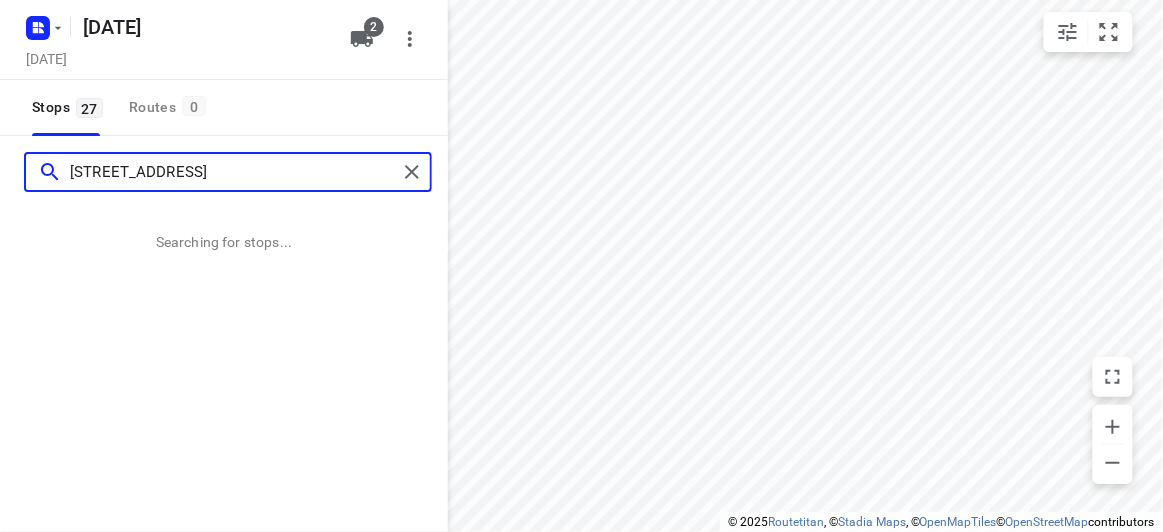 scroll, scrollTop: 0, scrollLeft: 0, axis: both 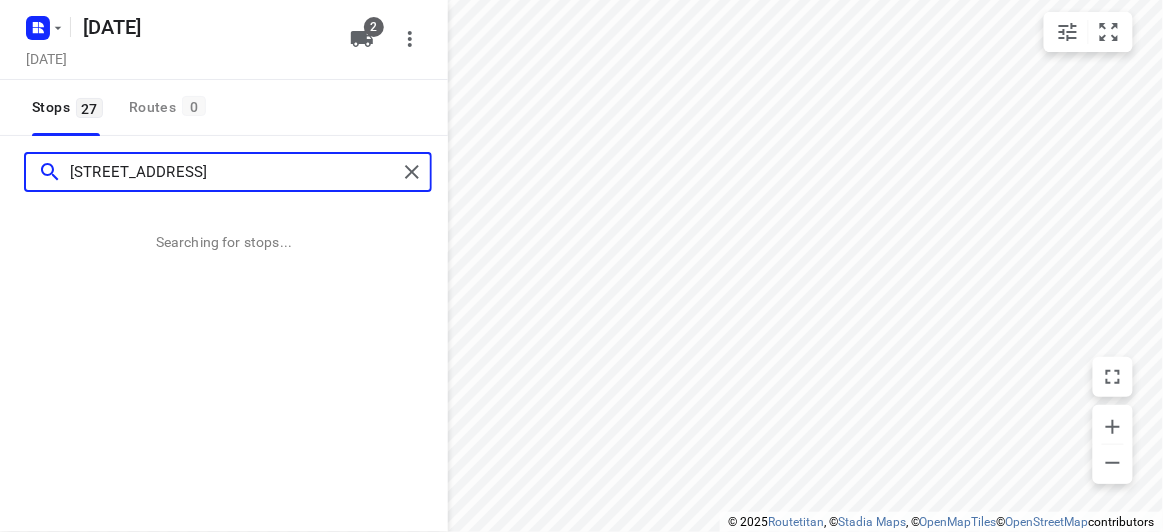 type on "65 Winfield Road, Balwyn North, VIC 3104" 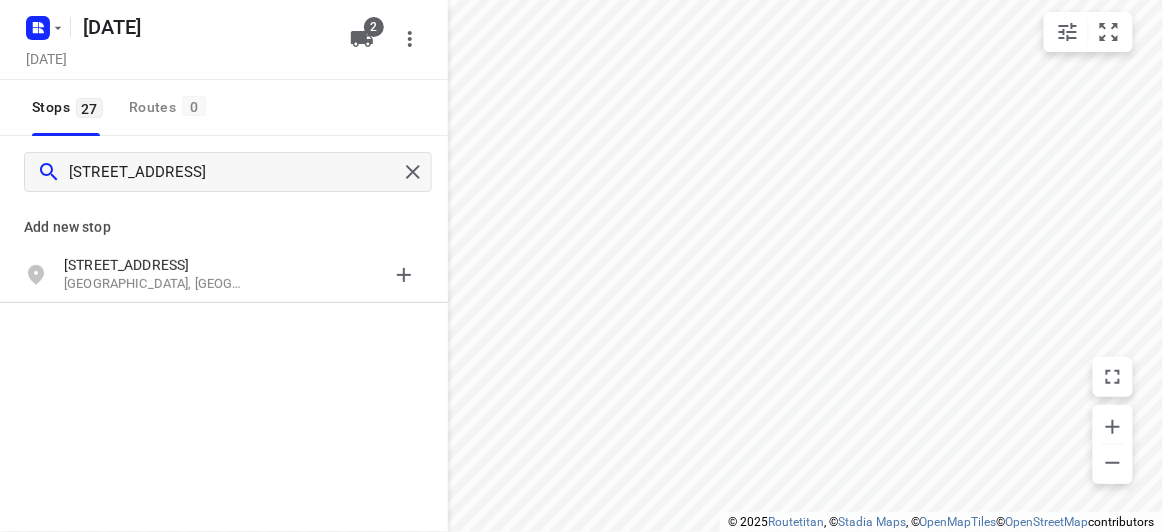 click on "Add new stop" at bounding box center (224, 219) 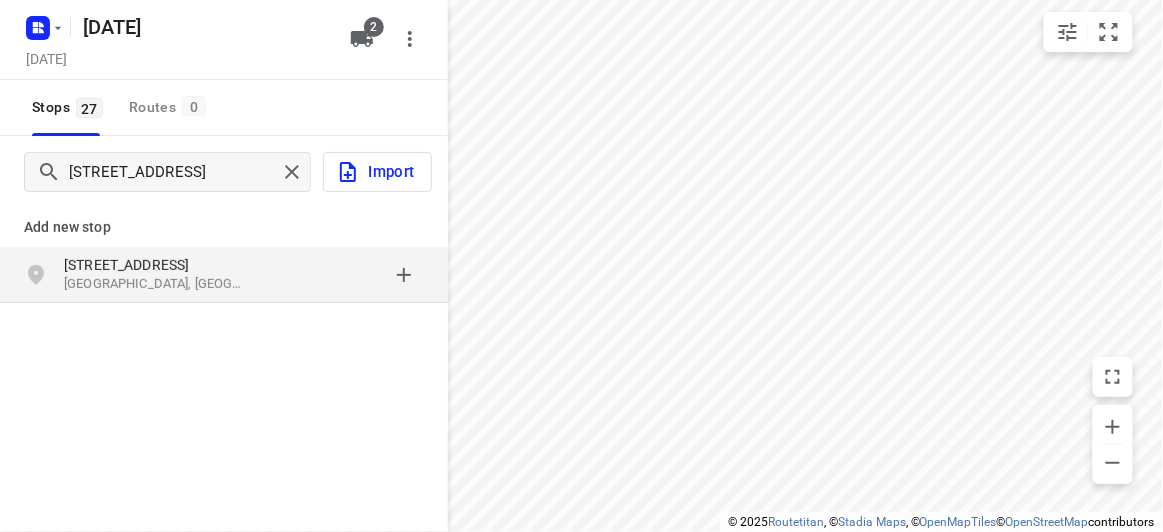 click on "65 Winfield Road" at bounding box center (156, 265) 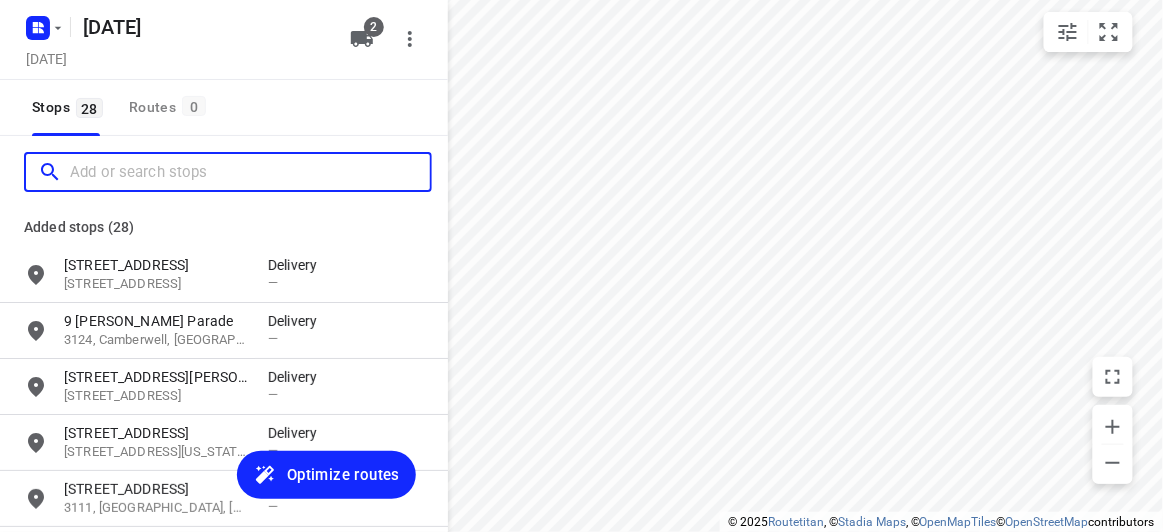 scroll, scrollTop: 0, scrollLeft: 0, axis: both 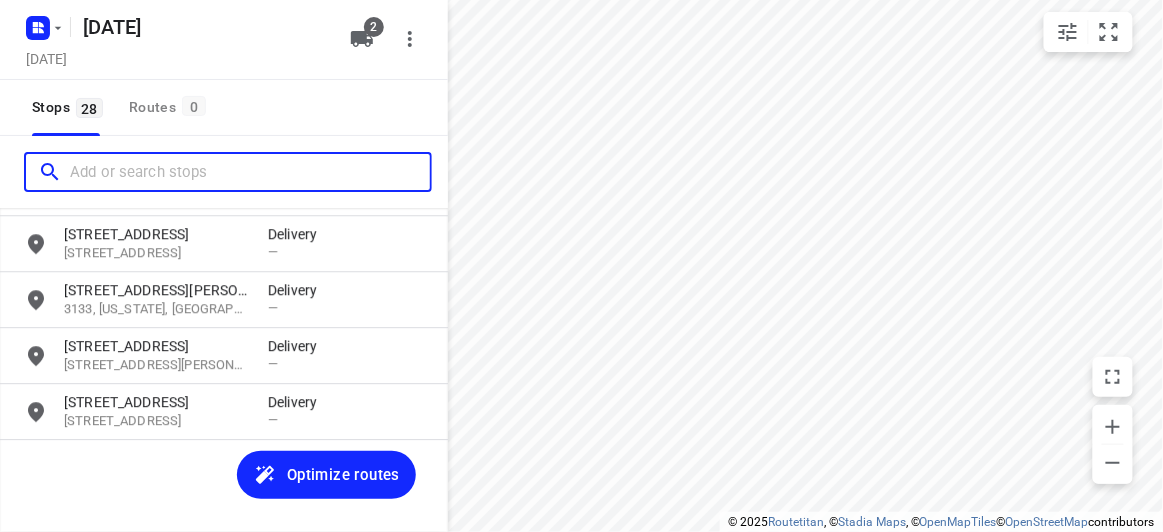 click at bounding box center [250, 172] 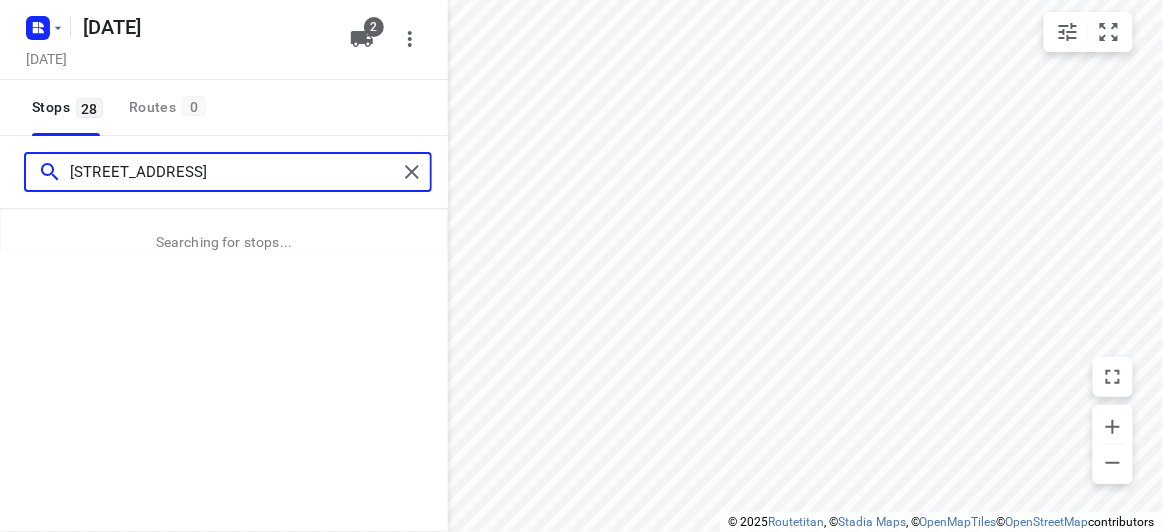 type on "65 Winfield Road, Balwyn North, VIC 3104" 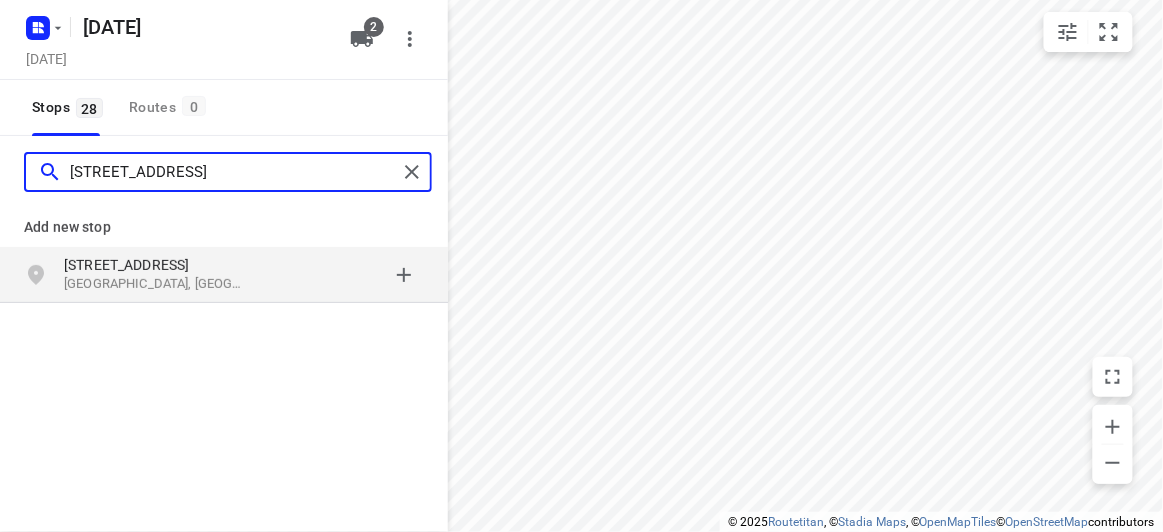click on "65 Winfield Road, Balwyn North, VIC 3104" at bounding box center (233, 172) 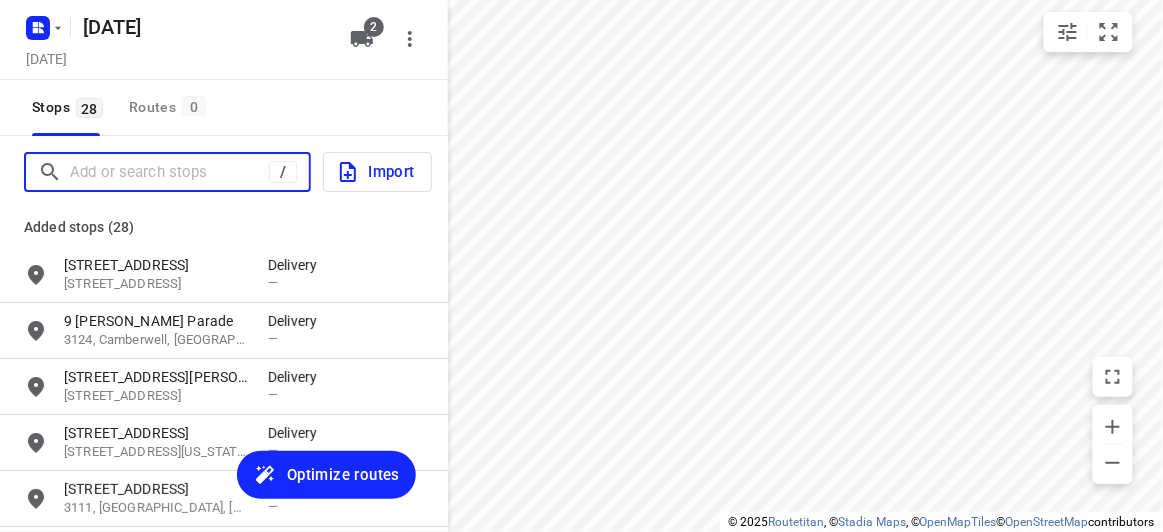 click at bounding box center [169, 172] 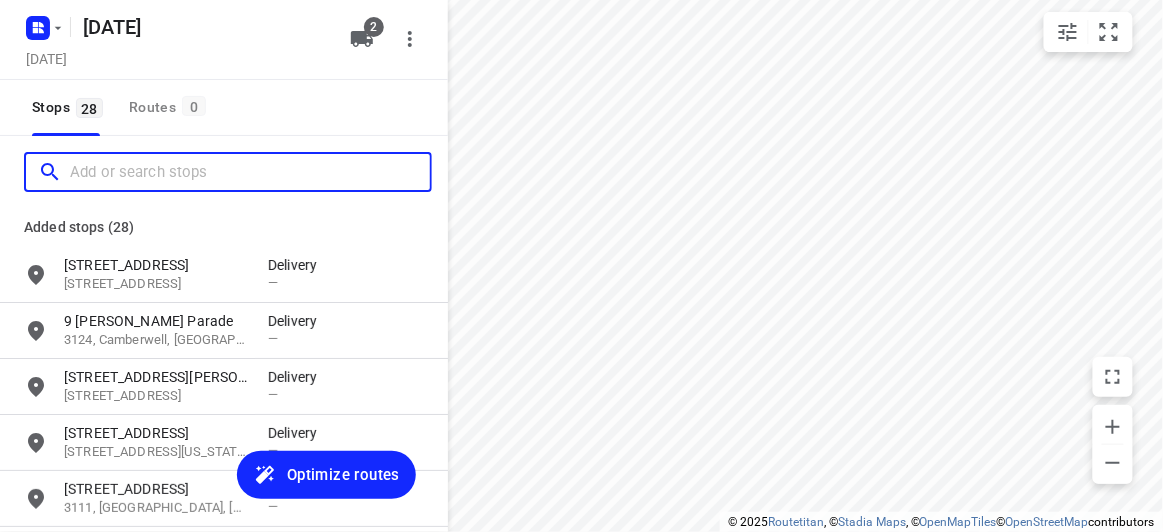 paste on "9 Lichfield Grove Mont Albert North 3129" 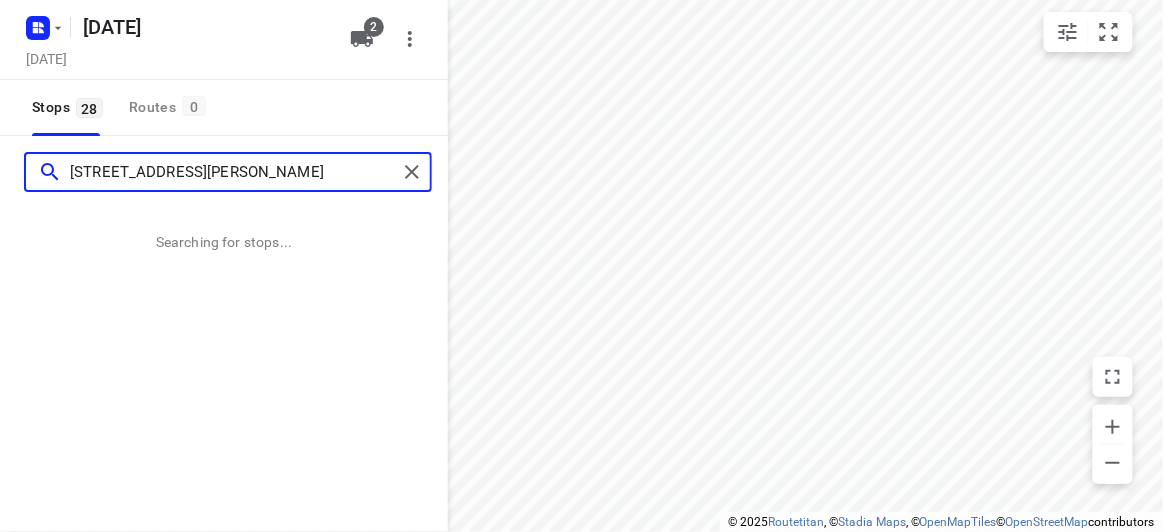type on "9 Lichfield Grove Mont Albert North 3129" 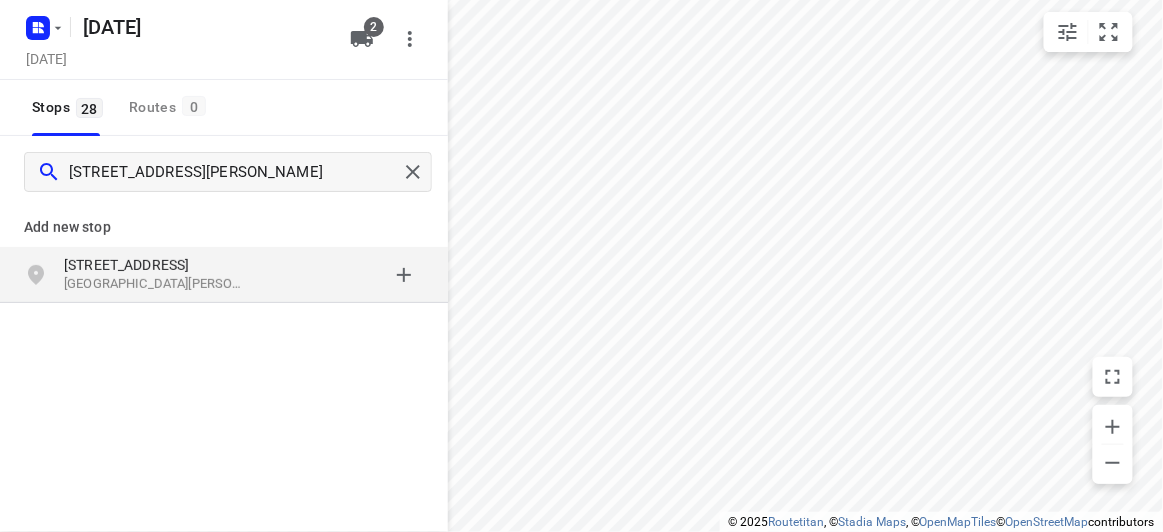 click on "Add new stop" at bounding box center (224, 227) 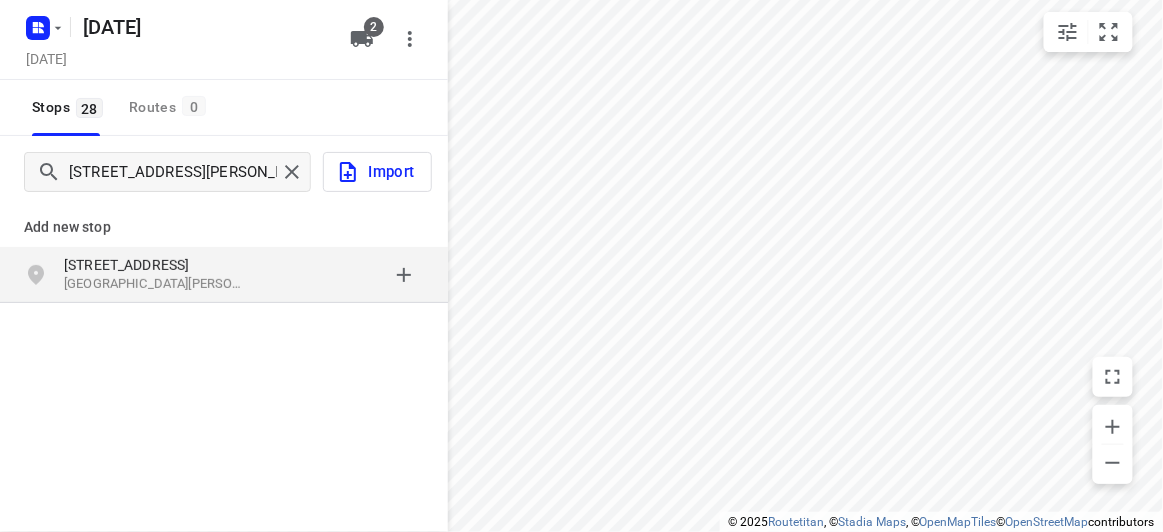 click on "9 Lichfield Grove  Mont Albert North VIC 3129, Australia" at bounding box center (224, 275) 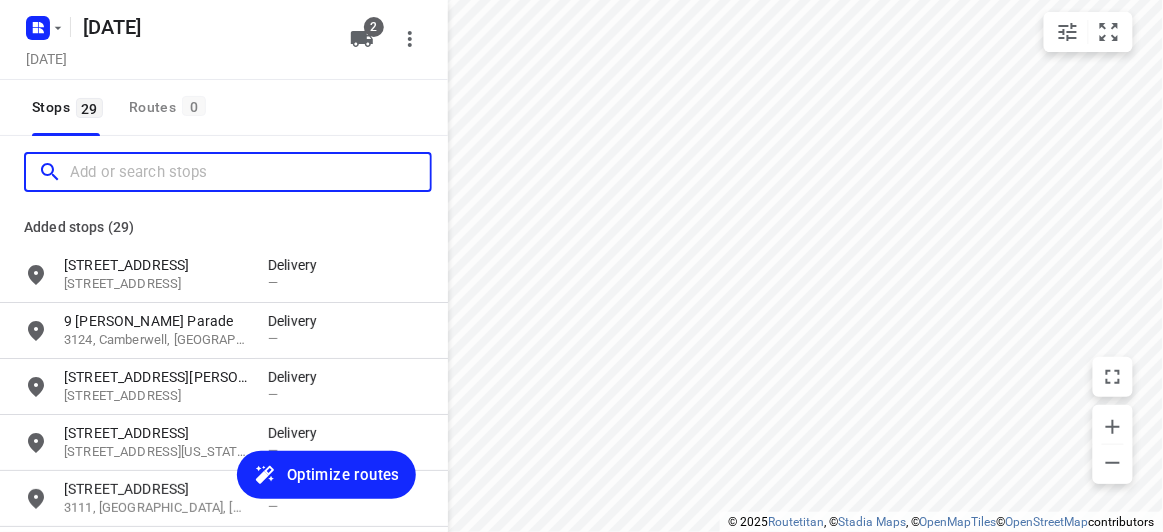 scroll, scrollTop: 0, scrollLeft: 0, axis: both 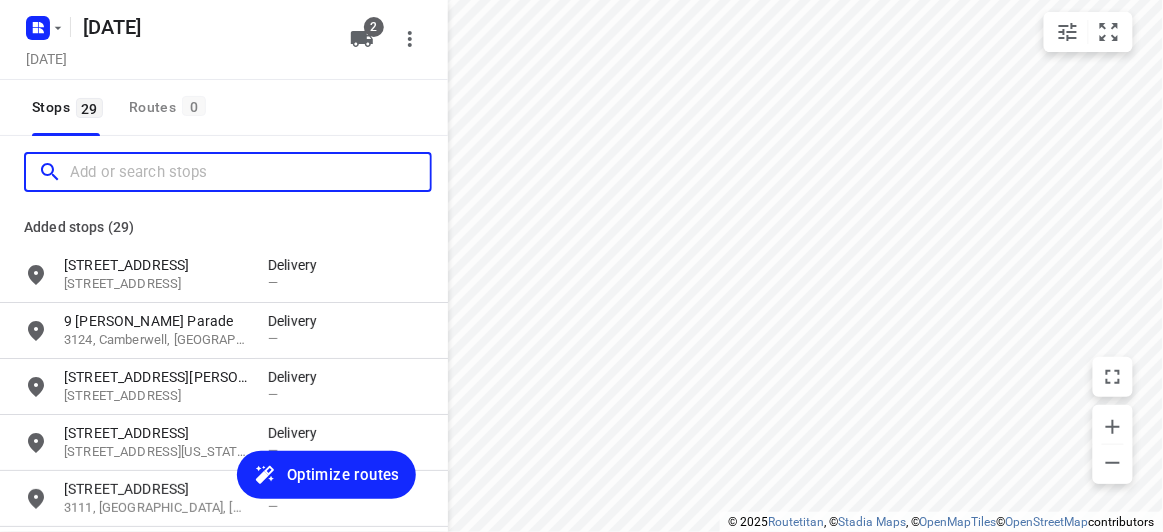 paste on "2/65 Patterson st Ringwood east 3135" 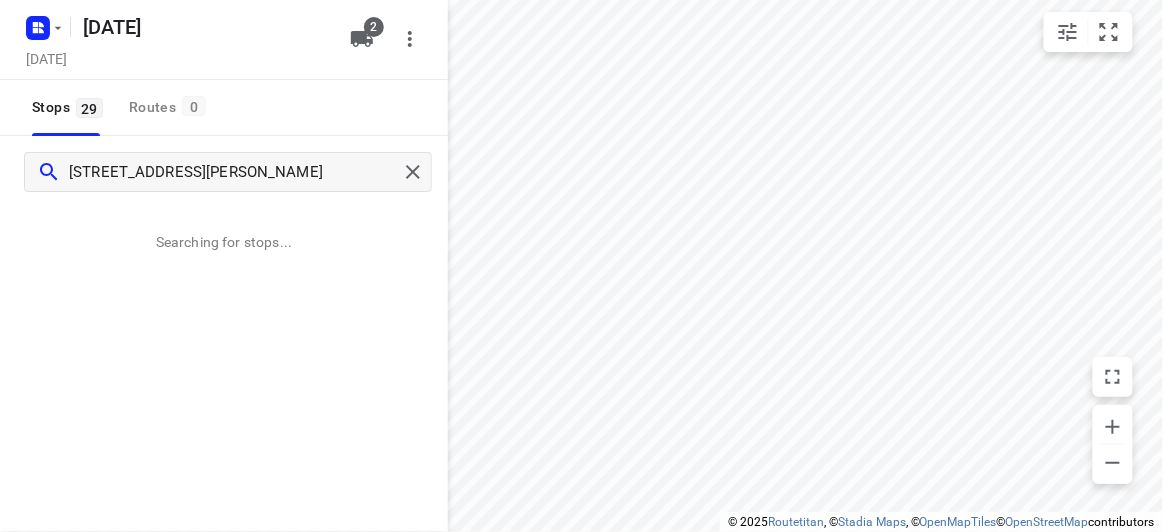 drag, startPoint x: 274, startPoint y: 303, endPoint x: 241, endPoint y: 286, distance: 37.12142 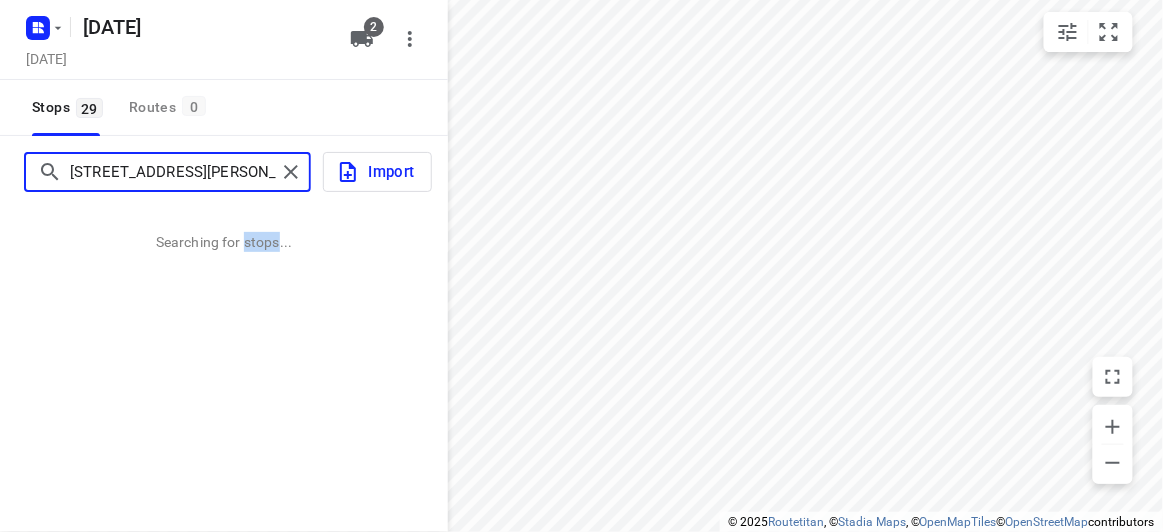 click on "2/65 Patterson st Ringwood east 3135" at bounding box center [173, 172] 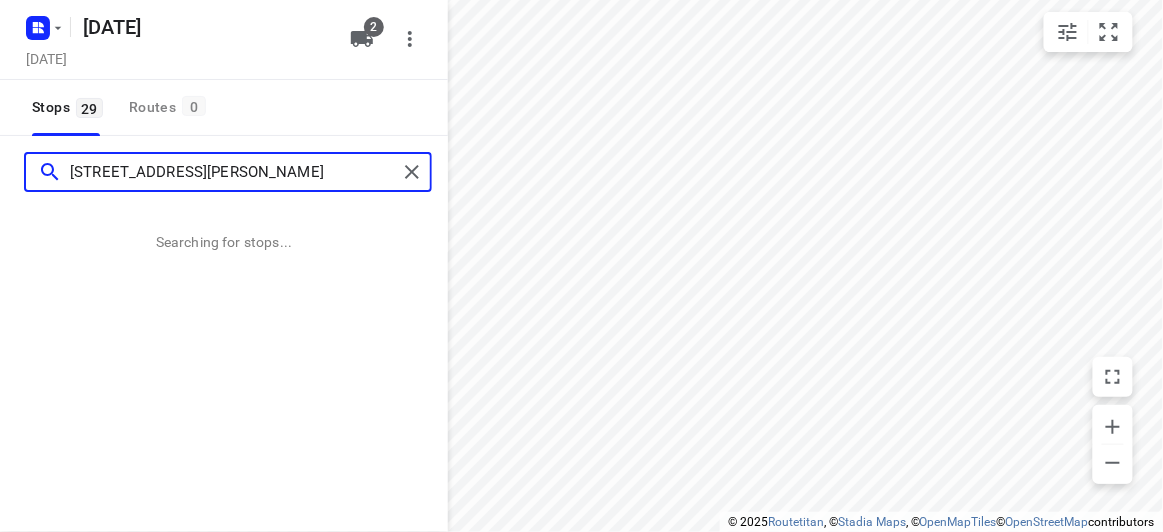 click on "2/65 Patterson st Ringwood east 3135" at bounding box center [233, 172] 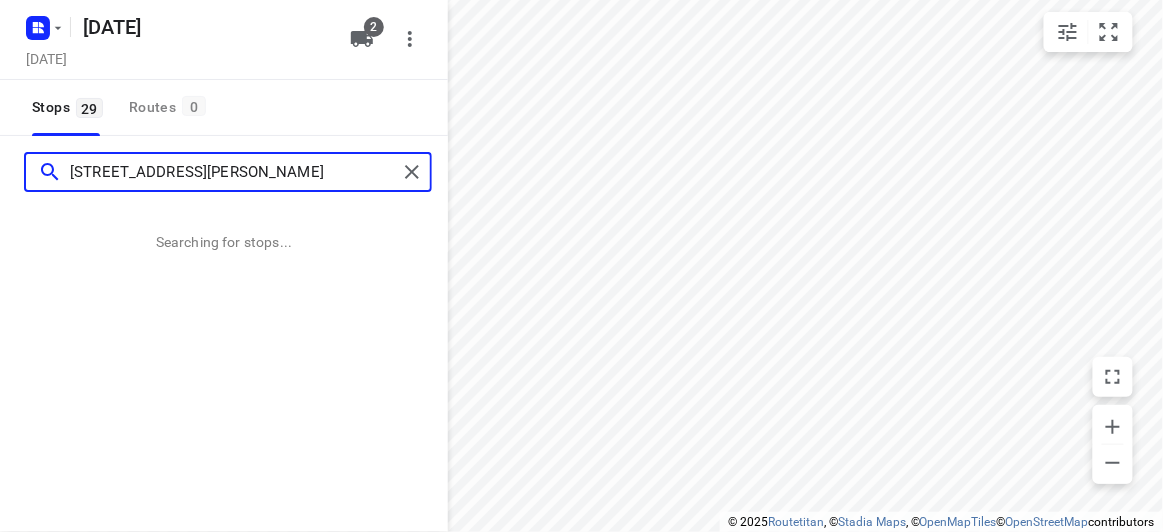 type on "65 Patterson st Ringwood east 3135" 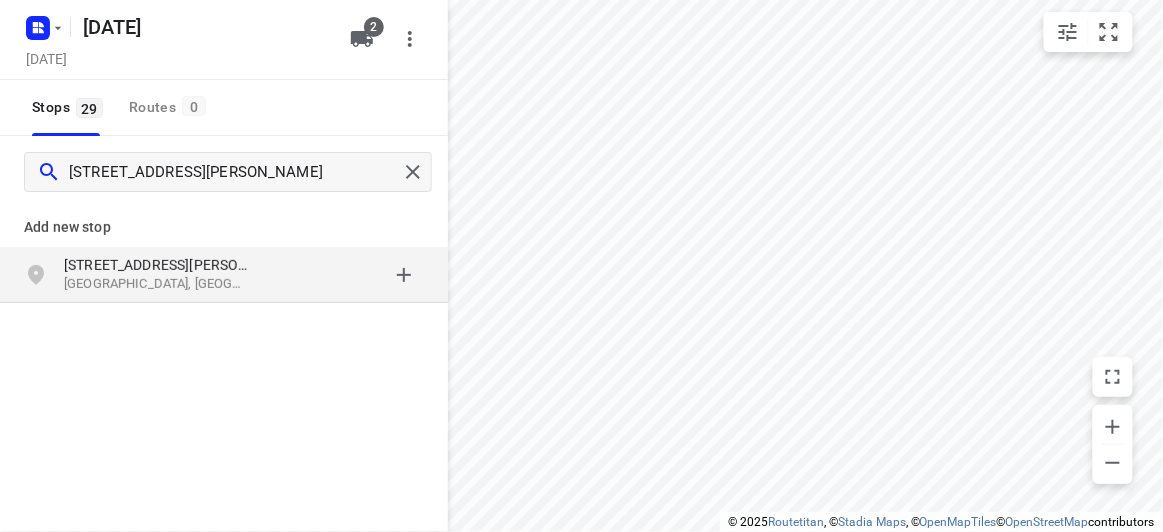 click on "Add new stop" at bounding box center (224, 219) 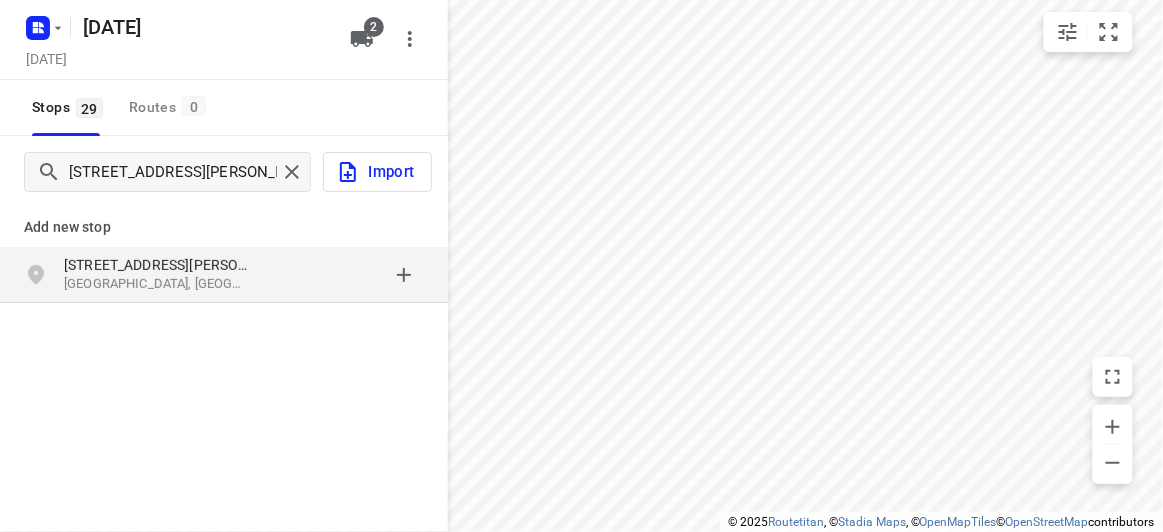 click at bounding box center (346, 275) 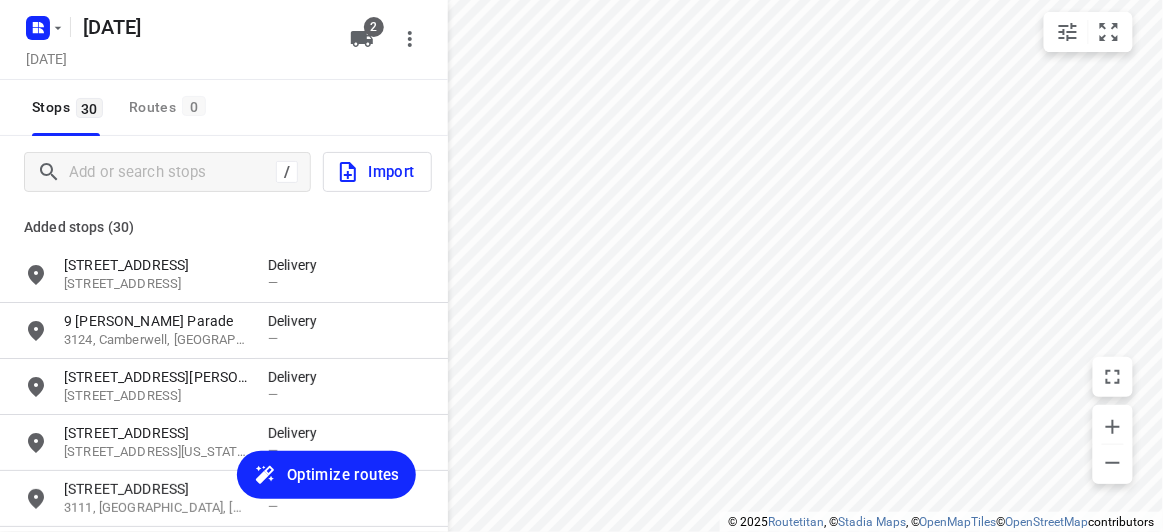 click on "Added stops (30)" at bounding box center (224, 227) 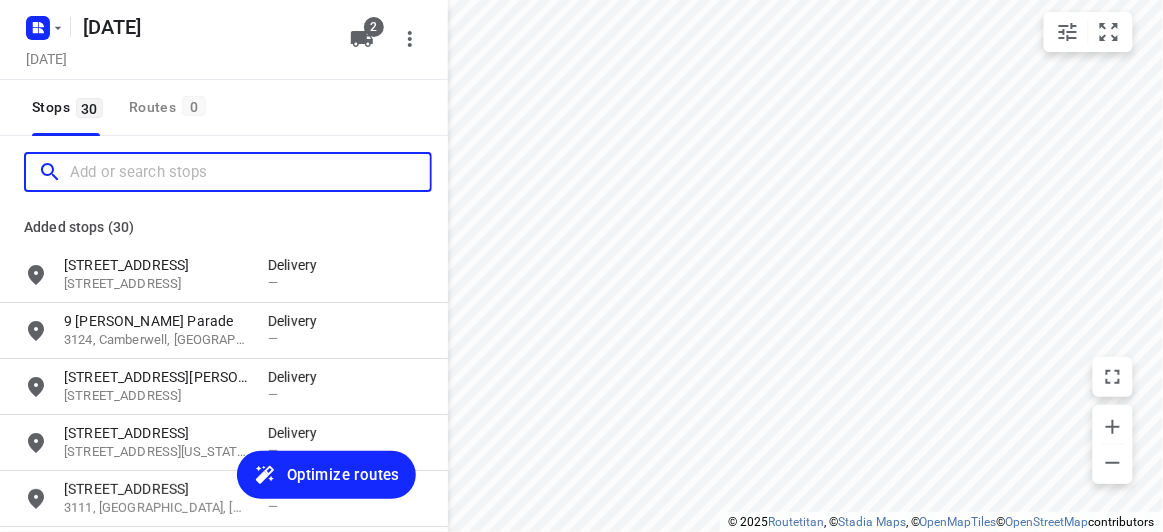 click at bounding box center [250, 172] 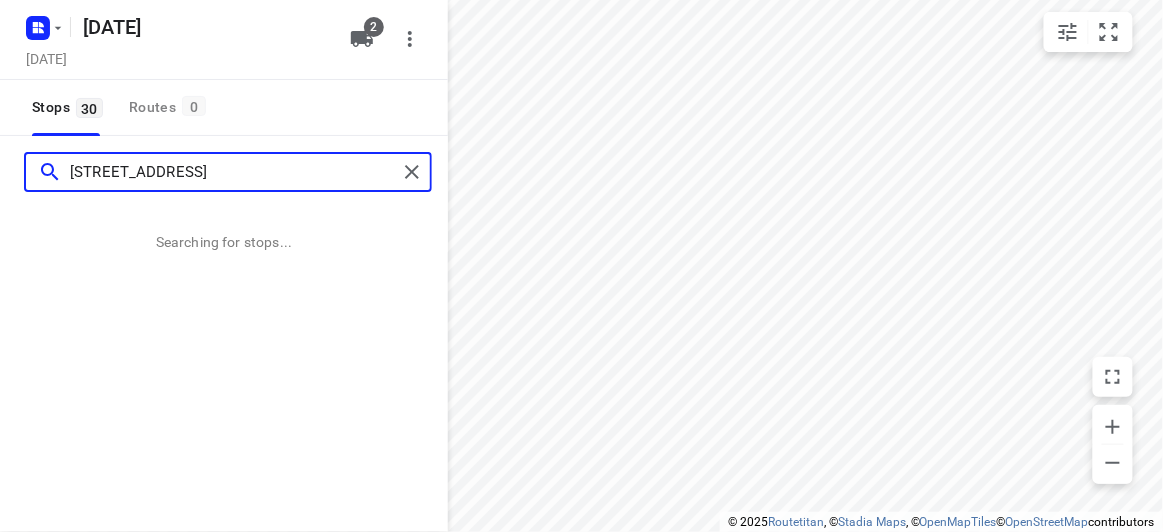 type on "18 Treeby Court Springvale South Vic 3172" 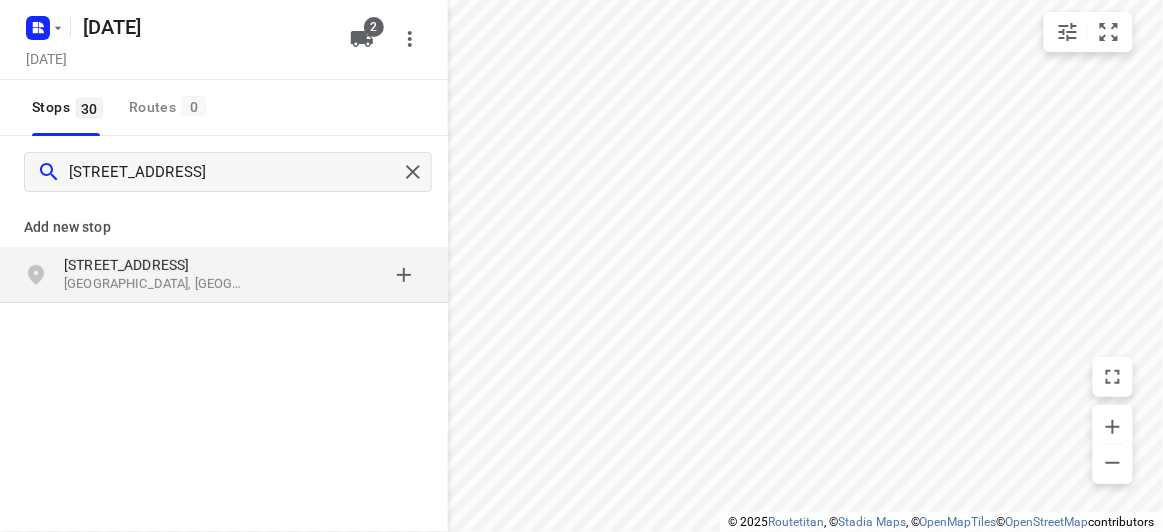 click on "Springvale South VIC 3172, Australia" at bounding box center [156, 284] 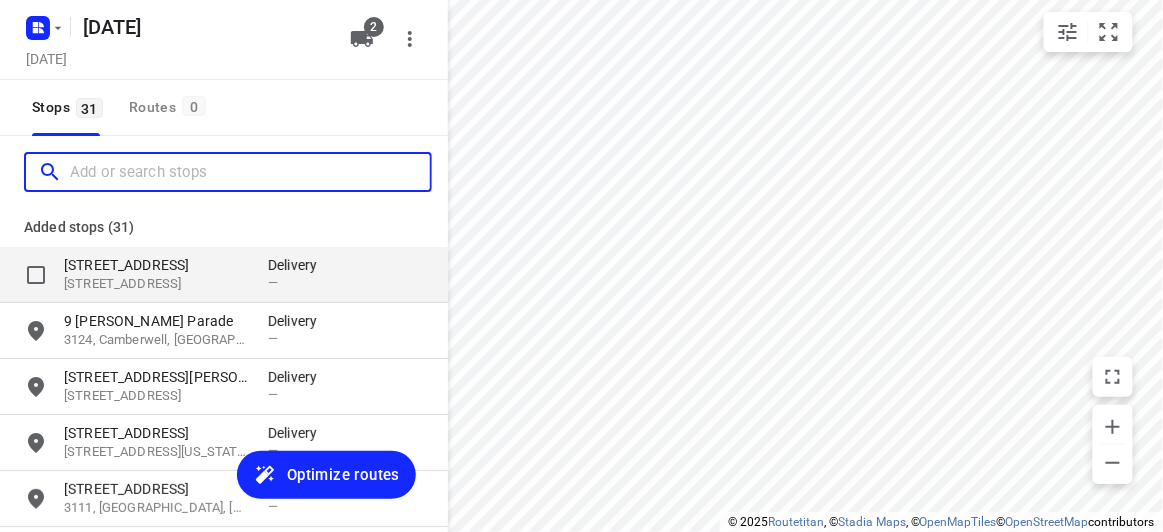 scroll, scrollTop: 0, scrollLeft: 0, axis: both 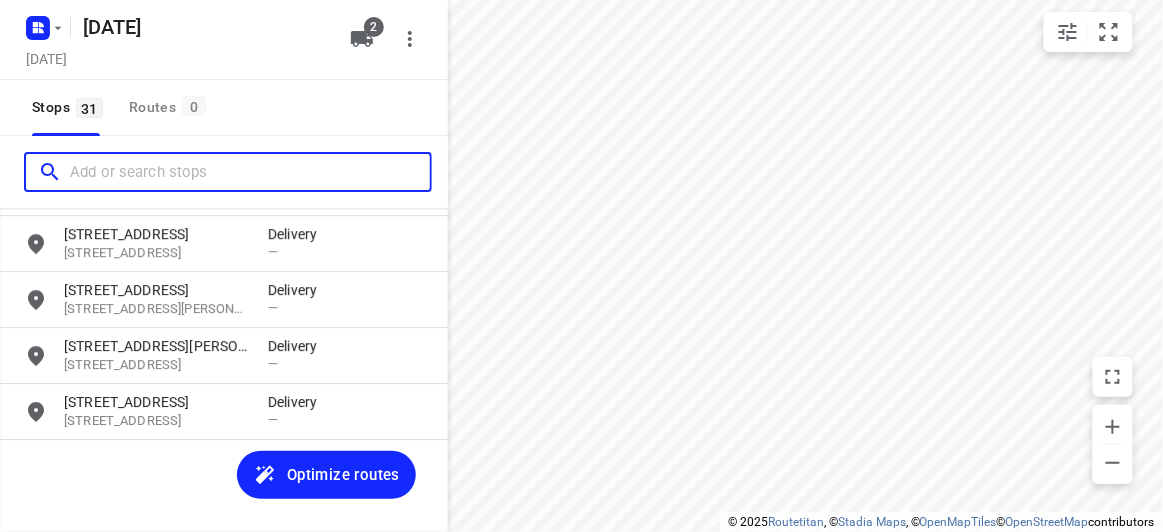 click at bounding box center (250, 172) 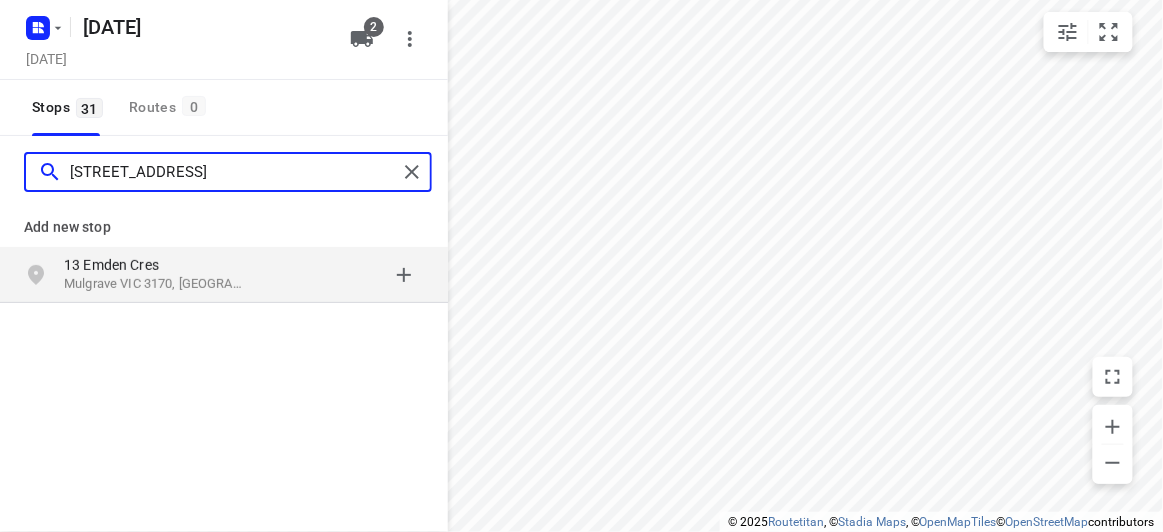 type on "13 Emden Cres, Mulgrave 3170" 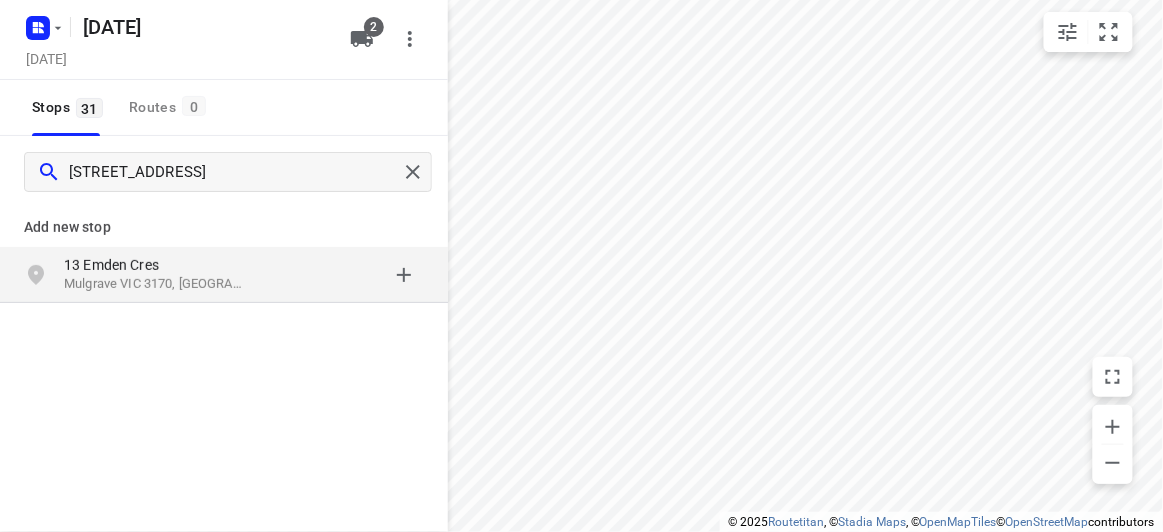click on "Mulgrave VIC 3170, Australia" at bounding box center (156, 284) 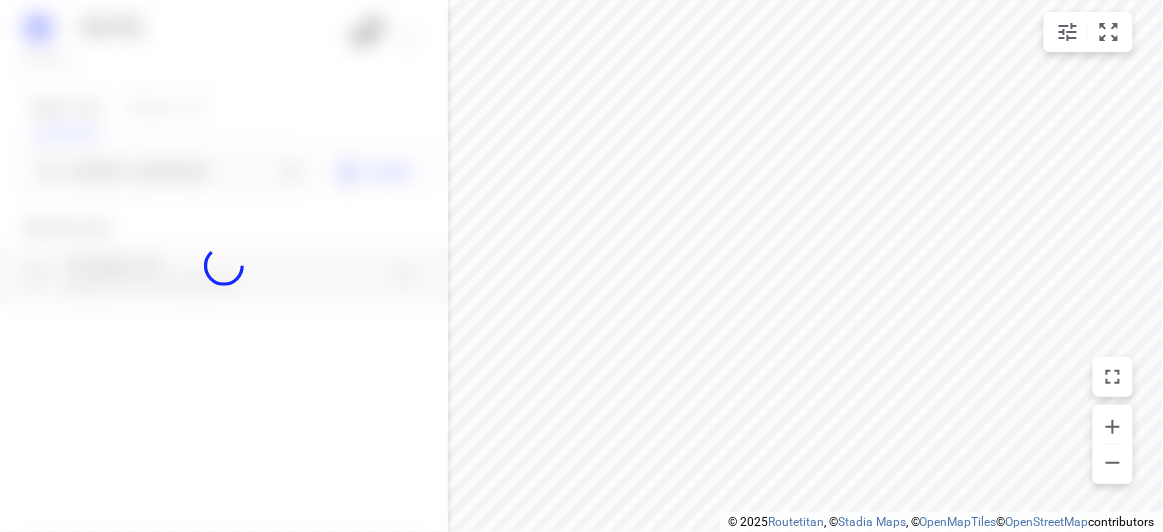 click at bounding box center [224, 266] 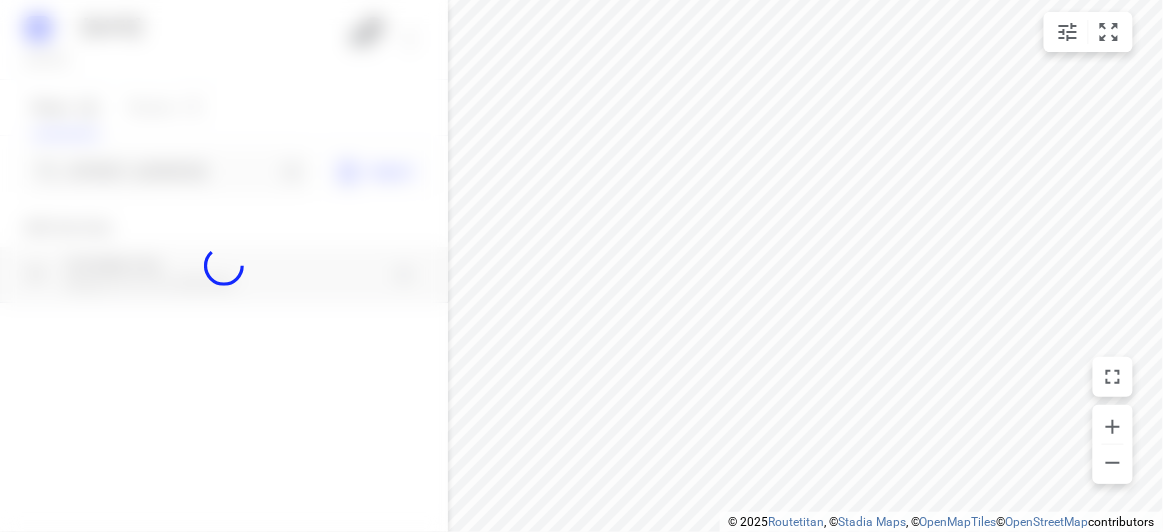 click at bounding box center (224, 266) 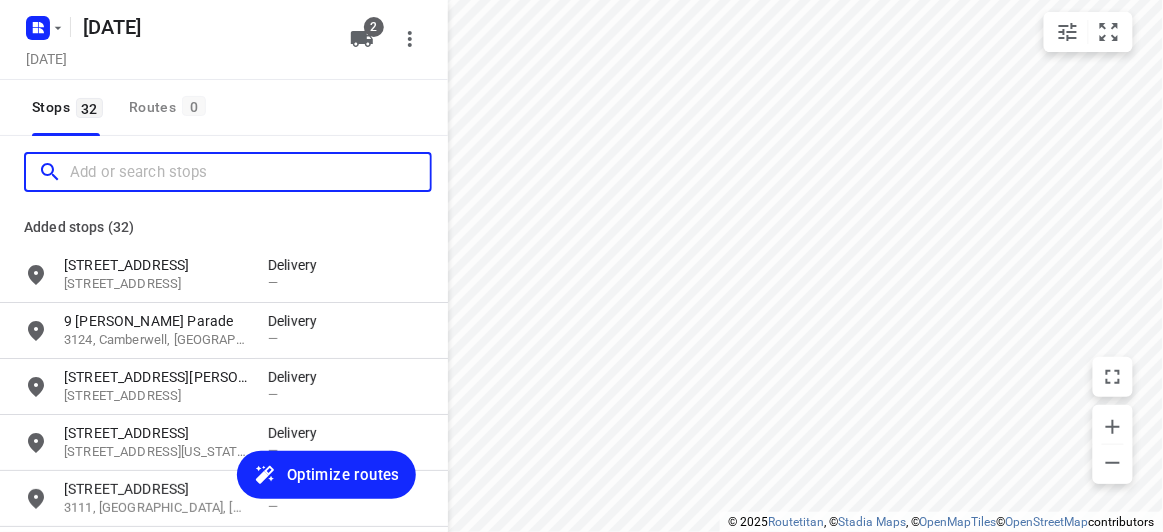 scroll, scrollTop: 0, scrollLeft: 0, axis: both 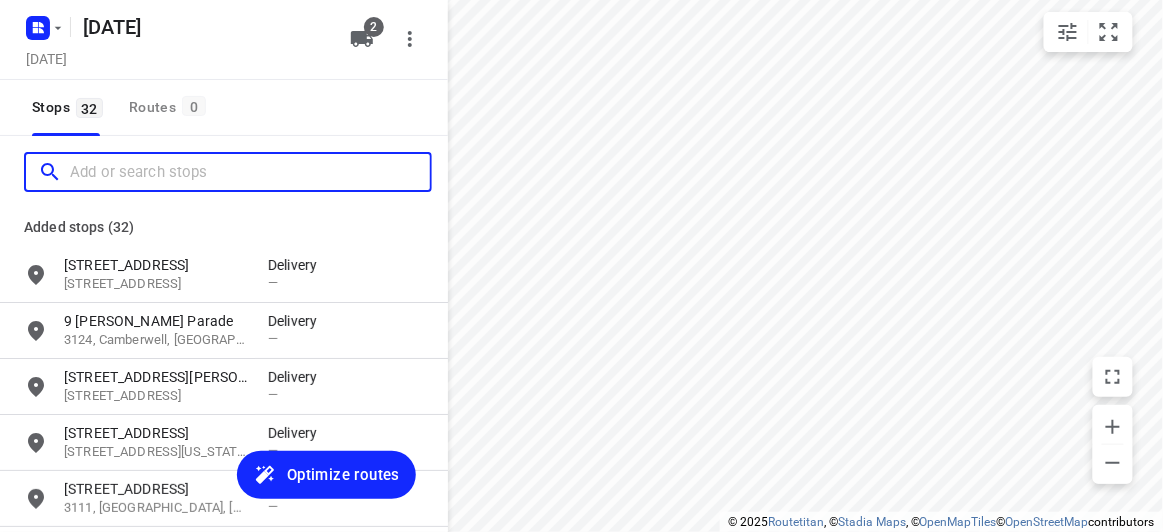 paste on "13 Elliott Avenue Balwyn 3103" 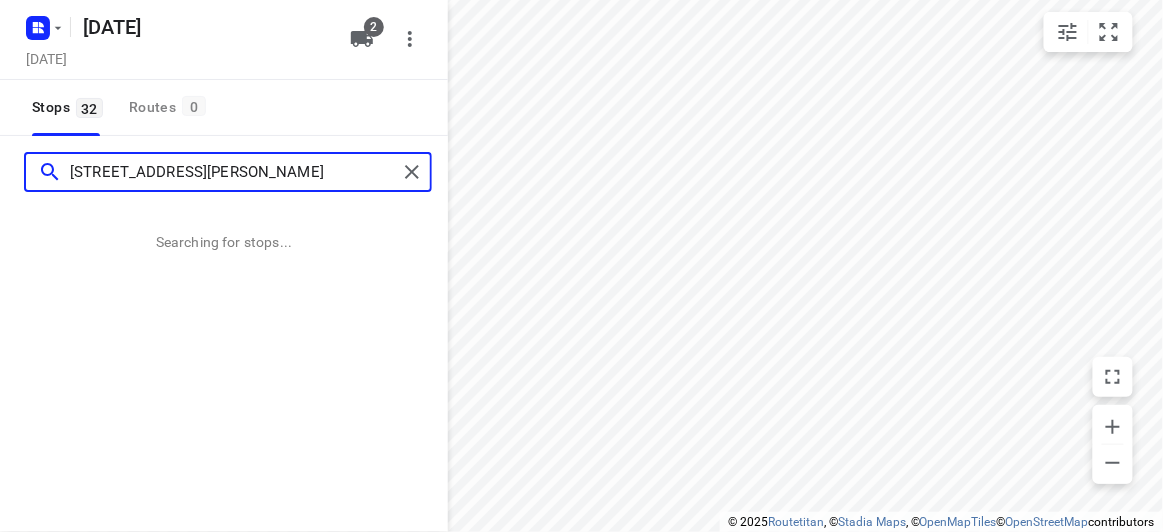 type on "13 Elliott Avenue Balwyn 3103" 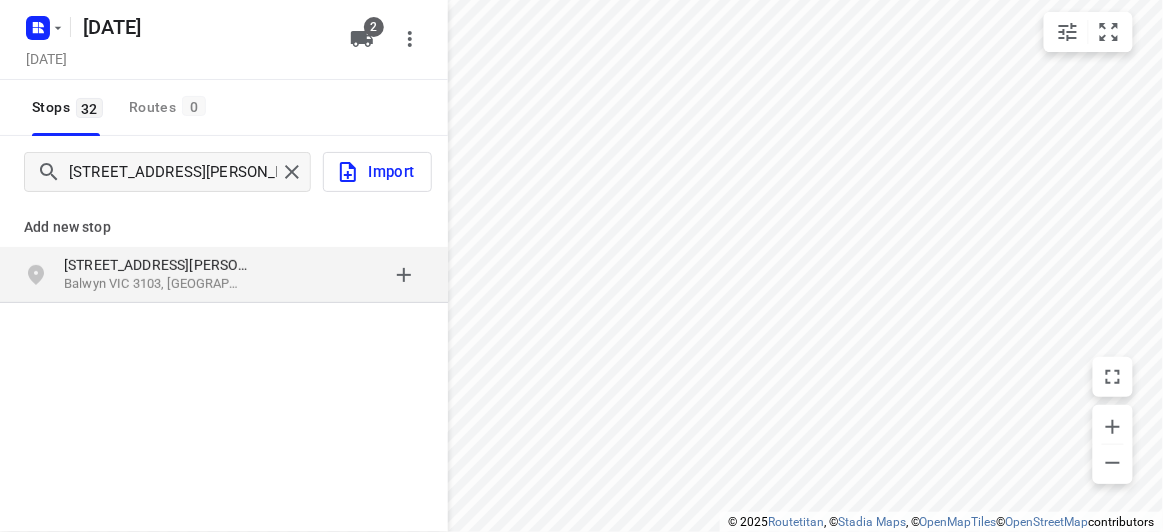 click at bounding box center [346, 275] 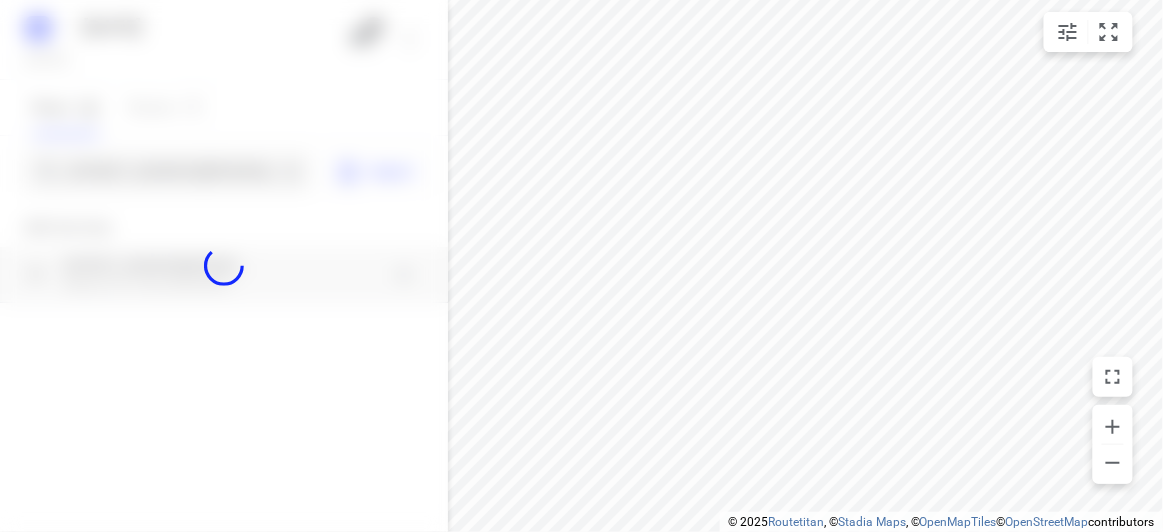 click at bounding box center (224, 266) 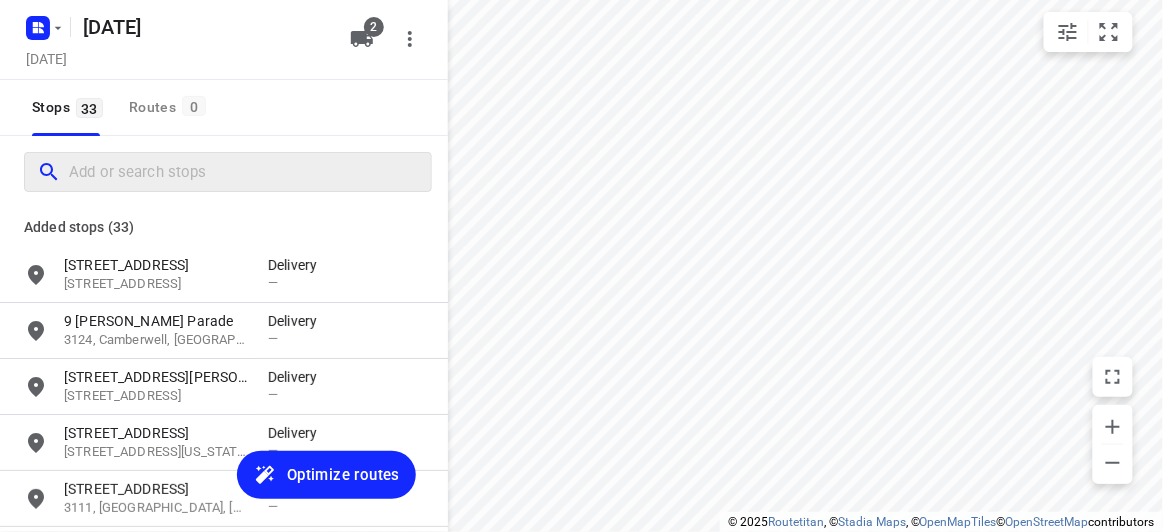 click at bounding box center (228, 172) 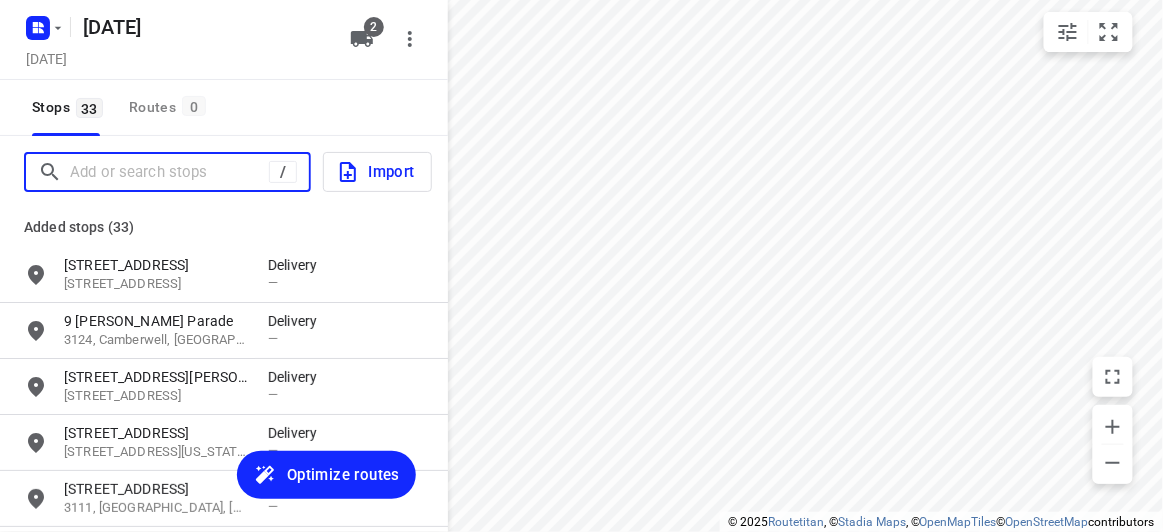 click at bounding box center [169, 172] 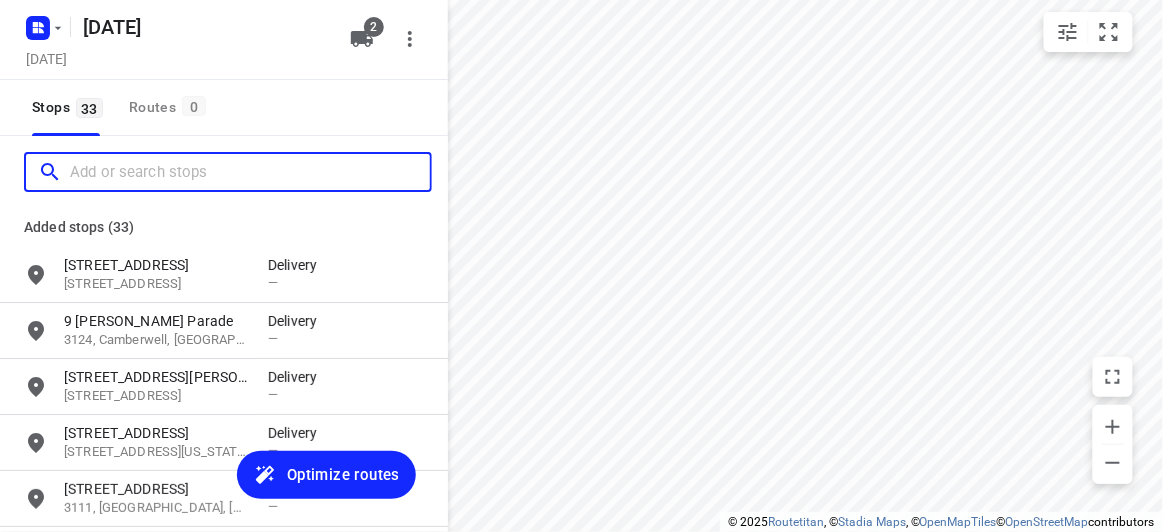 paste on "/1 Stapley Crescent Chadstone 3148" 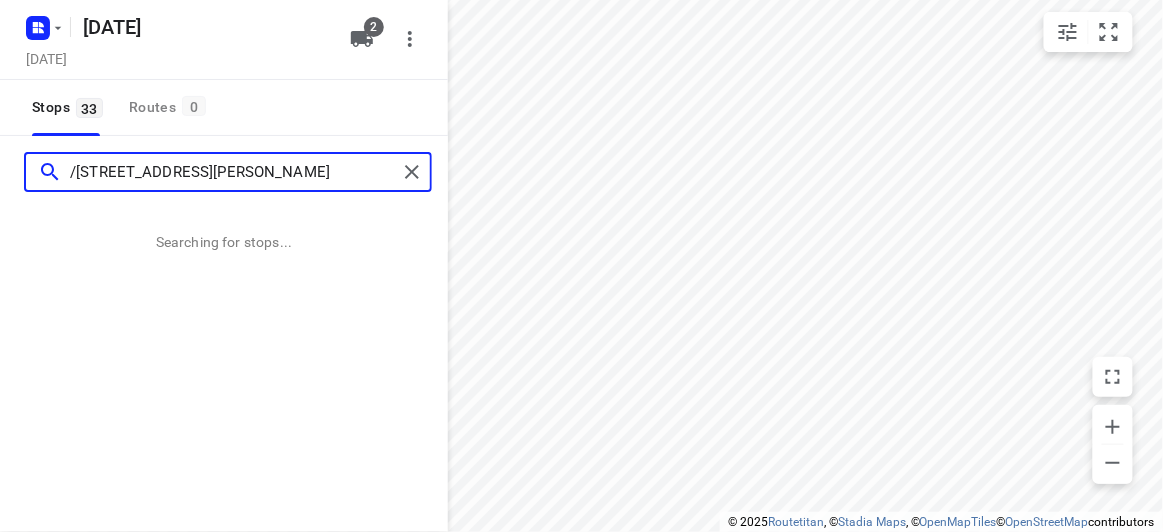 type on "/1 Stapley Crescent Chadstone 3148" 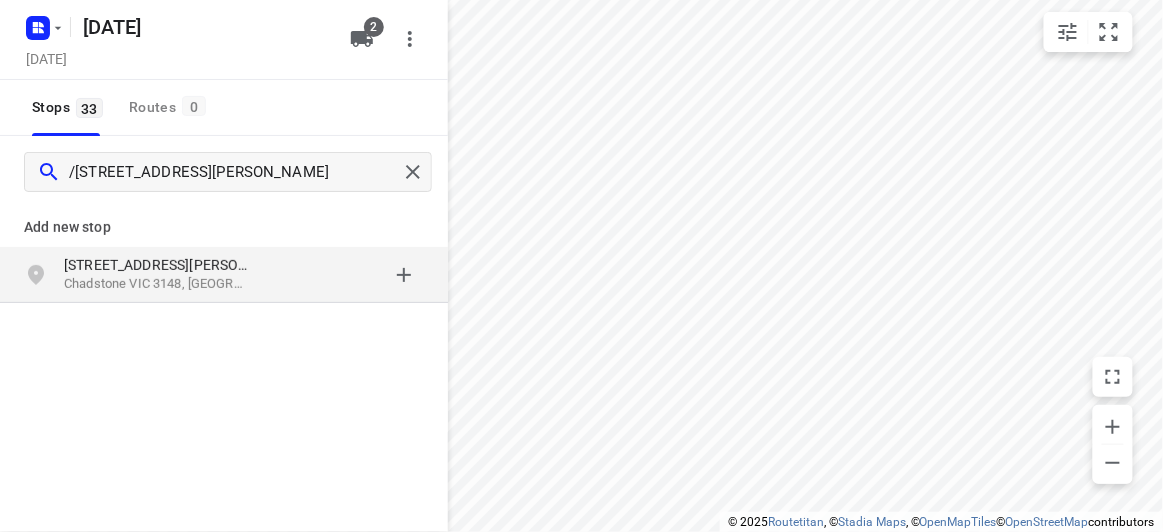 click at bounding box center [346, 275] 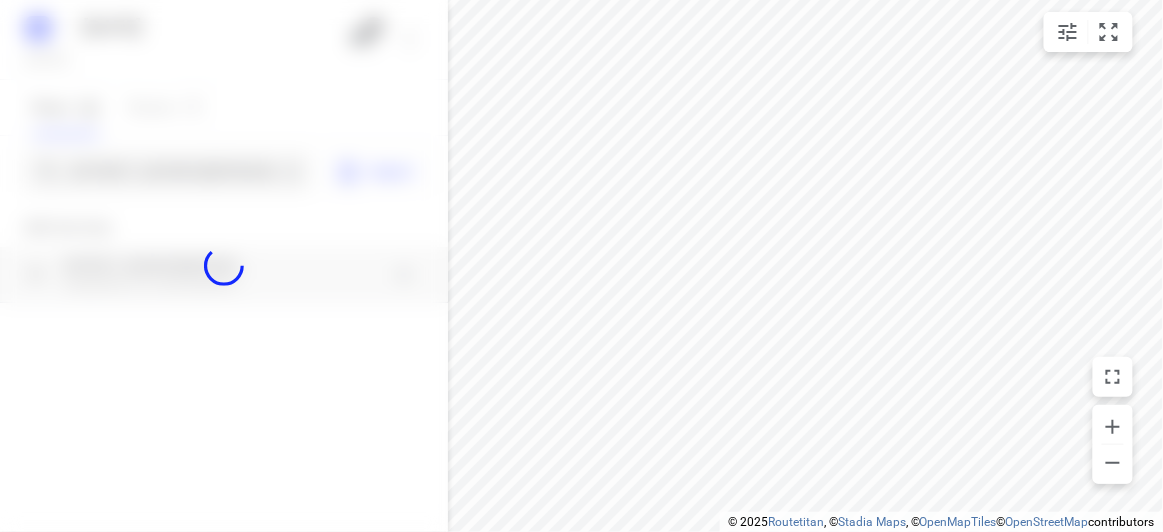 click at bounding box center (224, 266) 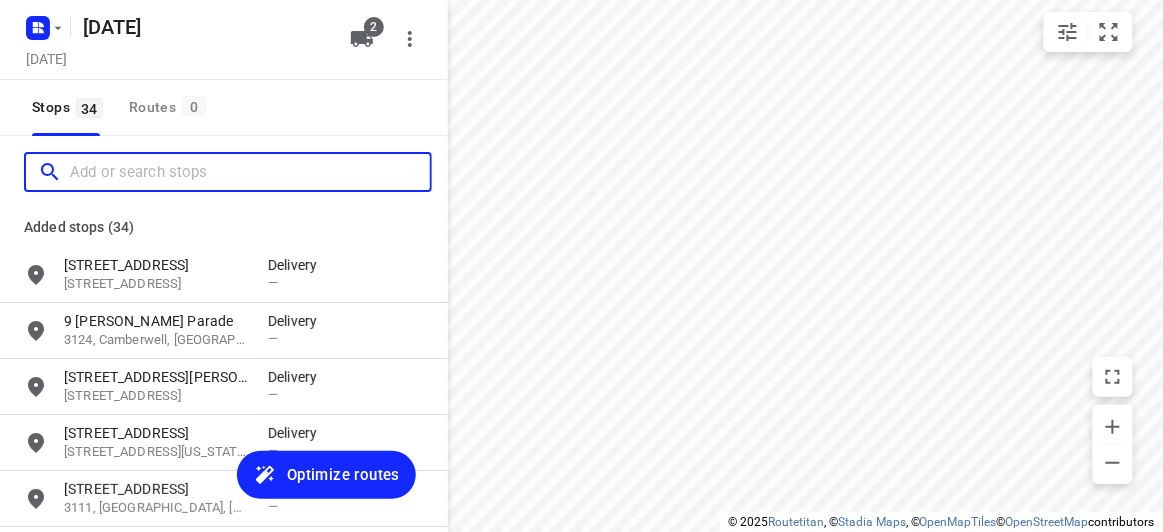 scroll, scrollTop: 0, scrollLeft: 0, axis: both 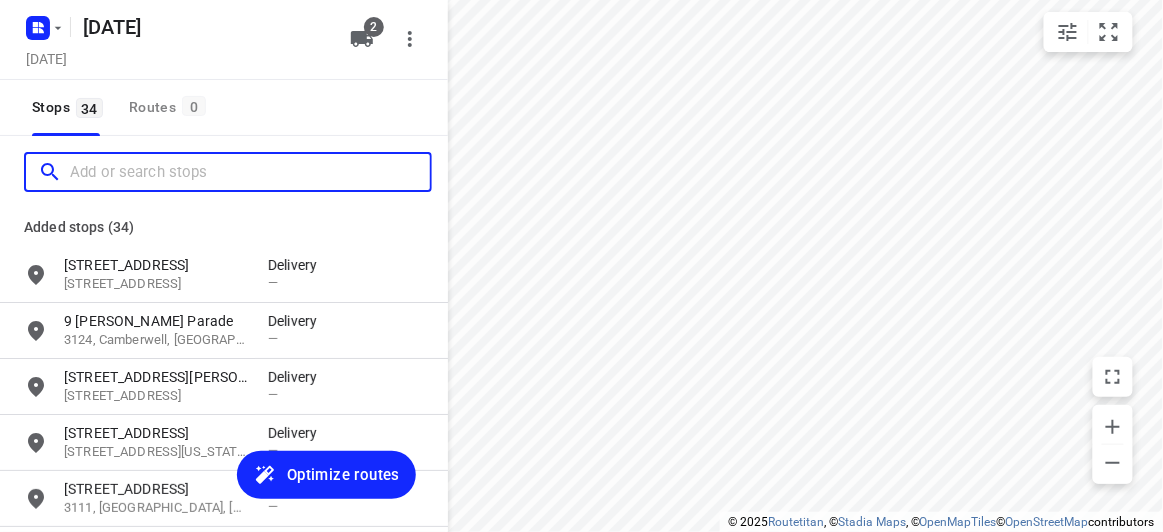 paste on "57 Florence Road Surrey Hills 3127" 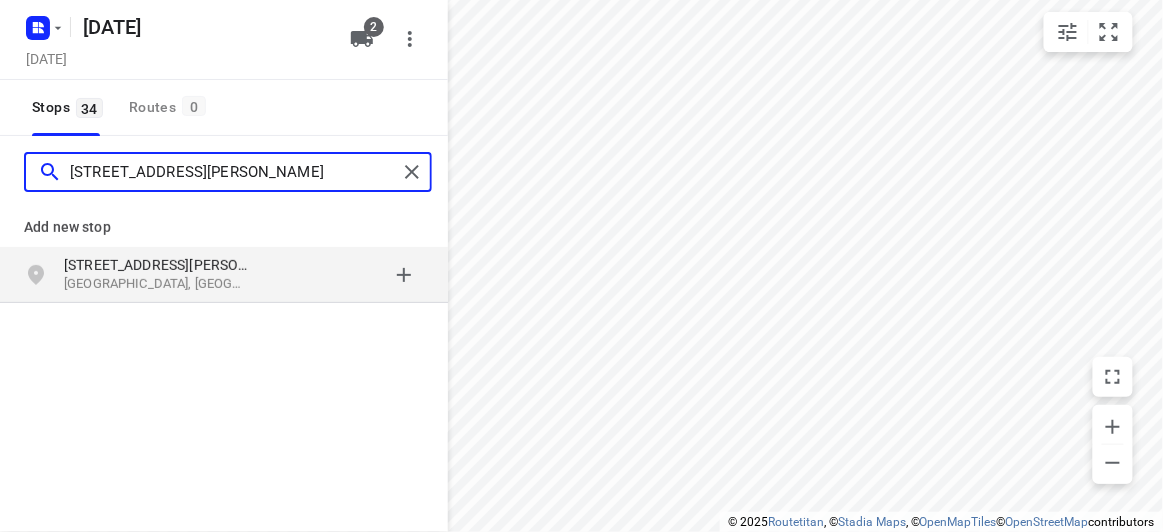 type on "57 Florence Road Surrey Hills 3127" 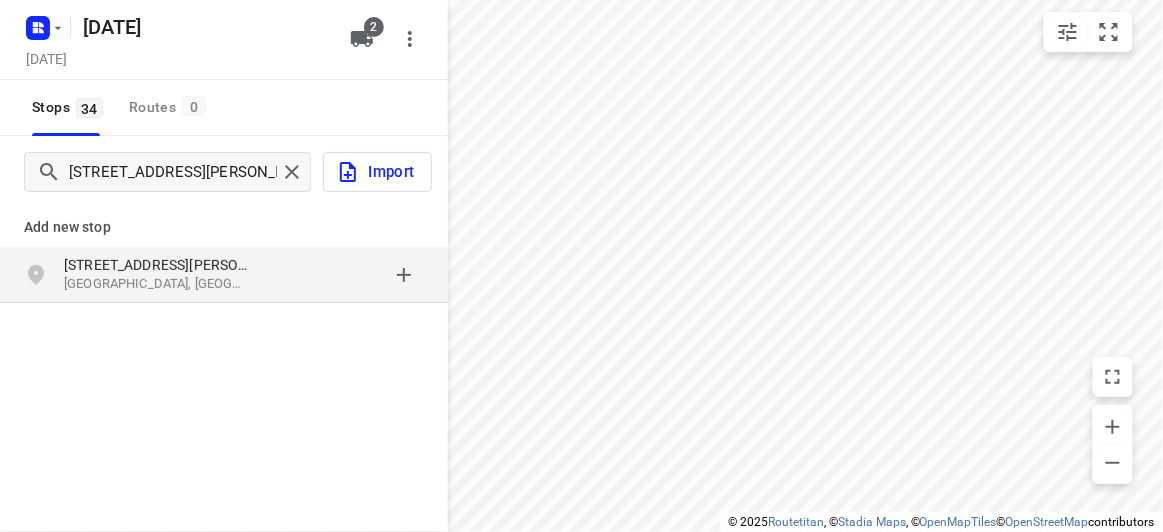 click at bounding box center [346, 275] 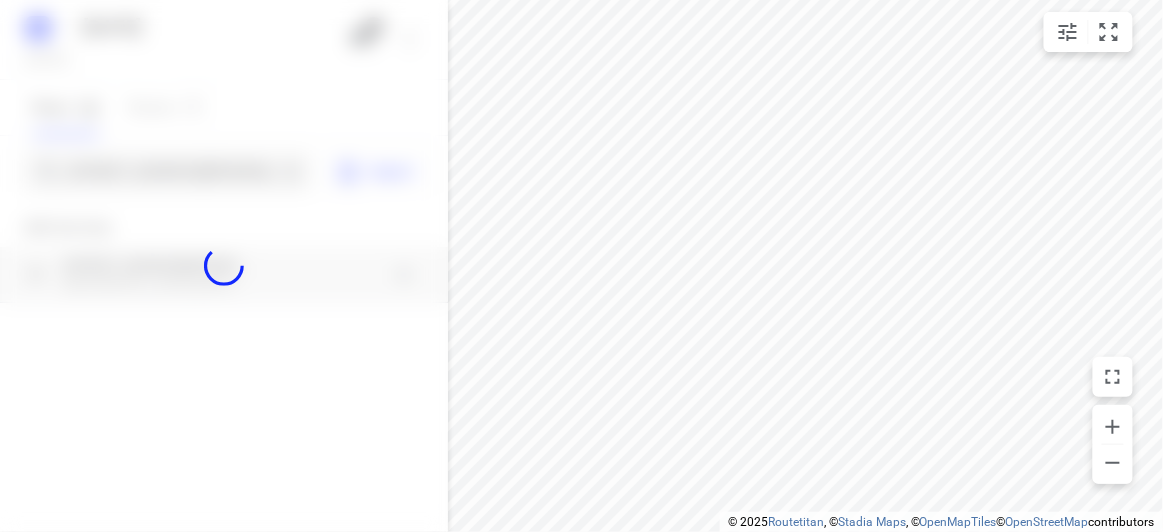 click at bounding box center (224, 266) 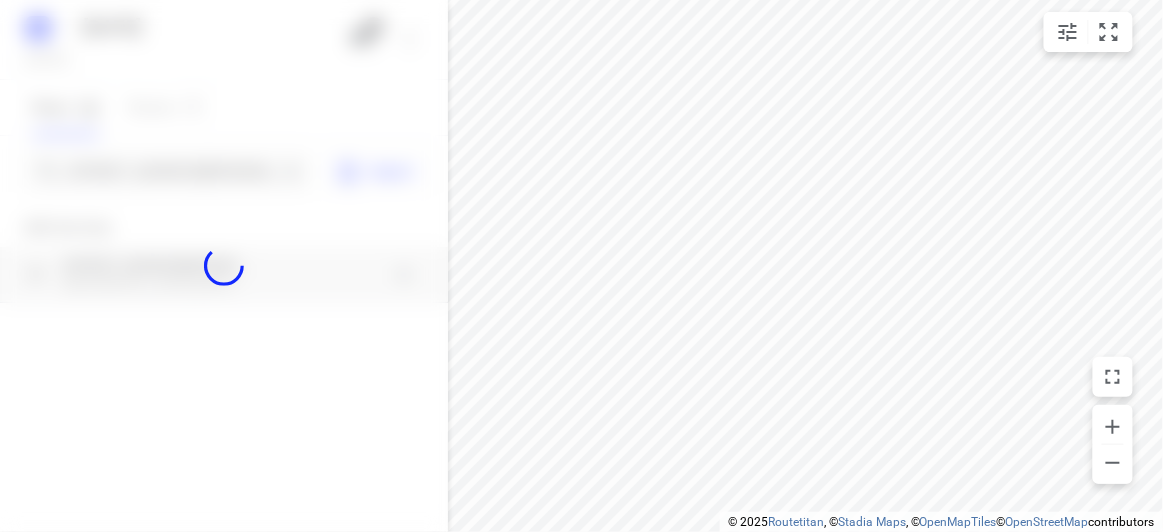 click at bounding box center (224, 266) 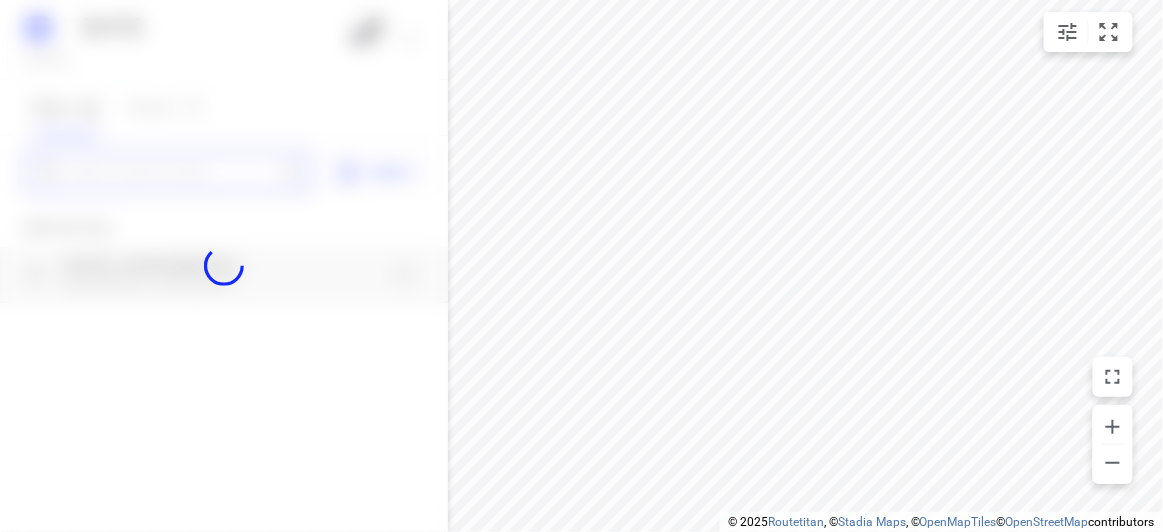 paste on "104 Beverley St Doncaster East 3109" 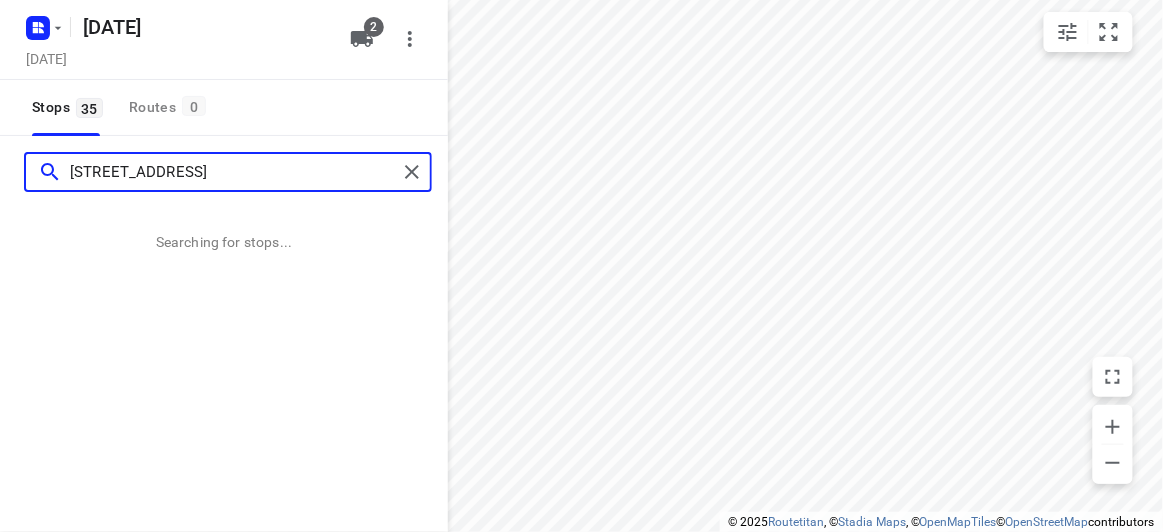 scroll, scrollTop: 0, scrollLeft: 0, axis: both 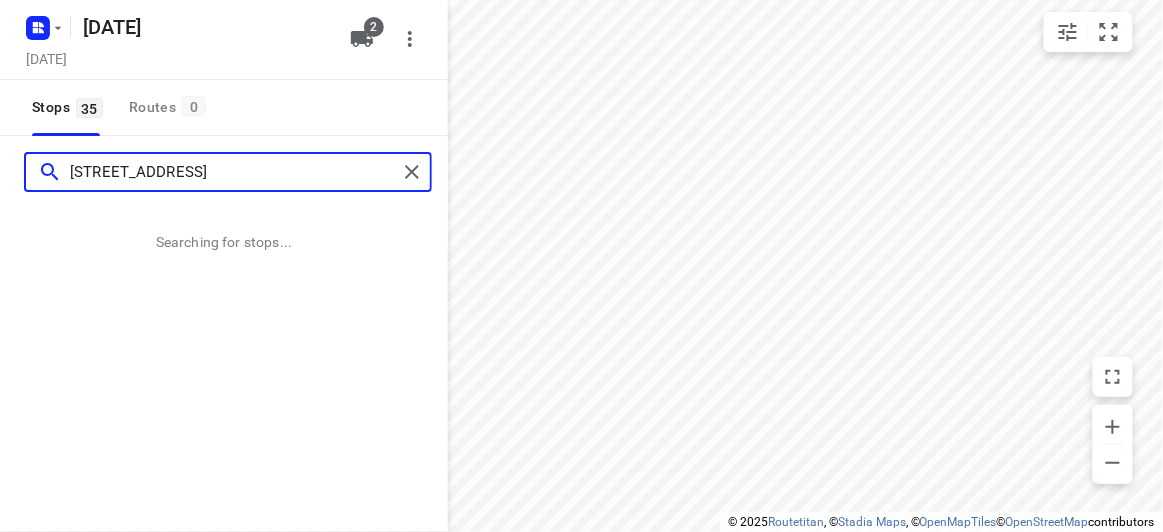 type on "104 Beverley St Doncaster East 3109" 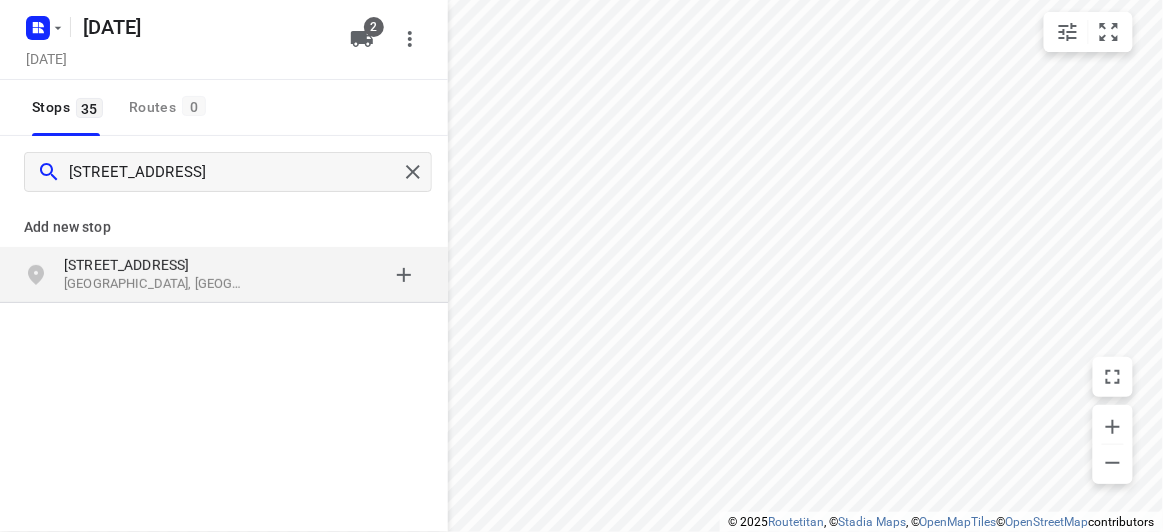 click at bounding box center (346, 275) 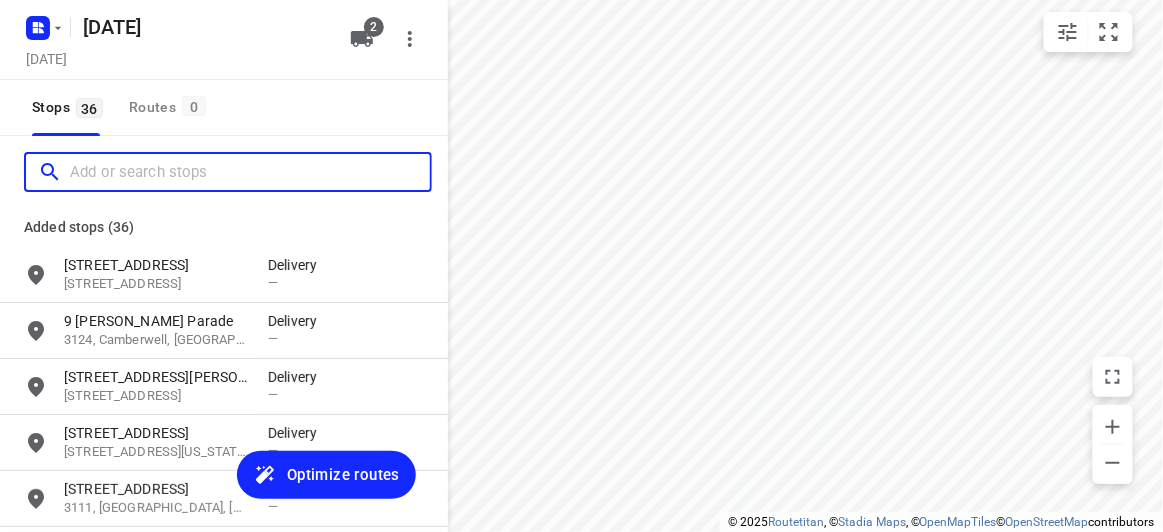 scroll, scrollTop: 0, scrollLeft: 0, axis: both 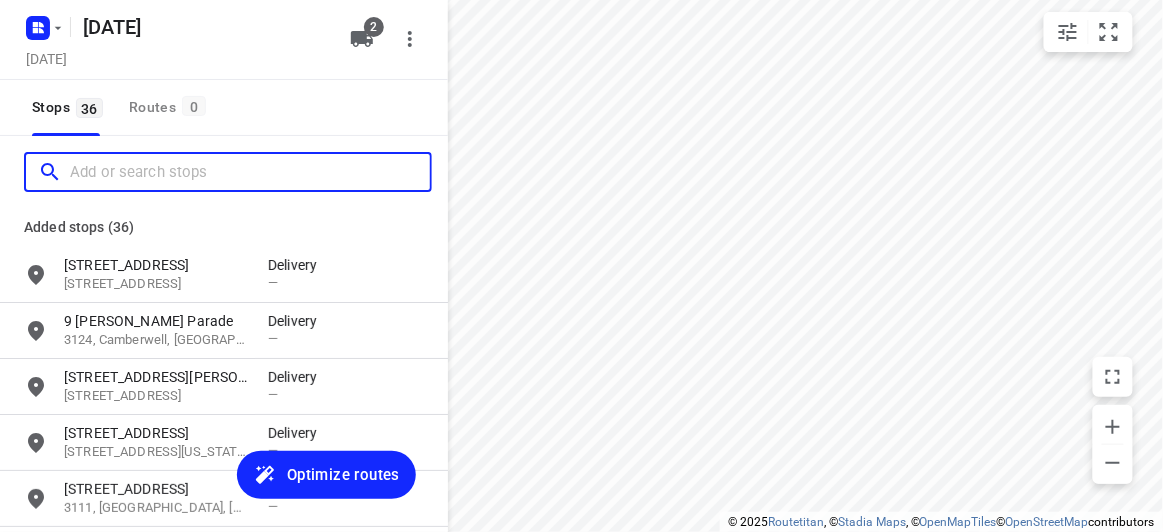 paste on "6 Cookson way Burwood VIC 3125" 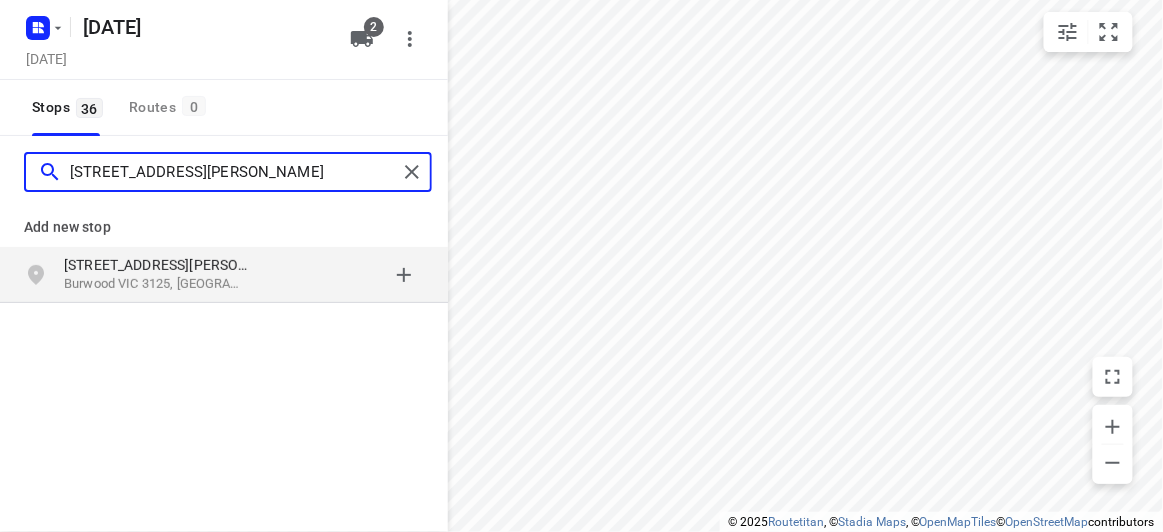 type on "6 Cookson way Burwood VIC 3125" 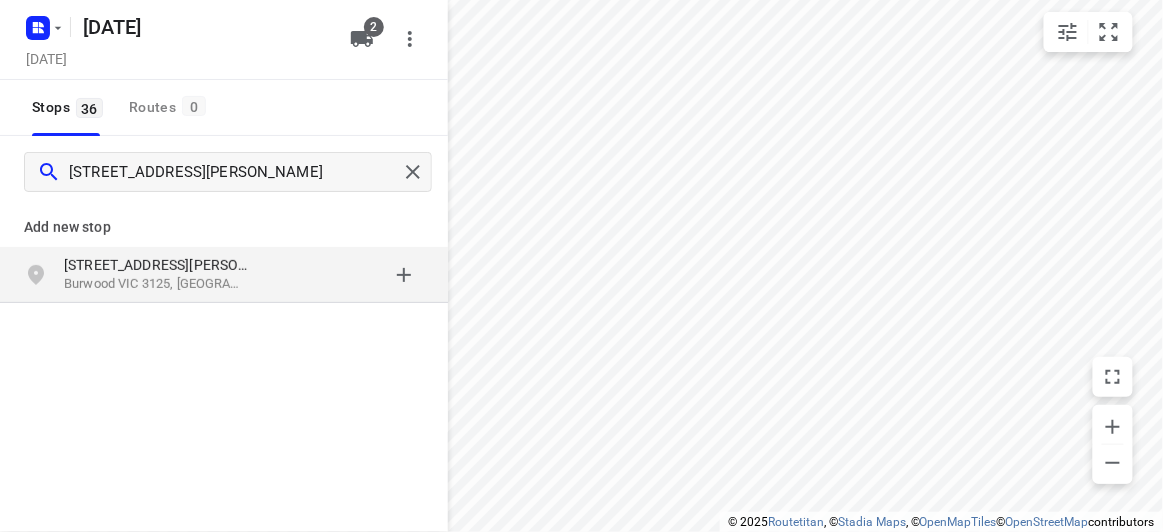 click on "6 Cookson Way  Burwood VIC 3125, Australia" at bounding box center (224, 275) 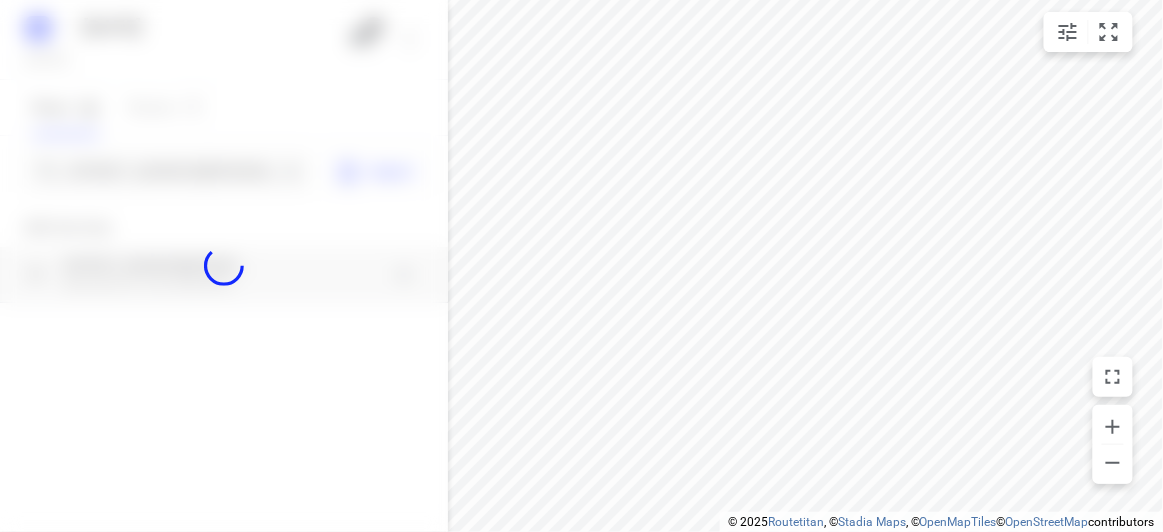 click at bounding box center (224, 266) 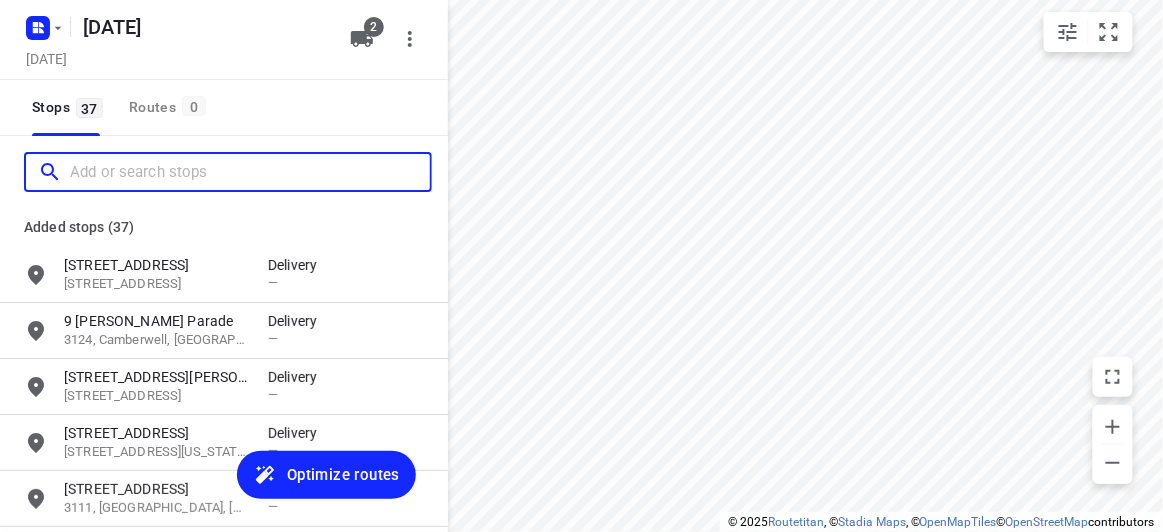paste on "21 Chancellor Drive Wheelers Hill 3150" 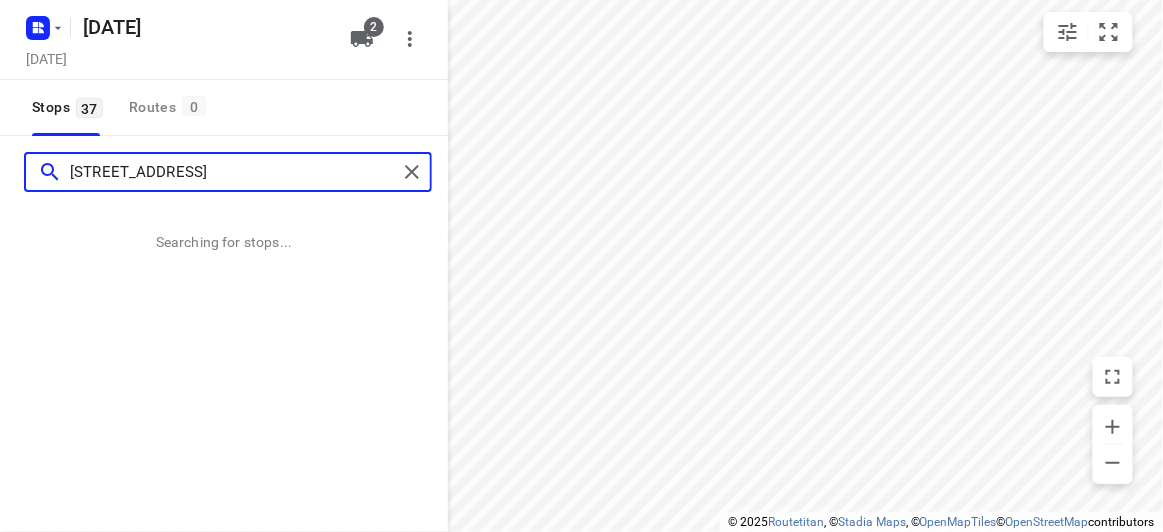 scroll, scrollTop: 0, scrollLeft: 0, axis: both 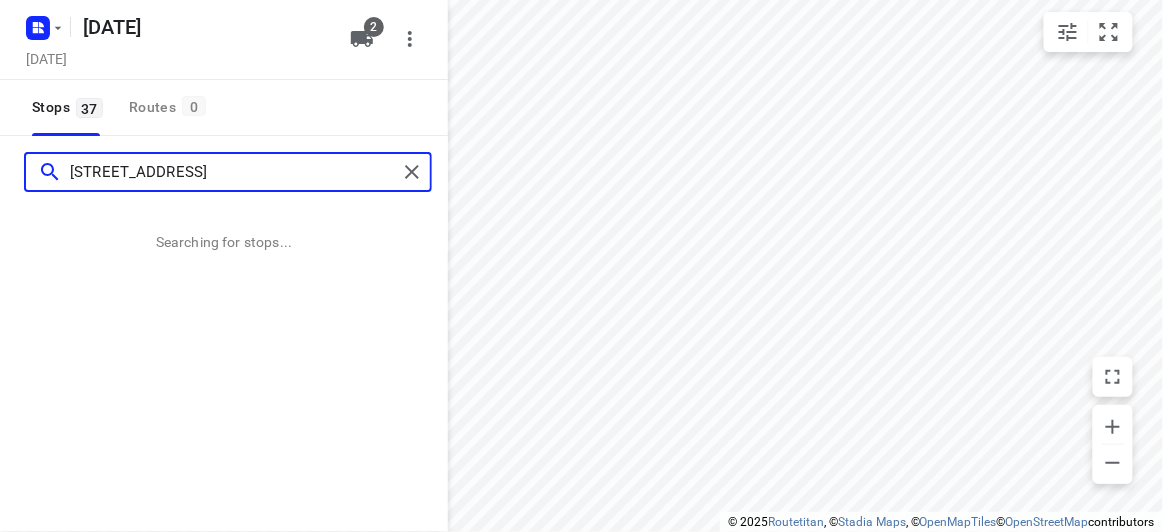 type on "21 Chancellor Drive Wheelers Hill 3150" 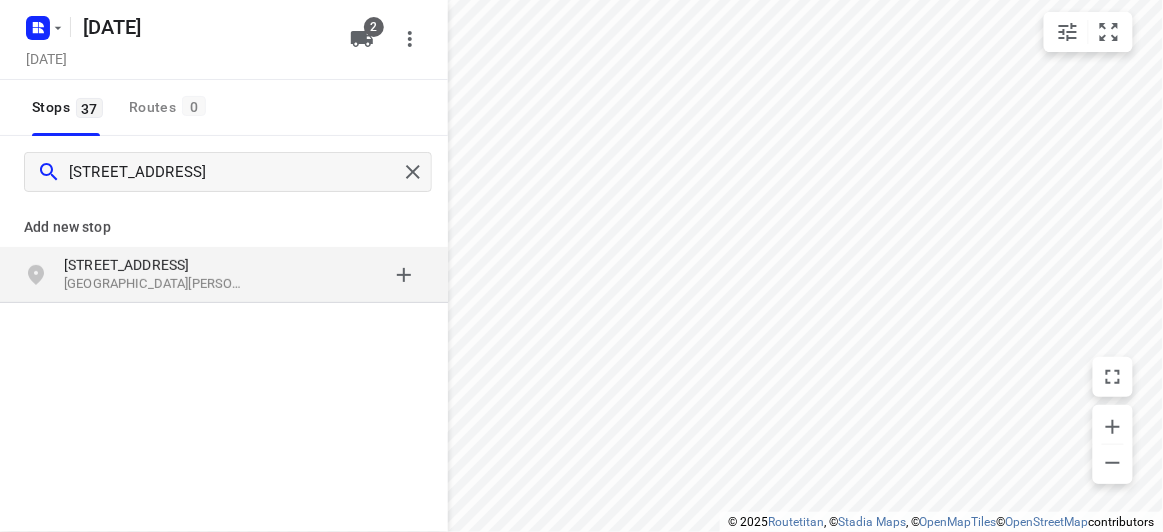 click on "Wheelers Hill VIC 3150, Australia" at bounding box center (156, 284) 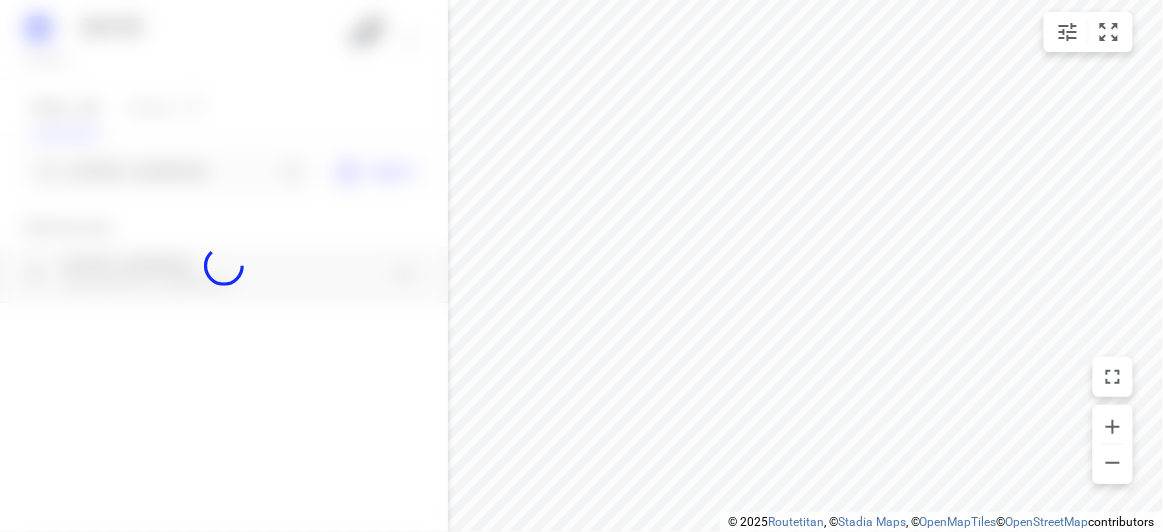 click at bounding box center [224, 266] 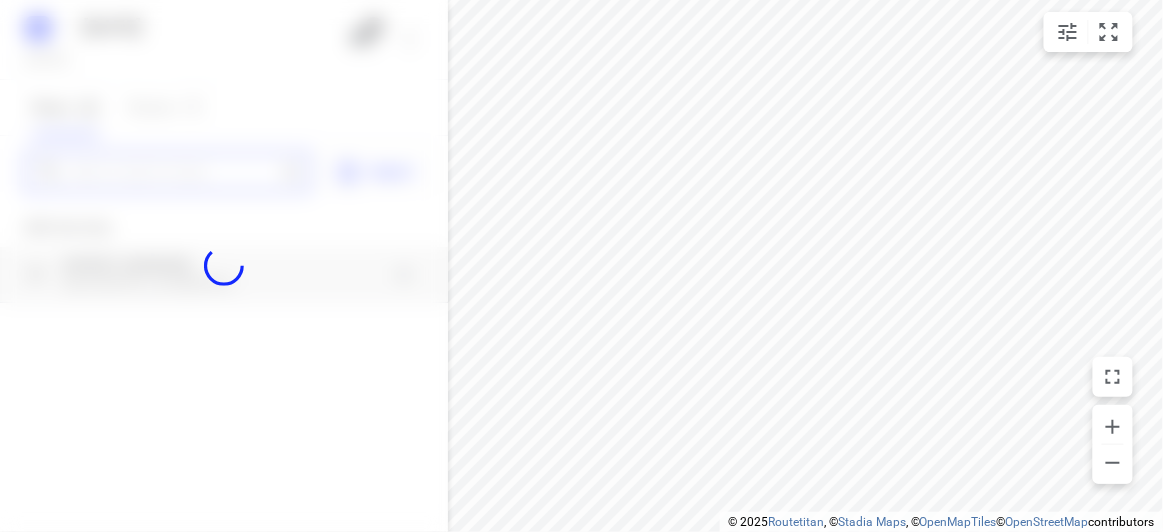 paste on "38 Francesco st Bentleigh East 3165" 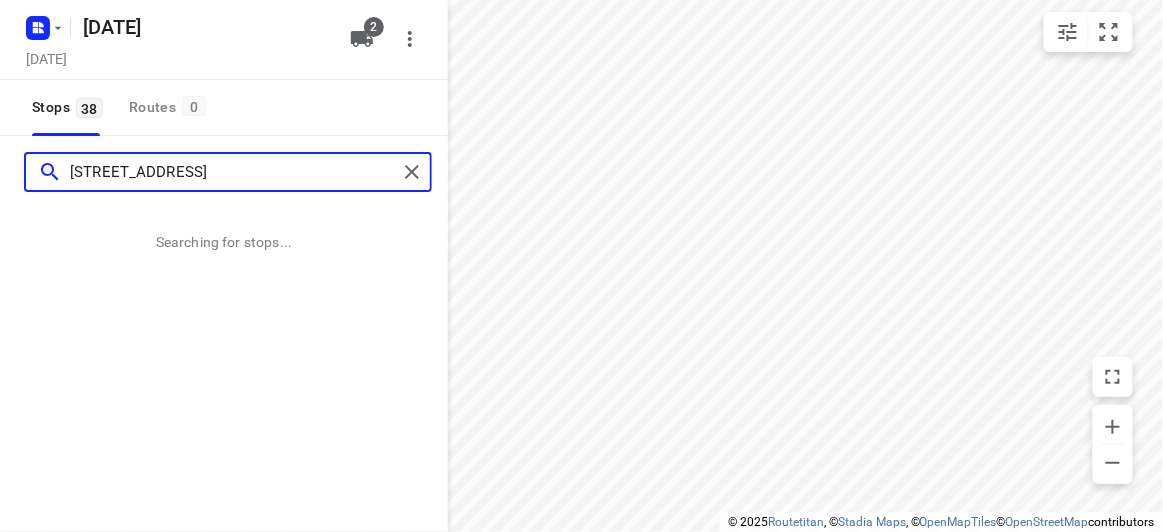scroll, scrollTop: 0, scrollLeft: 0, axis: both 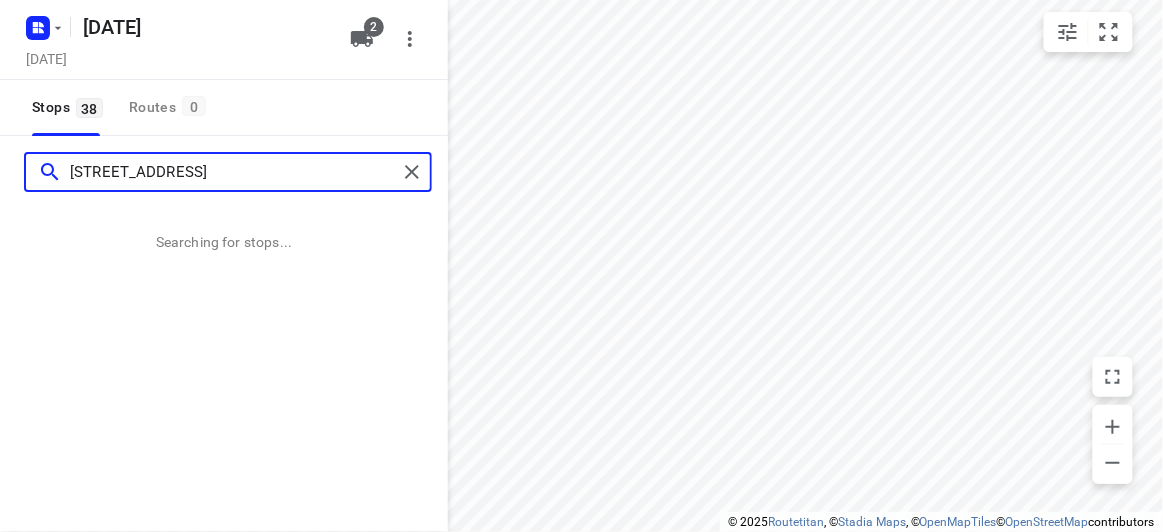 type on "38 Francesco st Bentleigh East 3165" 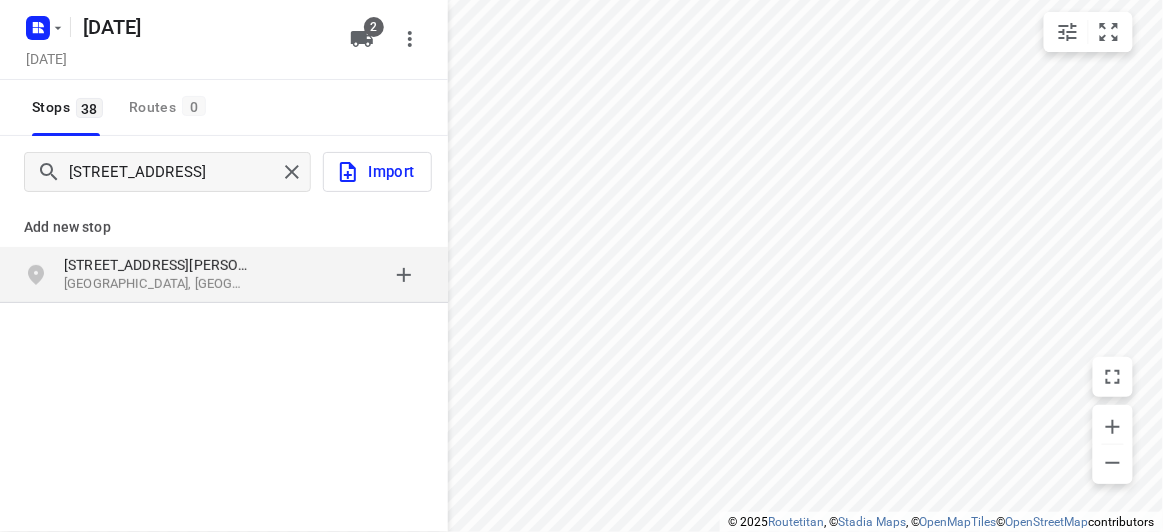click on "Add new stop 38 Francesco St  Bentleigh East VIC 3165, Australia" at bounding box center [224, 320] 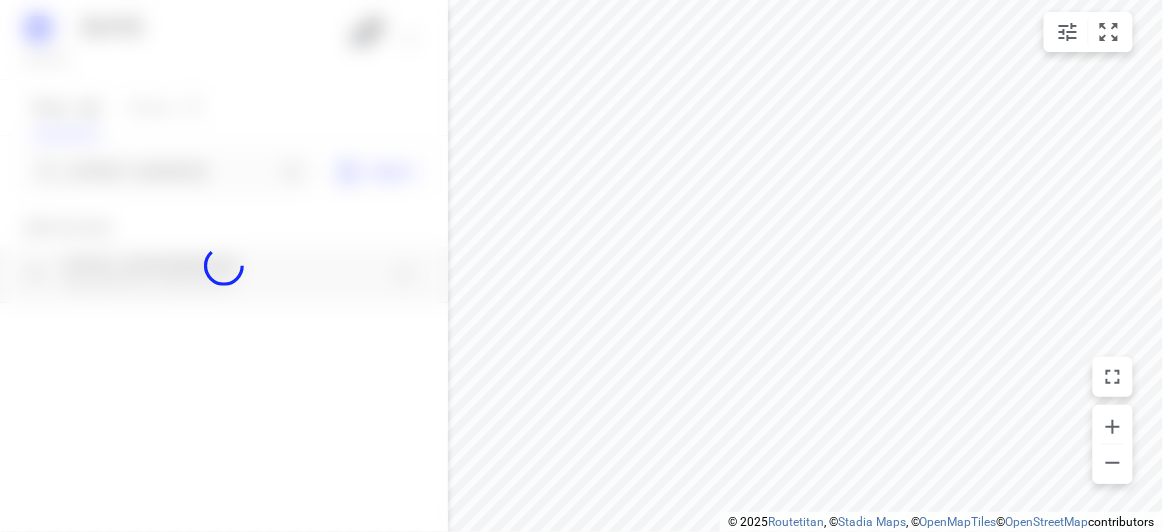 click at bounding box center [224, 266] 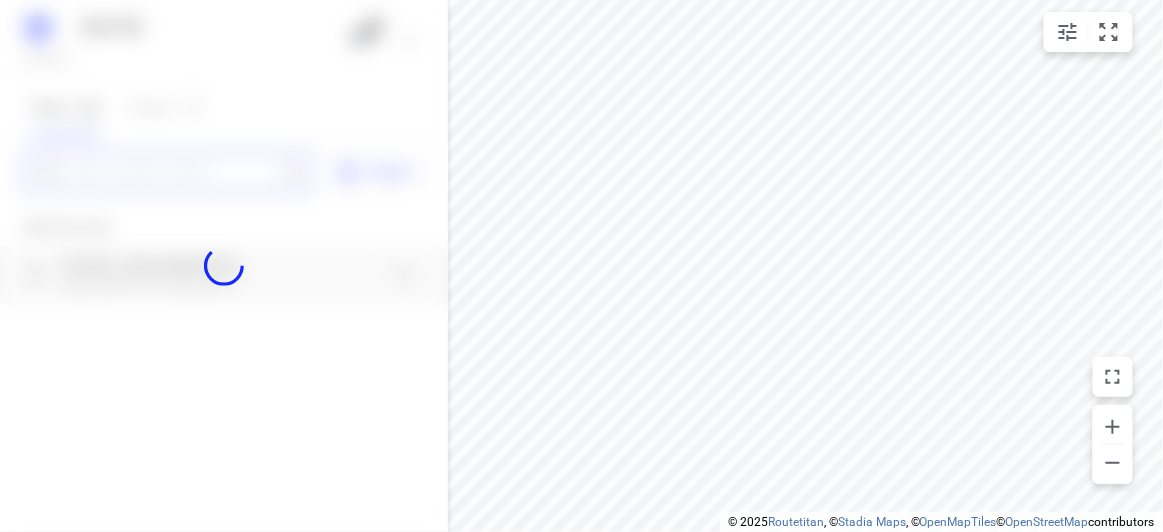 paste on "5 Ashford Street Templestowe Lower 3107" 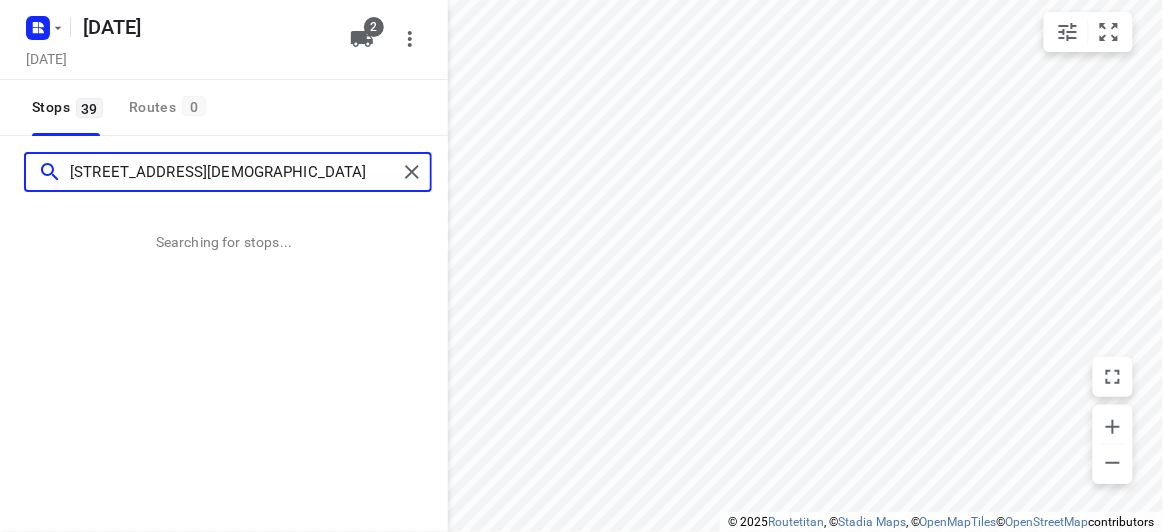 scroll, scrollTop: 0, scrollLeft: 0, axis: both 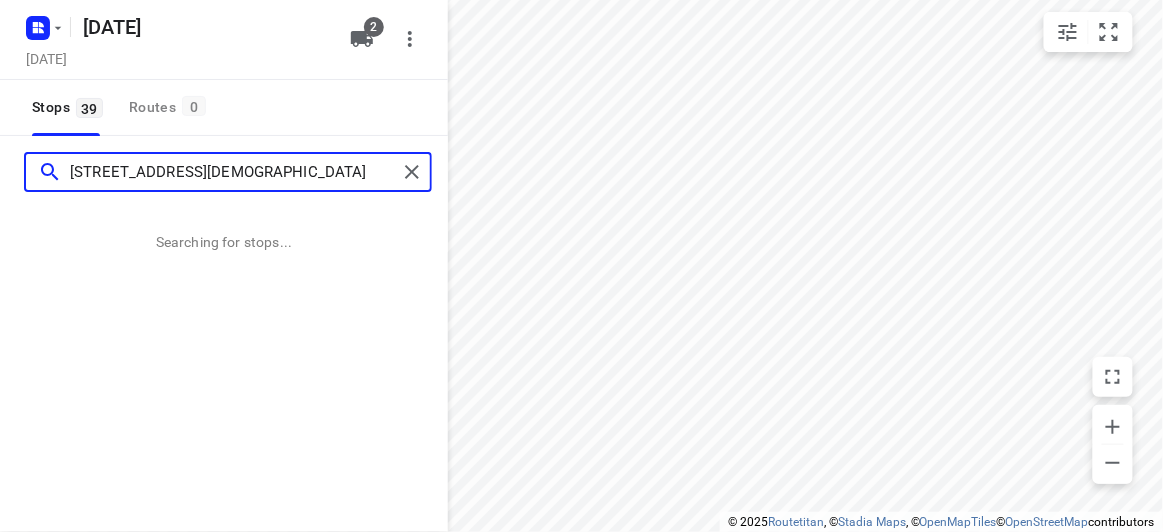 type on "5 Ashford Street Templestowe Lower 3107" 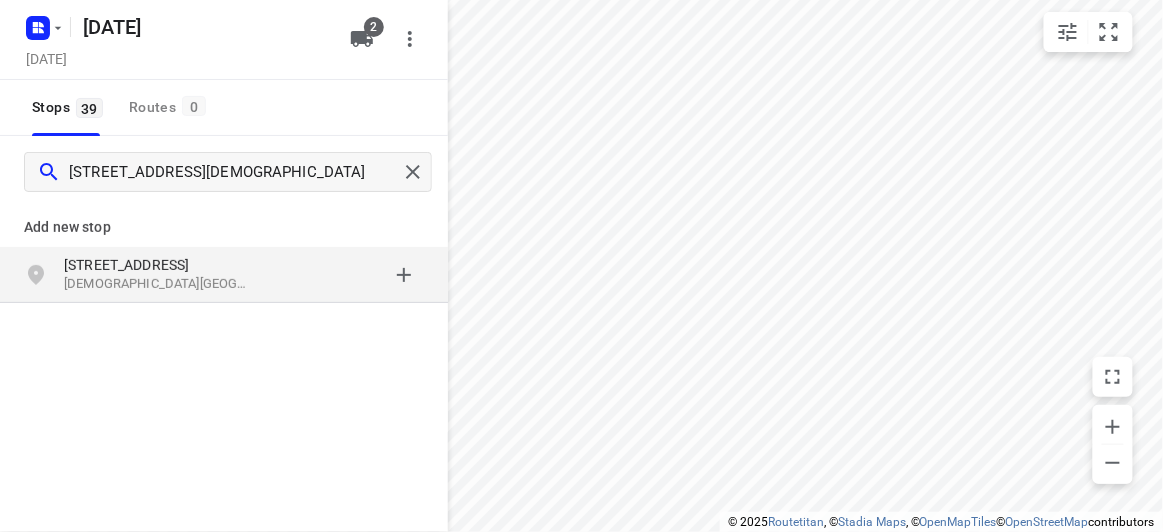 click on "Templestowe Lower VIC 3107, Australia" at bounding box center (156, 284) 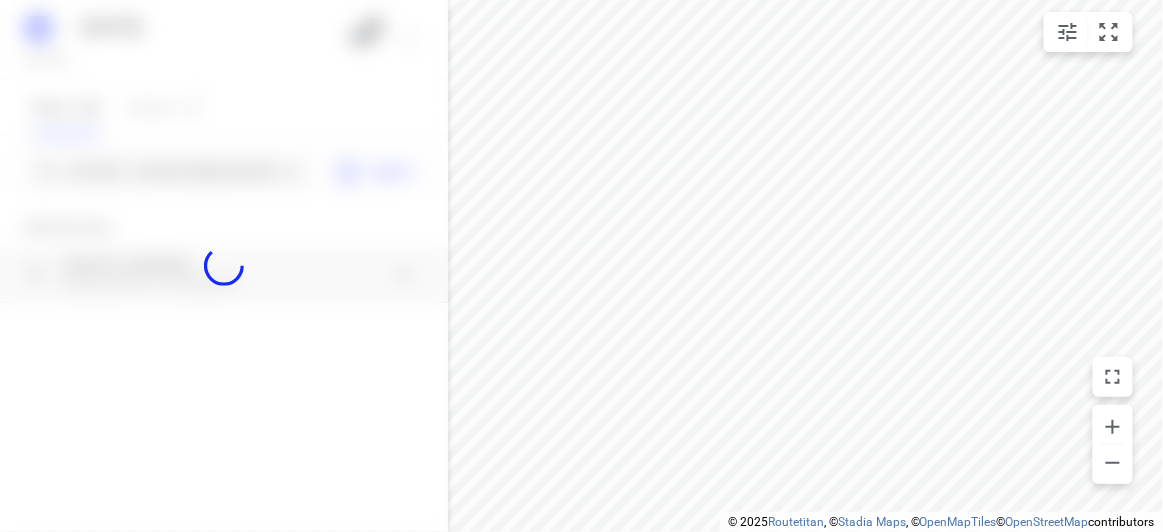 click at bounding box center [224, 266] 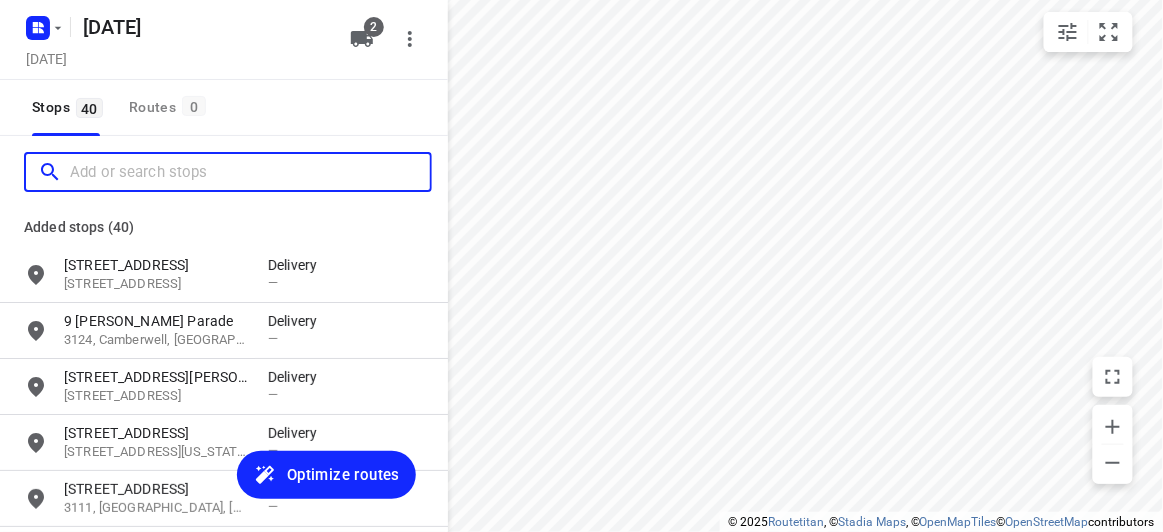 scroll, scrollTop: 0, scrollLeft: 0, axis: both 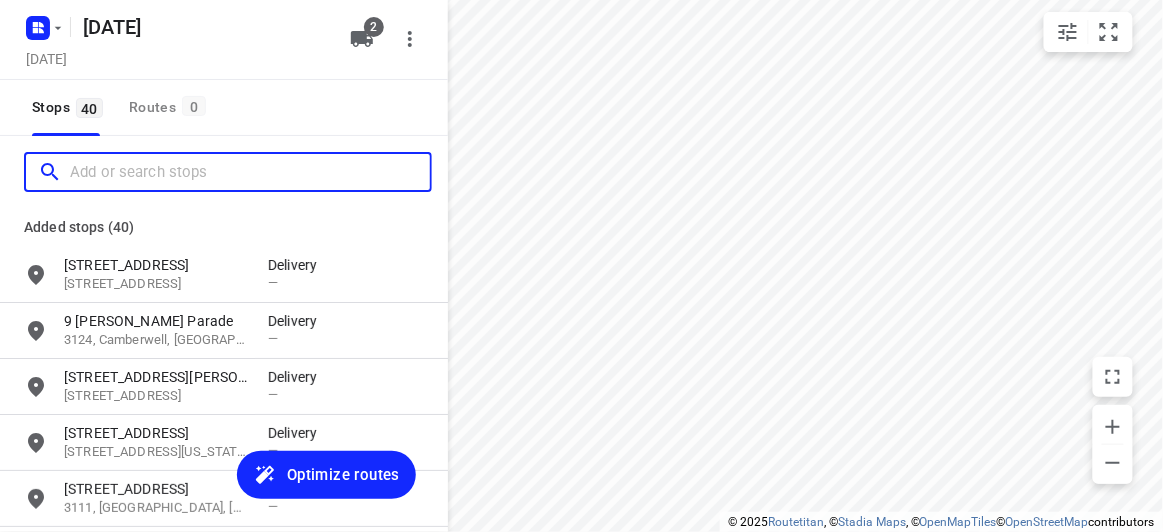 paste on "29 Scott St Kew 3101" 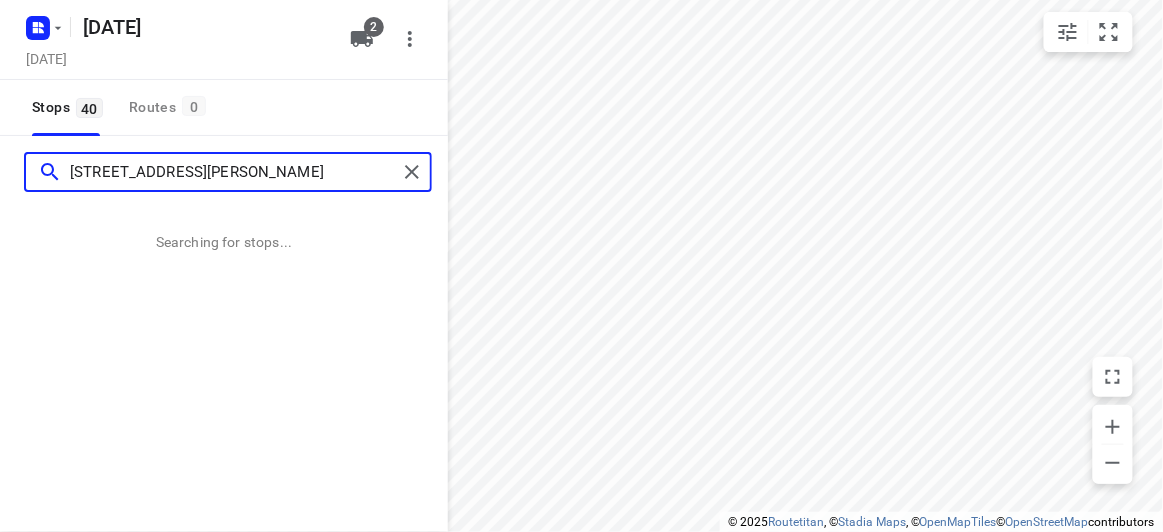 type on "29 Scott St Kew 3101" 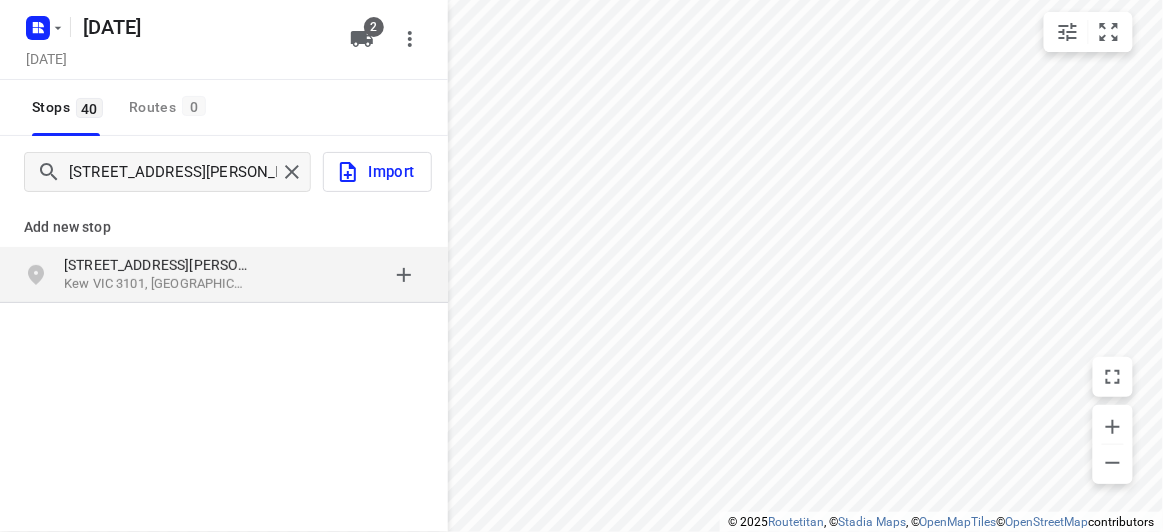 click on "Add new stop" at bounding box center (224, 227) 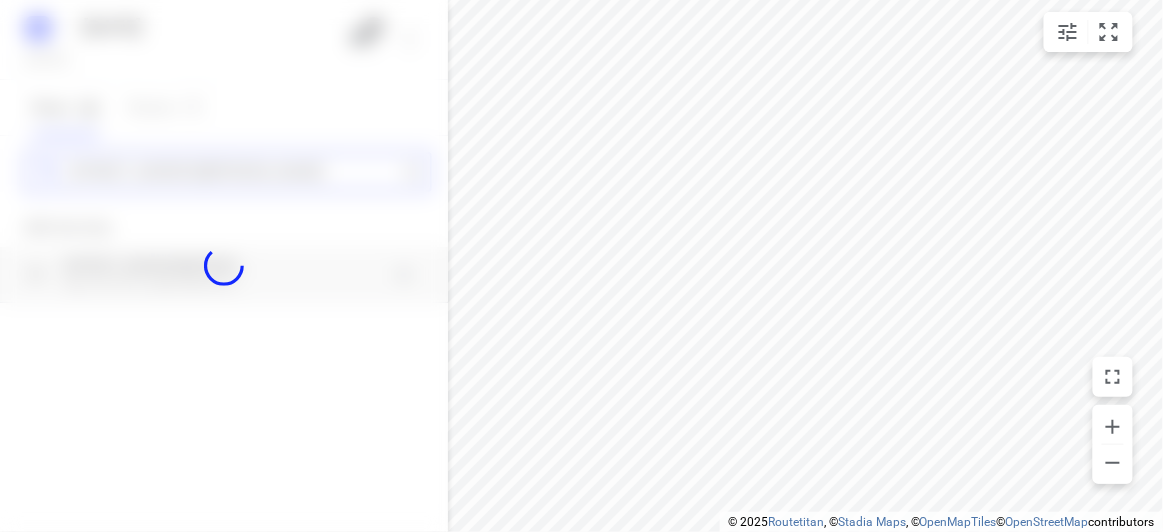 click on "09 JULY 2025 Tuesday, Jul 08 2 Stops 40 Routes 0 29 Scott St Kew 3101 Add new stop 29 Scott St  Kew VIC 3101, Australia Routing Settings Optimization preference Shortest distance distance Optimization preference Distance Format KM km Distance Format Default stop duration 5 minutes Default stop duration Default stop load 1 units Default stop load Allow late stops   Maximum amount of time drivers may be late at a stop Allow reloads BETA   Vehicles may return to the depot to load more stops. Fixed departure time   Vehicles must depart at the start of their working hours Cancel Save" at bounding box center [224, 266] 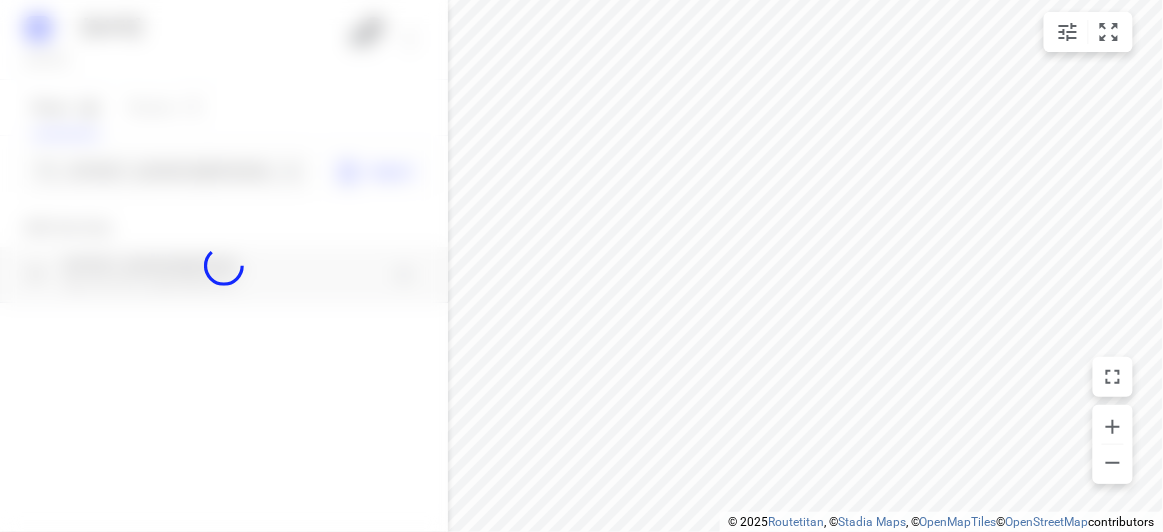click at bounding box center [224, 266] 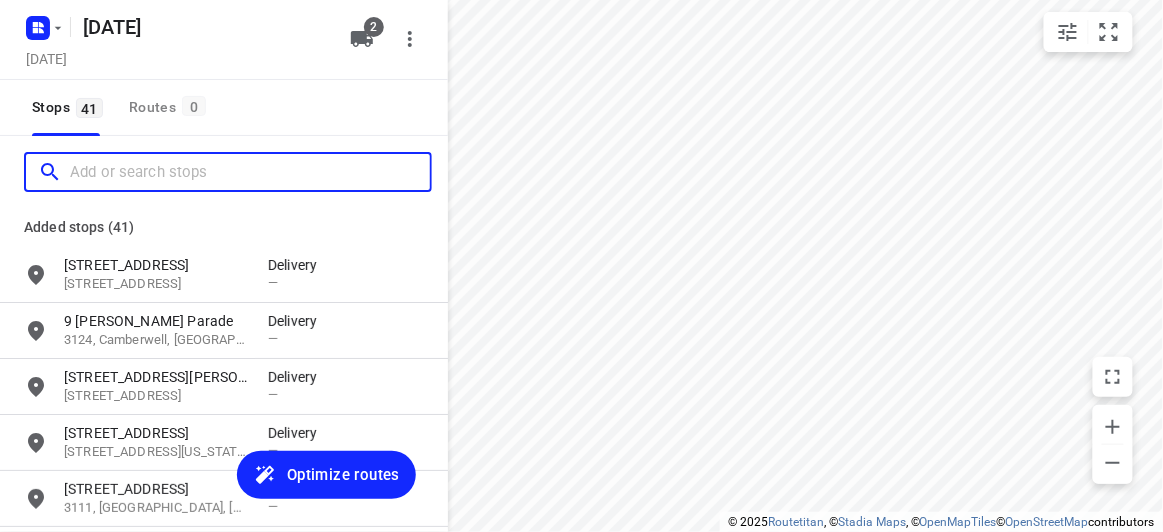 paste on "34 Orchard Crescent Mont Albert North 3129" 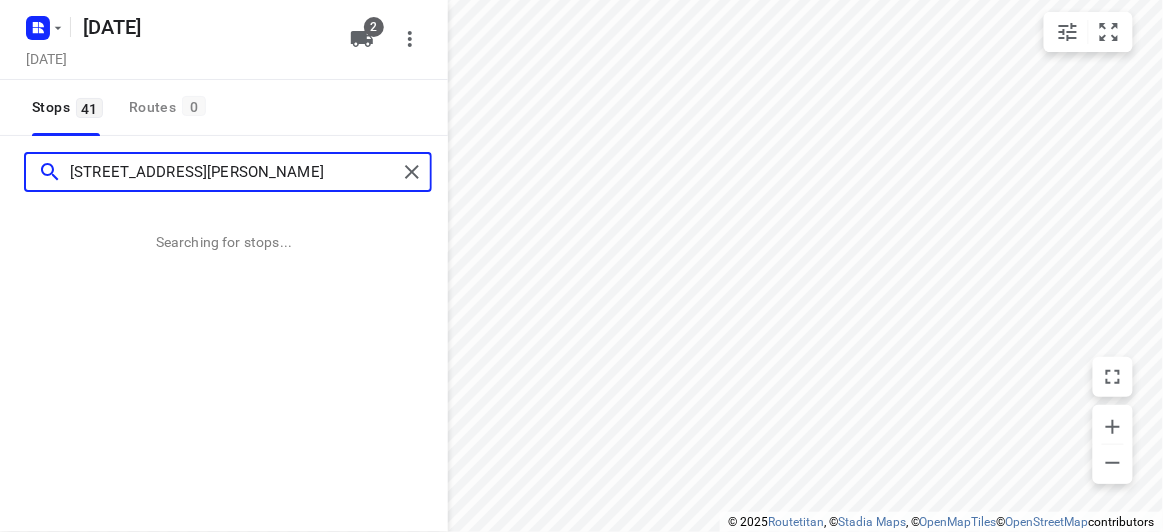 type on "34 Orchard Crescent Mont Albert North 3129" 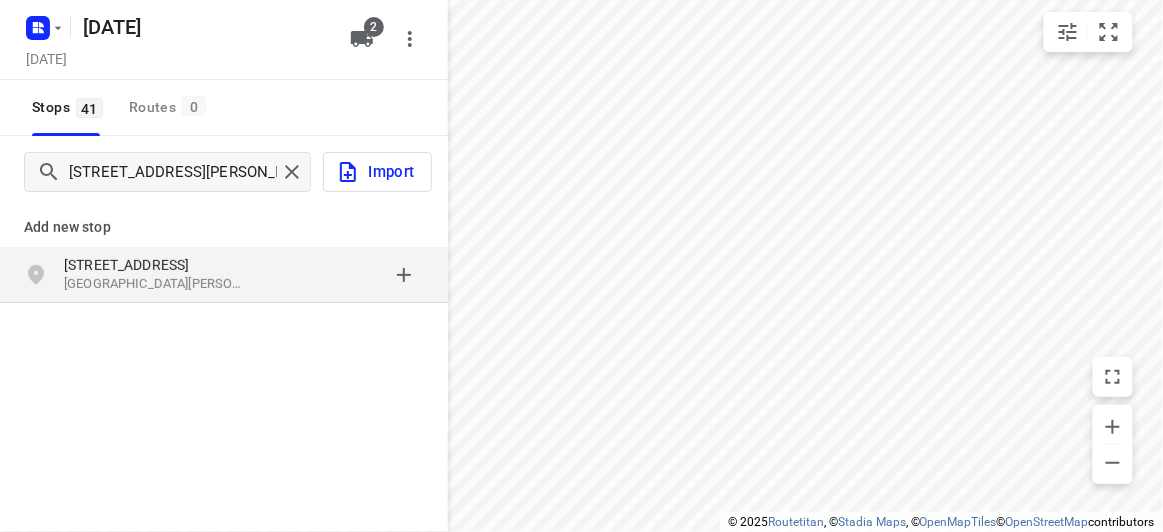 click on "34 Orchard Crescent" at bounding box center [156, 265] 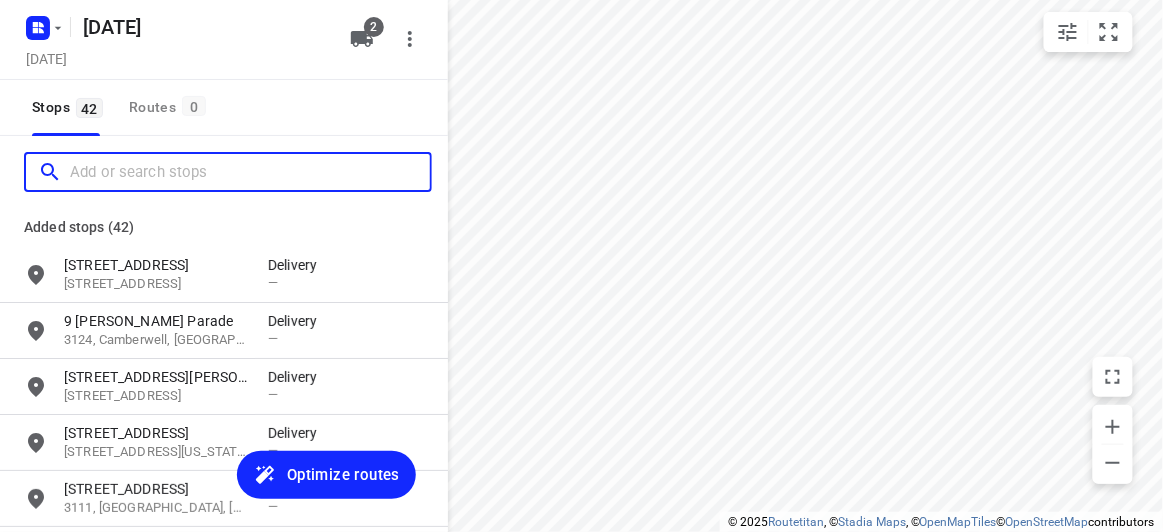 scroll, scrollTop: 0, scrollLeft: 0, axis: both 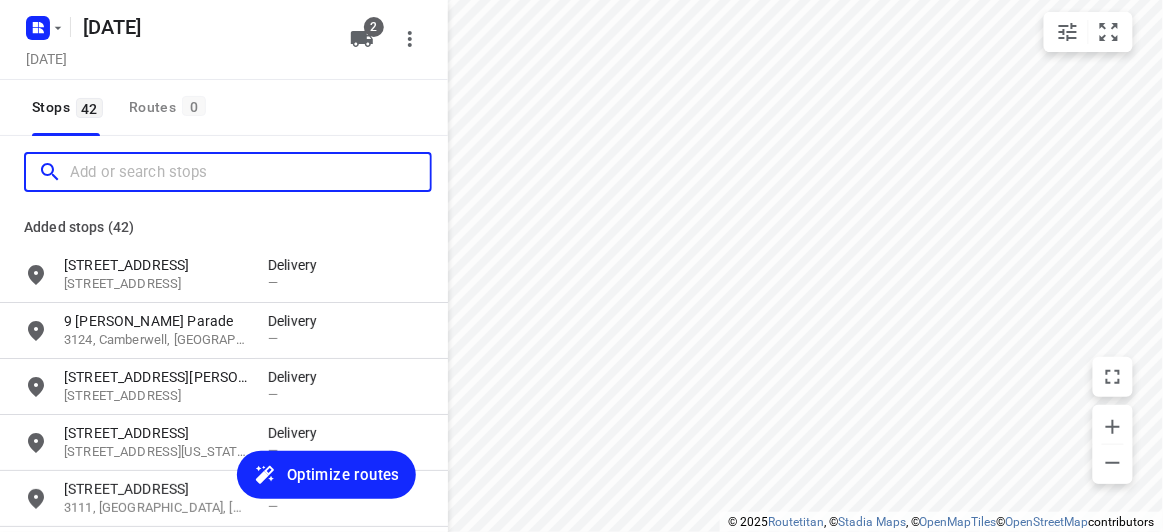paste on "15 Jamieson Avenue Rowville 3178 Victoria" 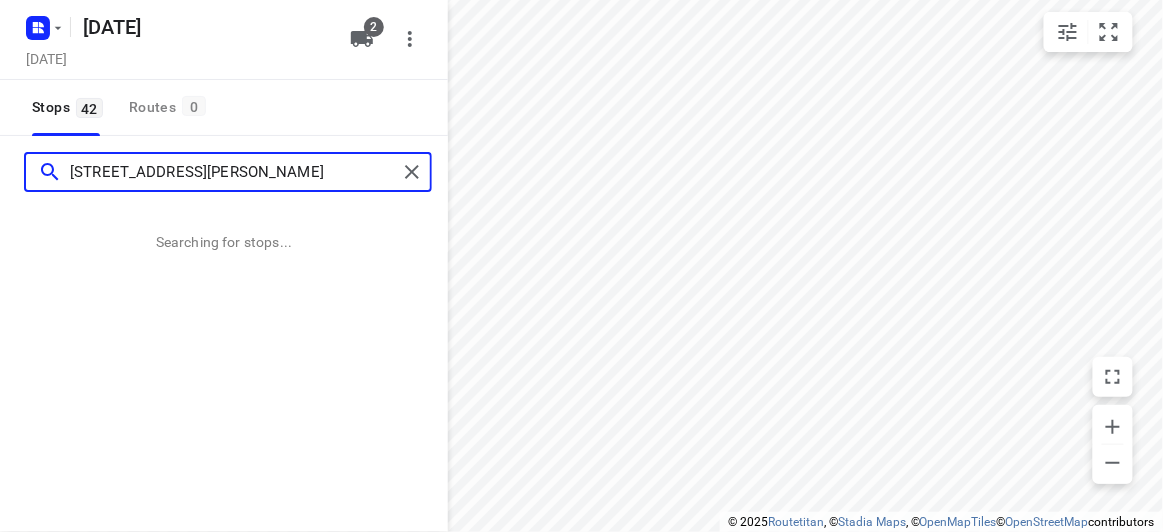 type on "15 Jamieson Avenue Rowville 3178 Victoria" 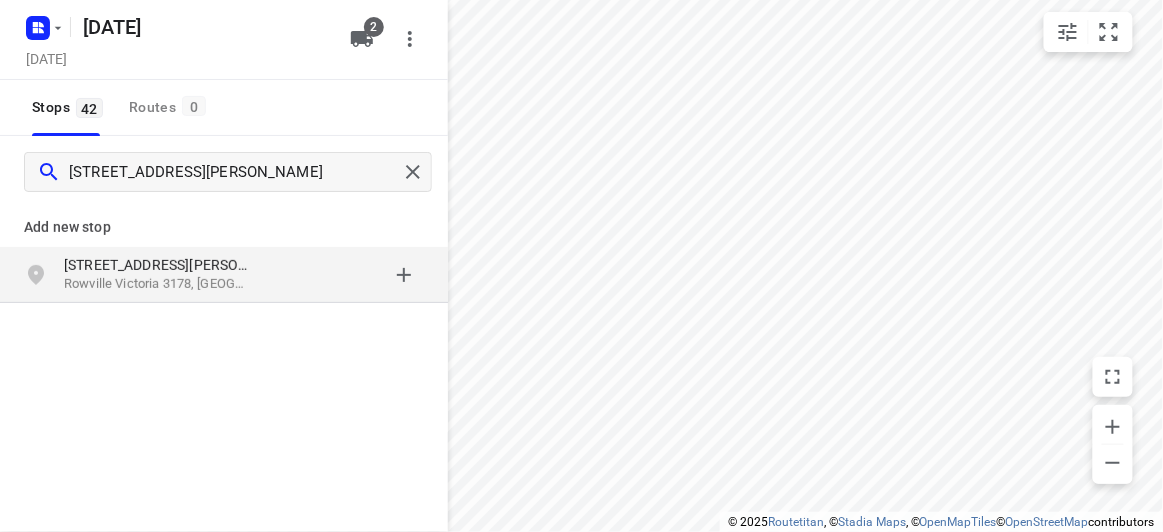 click on "Add new stop 15 Jamieson Avenue  Rowville Victoria 3178, Australia" at bounding box center (224, 248) 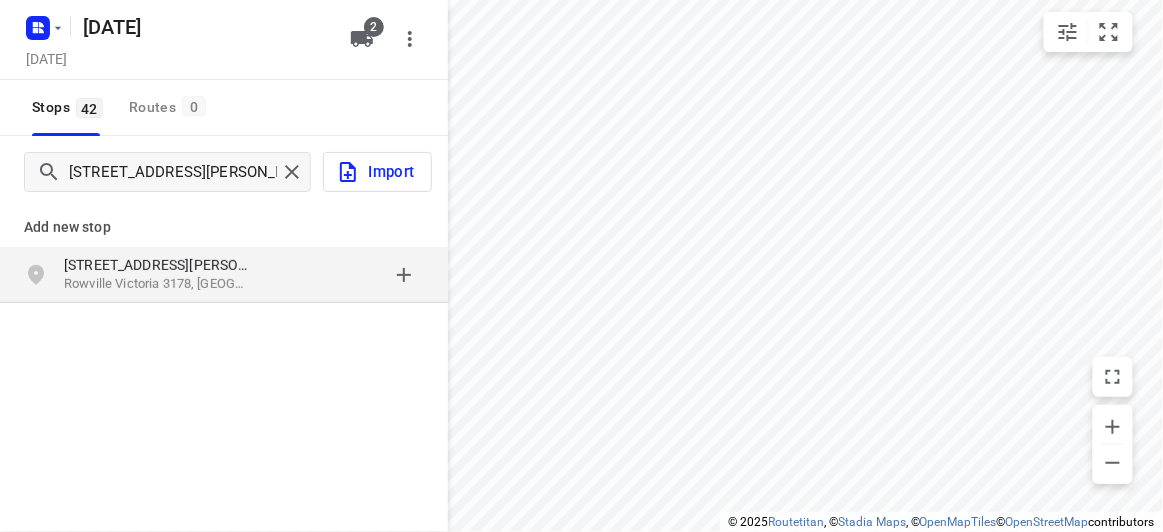 click on "Add new stop 15 Jamieson Avenue  Rowville Victoria 3178, Australia" at bounding box center [224, 248] 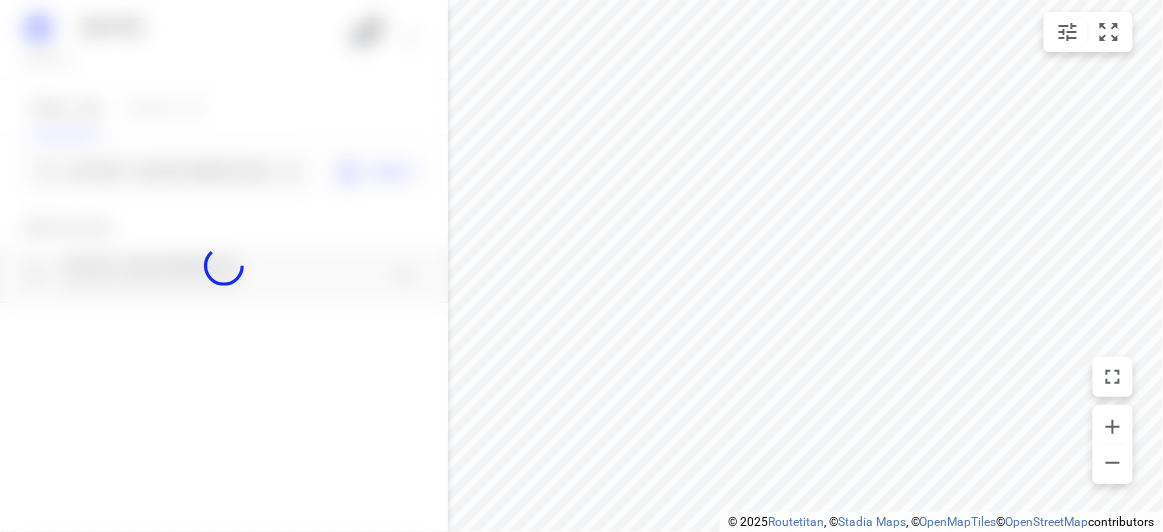 click at bounding box center [224, 266] 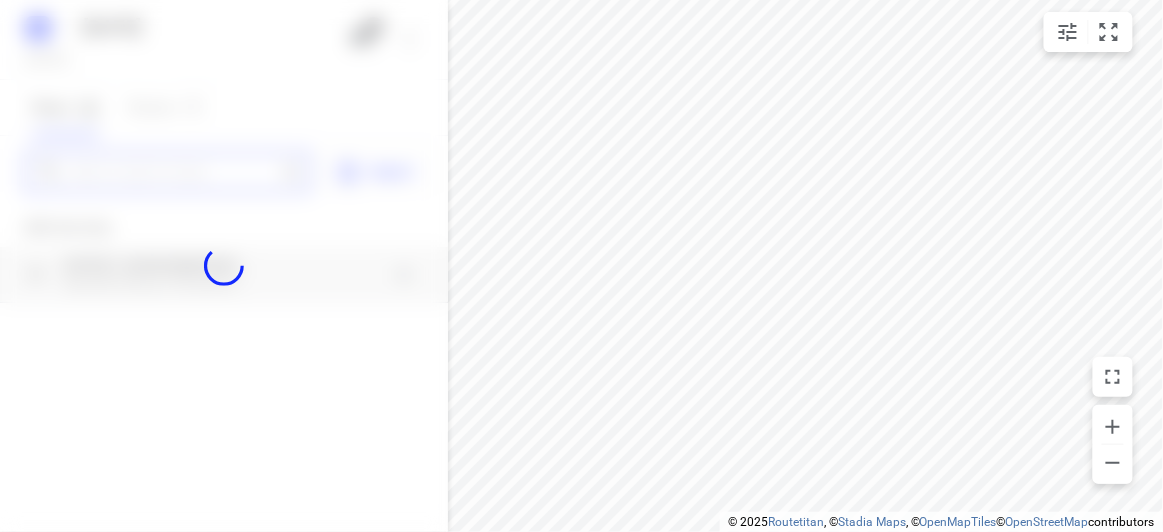 paste on "4 Talara Close Springvale VIC 3171" 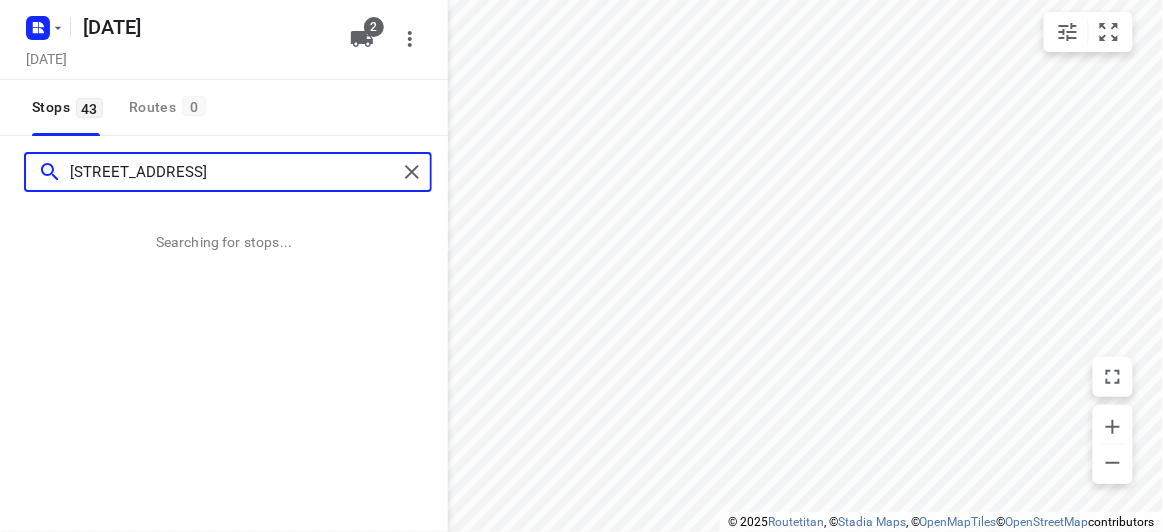scroll, scrollTop: 0, scrollLeft: 0, axis: both 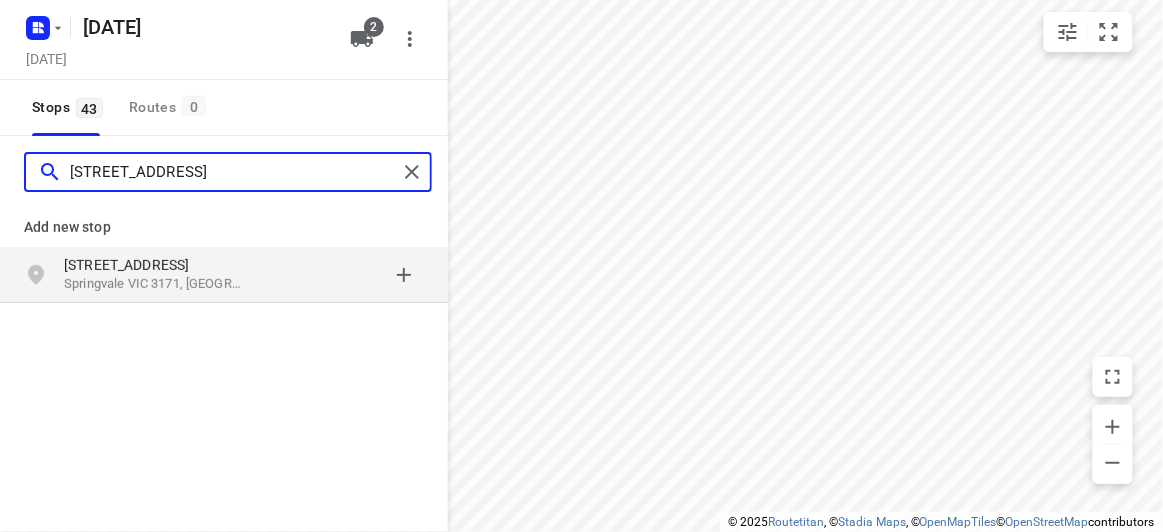 type on "4 Talara Close Springvale VIC 3171" 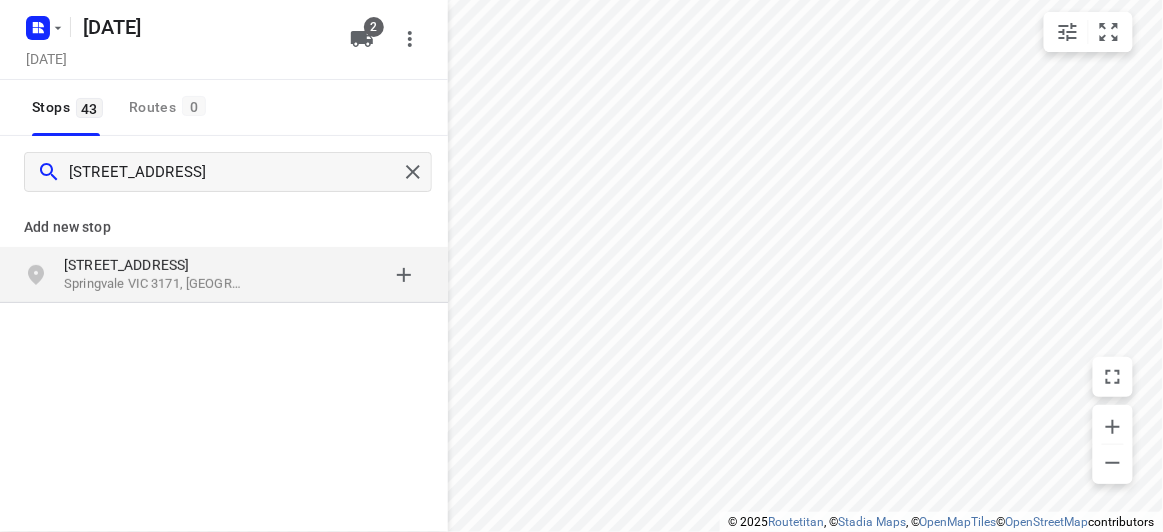 click on "Add new stop" at bounding box center [224, 219] 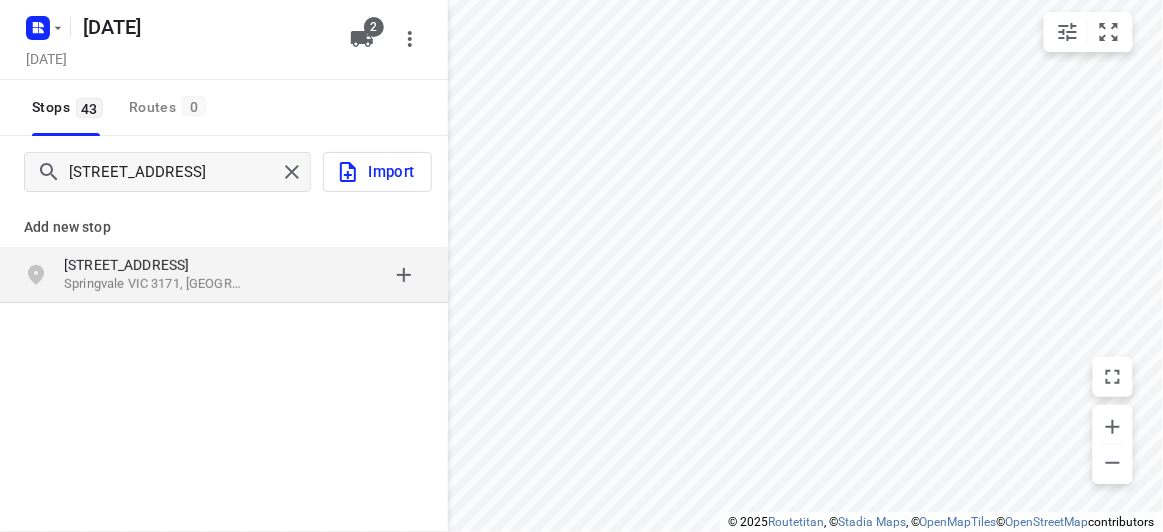 click on "4 Talara Close  Springvale VIC 3171, Australia" at bounding box center [224, 275] 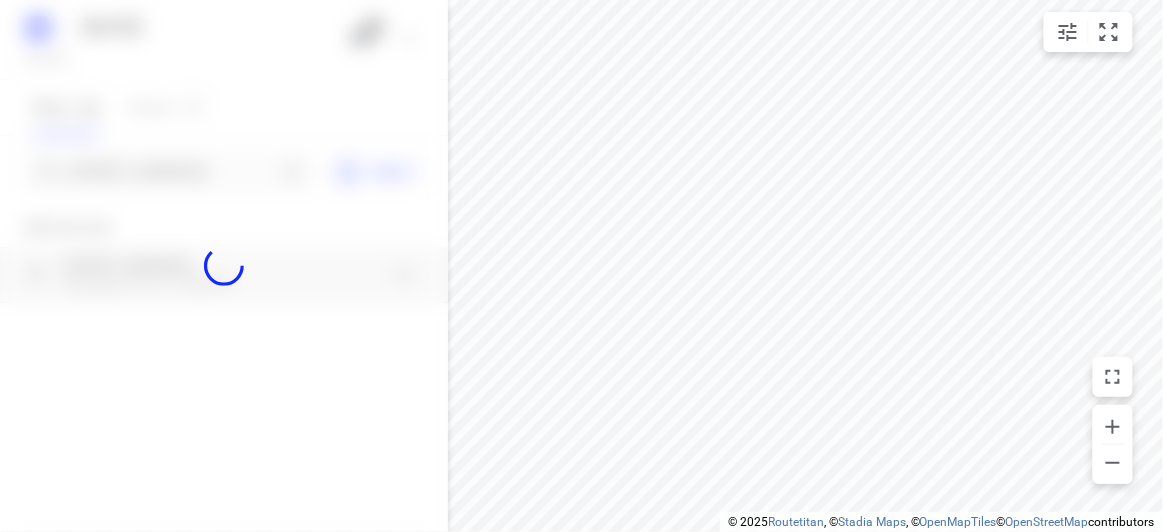 click at bounding box center (224, 266) 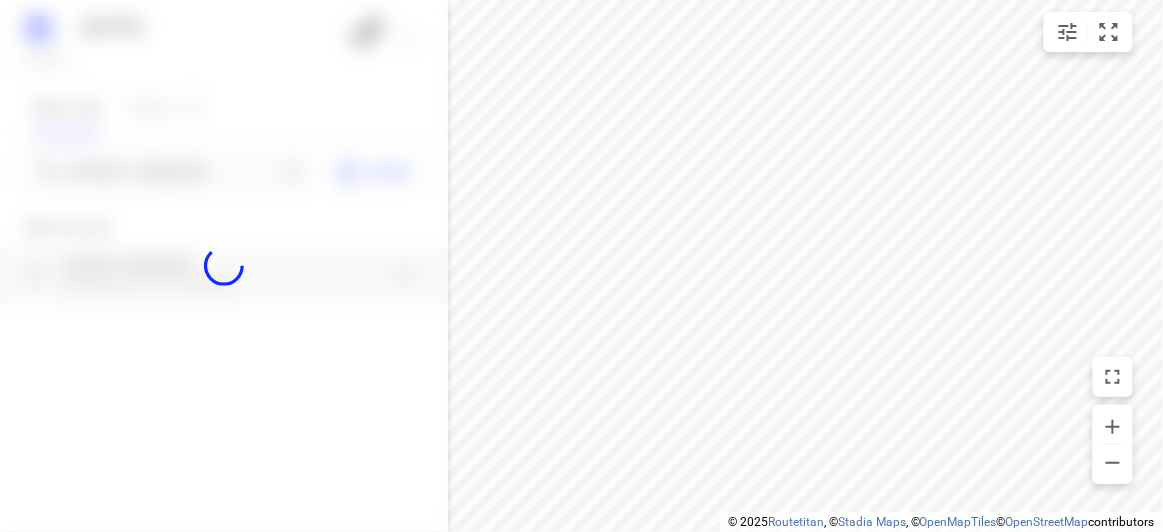 click at bounding box center (224, 266) 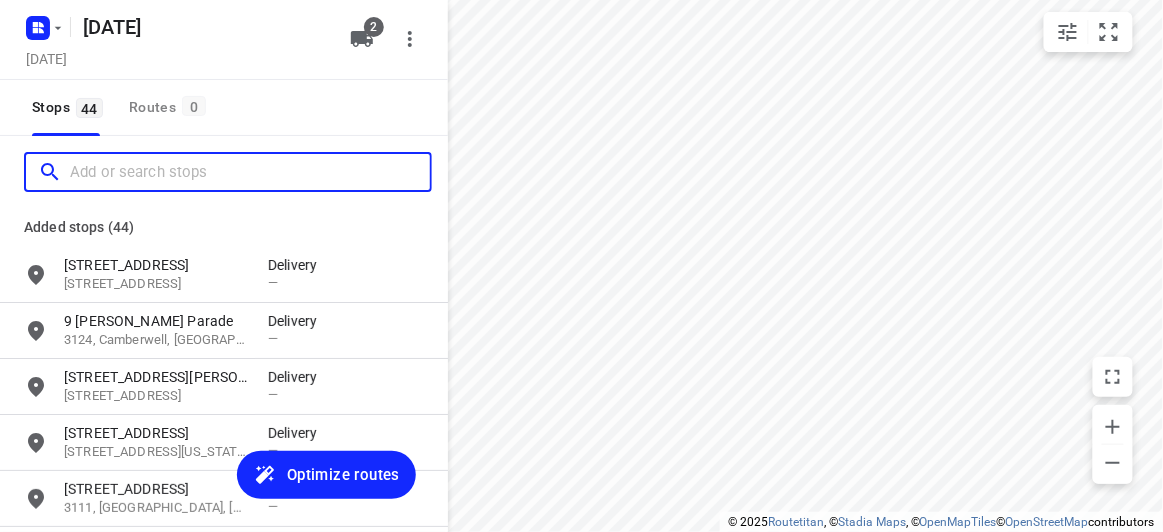 scroll, scrollTop: 0, scrollLeft: 0, axis: both 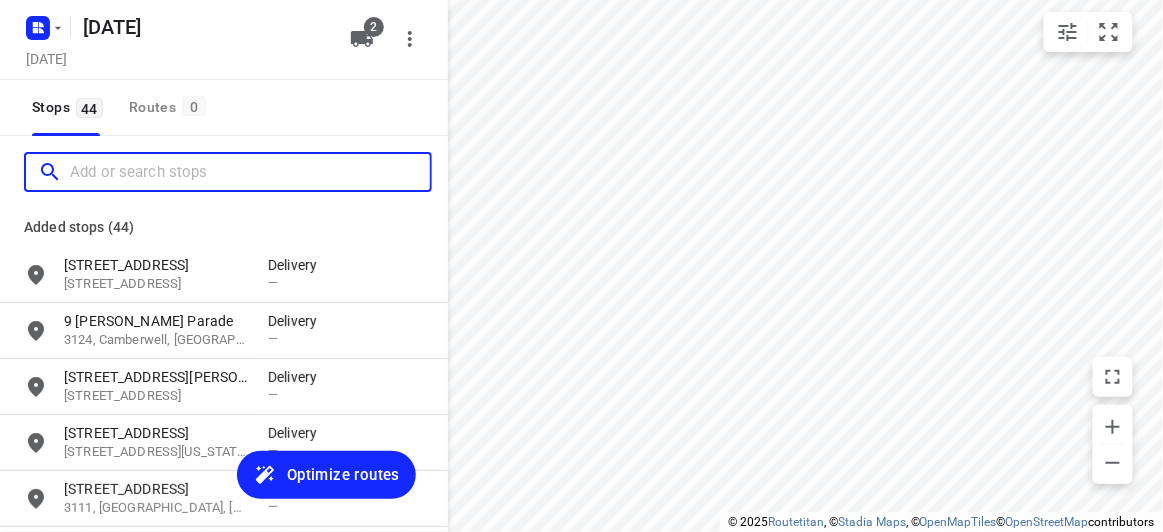 paste on "29 Kilcatten Rise, Rowville, 3178" 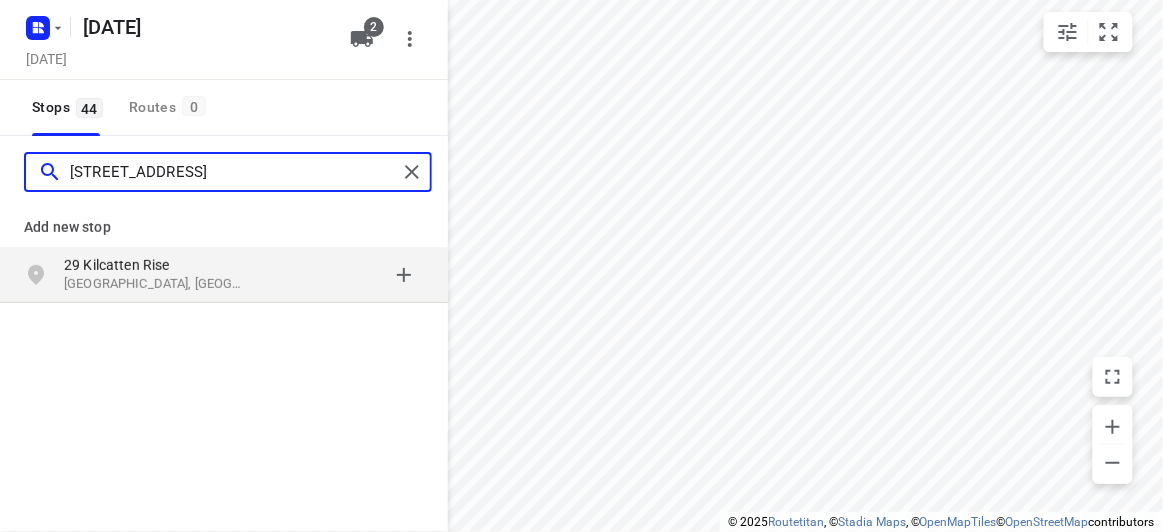 type on "29 Kilcatten Rise, Rowville, 3178" 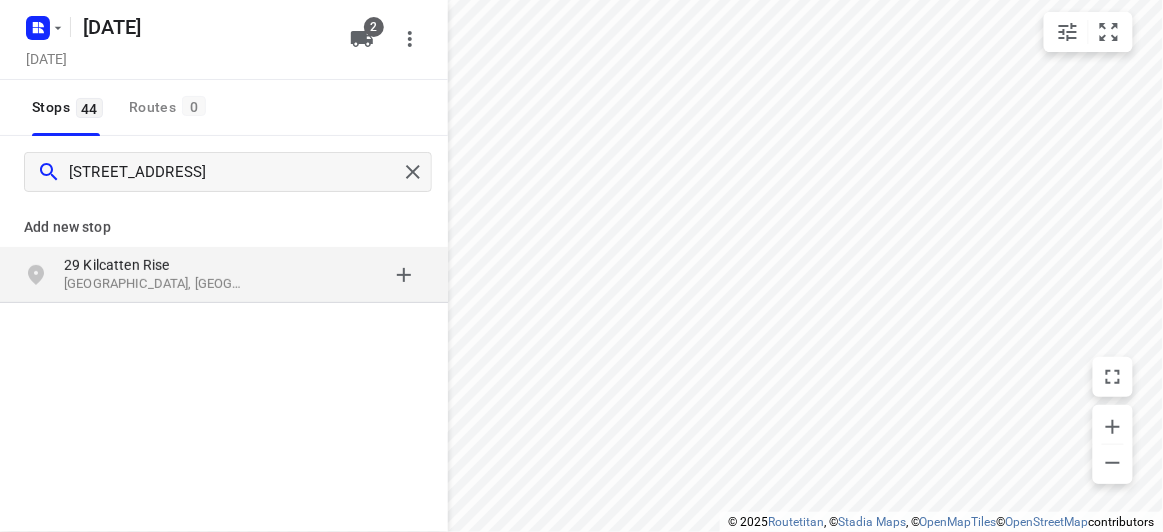 click on "Rowville VIC 3178, Australia" at bounding box center [156, 284] 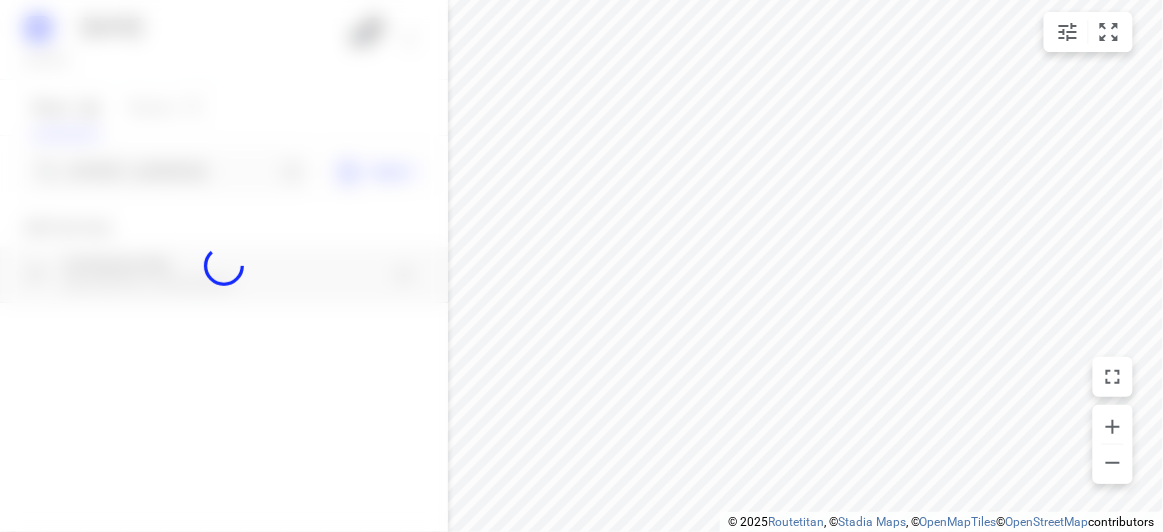 click at bounding box center [224, 266] 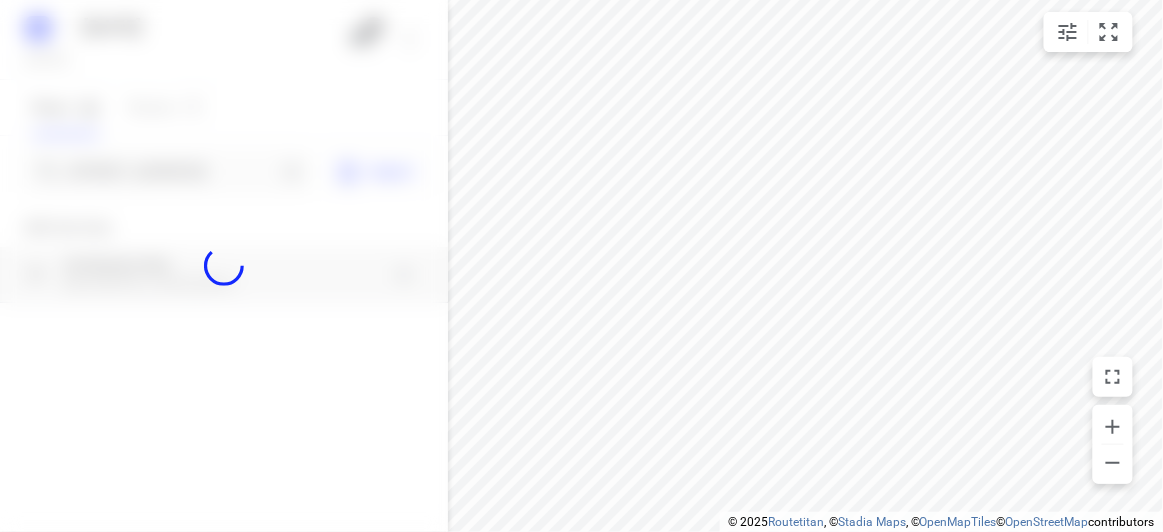 click at bounding box center (224, 266) 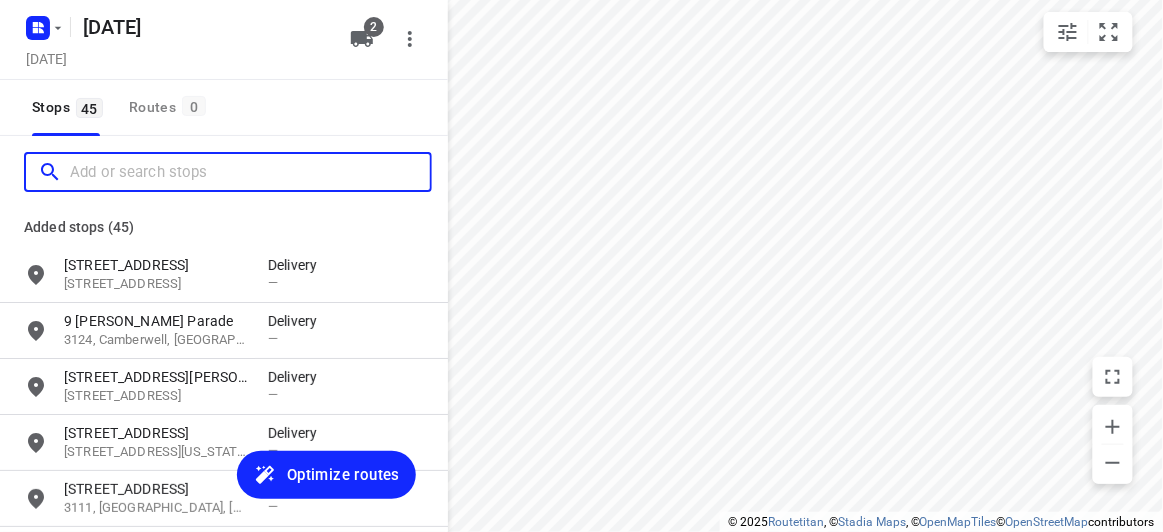 scroll, scrollTop: 0, scrollLeft: 0, axis: both 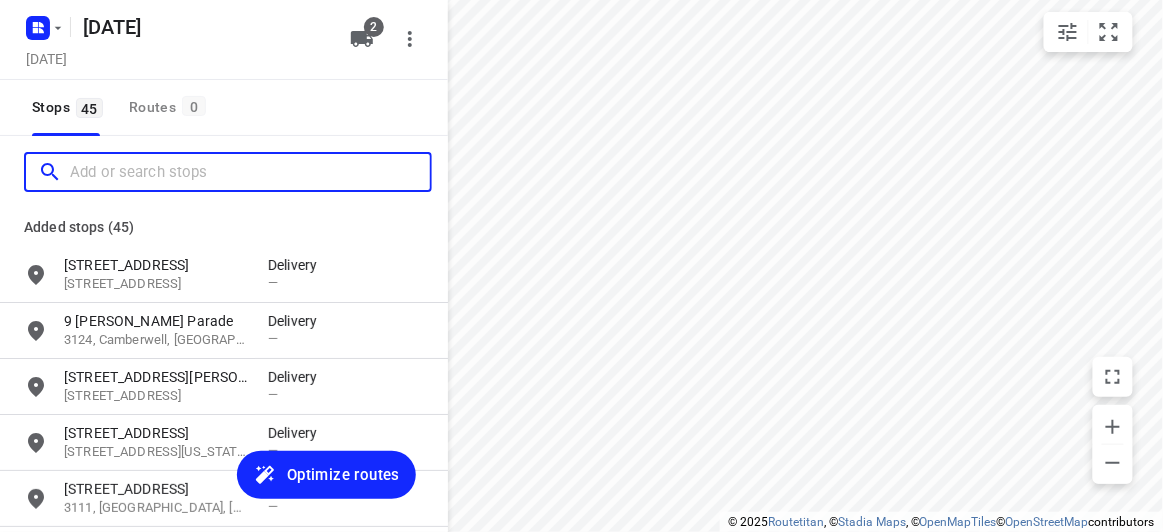 paste on "29 Kilcatten Rise, Rowville, 3178" 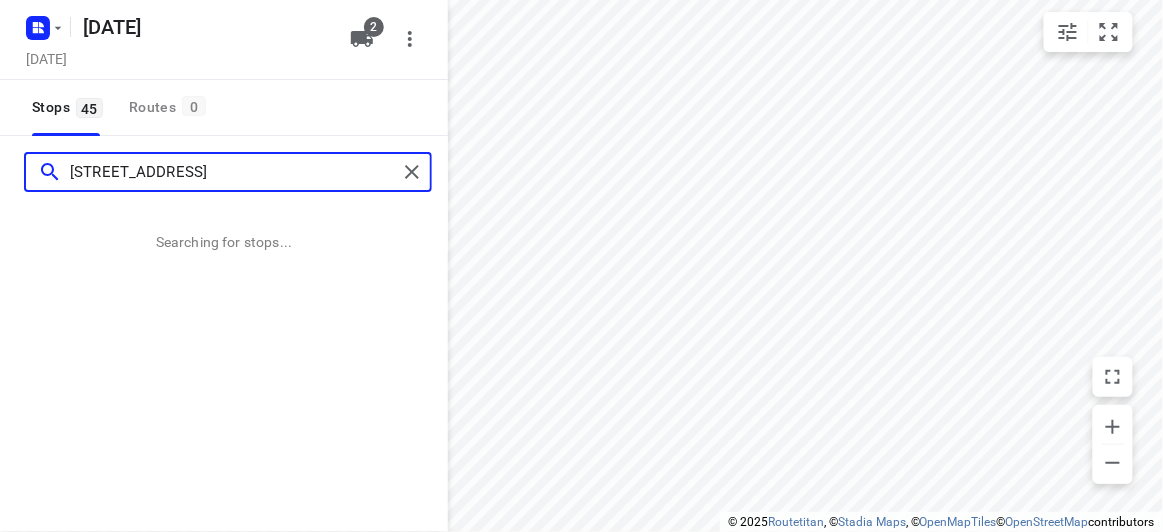 type on "29 Kilcatten Rise, Rowville, 3178" 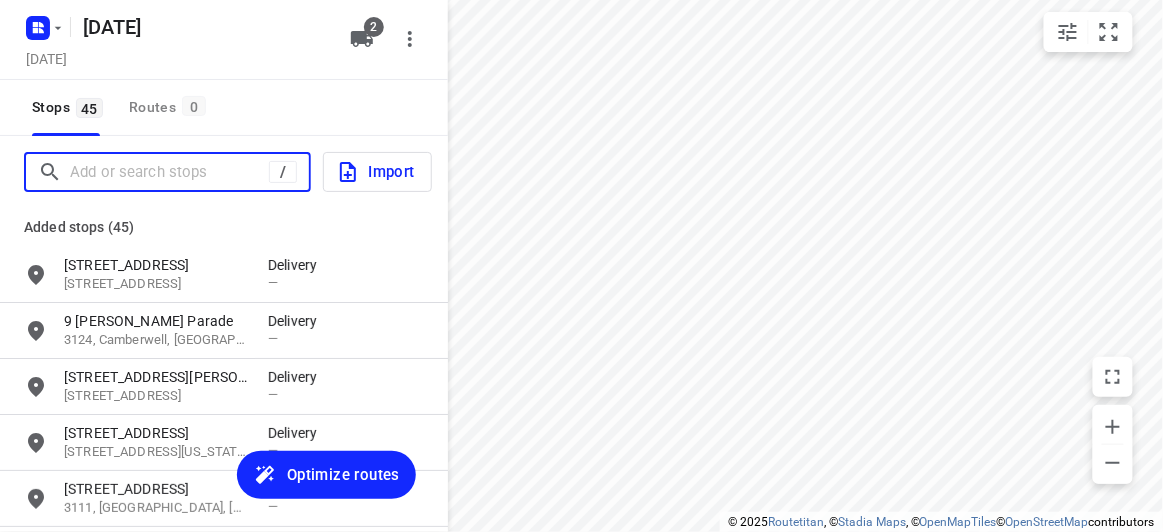 click at bounding box center [169, 172] 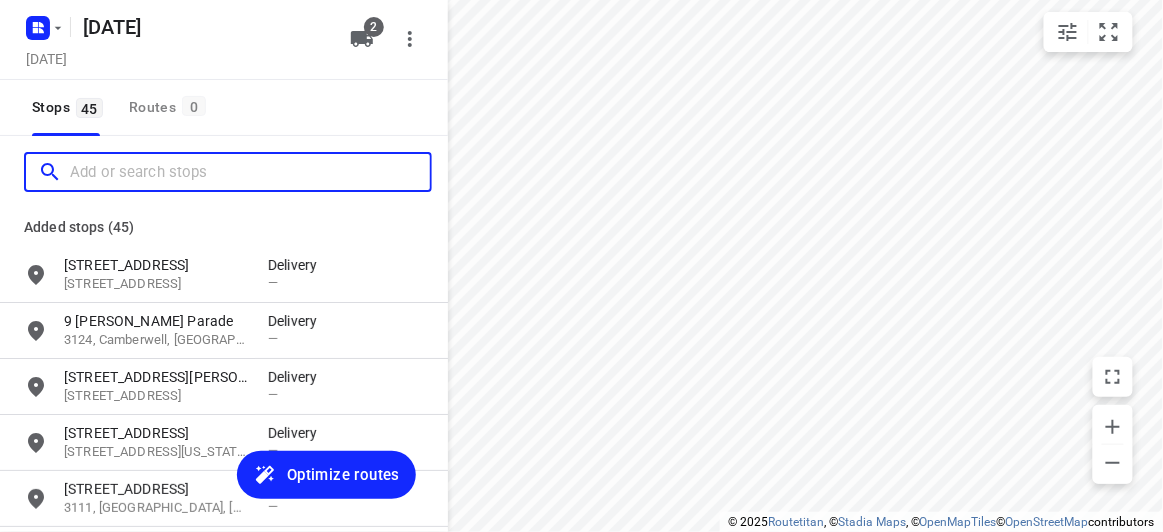 paste on "5 Cinder Court Mulgrave Vic 3170" 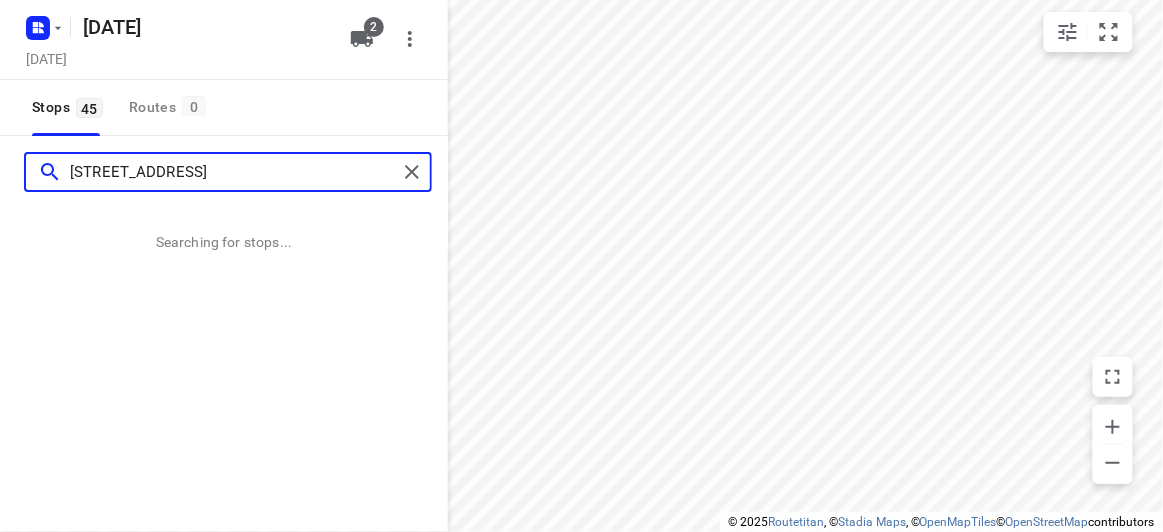 type on "5 Cinder Court Mulgrave Vic 3170" 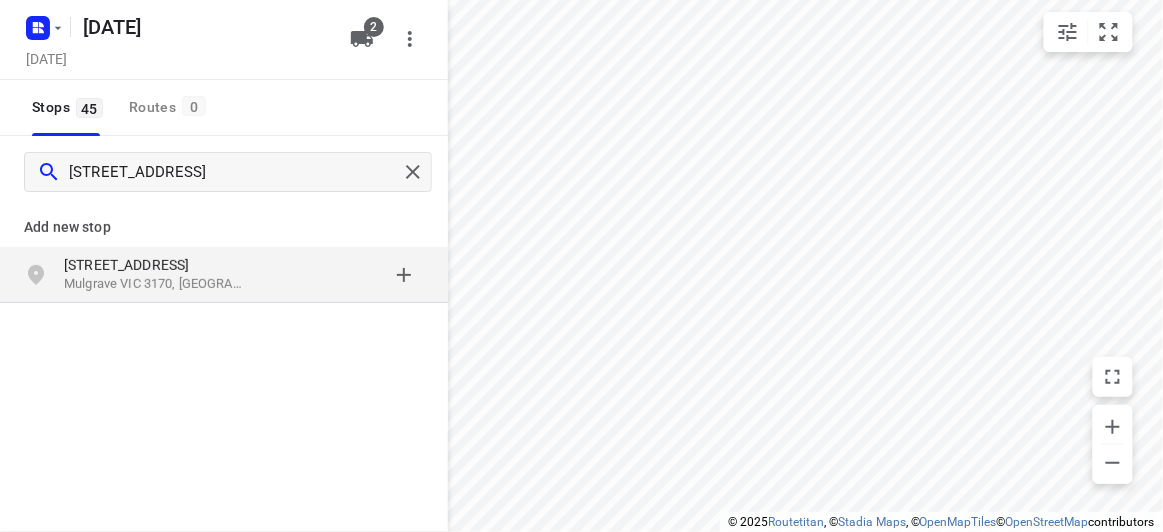 click on "5 Cinder Court  Mulgrave VIC 3170, Australia" at bounding box center (224, 275) 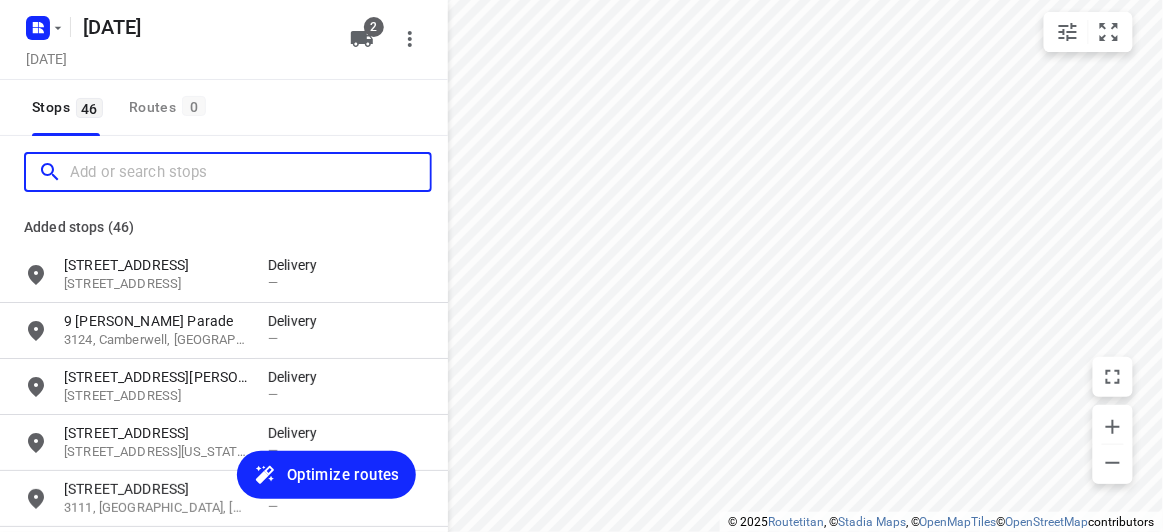 click at bounding box center [250, 172] 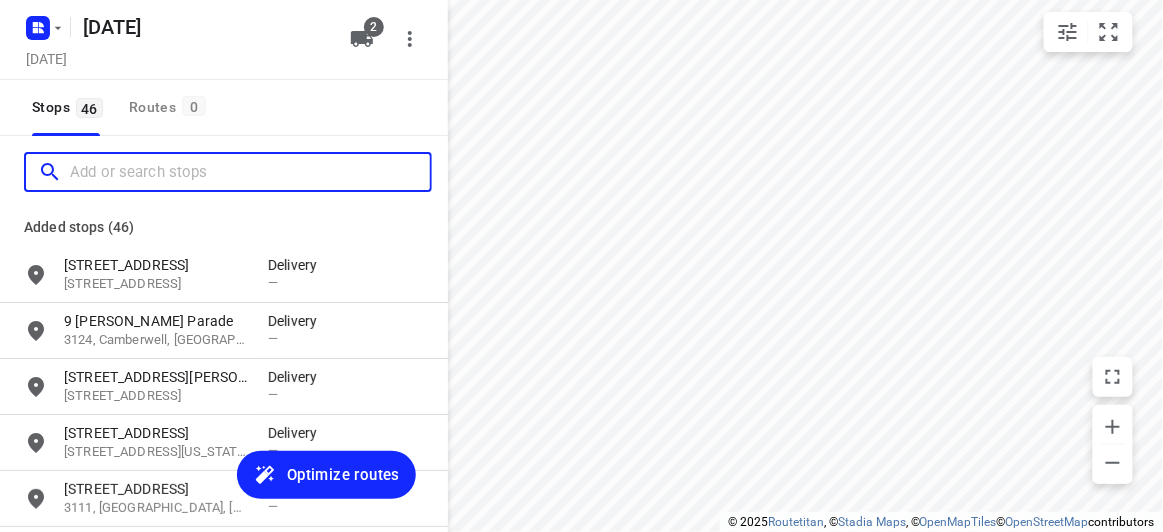 scroll, scrollTop: 0, scrollLeft: 0, axis: both 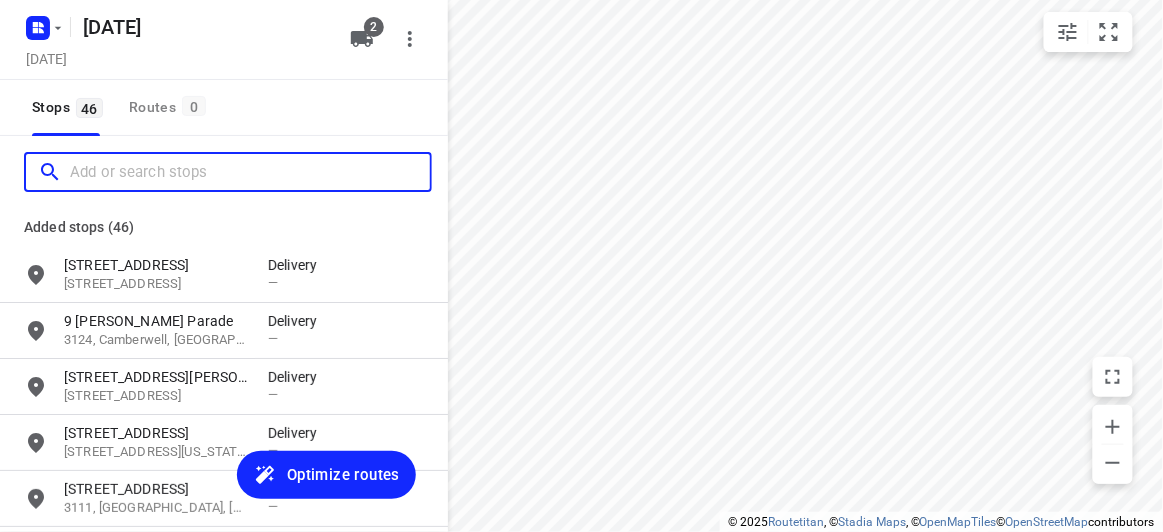 paste on "6 Hansen Cl, Burwood 3125" 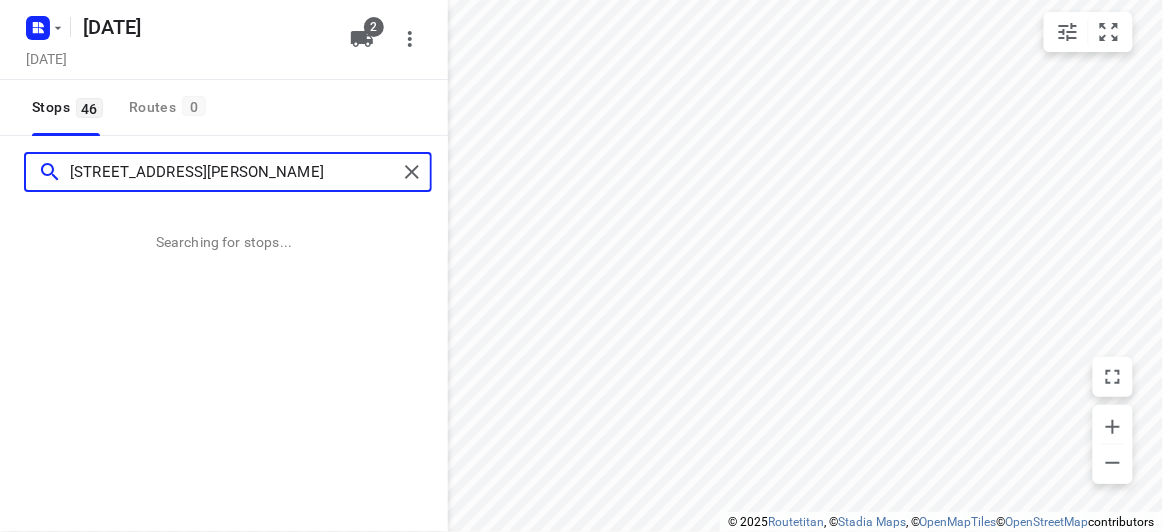 type on "6 Hansen Cl, Burwood 3125" 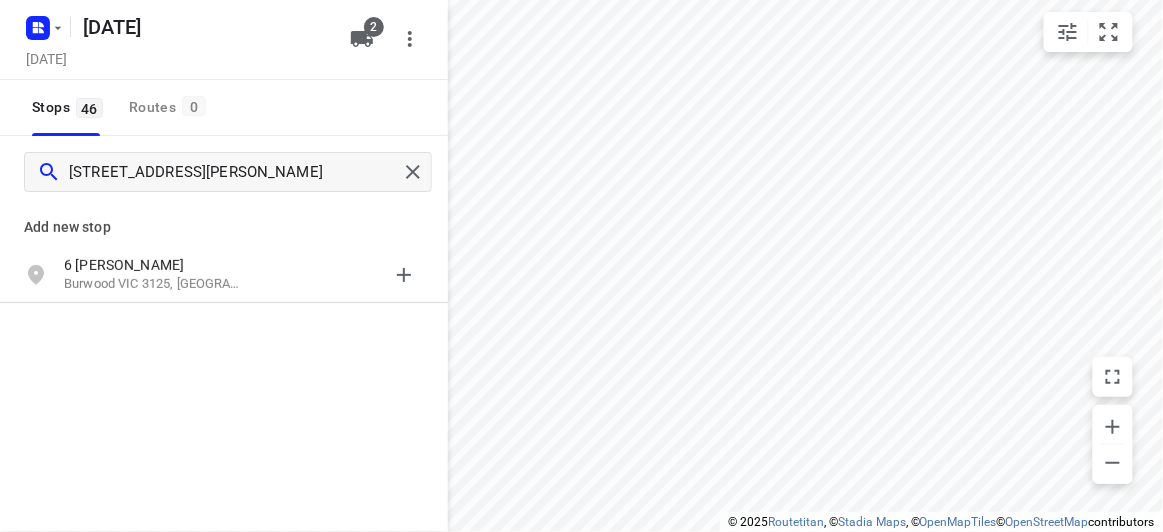 click on "Add new stop" at bounding box center [224, 227] 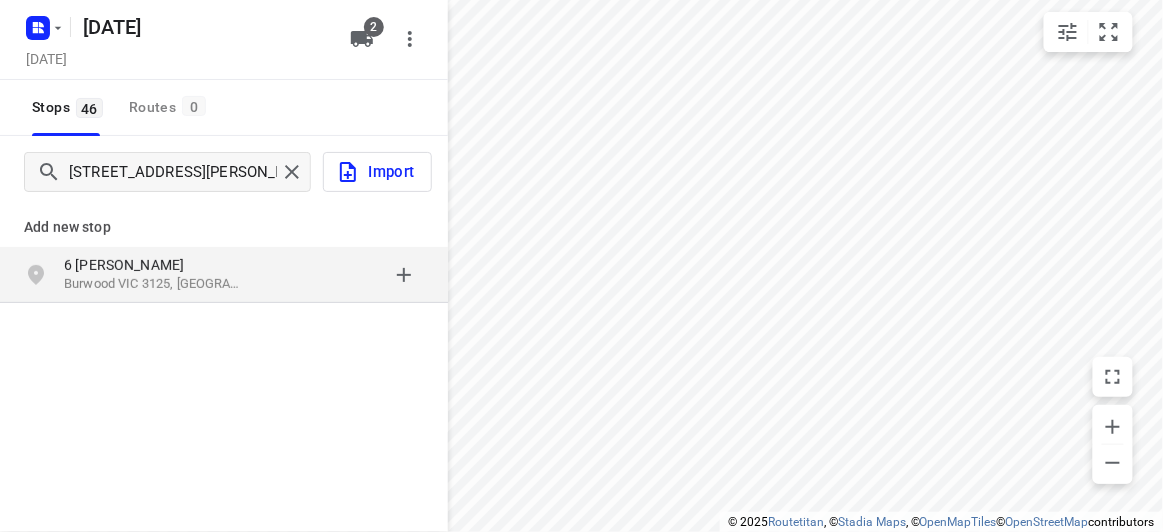 click on "6 Hansen Cl" at bounding box center (156, 265) 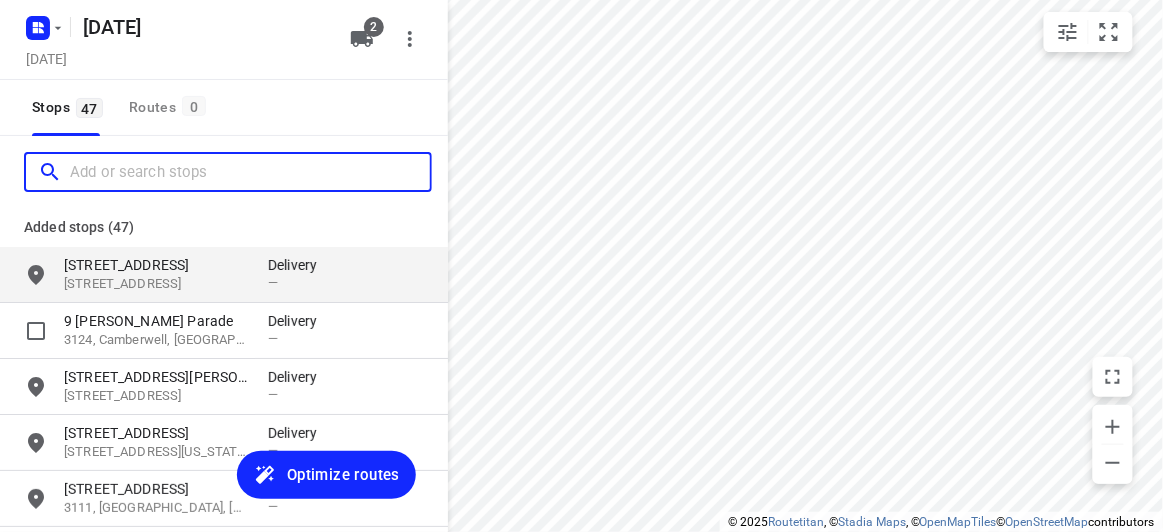 paste on "152 Andersons Creek Road, Doncaster East, 3109" 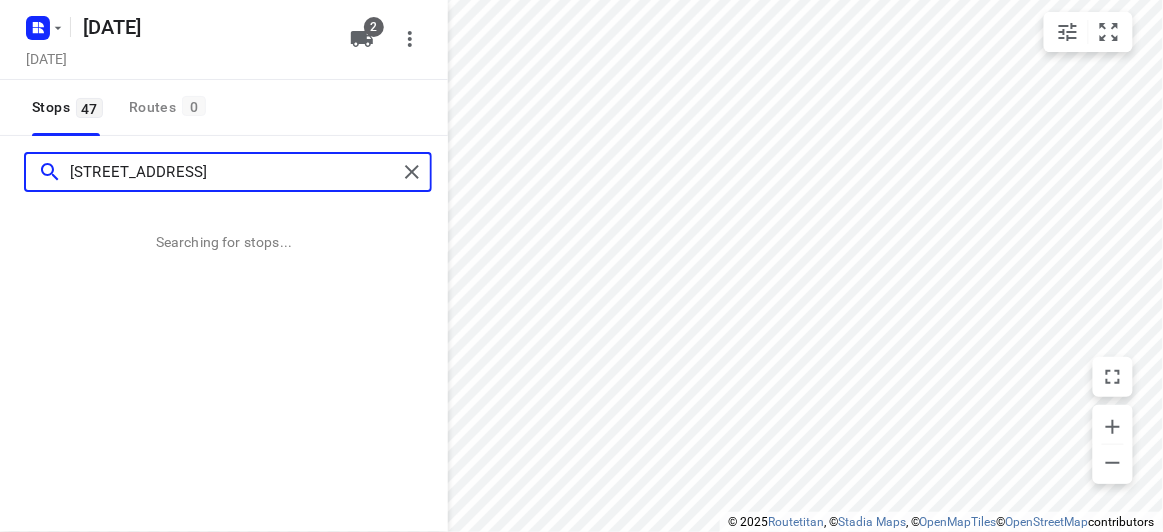 scroll, scrollTop: 0, scrollLeft: 8, axis: horizontal 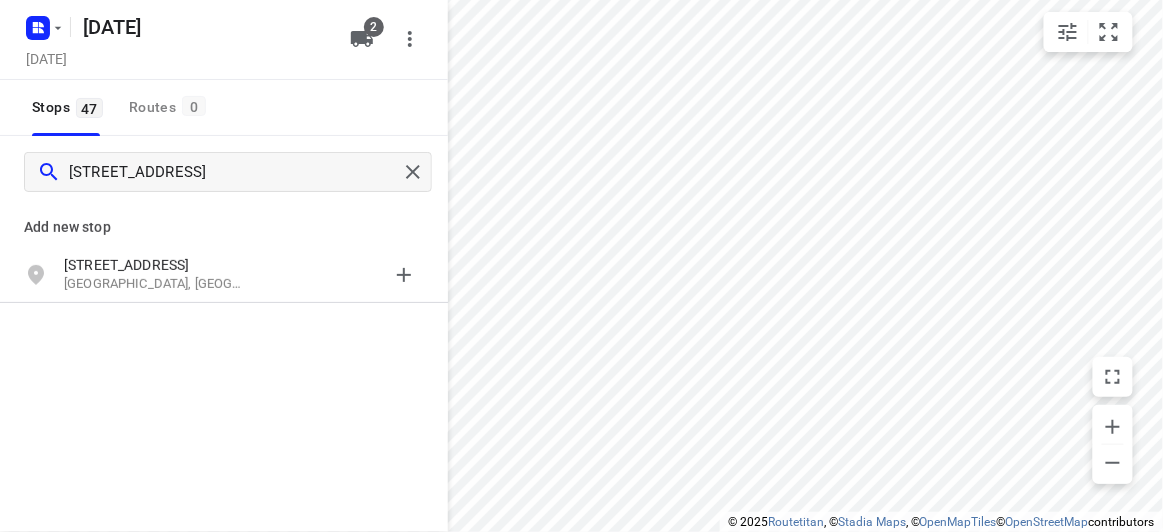 click on "Add new stop 152 Andersons Creek Road  Doncaster East VIC 3109, Australia" at bounding box center (224, 320) 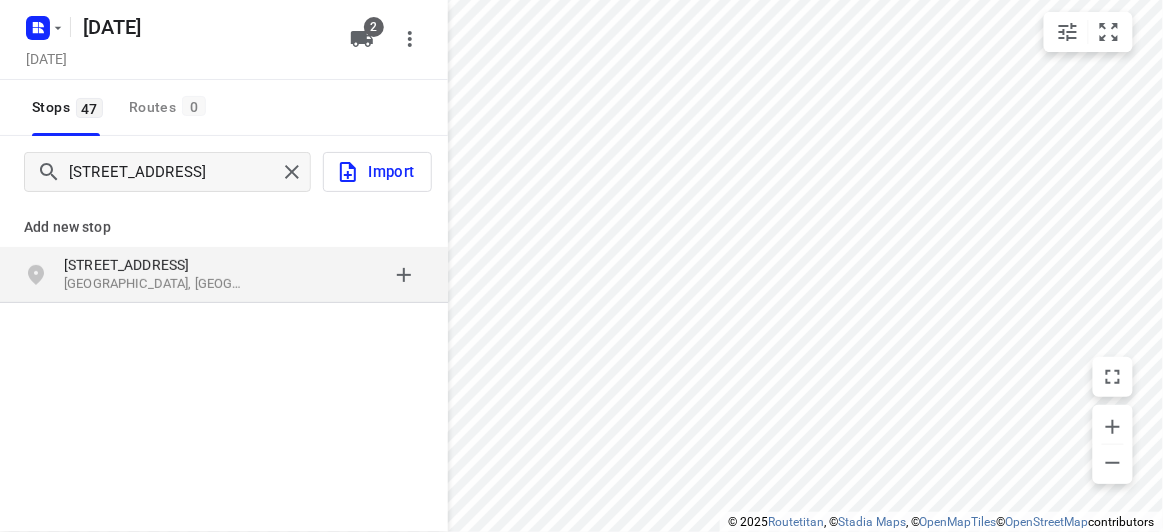 click at bounding box center (346, 275) 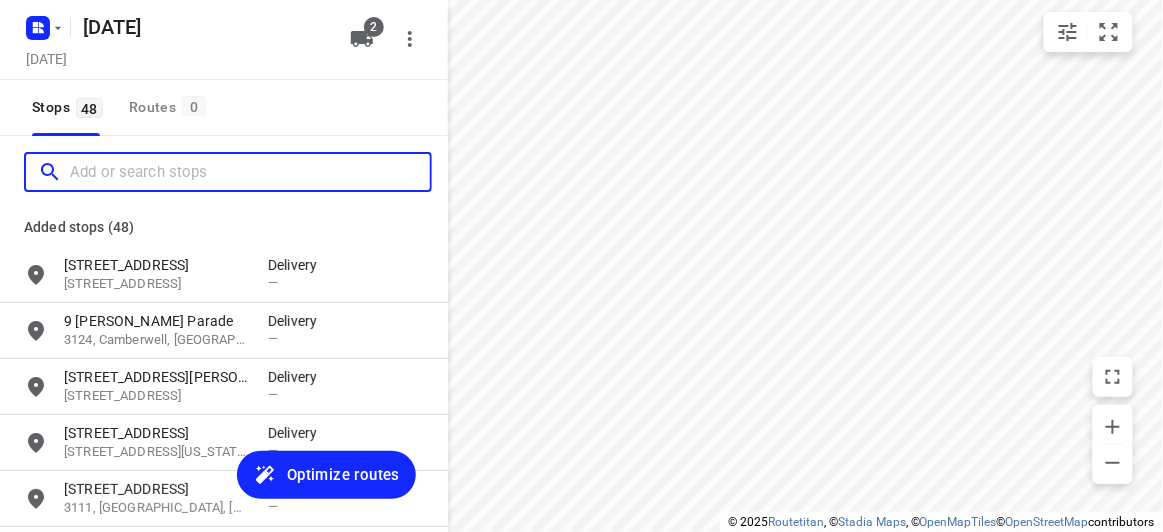 paste on "/816 High Street Road, Glen Waverley" 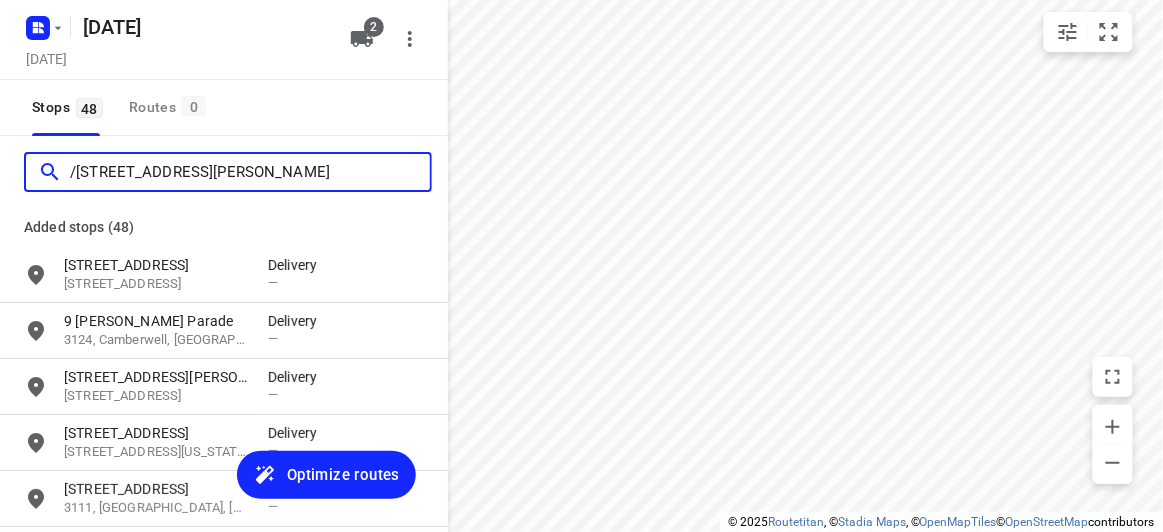 scroll, scrollTop: 0, scrollLeft: 0, axis: both 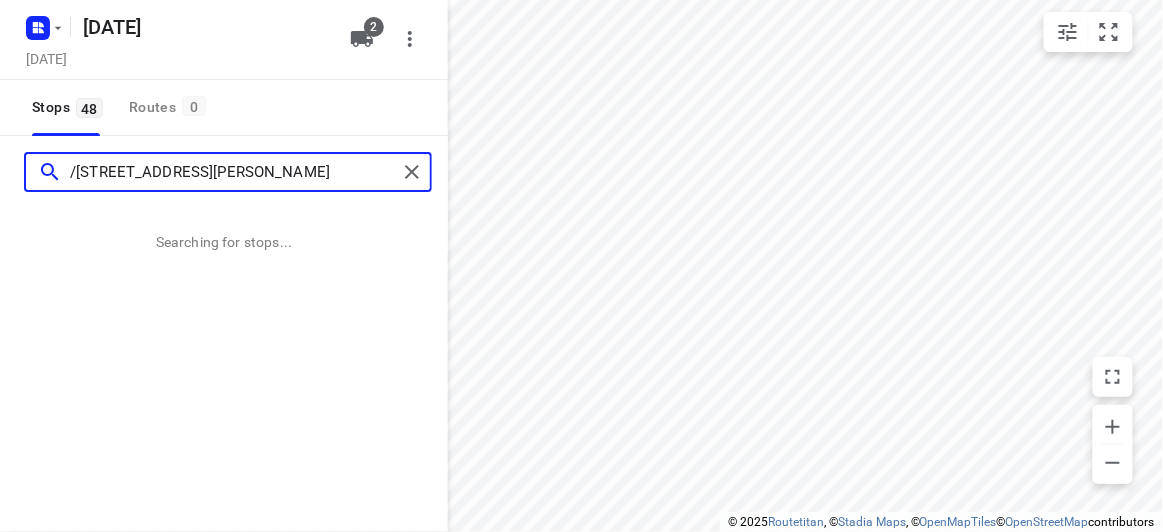 type on "/816 High Street Road, Glen Waverley" 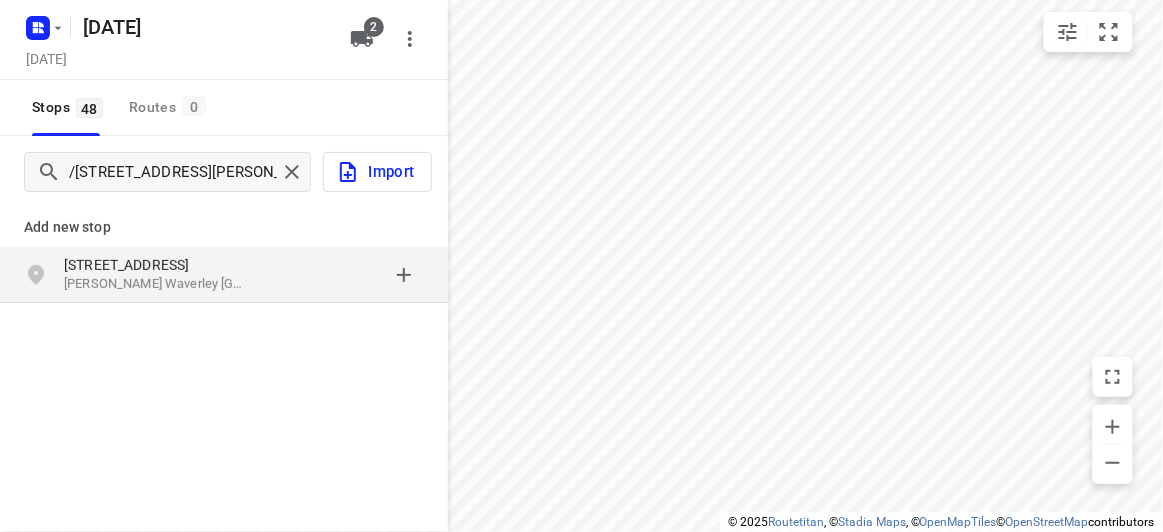 click on "Add new stop" at bounding box center (224, 227) 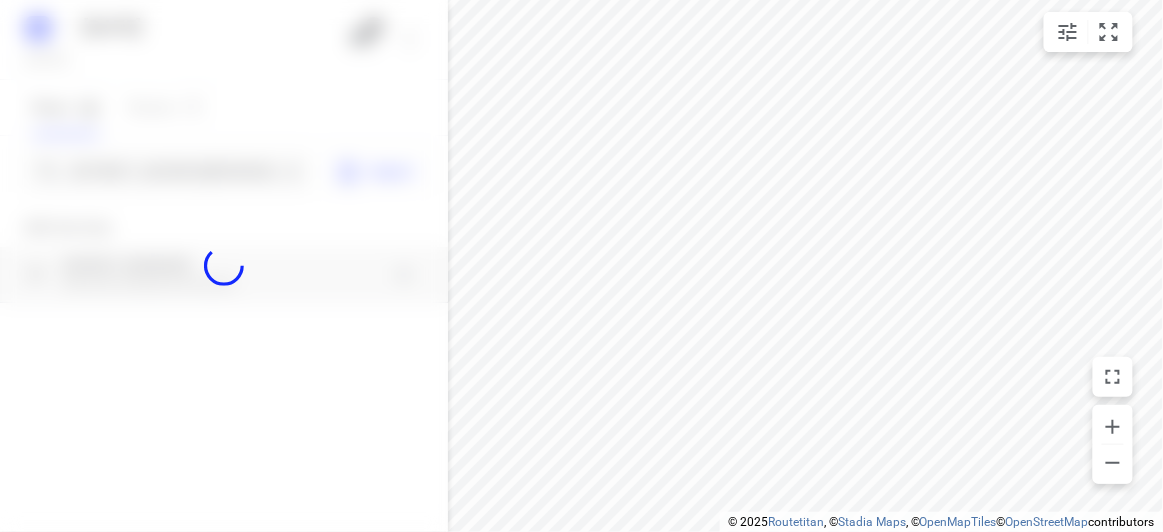 click at bounding box center (224, 266) 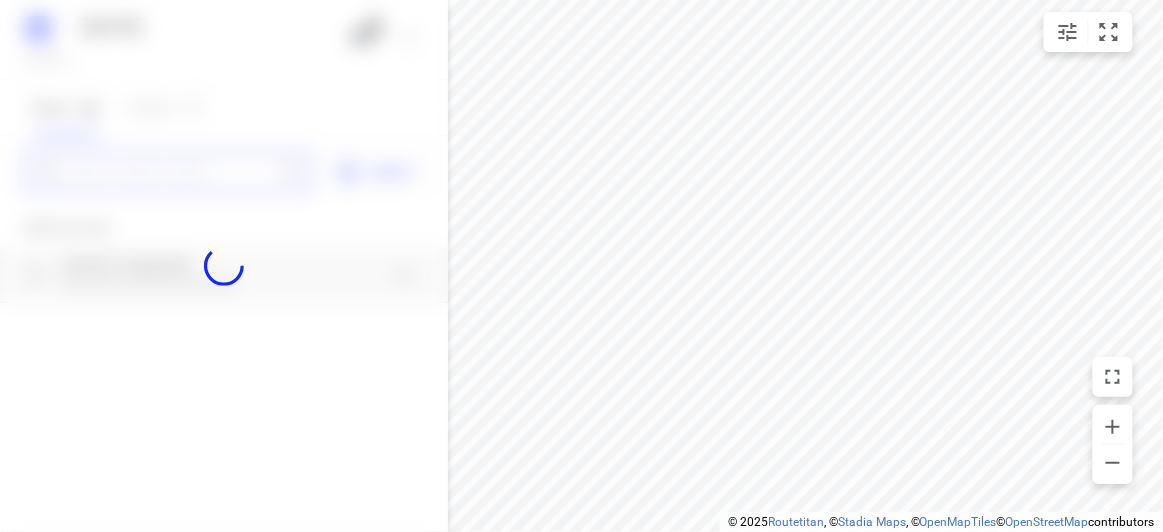 paste on "16 Churchill street Doncaster East 3109" 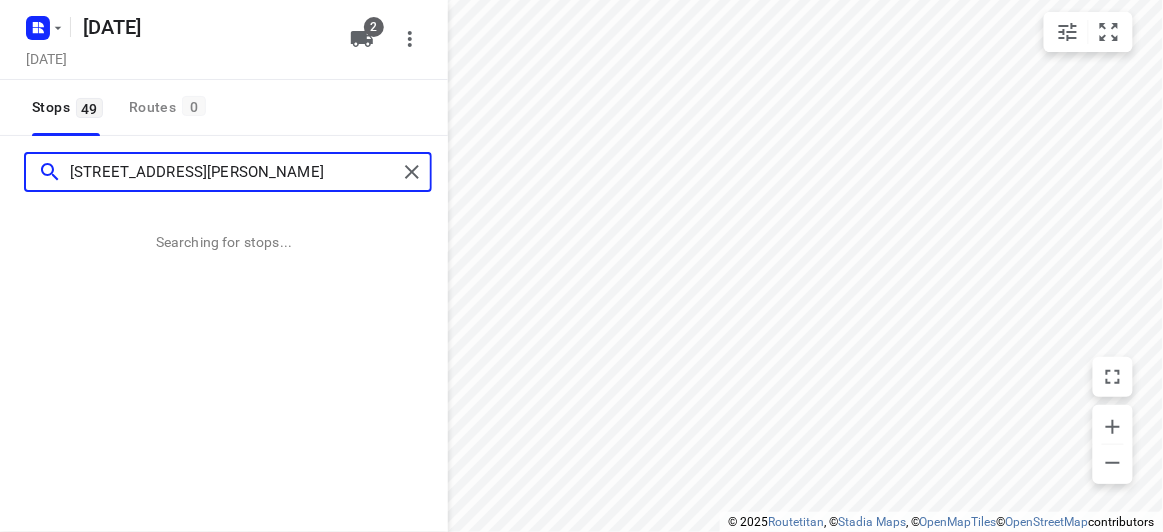 scroll, scrollTop: 0, scrollLeft: 0, axis: both 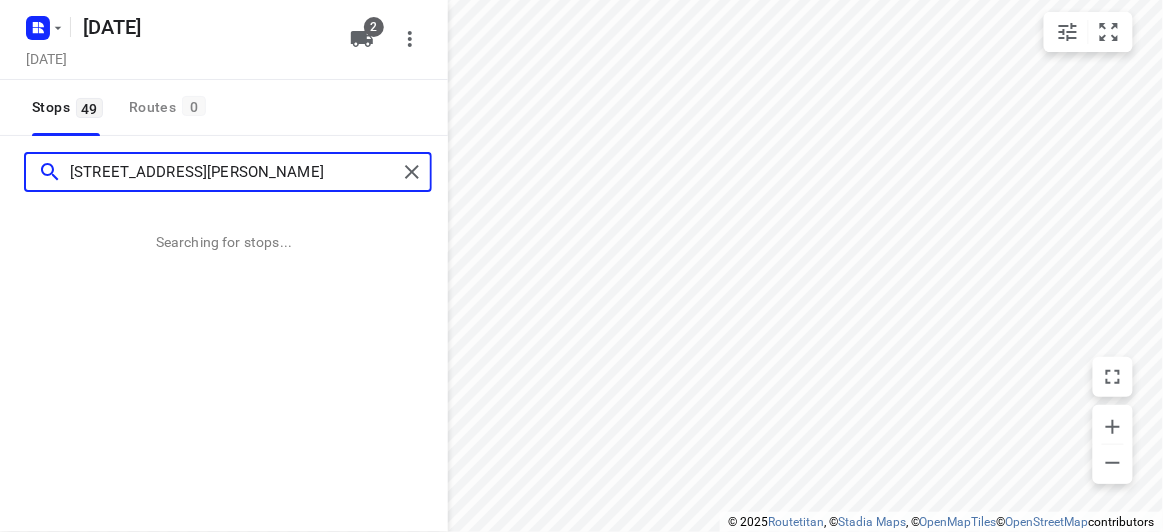 type on "16 Churchill street Doncaster East 3109" 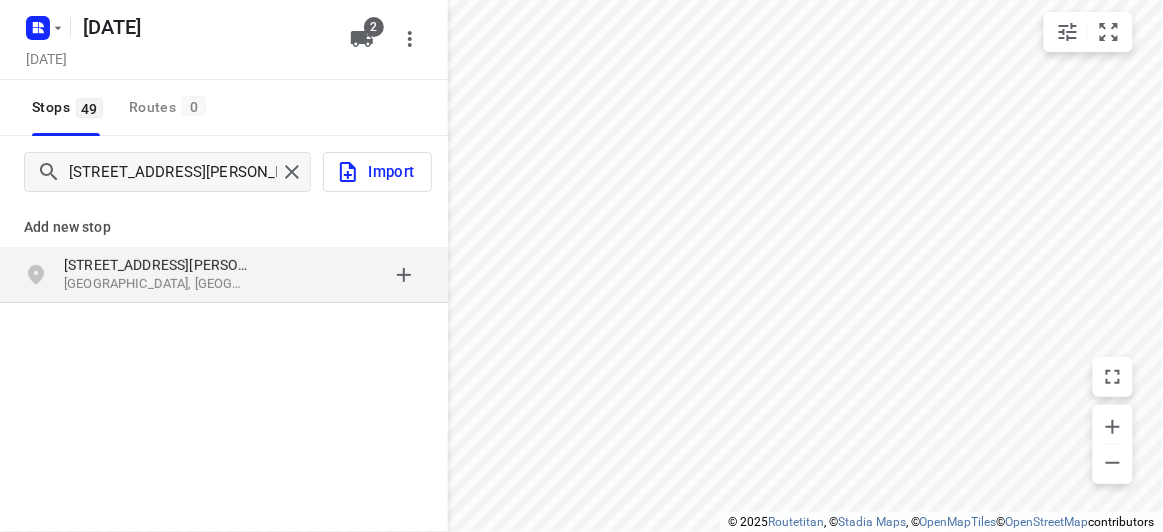 click on "16 Churchill Street" at bounding box center (156, 265) 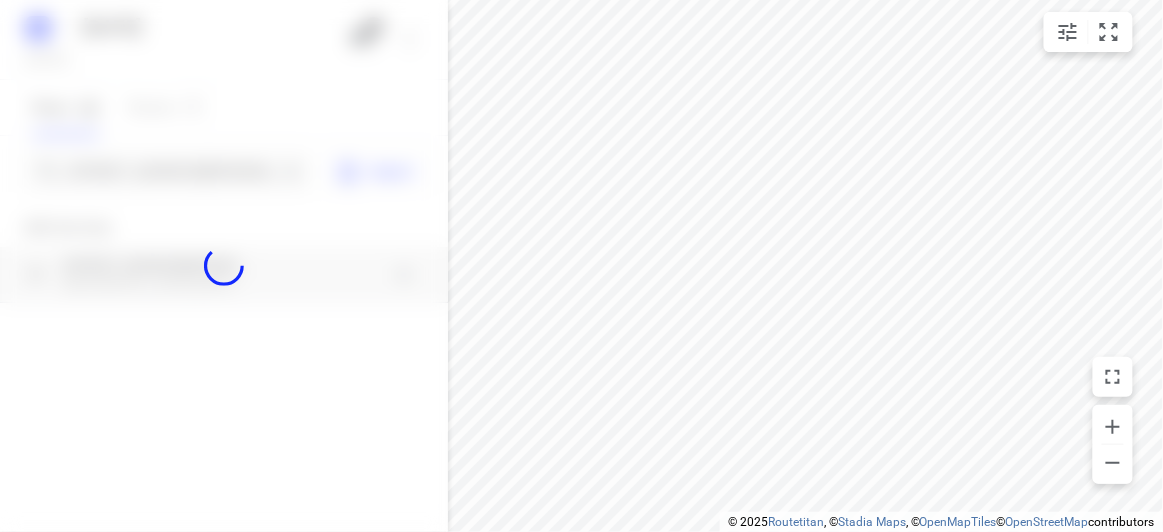 click at bounding box center (224, 266) 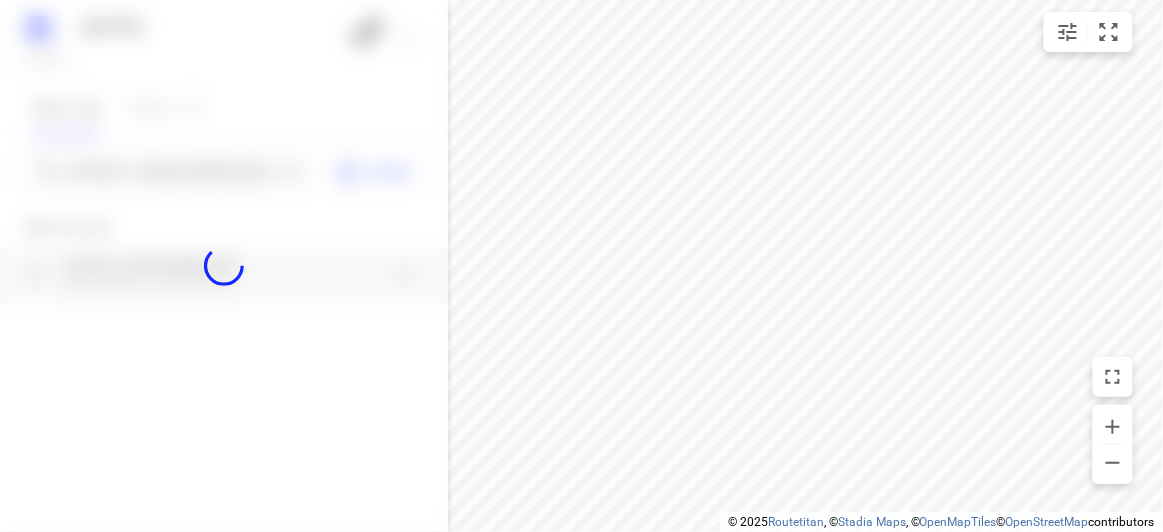 click at bounding box center (224, 266) 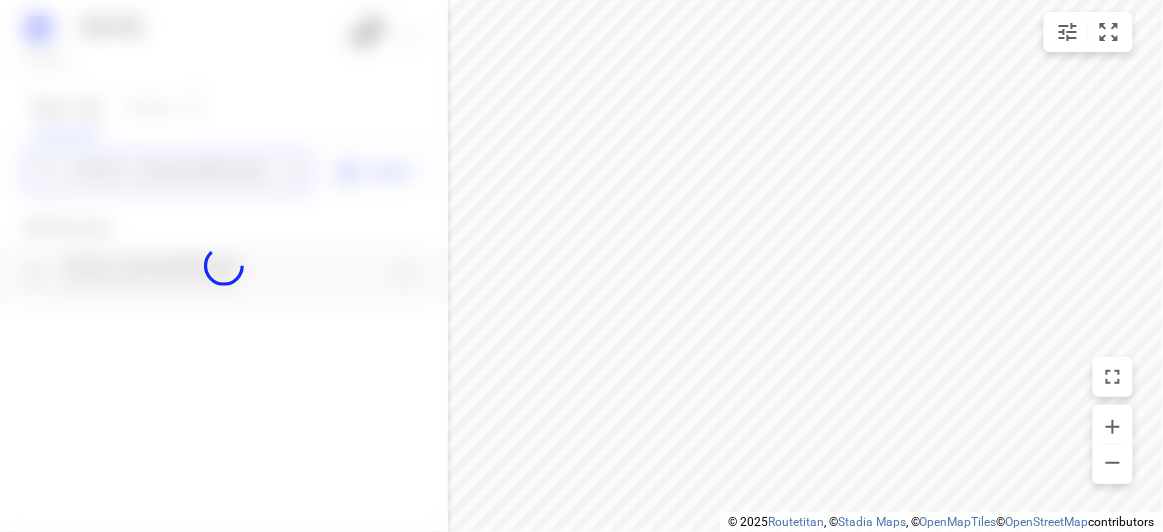 click on "16 Churchill street Doncaster East 3109" at bounding box center (173, 172) 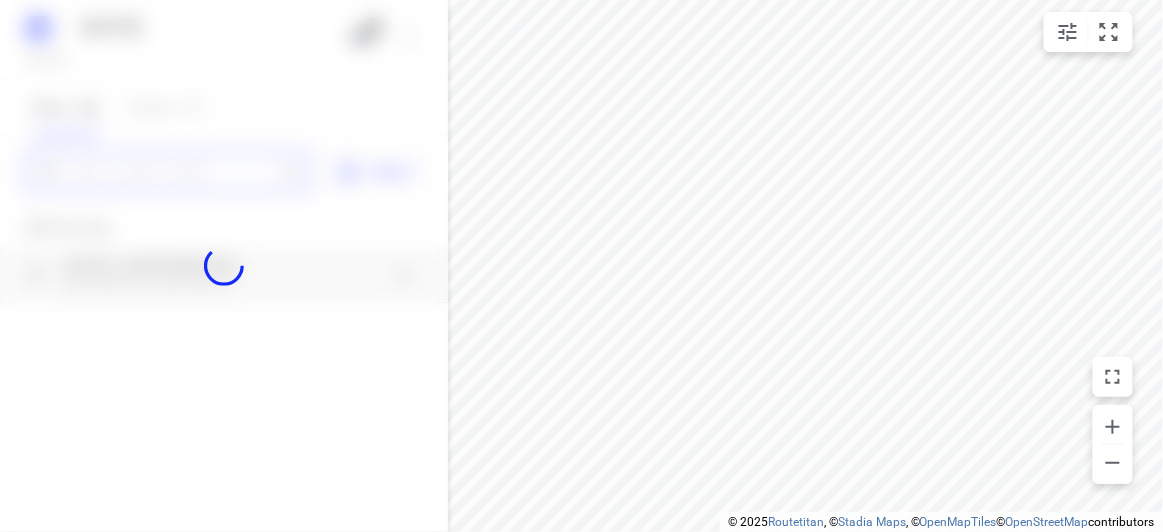 paste on "26b Ivanhoe grove Malvern East 3145" 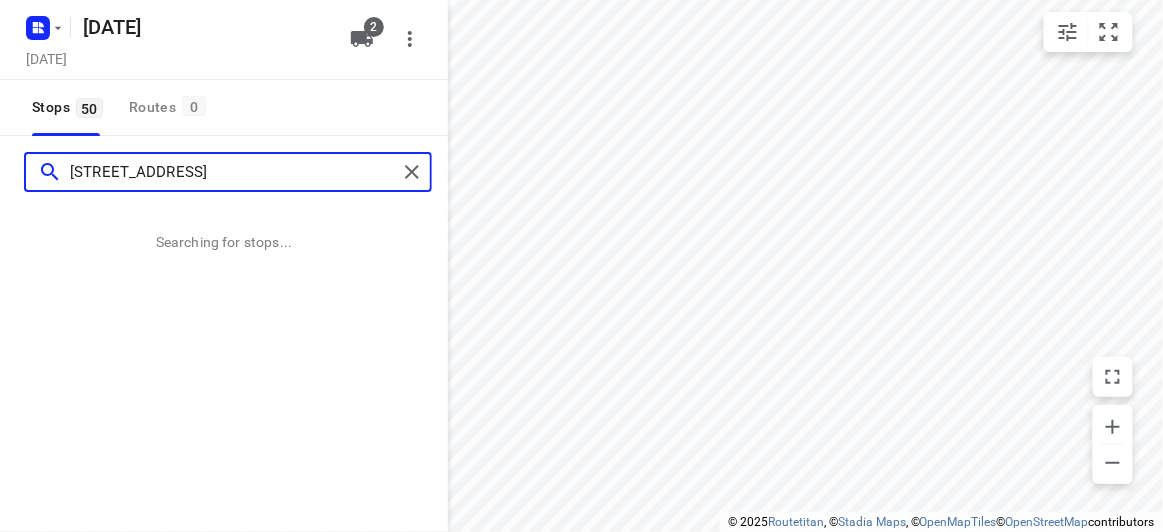 scroll, scrollTop: 0, scrollLeft: 0, axis: both 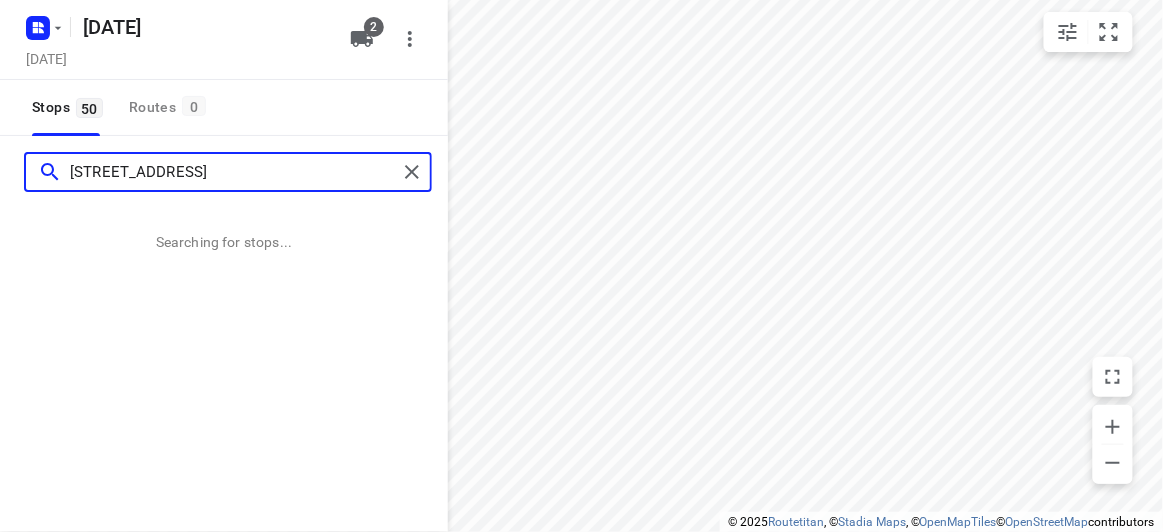 type on "26b Ivanhoe grove Malvern East 3145" 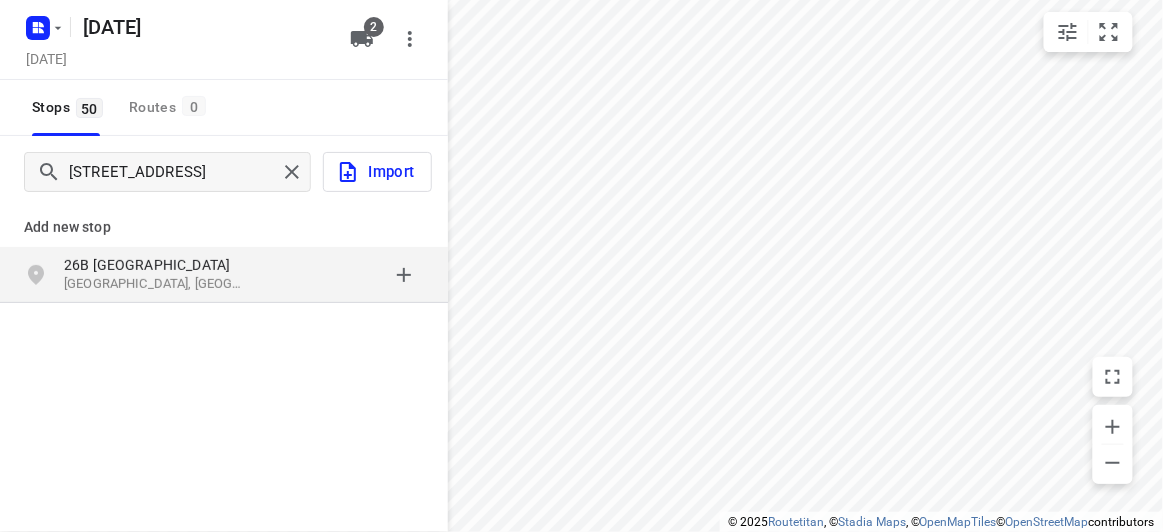 click on "Add new stop" at bounding box center [224, 227] 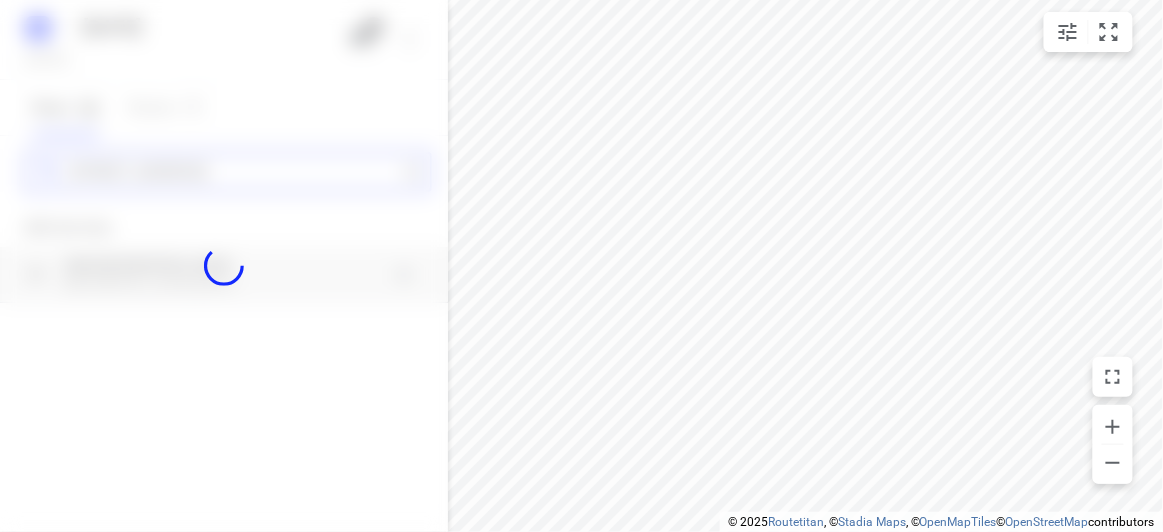 click on "09 JULY 2025 Tuesday, Jul 08 2 Stops 50 Routes 0 26b Ivanhoe grove Malvern East 3145 Add new stop 26B Ivanhoe Grove  Malvern East VIC 3145, Australia Routing Settings Optimization preference Shortest distance distance Optimization preference Distance Format KM km Distance Format Default stop duration 5 minutes Default stop duration Default stop load 1 units Default stop load Allow late stops   Maximum amount of time drivers may be late at a stop Allow reloads BETA   Vehicles may return to the depot to load more stops. Fixed departure time   Vehicles must depart at the start of their working hours Cancel Save" at bounding box center (224, 266) 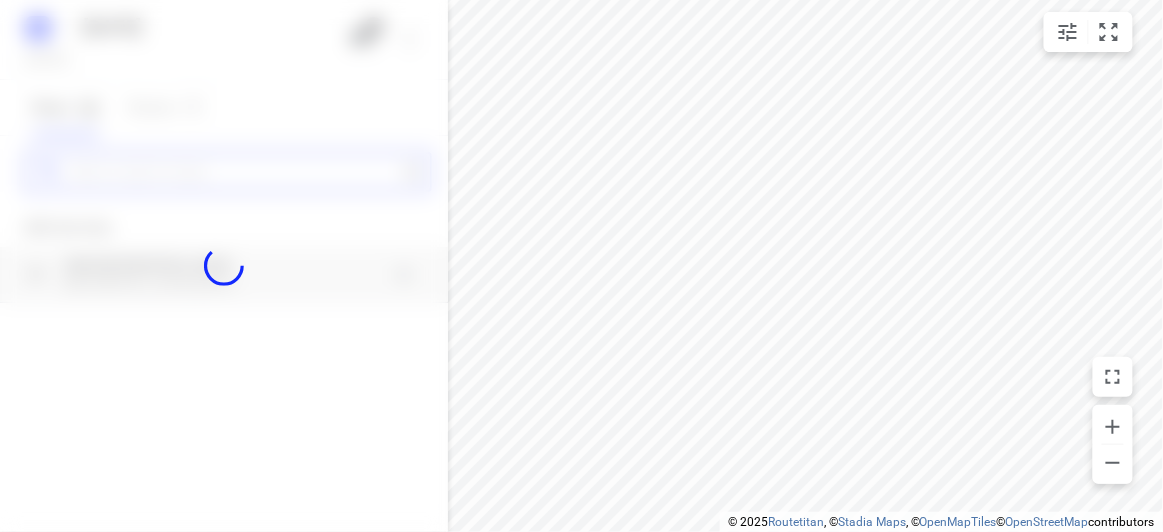 click at bounding box center [233, 172] 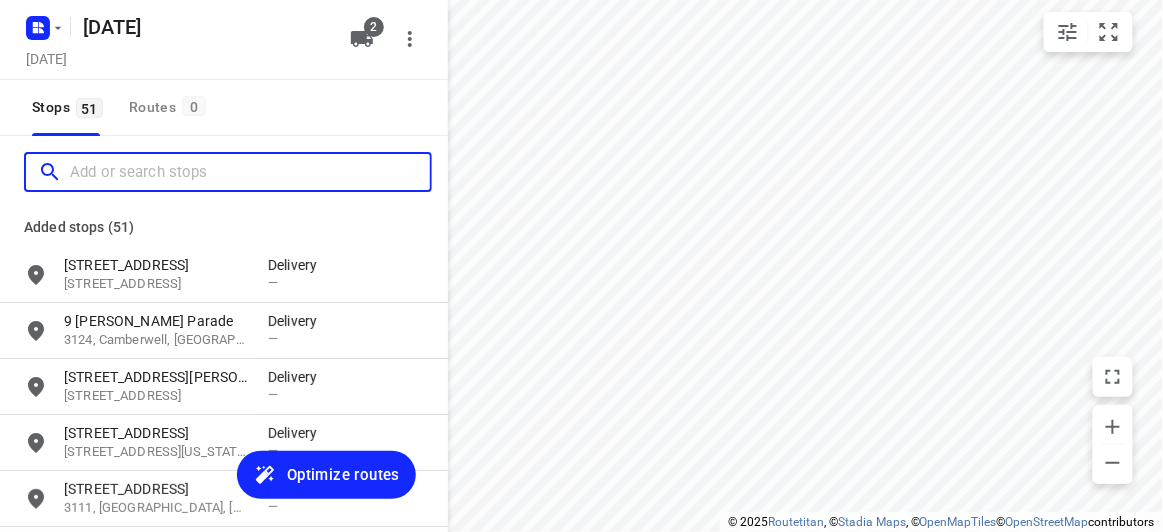 paste on "398 Balwyn Road Balwyn North 3104" 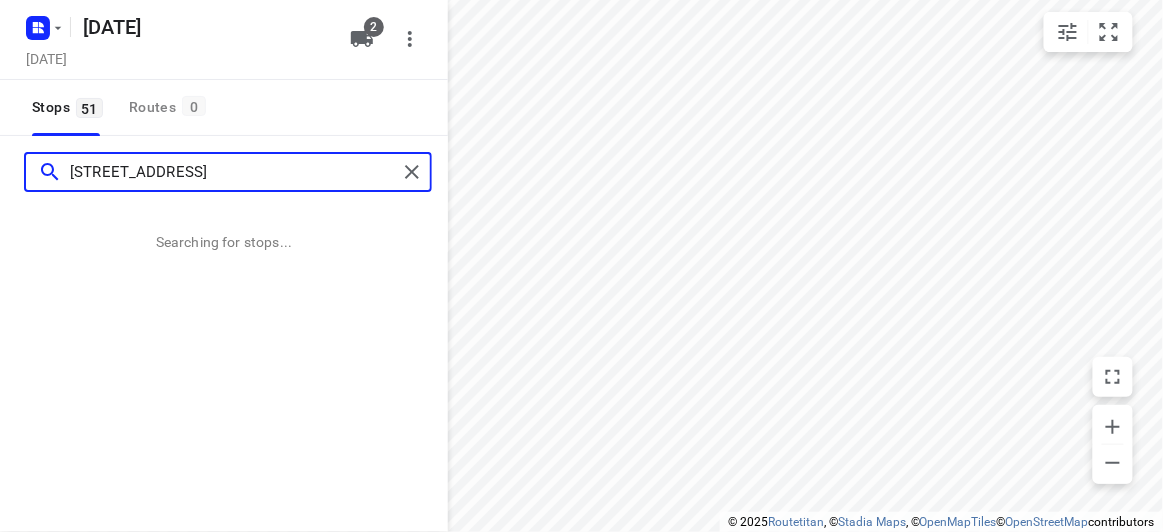 type on "398 Balwyn Road Balwyn North 3104" 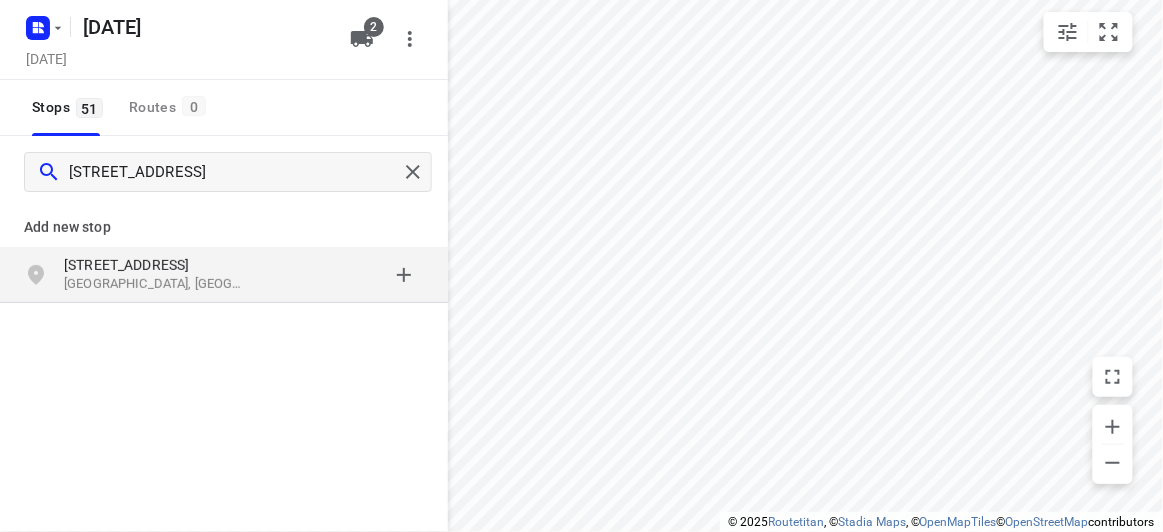 click on "Add new stop 398 Balwyn Road  Balwyn North VIC 3104, Australia" at bounding box center (224, 320) 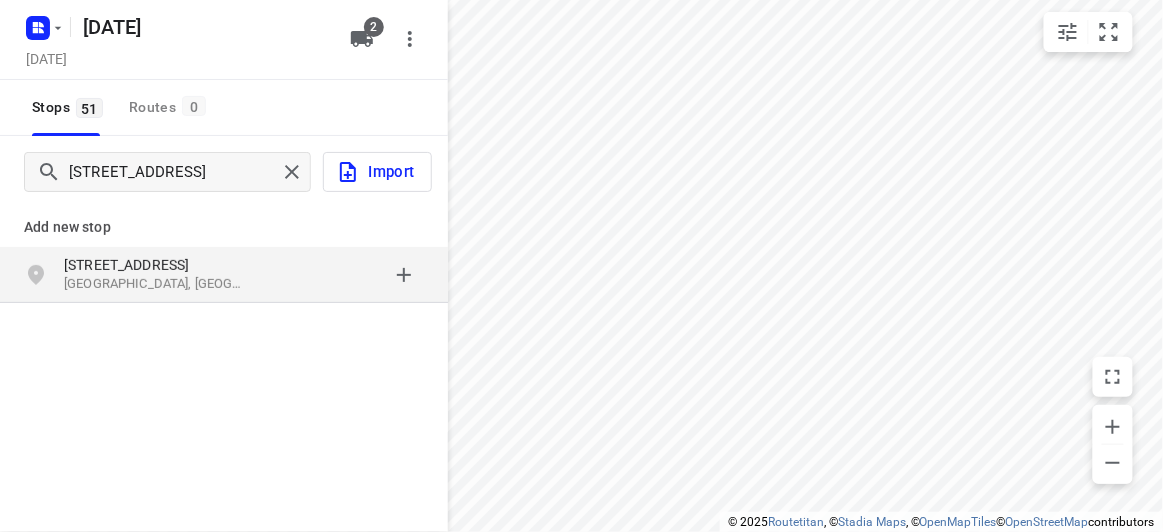 click on "Balwyn North VIC 3104, Australia" at bounding box center (156, 284) 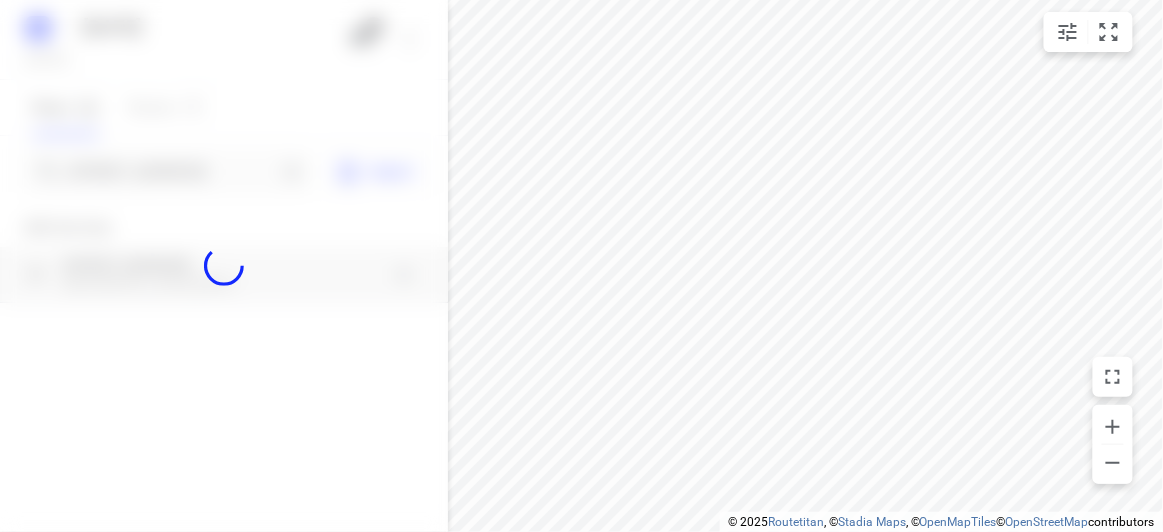 click at bounding box center (224, 266) 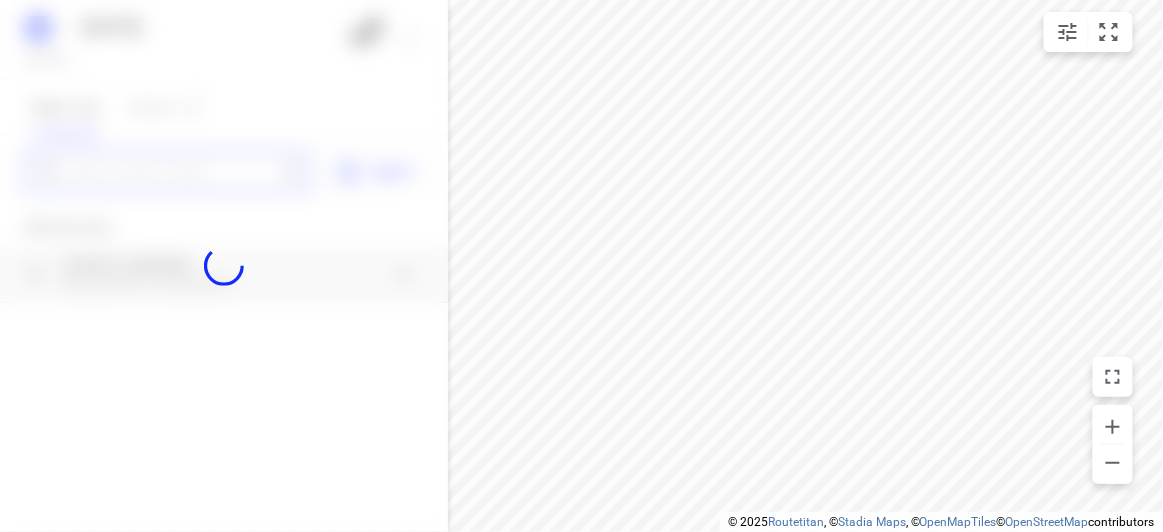 paste on "24 Marsden Crescent Doncaster East VIC 3109" 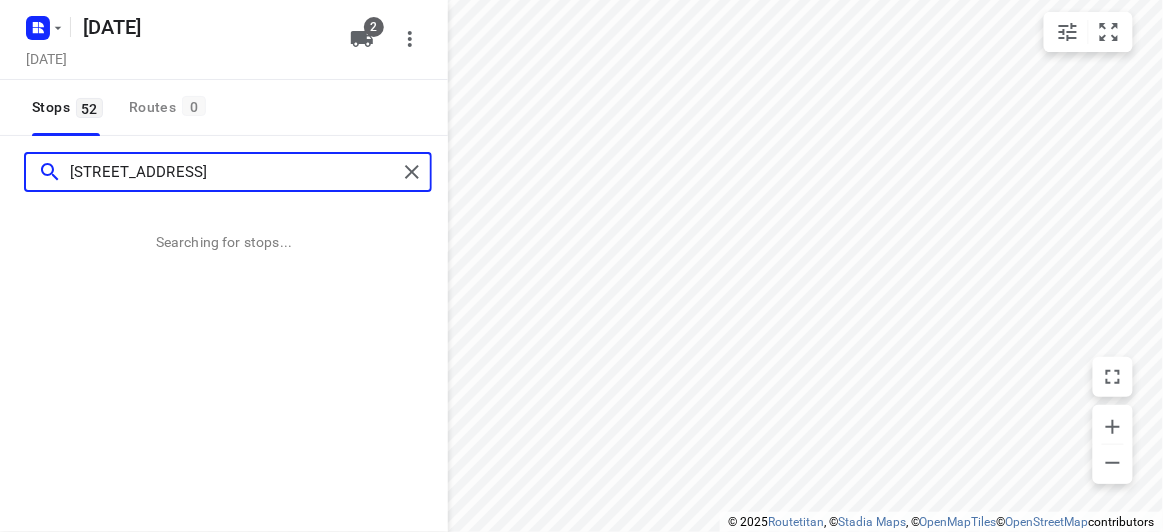 scroll, scrollTop: 0, scrollLeft: 0, axis: both 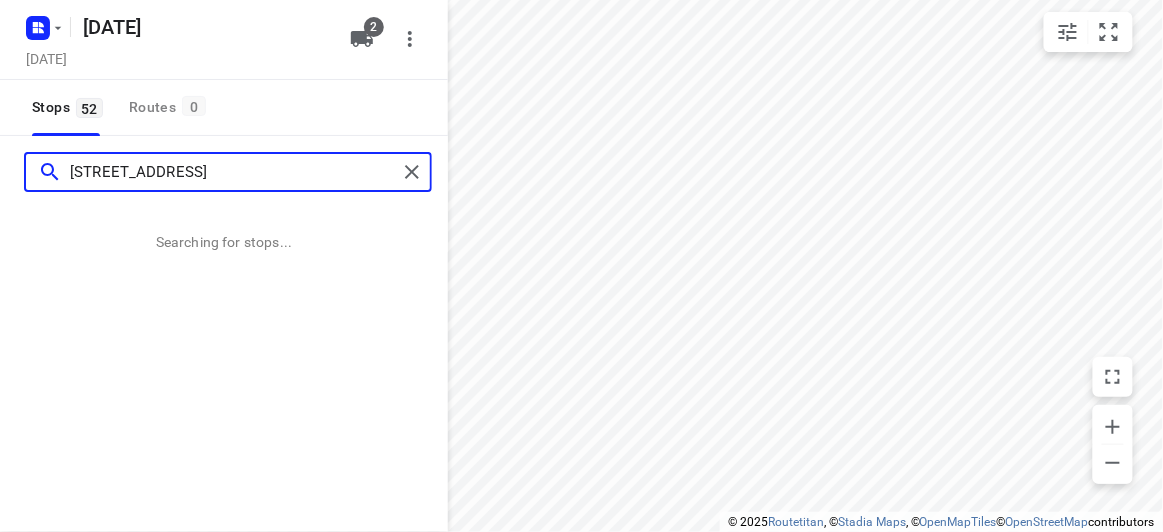 type on "24 Marsden Crescent Doncaster East VIC 3109" 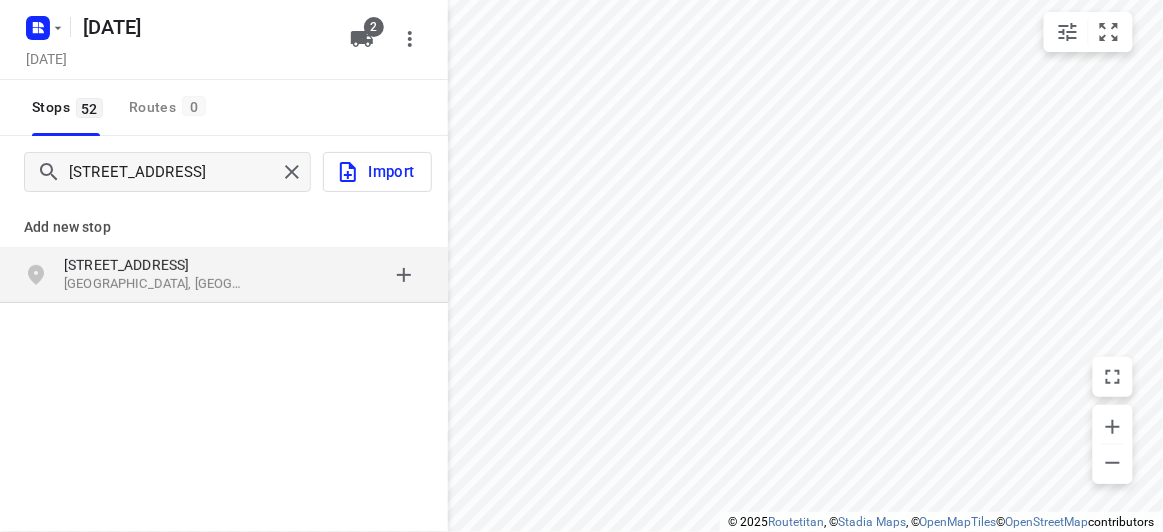 click on "24 Marsden Crescent" at bounding box center [156, 265] 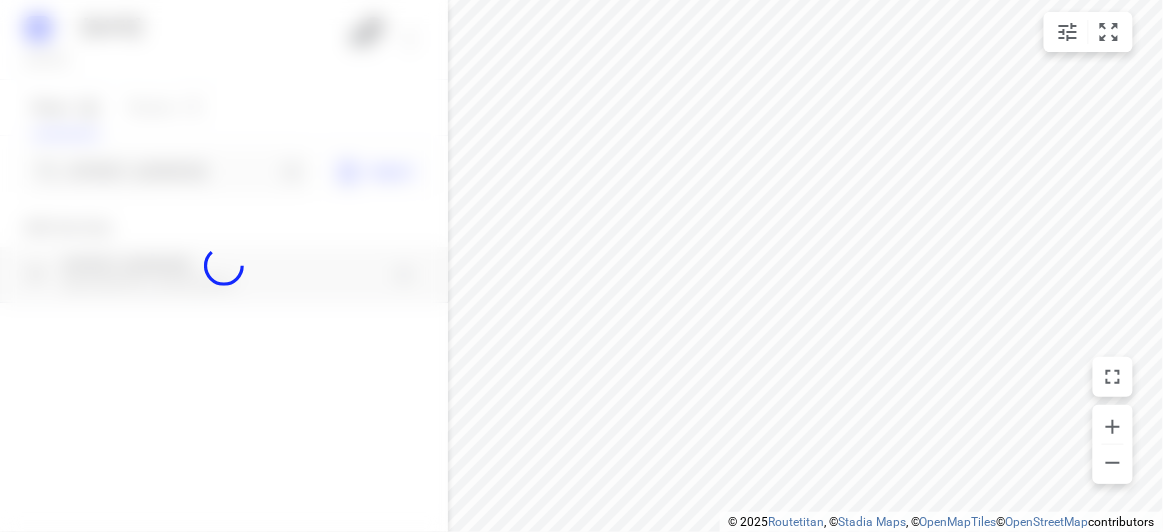 click at bounding box center [224, 266] 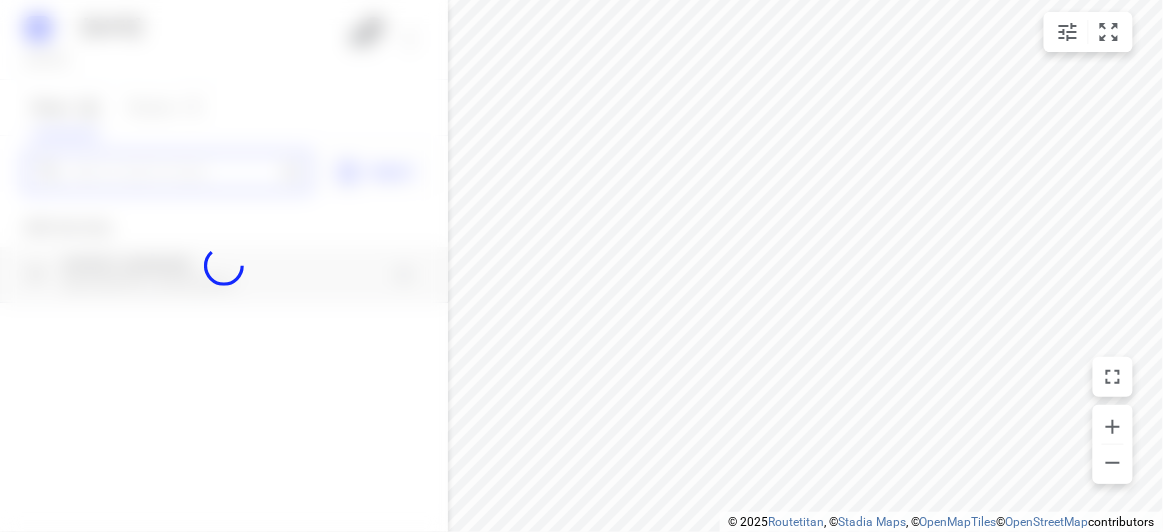 paste on "421 Middleborough Road Box Hill 3128" 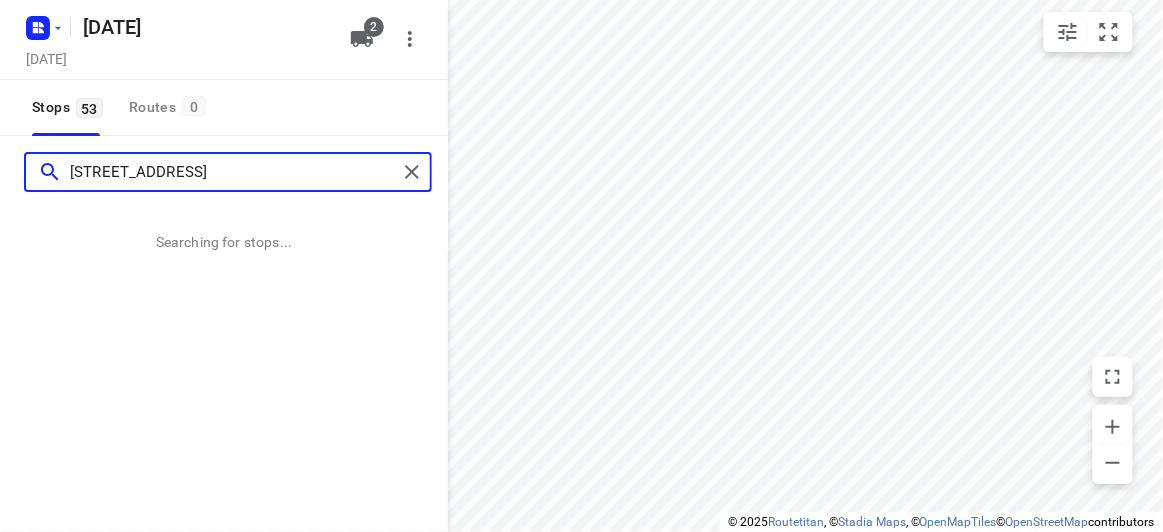 scroll, scrollTop: 0, scrollLeft: 0, axis: both 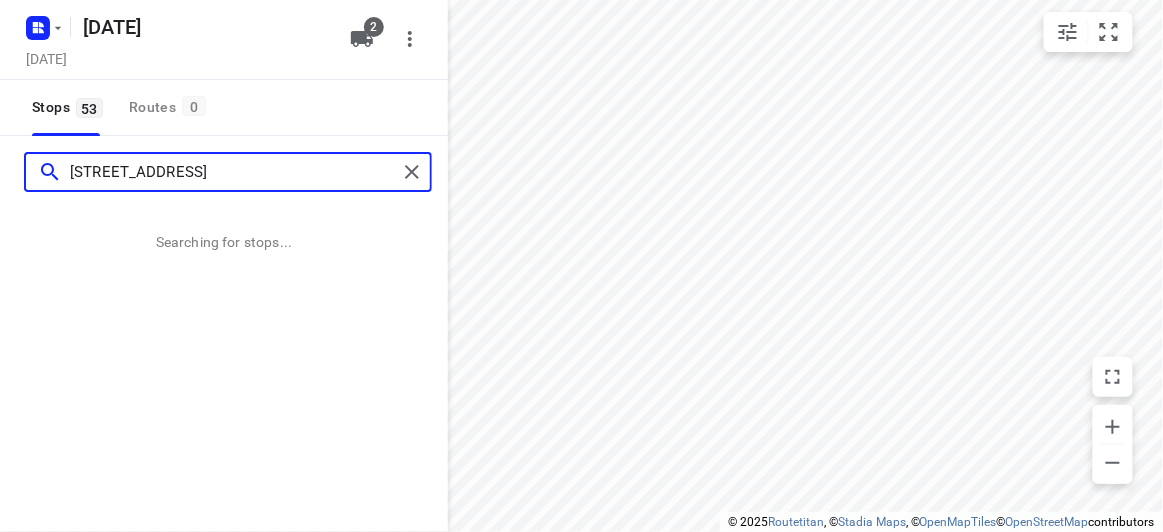type on "421 Middleborough Road Box Hill 3128" 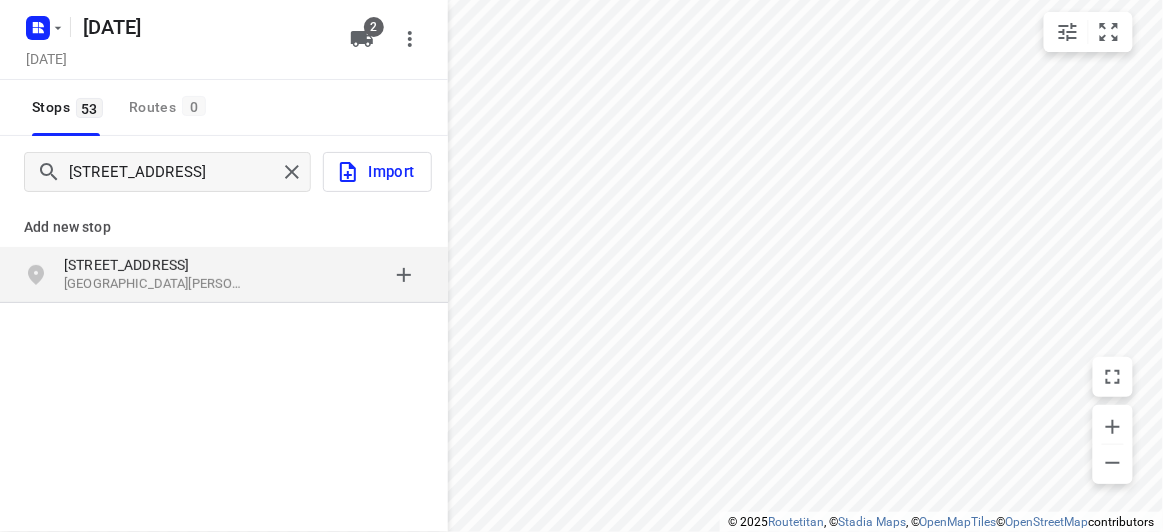 click on "Add new stop" at bounding box center (224, 219) 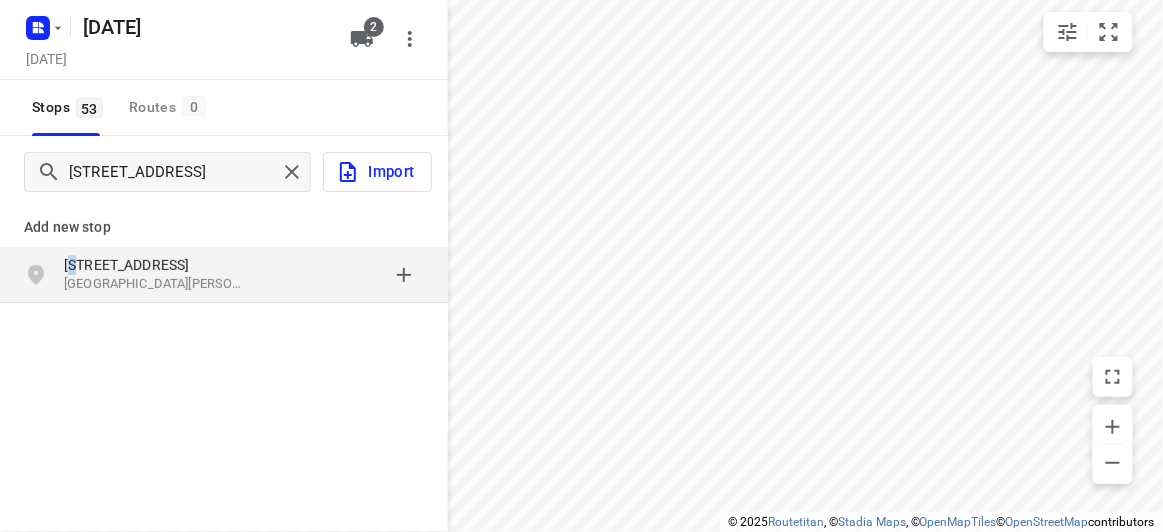 click on "421 Middleborough Road" at bounding box center [156, 265] 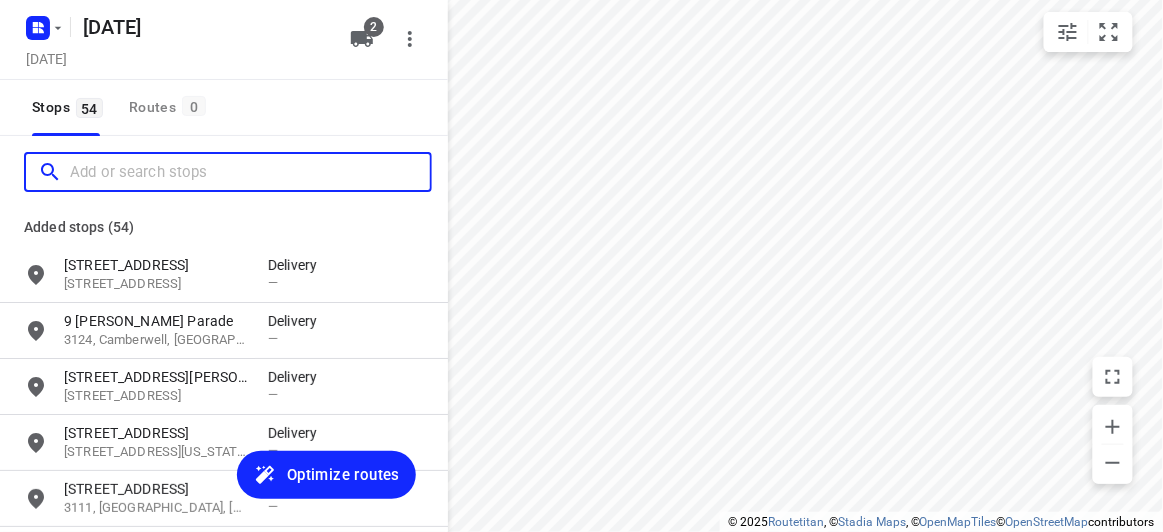 scroll, scrollTop: 0, scrollLeft: 0, axis: both 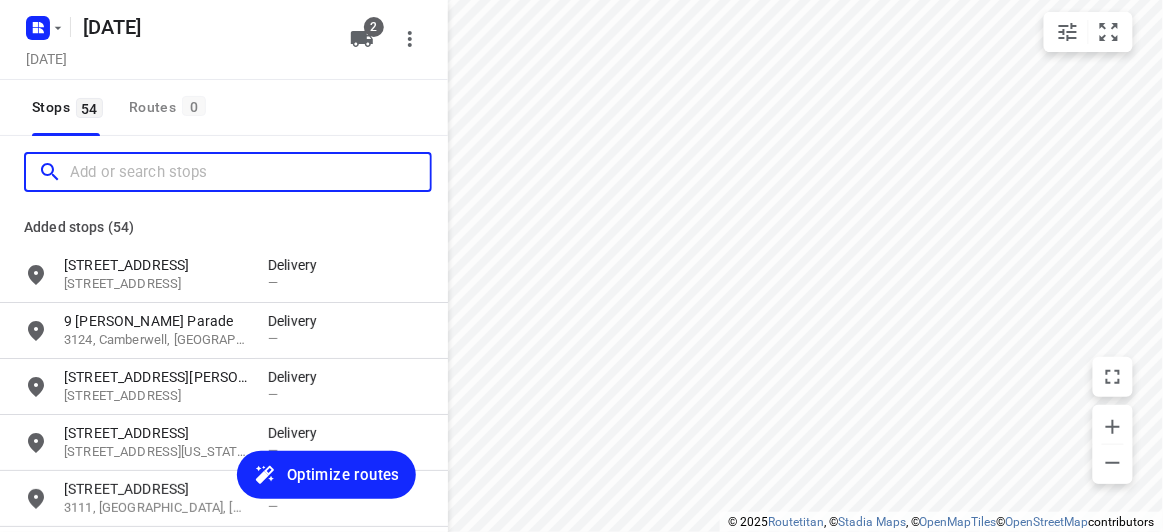 click at bounding box center (250, 172) 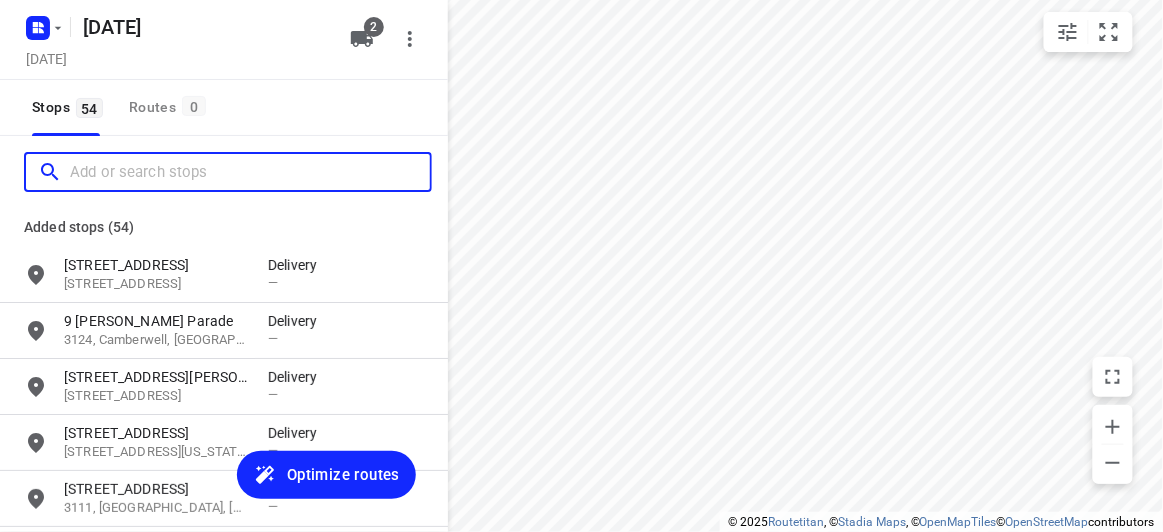 paste on "59 freemantle drive Wantirna south 3152" 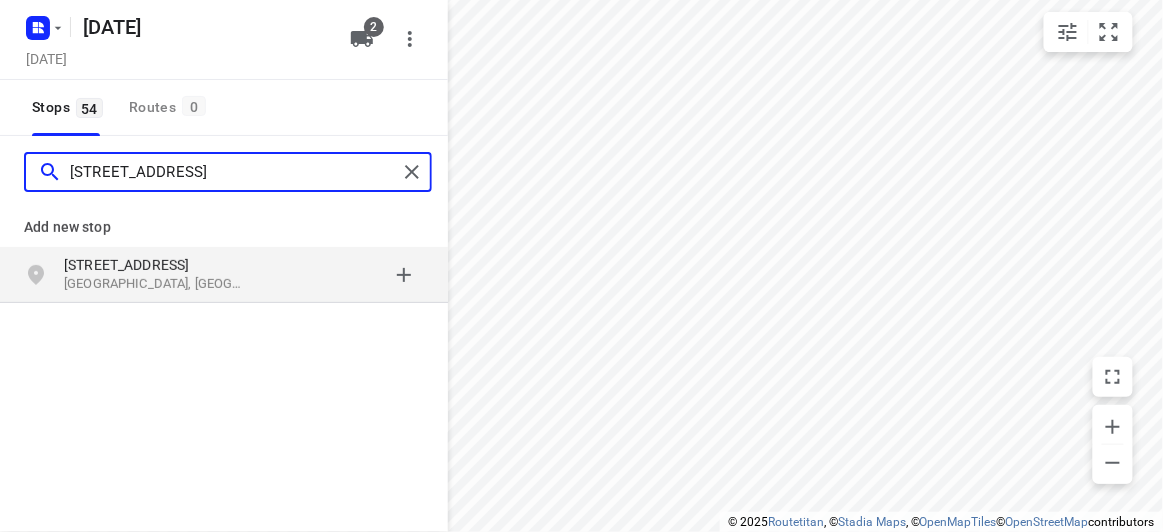 type on "59 freemantle drive Wantirna south 3152" 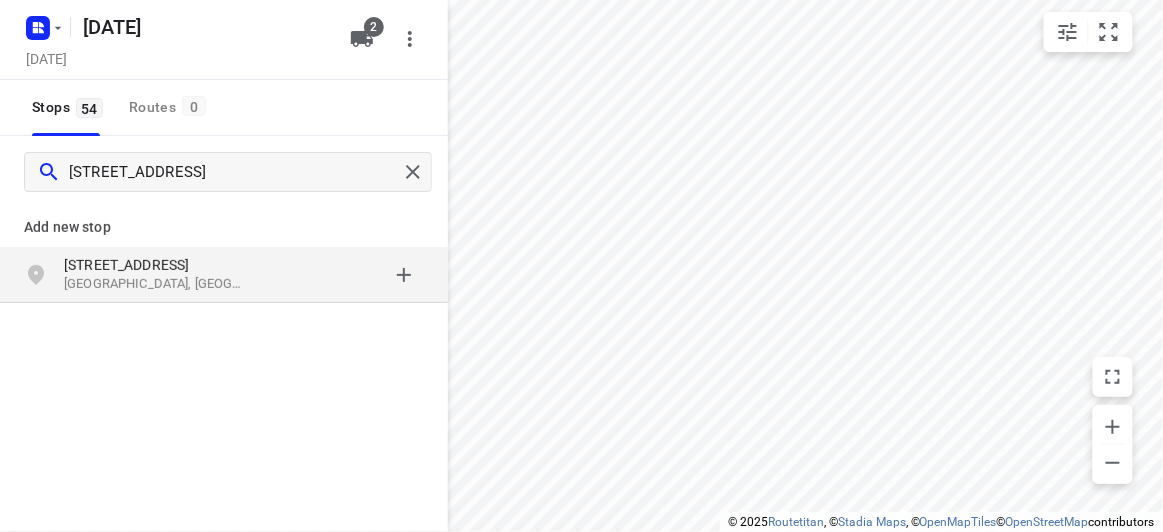 click on "Add new stop 59 Freemantle Drive  Wantirna South VIC 3152, Australia" at bounding box center [224, 320] 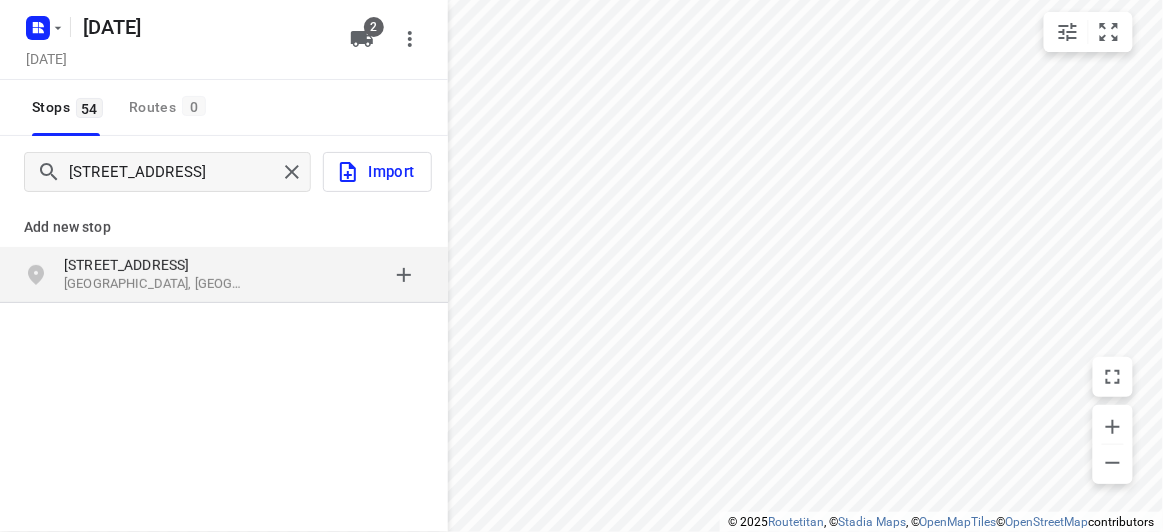 click at bounding box center (346, 275) 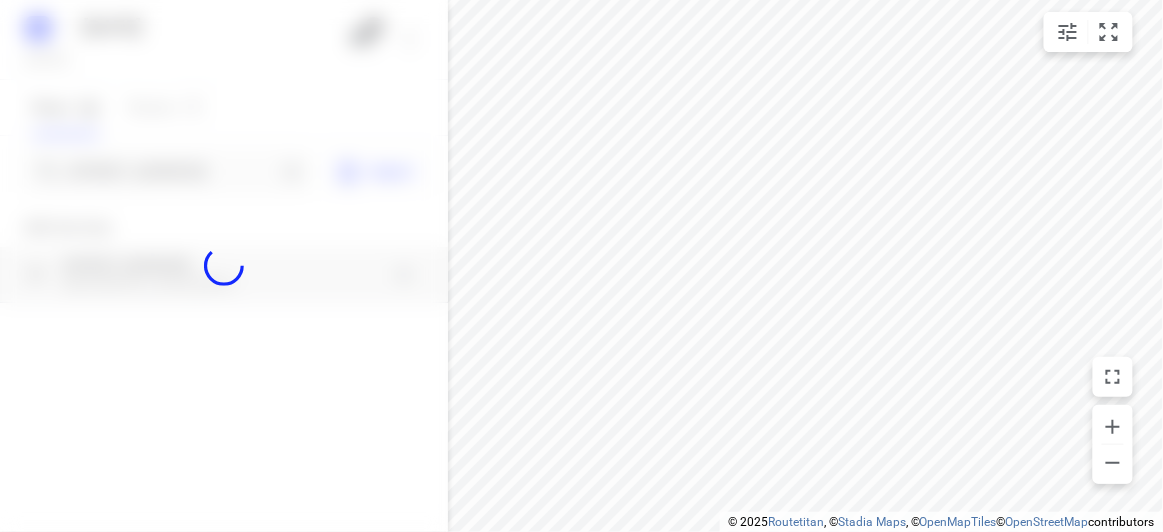 click at bounding box center (224, 266) 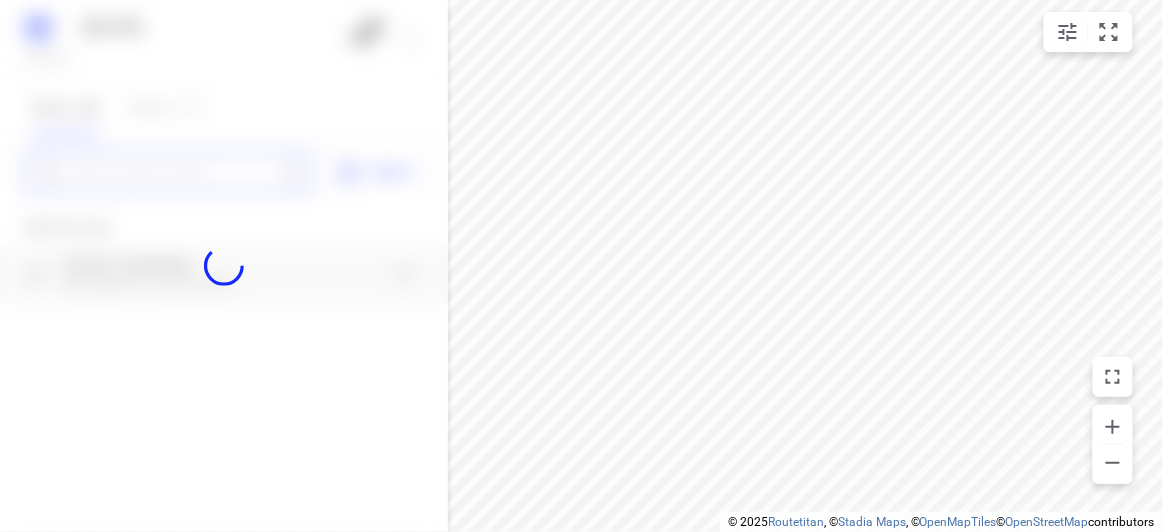 paste on "5 Charles court Wantirna South 3152" 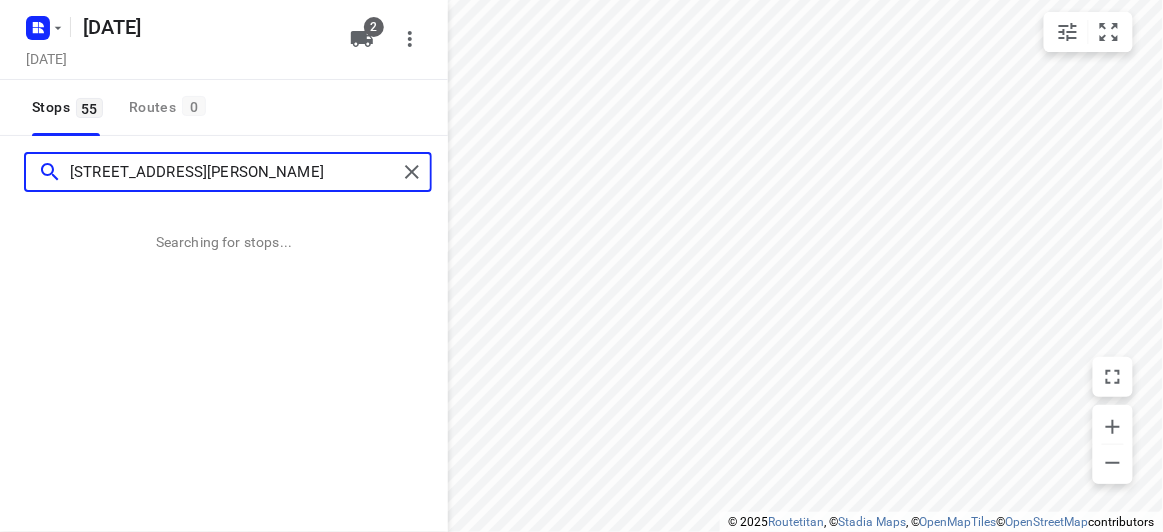 scroll, scrollTop: 0, scrollLeft: 0, axis: both 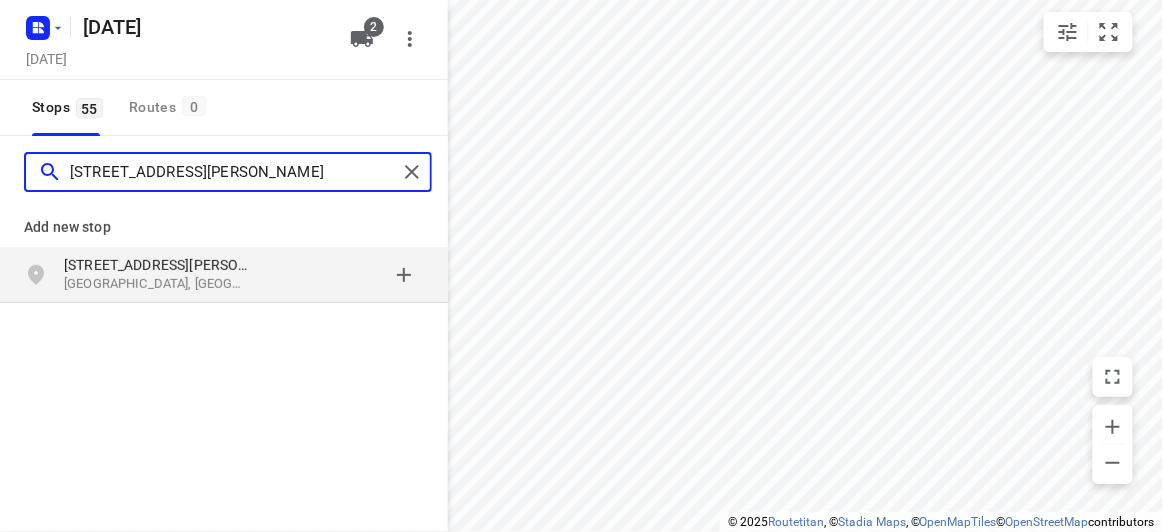 type on "5 Charles court Wantirna South 3152" 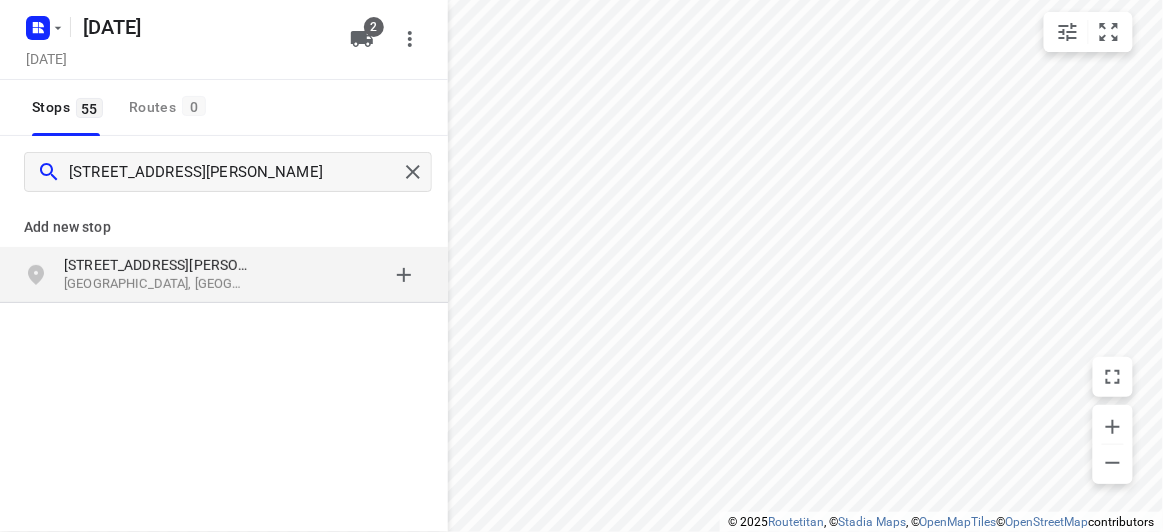 click on "Add new stop 5 Charles Court  Wantirna South VIC 3152, Australia" at bounding box center [224, 320] 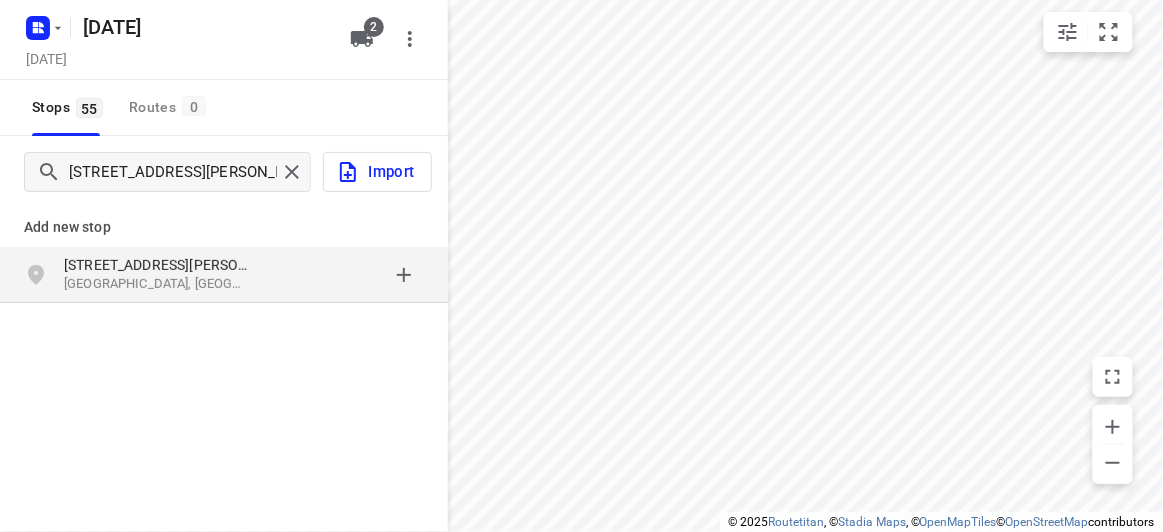 click on "Add new stop 5 Charles Court  Wantirna South VIC 3152, Australia" at bounding box center [224, 320] 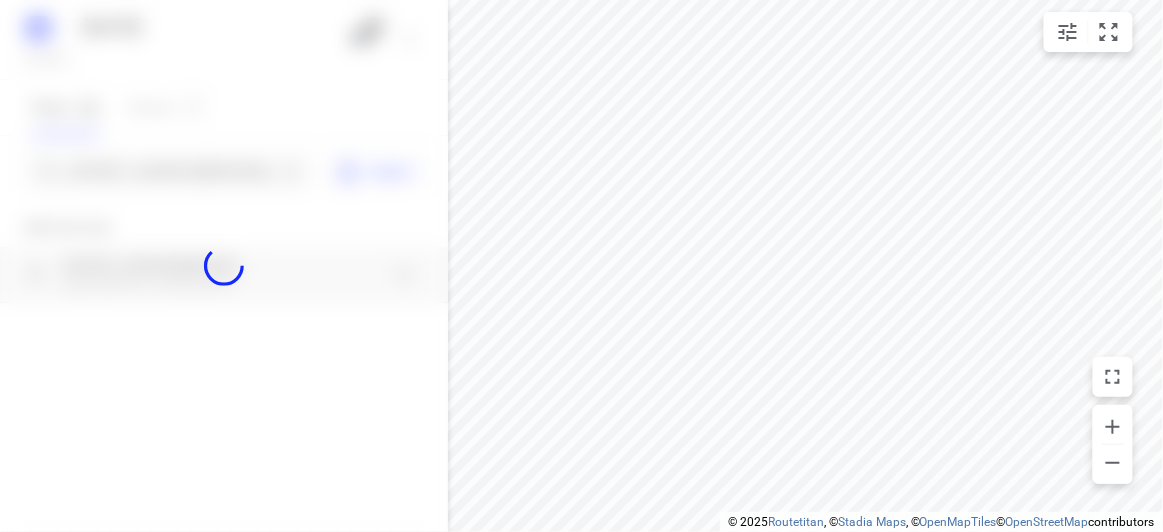 click at bounding box center (224, 266) 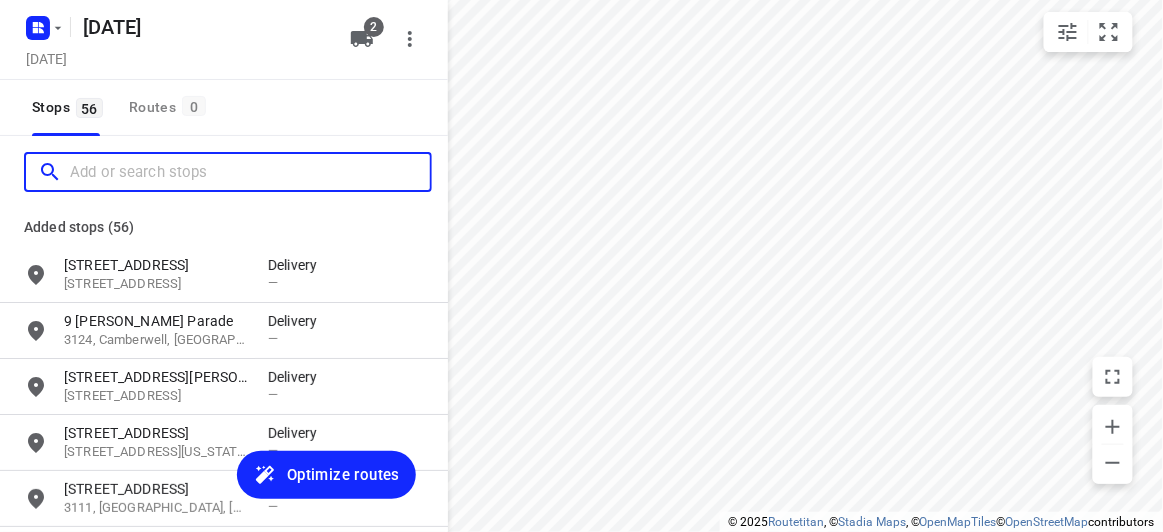 paste on "[STREET_ADDRESS][PERSON_NAME]" 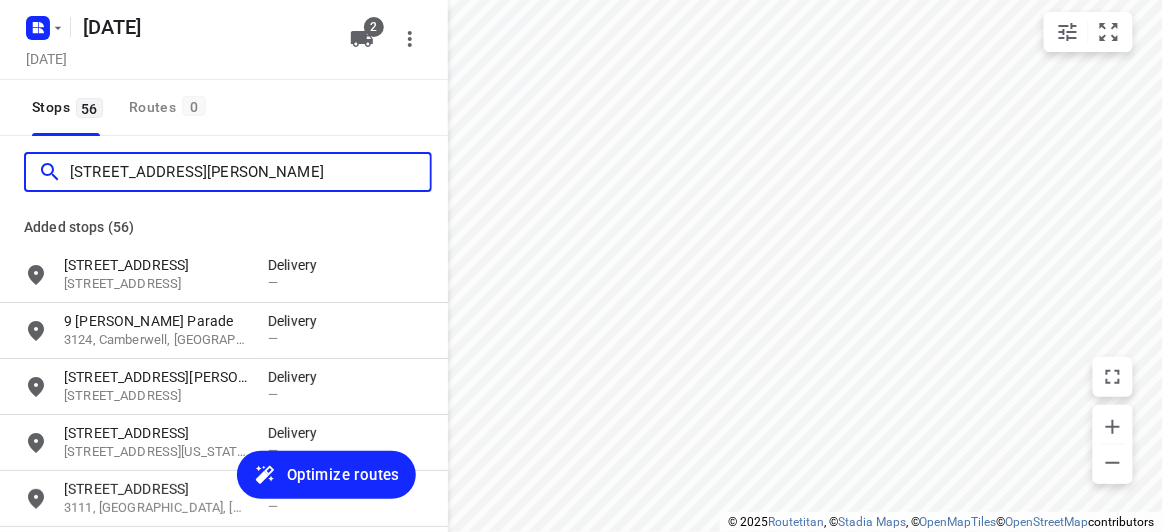 scroll, scrollTop: 0, scrollLeft: 0, axis: both 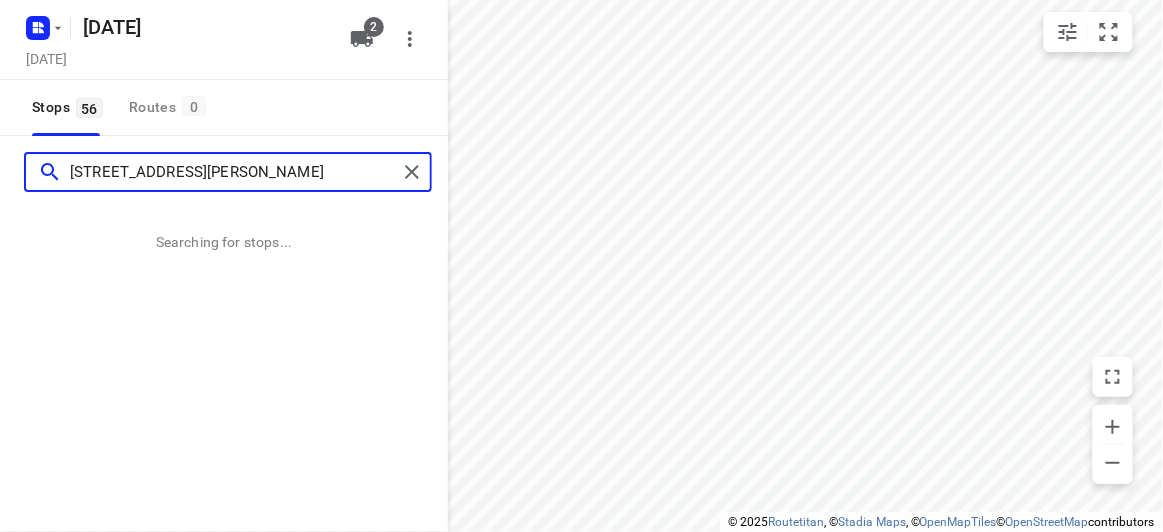 type on "[STREET_ADDRESS][PERSON_NAME]" 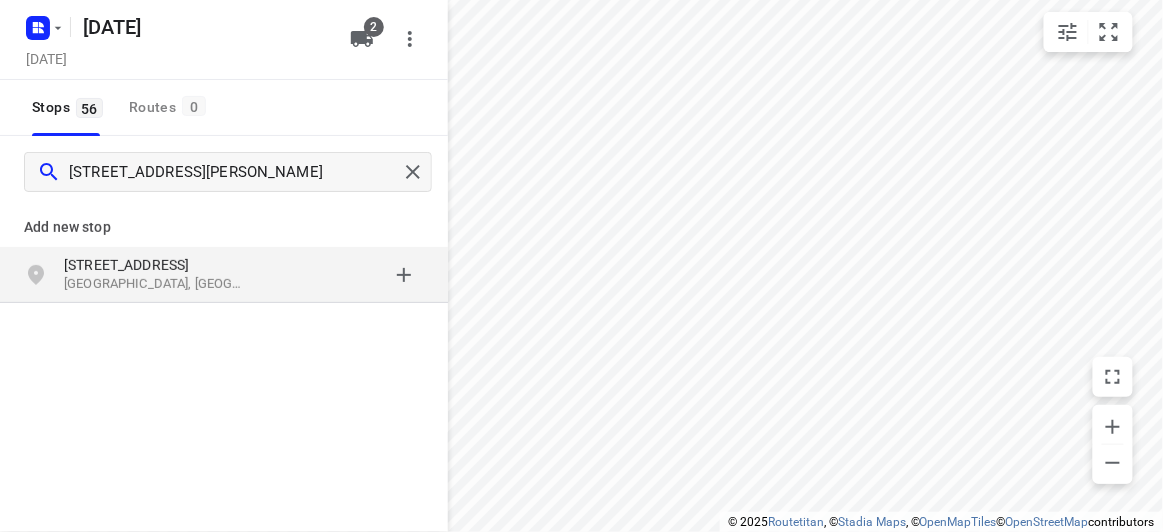 click on "17 Alana Court  Wantirna South VIC, Australia" at bounding box center [224, 275] 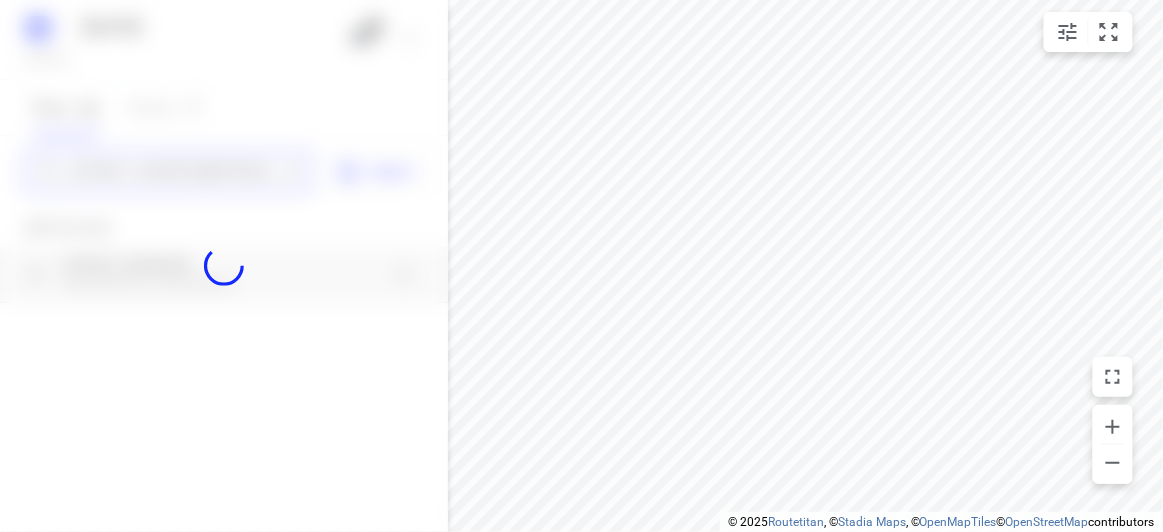 type 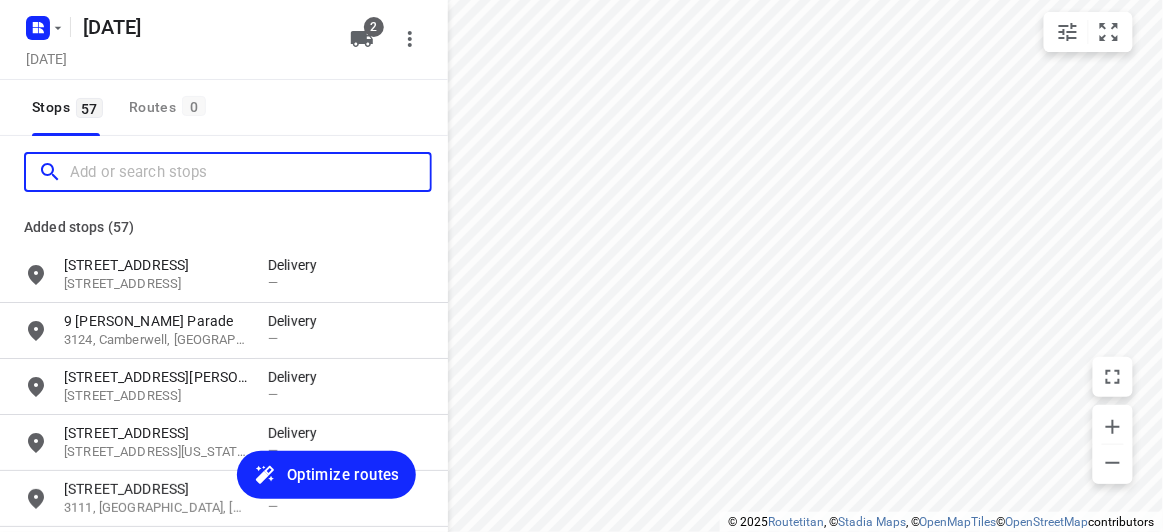 scroll, scrollTop: 0, scrollLeft: 0, axis: both 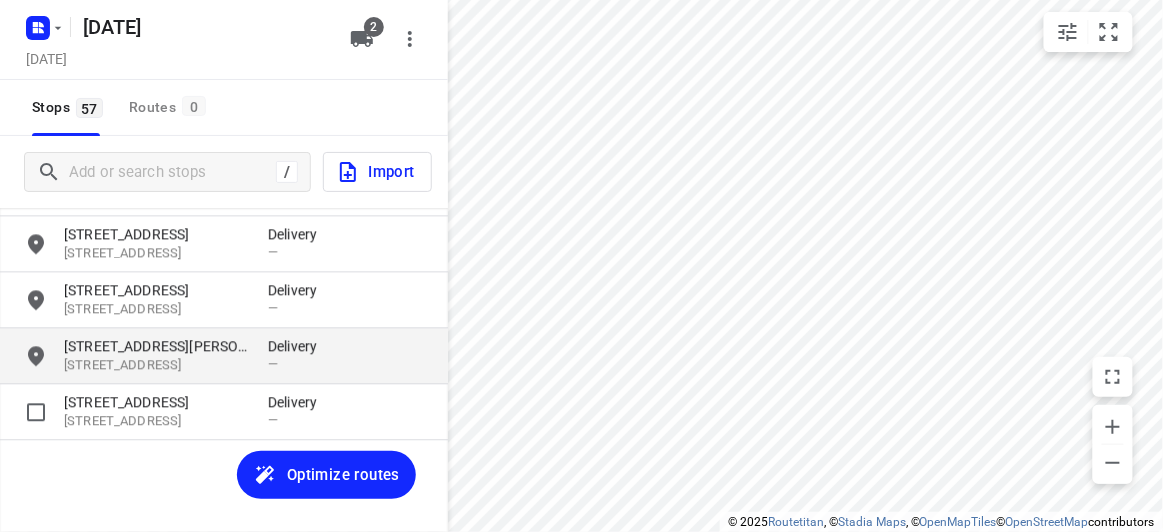 click on "3152, Wantirna South, AU" at bounding box center (156, 421) 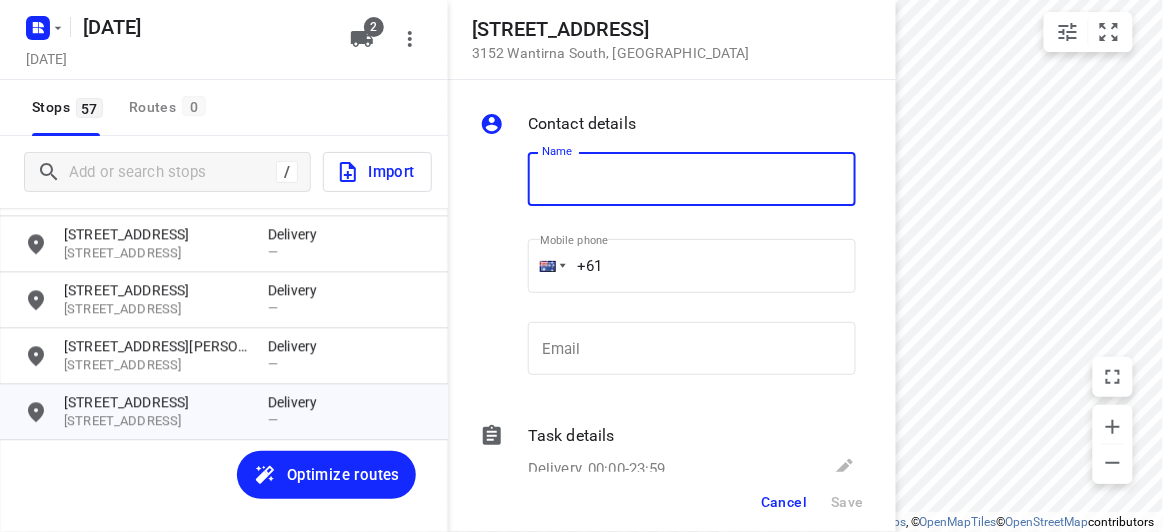 drag, startPoint x: 633, startPoint y: 261, endPoint x: 498, endPoint y: 265, distance: 135.05925 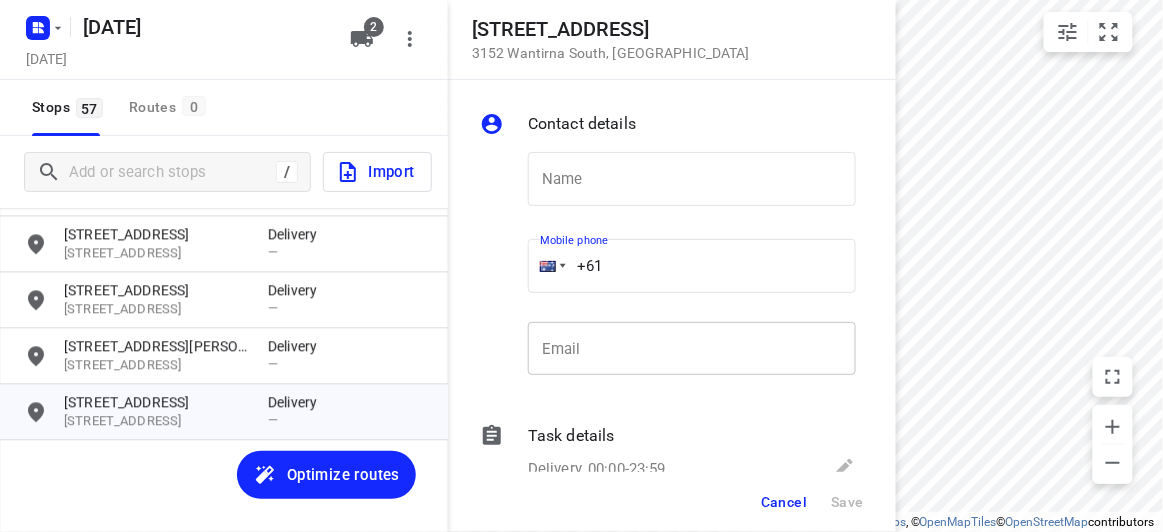 paste on "412987997" 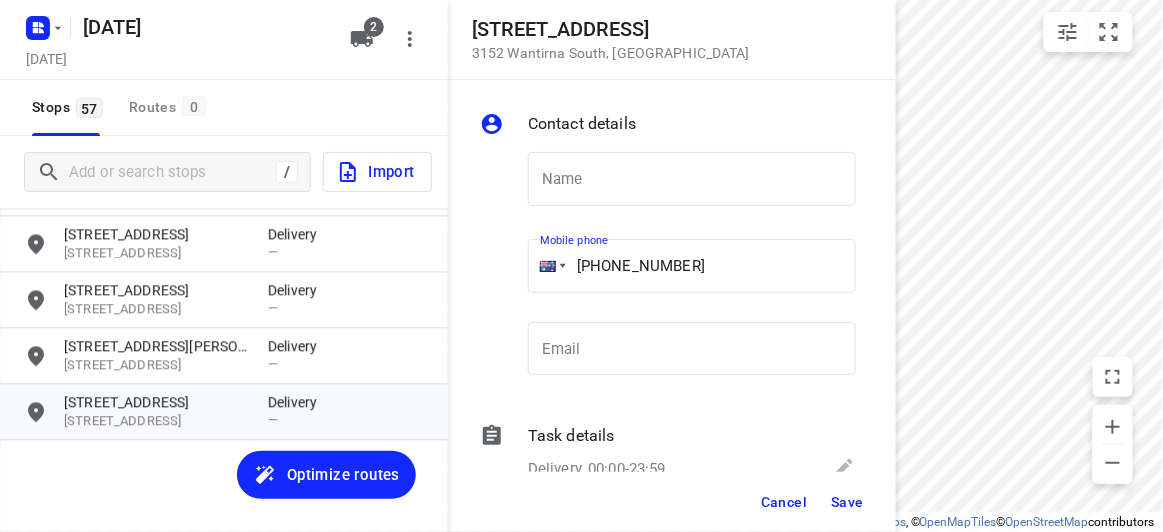 type on "+61 412987997" 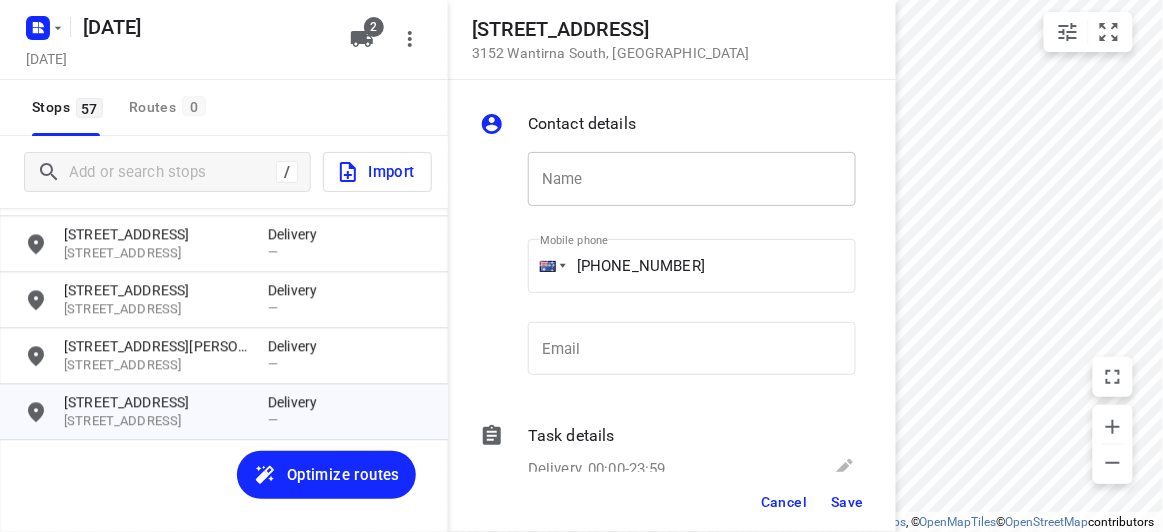 click at bounding box center (692, 179) 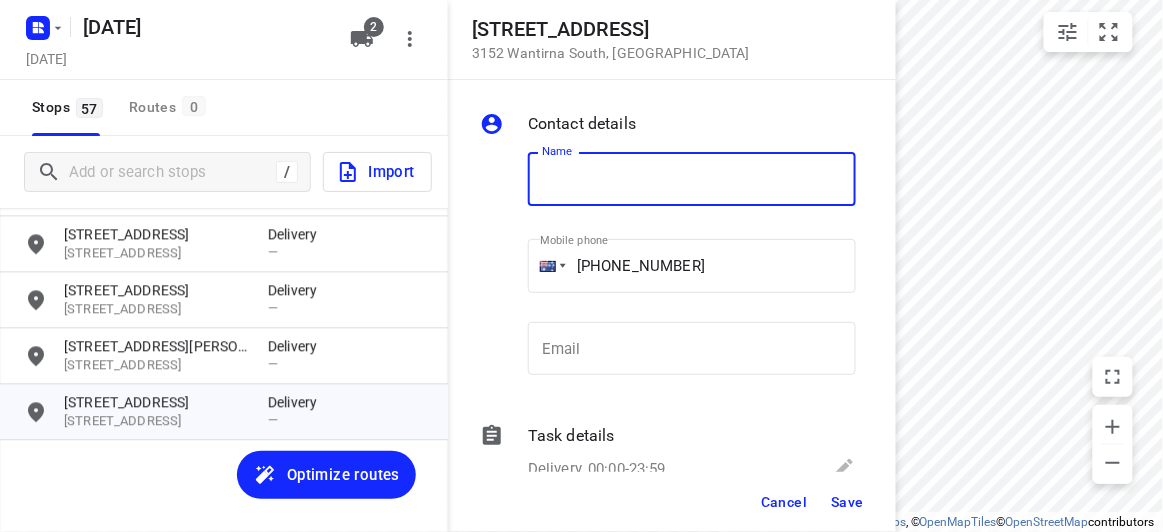 drag, startPoint x: 610, startPoint y: 181, endPoint x: 538, endPoint y: 181, distance: 72 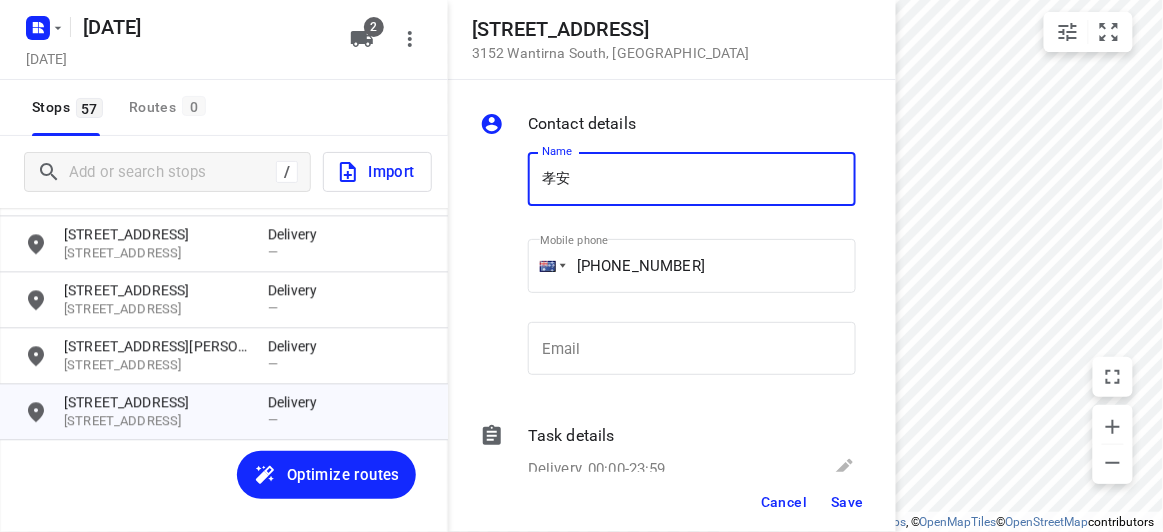 type on "孝安" 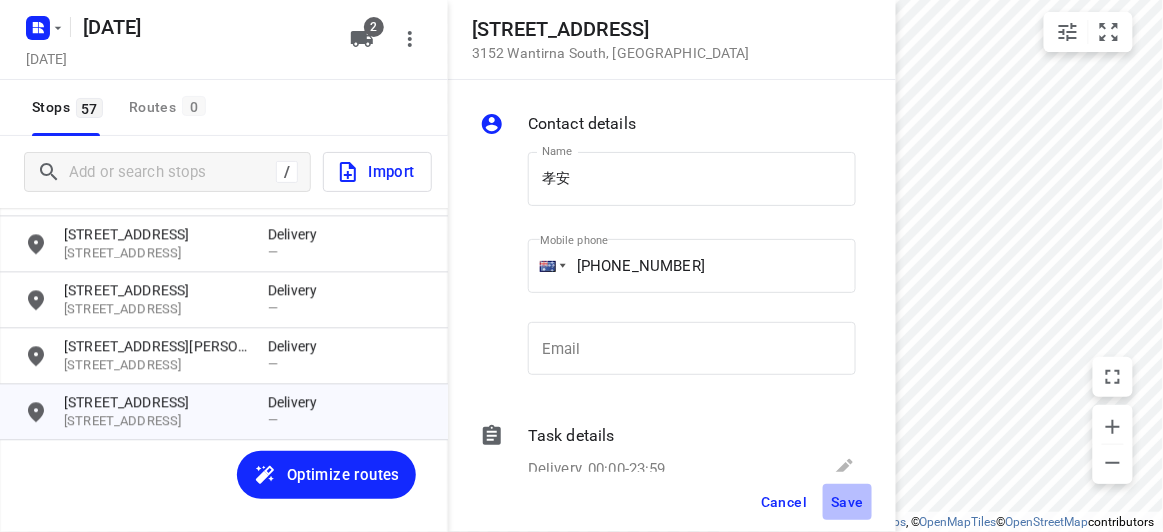 click on "Save" at bounding box center [847, 502] 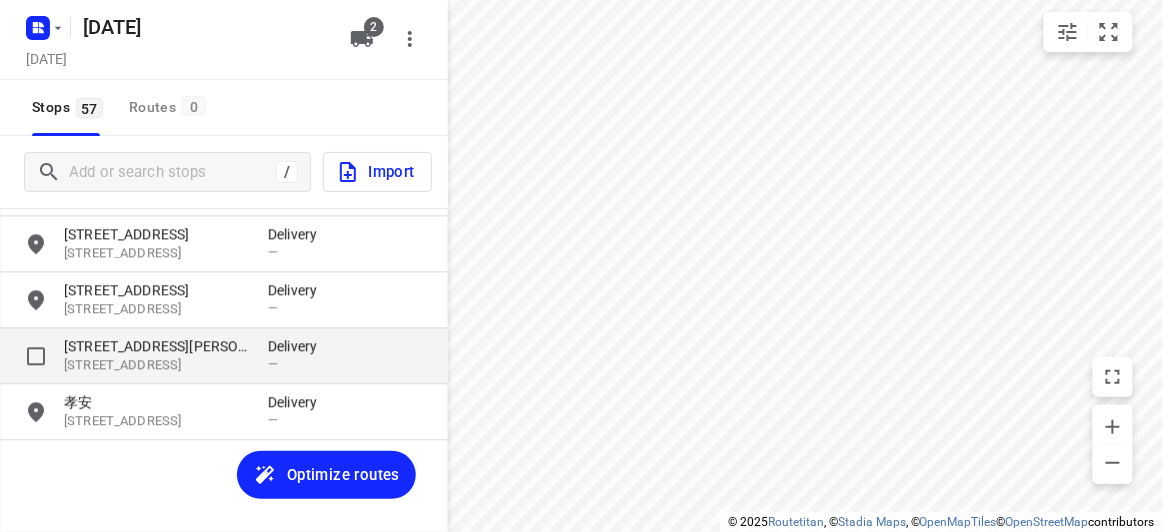 click on "5 Charles Court 3152, Wantirna South, AU Delivery —" at bounding box center [224, 356] 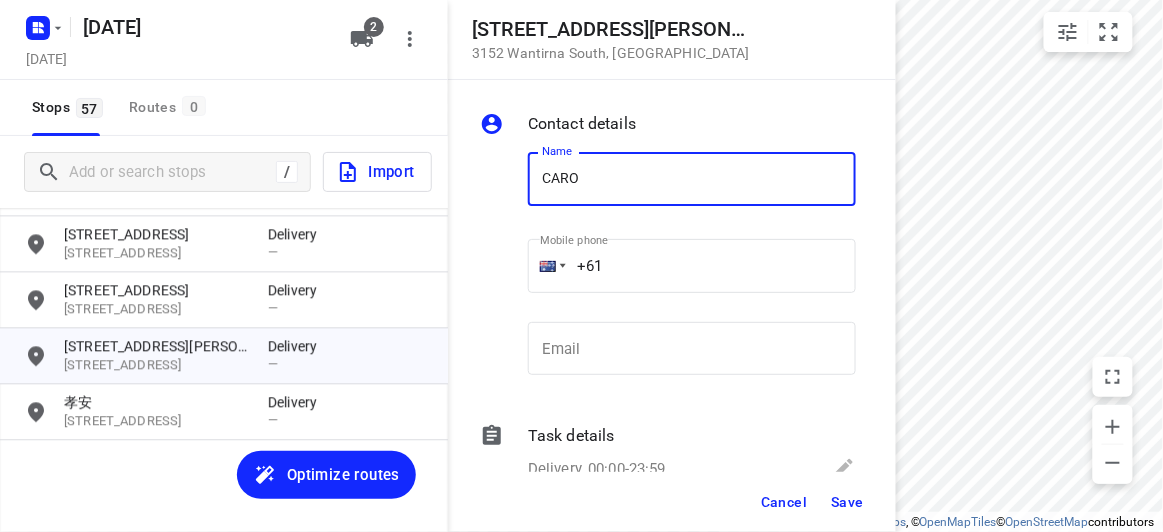 type on "[PERSON_NAME]" 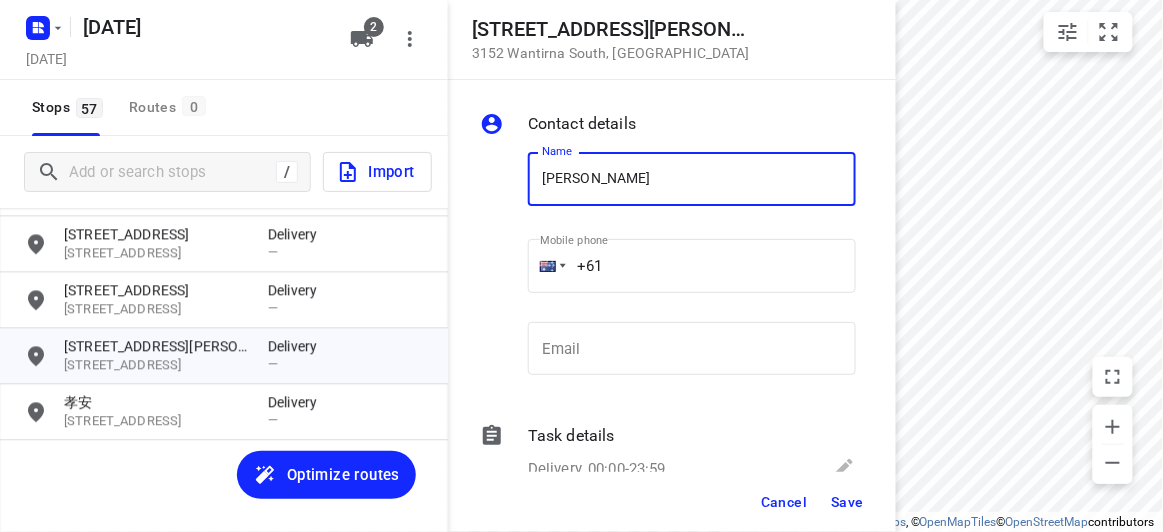 click on "+61" at bounding box center [692, 266] 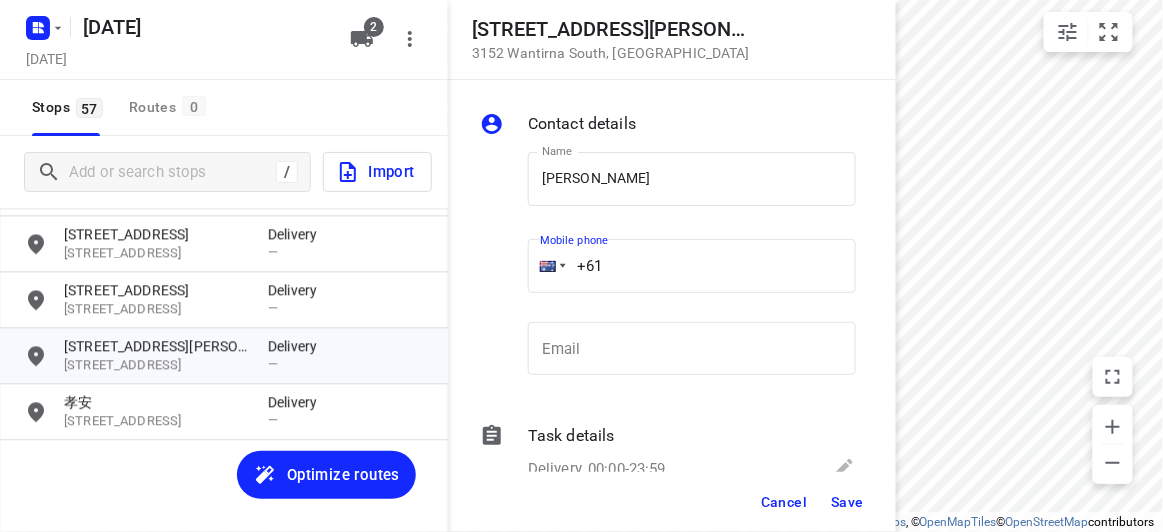 paste on "430194923" 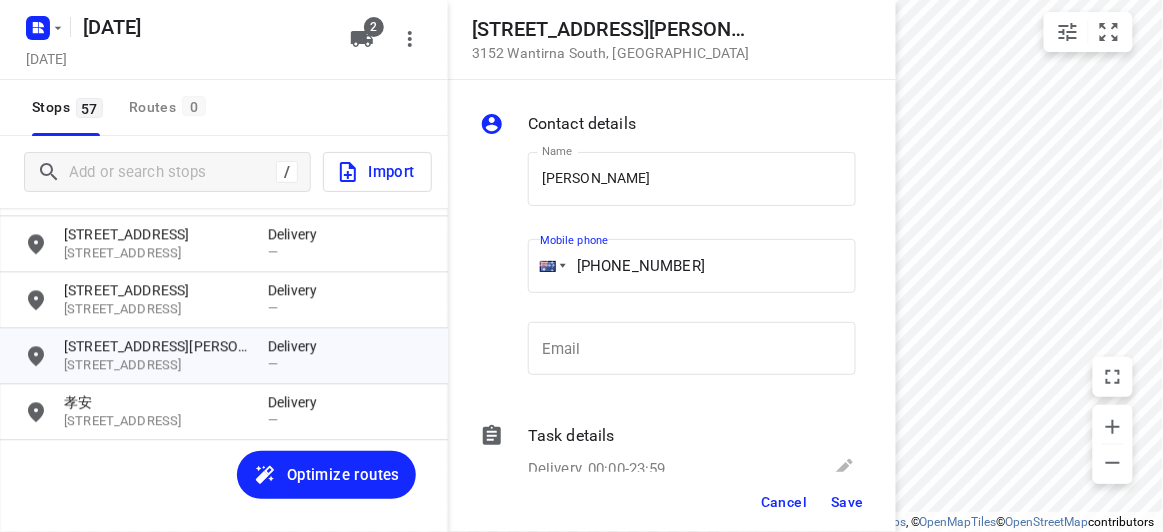 type on "+61 430194923" 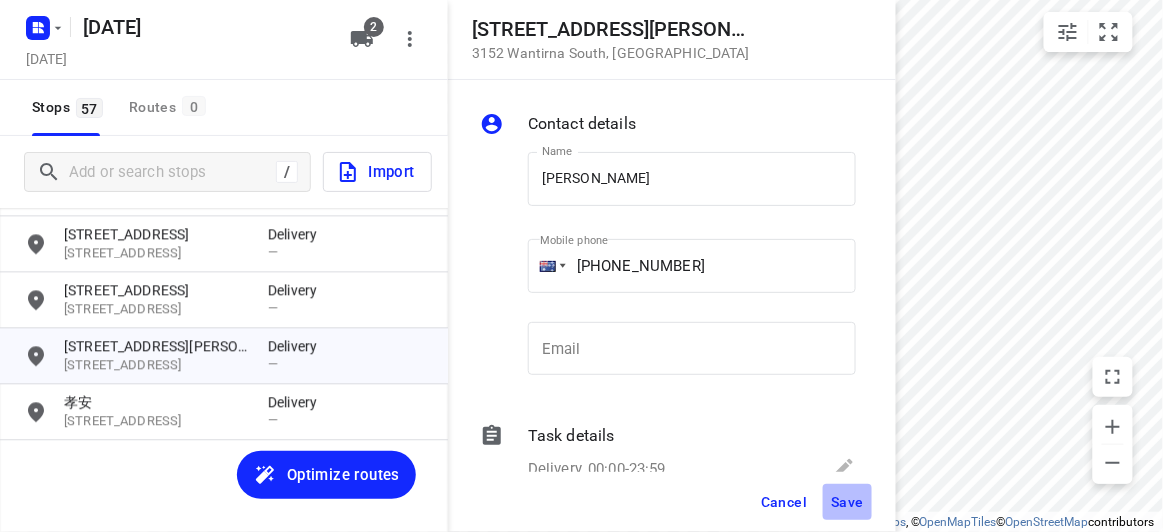click on "Save" at bounding box center [847, 502] 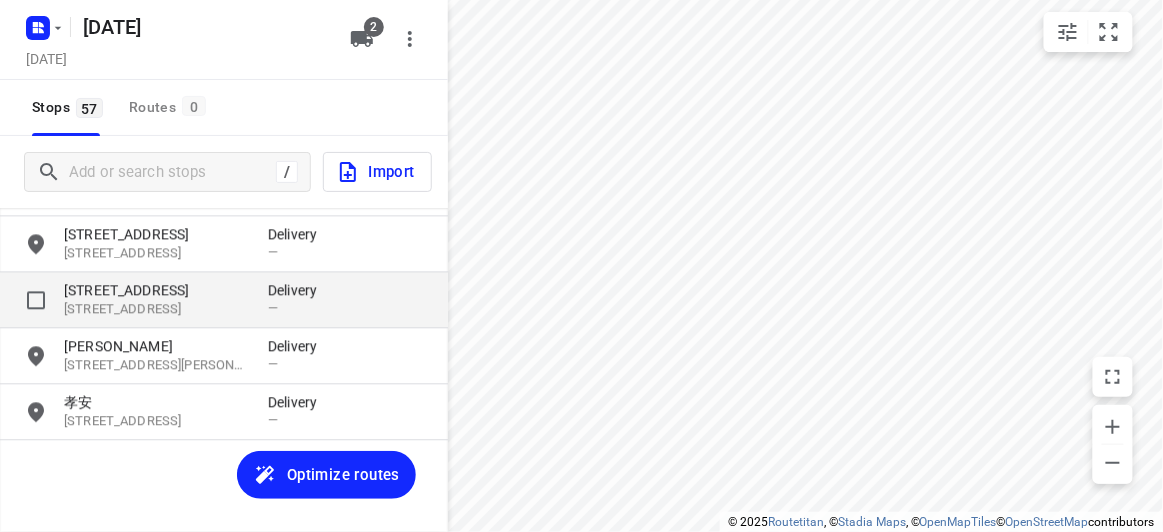 click on "59 Freemantle Drive" at bounding box center (156, 290) 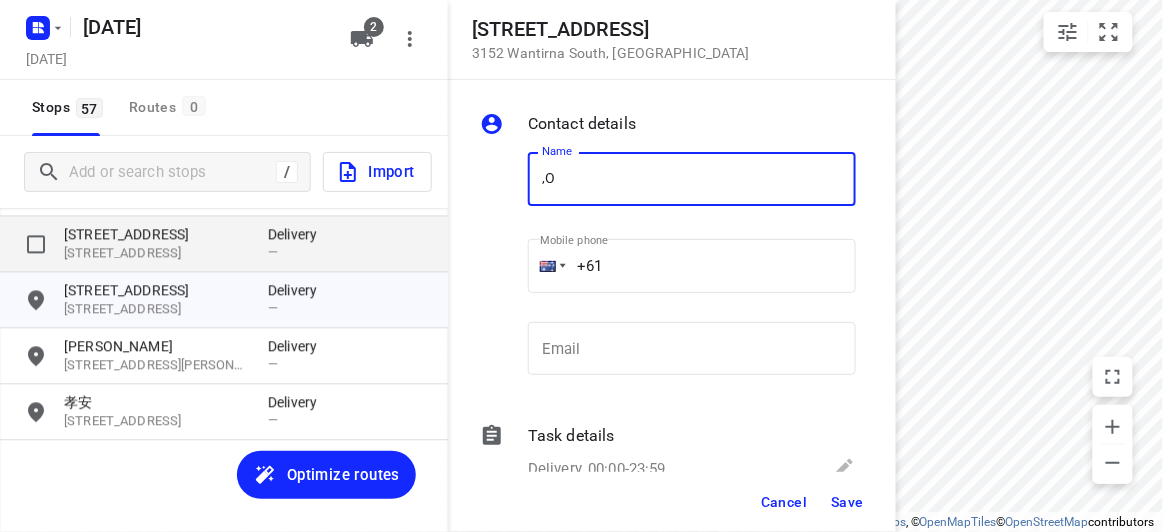type on "," 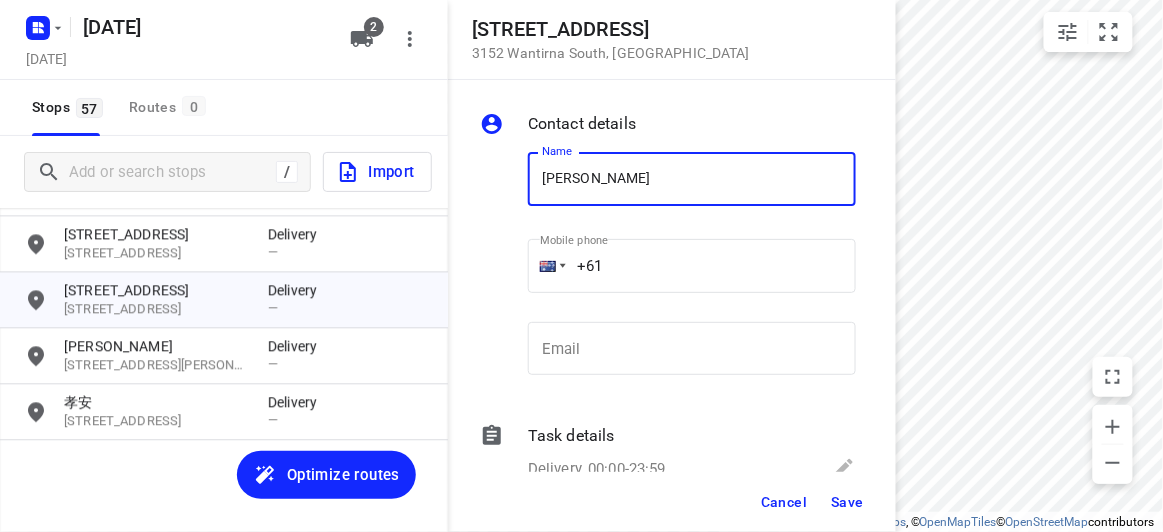 type on "[PERSON_NAME]" 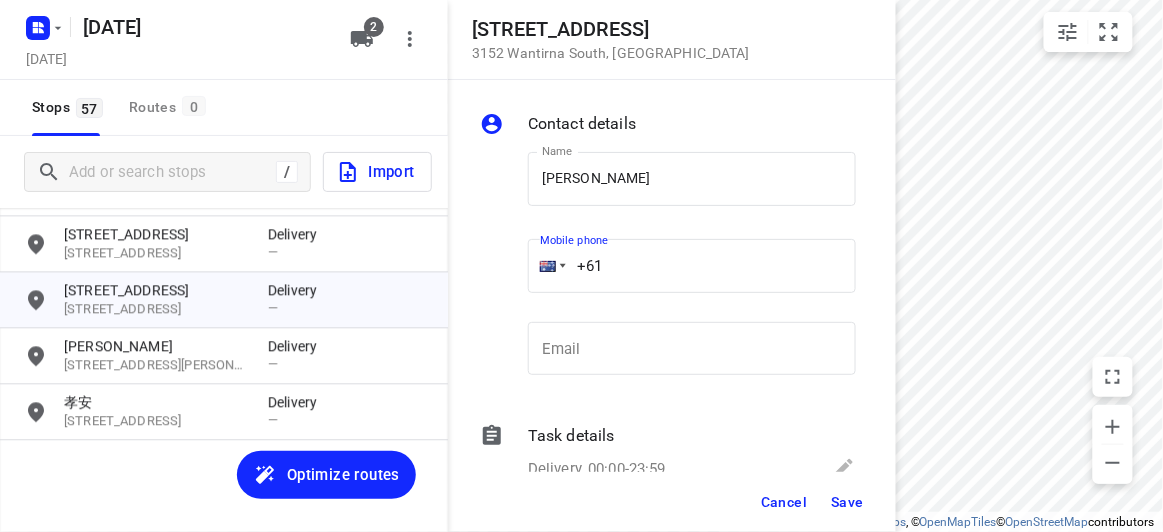 drag, startPoint x: 598, startPoint y: 231, endPoint x: 643, endPoint y: 274, distance: 62.241467 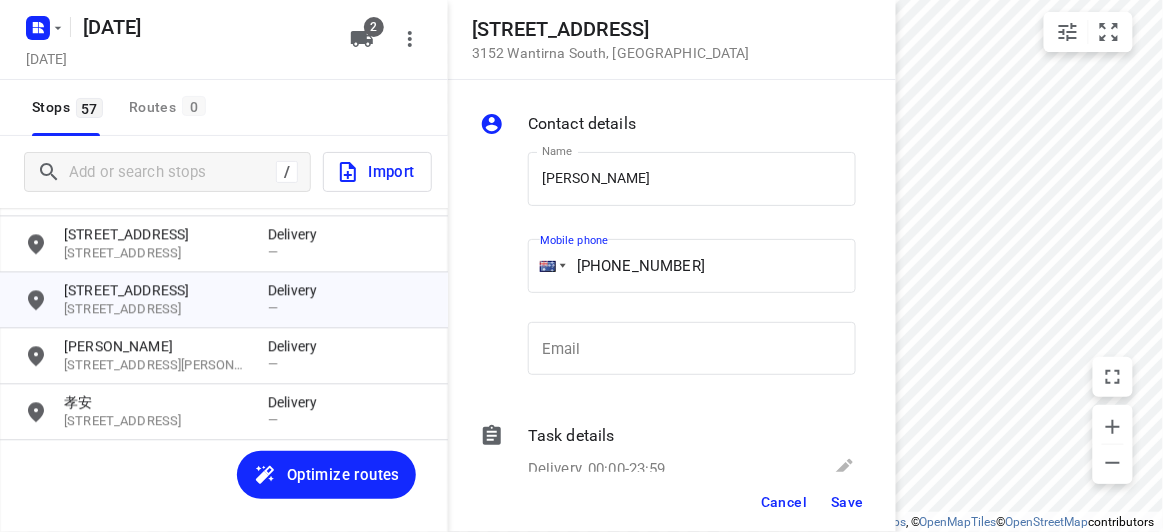 type on "+61 452571030" 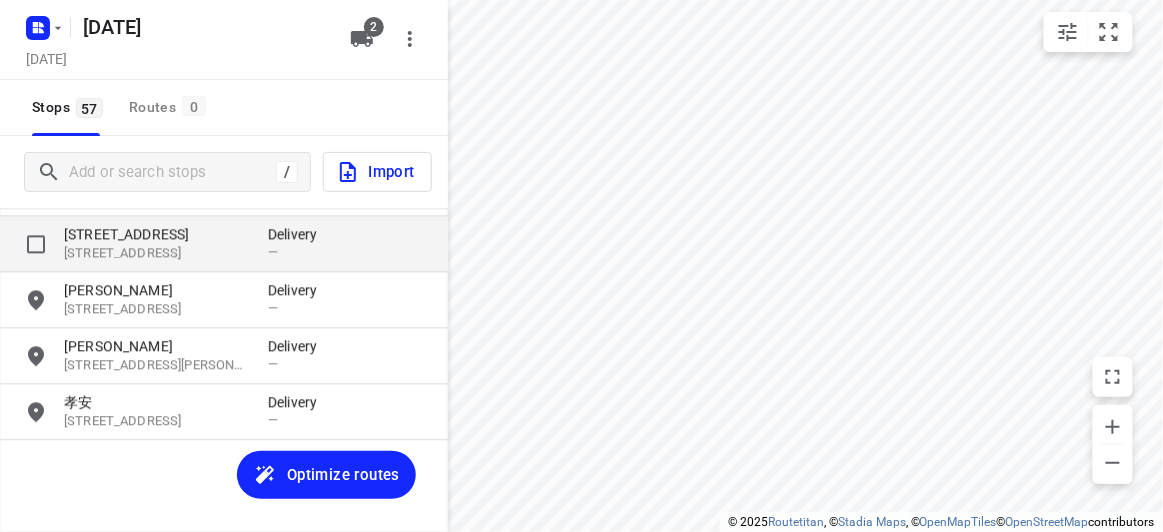 click on "421 Middleborough Road" at bounding box center [156, 234] 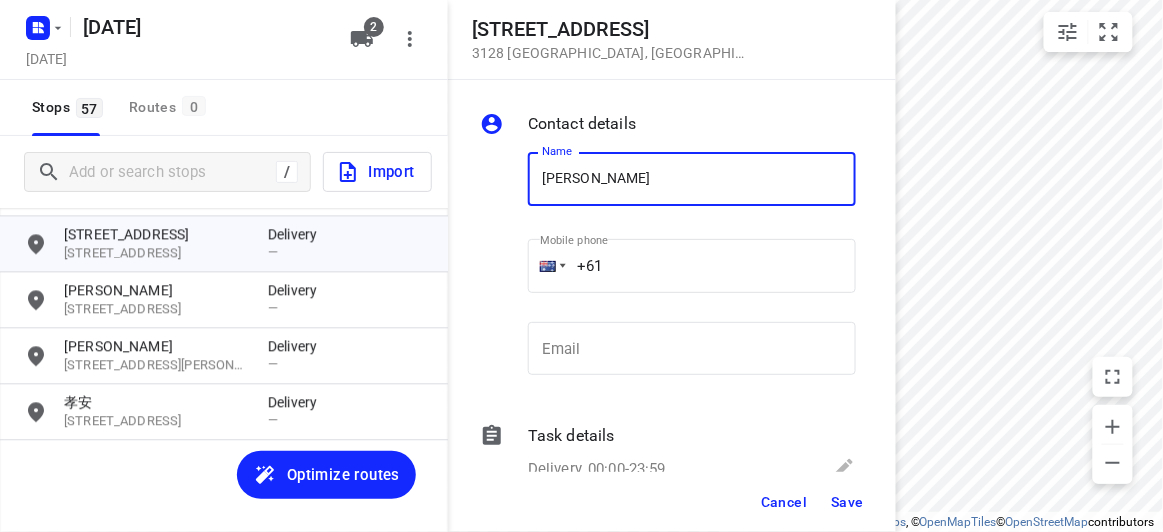 type on "[PERSON_NAME] 2/421" 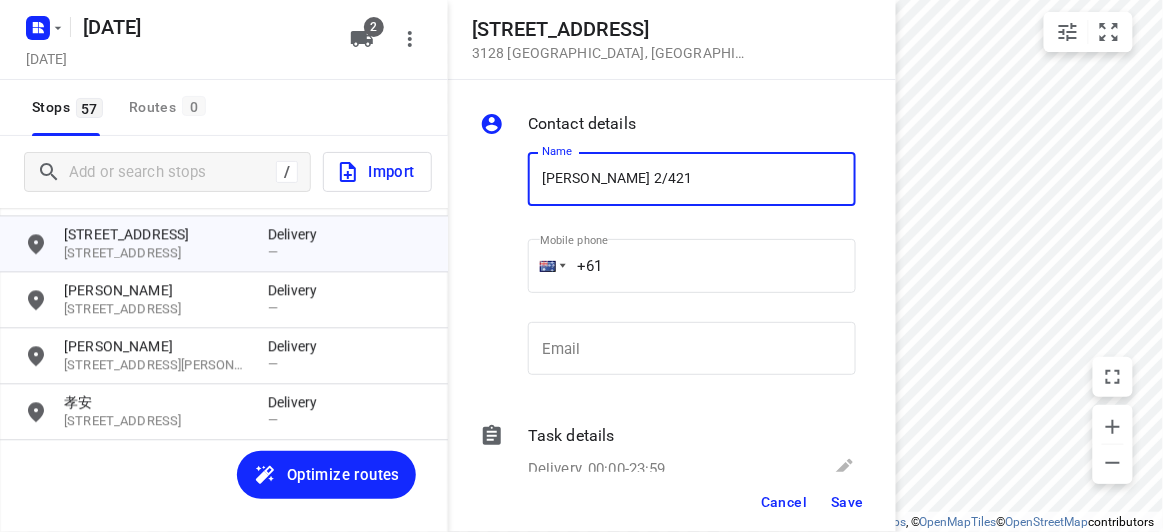click on "+61" at bounding box center (692, 266) 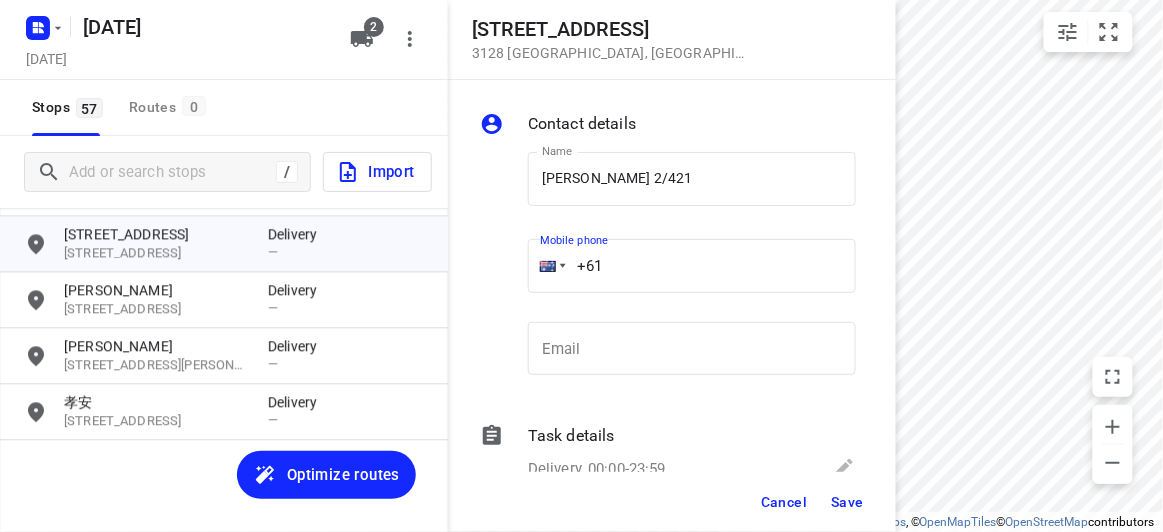 paste on "0450581186" 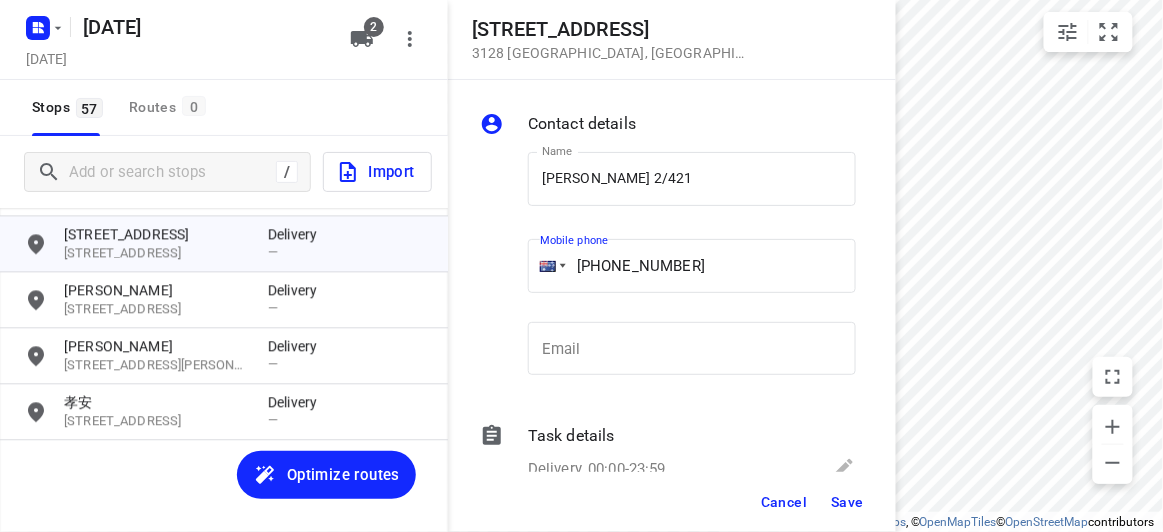 click on "+61 0450581186" at bounding box center [692, 266] 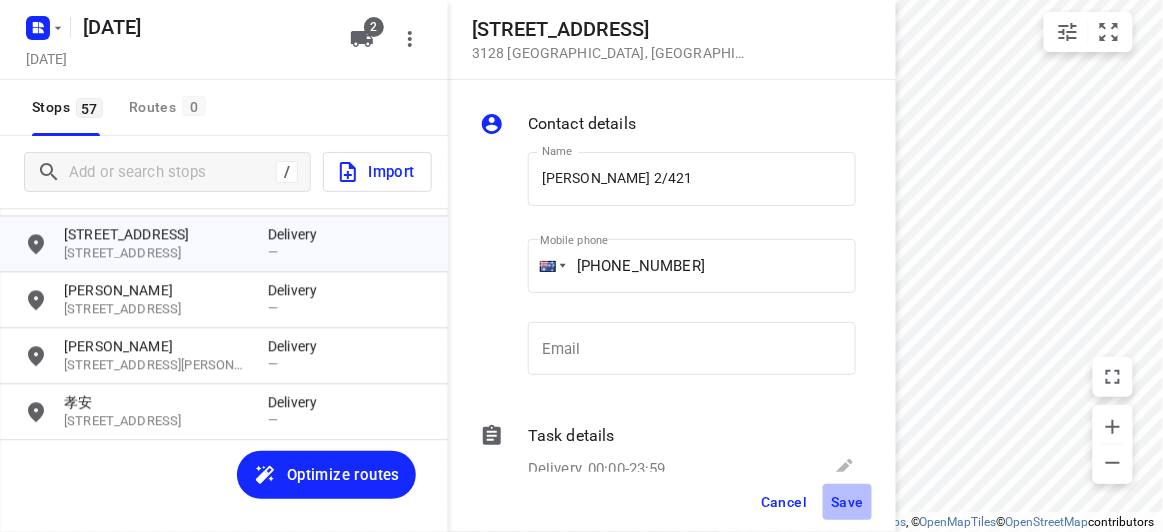click on "Save" at bounding box center (847, 502) 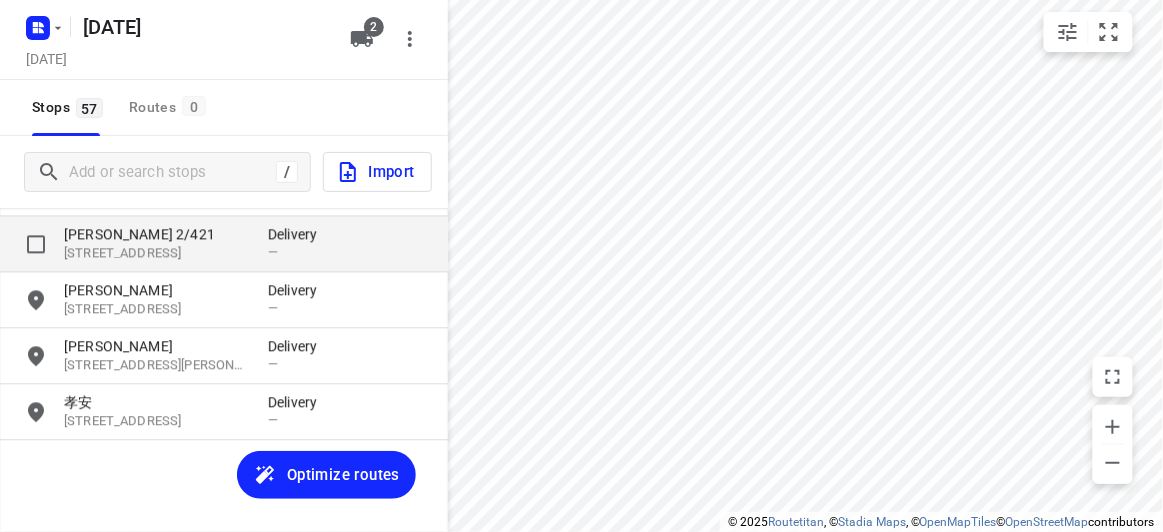 click on "[PERSON_NAME] 2/421" at bounding box center [156, 234] 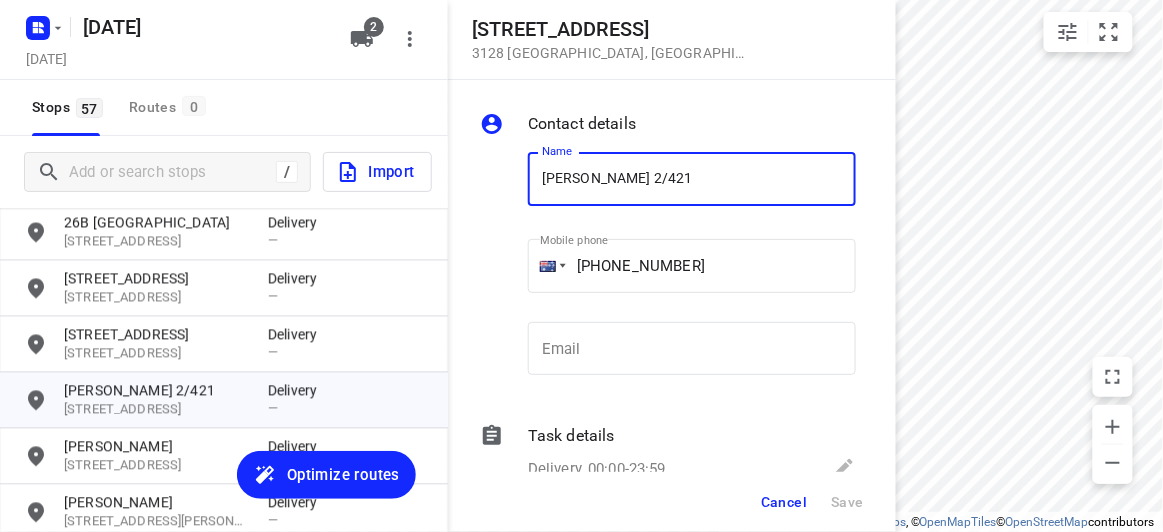 scroll, scrollTop: 2817, scrollLeft: 0, axis: vertical 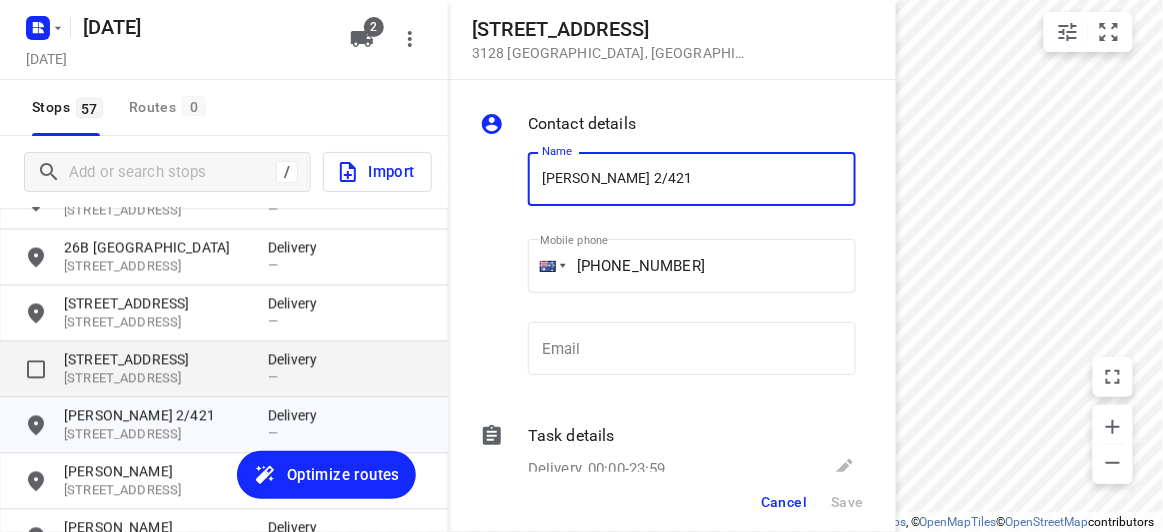 click on "24 Marsden Crescent" at bounding box center [156, 360] 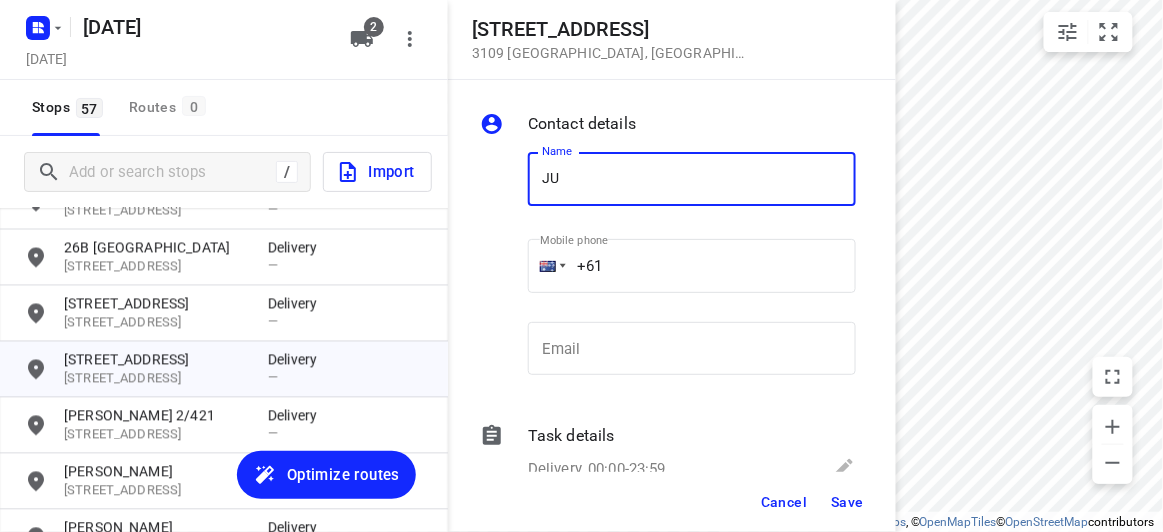 type on "[PERSON_NAME]" 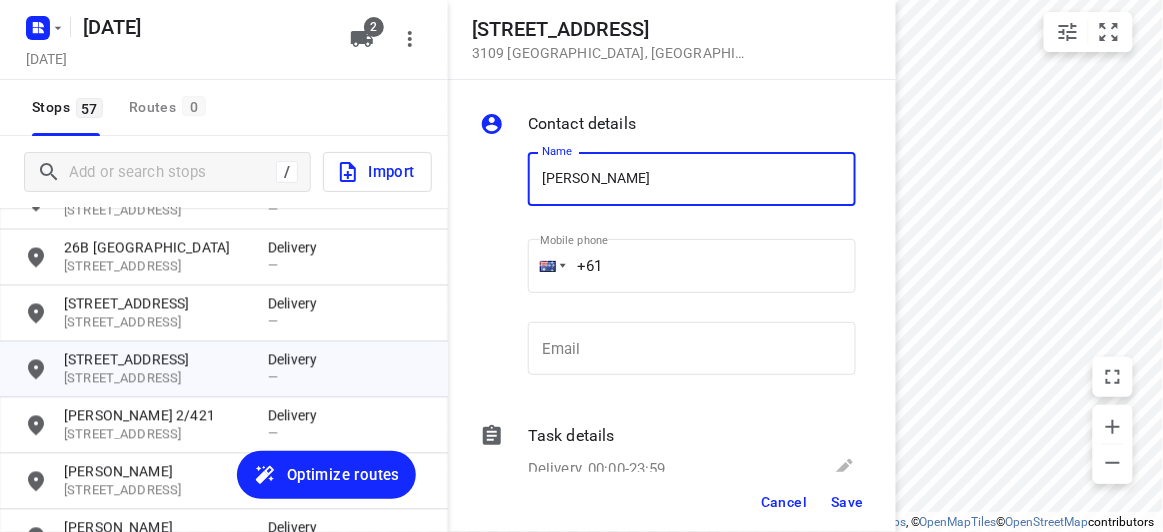drag, startPoint x: 621, startPoint y: 205, endPoint x: 631, endPoint y: 266, distance: 61.81424 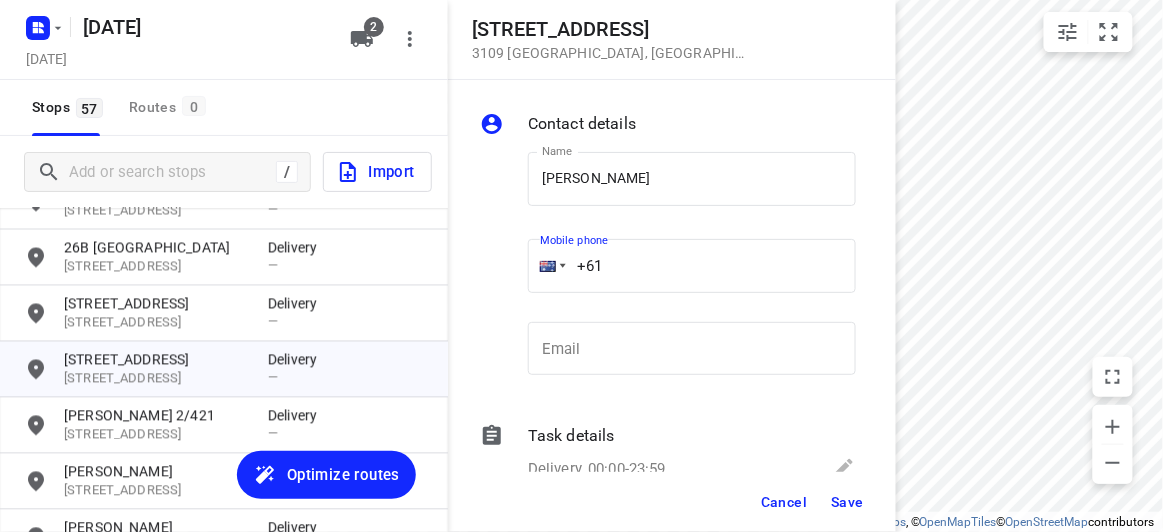 paste on "0421077917" 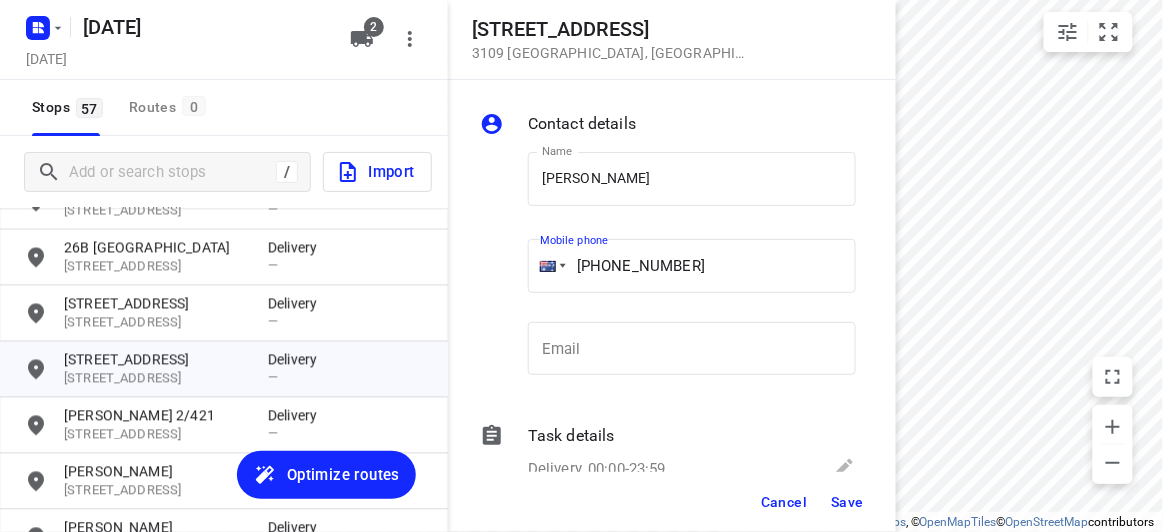 click on "+61 0421077917" at bounding box center [692, 266] 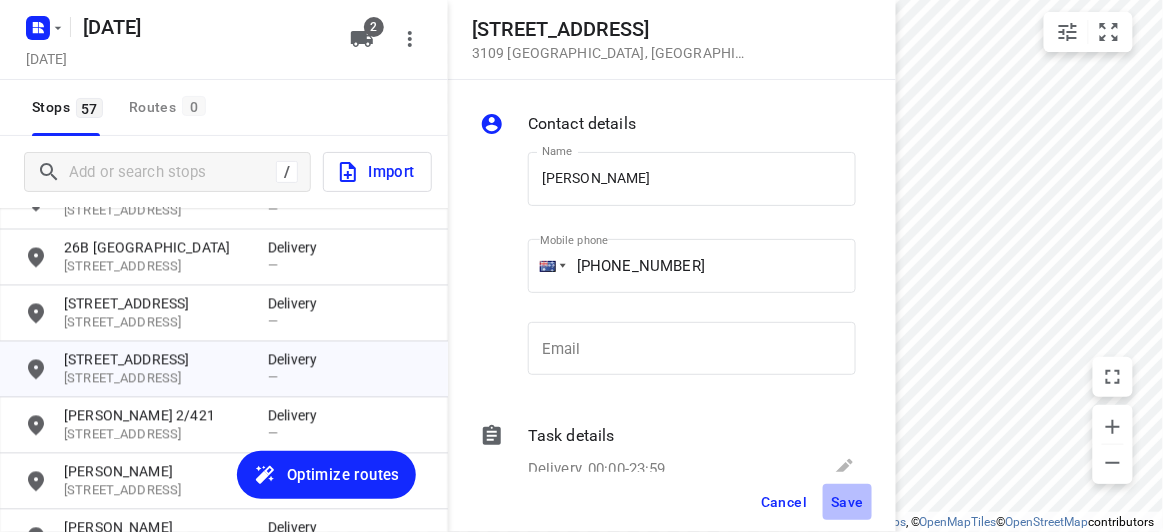 click on "Save" at bounding box center (847, 502) 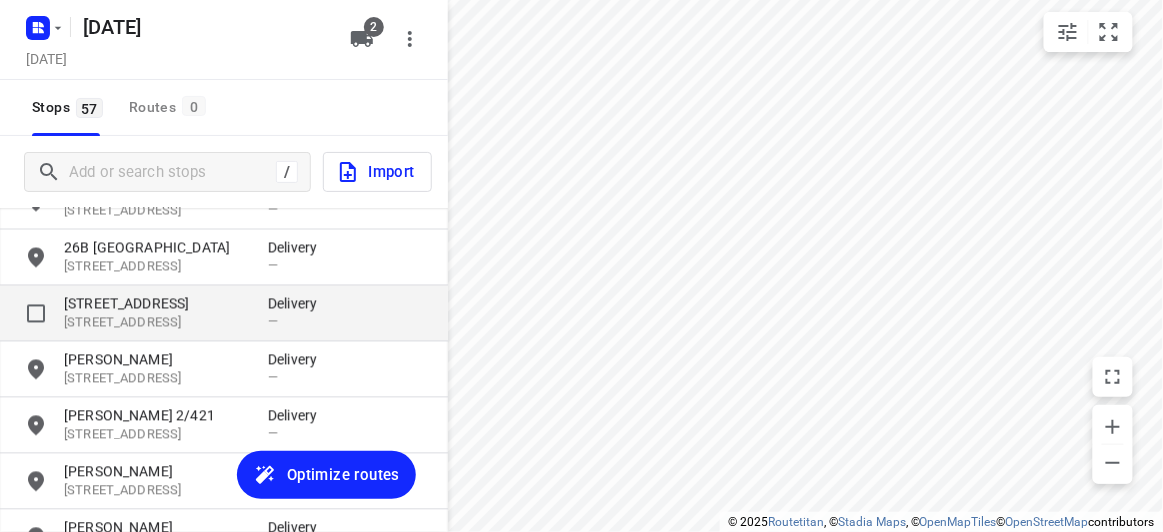 click on "398 Balwyn Road 3104, Balwyn North, AU Delivery —" at bounding box center [224, 314] 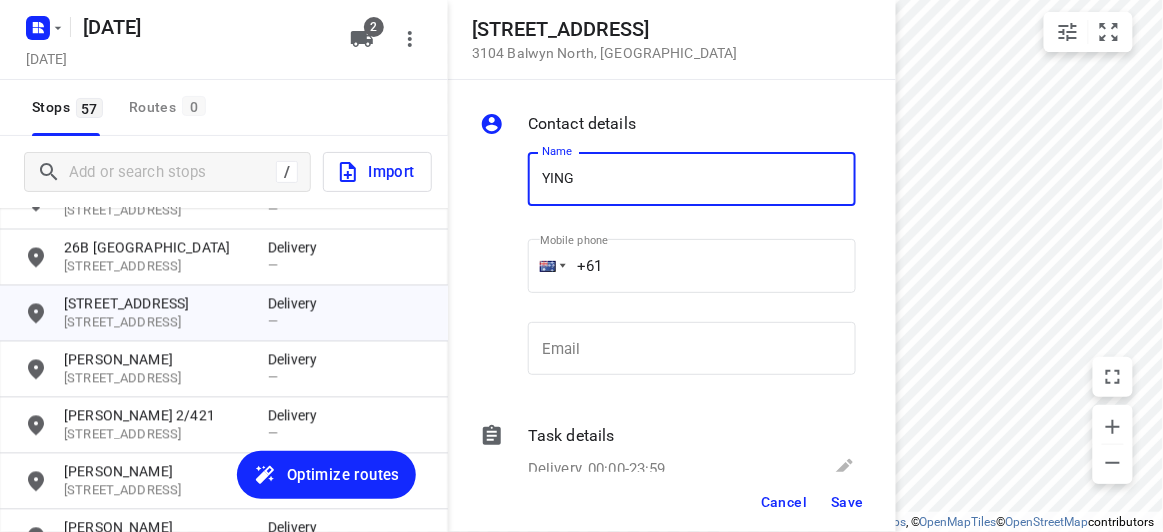 type on "[PERSON_NAME]" 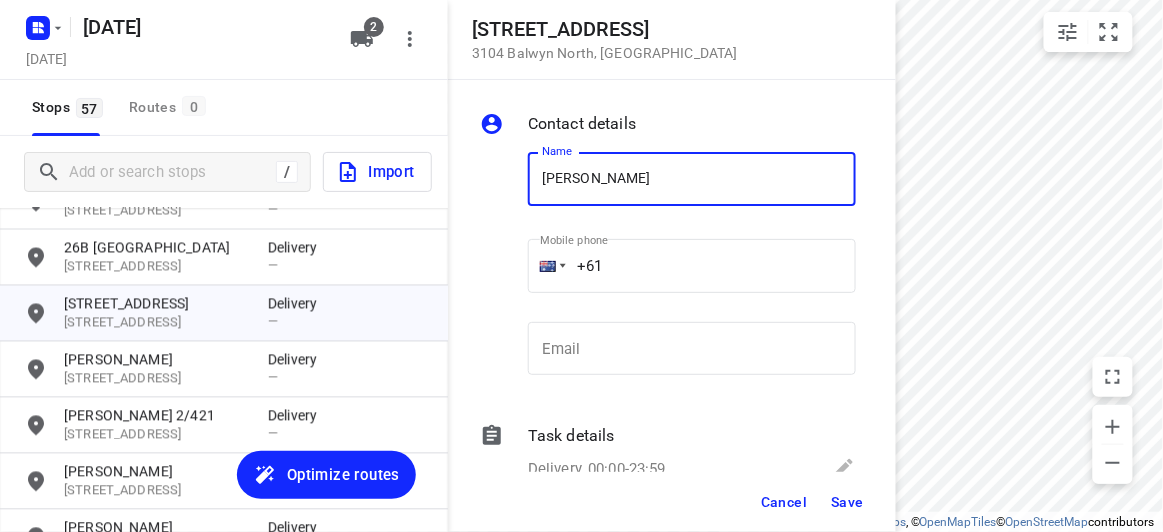 click on "+61" at bounding box center (692, 266) 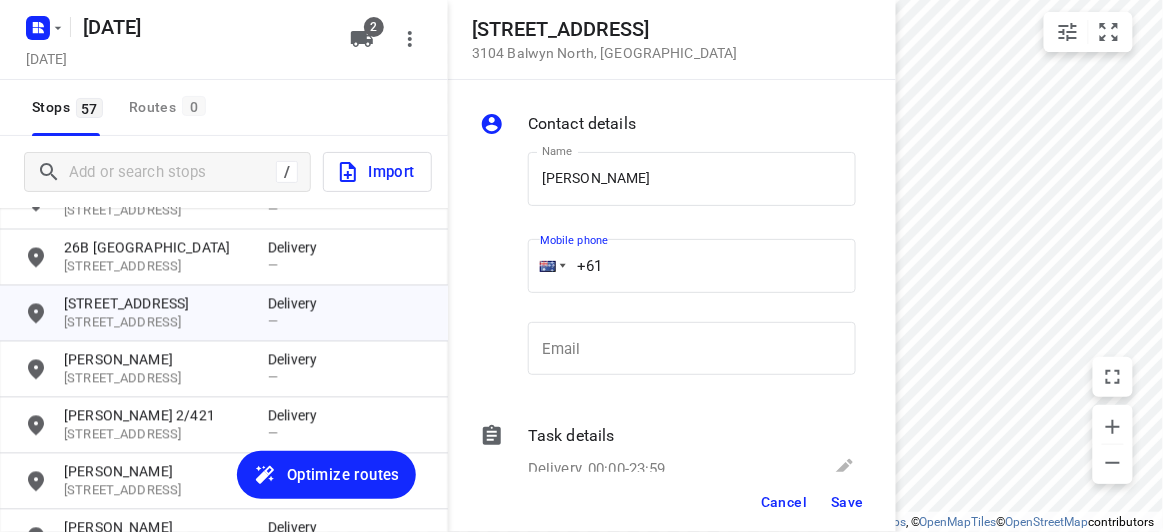 paste on "476080335" 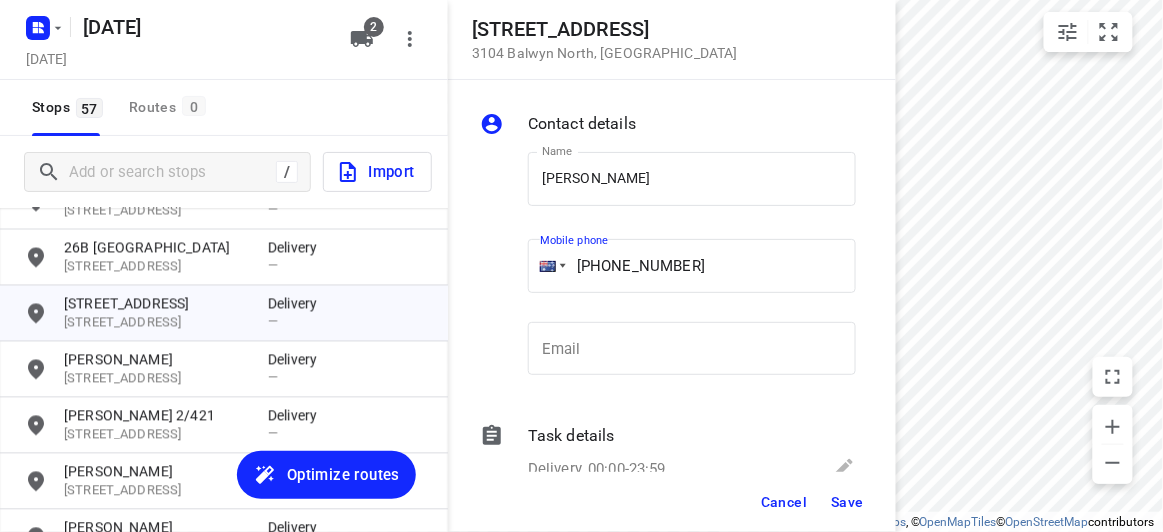 type on "+61 476080335" 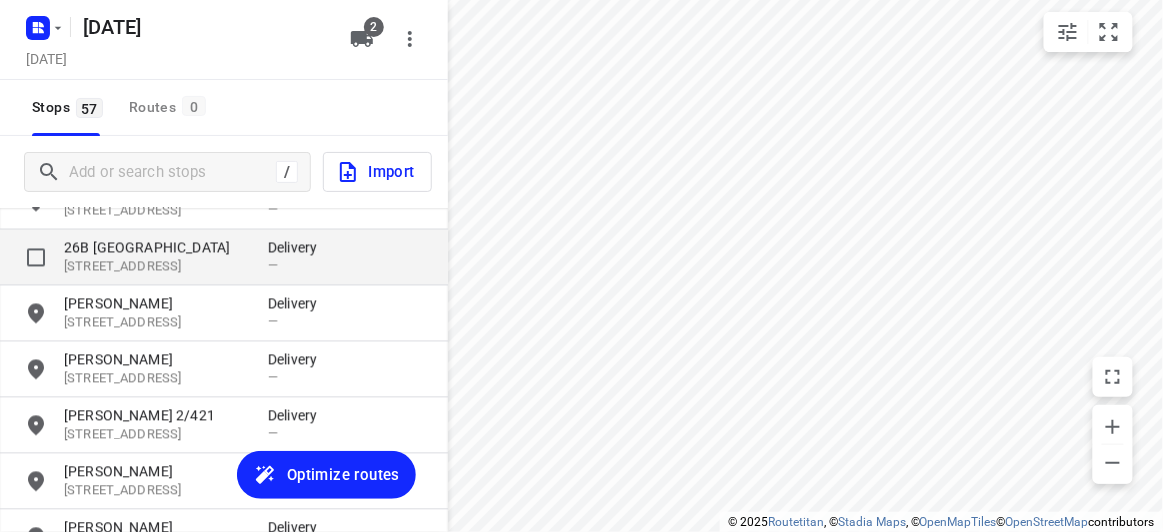 click on "3145, Malvern East, AU" at bounding box center [156, 267] 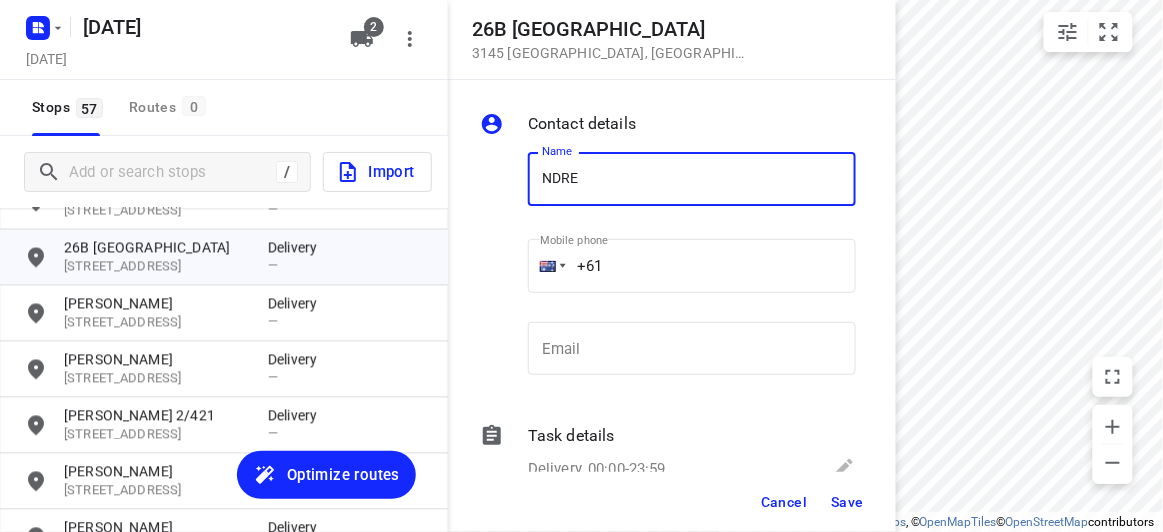 click on "NDRE" at bounding box center [692, 179] 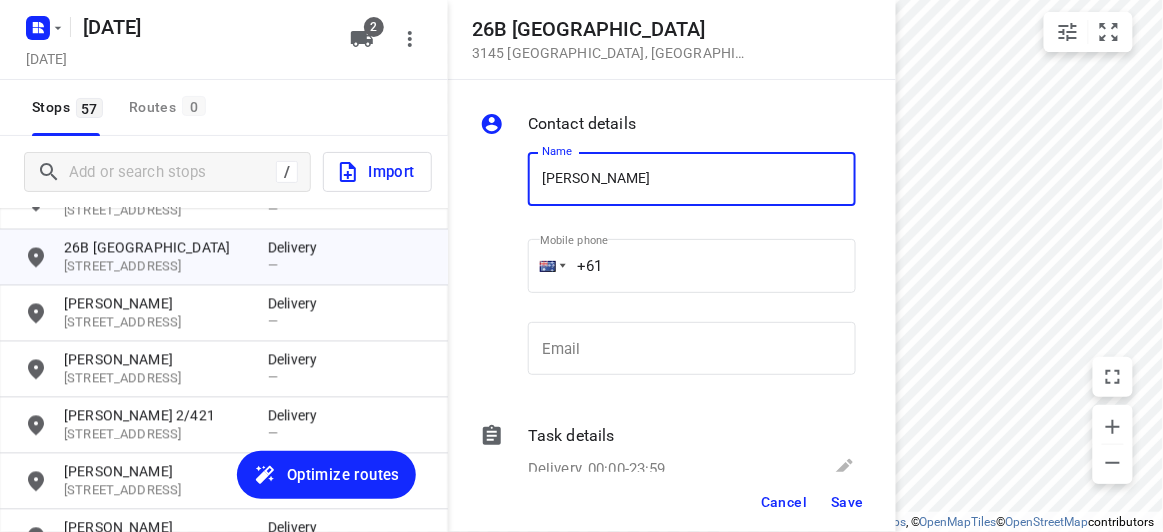 click on "ANDRE" at bounding box center [692, 179] 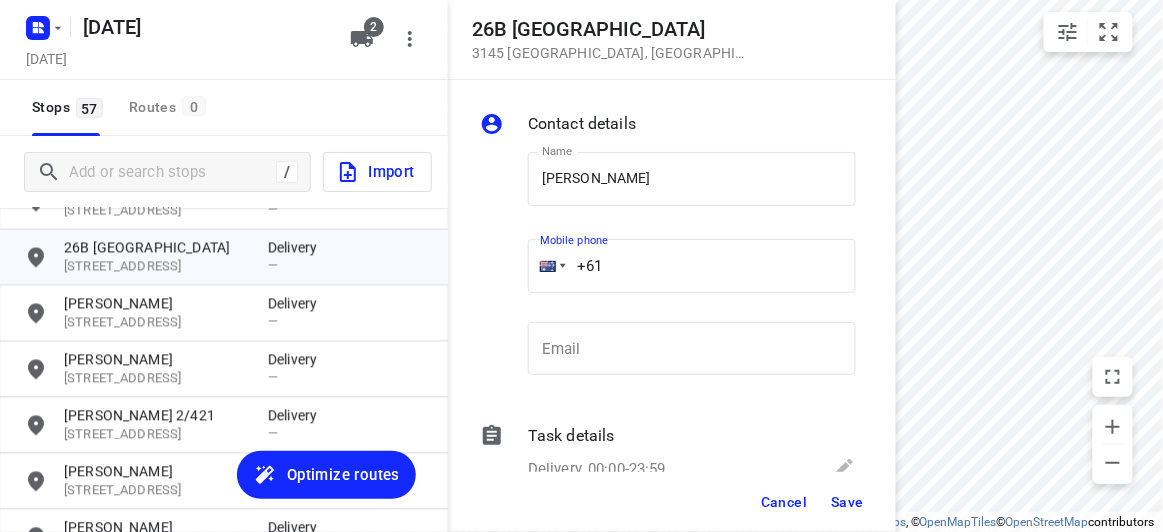 paste on "452194015" 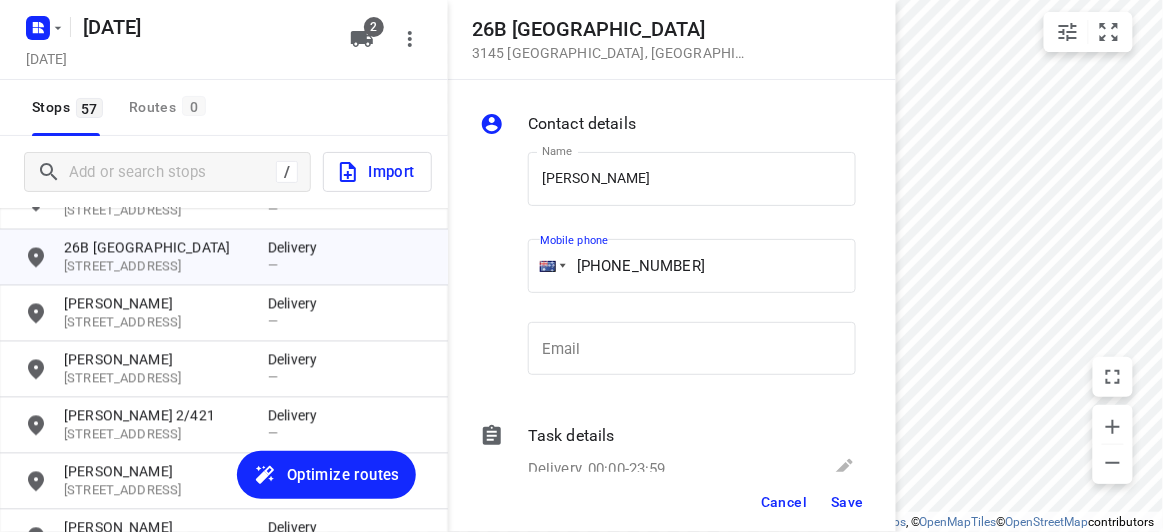 type on "+61 452194015" 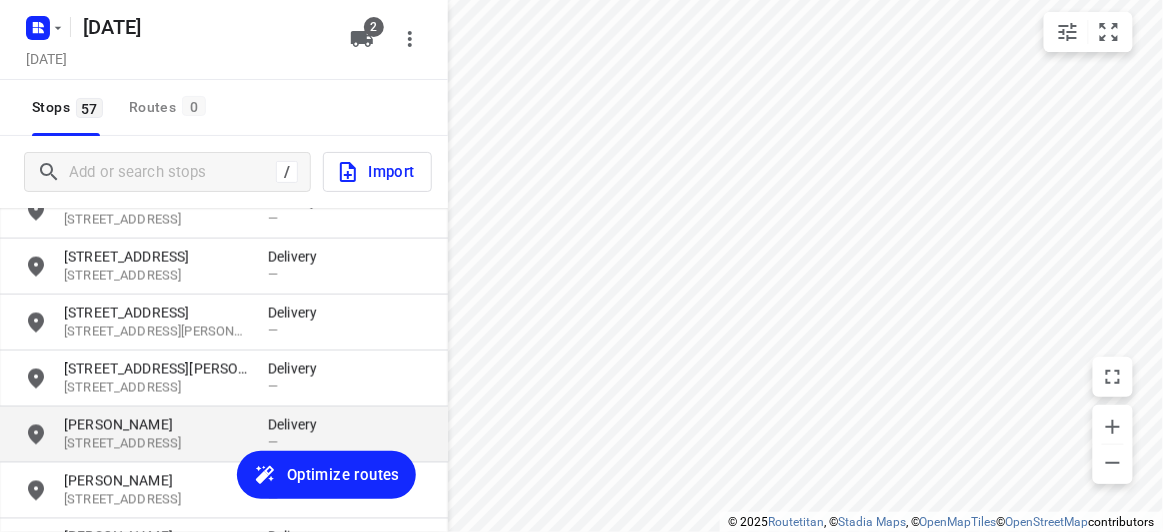 scroll, scrollTop: 2635, scrollLeft: 0, axis: vertical 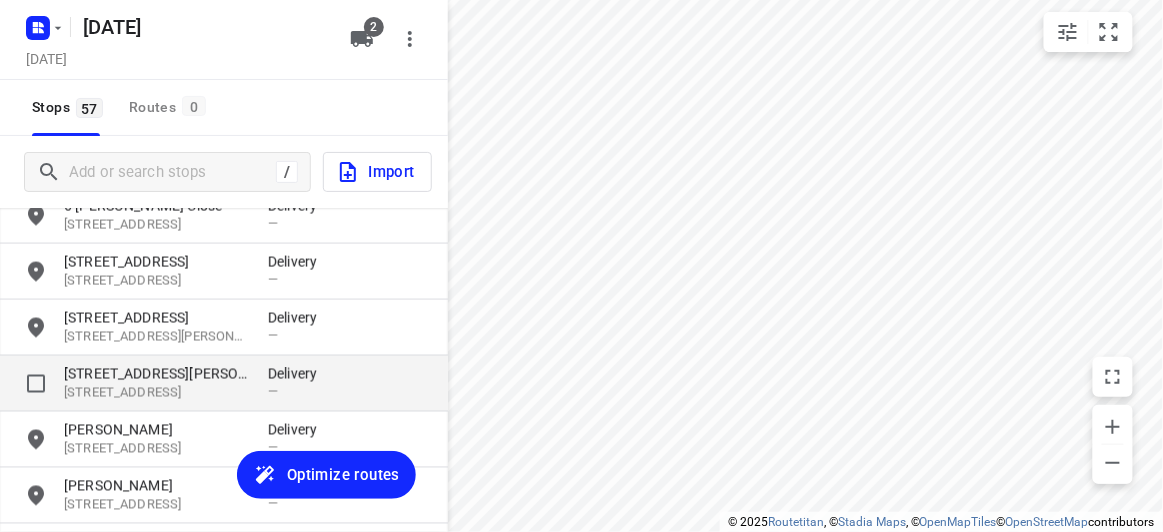 click on "3109, Doncaster East, AU" at bounding box center [156, 393] 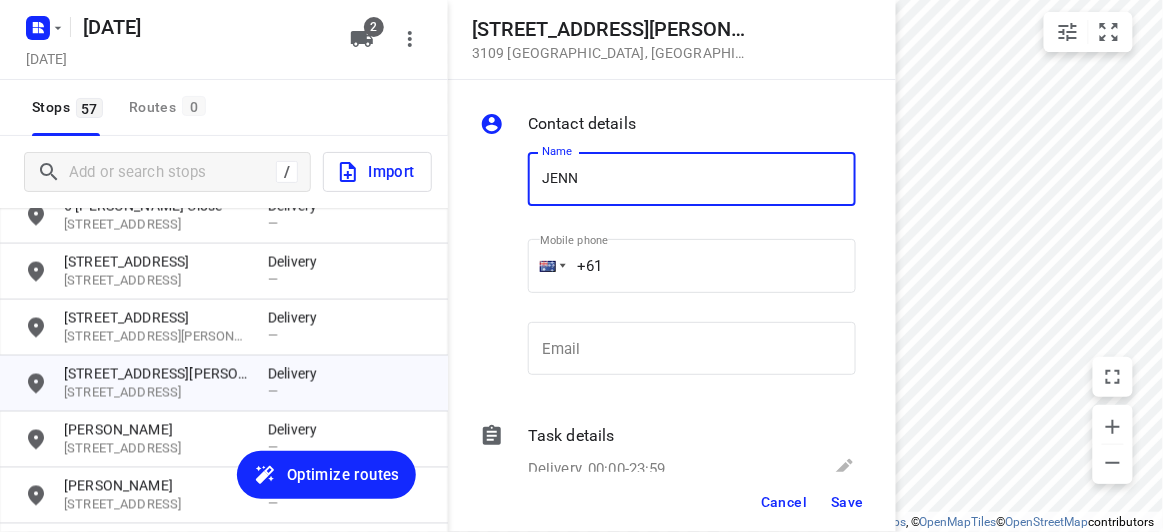 type on "[PERSON_NAME] 1/16" 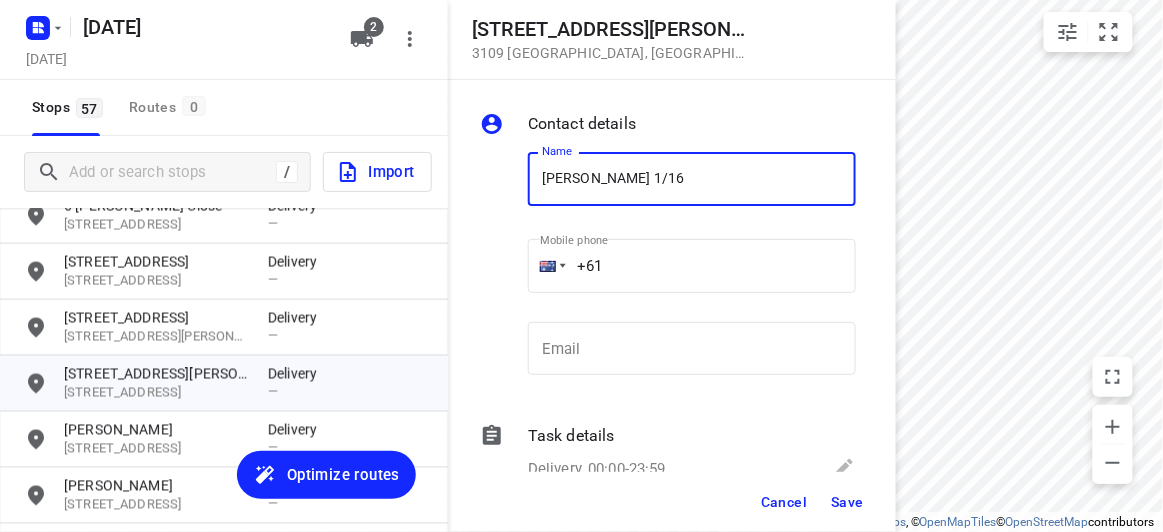 drag, startPoint x: 606, startPoint y: 305, endPoint x: 633, endPoint y: 276, distance: 39.623226 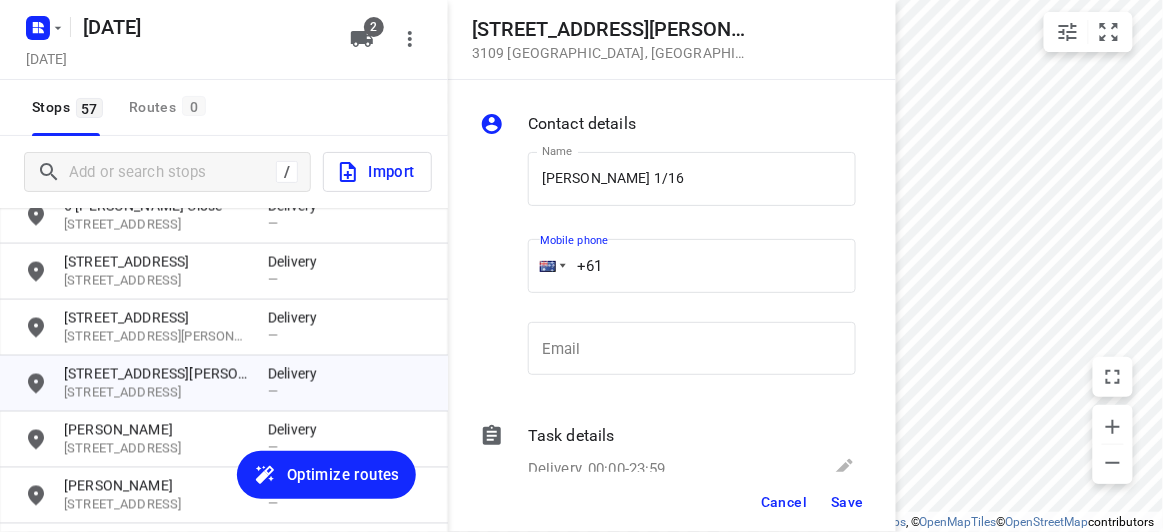 paste on "425165678" 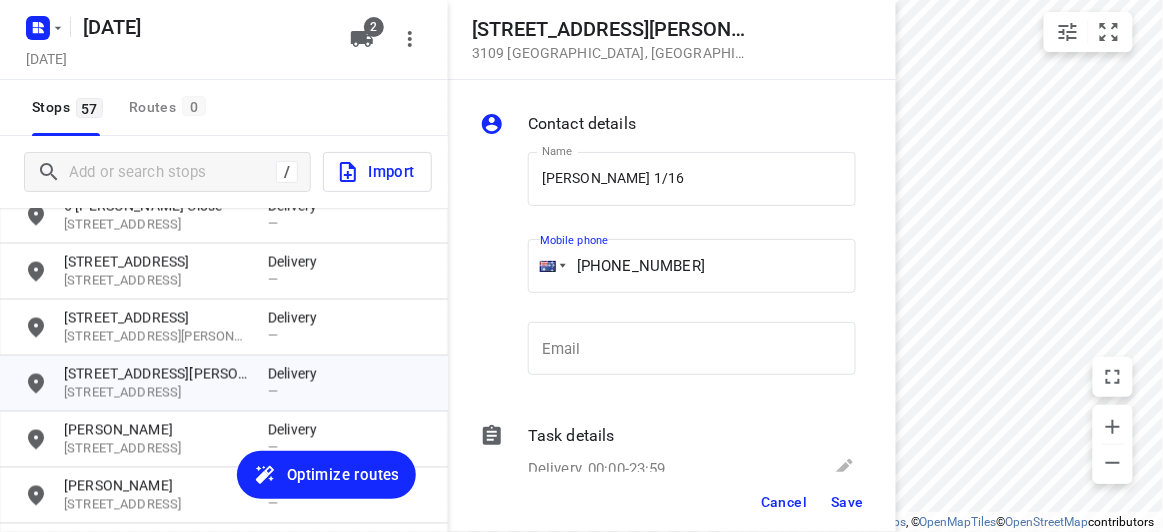 type on "+61 425165678" 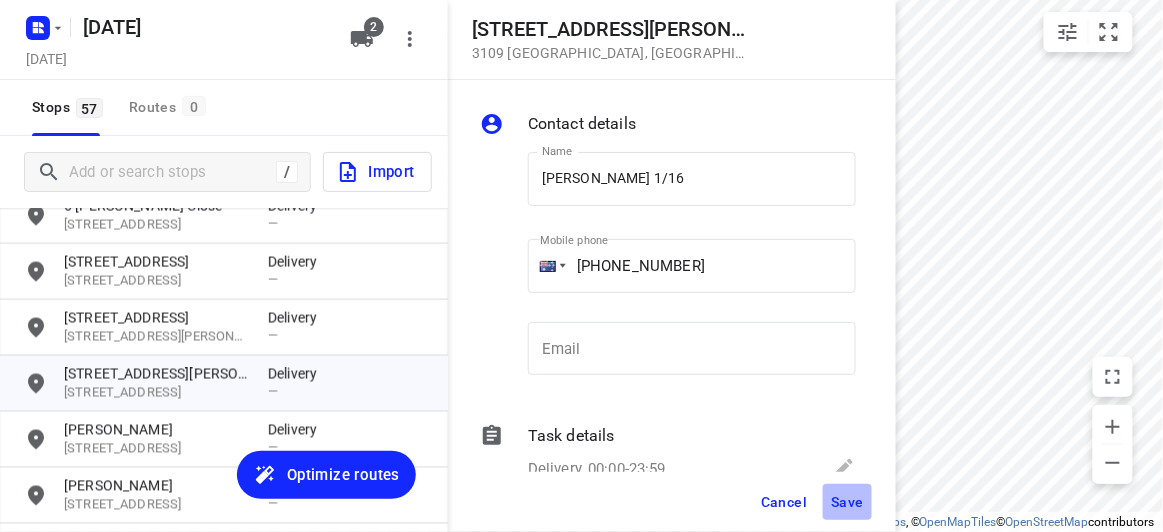 click on "Save" at bounding box center [847, 502] 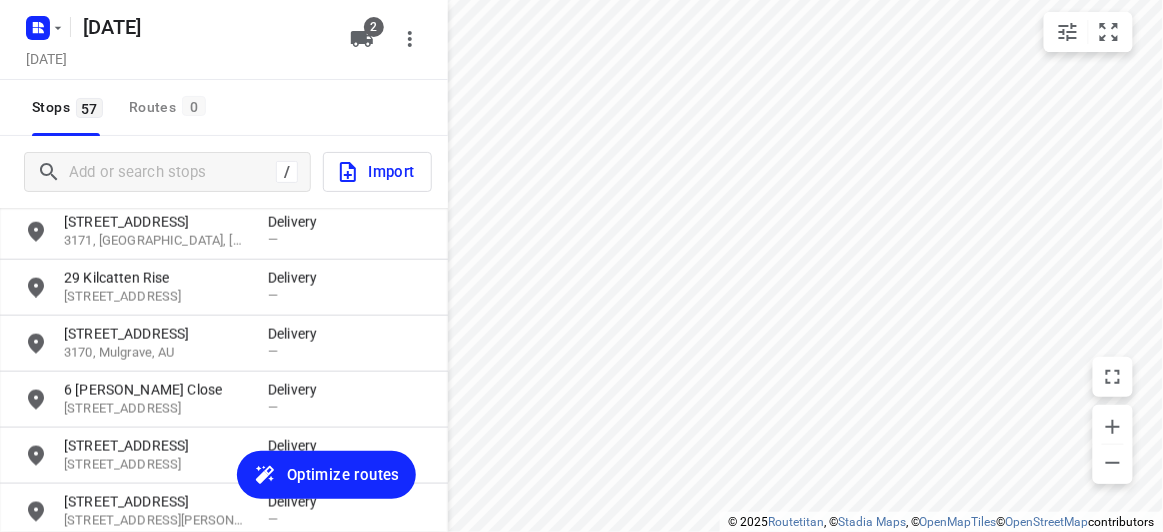 scroll, scrollTop: 2453, scrollLeft: 0, axis: vertical 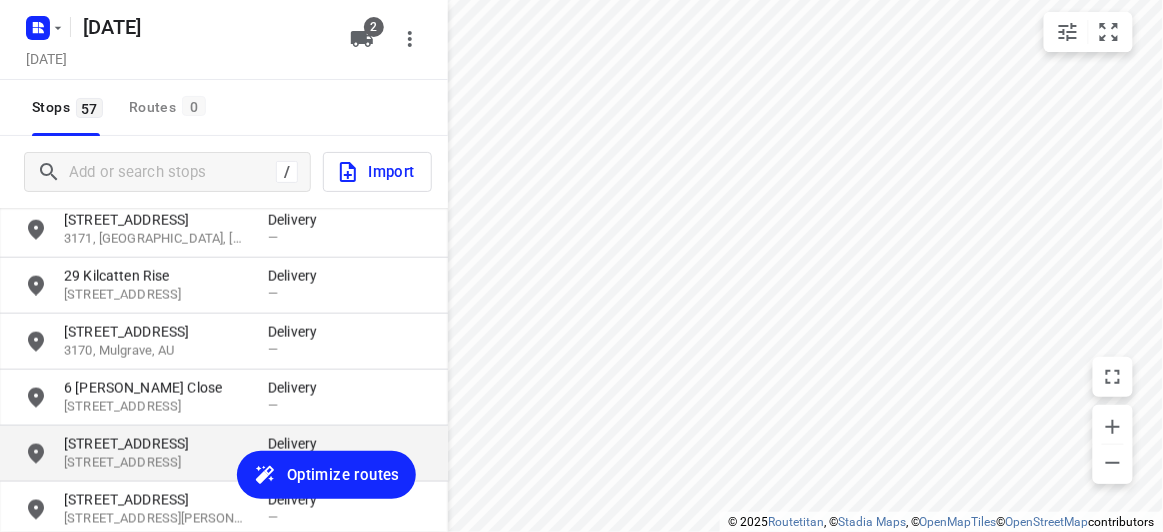 click on "3109, Doncaster East, AU" at bounding box center [156, 463] 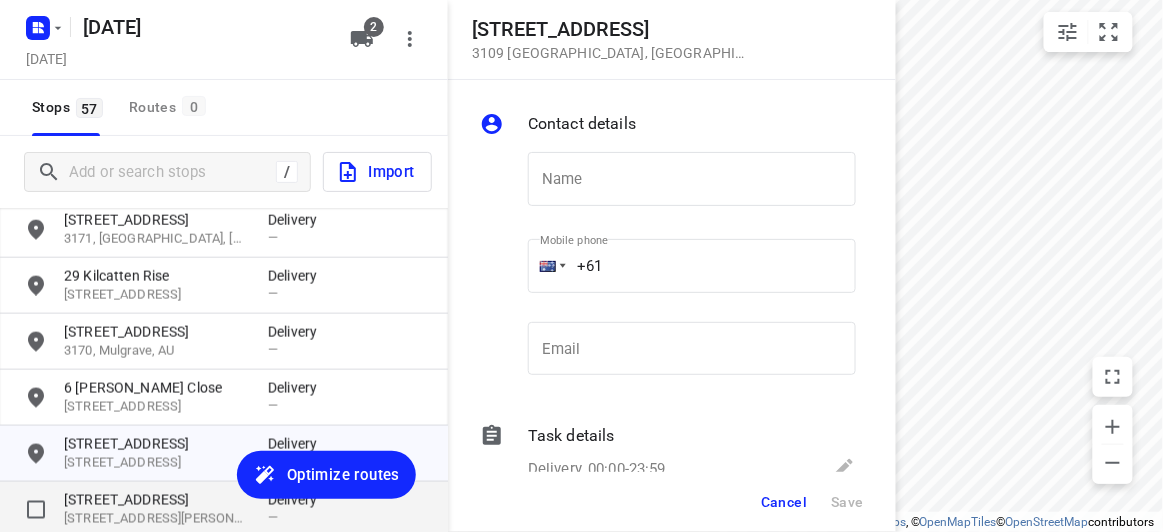click on "816 High Street Road" at bounding box center [156, 500] 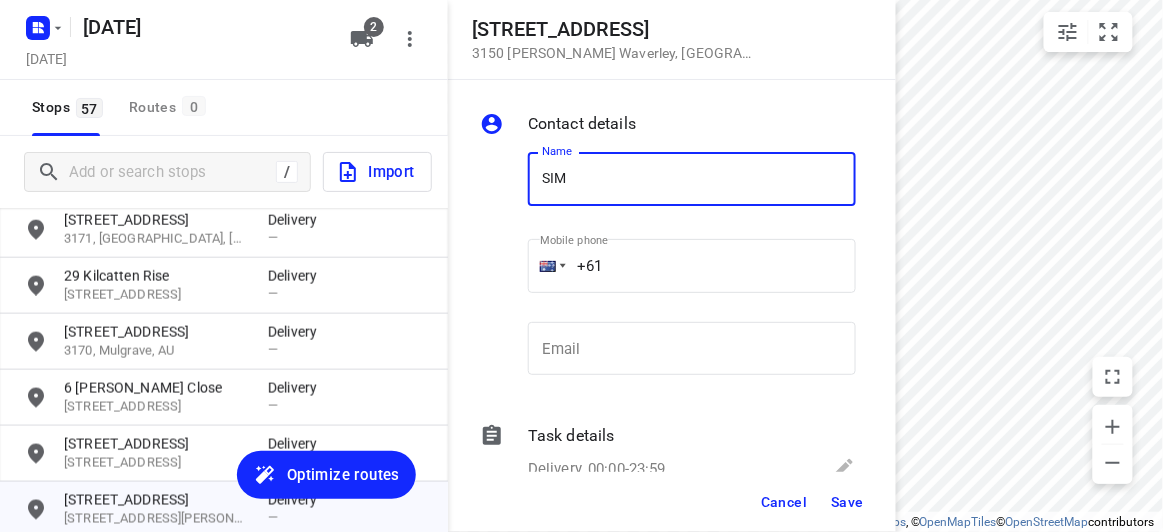 type on "[PERSON_NAME] 1/816" 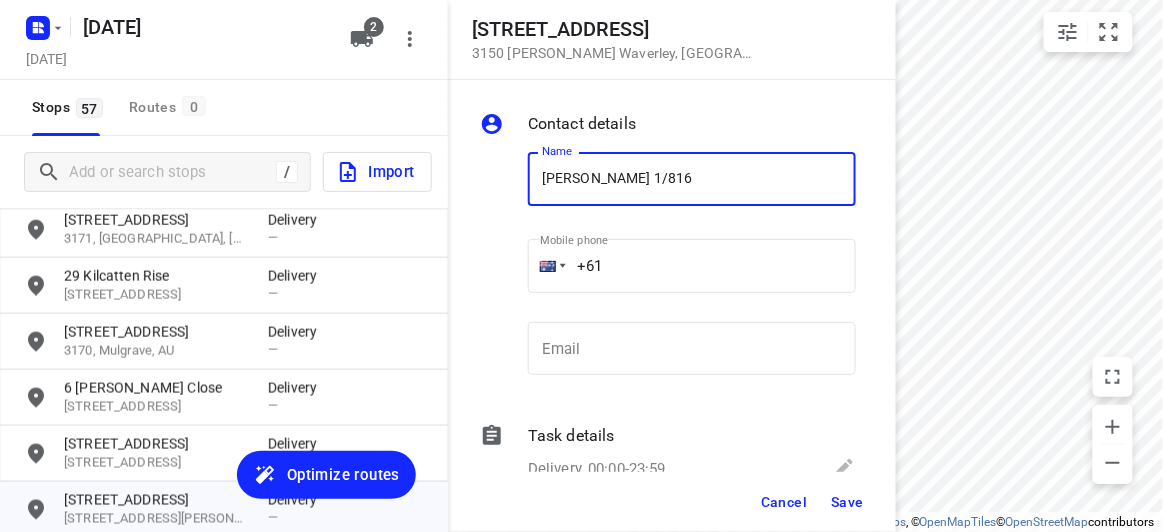click on "+61" at bounding box center [692, 266] 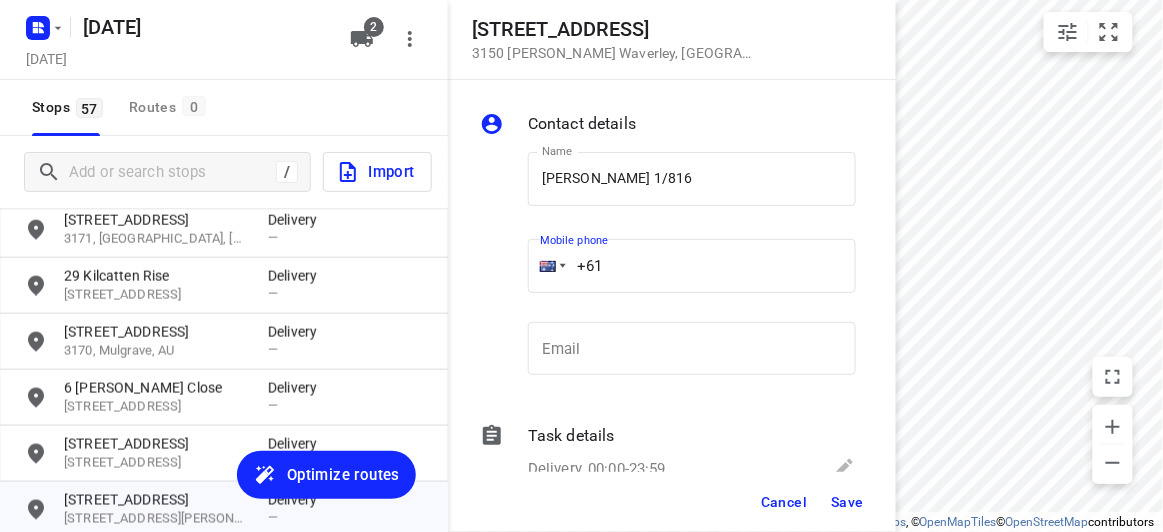 paste on "437353113" 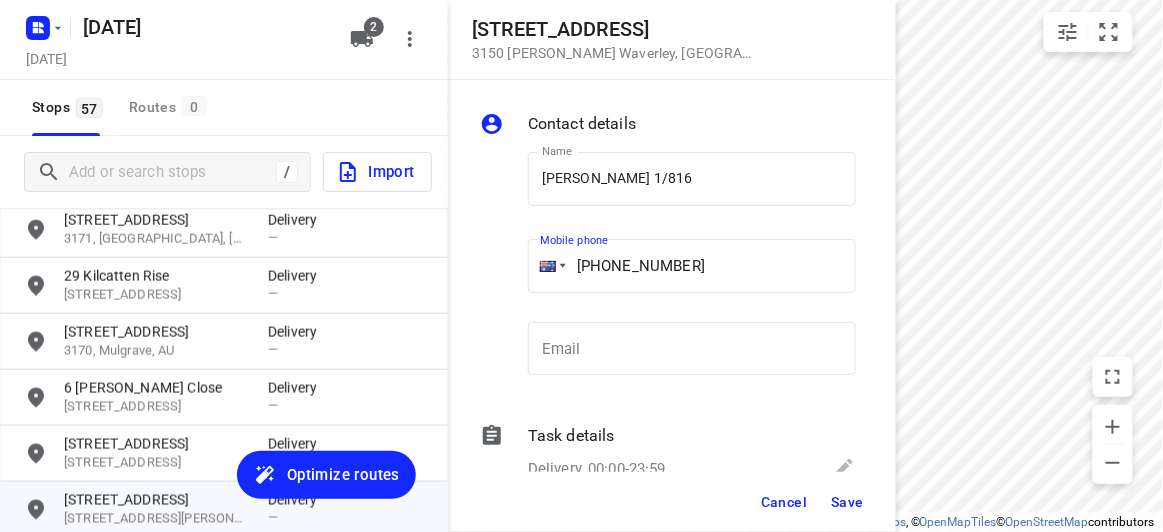 type on "+61 437353113" 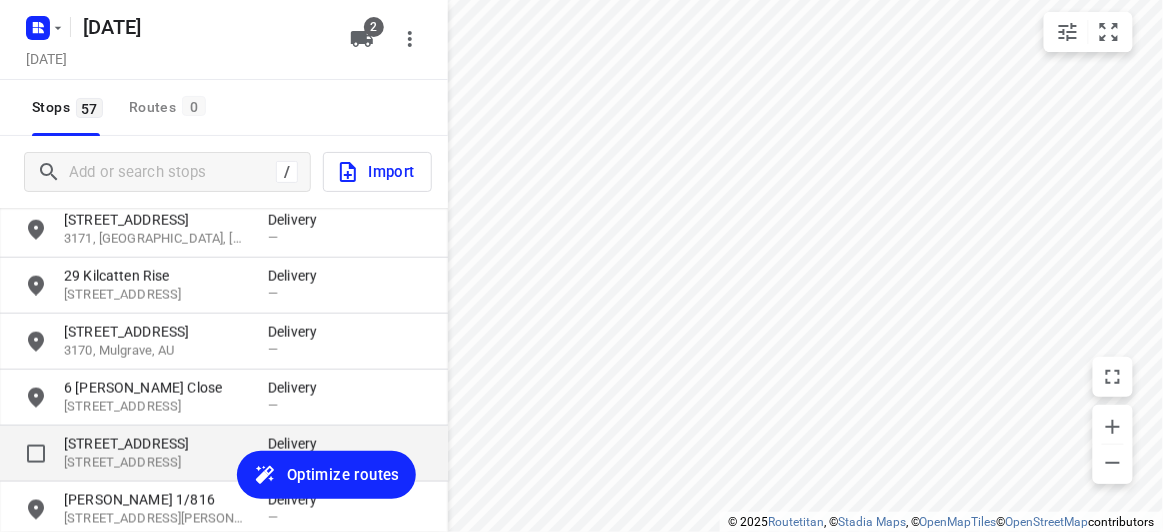 click on "152 Andersons Creek Road" at bounding box center (156, 444) 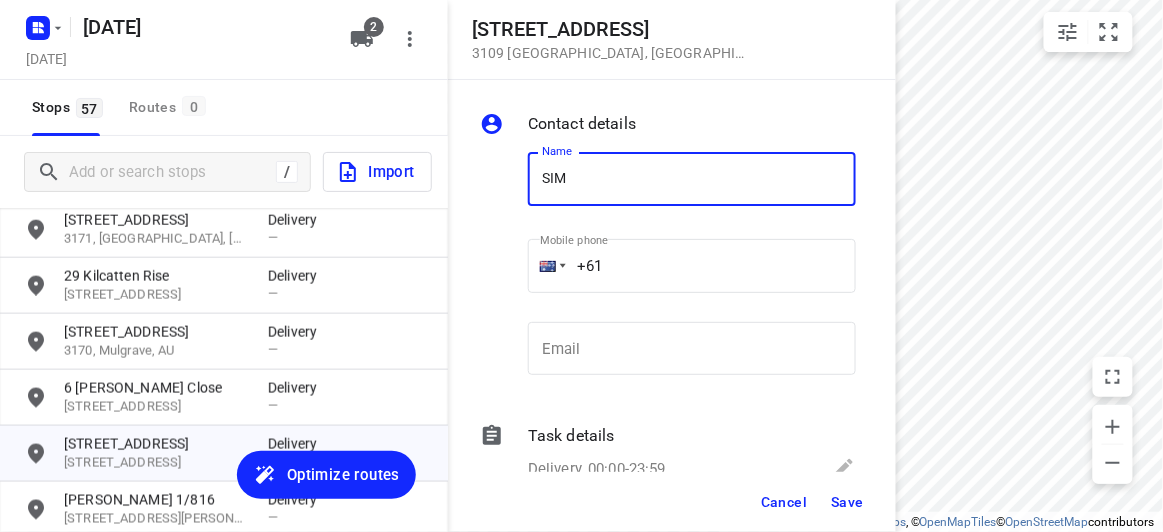 type on "[PERSON_NAME] 3/152" 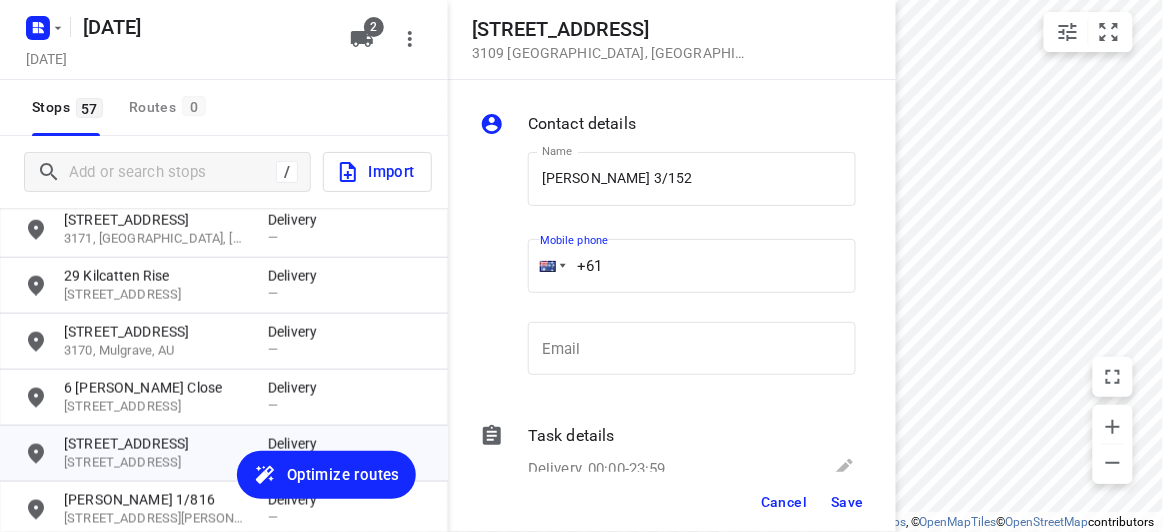 click on "+61" at bounding box center [692, 266] 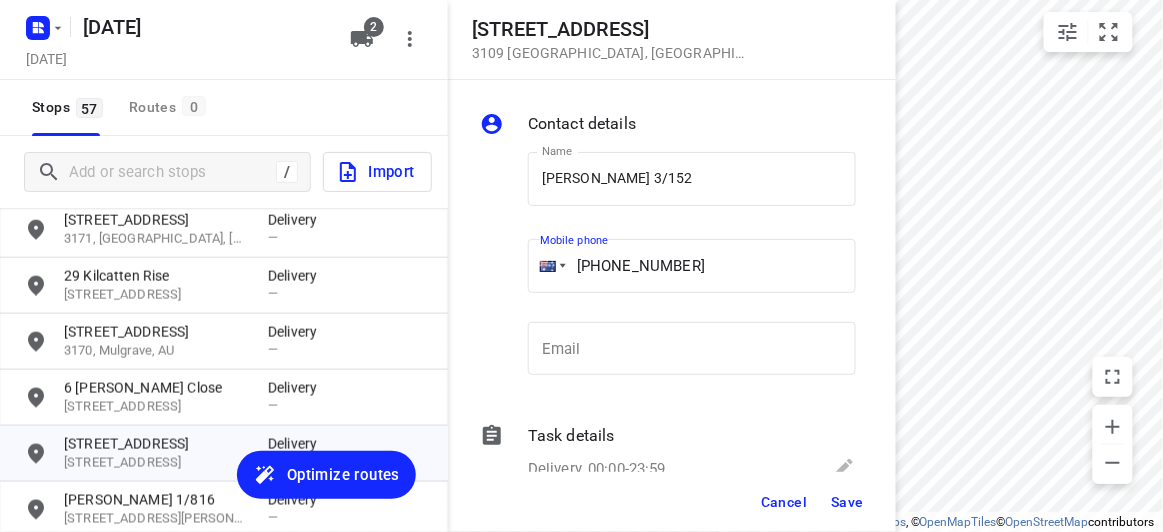 type on "+61 433799992" 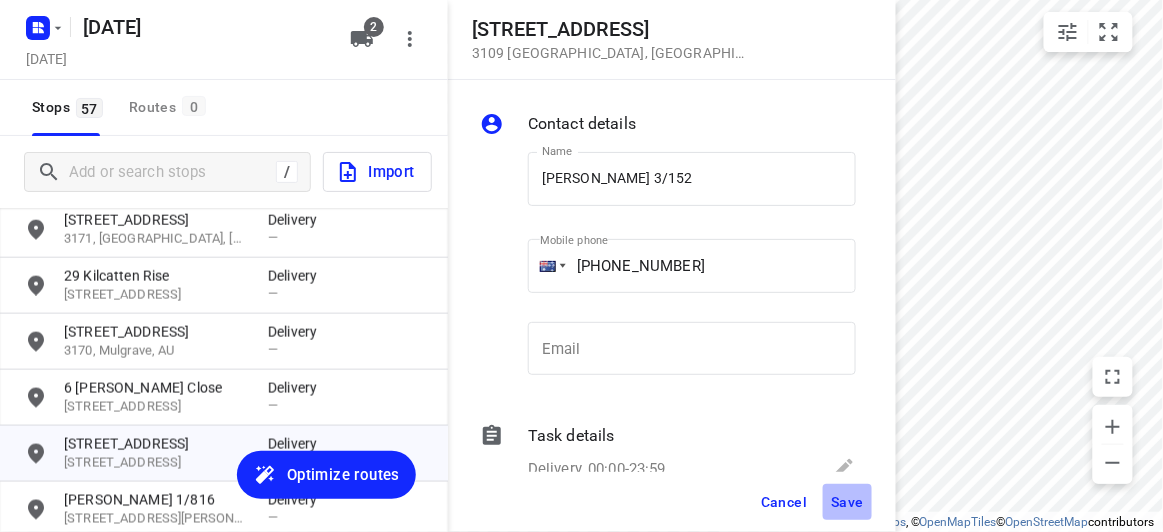 click on "Save" at bounding box center [847, 502] 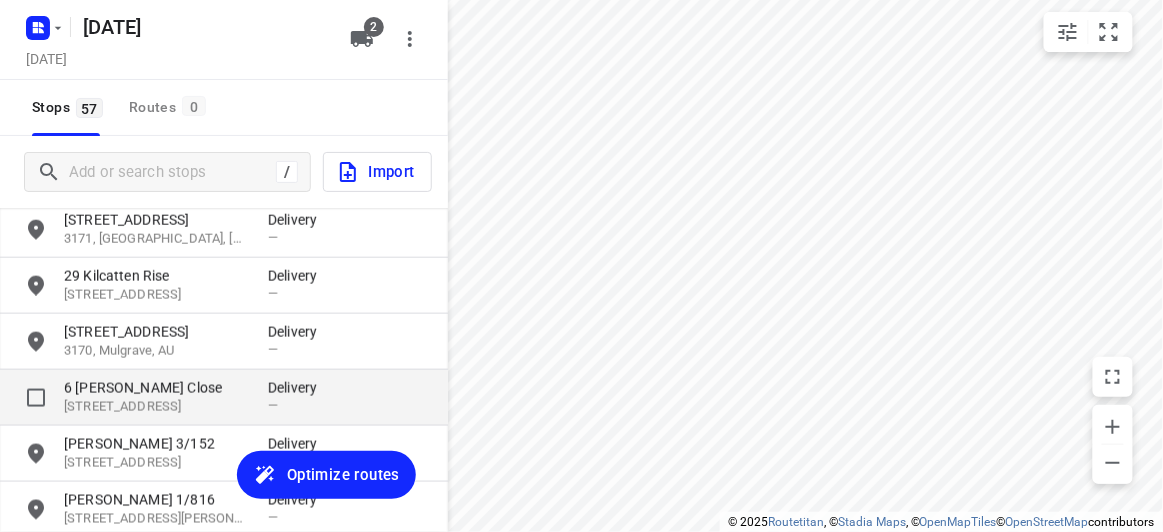 click on "3125, Burwood, AU" at bounding box center [156, 407] 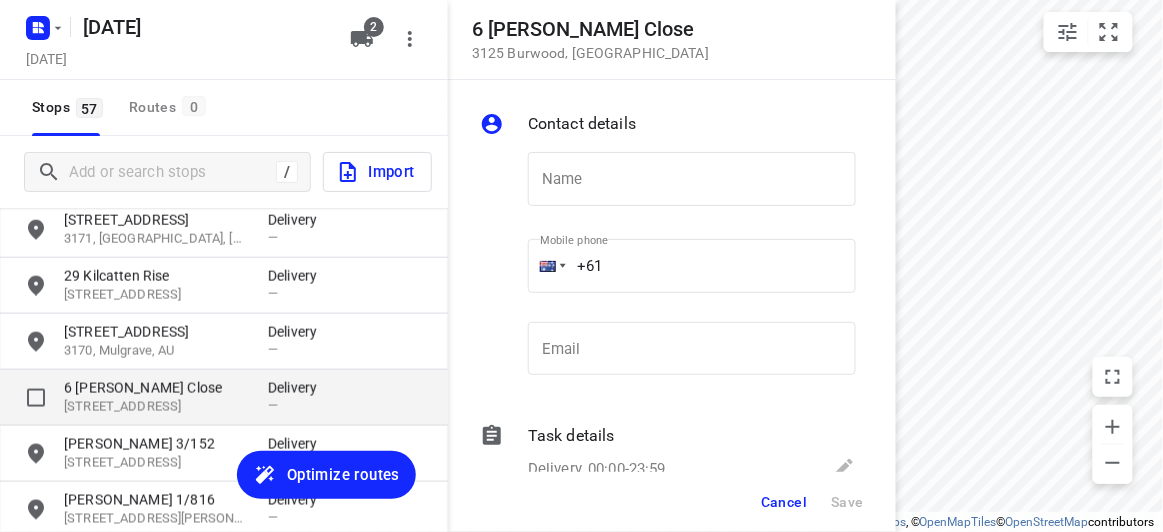 type on "H" 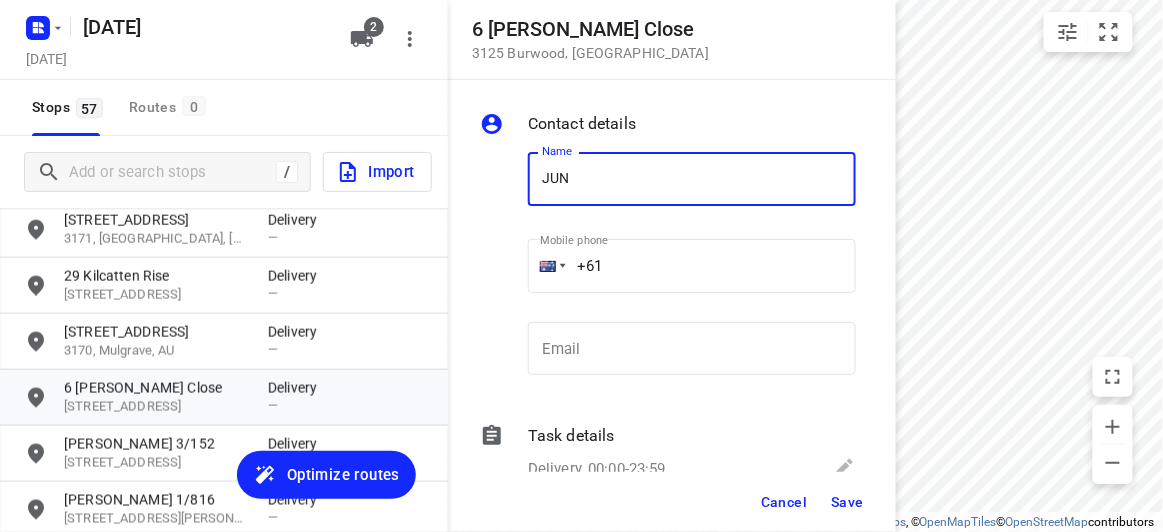 type on "[PERSON_NAME]" 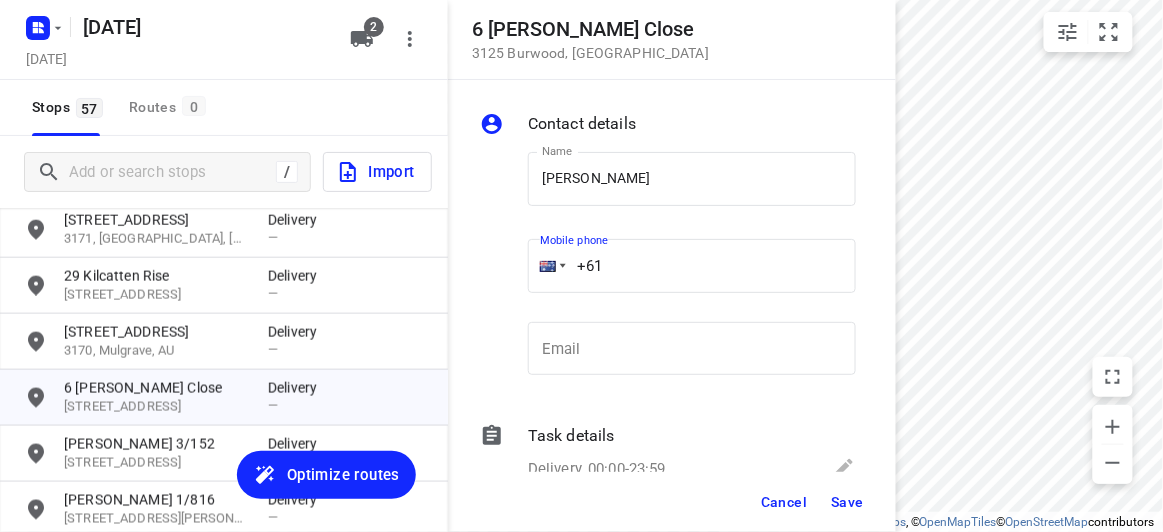 click on "+61" at bounding box center (692, 266) 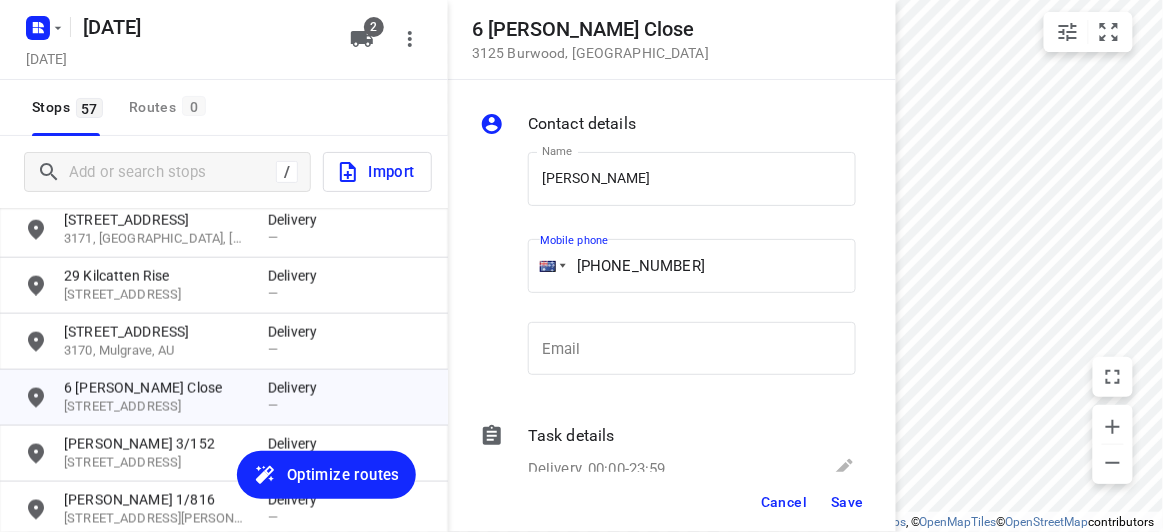 type on "+61 421218178" 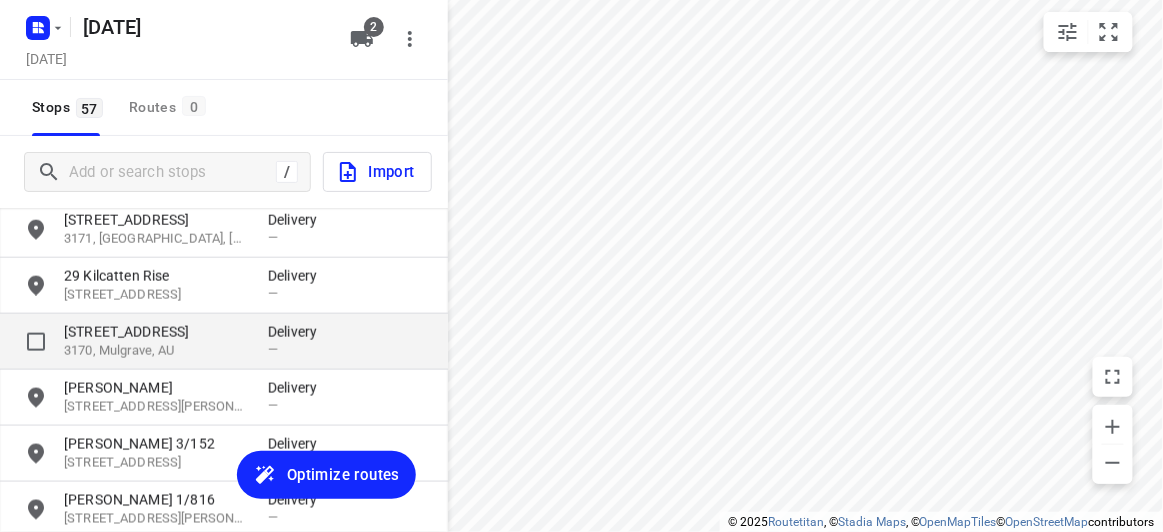 click on "[STREET_ADDRESS]" at bounding box center (156, 332) 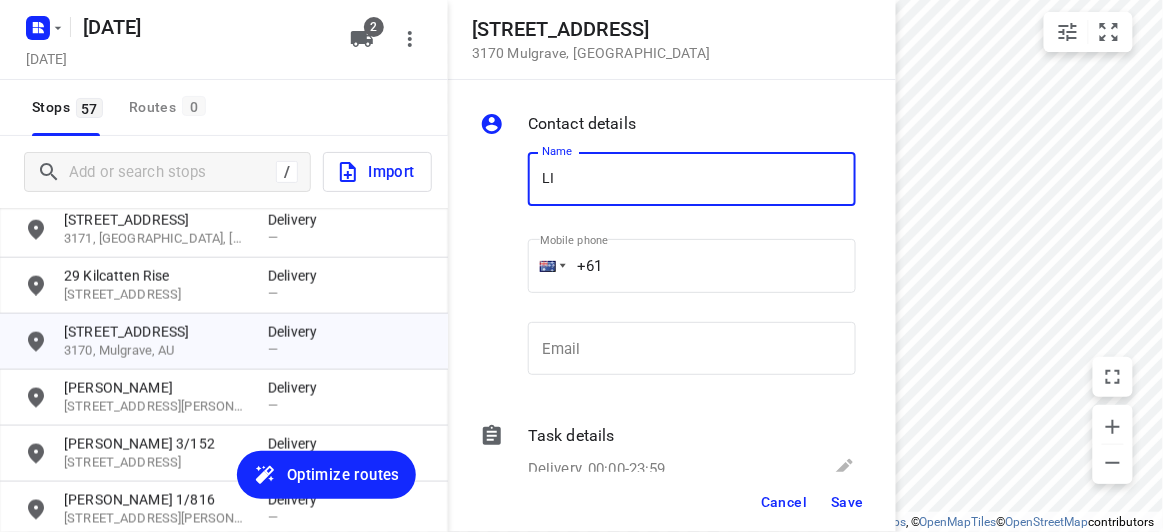 type on "[PERSON_NAME] [PERSON_NAME]" 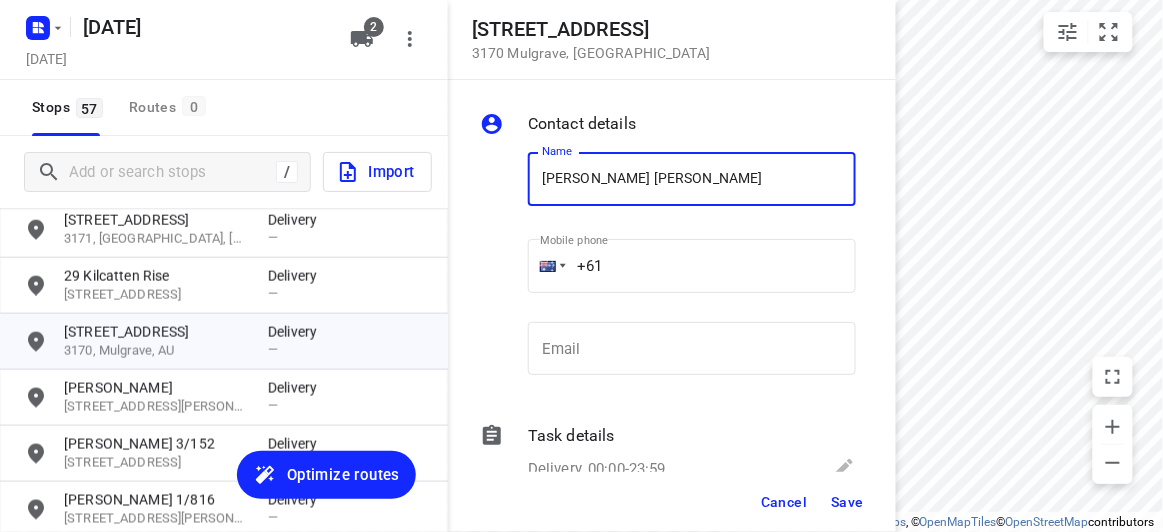 click on "+61" at bounding box center [692, 266] 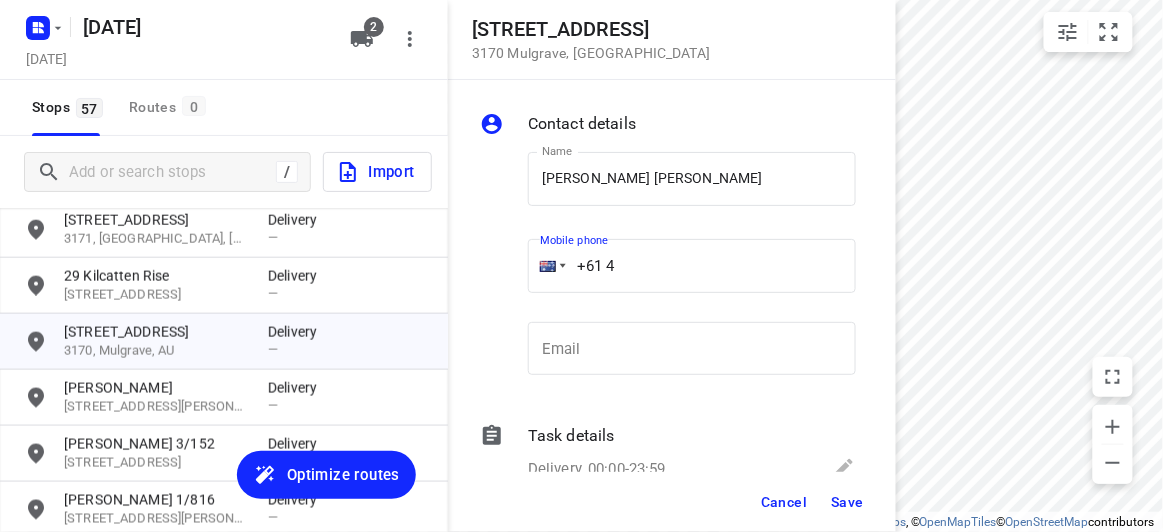paste on "03367279" 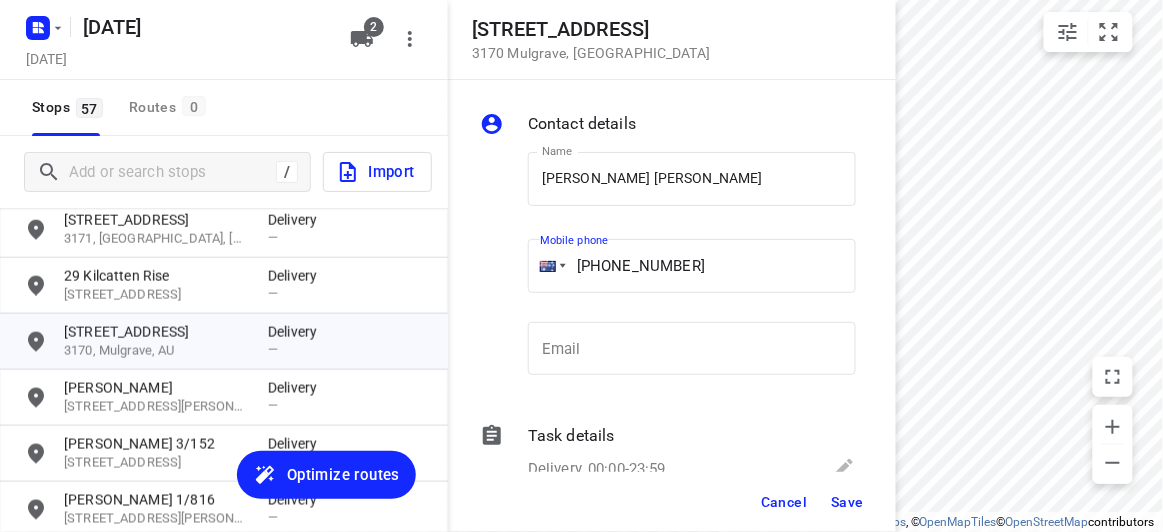 type on "[PHONE_NUMBER]" 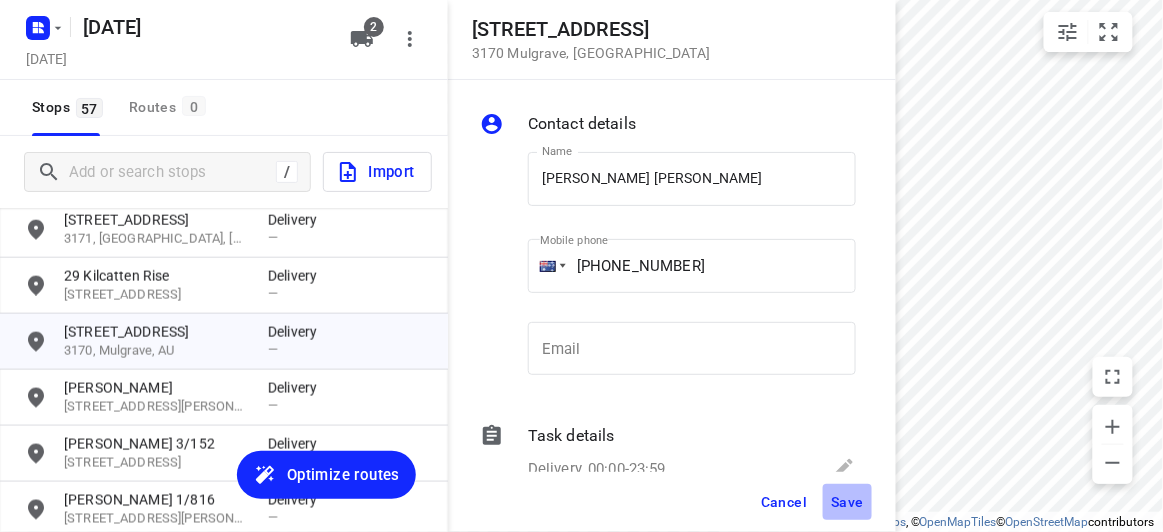 click on "Save" at bounding box center (847, 502) 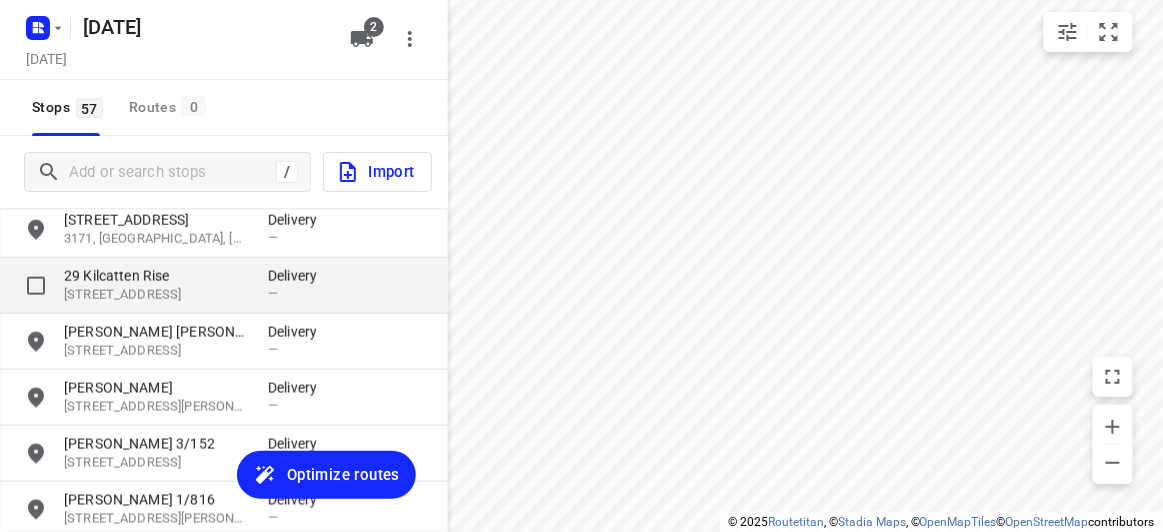 click on "3178, Rowville, AU" at bounding box center [156, 295] 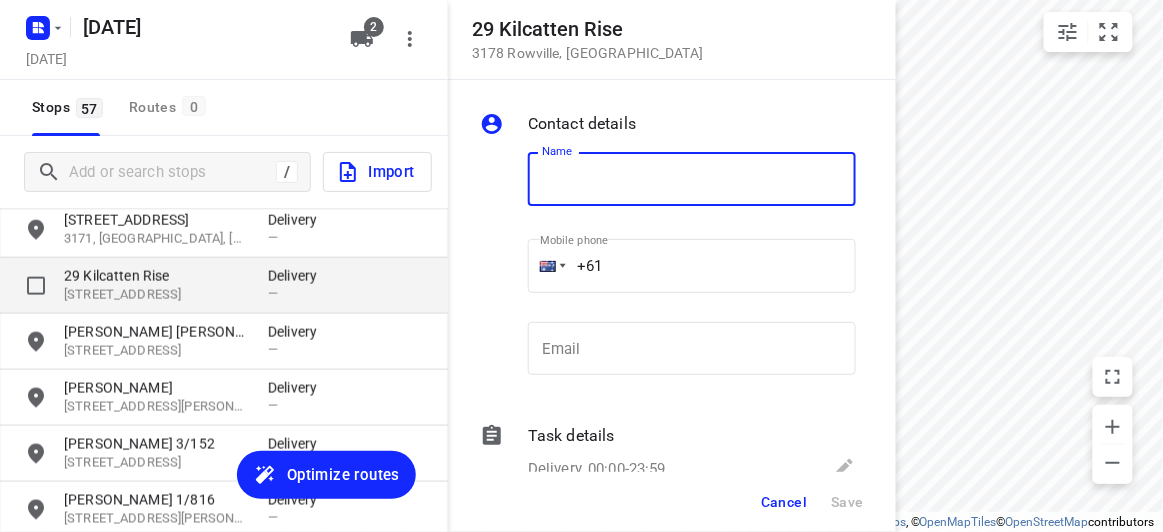 type on "I" 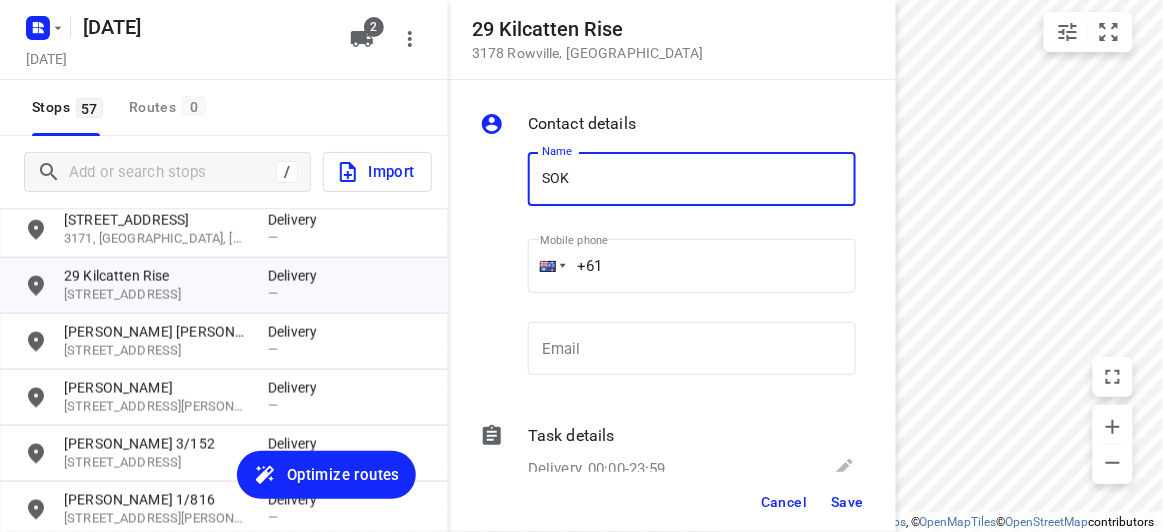 type on "[PERSON_NAME]" 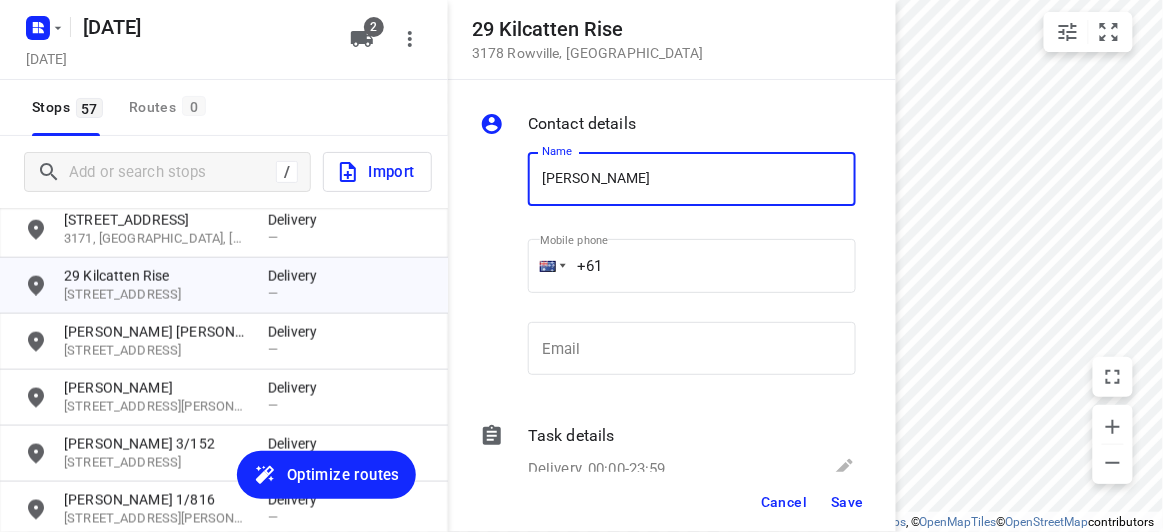click on "+61" at bounding box center (692, 266) 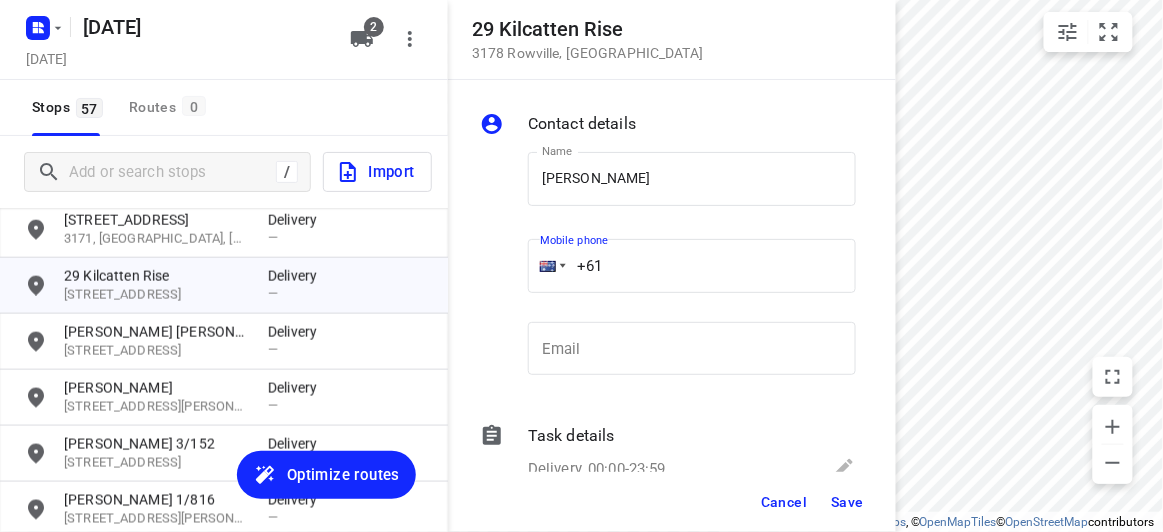 paste on "466316336" 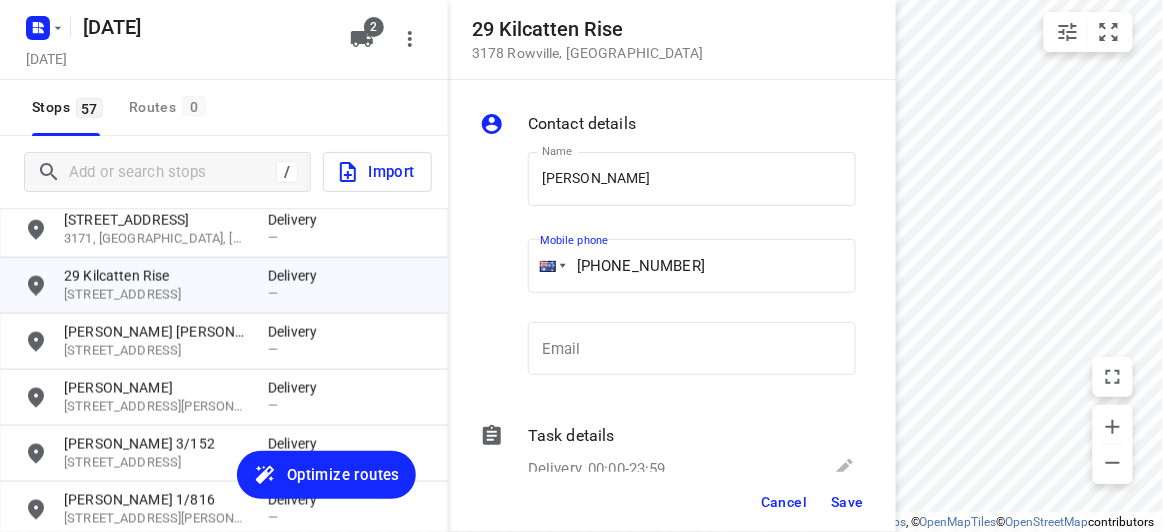 type on "+61 466316336" 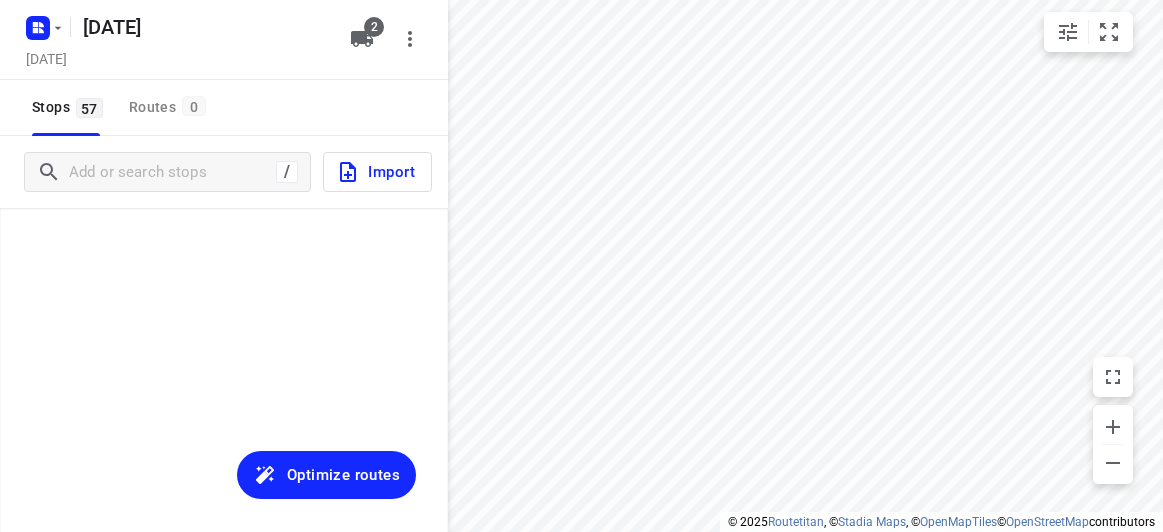 scroll, scrollTop: 0, scrollLeft: 0, axis: both 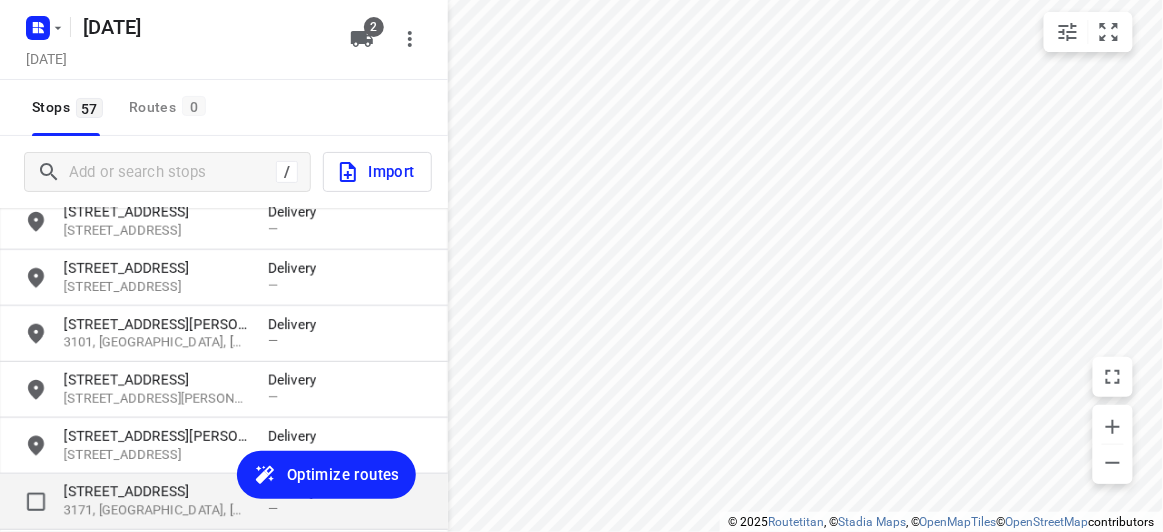 click on "[STREET_ADDRESS]" at bounding box center (156, 492) 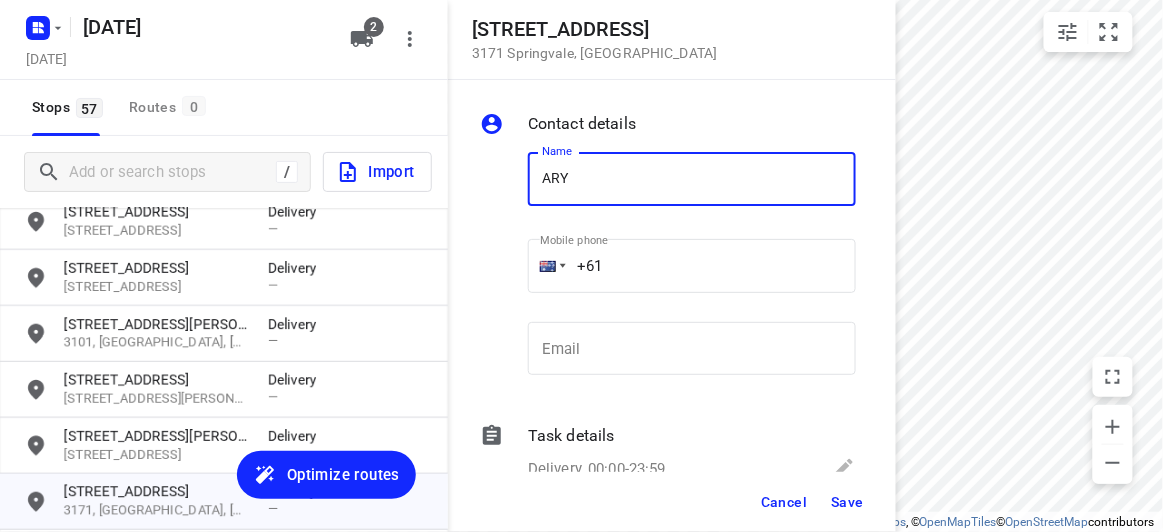 click on "ARY" at bounding box center (692, 179) 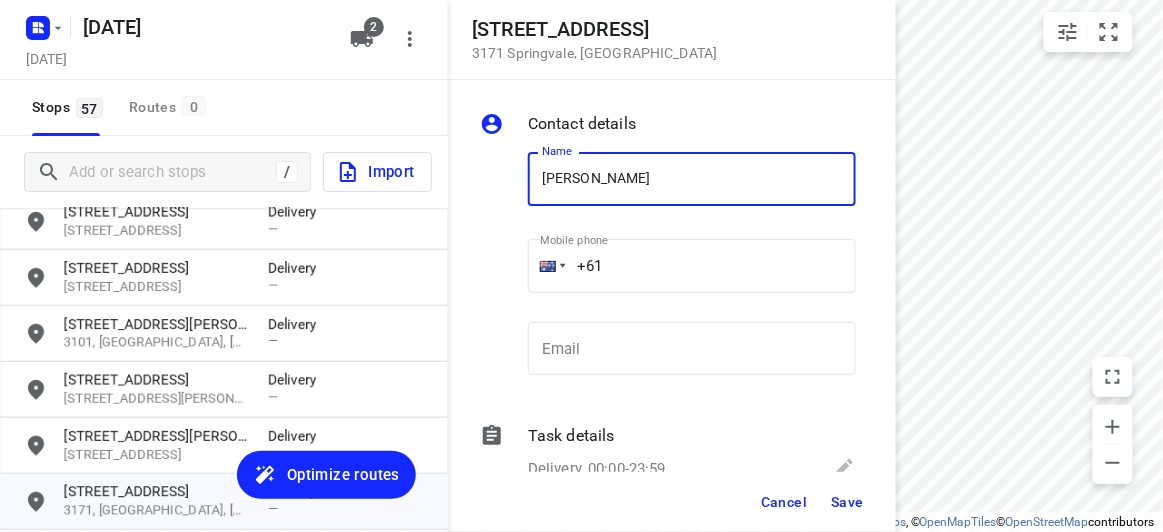 drag, startPoint x: 615, startPoint y: 178, endPoint x: 623, endPoint y: 188, distance: 12.806249 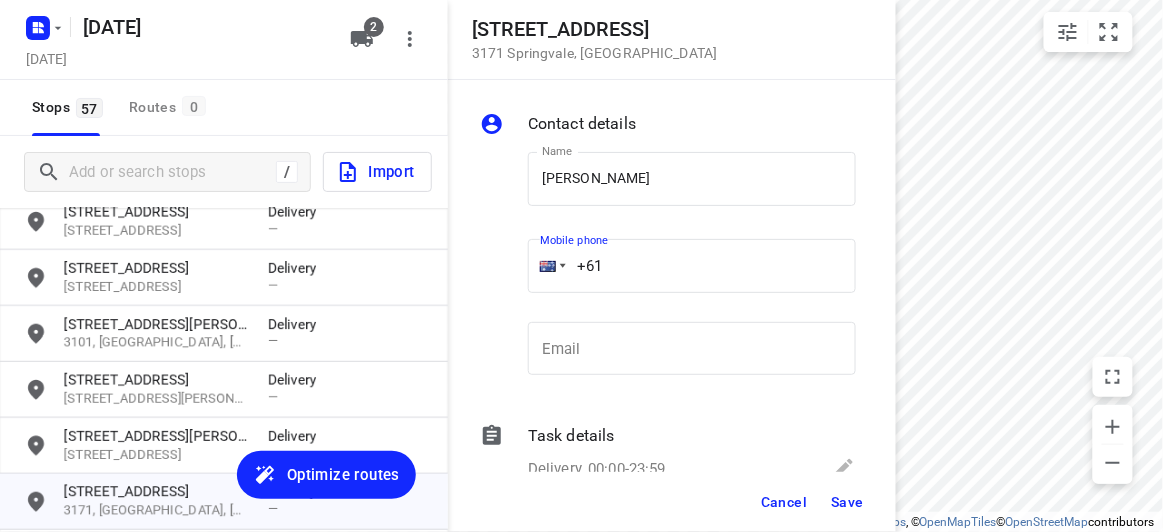 paste on "401496694" 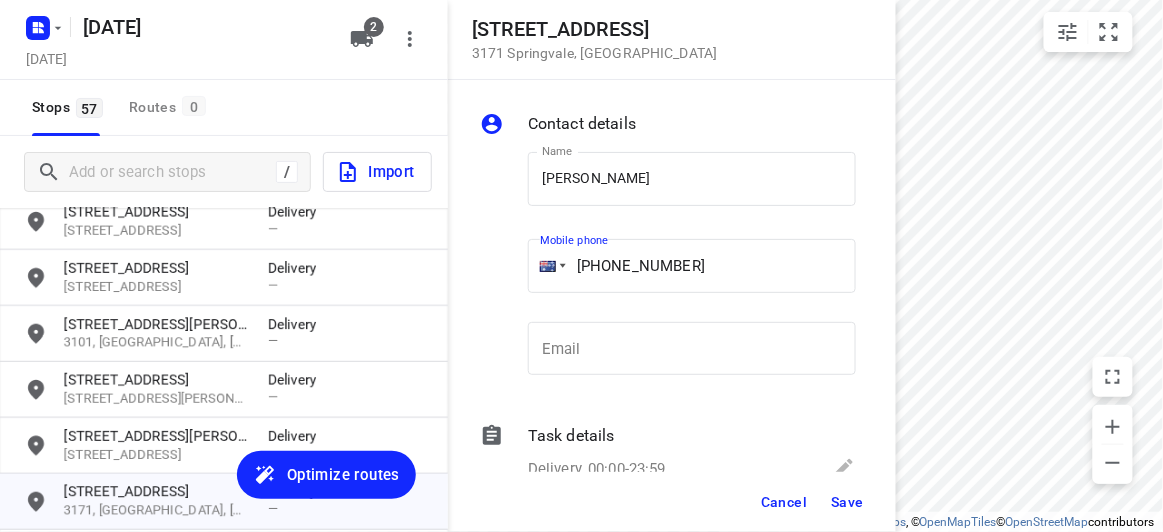 type on "+61 401496694" 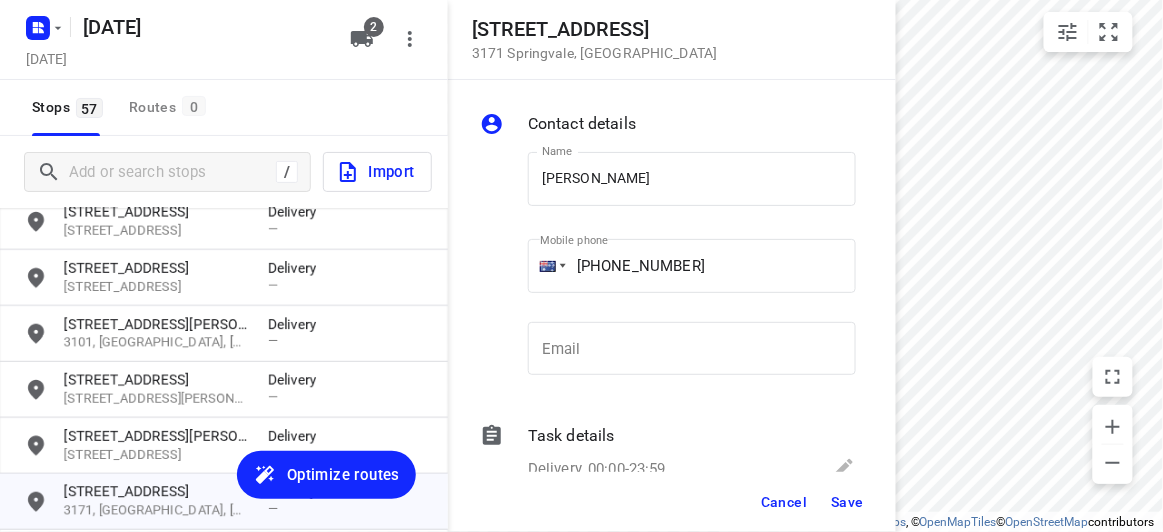 drag, startPoint x: 835, startPoint y: 477, endPoint x: 841, endPoint y: 489, distance: 13.416408 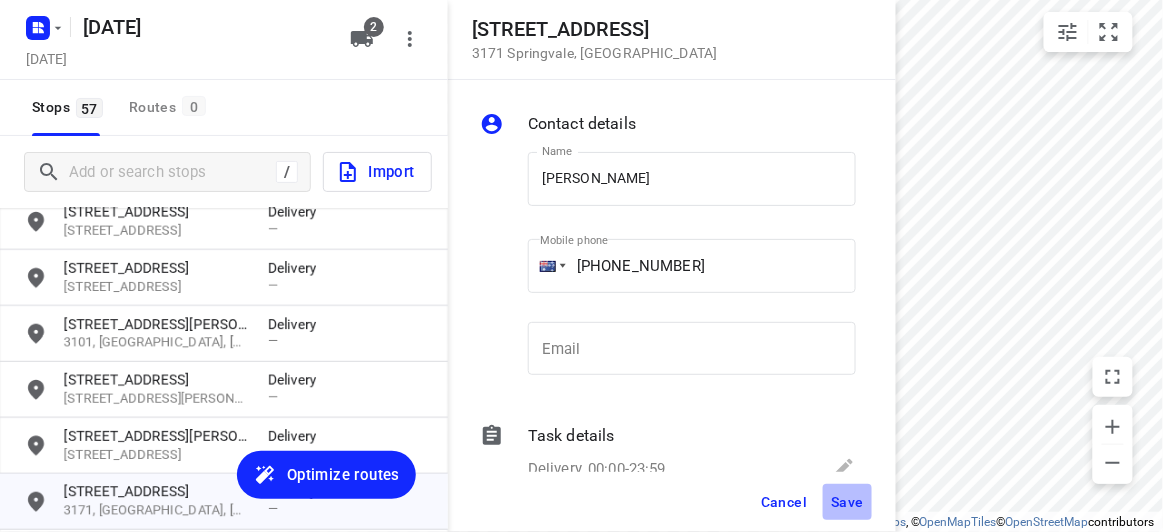 click on "Save" at bounding box center [847, 502] 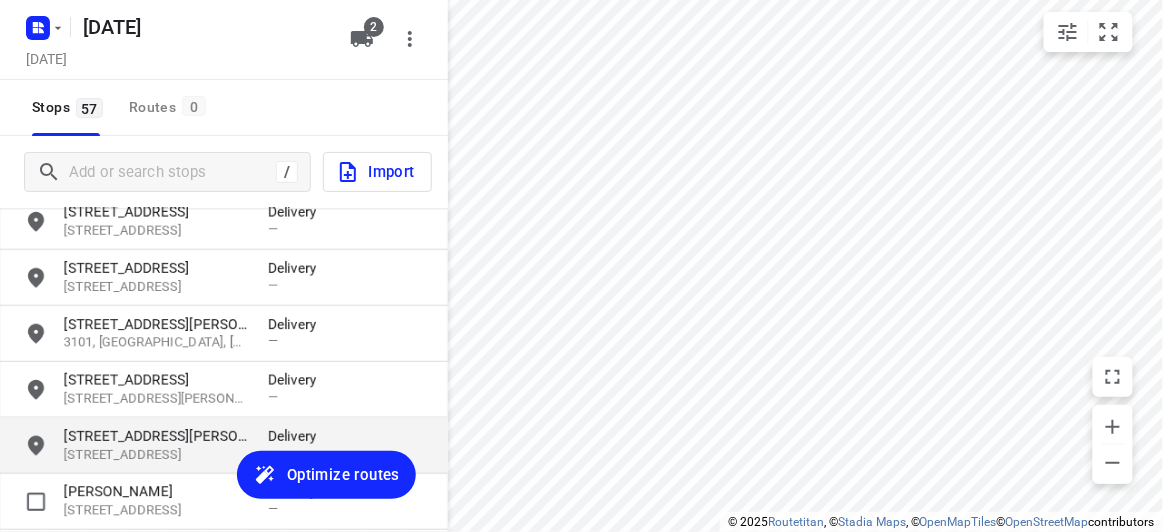click on "15 Jamieson Avenue" at bounding box center (156, 436) 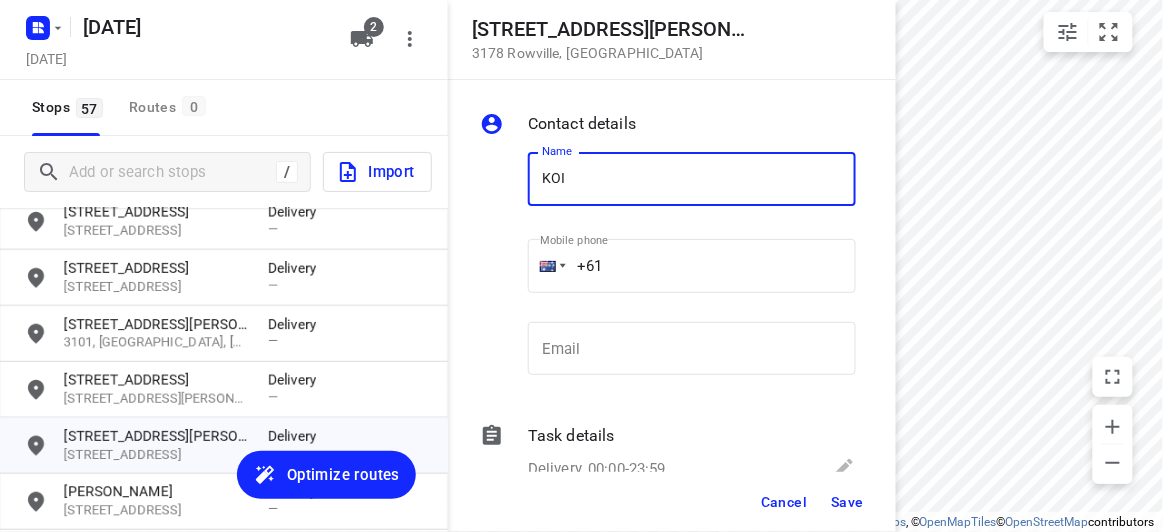type on "[PERSON_NAME] 4/15" 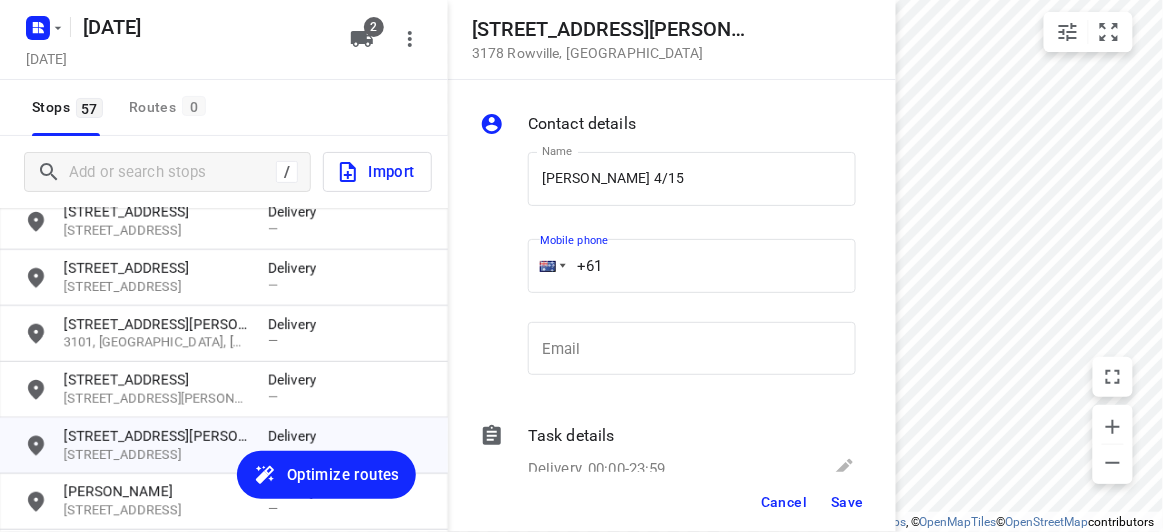 click on "+61" at bounding box center (692, 266) 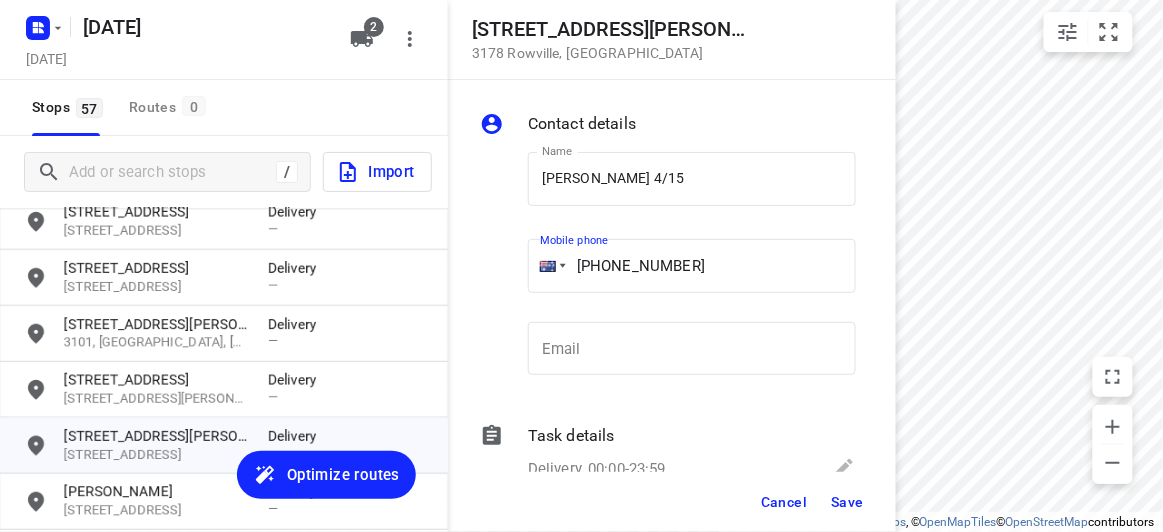 type on "+61 449039836" 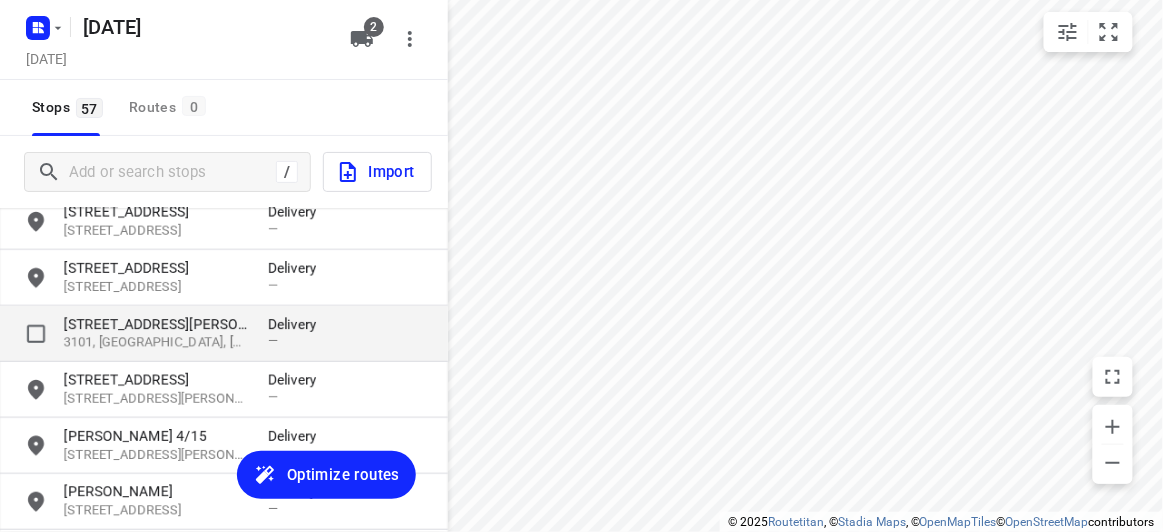 drag, startPoint x: 117, startPoint y: 334, endPoint x: 118, endPoint y: 354, distance: 20.024984 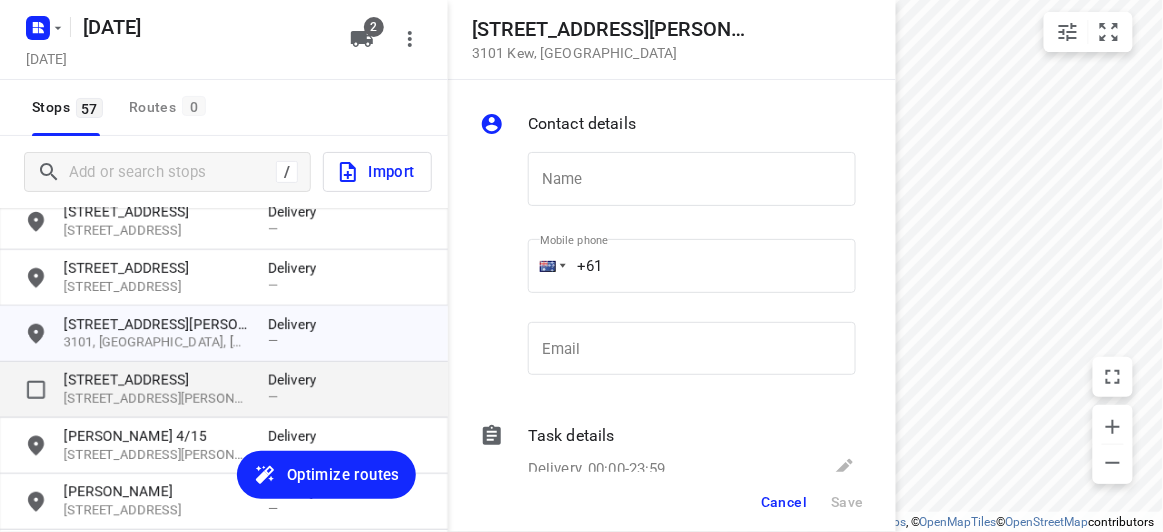 click on "3129, Mont Albert North, AU" at bounding box center (156, 399) 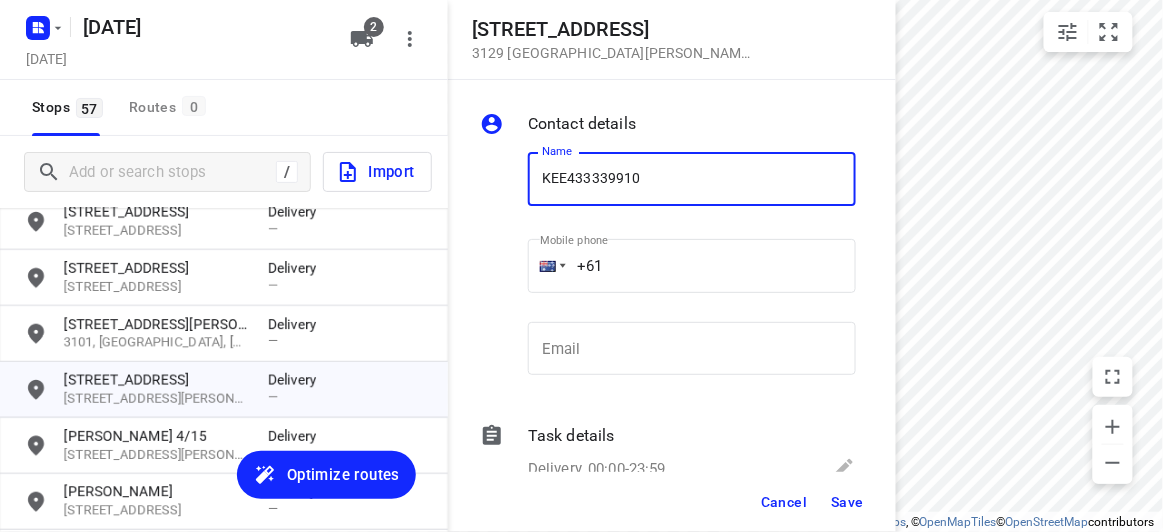 type on "KEE433339910" 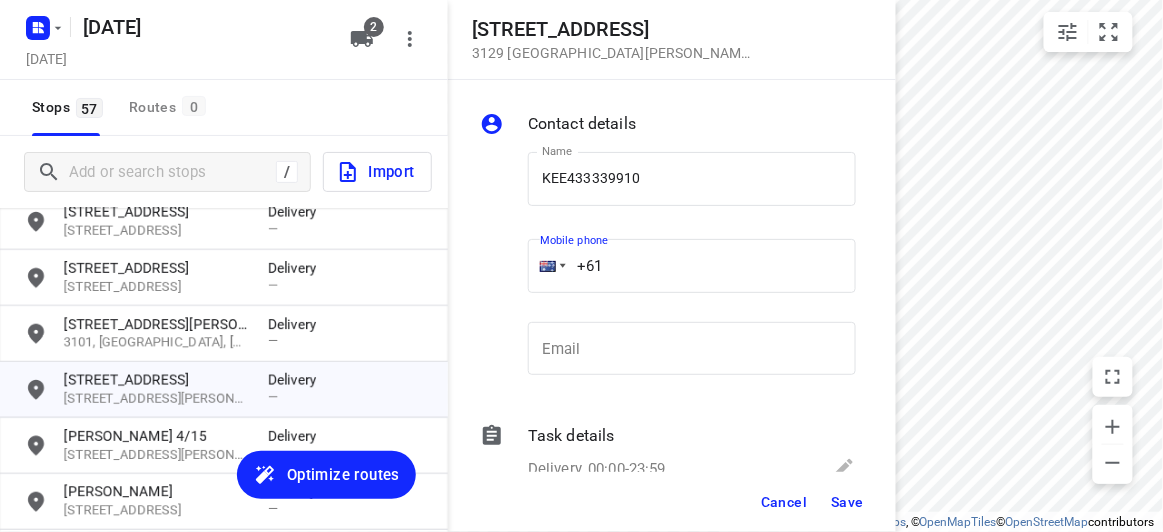 paste on "433339910" 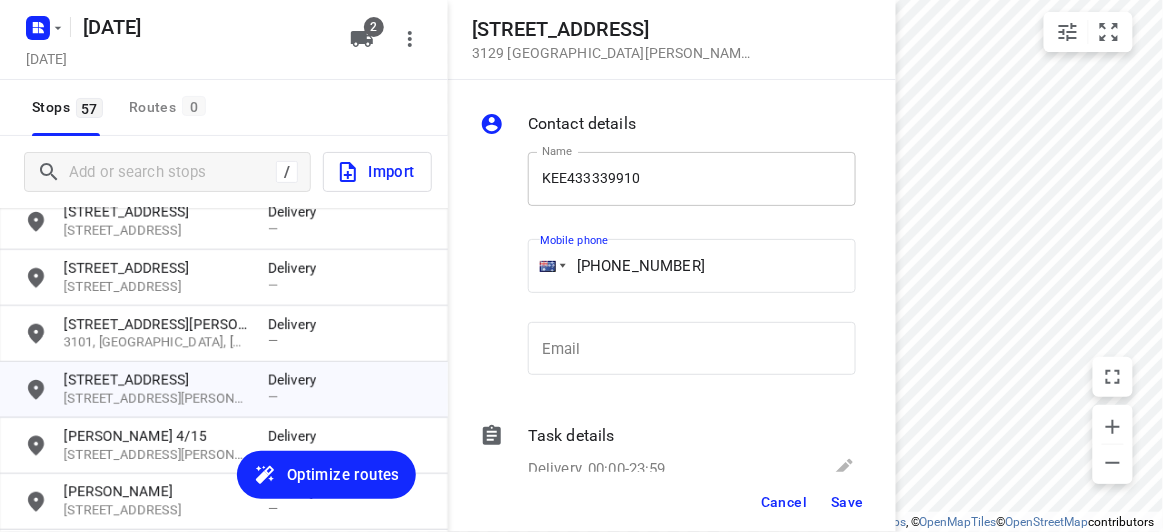 type on "+61 433339910" 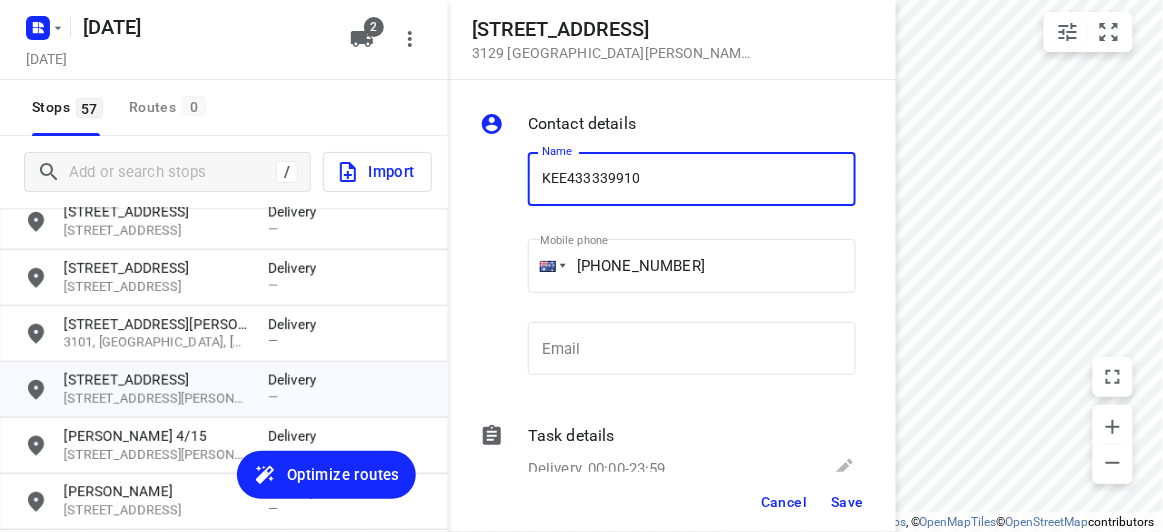 drag, startPoint x: 693, startPoint y: 173, endPoint x: 570, endPoint y: 167, distance: 123.146255 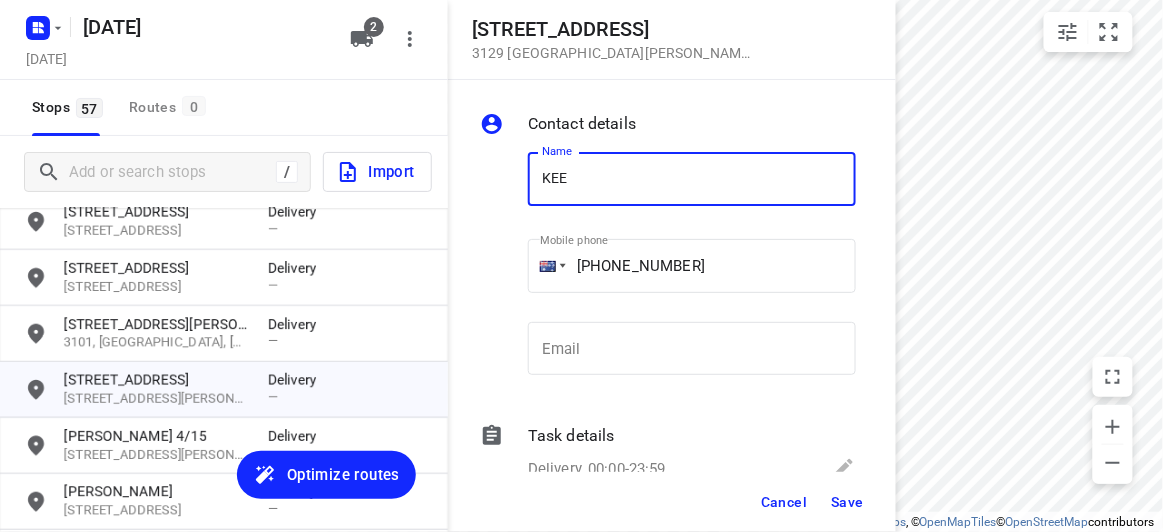 type on "KEE" 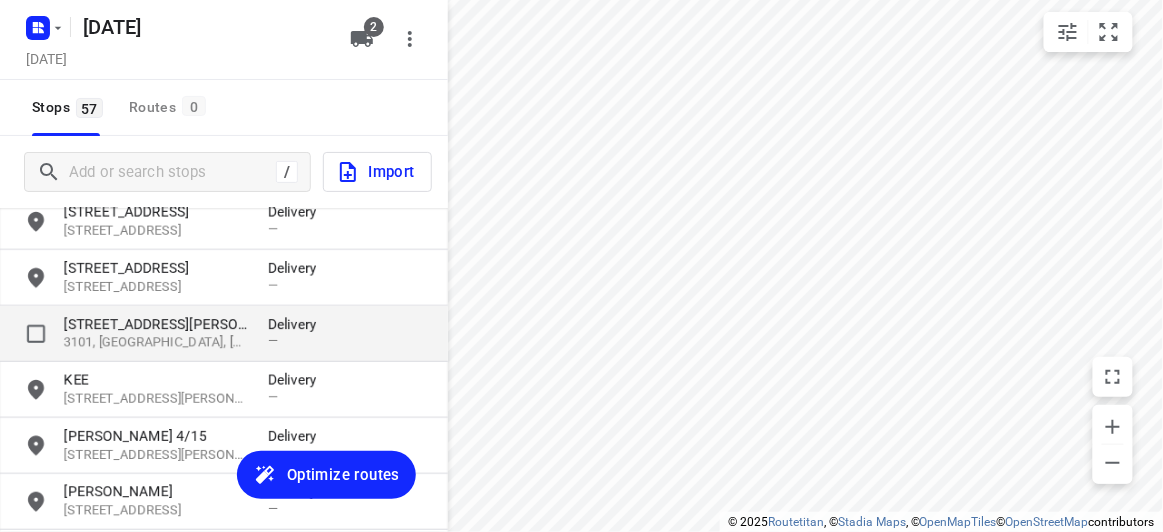 click on "3101, Kew, AU" at bounding box center (156, 343) 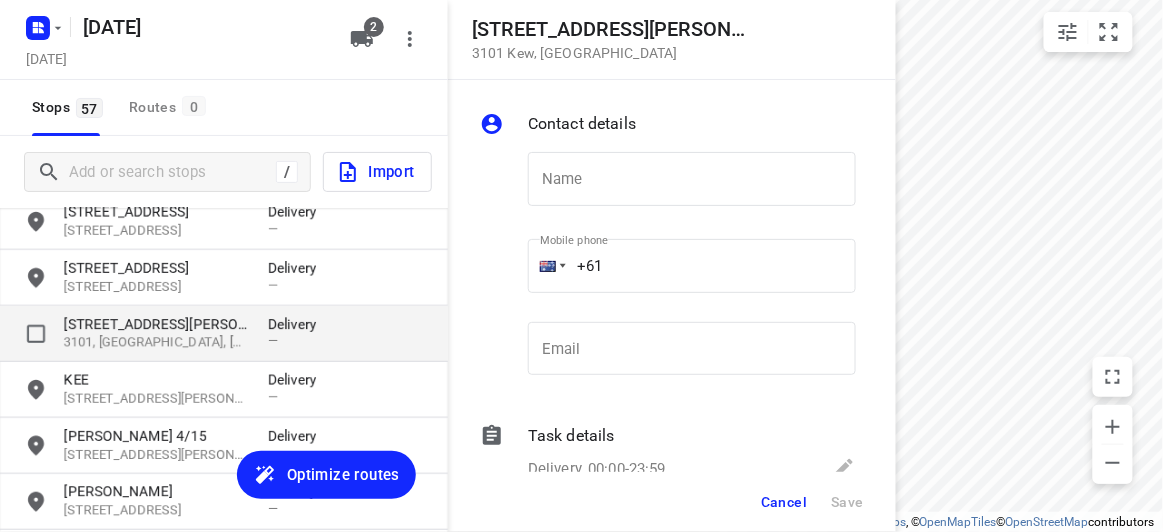 type on "C" 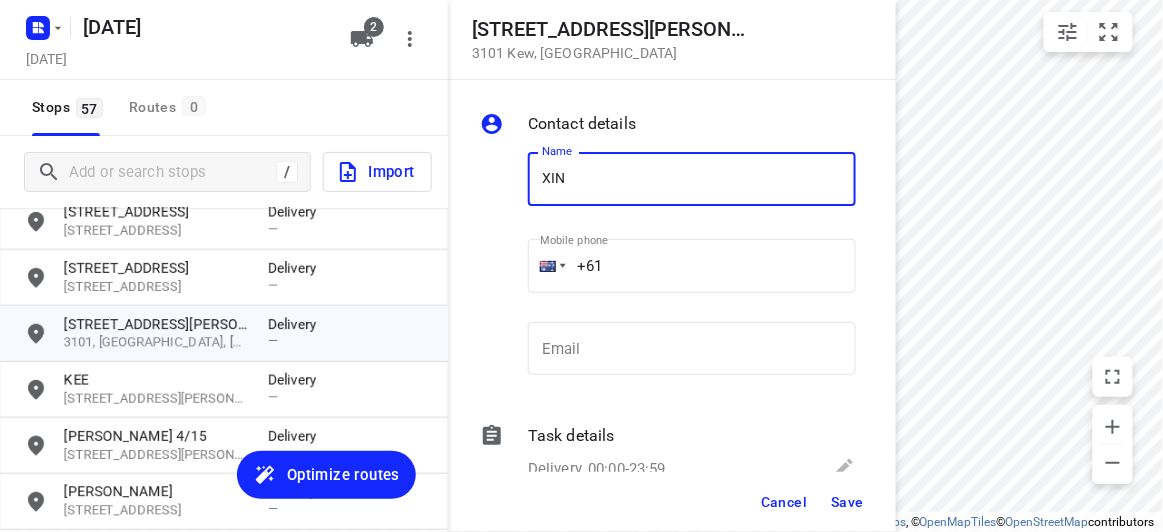 type on "[PERSON_NAME]" 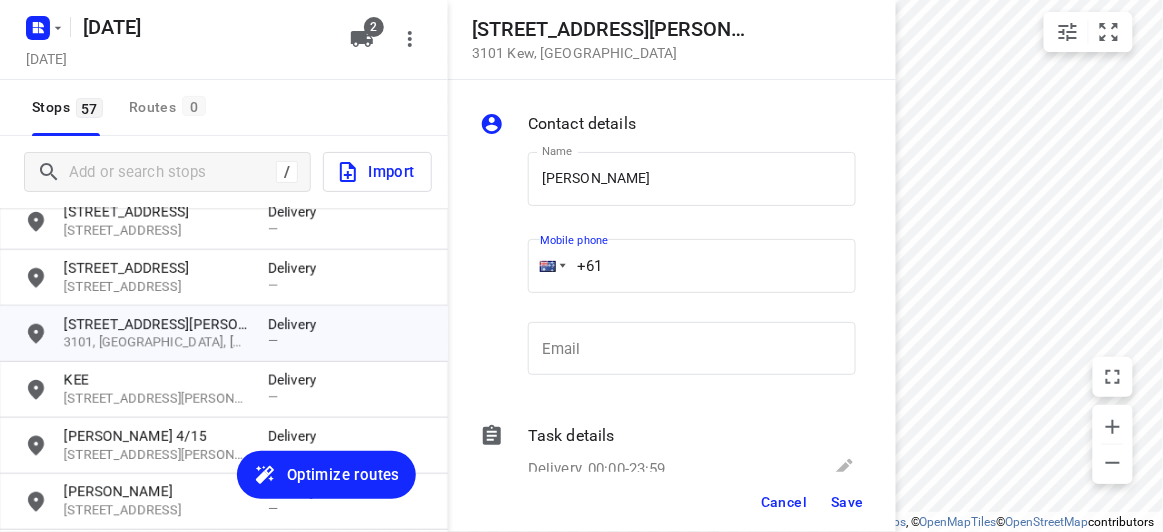 click on "+61" at bounding box center [692, 266] 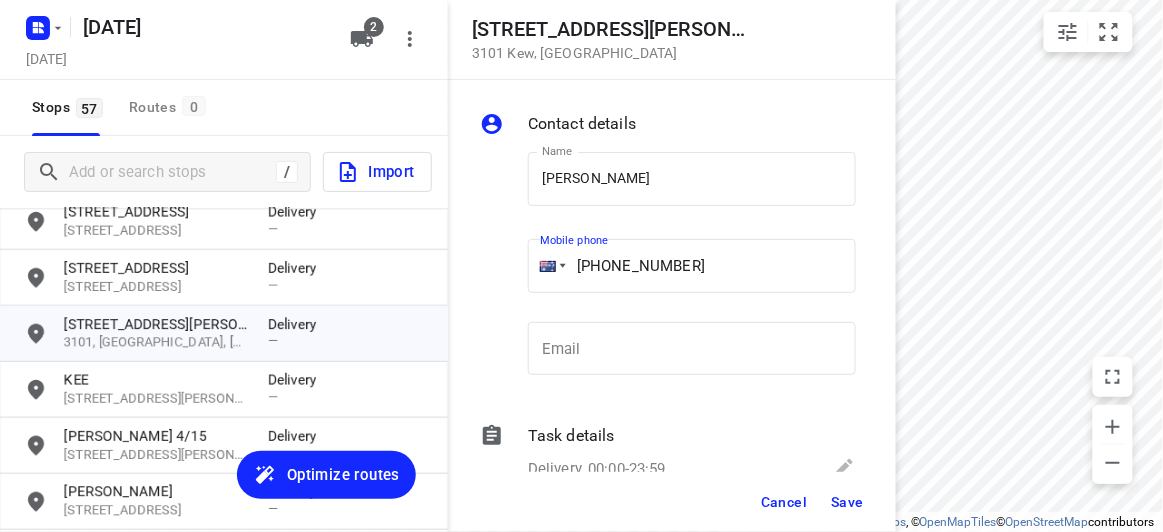 type on "+61 433351220" 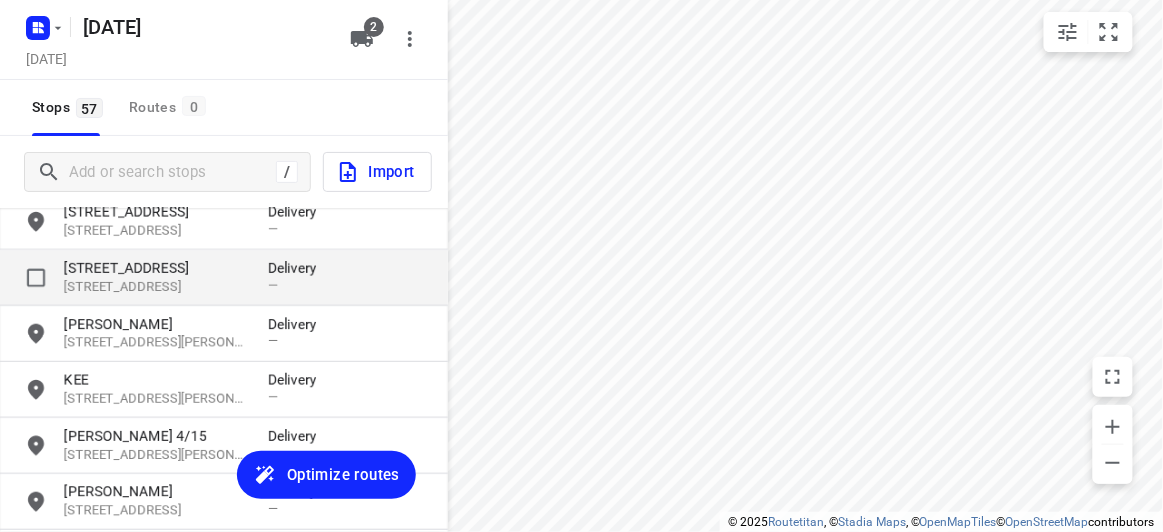 click on "5 Ashford Street" at bounding box center (156, 268) 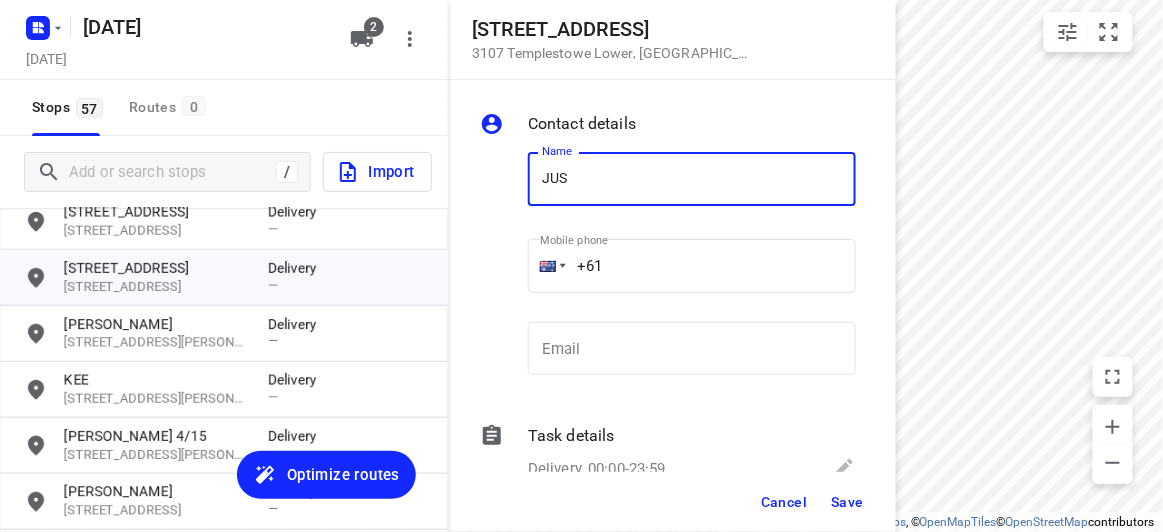 type on "[PERSON_NAME] 2/5" 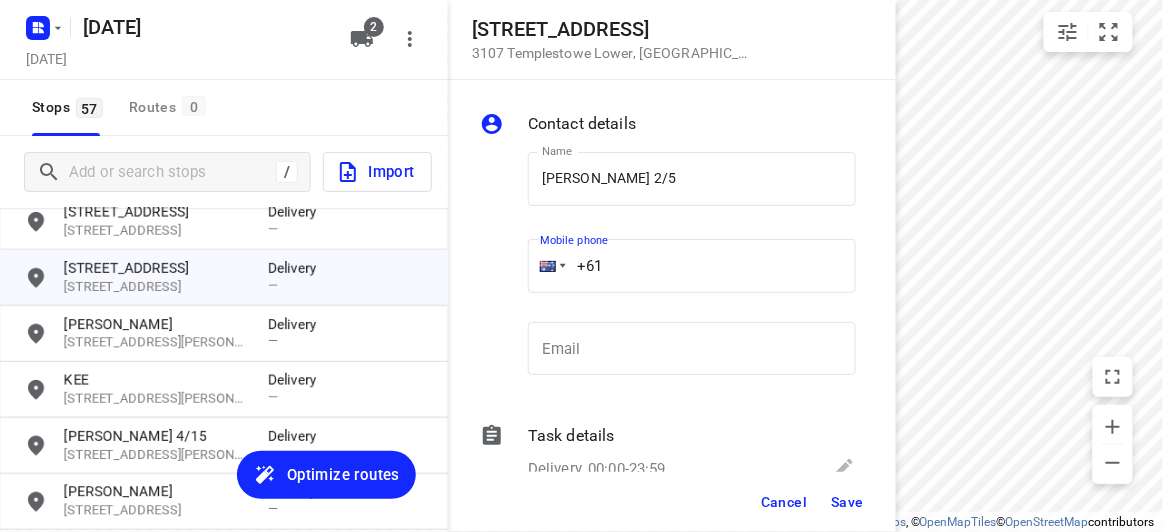 click on "+61" at bounding box center (692, 266) 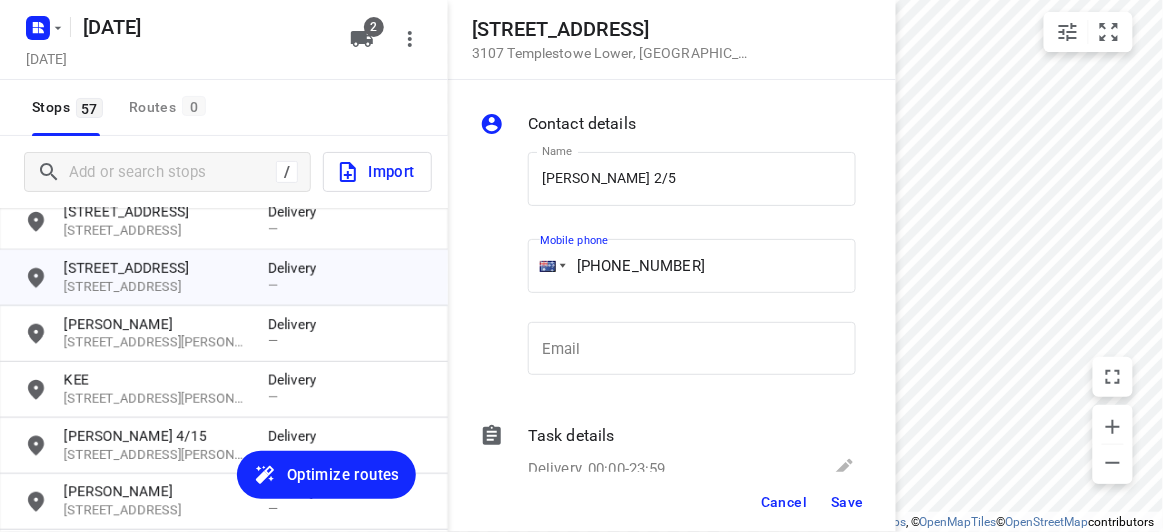 type on "+61 432208299" 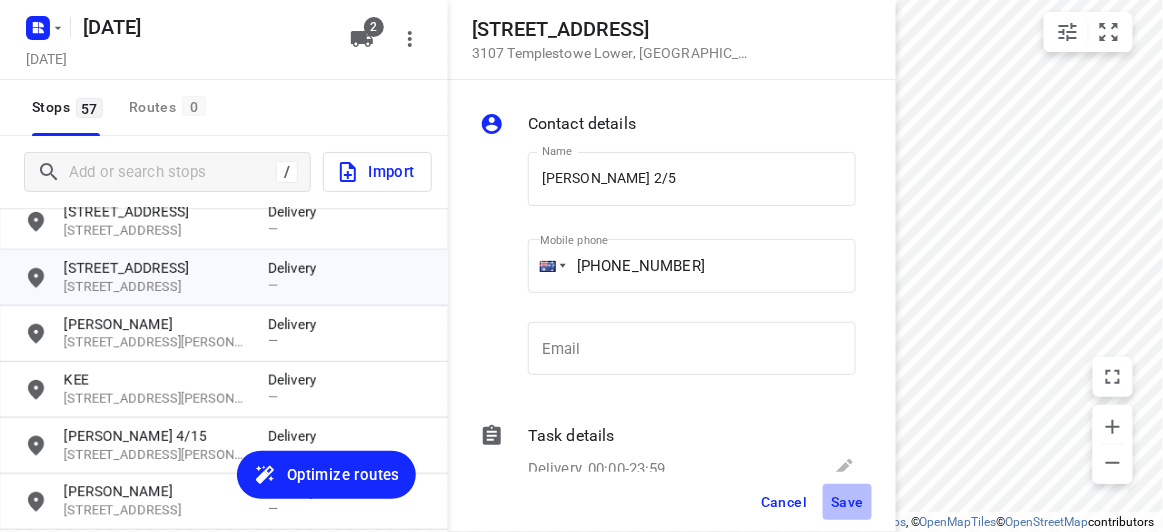 click on "Save" at bounding box center (847, 502) 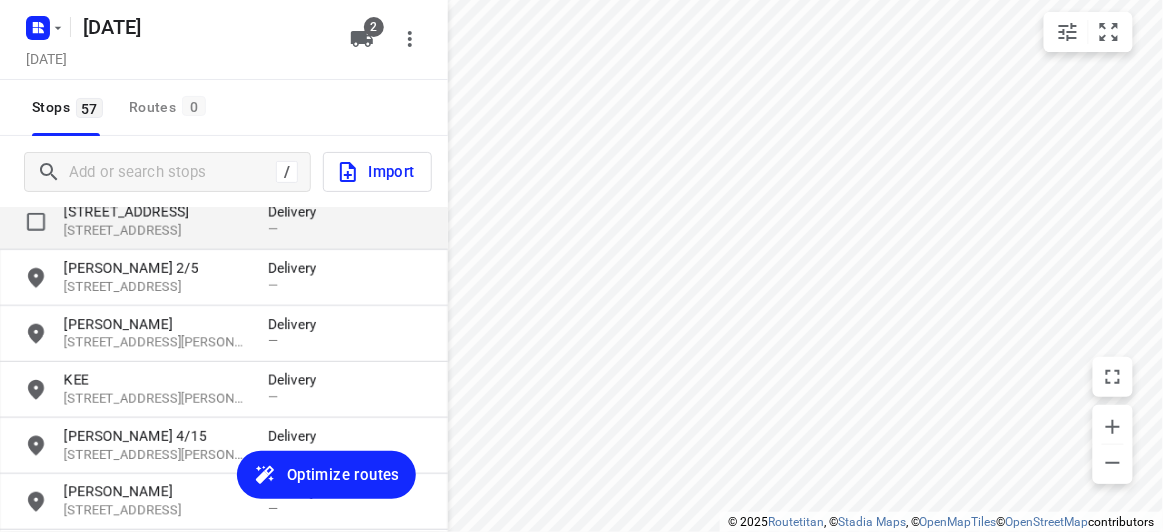 click on "3165, Bentleigh East, AU" at bounding box center [156, 231] 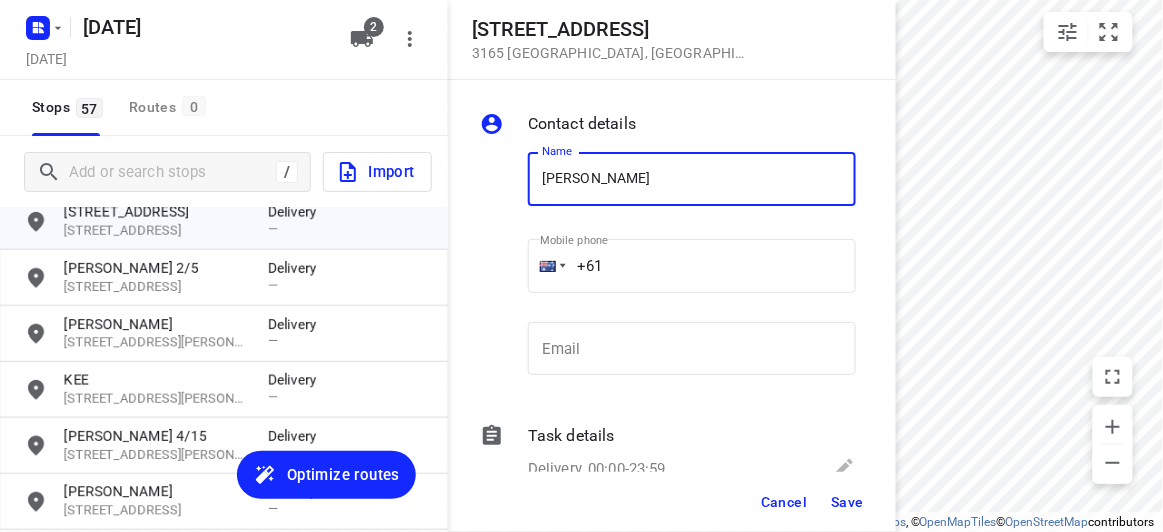 type on "[PERSON_NAME]" 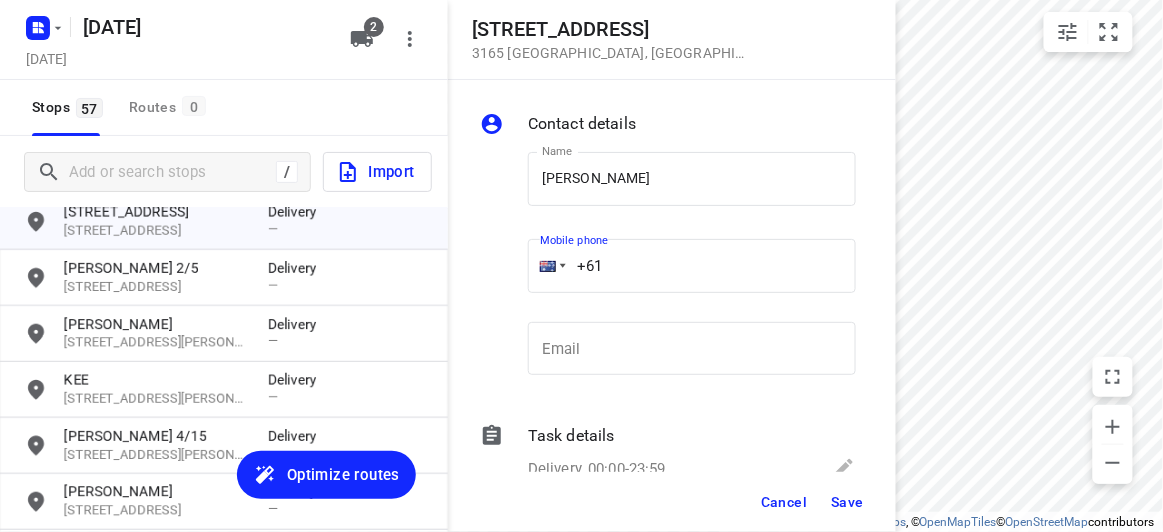 click on "+61" at bounding box center [692, 266] 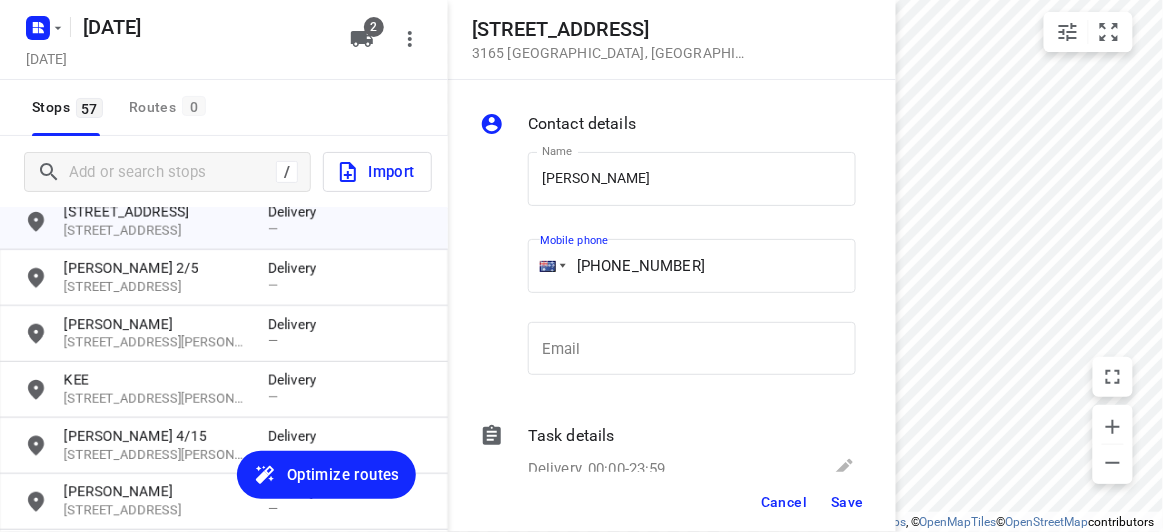 type on "+61 411721699" 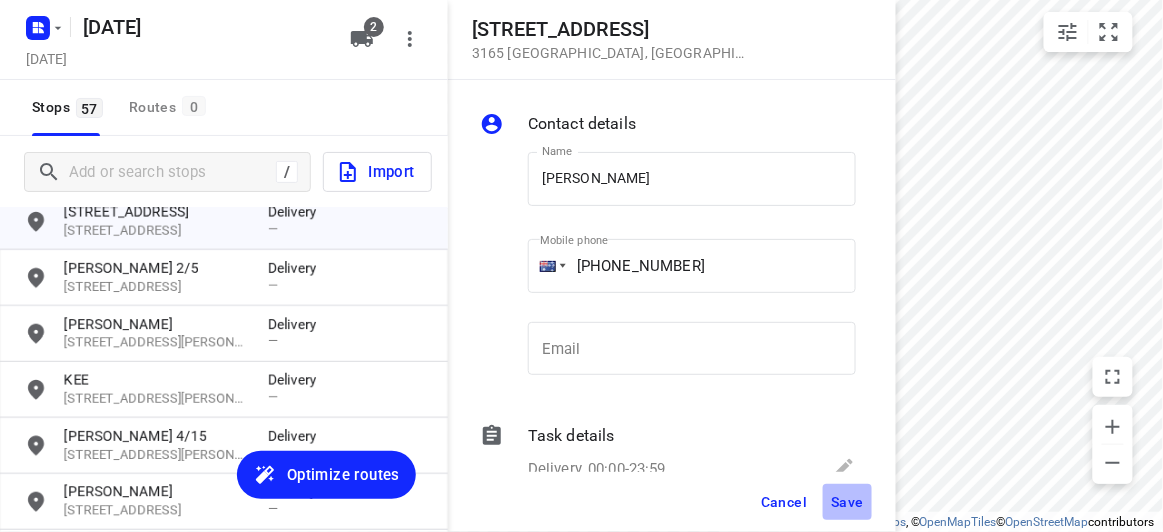 click on "Save" at bounding box center (847, 502) 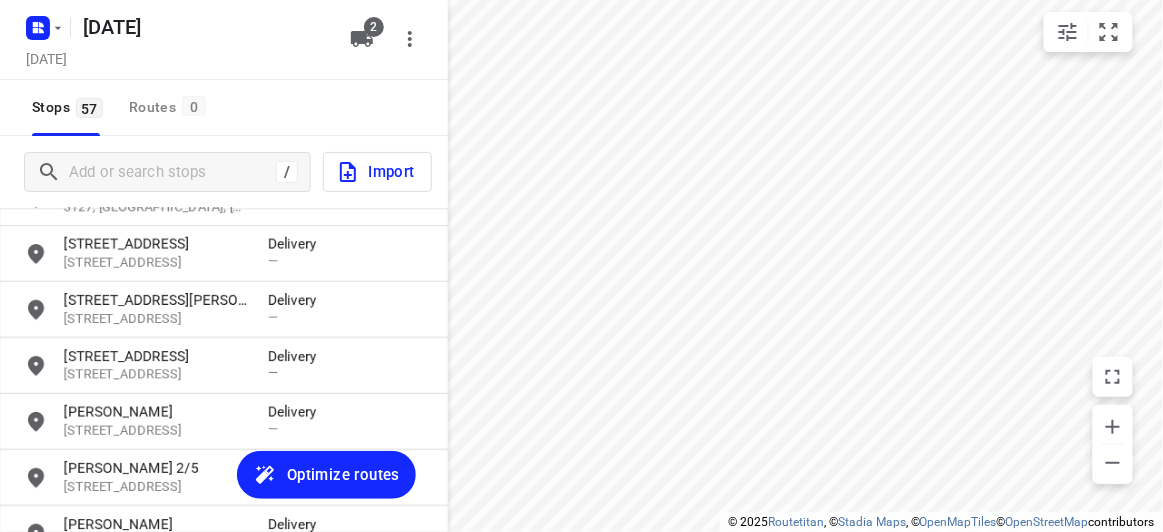 scroll, scrollTop: 1908, scrollLeft: 0, axis: vertical 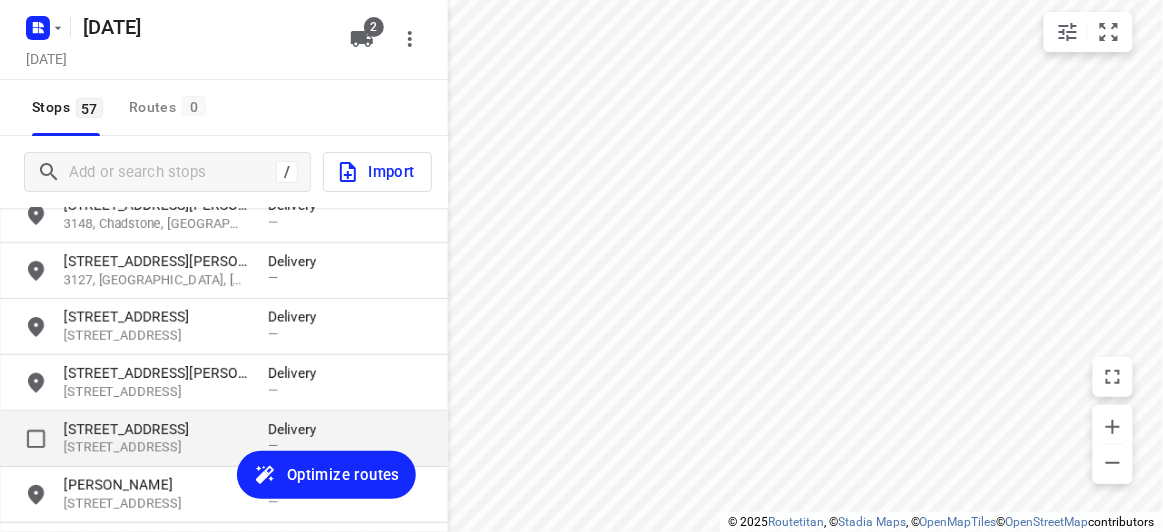 click on "21 Chancellor Drive" at bounding box center (156, 429) 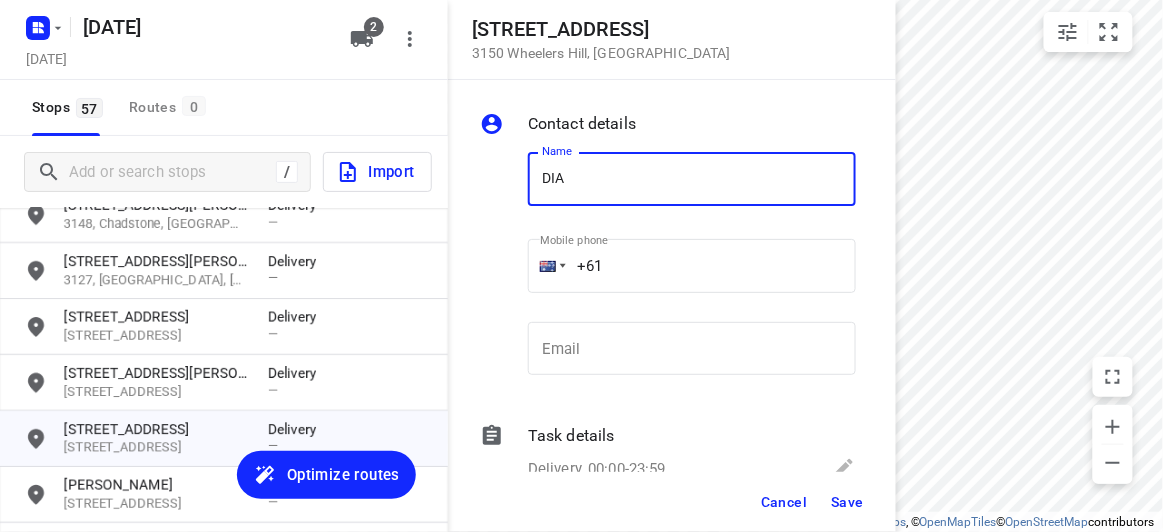 type on "[PERSON_NAME]" 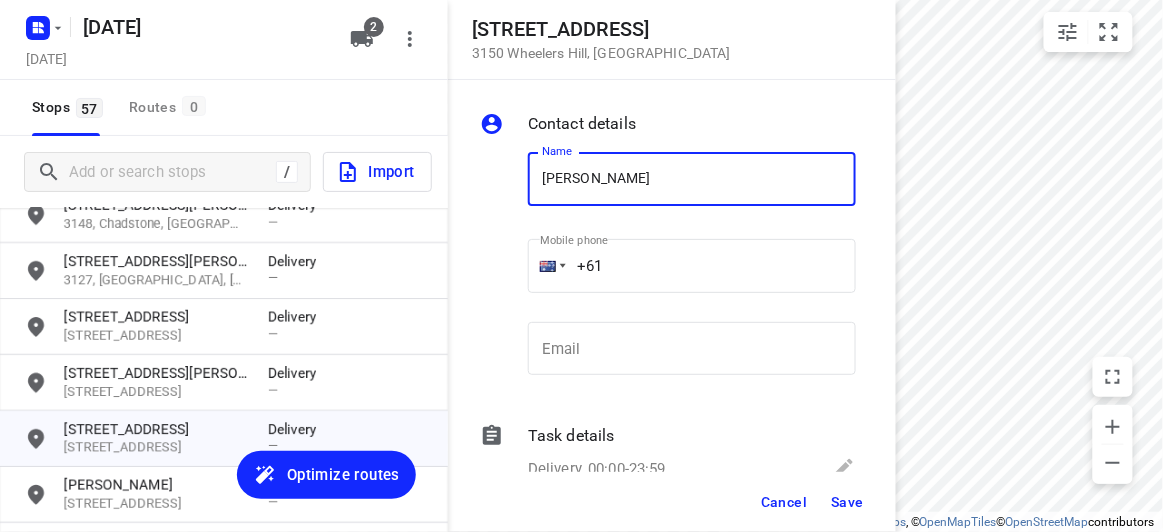 drag, startPoint x: 610, startPoint y: 213, endPoint x: 621, endPoint y: 280, distance: 67.89698 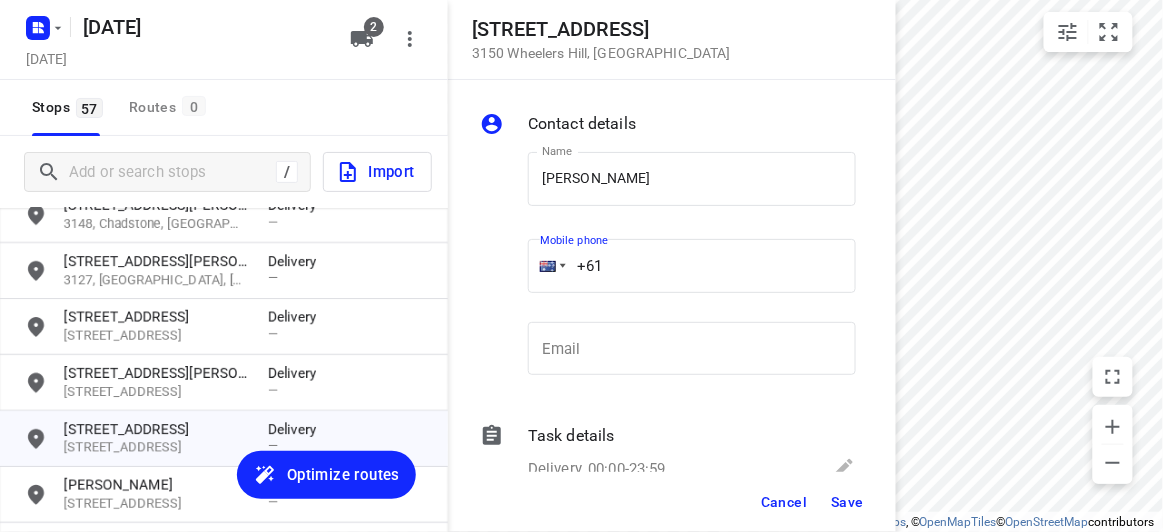 paste on "449751017" 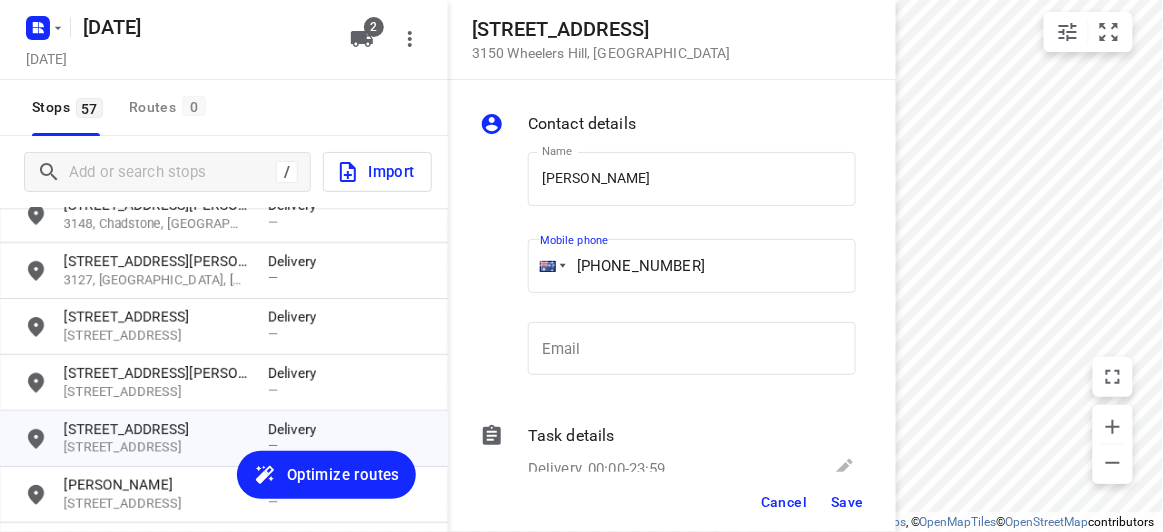 type on "+61 449751017" 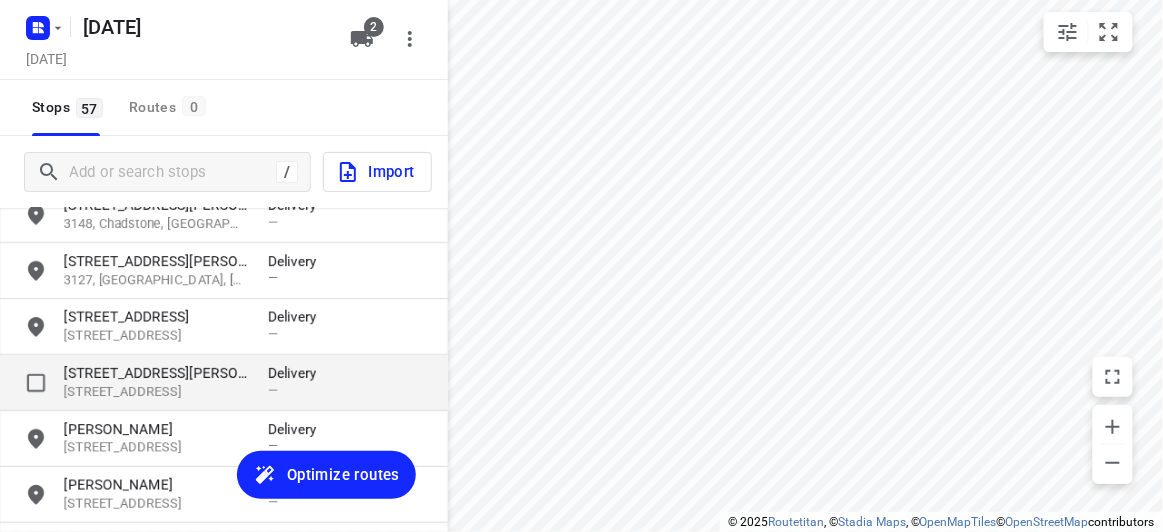 click on "[STREET_ADDRESS][PERSON_NAME]" at bounding box center [156, 373] 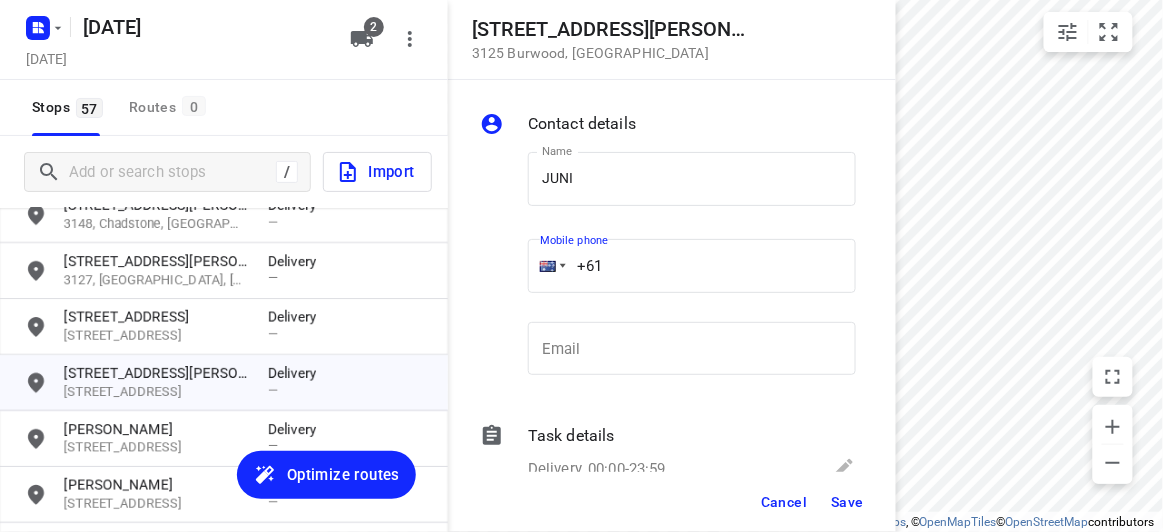 click on "+61" at bounding box center (692, 266) 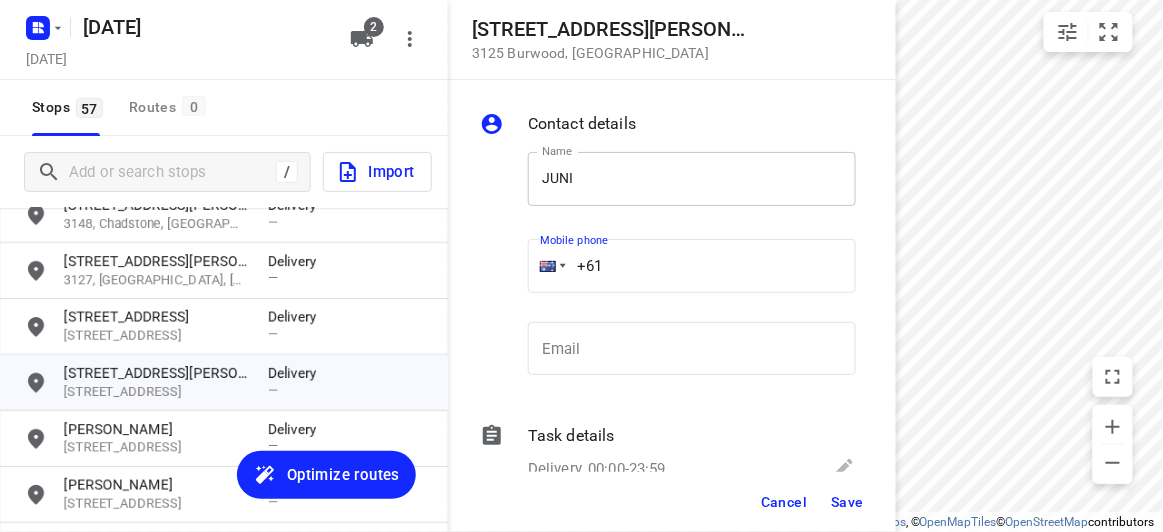 drag, startPoint x: 631, startPoint y: 154, endPoint x: 646, endPoint y: 191, distance: 39.92493 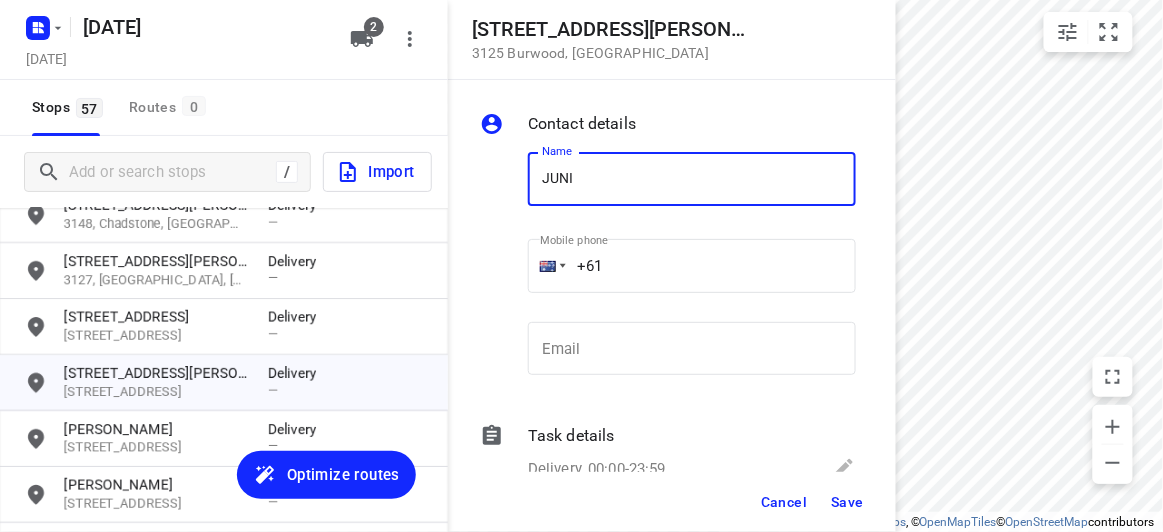 type on "[PERSON_NAME]" 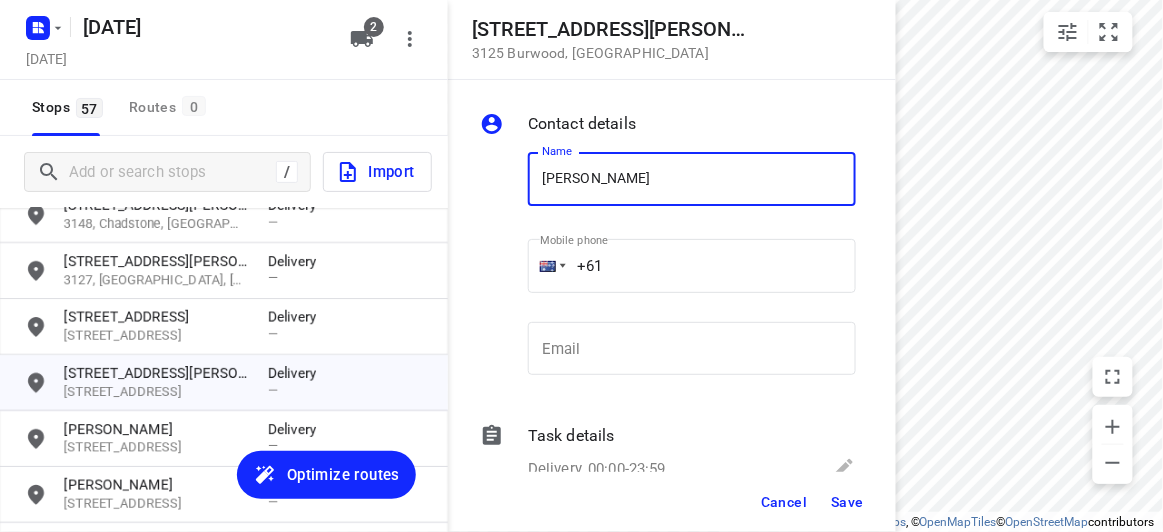 click on "+61" at bounding box center (692, 266) 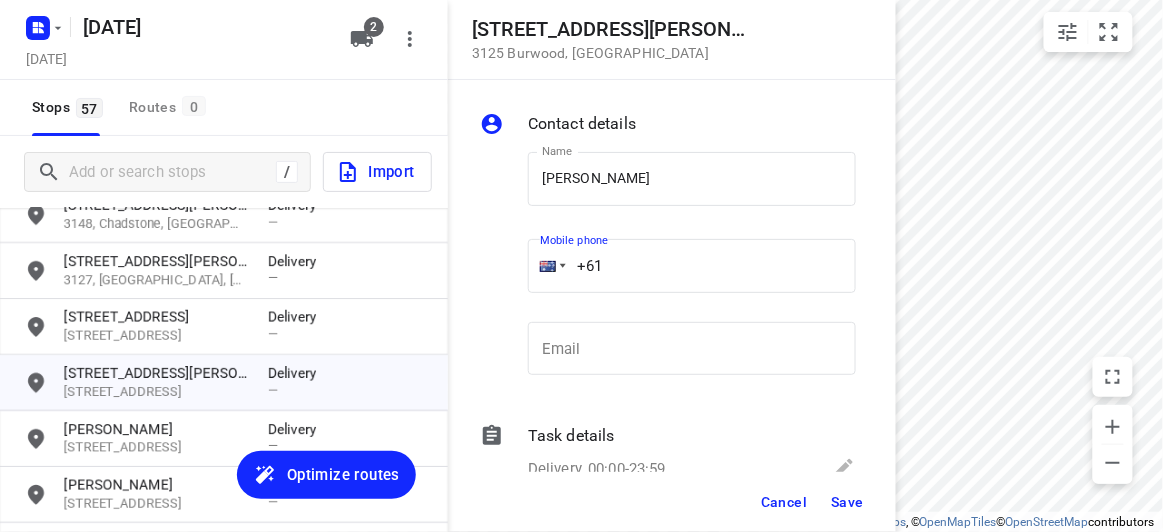 paste on "468898398" 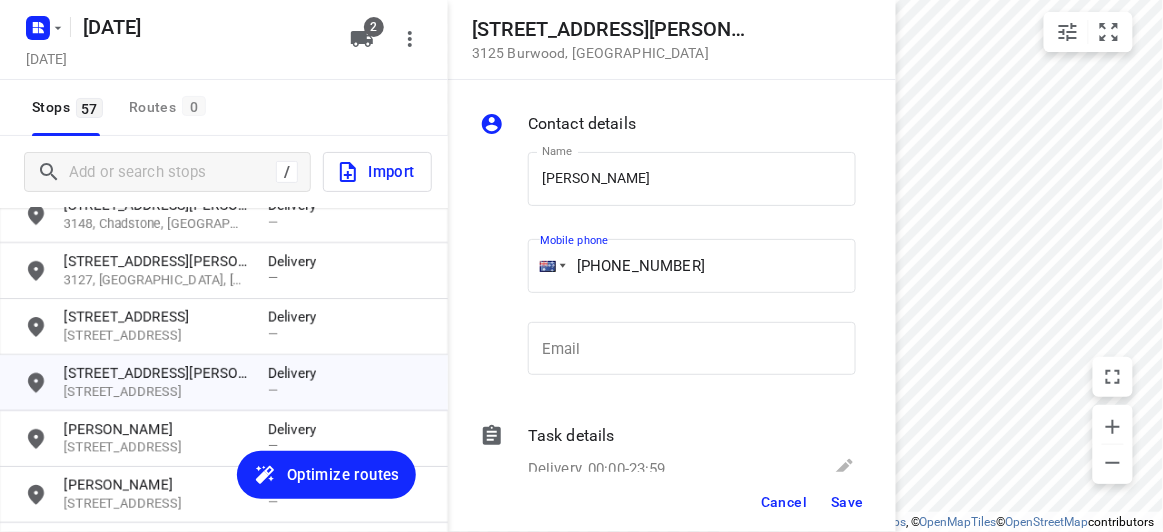 type on "[PHONE_NUMBER]" 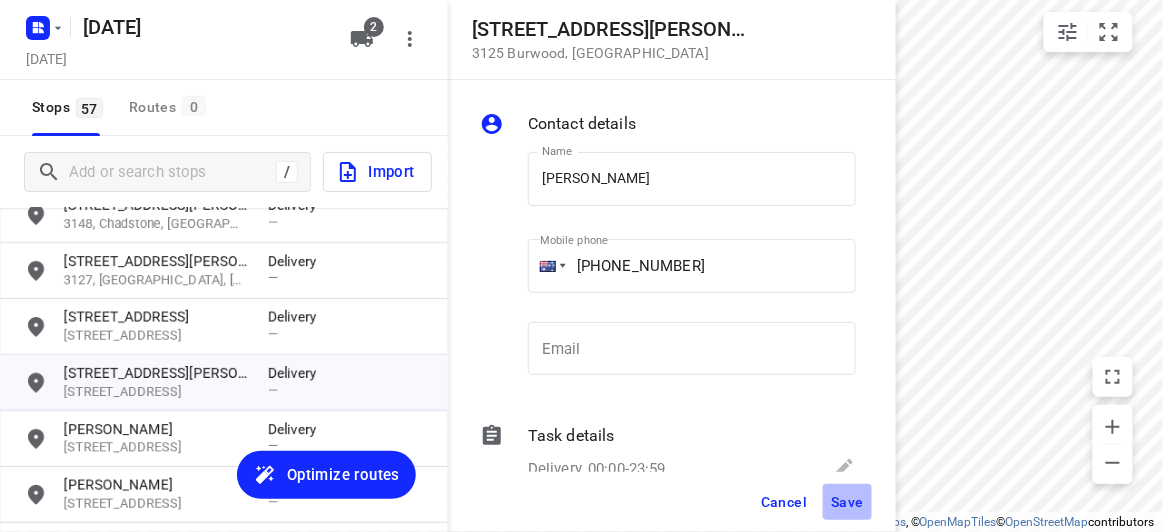 click on "Save" at bounding box center [847, 502] 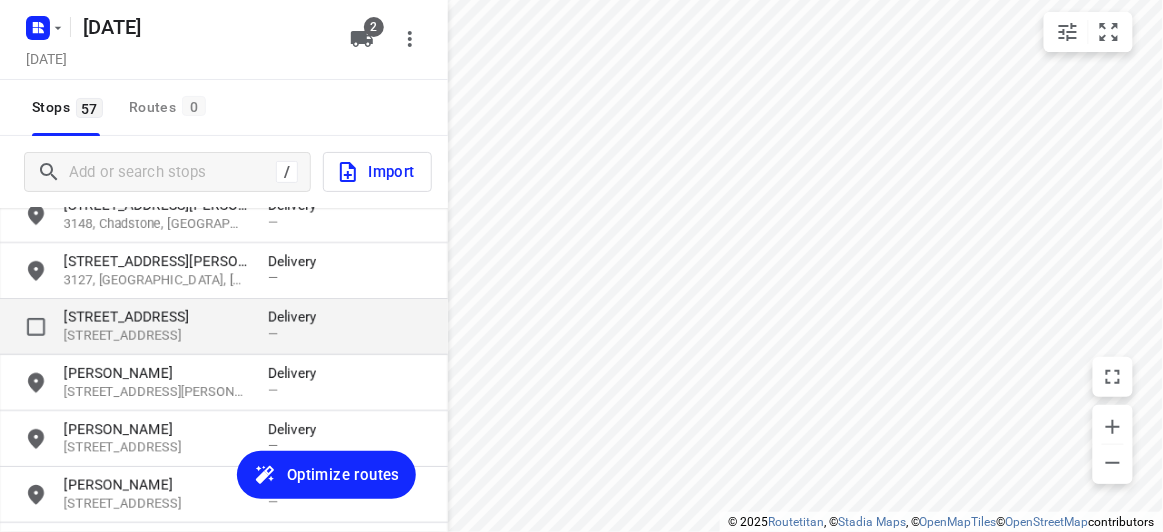 click on "3109, Doncaster East, AU" at bounding box center (156, 336) 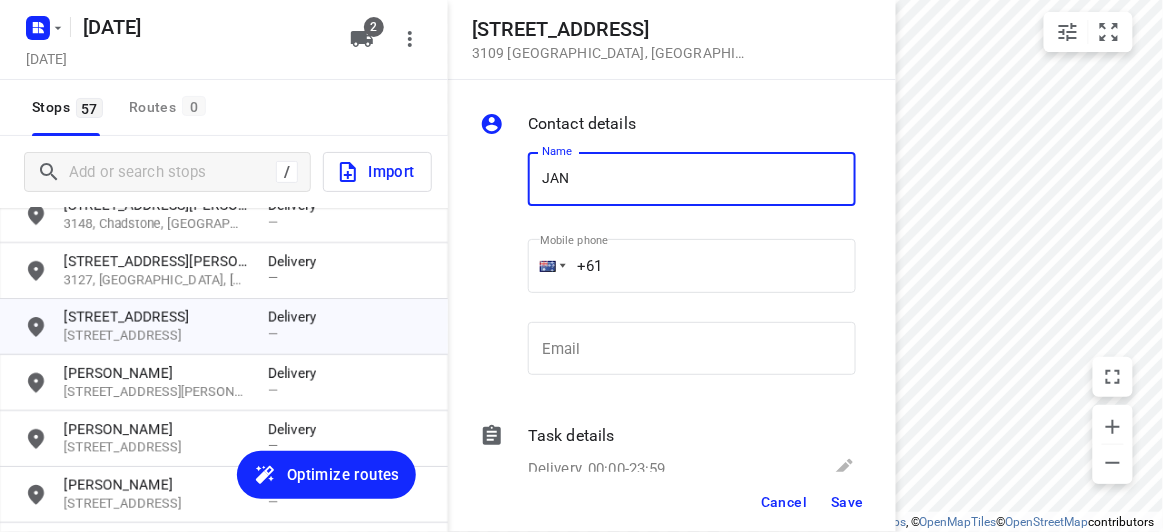 type on "[PERSON_NAME]" 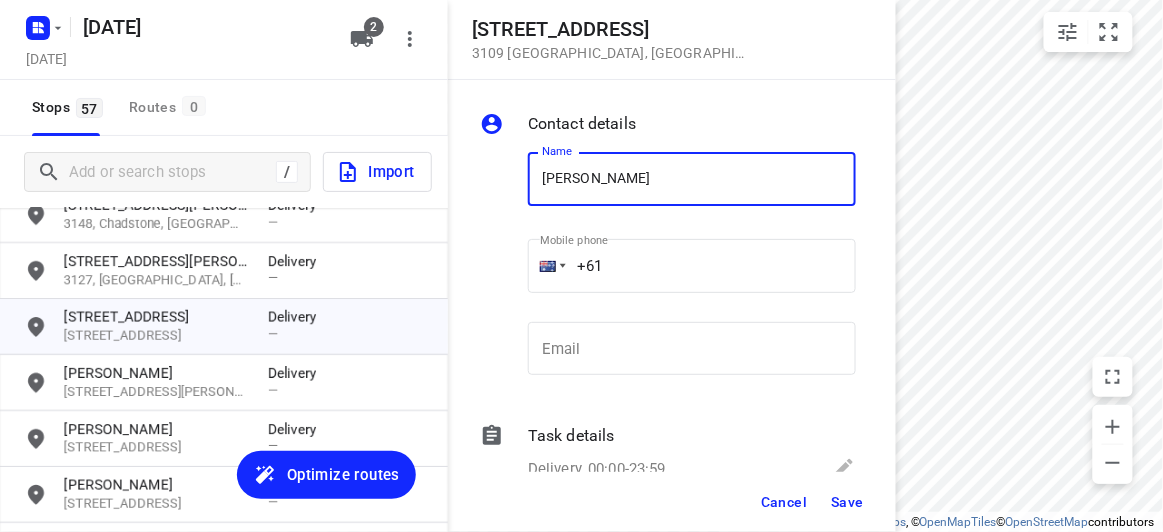 drag, startPoint x: 658, startPoint y: 203, endPoint x: 650, endPoint y: 268, distance: 65.490456 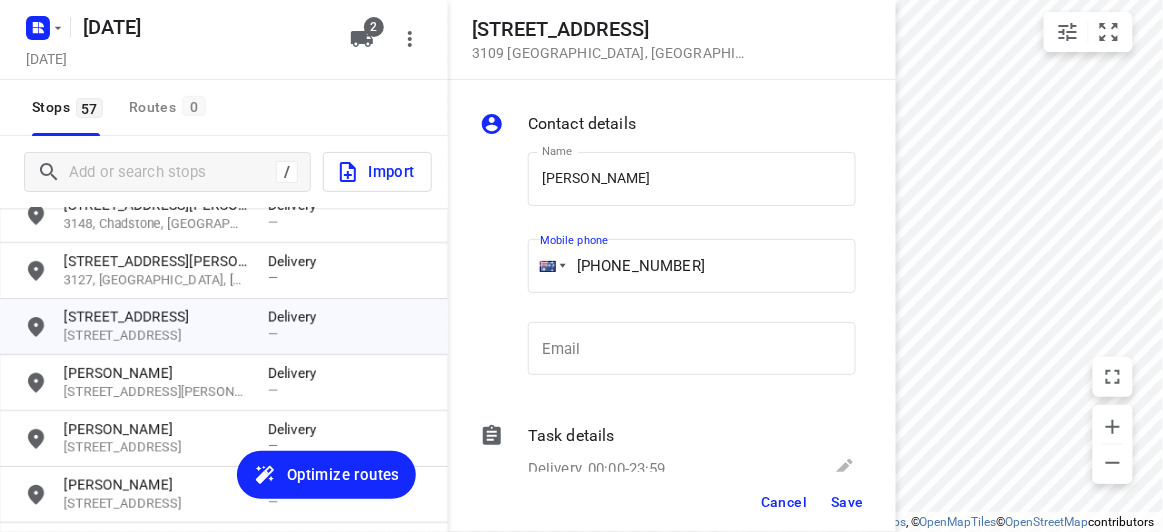 type on "+61 422819302" 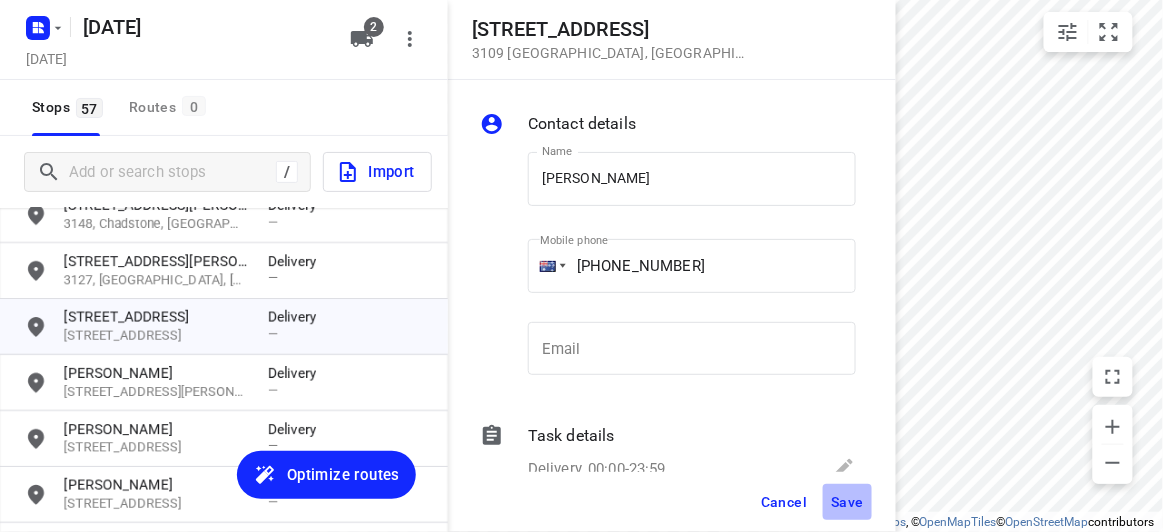 click on "Save" at bounding box center (847, 502) 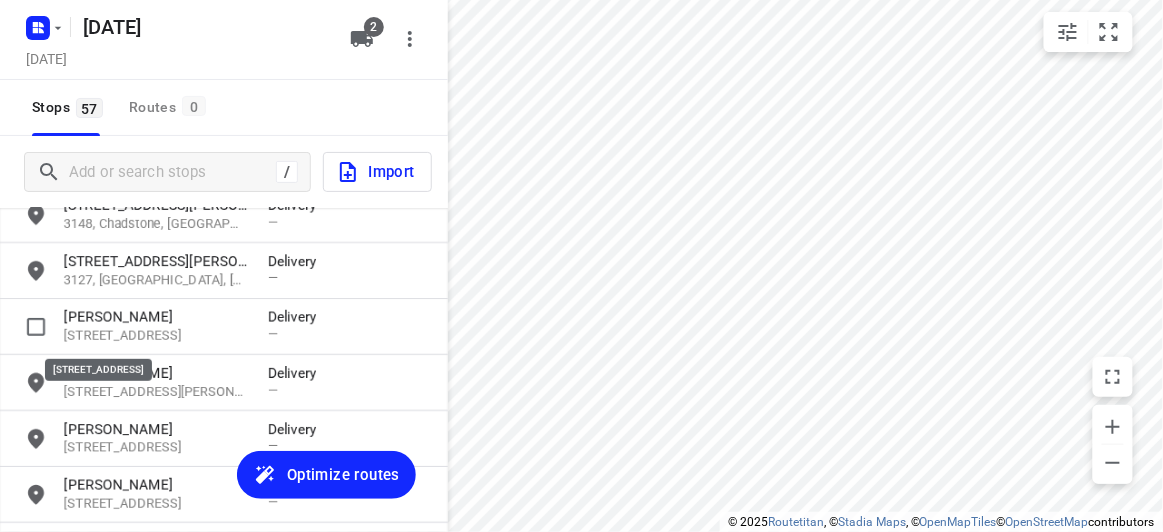 scroll, scrollTop: 1635, scrollLeft: 0, axis: vertical 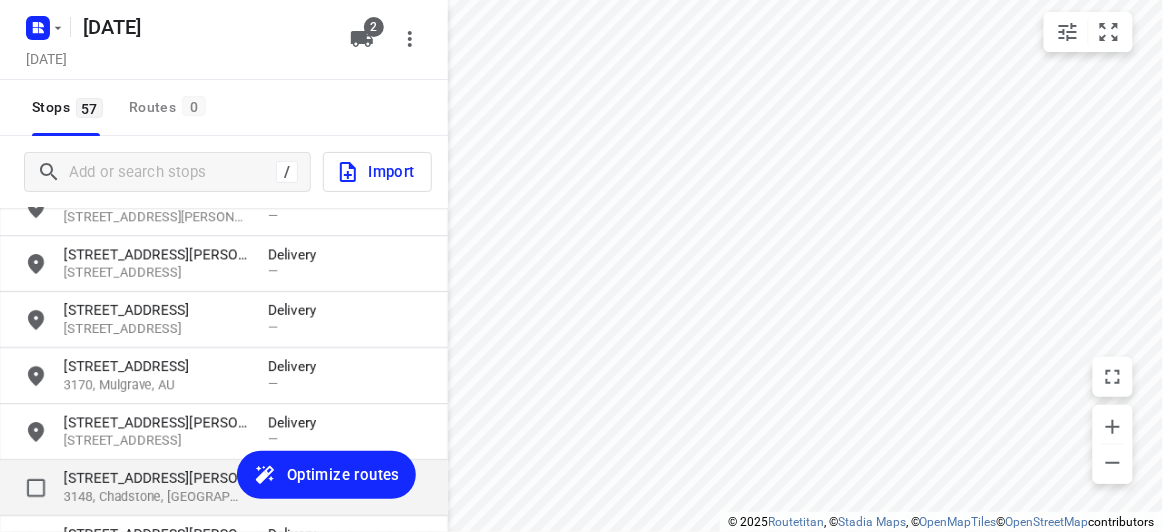 click on "1 Stapley Crescent" at bounding box center [156, 478] 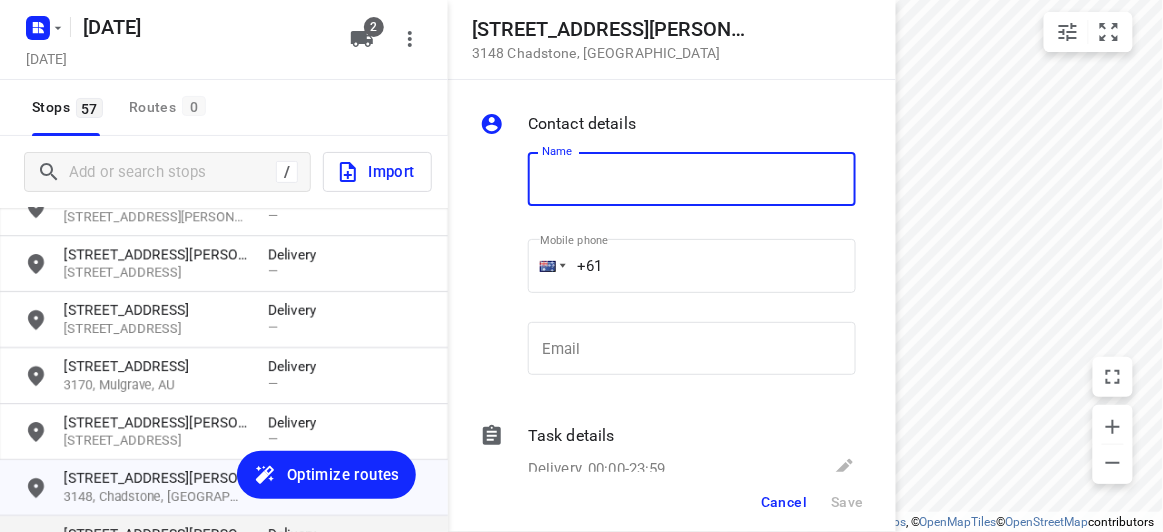 click on "57 Florence Road" at bounding box center (156, 534) 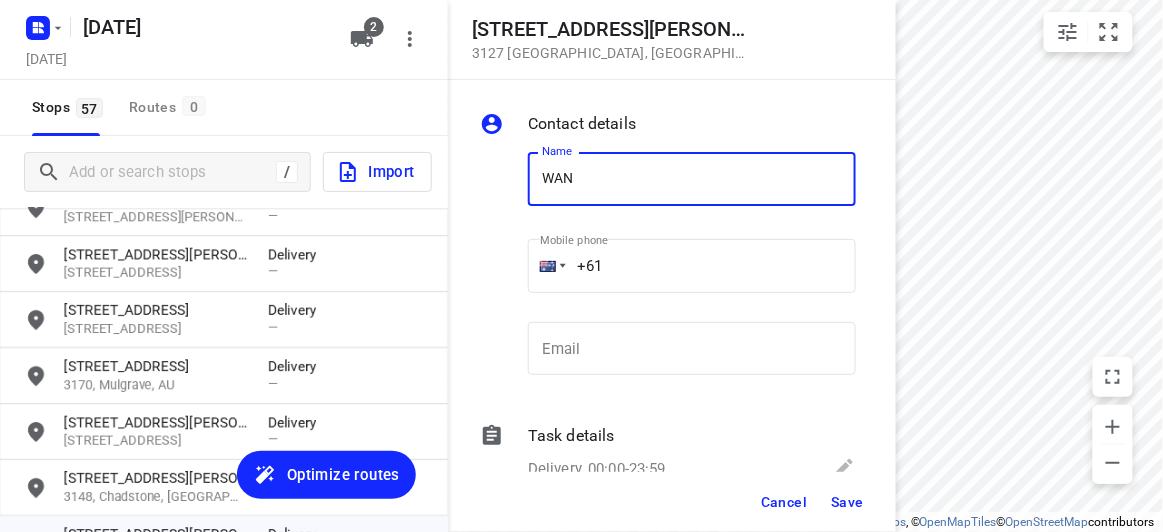 type on "WAN TEING" 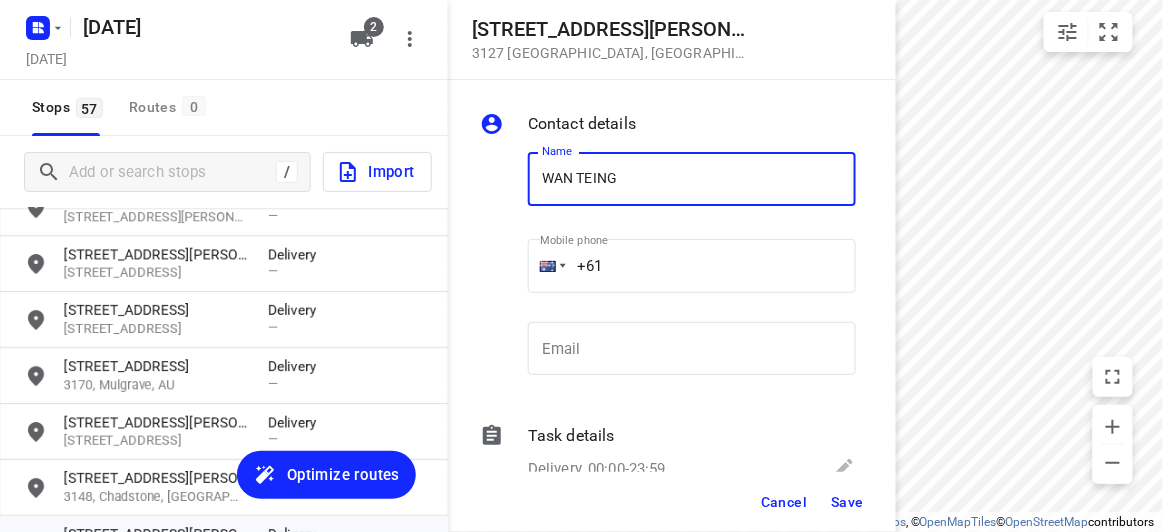 click on "+61" at bounding box center [692, 266] 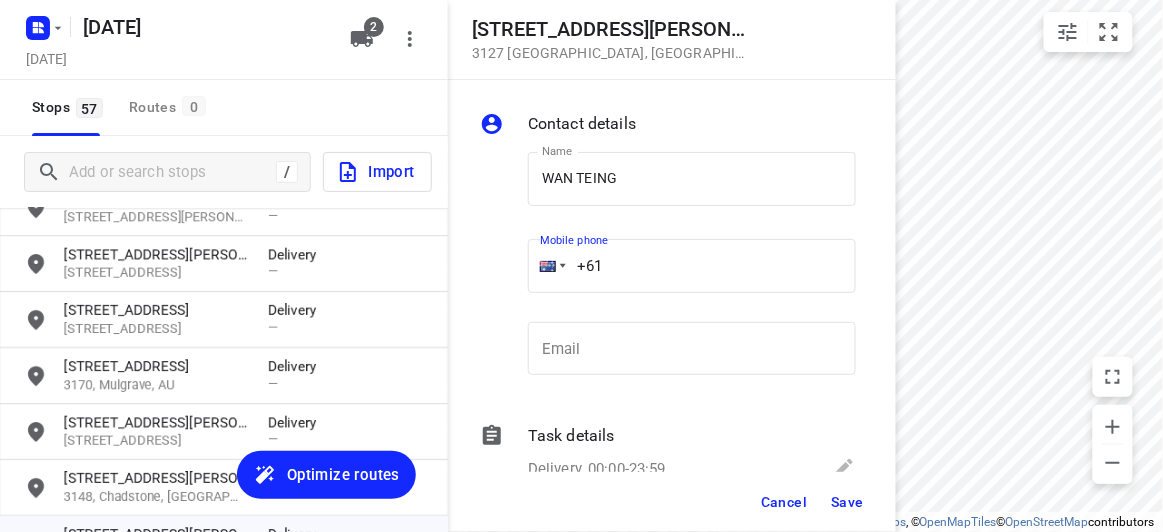 paste on "0433769904" 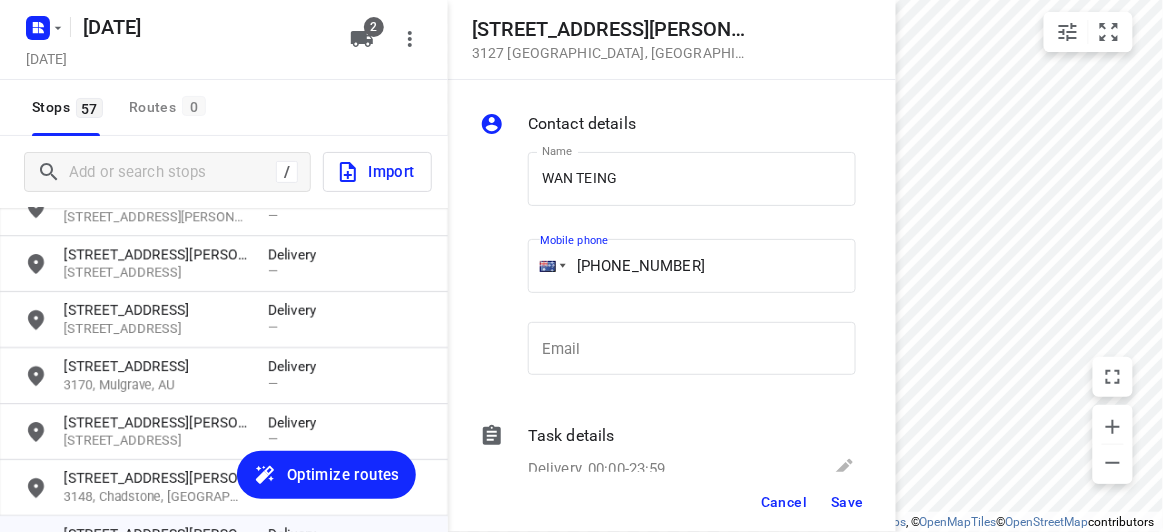 click on "+61 0433769904" at bounding box center (692, 266) 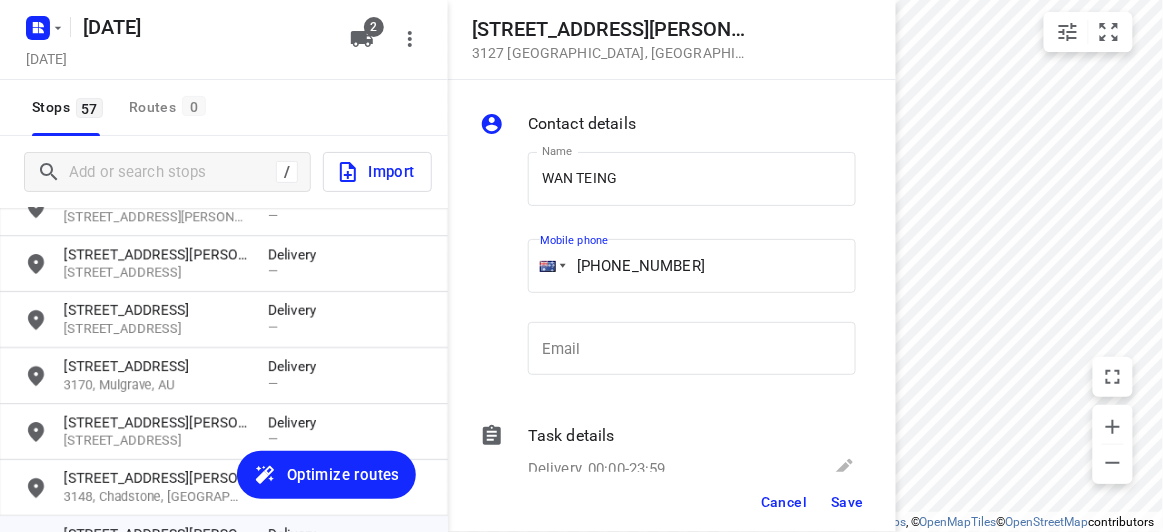 type on "+61 433769904" 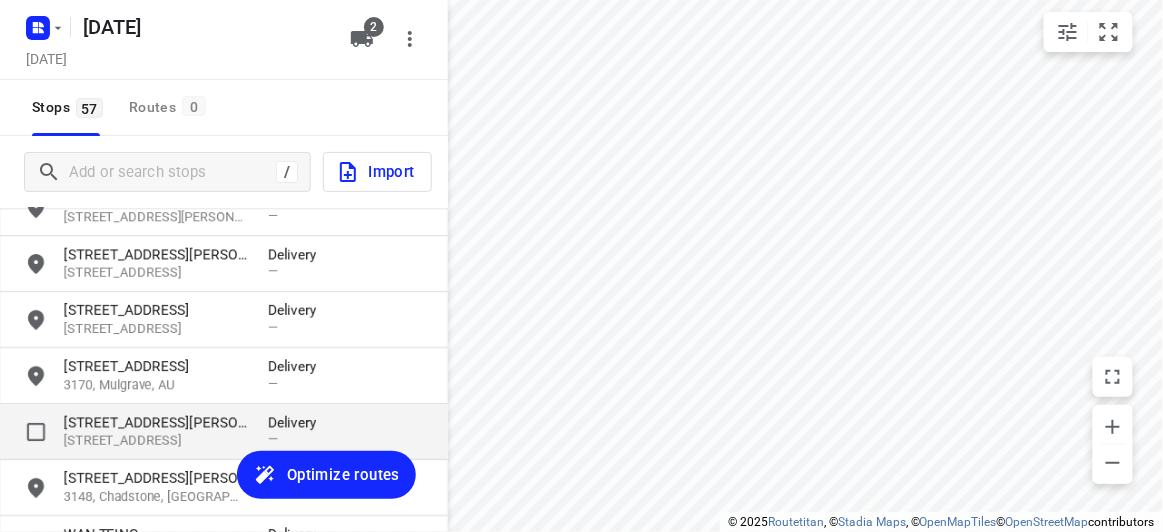 click on "13 Elliott Avenue" at bounding box center [156, 422] 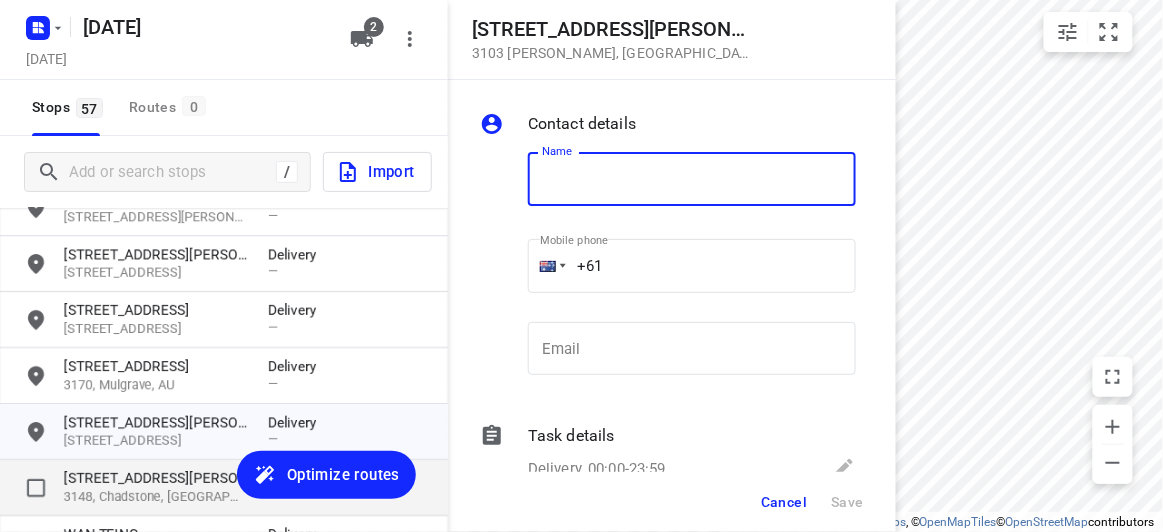 click on "1 Stapley Crescent" at bounding box center (156, 478) 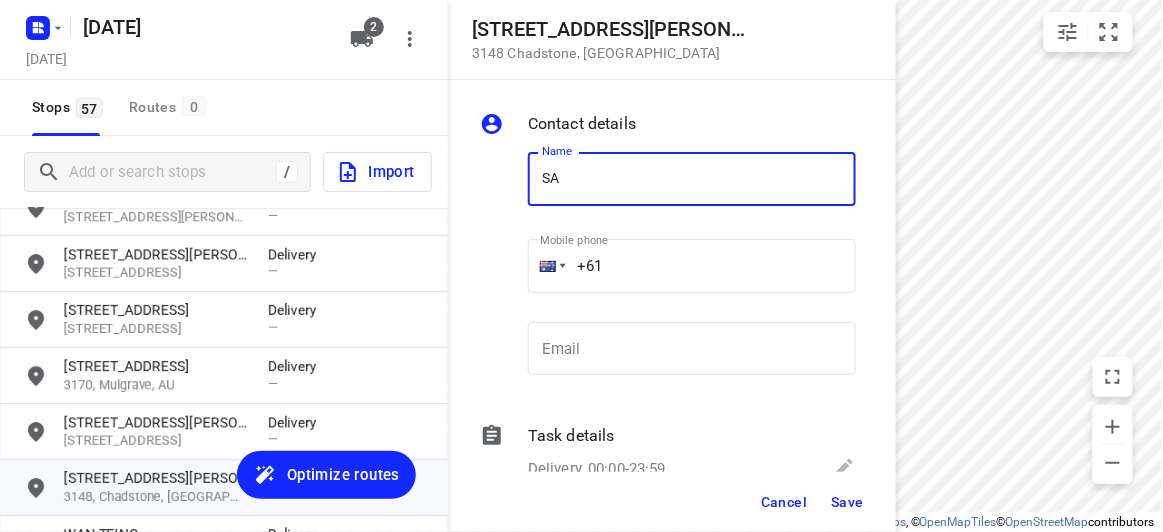 type on "[PERSON_NAME] 2/1" 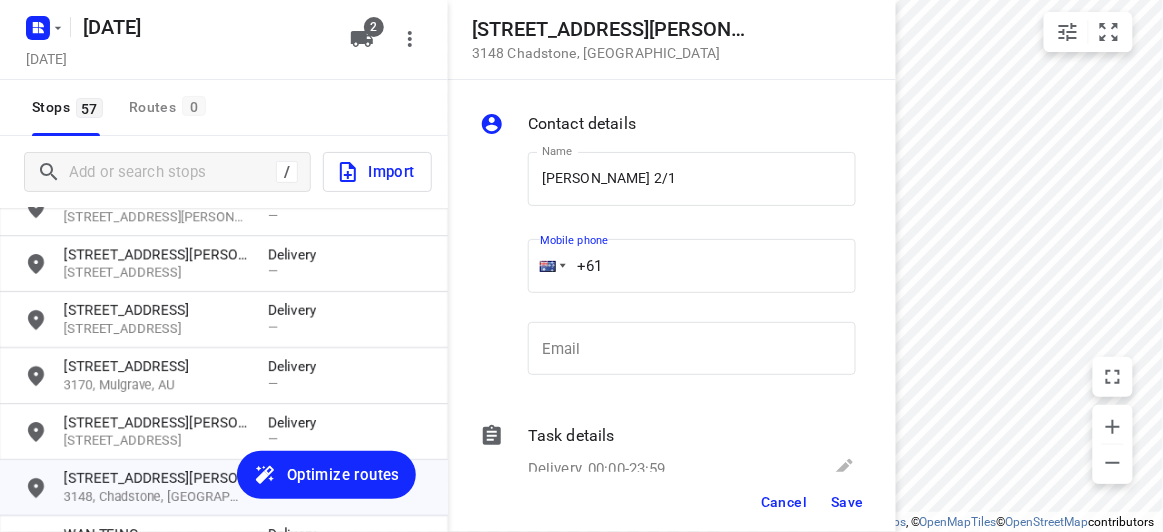 drag, startPoint x: 582, startPoint y: 285, endPoint x: 482, endPoint y: 293, distance: 100.31949 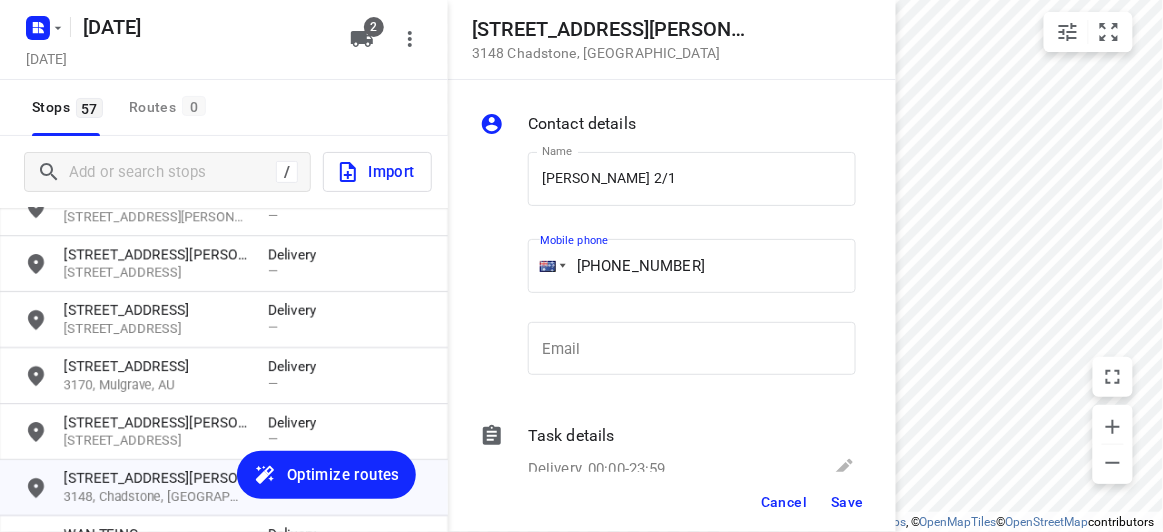 type on "+61 411959750" 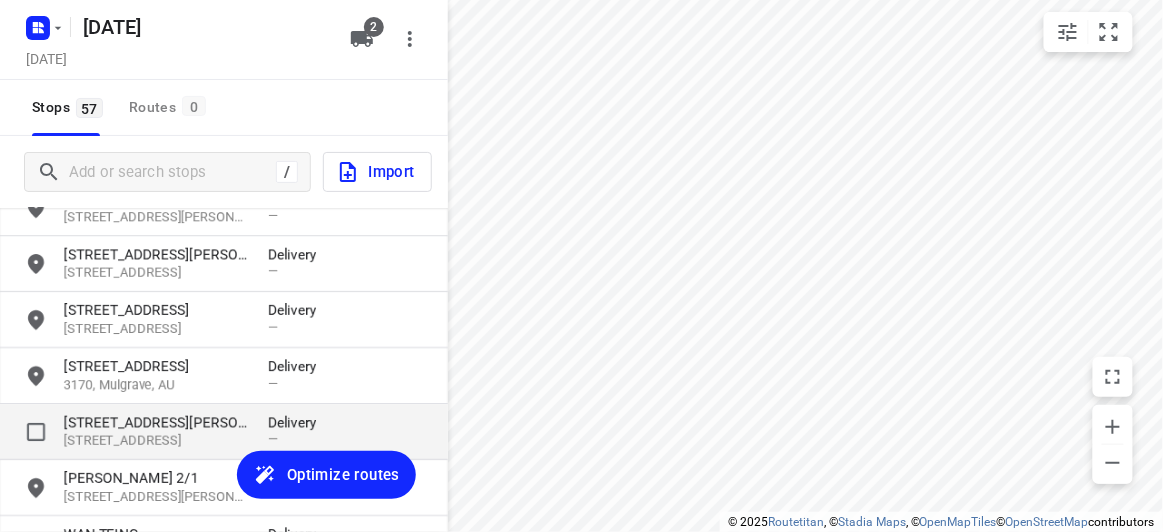 click on "13 Elliott Avenue" at bounding box center [156, 422] 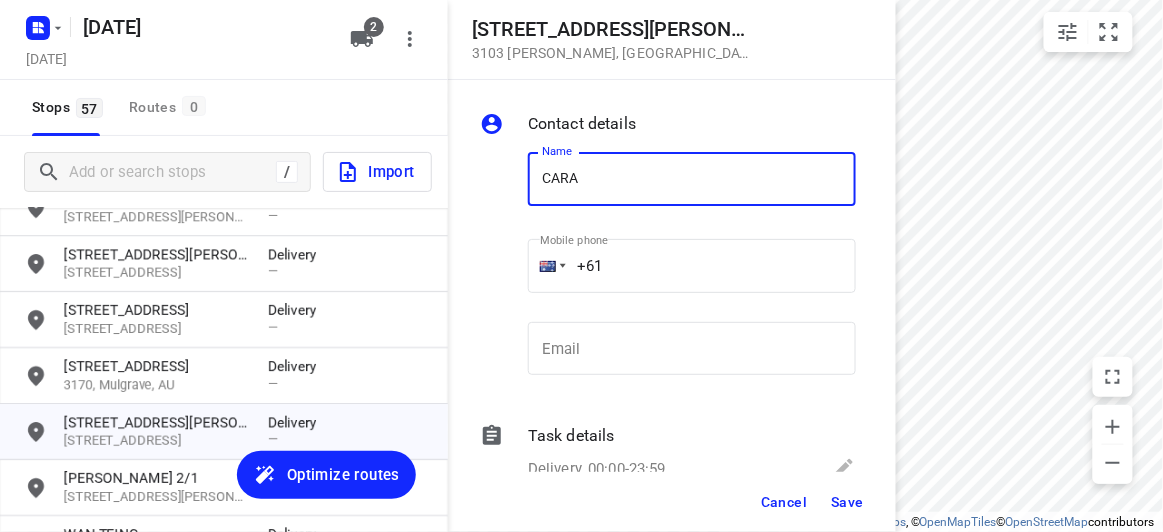 type on "[PERSON_NAME]" 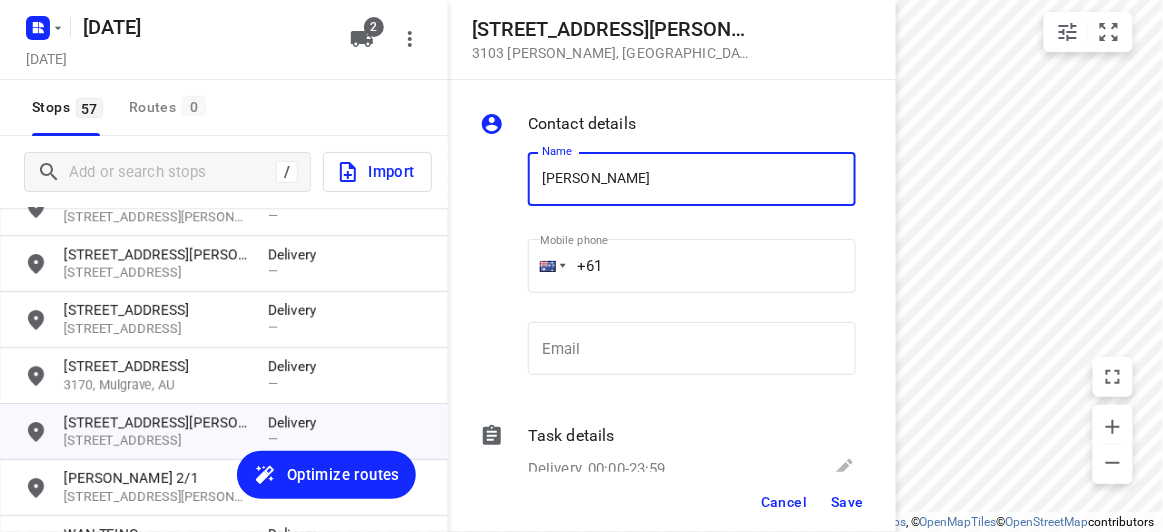 drag, startPoint x: 633, startPoint y: 272, endPoint x: 489, endPoint y: 273, distance: 144.00348 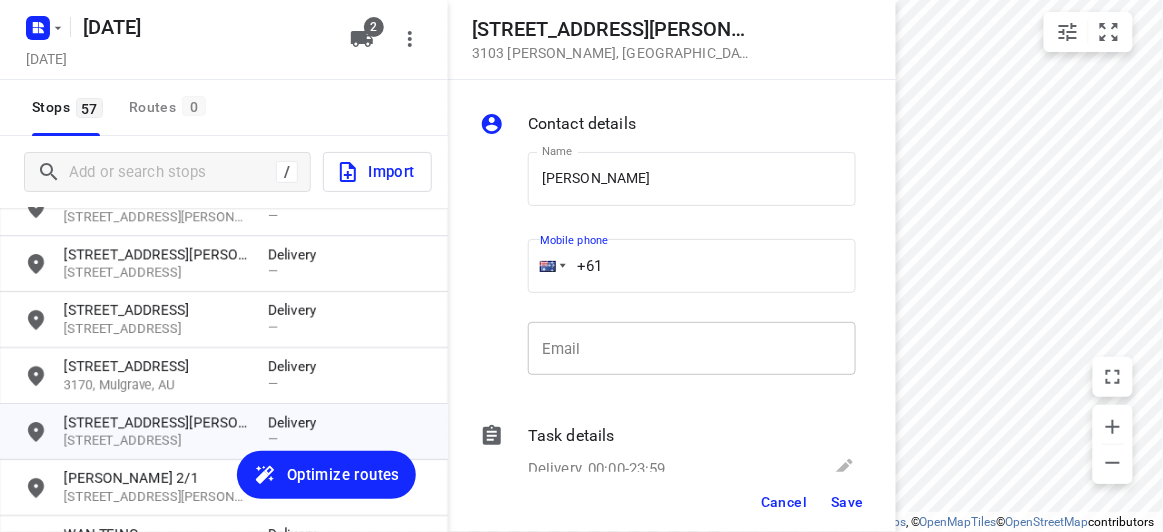 paste on "434189288" 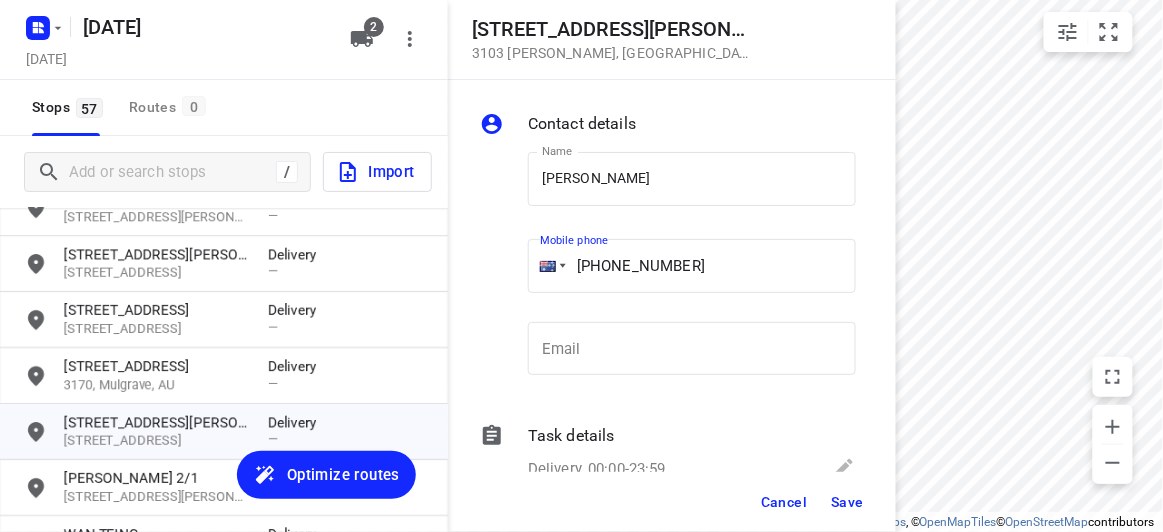 type on "+61 434189288" 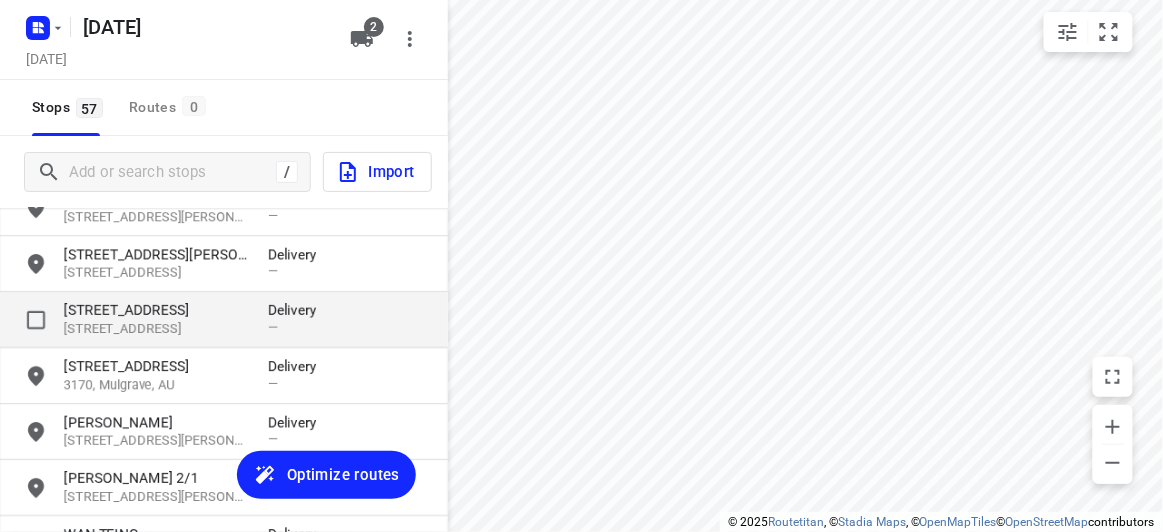 click on "18 Treeby Court" at bounding box center [156, 310] 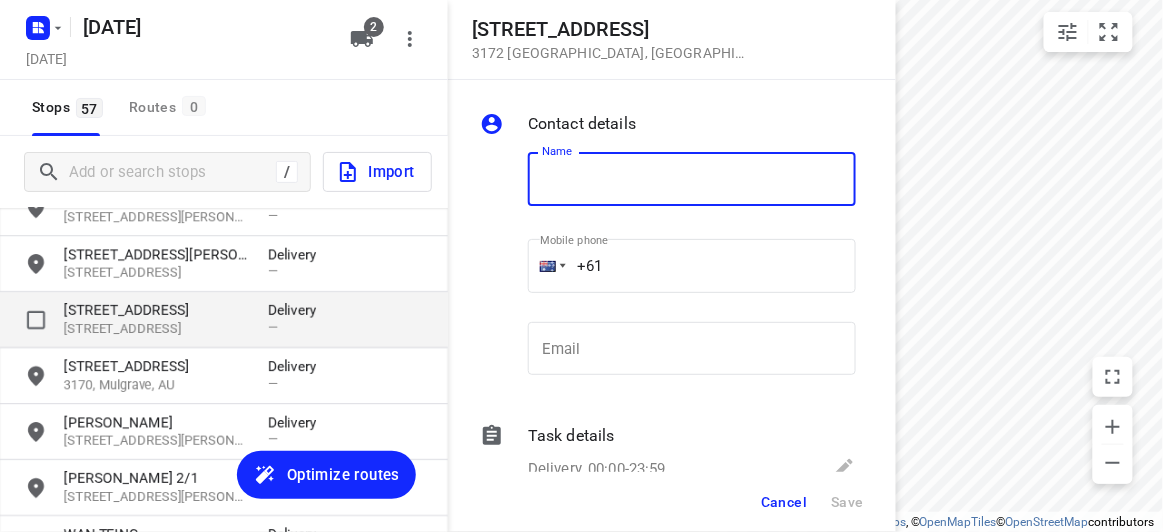 type on "L" 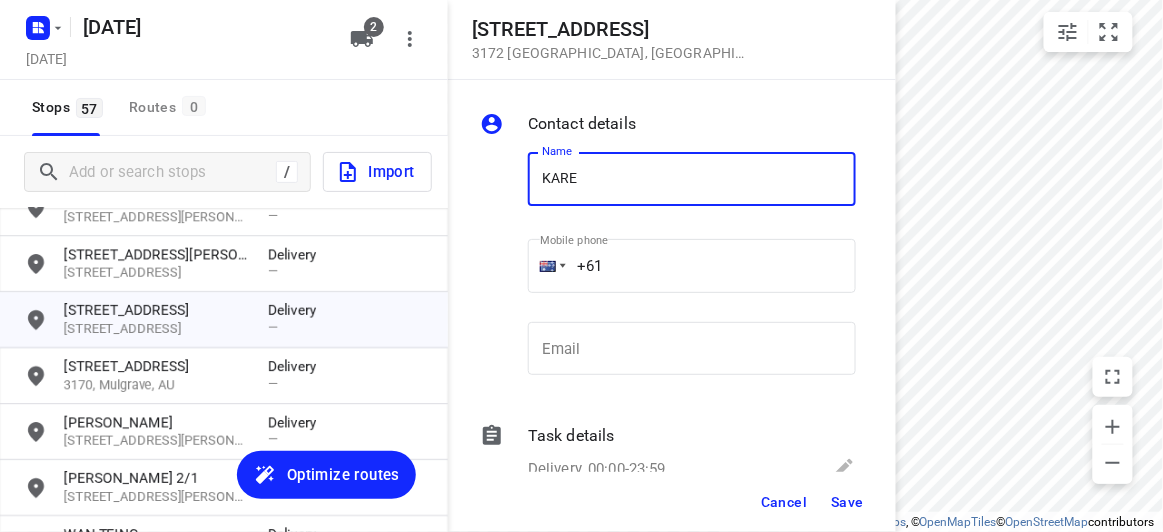 type on "[PERSON_NAME]" 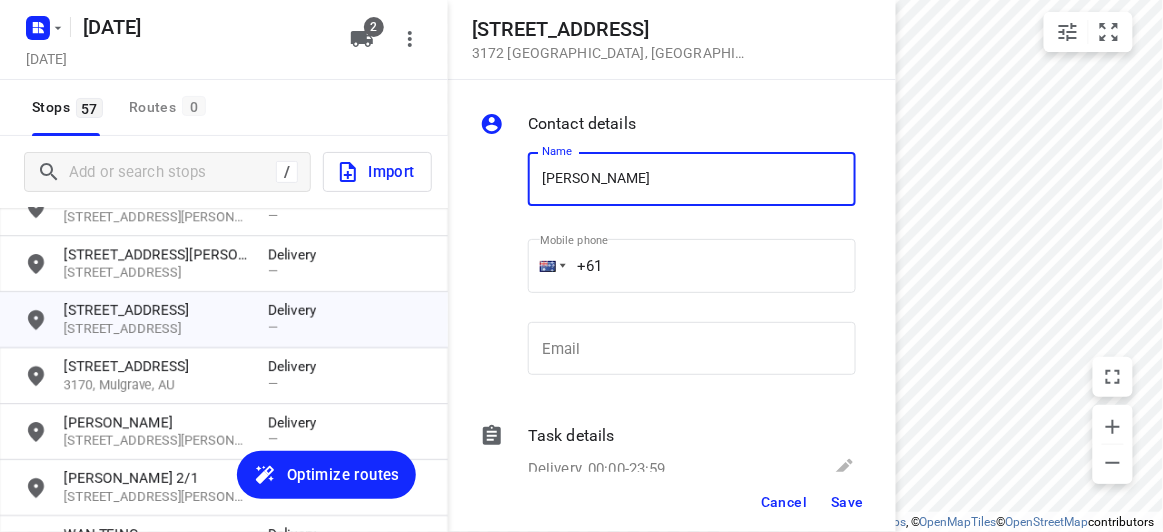 click on "Contact details Name KAREN LUONG Name Mobile phone +61 ​ Email Email Task details Delivery, 00:00-23:59 Type Delivery delivery Type Deliver between 00:00 Deliver between — And 23:59 And Duration Min. Duration Load Units Load More details Delivery note x Delivery note 0/2500 Tags ​ ​ Requirements If nothing is ticked, the driver will not be obligated collect any proof of delivery Signature Age verification Photo Priority" at bounding box center [672, 276] 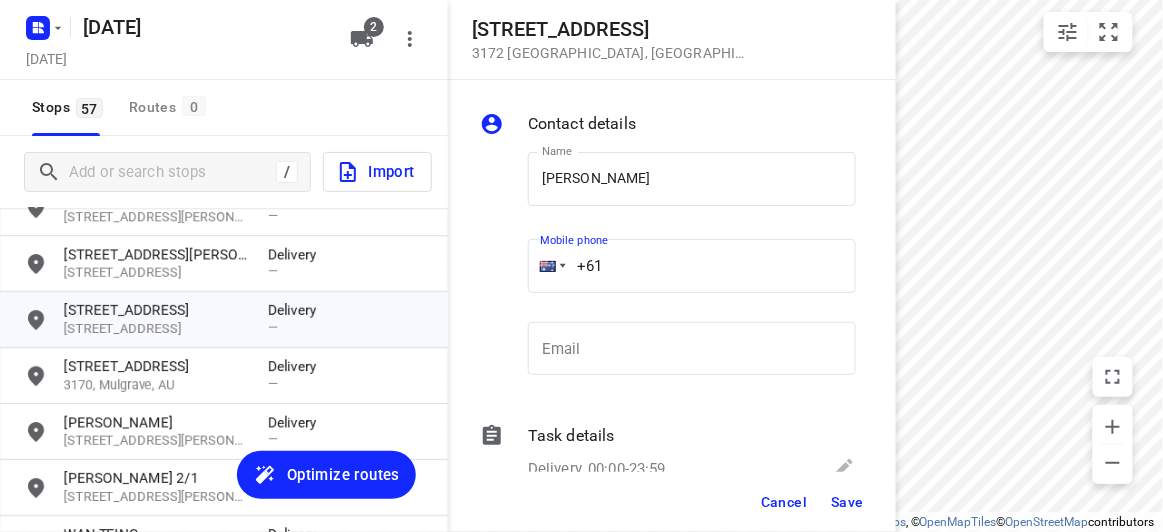 paste 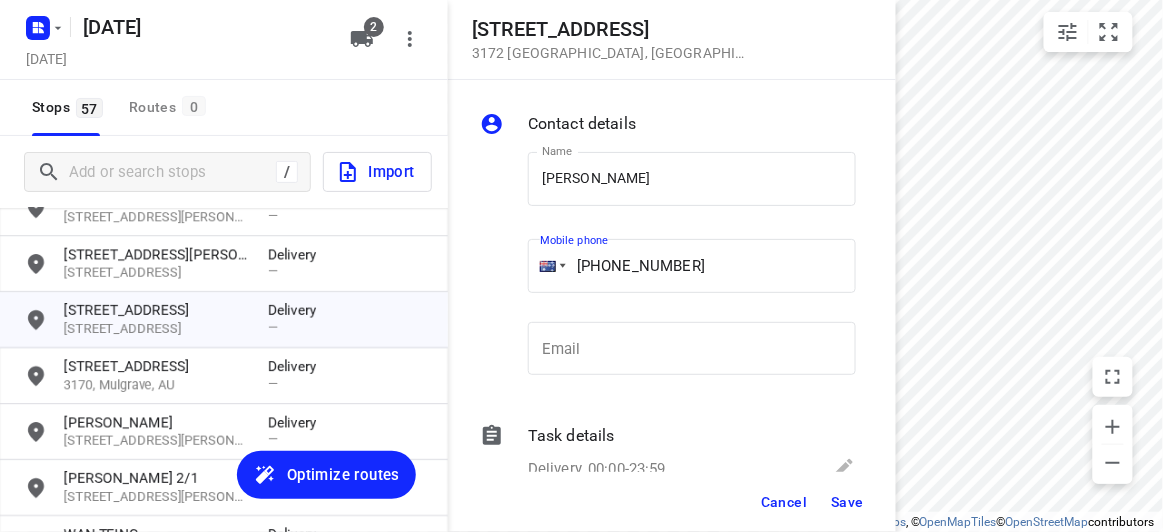 type on "+61 421531028" 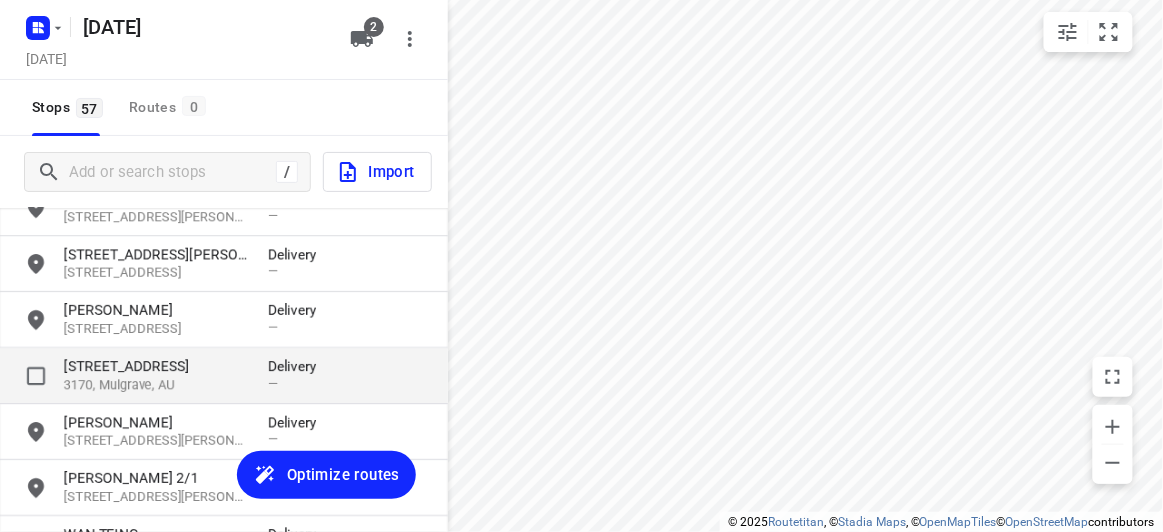 click on "13 Emden Crescent" at bounding box center (156, 366) 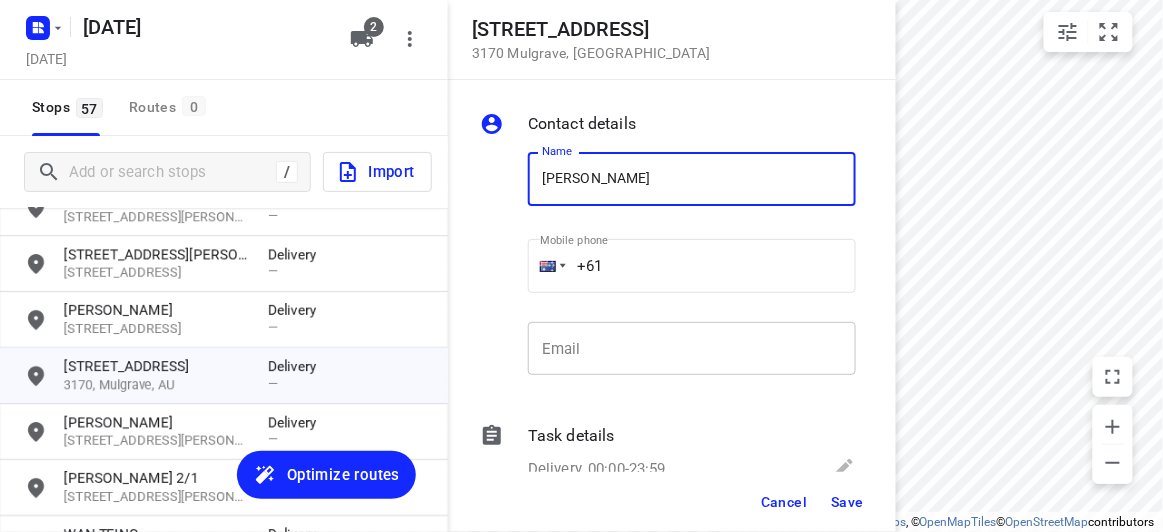 type on "[PERSON_NAME]" 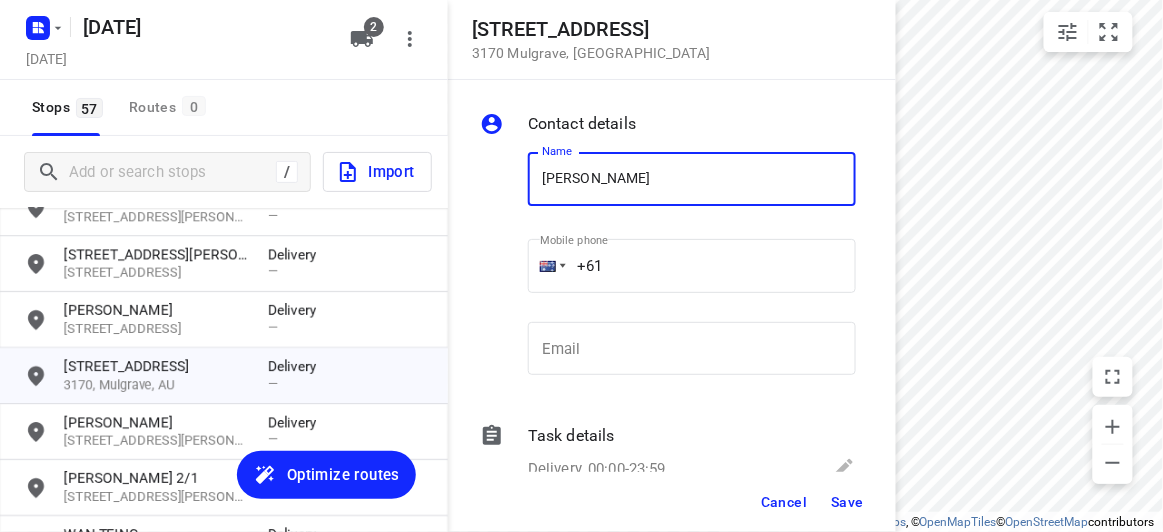 click on "+61" at bounding box center [692, 266] 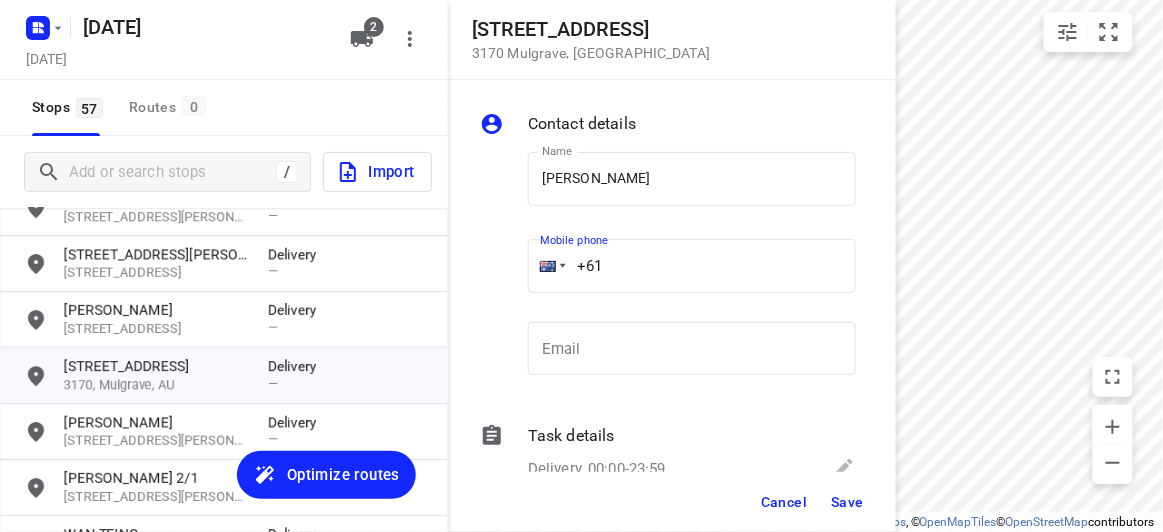 paste on "434851126" 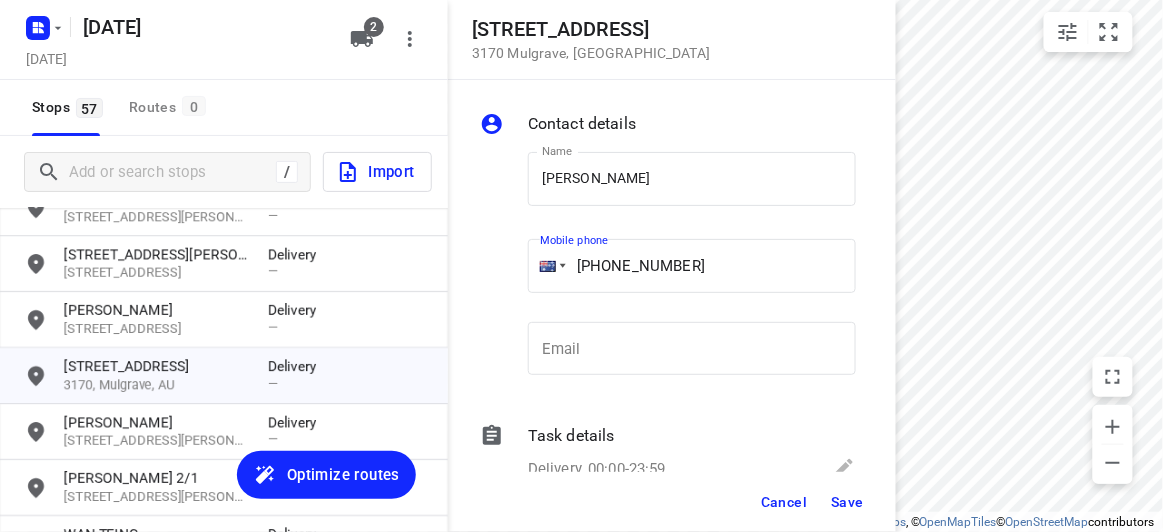 type on "+61 434851126" 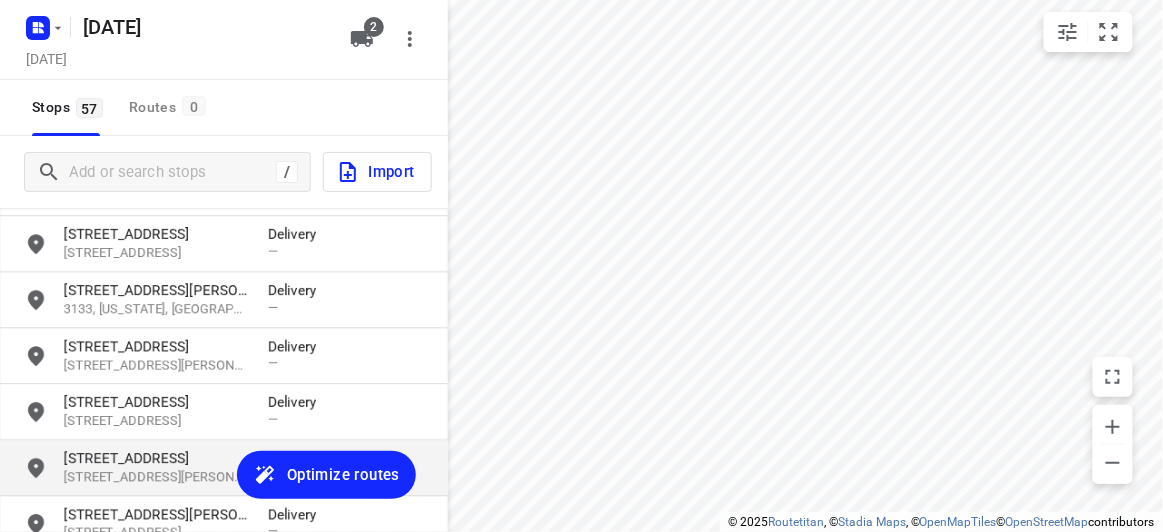 scroll, scrollTop: 1363, scrollLeft: 0, axis: vertical 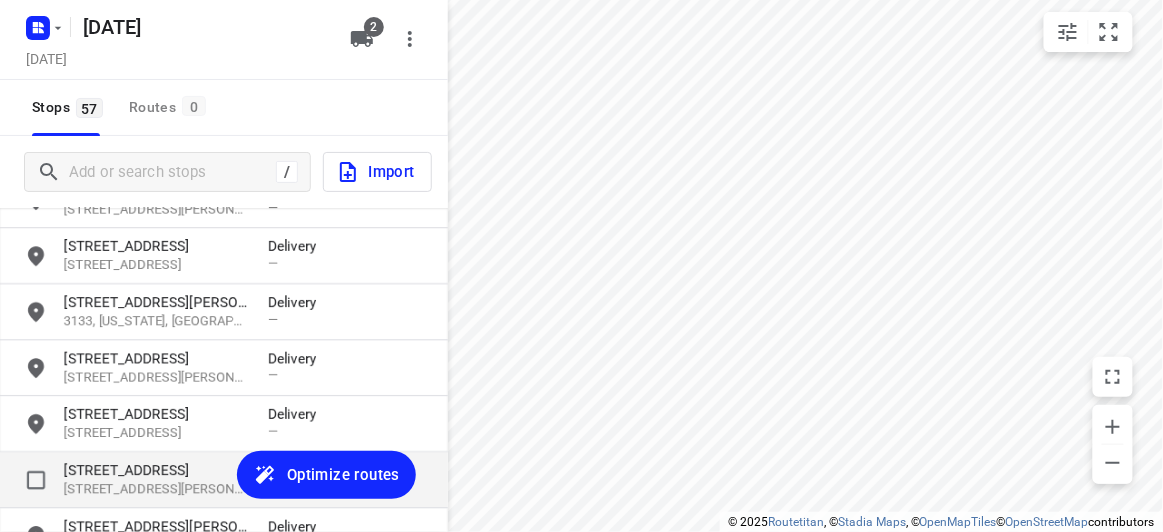 click on "9 Lichfield Grove" at bounding box center [156, 470] 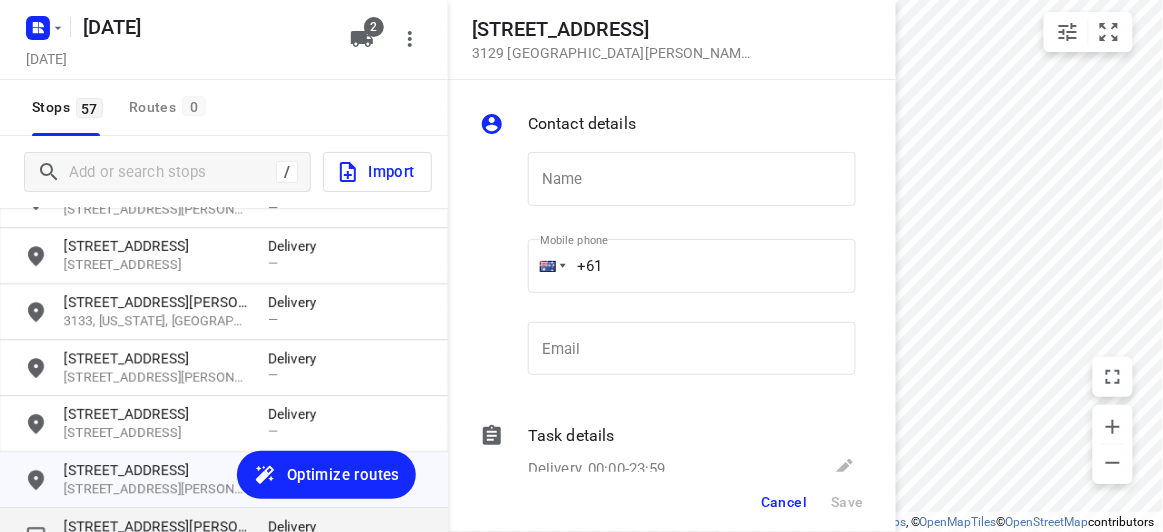 click on "65 Patterson Street" at bounding box center (156, 526) 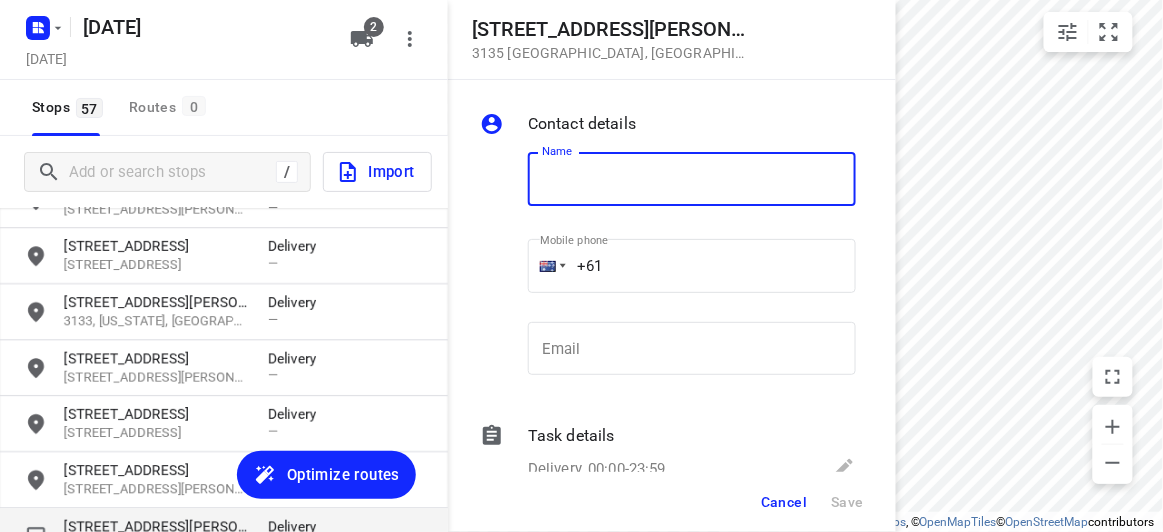 type on "S" 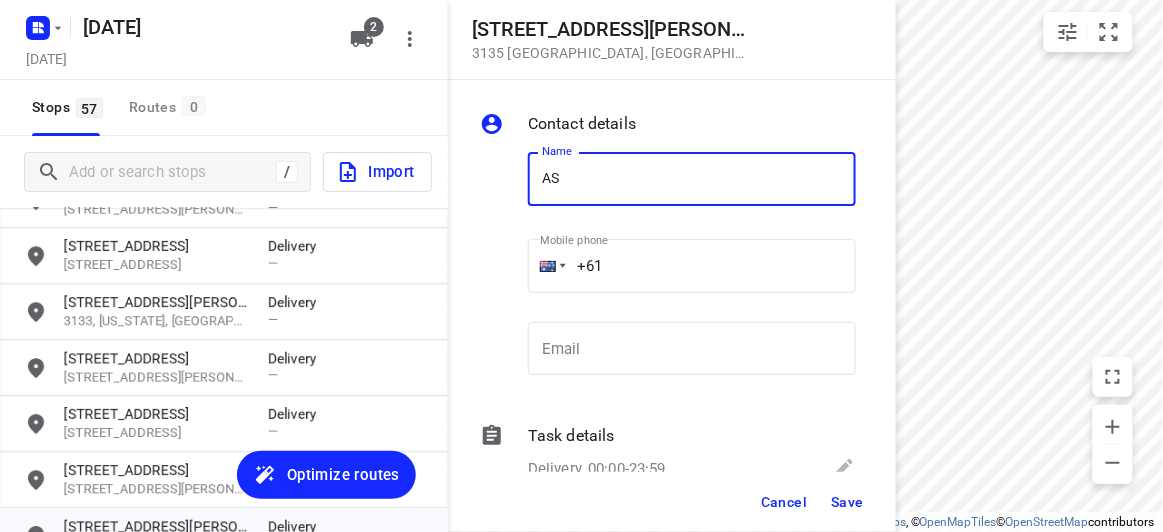 type on "[PERSON_NAME]" 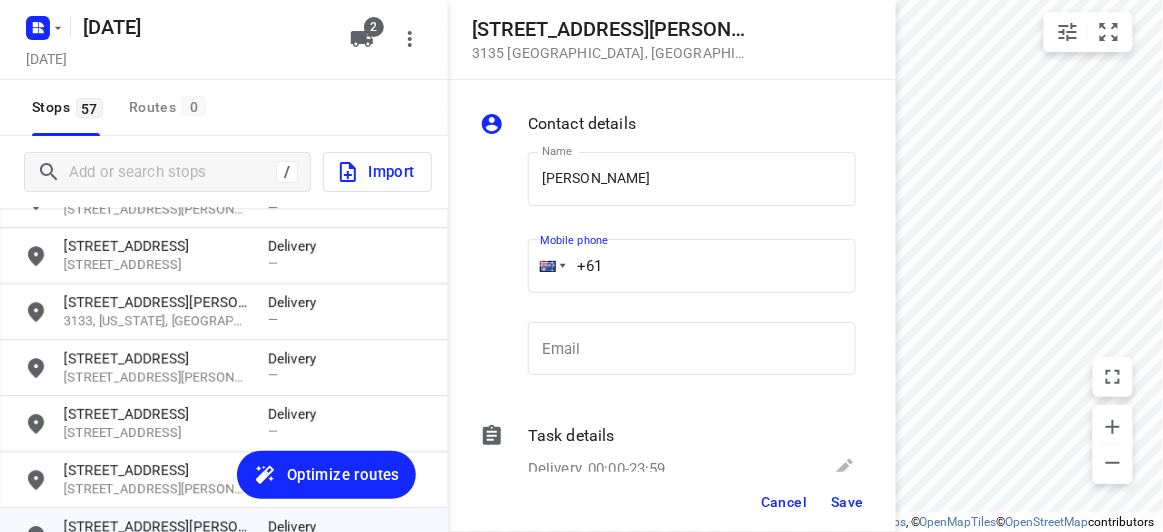 drag, startPoint x: 580, startPoint y: 267, endPoint x: 530, endPoint y: 271, distance: 50.159744 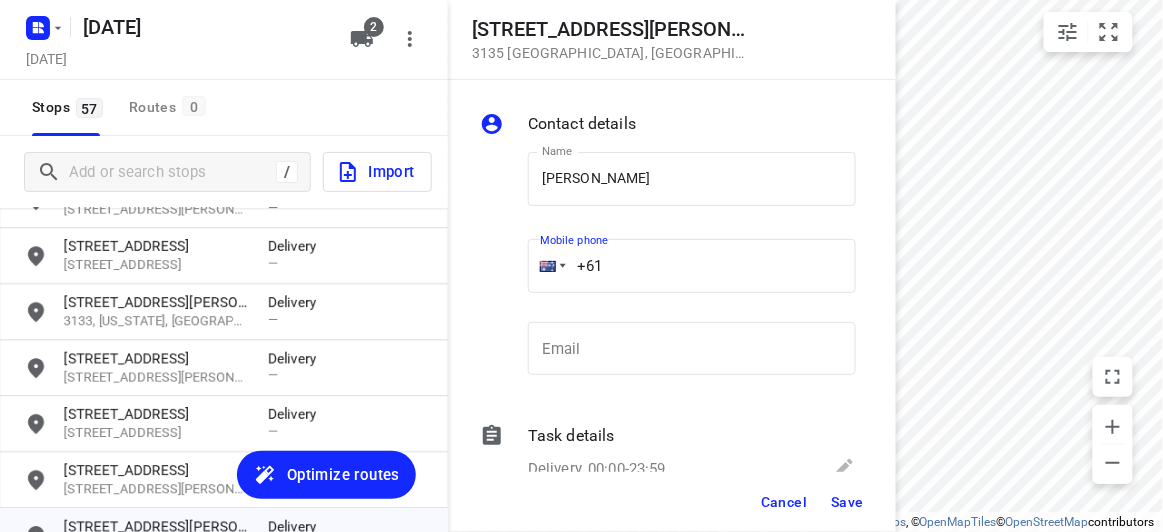 drag, startPoint x: 609, startPoint y: 266, endPoint x: 516, endPoint y: 268, distance: 93.0215 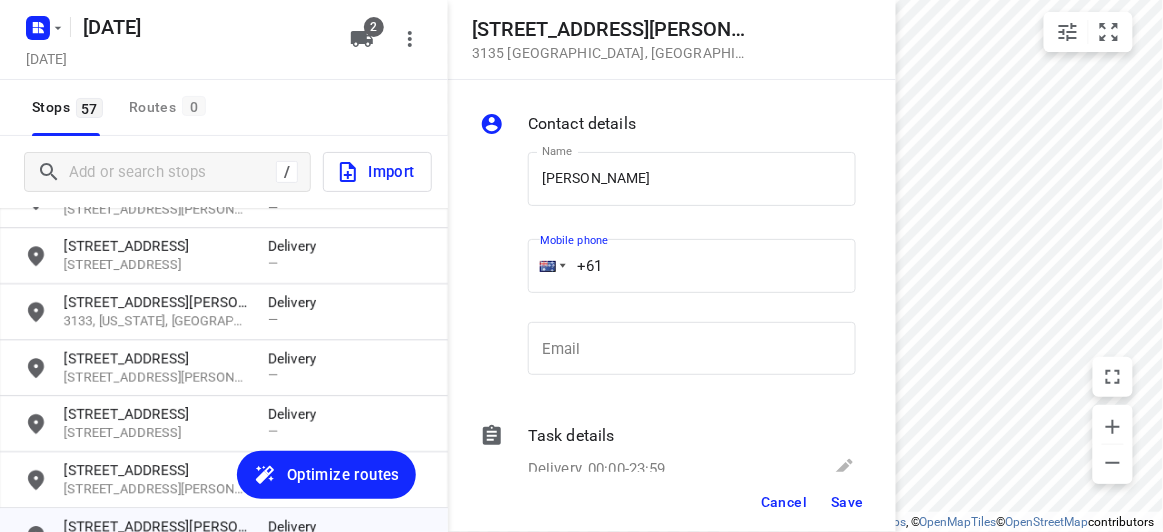 drag, startPoint x: 637, startPoint y: 281, endPoint x: 436, endPoint y: 269, distance: 201.3579 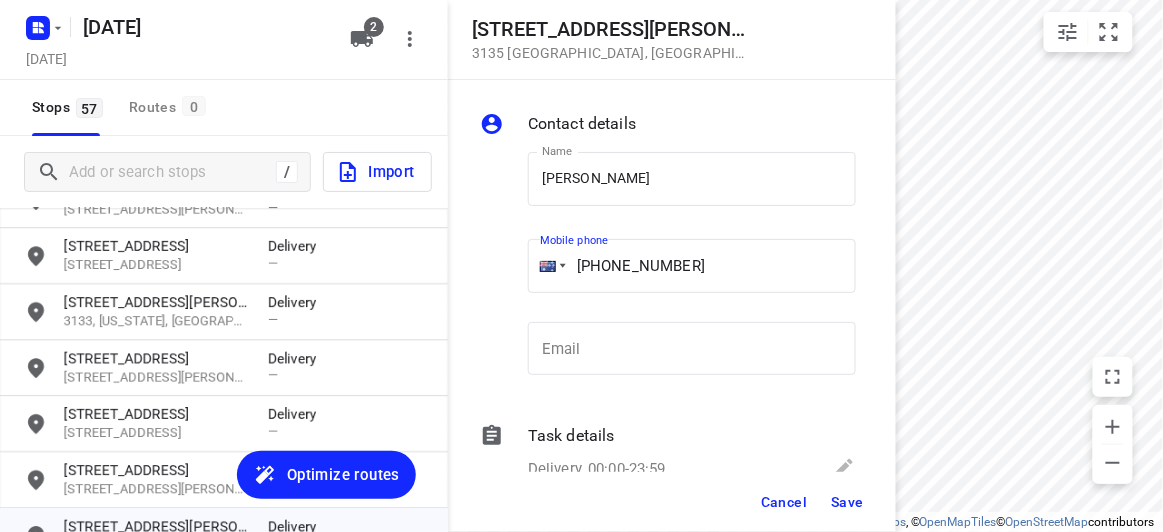 type on "+61 430907399" 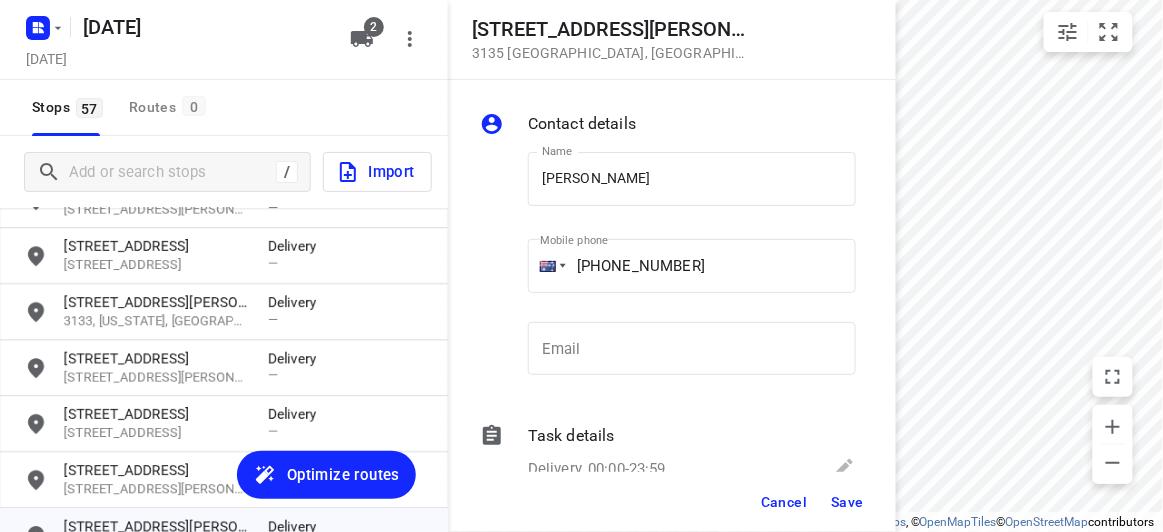 click on "Cancel Save" at bounding box center [672, 502] 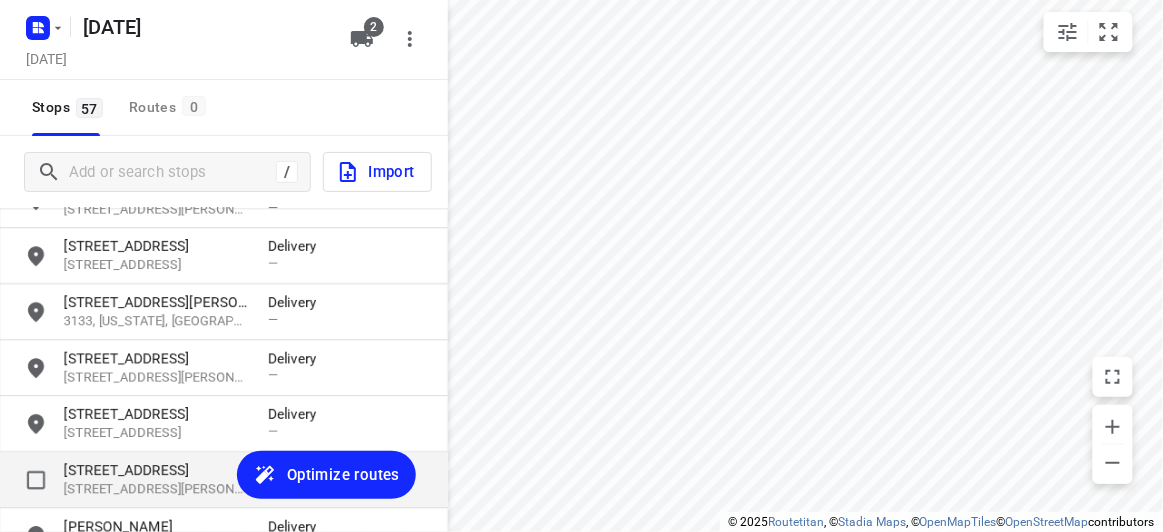 click on "9 Lichfield Grove" at bounding box center (156, 470) 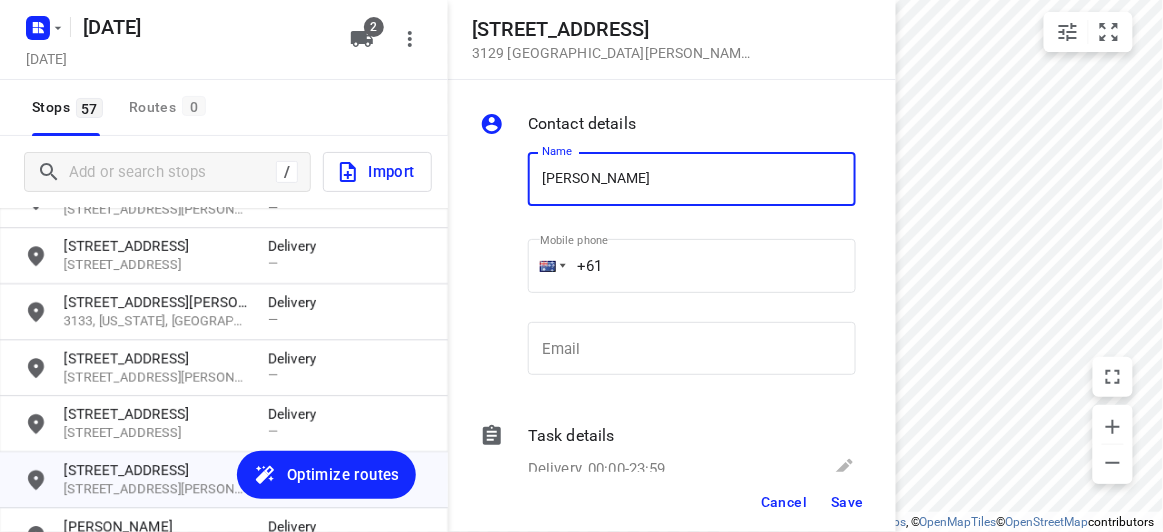 type on "[PERSON_NAME]" 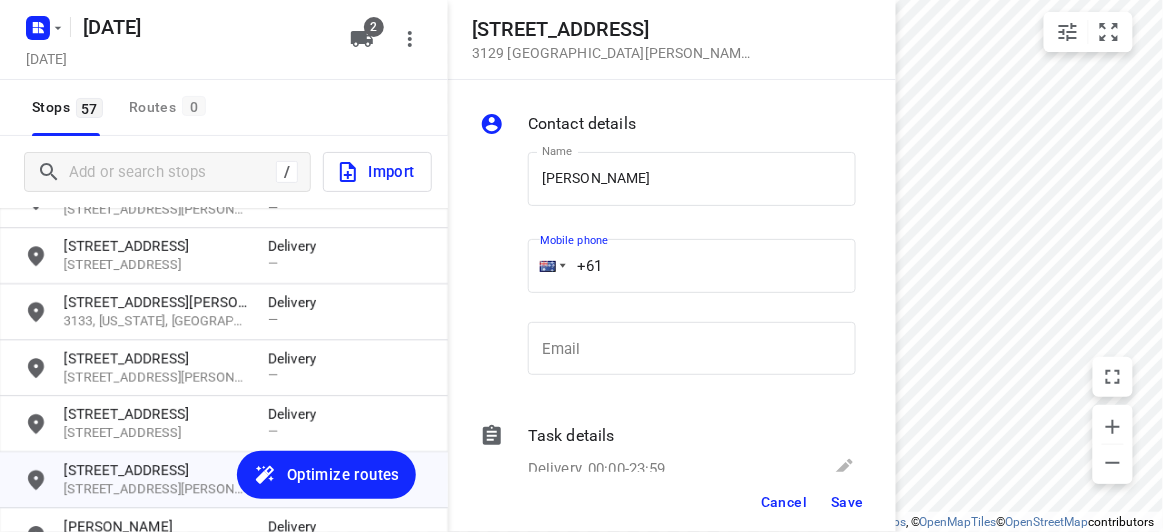 drag, startPoint x: 729, startPoint y: 276, endPoint x: 545, endPoint y: 268, distance: 184.17383 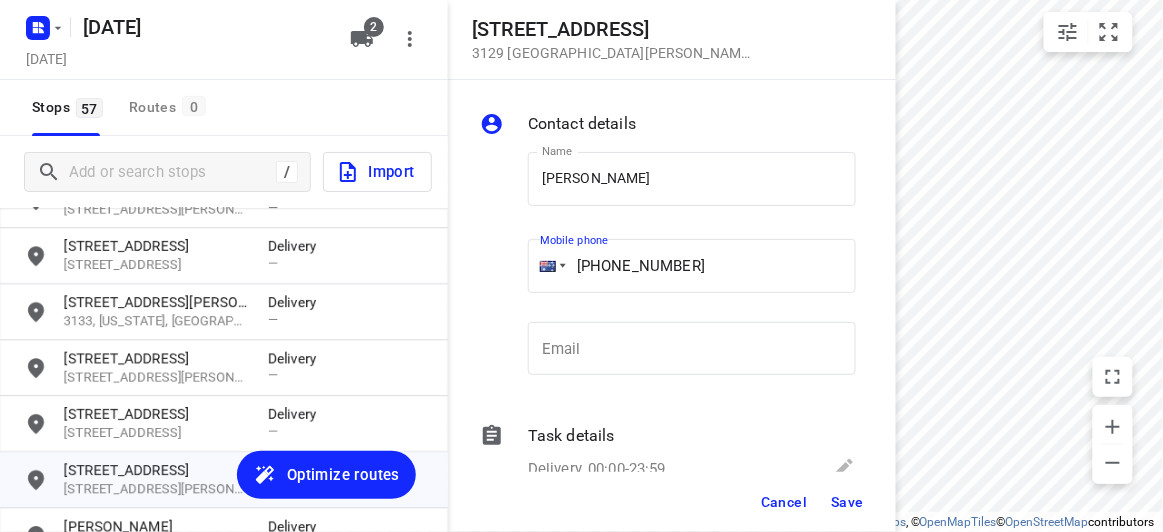 type on "+61 423962501" 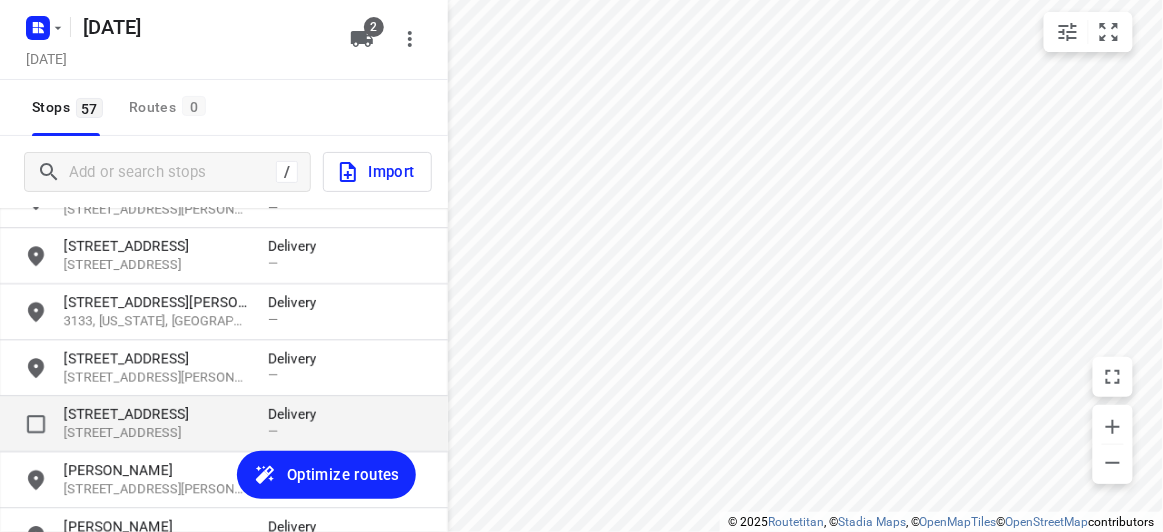 click on "3104, Balwyn North, AU" at bounding box center [156, 433] 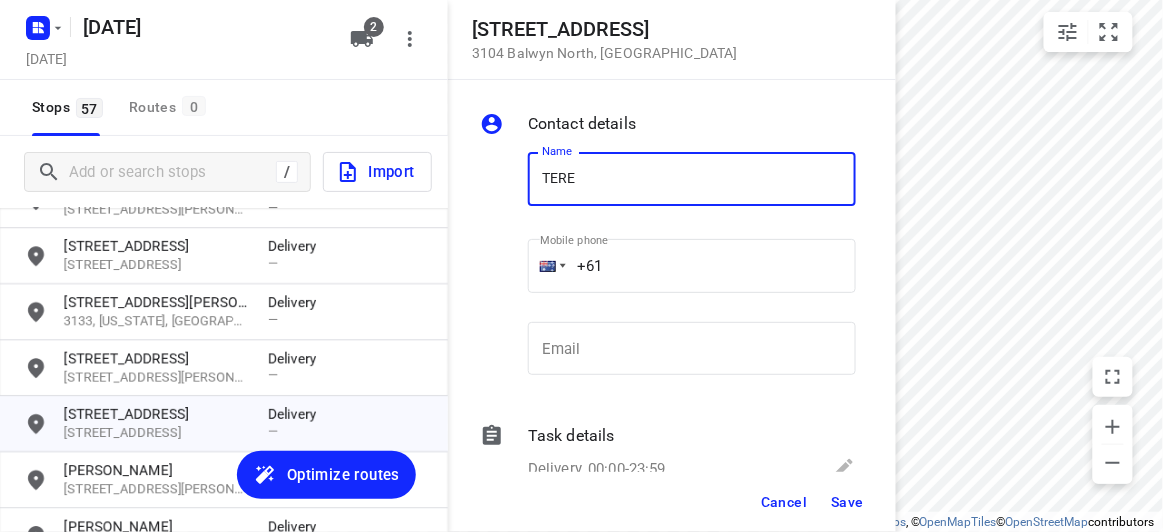 type on "[PERSON_NAME] 1/65" 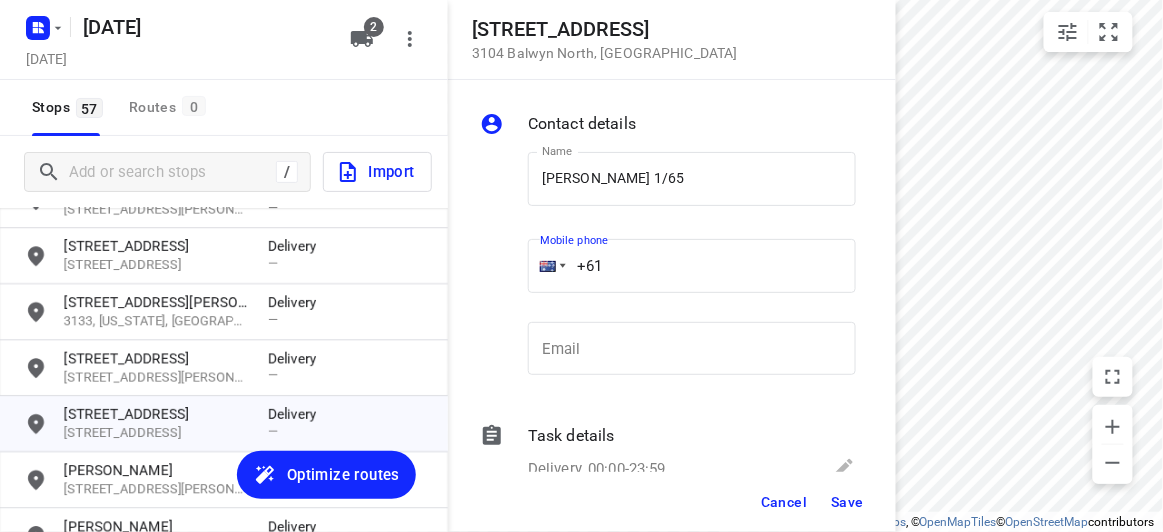 drag, startPoint x: 606, startPoint y: 271, endPoint x: 536, endPoint y: 269, distance: 70.028564 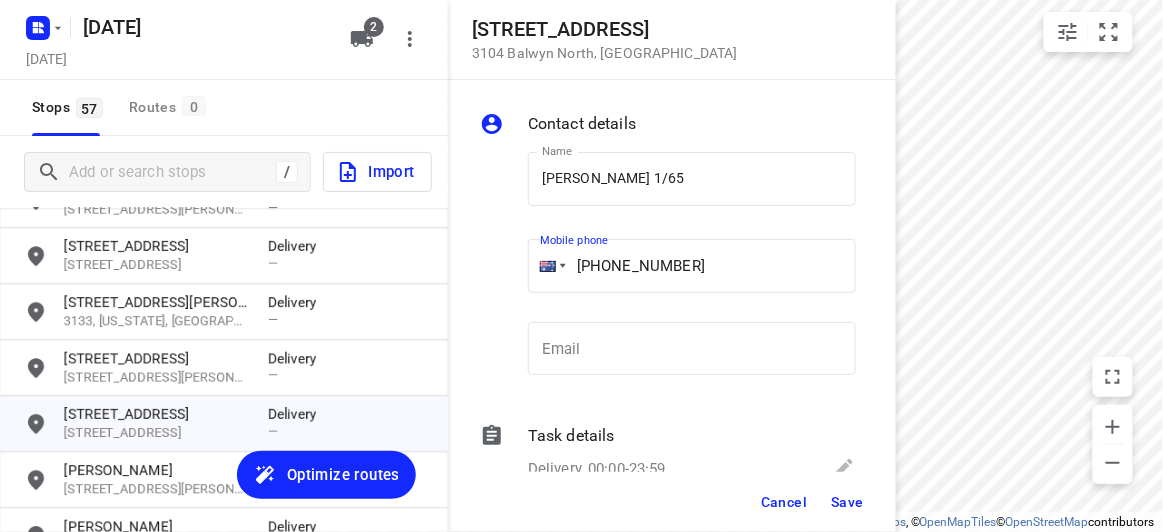 click on "Save" at bounding box center [847, 502] 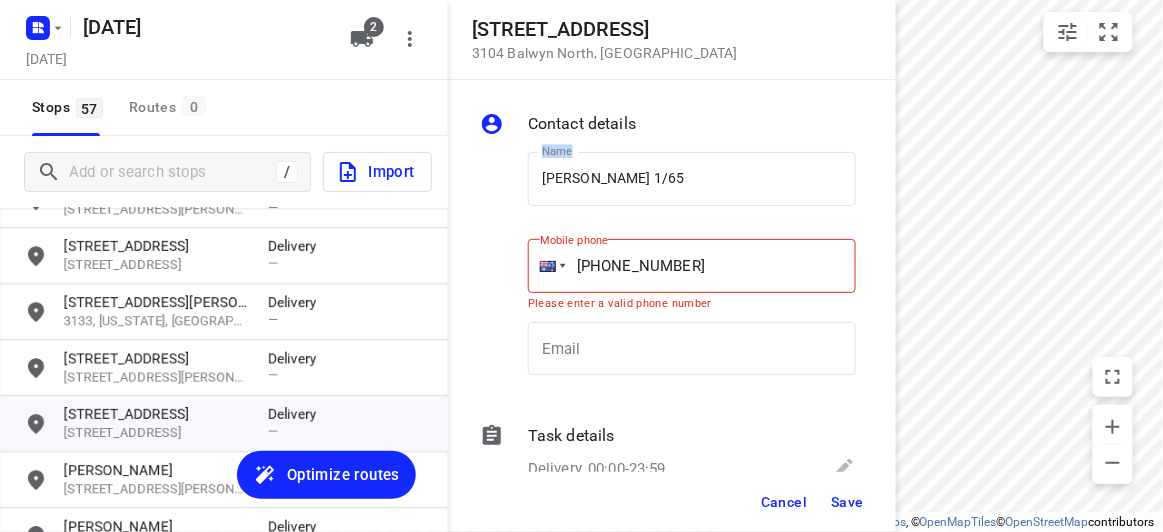 drag, startPoint x: 712, startPoint y: 212, endPoint x: 769, endPoint y: 296, distance: 101.51354 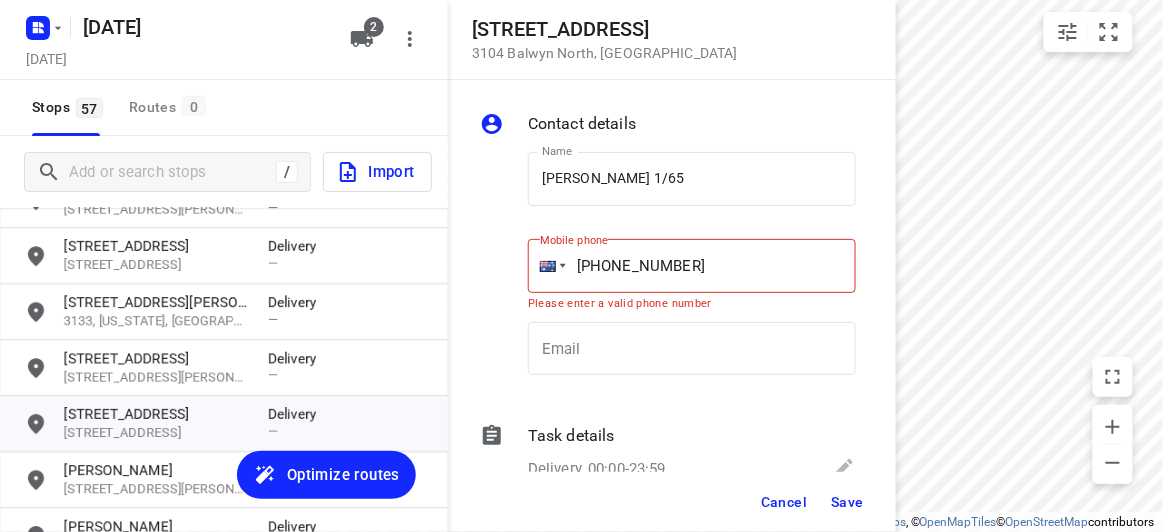 drag, startPoint x: 759, startPoint y: 291, endPoint x: 513, endPoint y: 289, distance: 246.00813 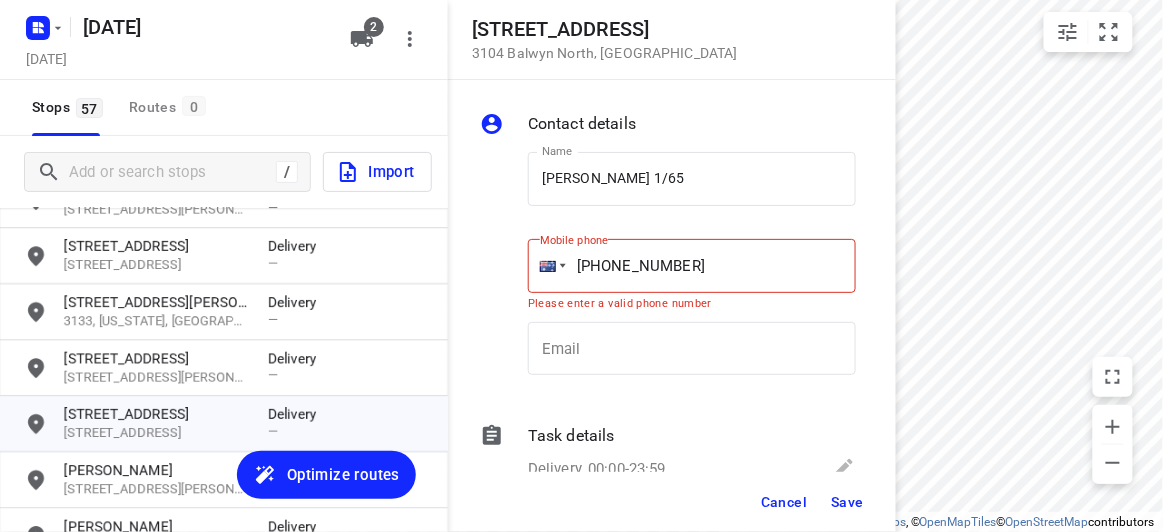 click on "Mobile phone +61 61423962501 Please enter a valid phone number" at bounding box center (692, 270) 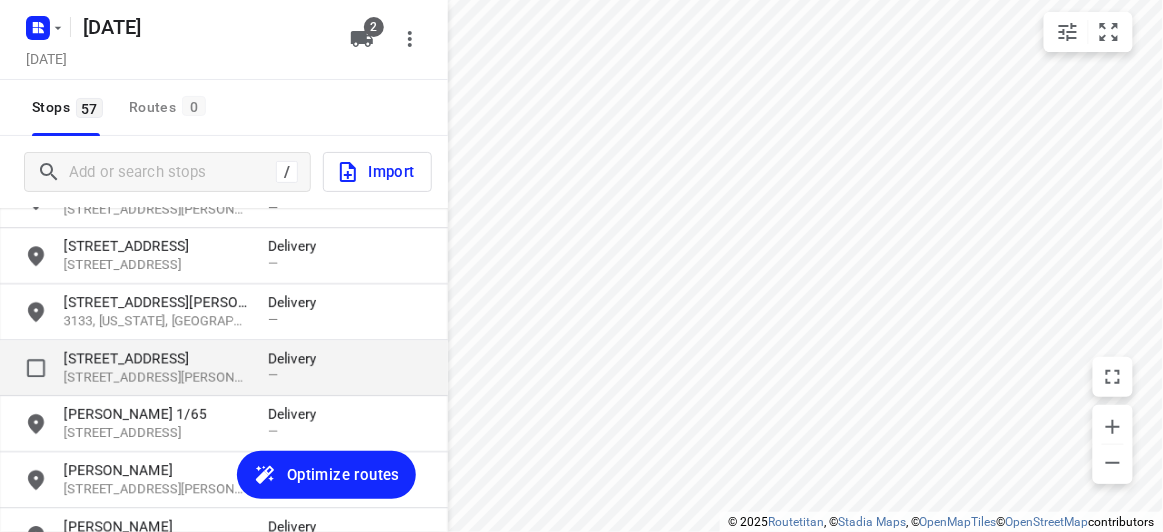 click on "12 Oxley Close" at bounding box center [156, 358] 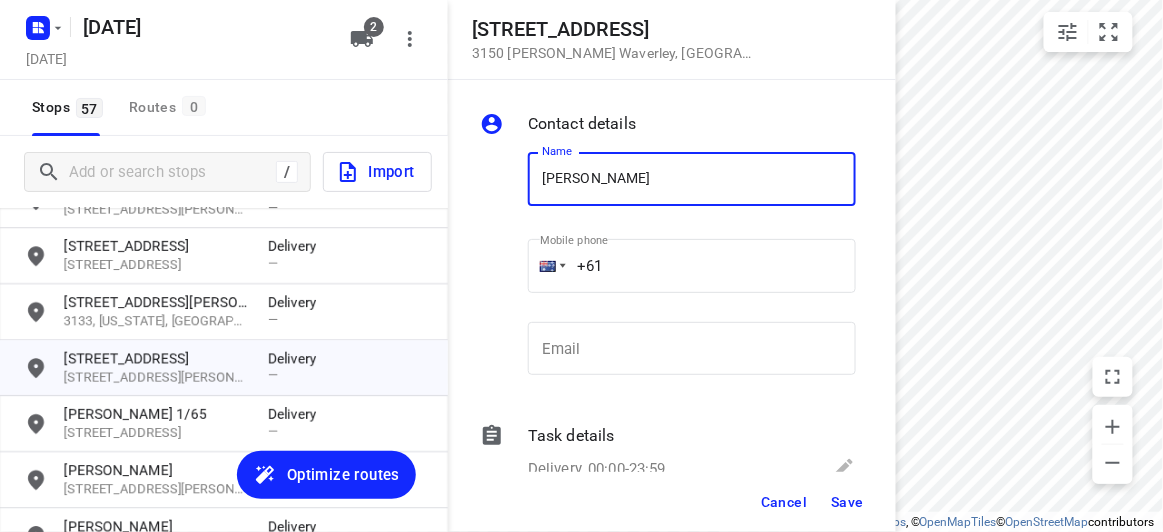 paste on "431794720" 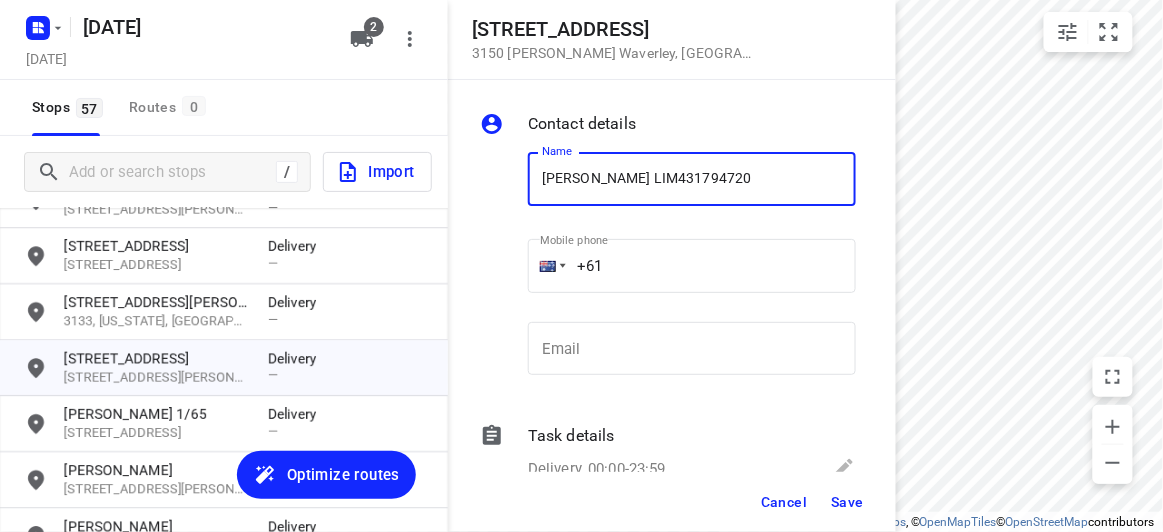 type on "JULIA LIM431794720" 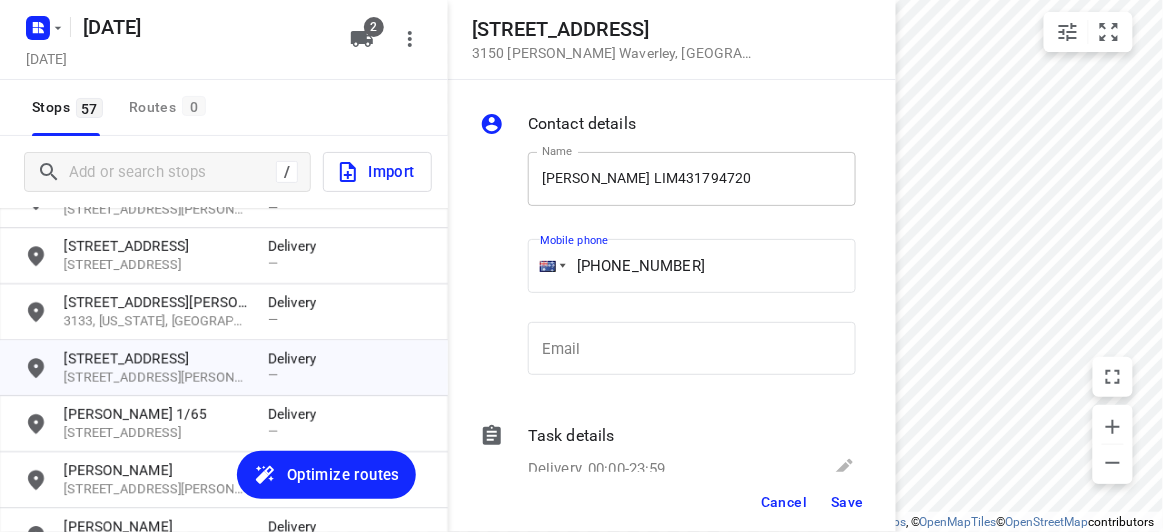 type on "+61 431794720" 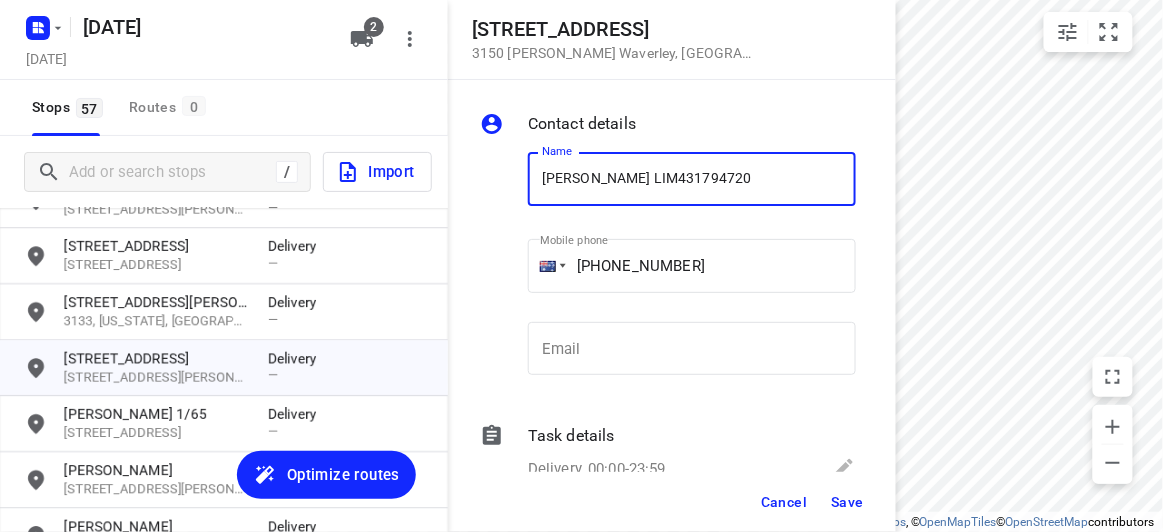 drag, startPoint x: 687, startPoint y: 157, endPoint x: 599, endPoint y: 160, distance: 88.051125 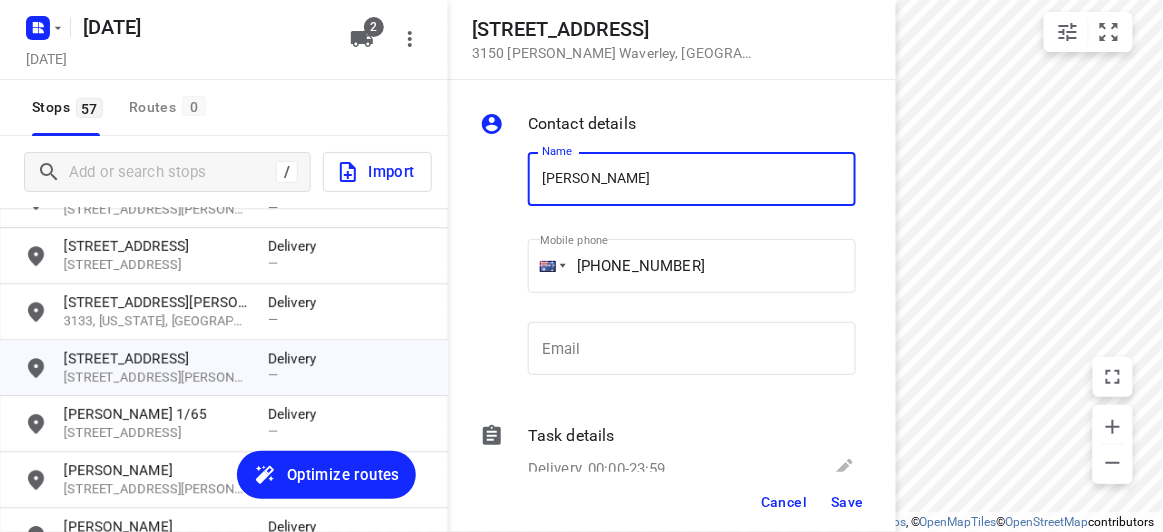 type on "[PERSON_NAME]" 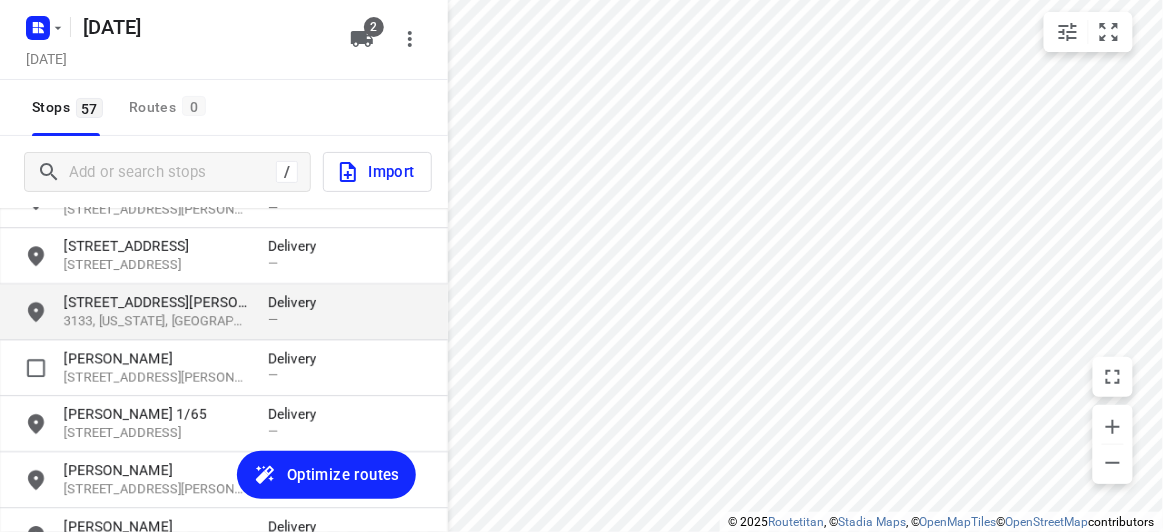 click on "29 Barbara Street" at bounding box center [156, 302] 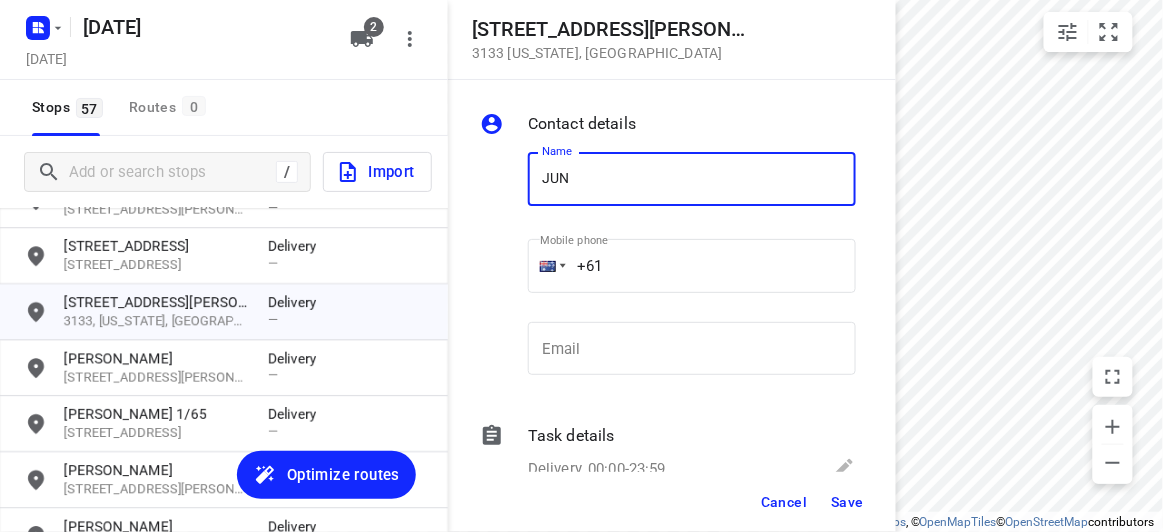 type on "[PERSON_NAME]" 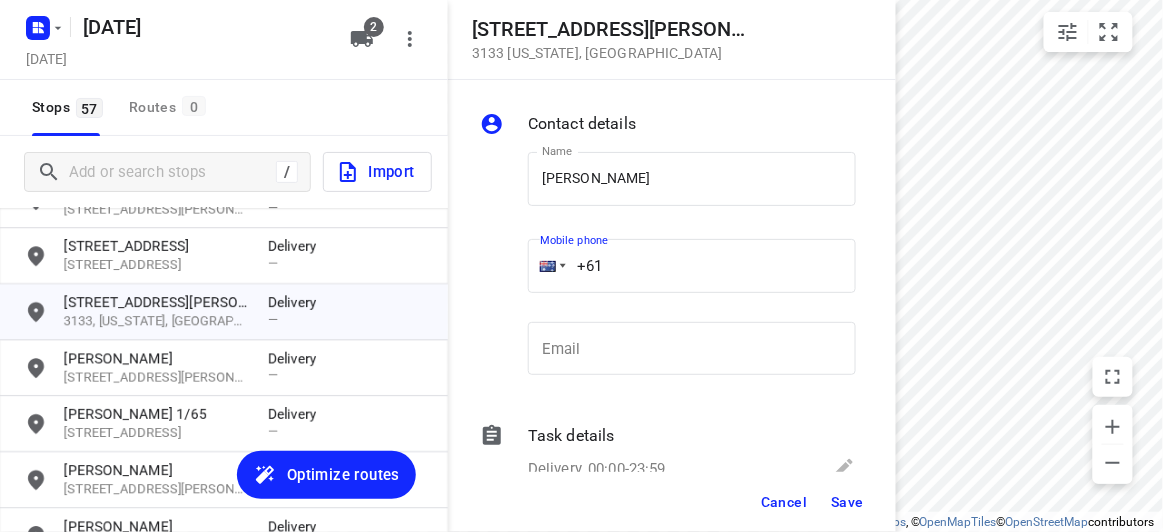 click on "Name JUN JET WONG Name Mobile phone +61 ​ Email Email" at bounding box center (668, 268) 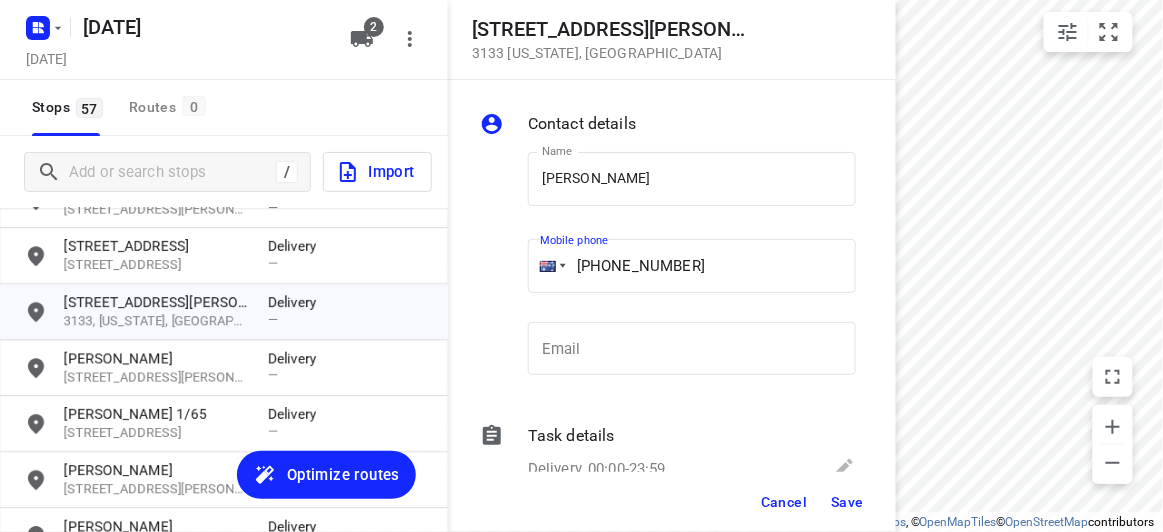 type on "+61 423869839" 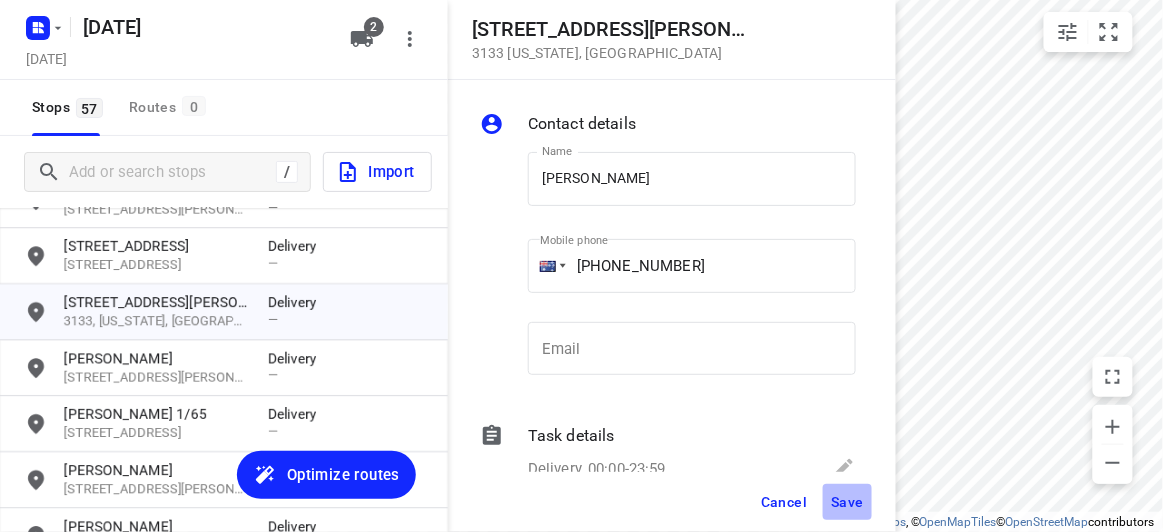 click on "Save" at bounding box center (847, 502) 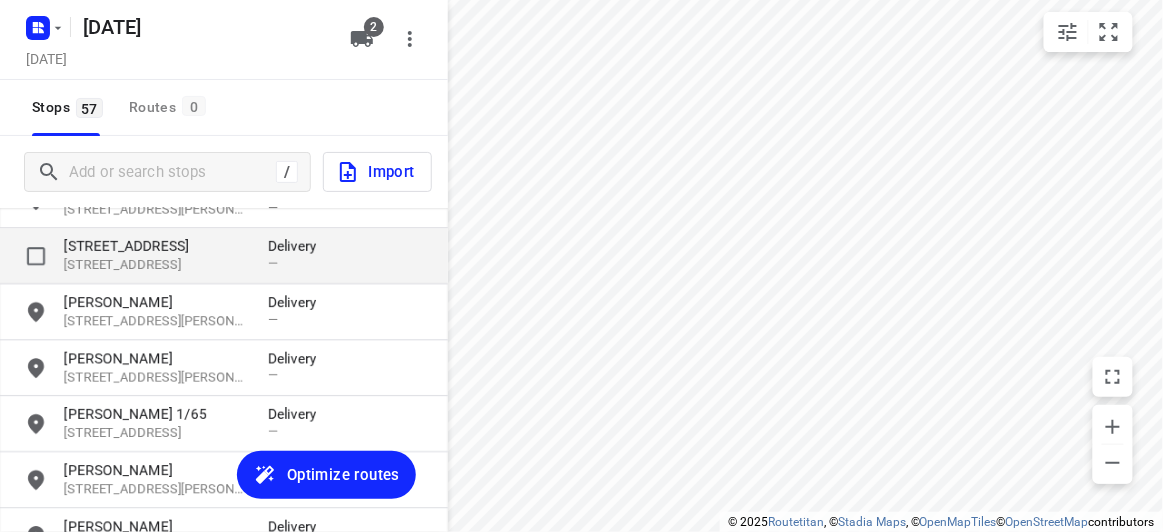 click on "9A Waiora Road" at bounding box center [156, 246] 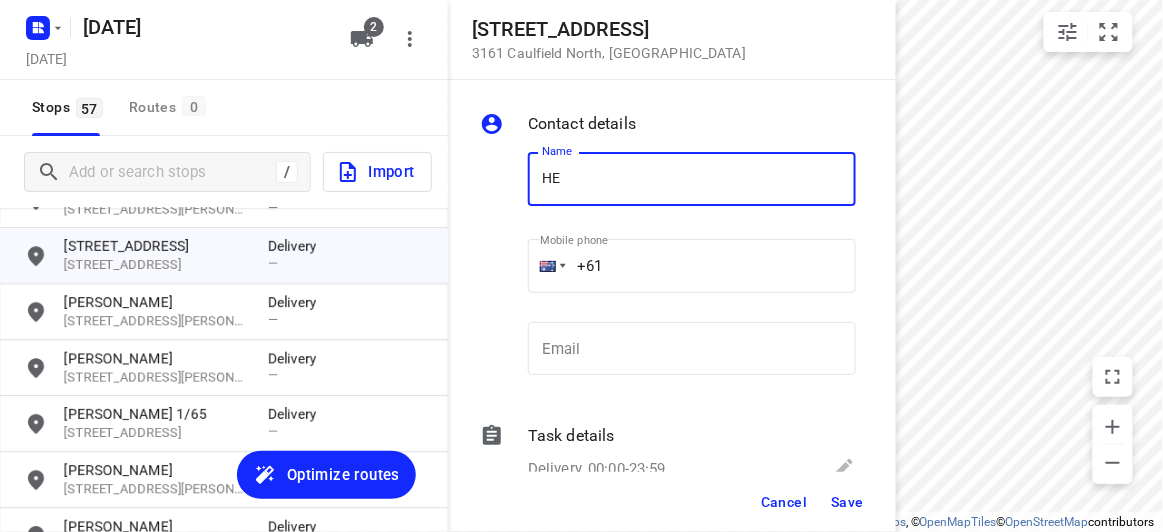 drag, startPoint x: 586, startPoint y: 177, endPoint x: 562, endPoint y: 179, distance: 24.083189 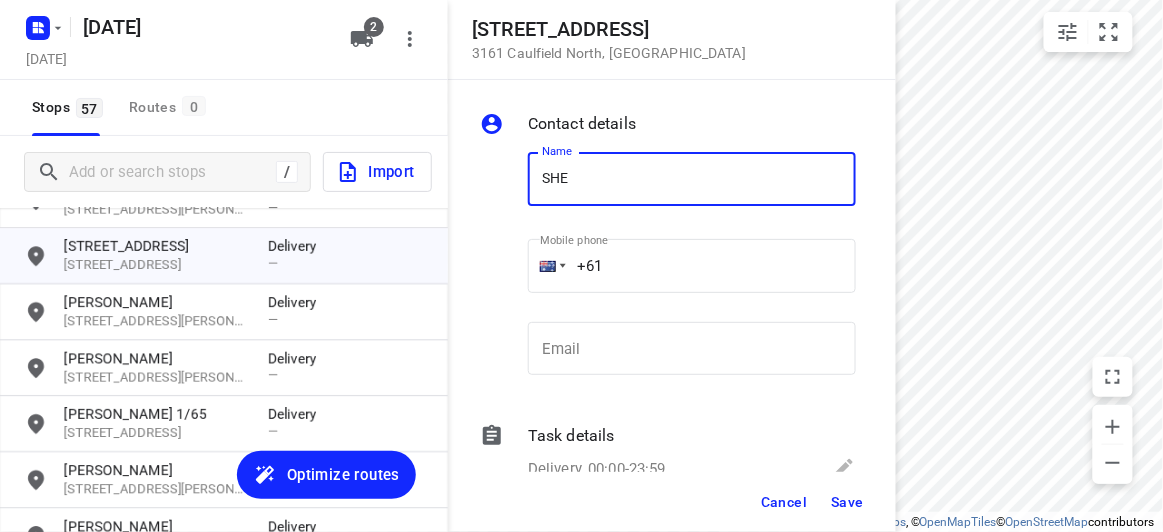 drag, startPoint x: 606, startPoint y: 176, endPoint x: 623, endPoint y: 191, distance: 22.671568 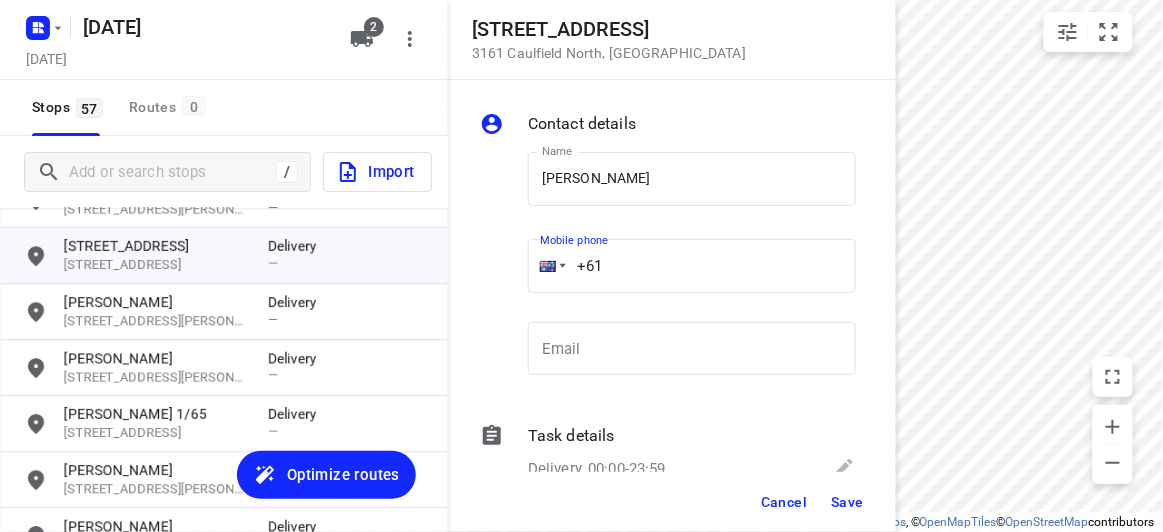 drag, startPoint x: 470, startPoint y: 251, endPoint x: 437, endPoint y: 251, distance: 33 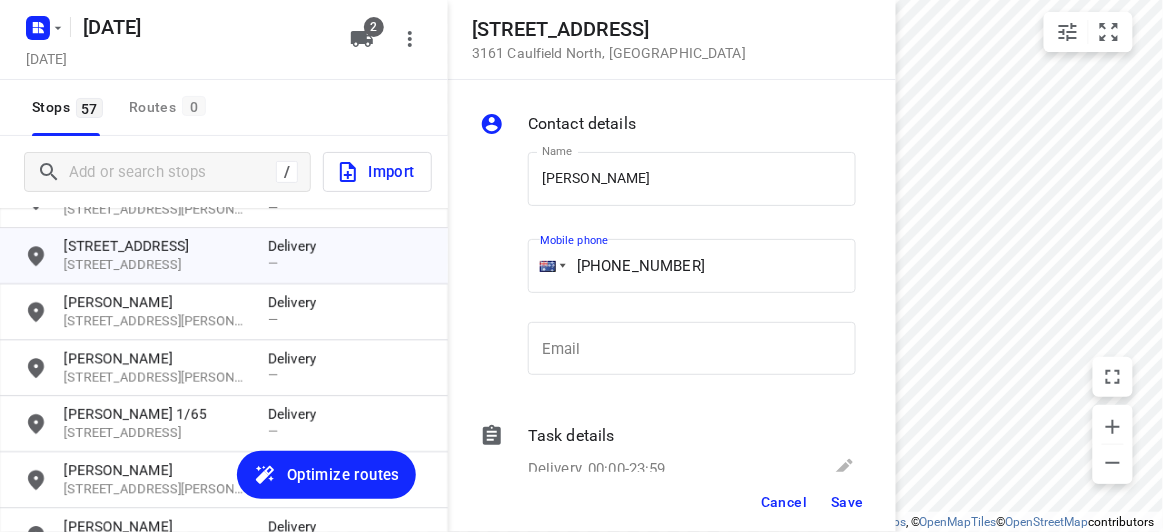 type on "+61 421077923" 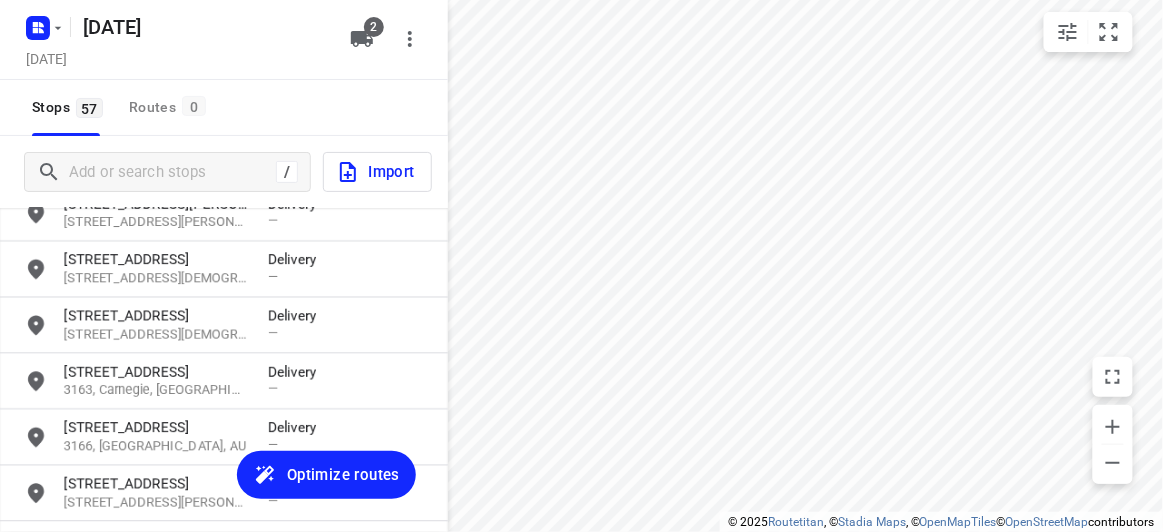 scroll, scrollTop: 1090, scrollLeft: 0, axis: vertical 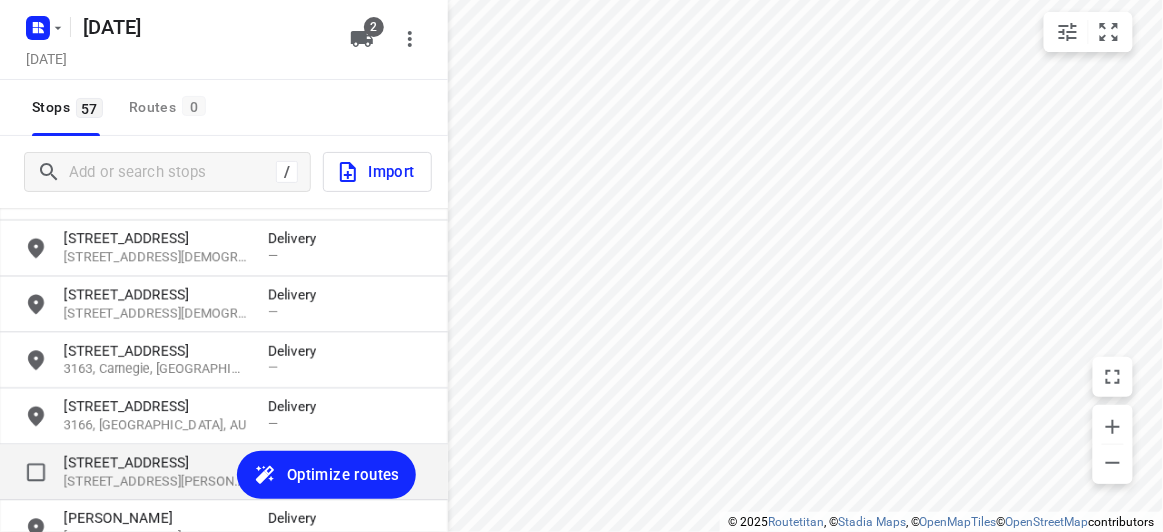 click on "3150, Glen Waverley, AU" at bounding box center (156, 482) 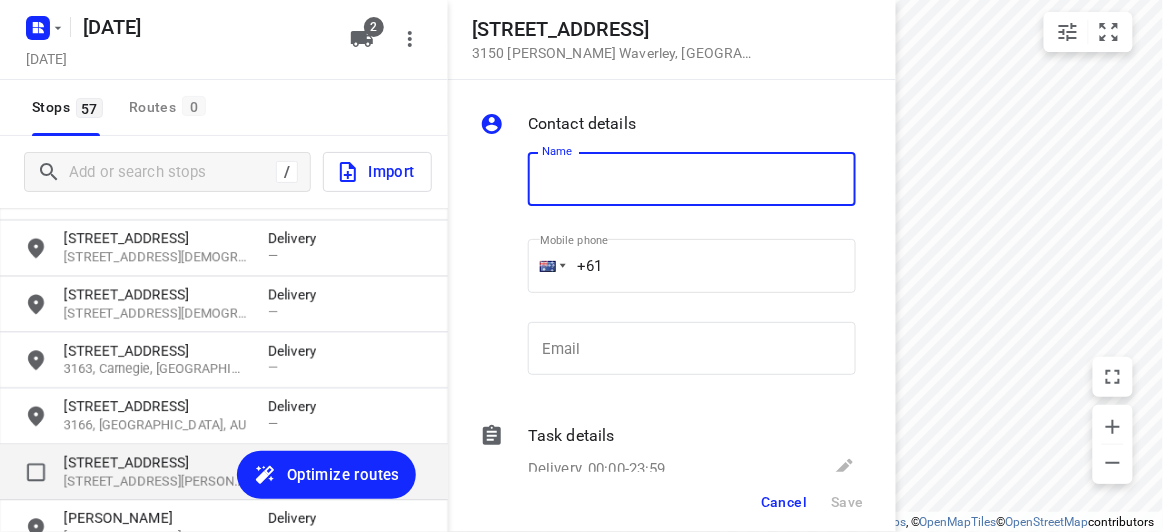 type on "E" 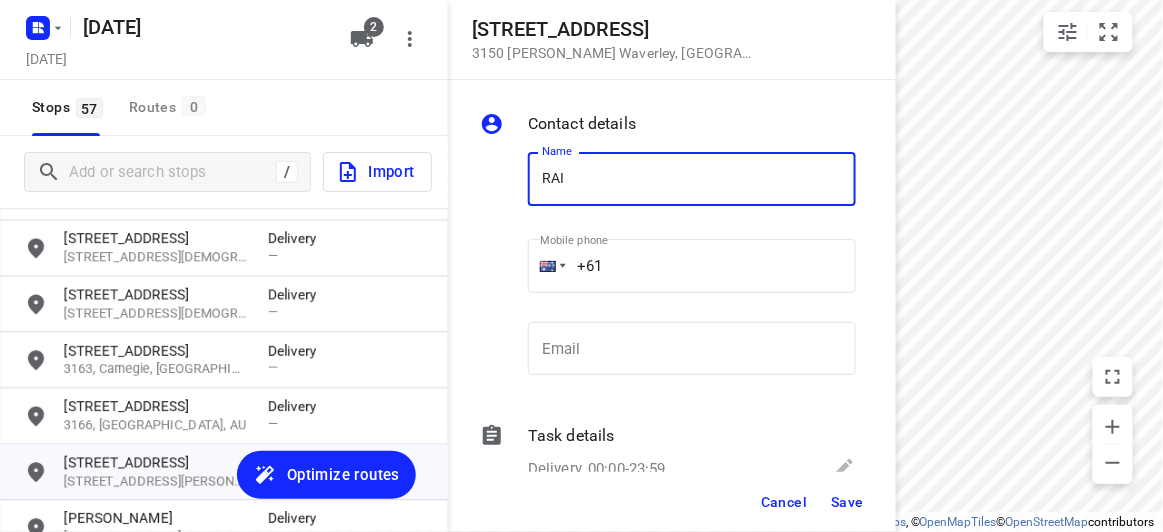 type on "RAIN [PERSON_NAME]" 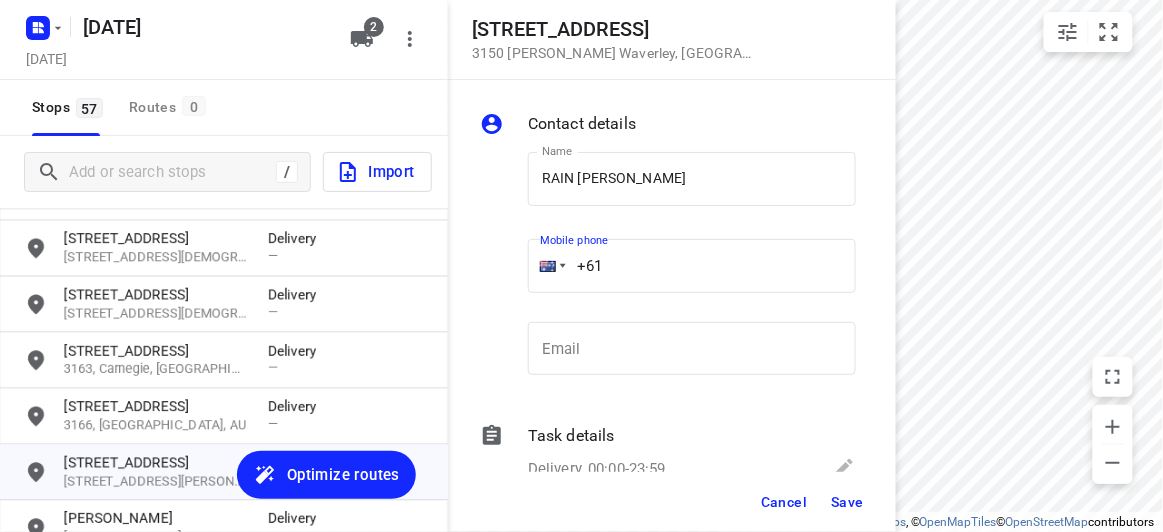 drag, startPoint x: 490, startPoint y: 257, endPoint x: 467, endPoint y: 257, distance: 23 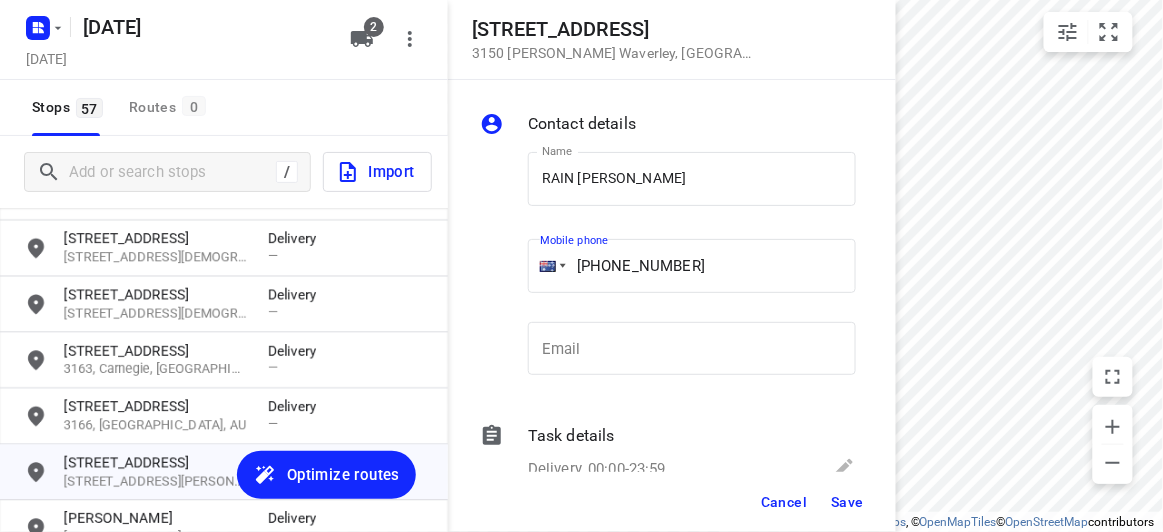 type on "+61 430446511" 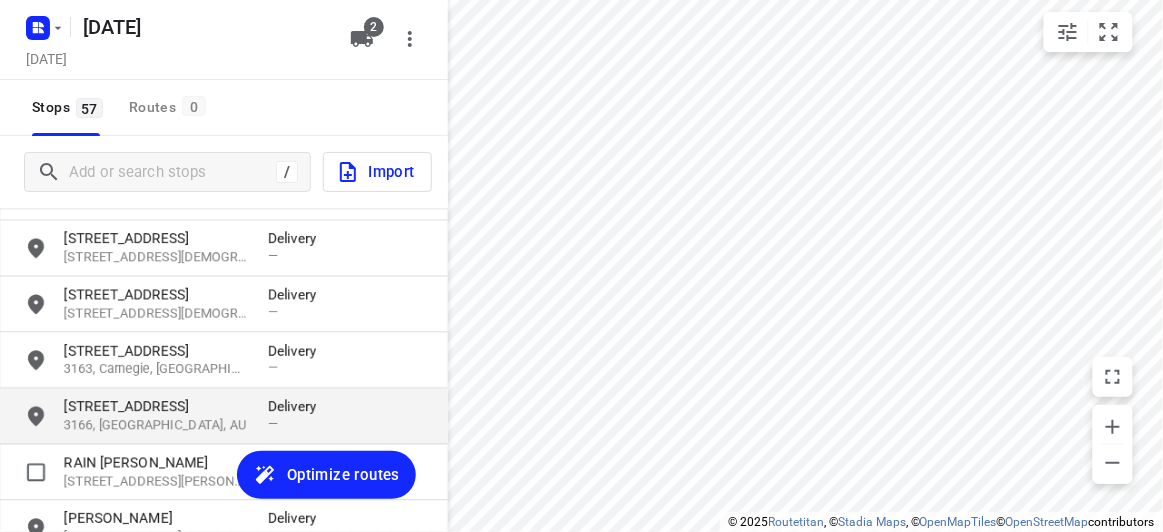 click on "3166, Hughesdale, AU" at bounding box center [156, 426] 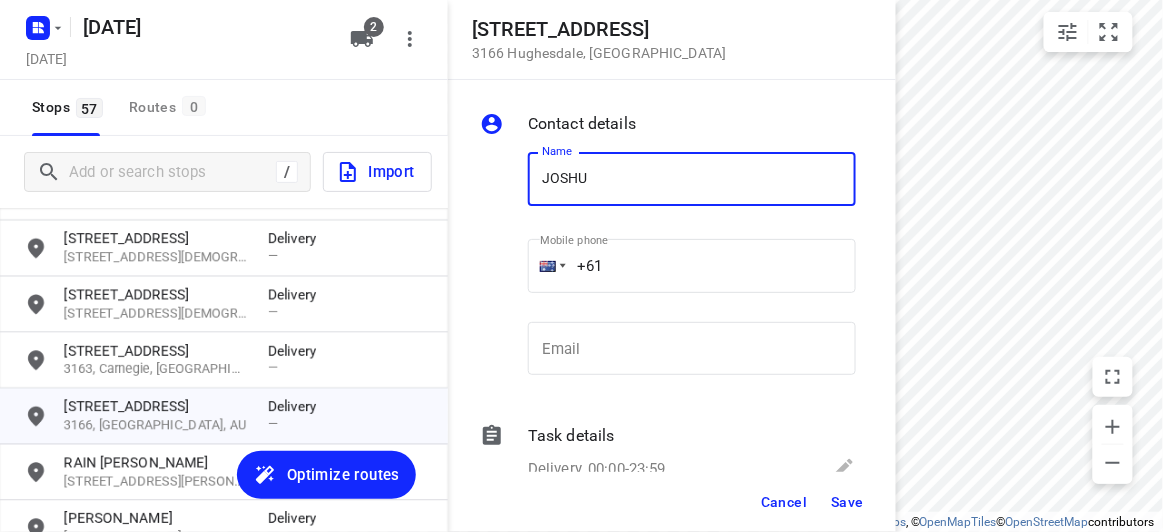 type on "[PERSON_NAME] 8/47-49" 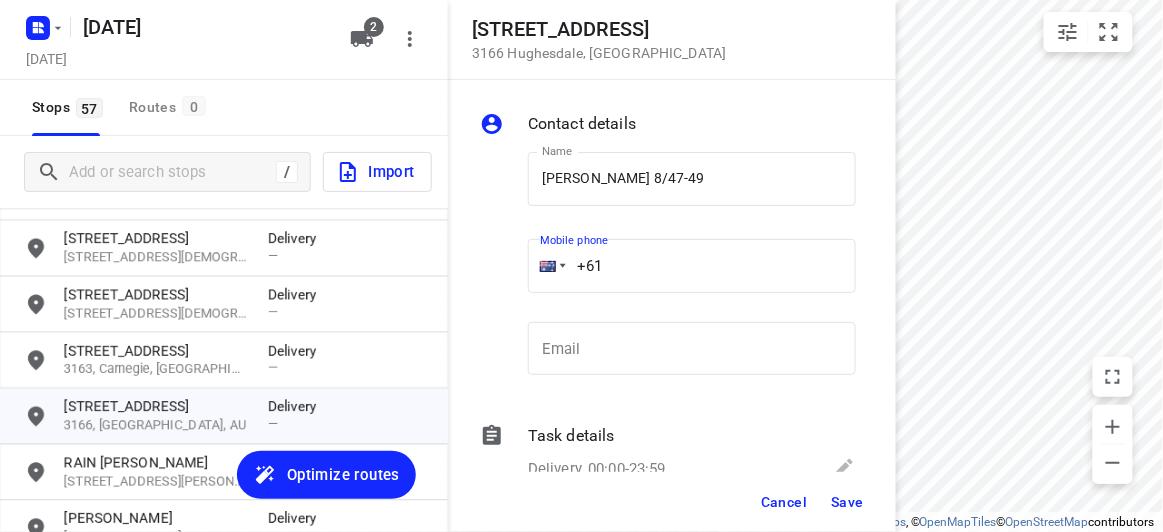 click on "Name JOSHUA GOH 8/47-49 Name Mobile phone +61 ​ Email Email" at bounding box center (668, 268) 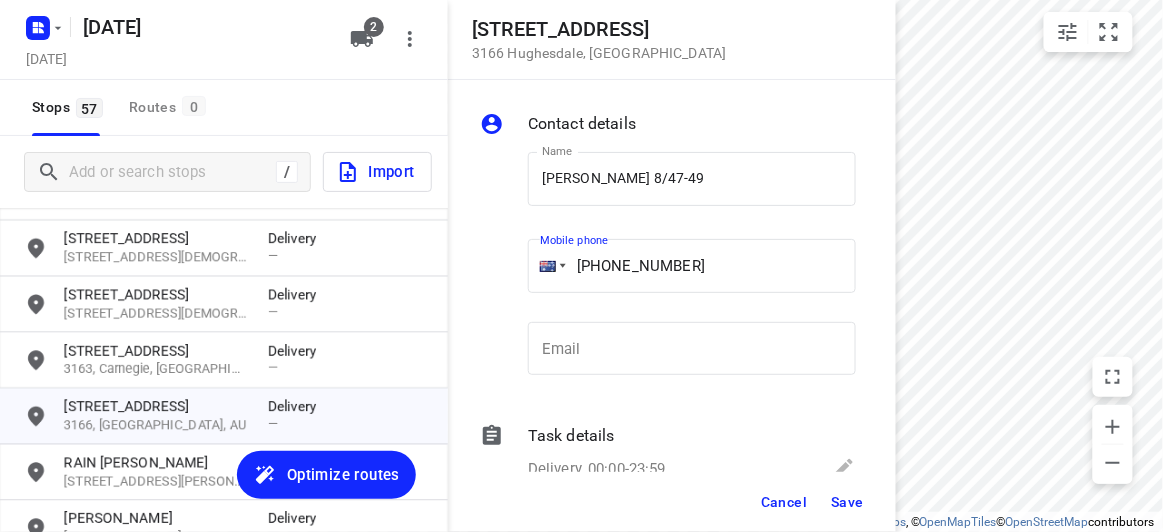 type on "+61 422972118" 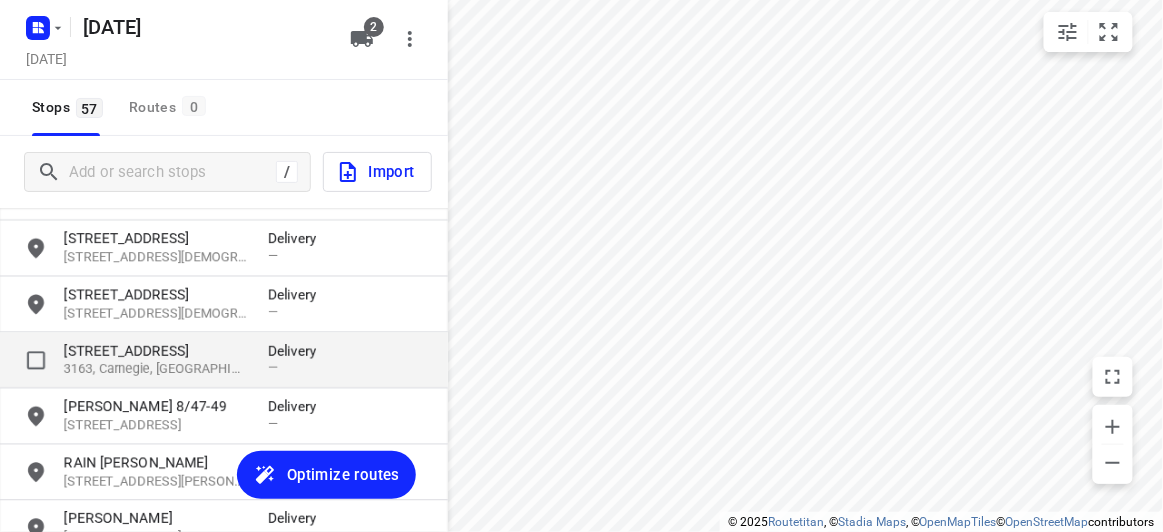 click on "63 Coorigil Road" at bounding box center (156, 351) 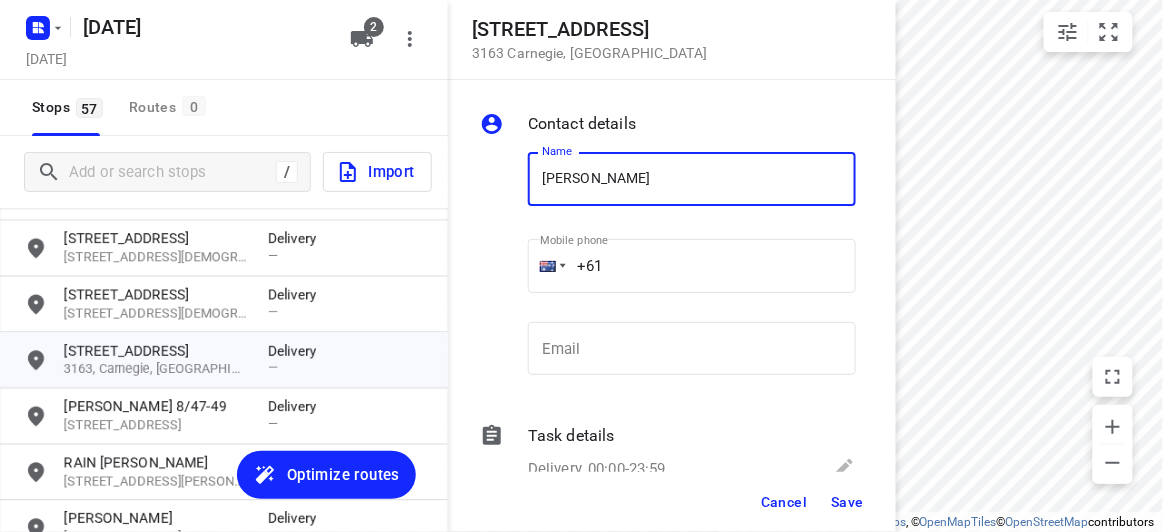 type on "[PERSON_NAME] 2/63" 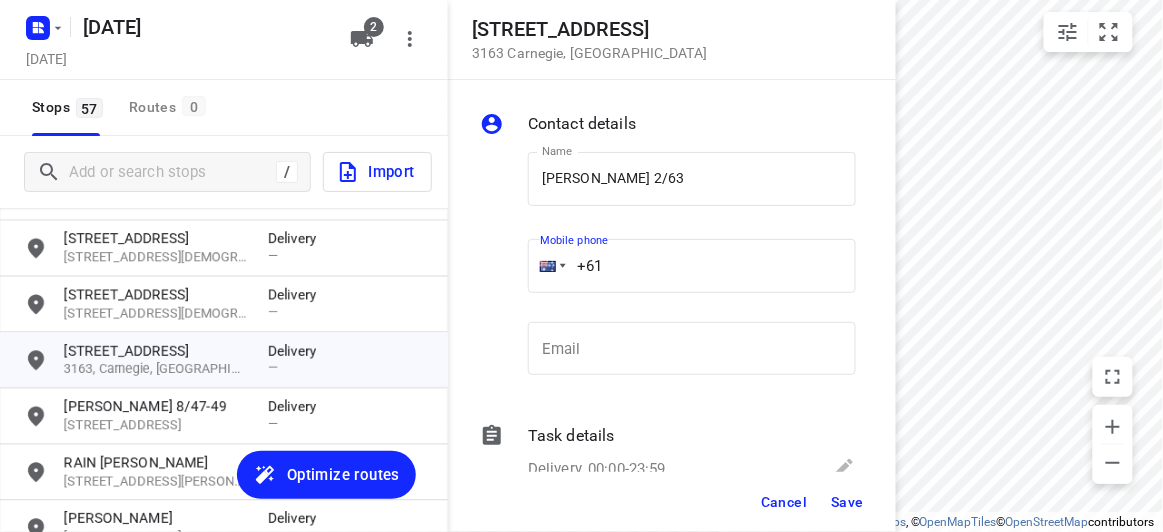 drag, startPoint x: 552, startPoint y: 274, endPoint x: 526, endPoint y: 270, distance: 26.305893 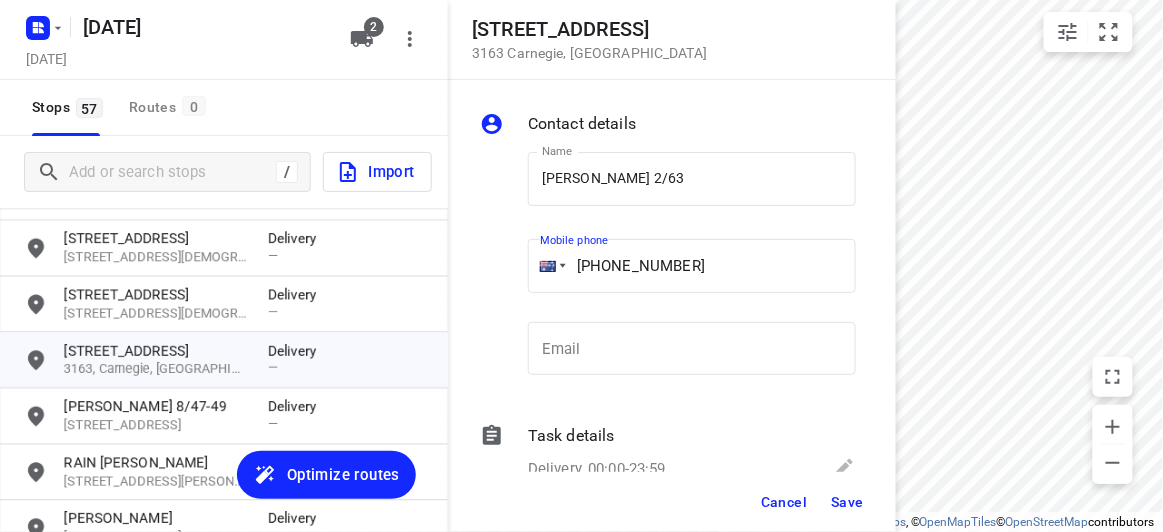 type on "+61 422972118" 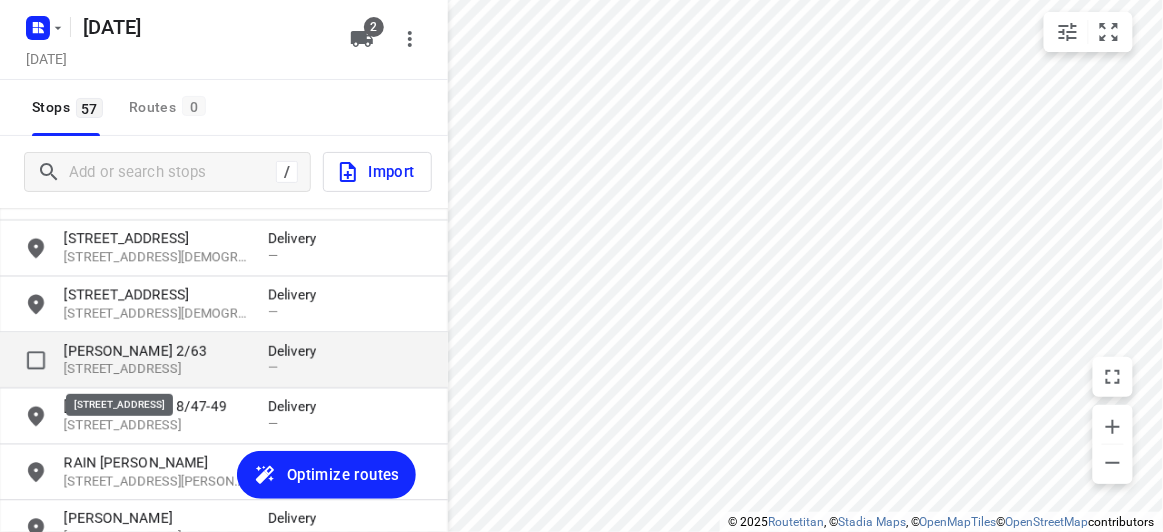 click on "[PERSON_NAME] 2/63" at bounding box center [156, 351] 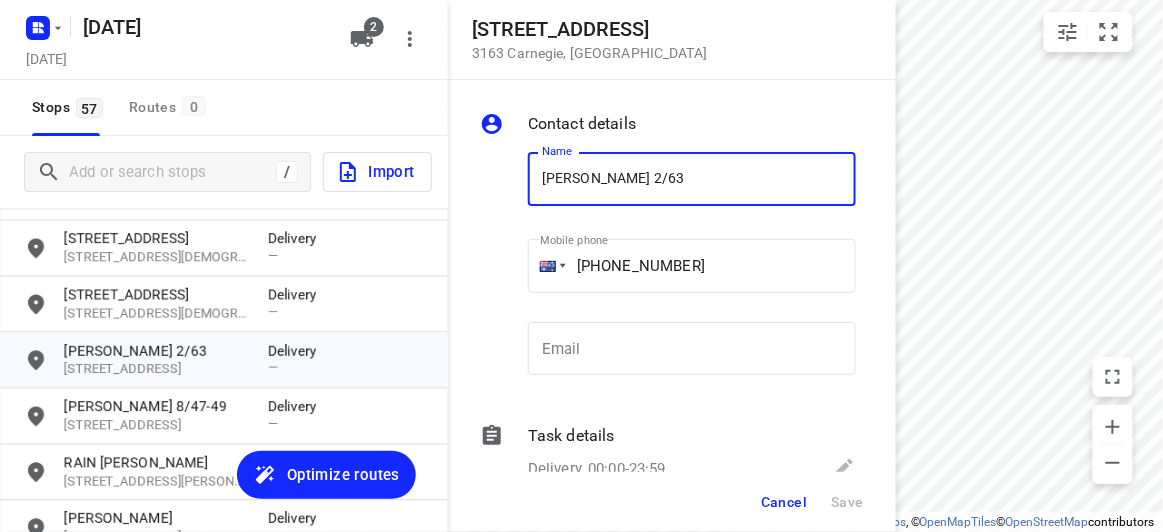 drag, startPoint x: 608, startPoint y: 292, endPoint x: 618, endPoint y: 286, distance: 11.661903 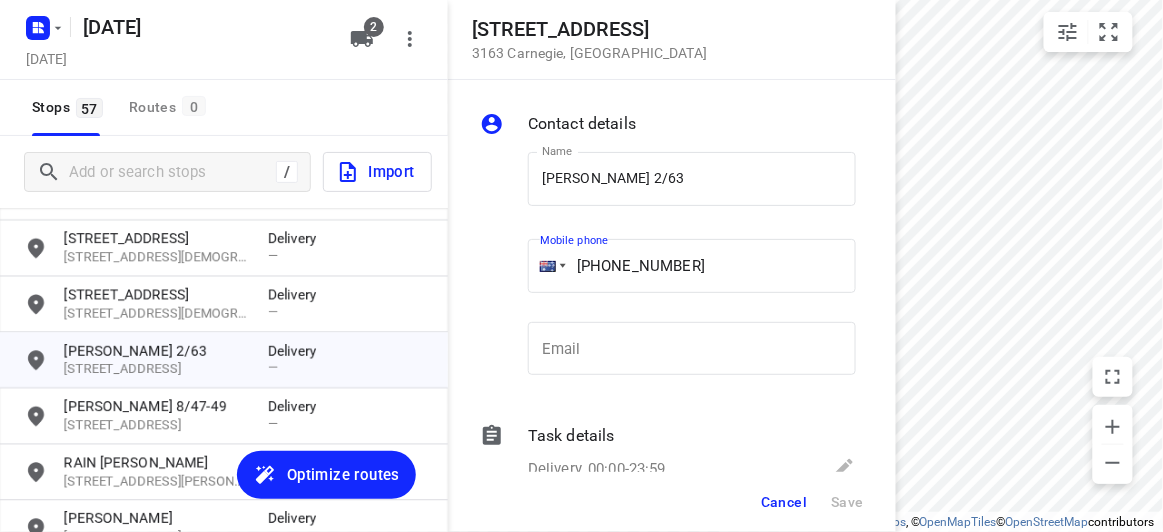 drag, startPoint x: 658, startPoint y: 285, endPoint x: 548, endPoint y: 280, distance: 110.11358 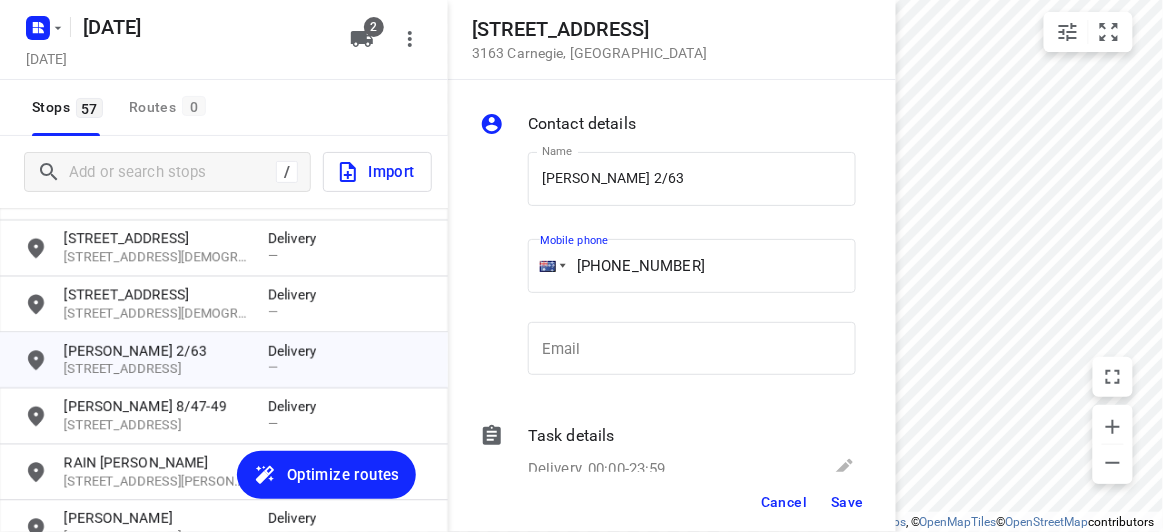 type on "+61 413491283" 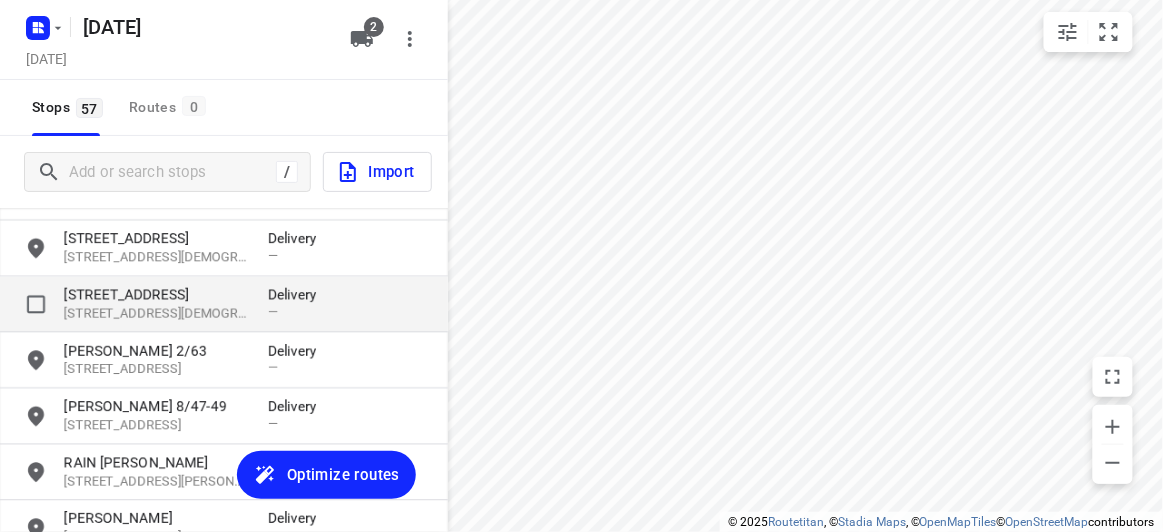 click on "290 Church Road" at bounding box center (156, 295) 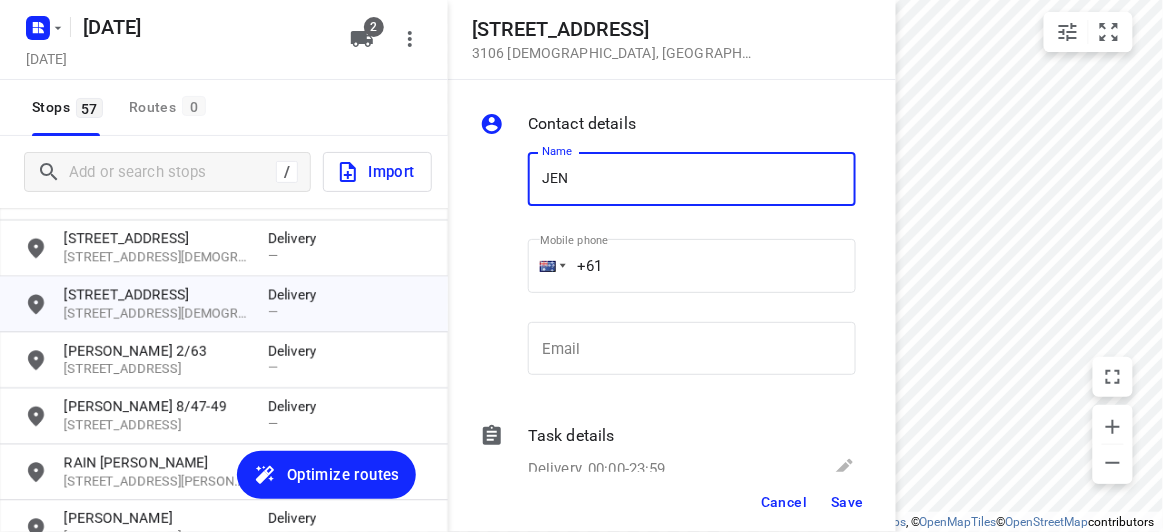 type on "[PERSON_NAME]" 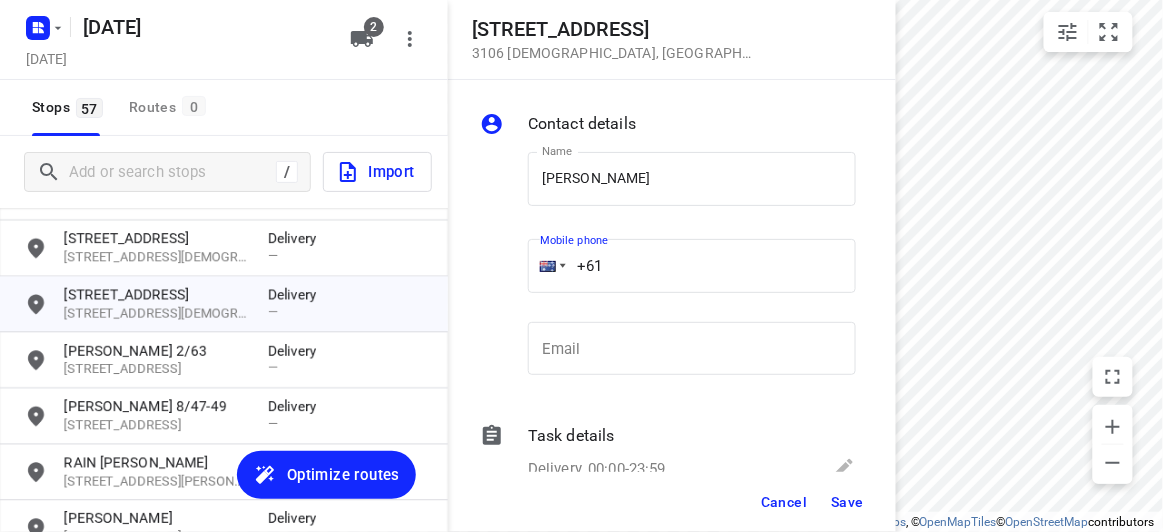 drag, startPoint x: 469, startPoint y: 277, endPoint x: 453, endPoint y: 272, distance: 16.763054 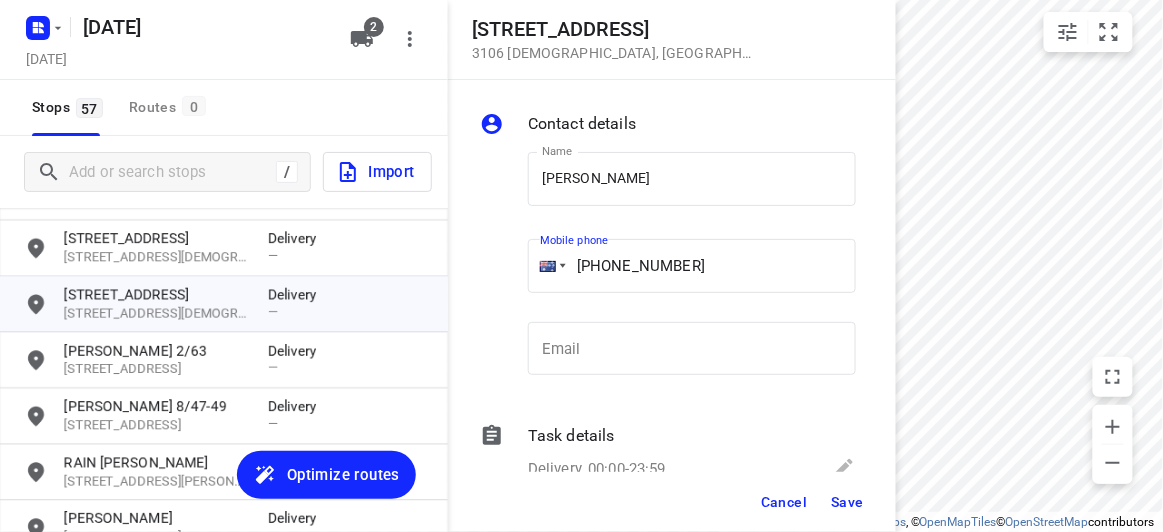 type on "+61 403131881" 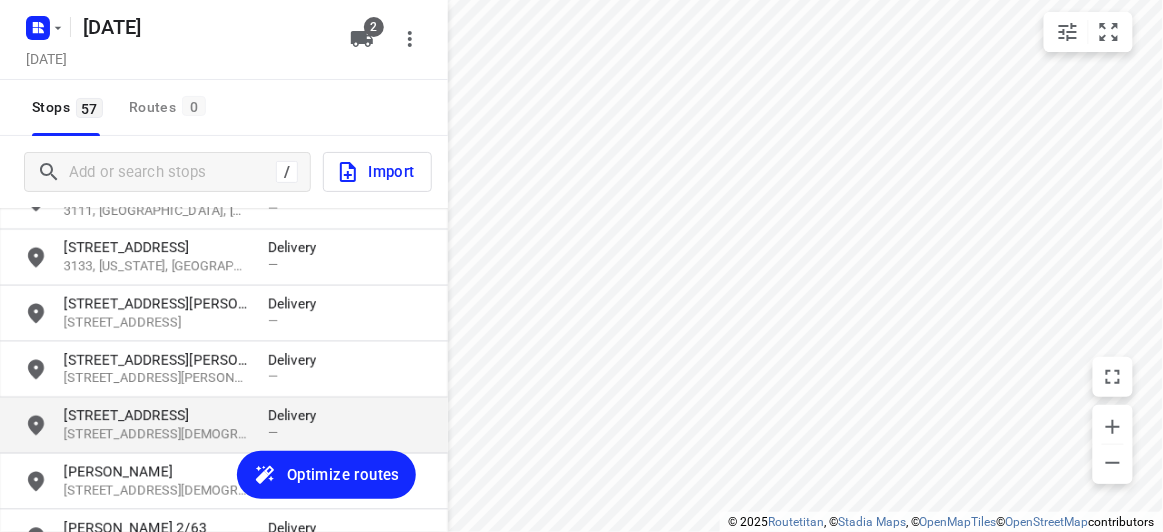scroll, scrollTop: 908, scrollLeft: 0, axis: vertical 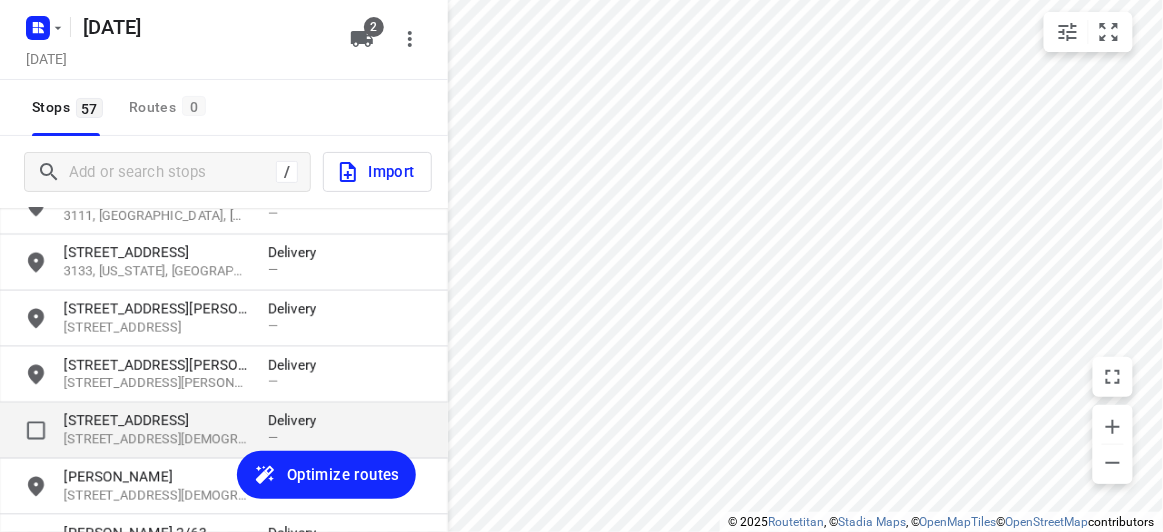 click on "3106, Templestowe, AU" at bounding box center [156, 440] 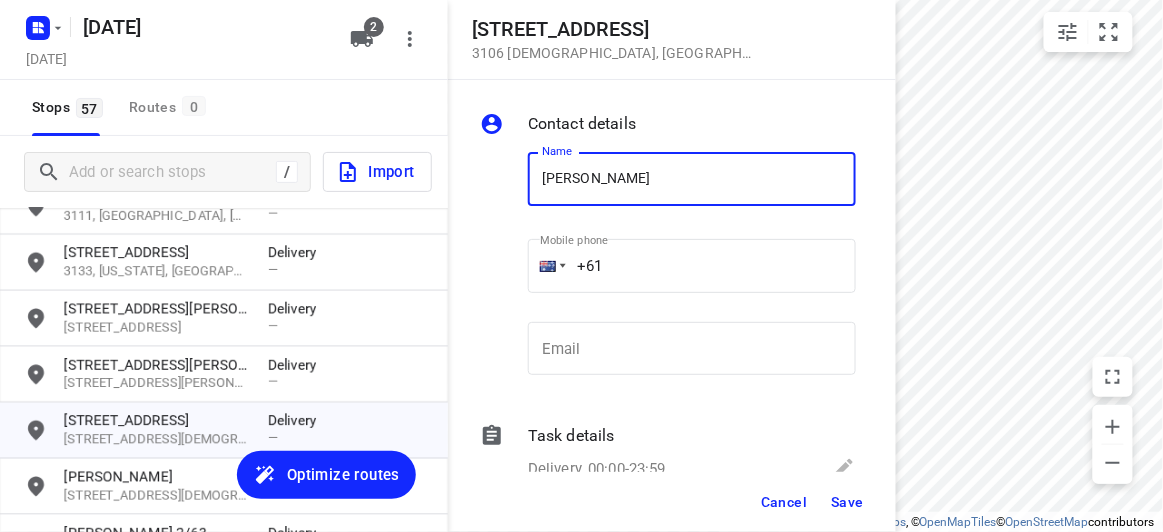 paste on "+61448993758" 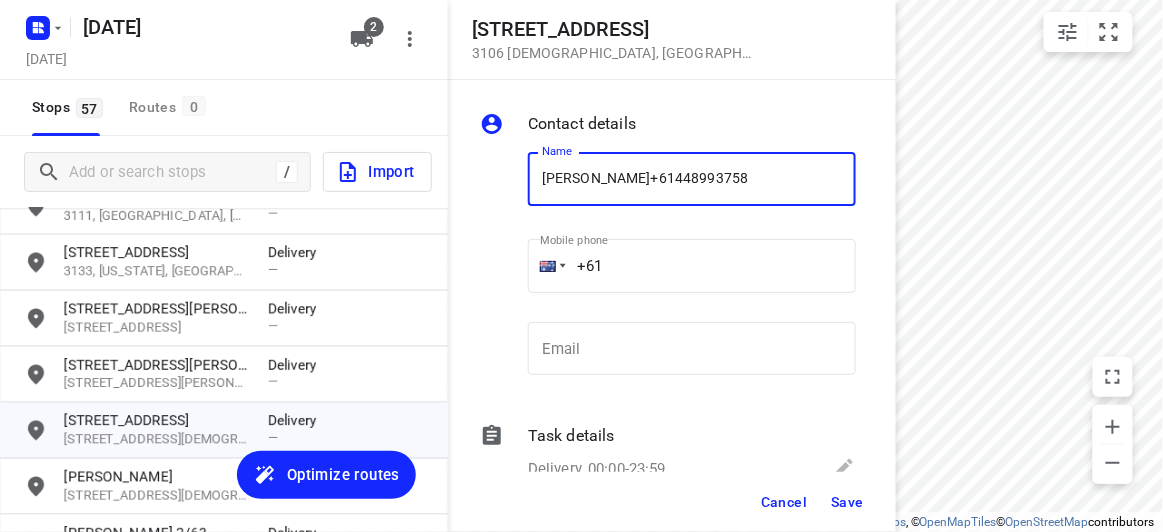 type on "SANDRA HO+61448993758" 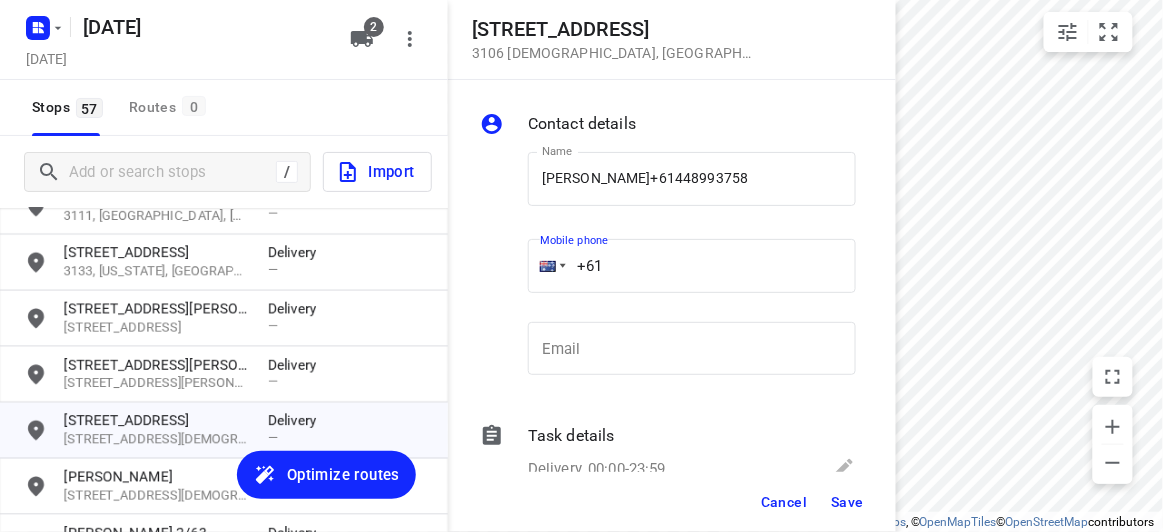 drag, startPoint x: 619, startPoint y: 266, endPoint x: 523, endPoint y: 268, distance: 96.02083 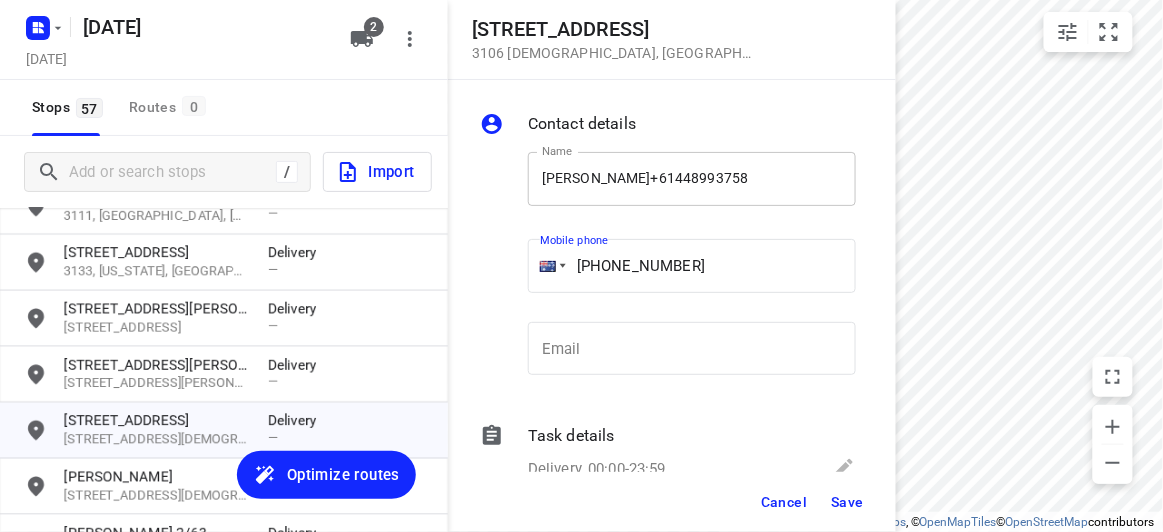 type on "+61 448993758" 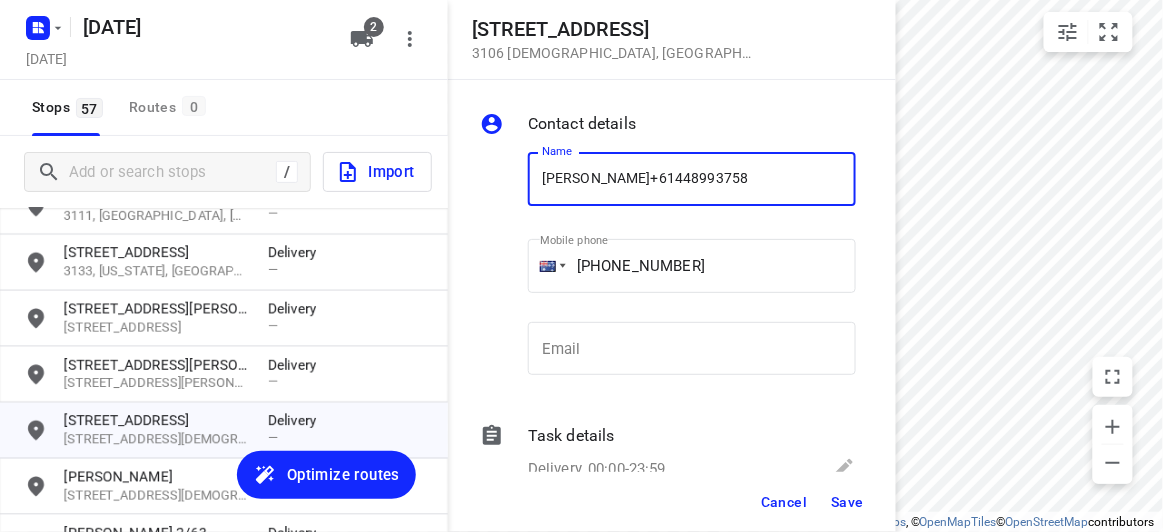 drag, startPoint x: 767, startPoint y: 167, endPoint x: 621, endPoint y: 171, distance: 146.05478 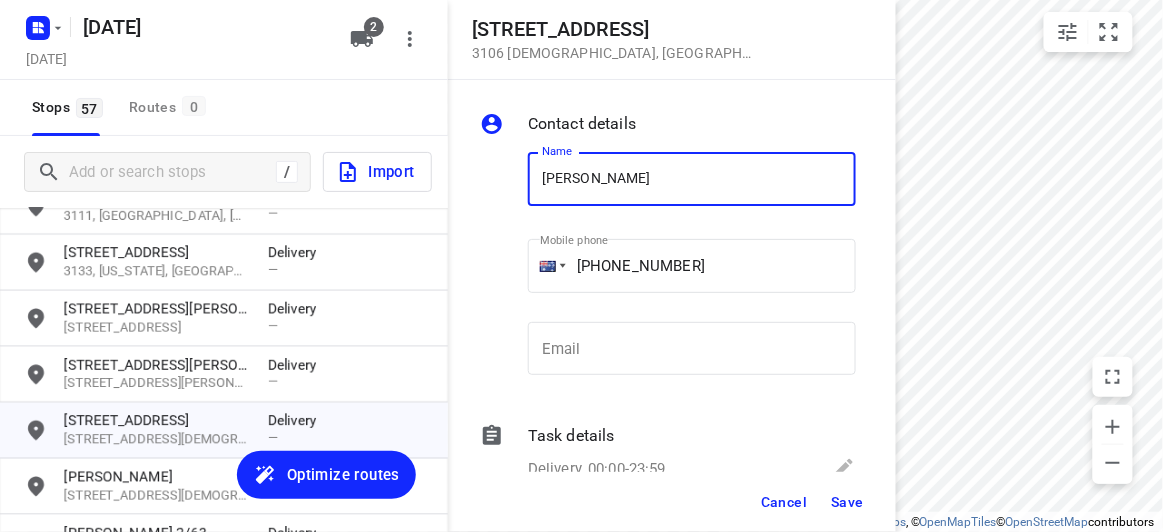 type on "[PERSON_NAME]" 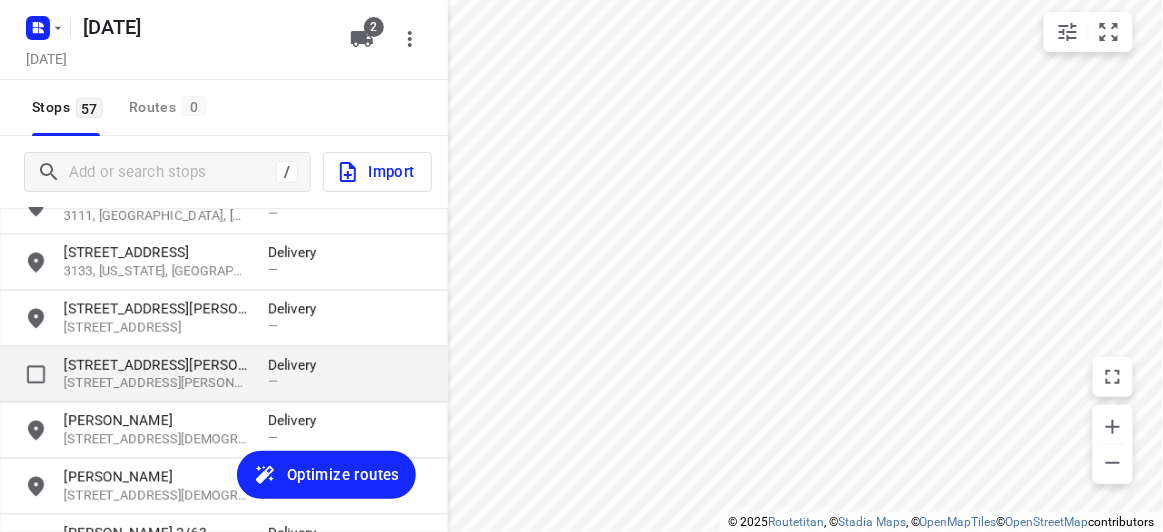 click on "3129, Mont Albert North, AU" at bounding box center (156, 384) 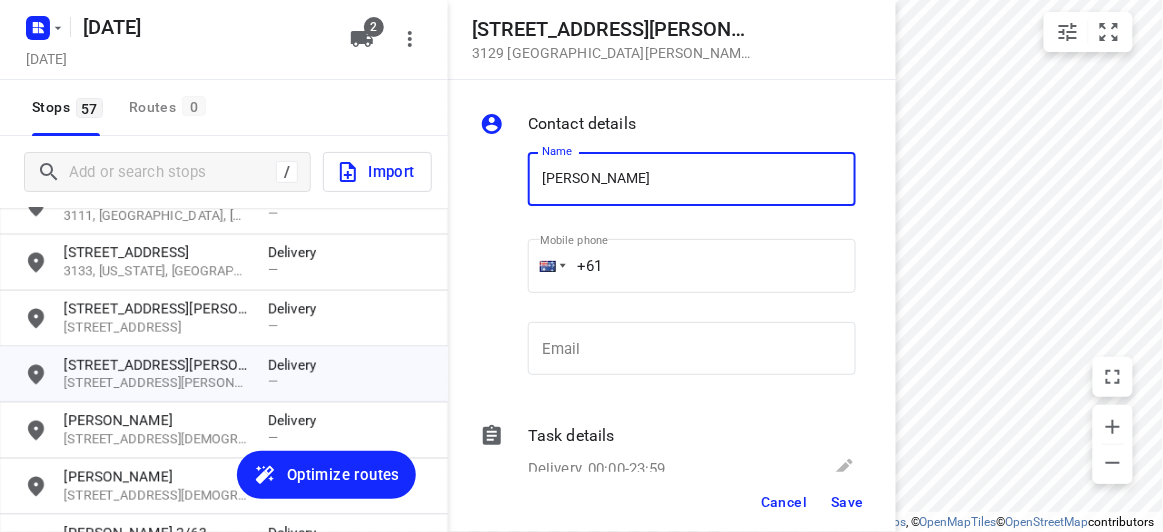 type on "[PERSON_NAME]" 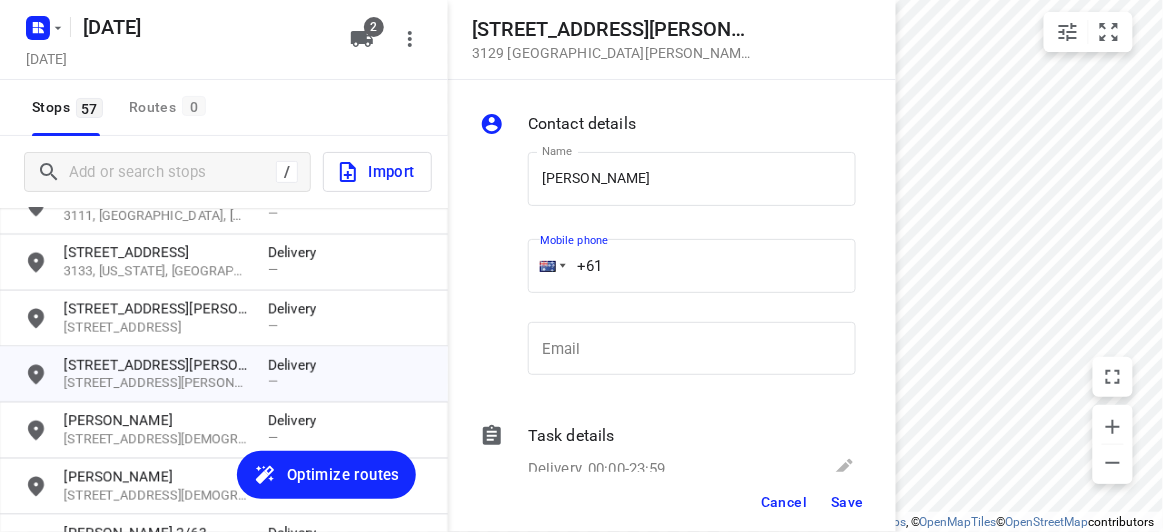click on "+61" at bounding box center (692, 266) 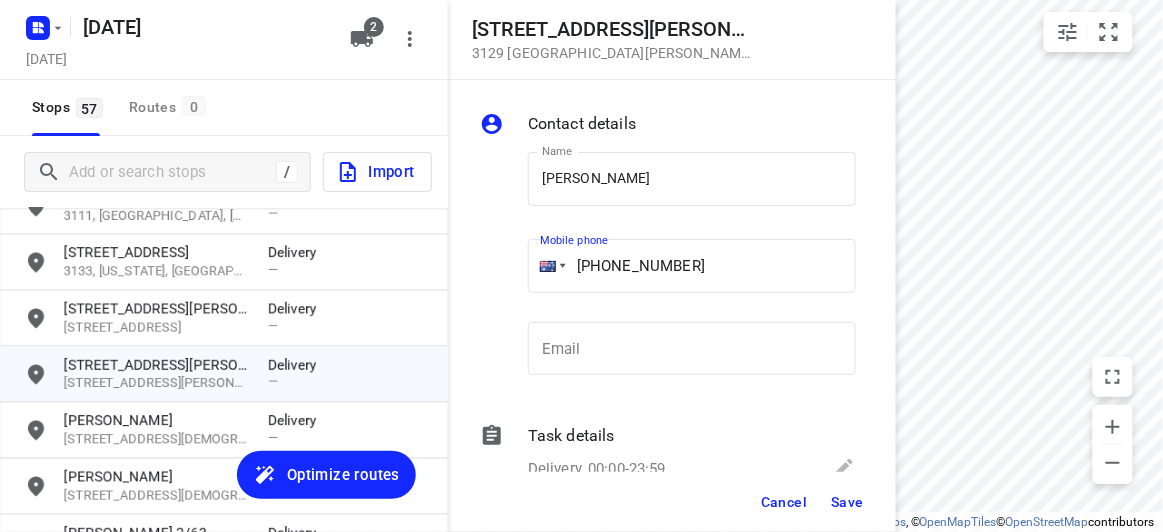 type on "+61 448525958" 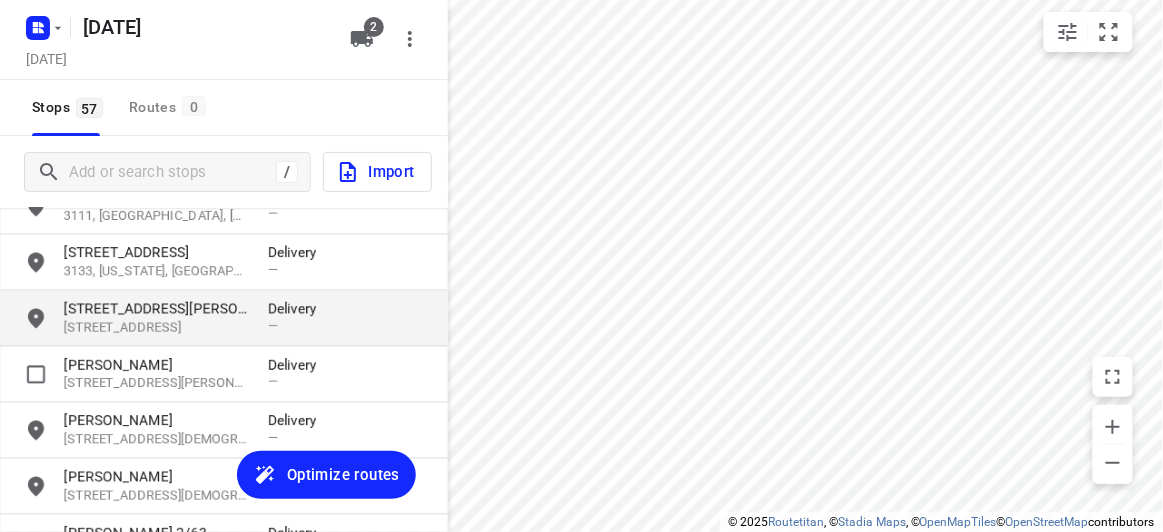 click on "11B Llanos Avenue" at bounding box center [156, 309] 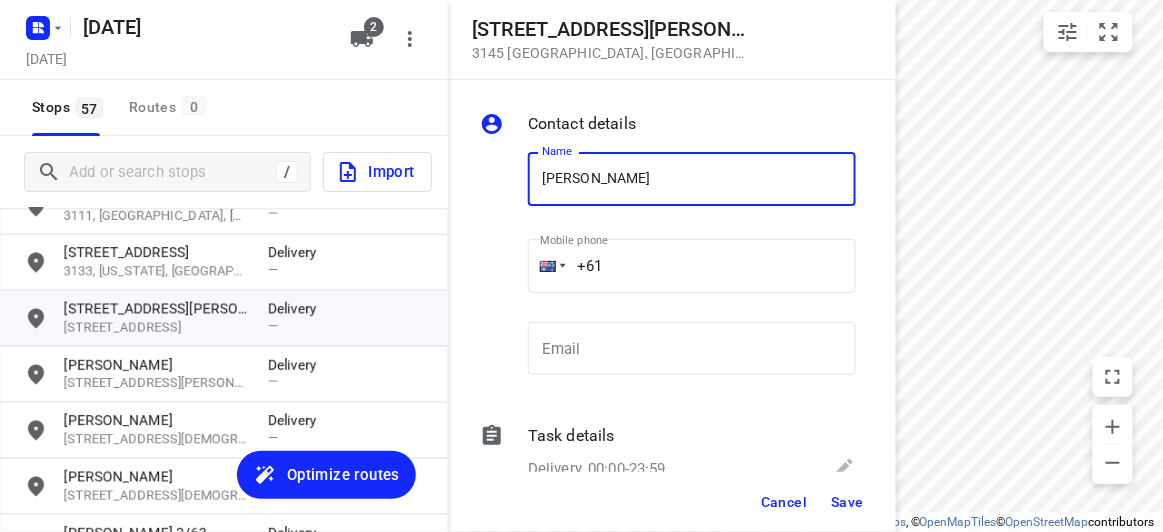 paste on "+61434505885" 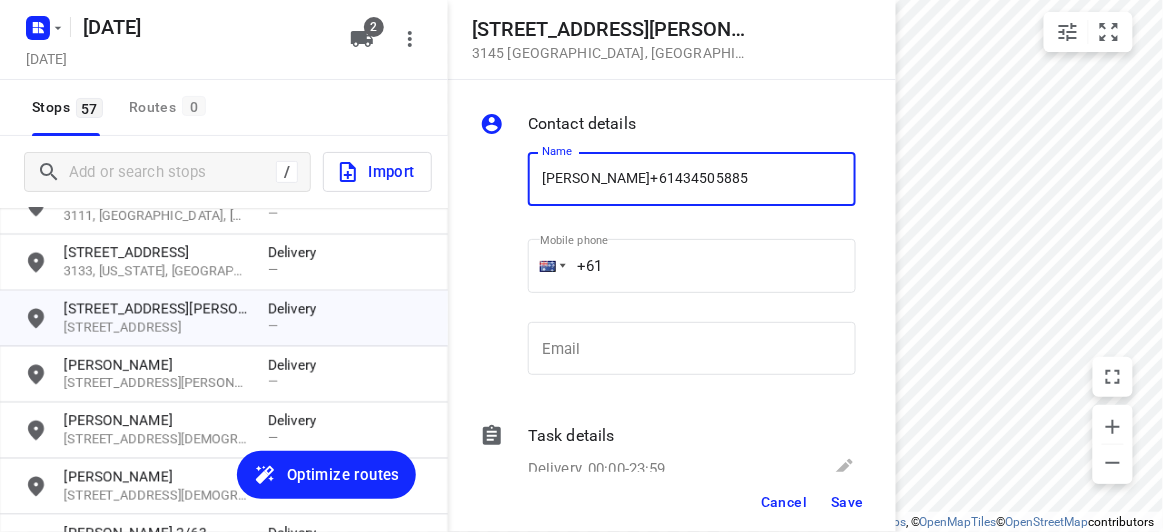 type on "MELODY KUO+61434505885" 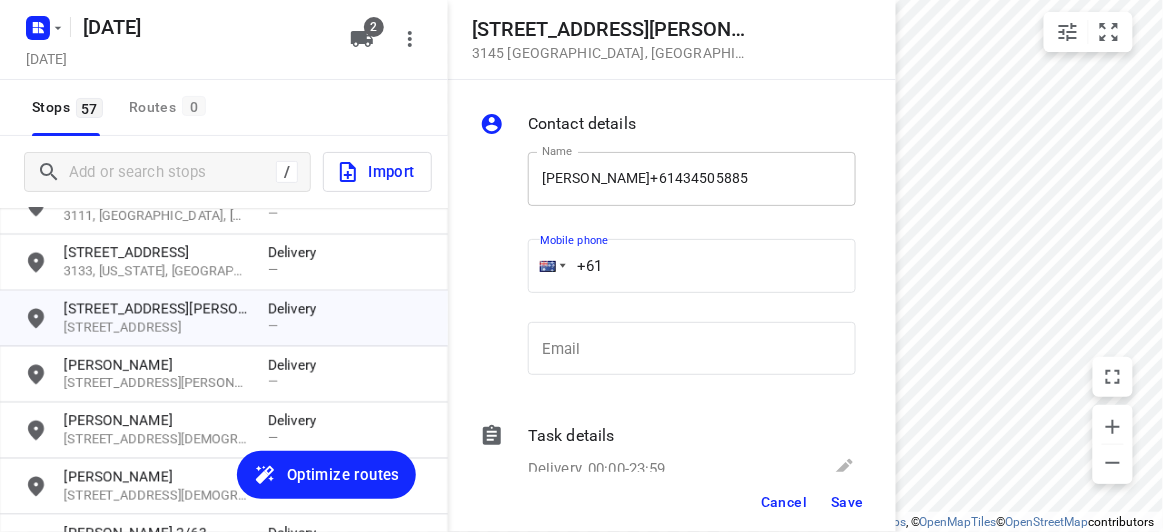 drag, startPoint x: 534, startPoint y: 276, endPoint x: 741, endPoint y: 166, distance: 234.41203 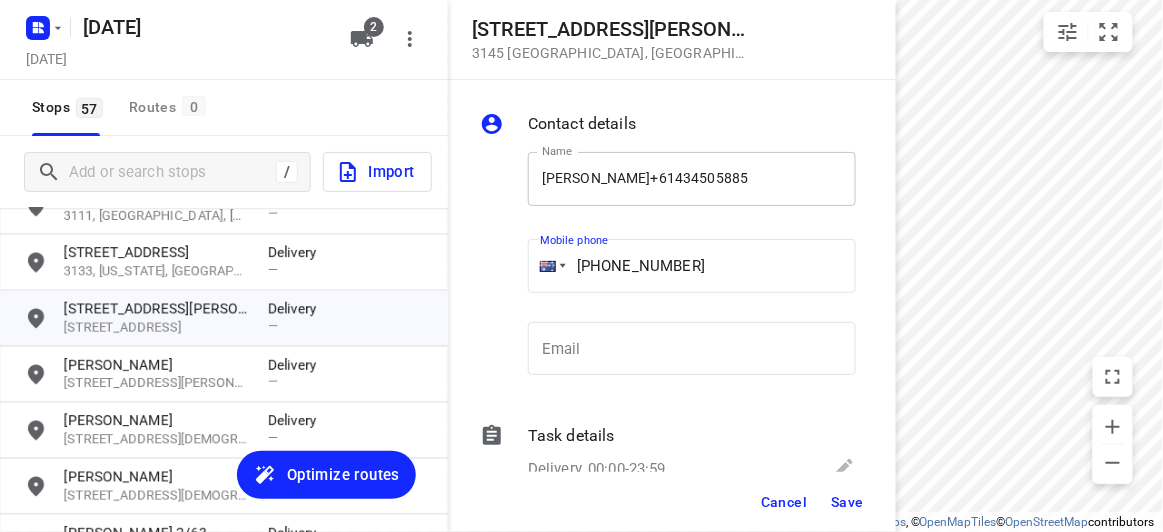 type on "+61 434505885" 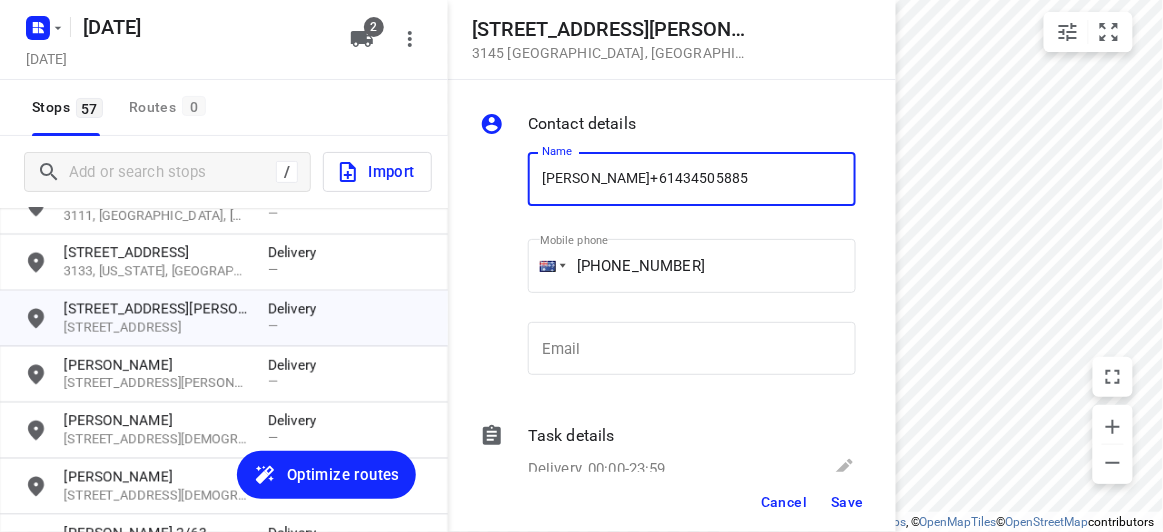 drag, startPoint x: 724, startPoint y: 169, endPoint x: 619, endPoint y: 169, distance: 105 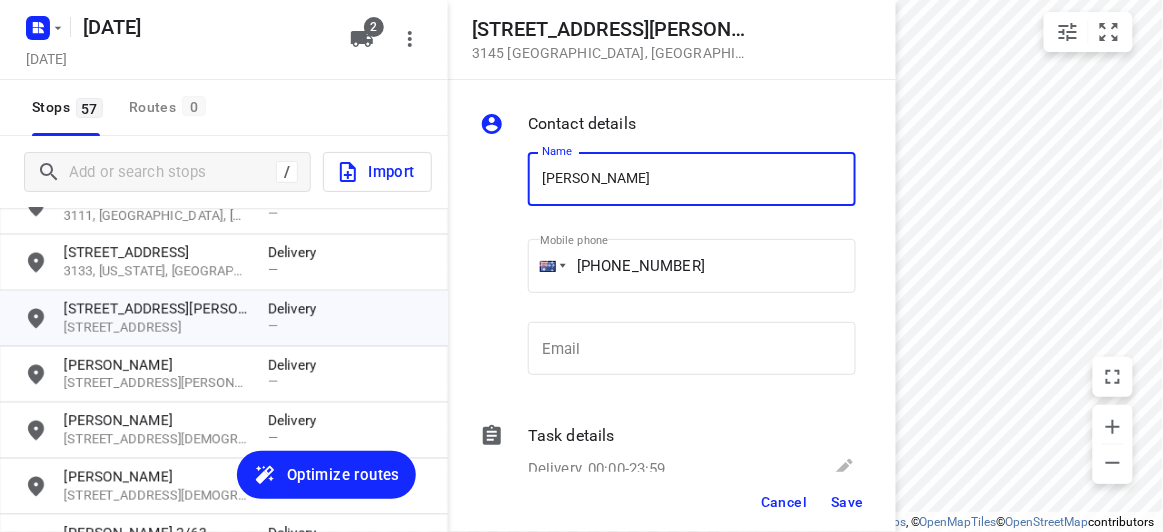 type on "[PERSON_NAME]" 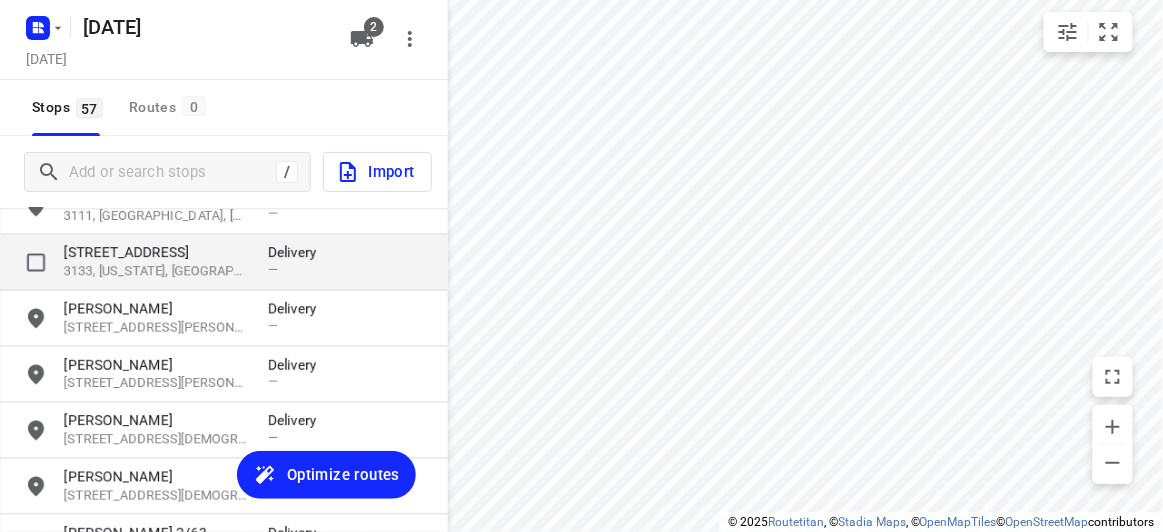 click on "5 Arlington Walk" at bounding box center (156, 253) 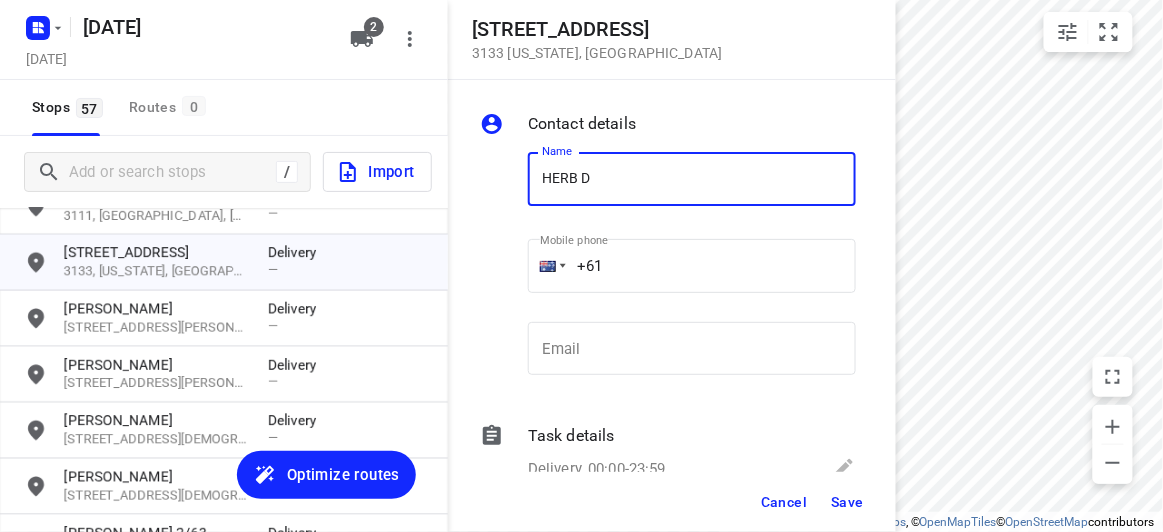 type on "HERB D" 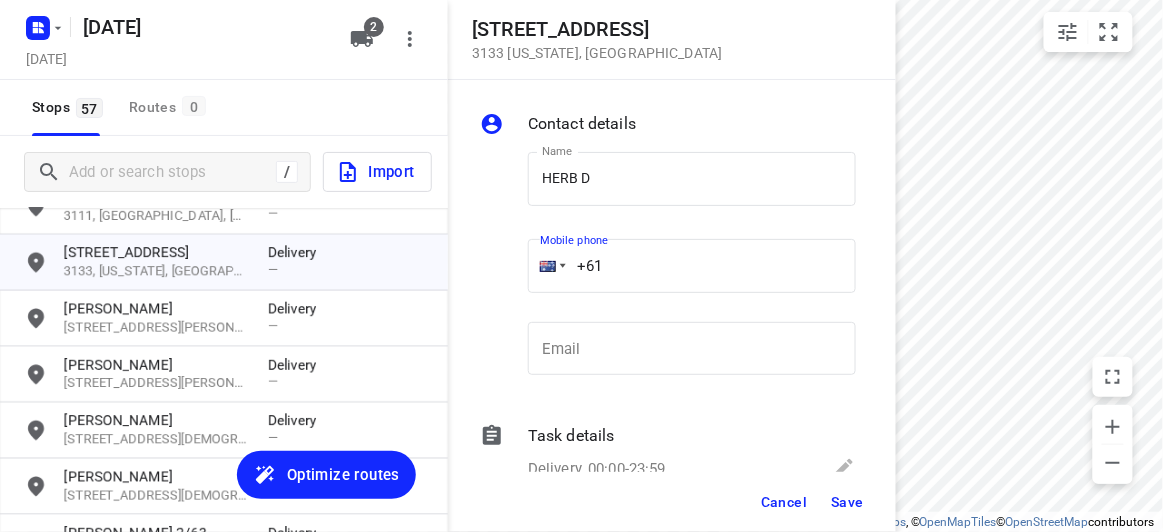 paste on "61403253465" 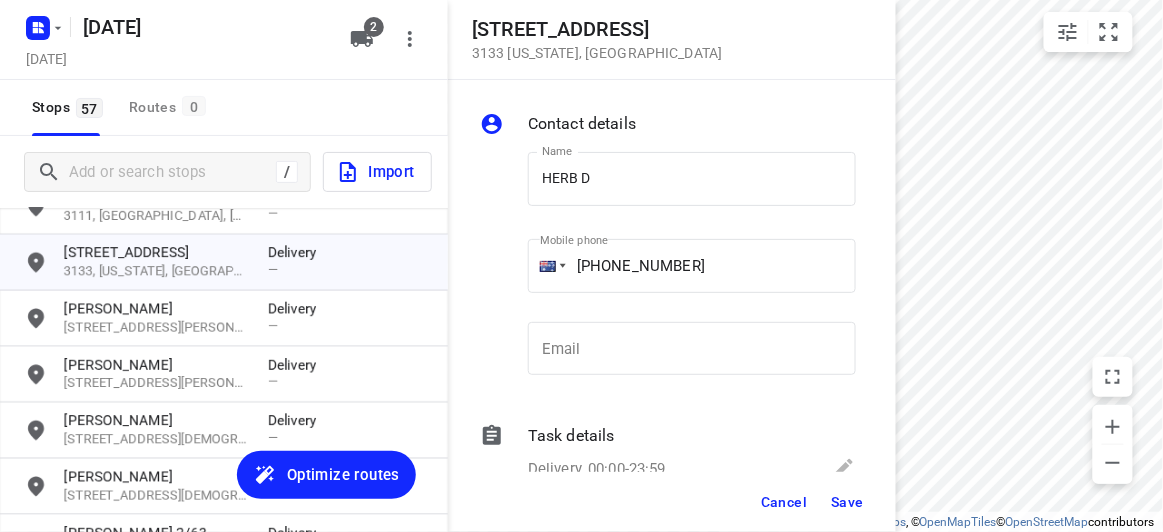 drag, startPoint x: 566, startPoint y: 306, endPoint x: 666, endPoint y: 283, distance: 102.610916 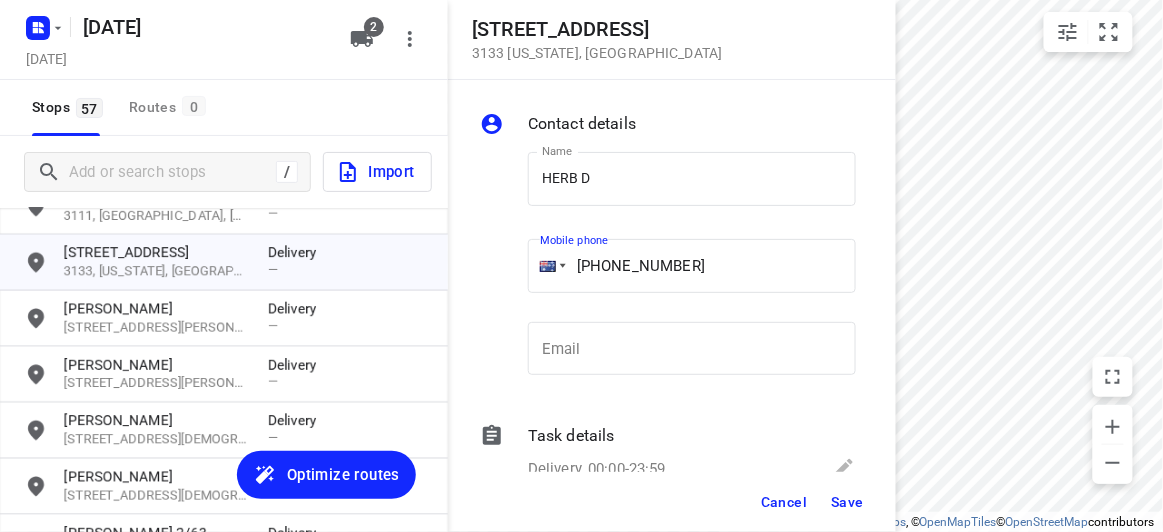 drag, startPoint x: 666, startPoint y: 283, endPoint x: 482, endPoint y: 286, distance: 184.02446 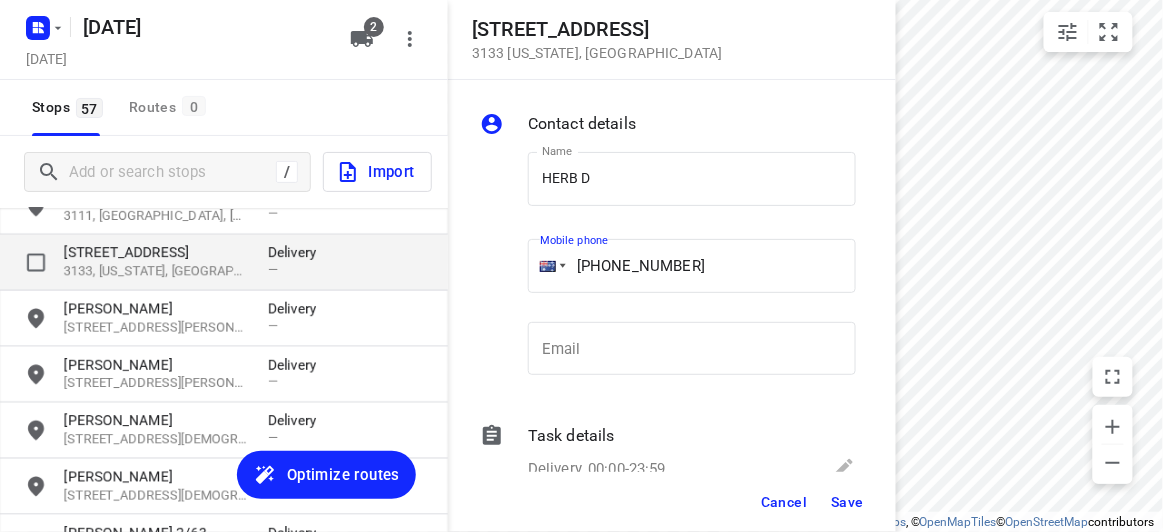 drag, startPoint x: 769, startPoint y: 280, endPoint x: 416, endPoint y: 283, distance: 353.01276 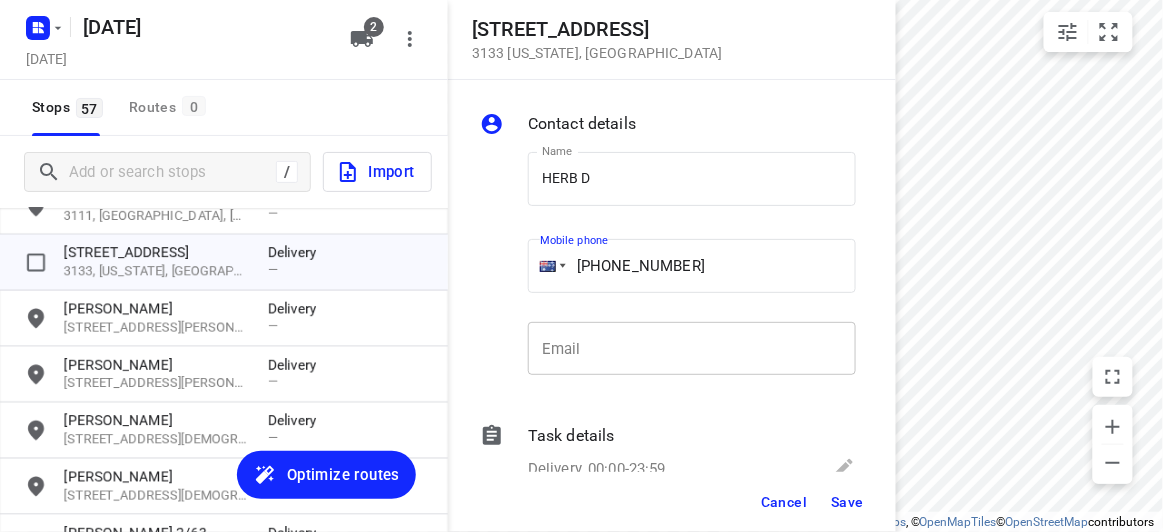 paste 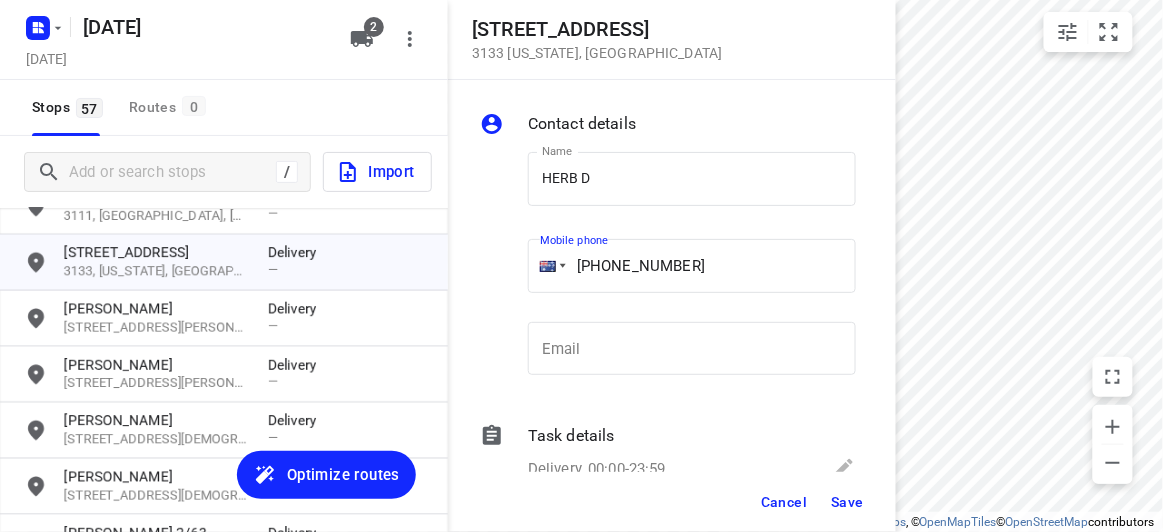 type on "+61 403253465" 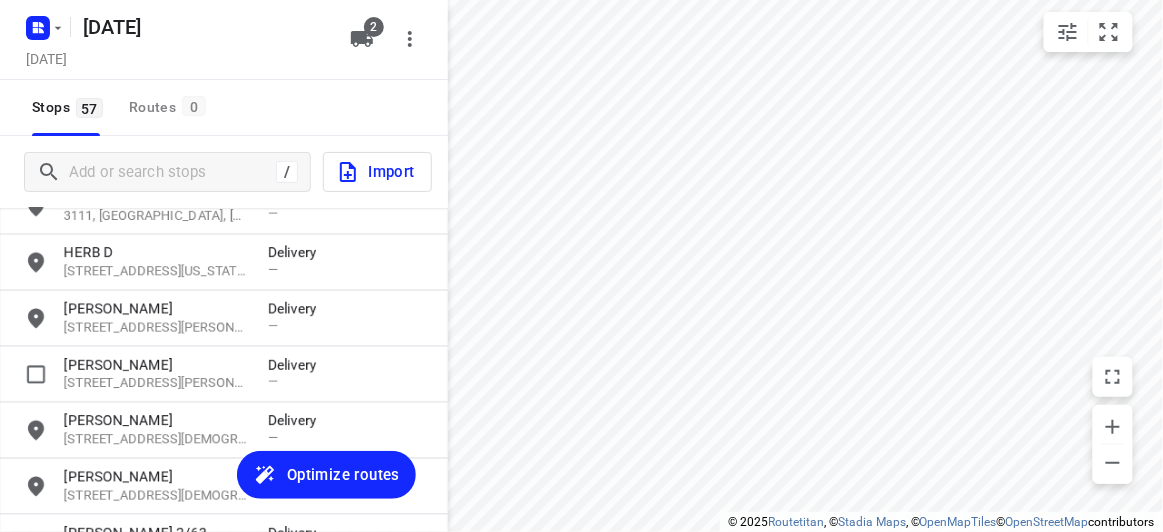 scroll, scrollTop: 635, scrollLeft: 0, axis: vertical 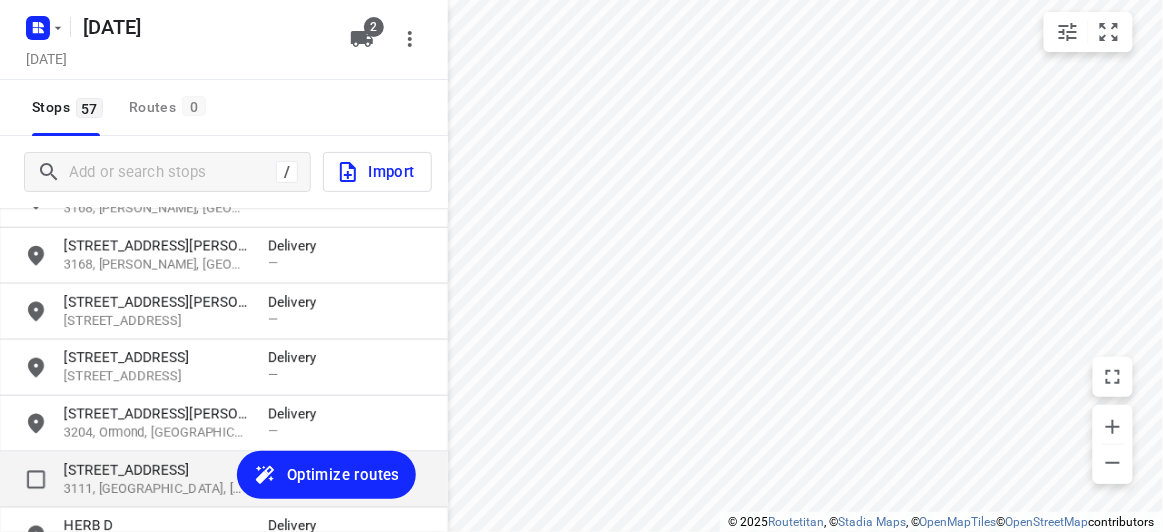 click on "17A Powers Street" at bounding box center (156, 470) 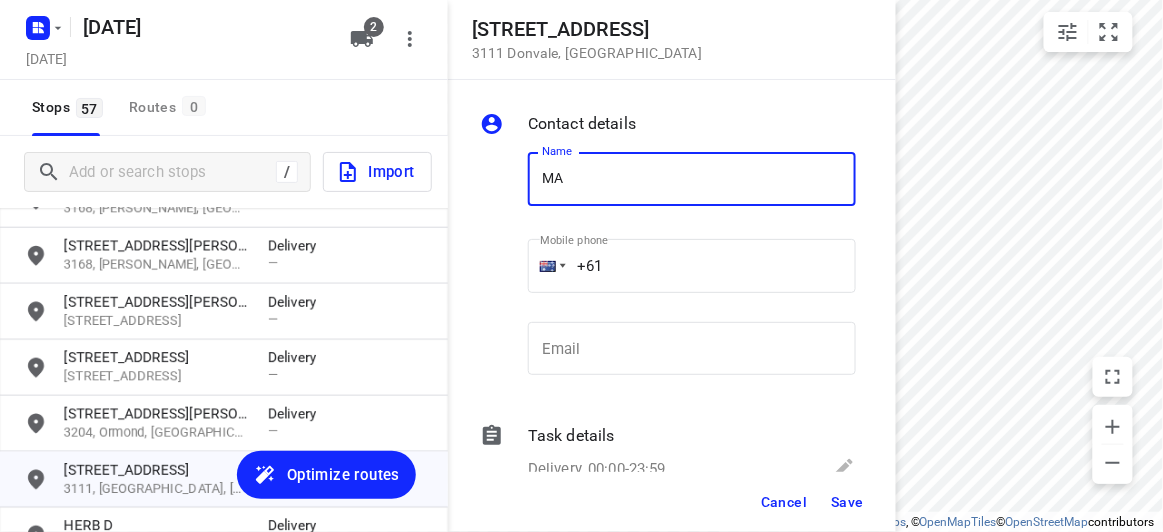 click on "MA" at bounding box center [692, 179] 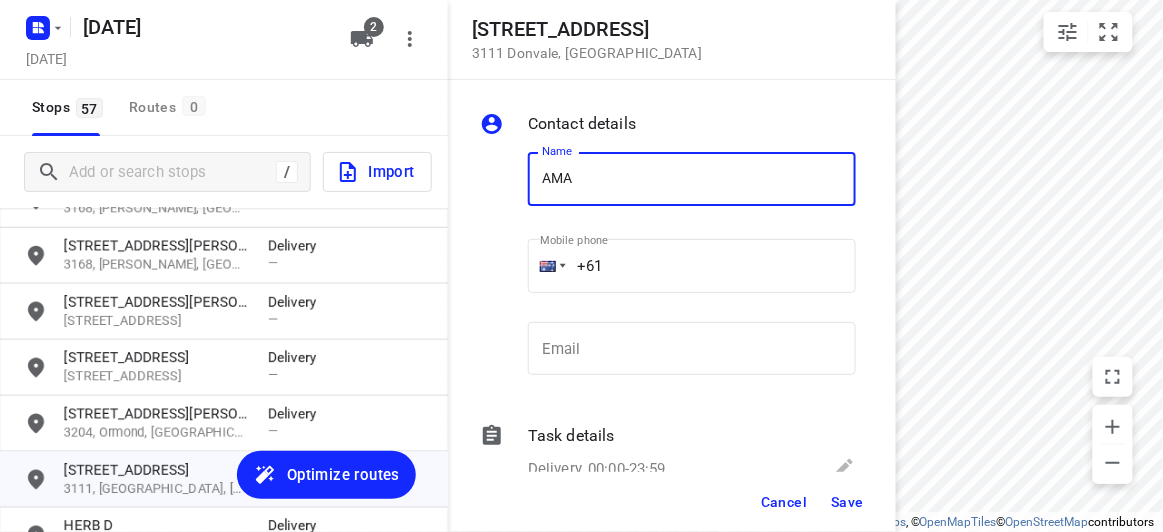 click on "AMA" at bounding box center (692, 179) 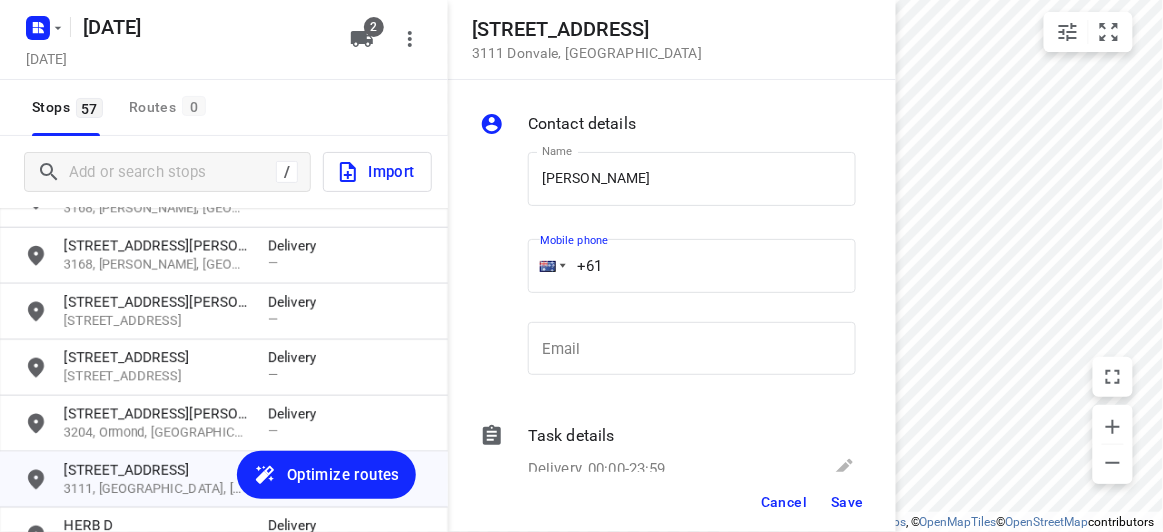 drag, startPoint x: 651, startPoint y: 258, endPoint x: 511, endPoint y: 257, distance: 140.00357 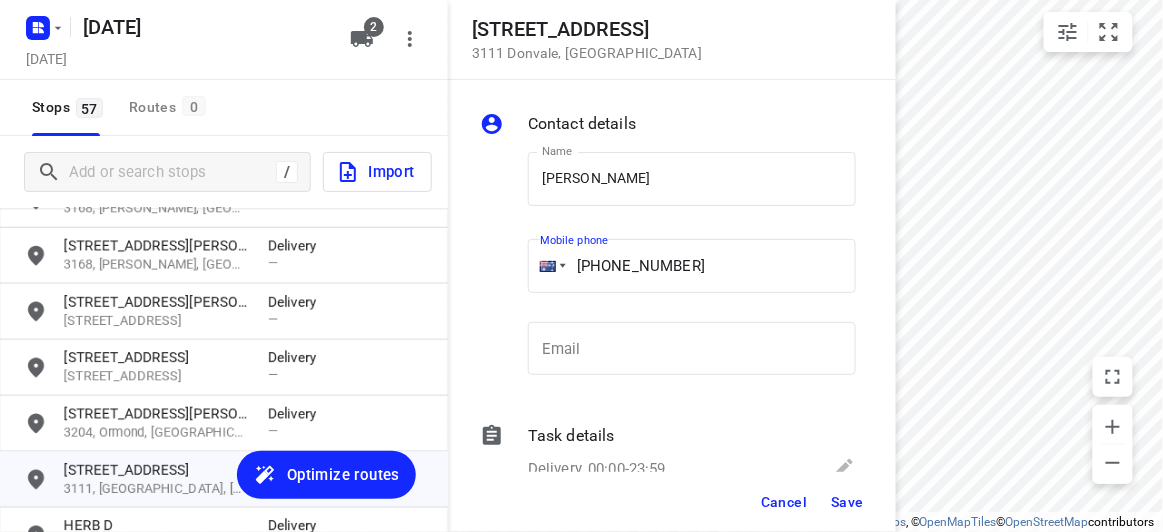 type on "+61 421906306" 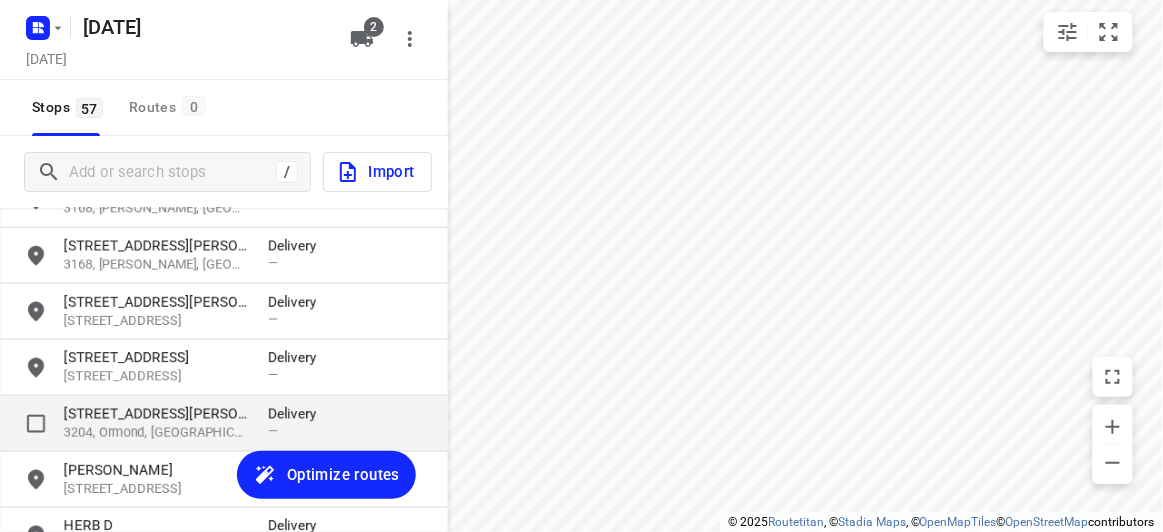 click on "8 A Florence Street" at bounding box center [156, 414] 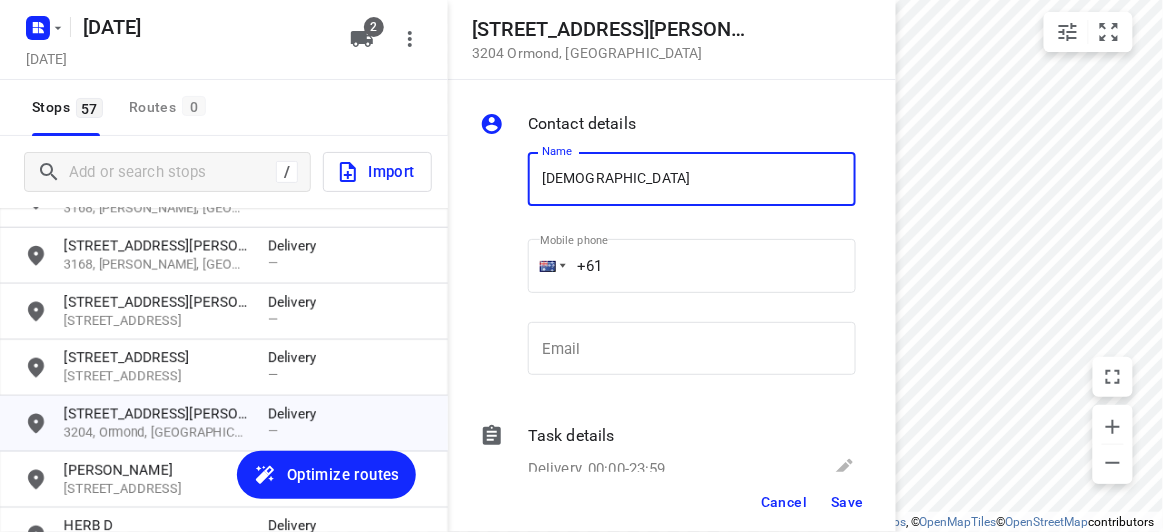 type on "[PERSON_NAME]" 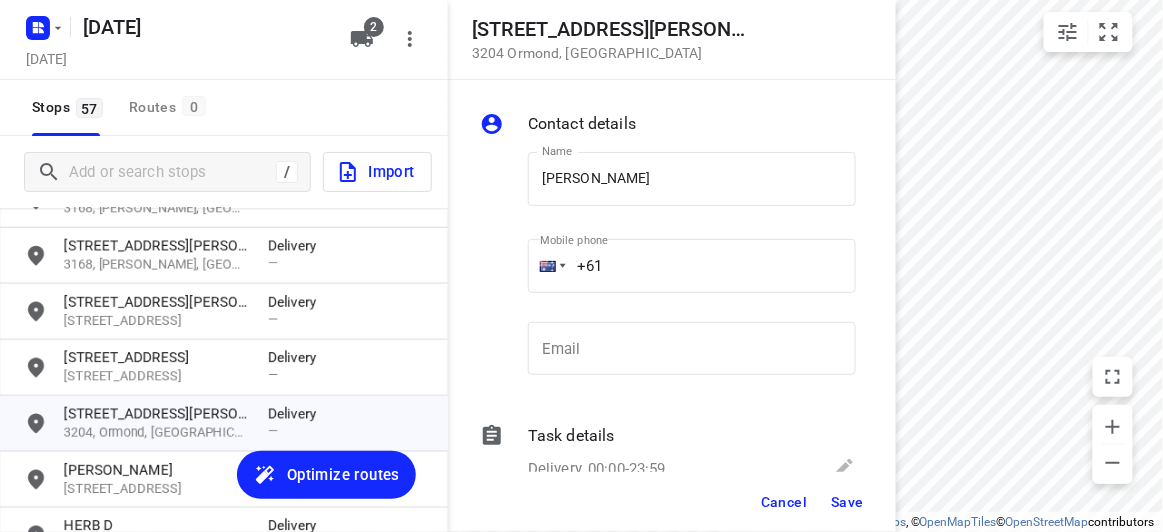 drag, startPoint x: 601, startPoint y: 306, endPoint x: 585, endPoint y: 288, distance: 24.083189 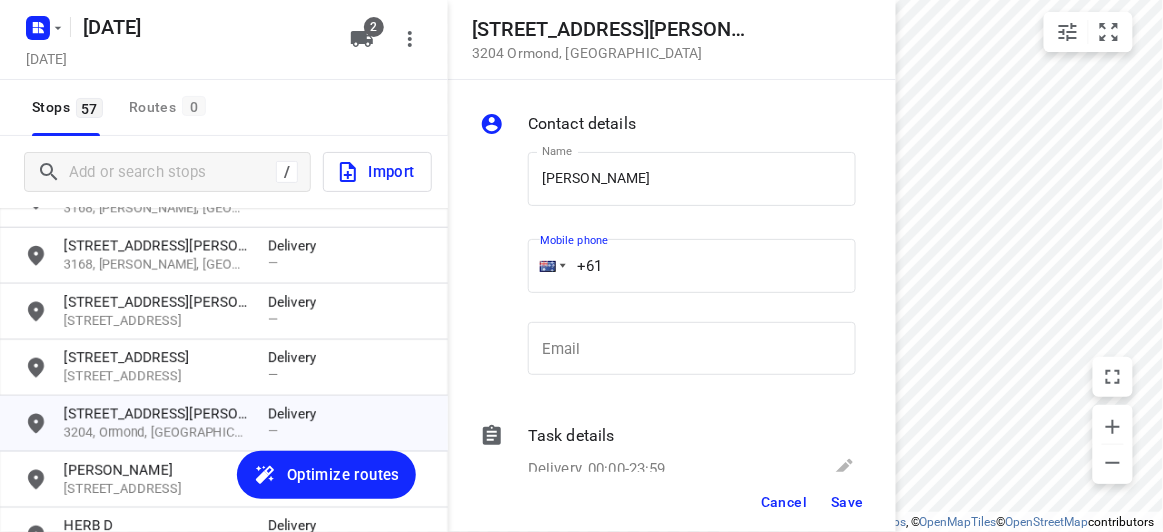 drag, startPoint x: 626, startPoint y: 250, endPoint x: 510, endPoint y: 245, distance: 116.10771 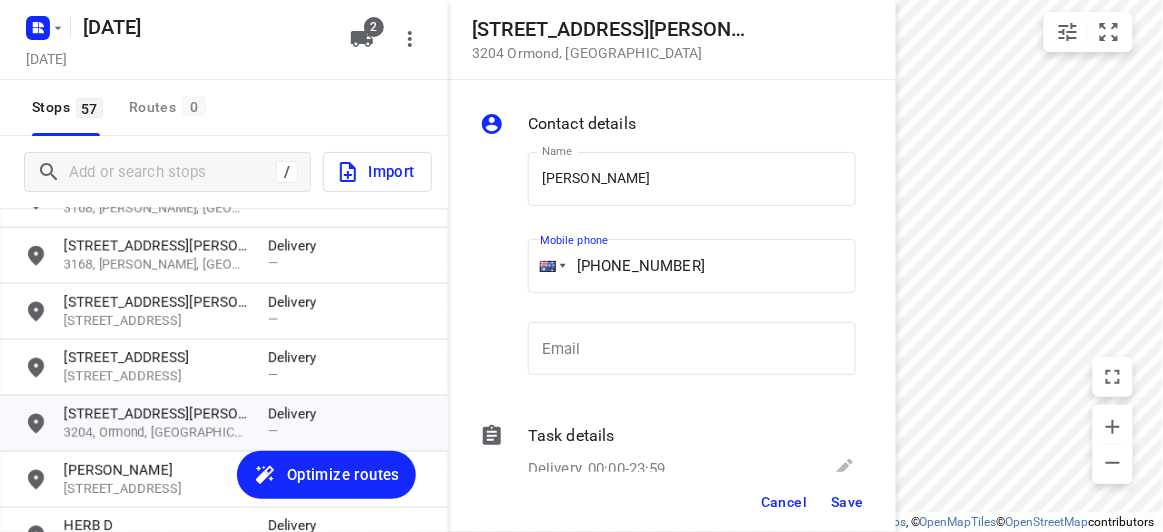 type on "+61 422500549" 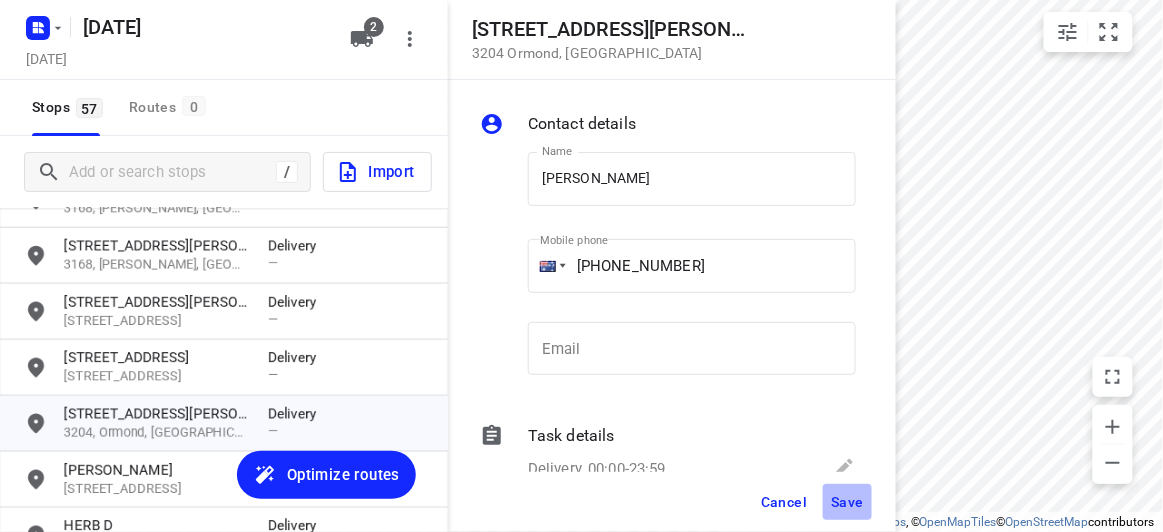 click on "Save" at bounding box center [847, 502] 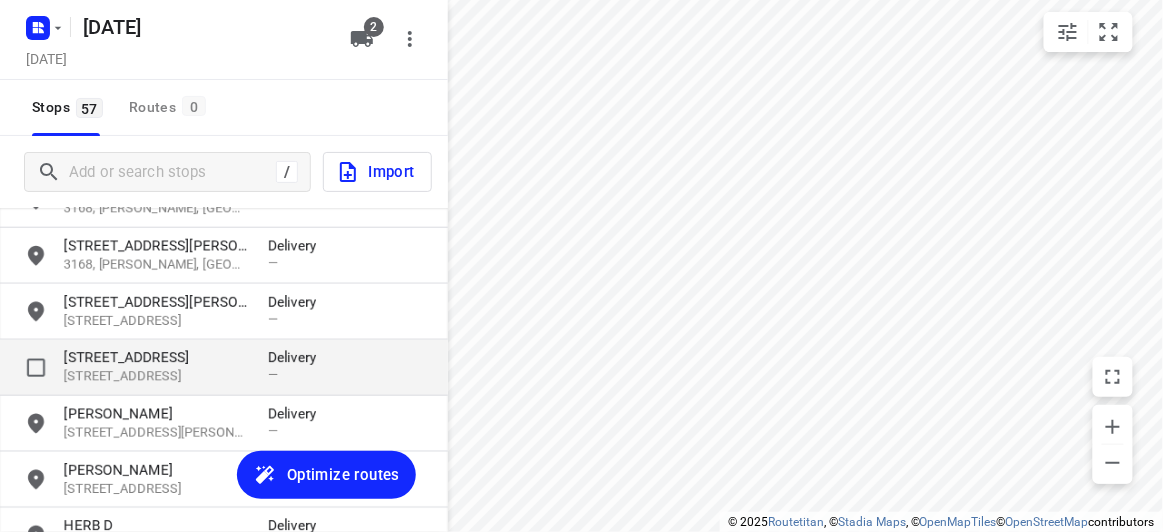 click on "3149, Mount Waverley, AU" at bounding box center [156, 377] 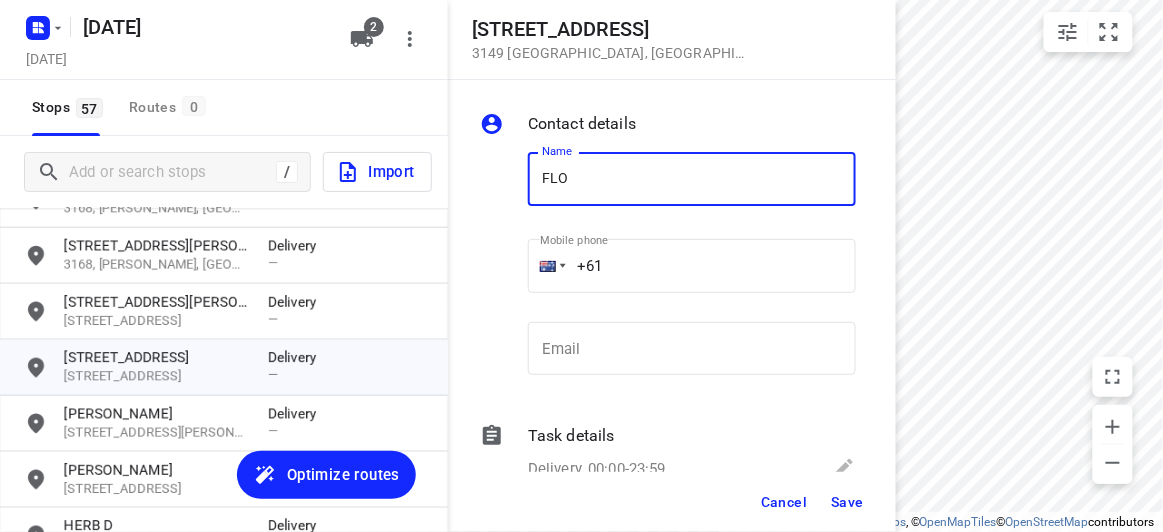 type on "[PERSON_NAME] 3/436" 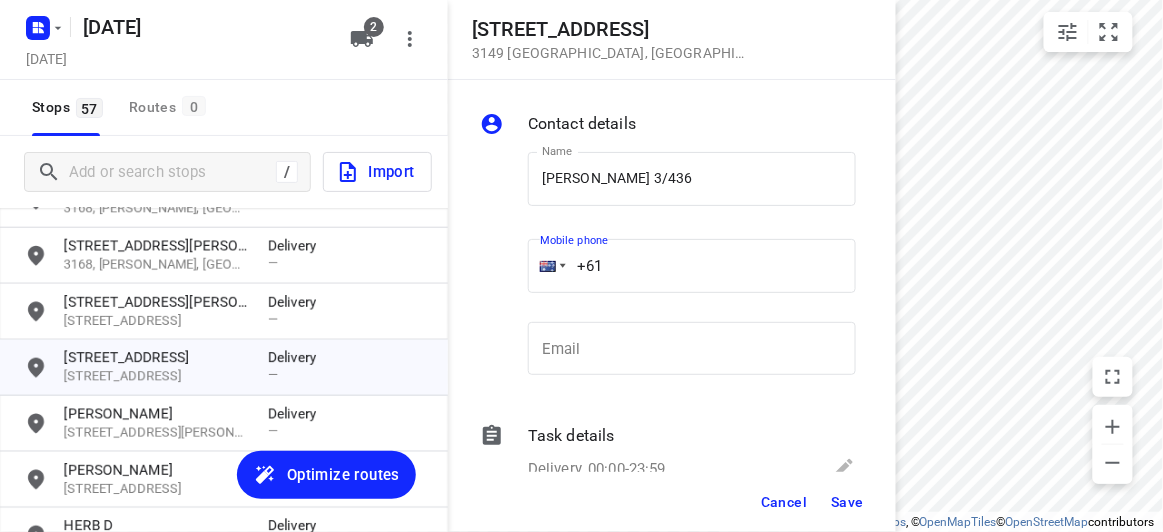drag, startPoint x: 627, startPoint y: 277, endPoint x: 549, endPoint y: 275, distance: 78.025635 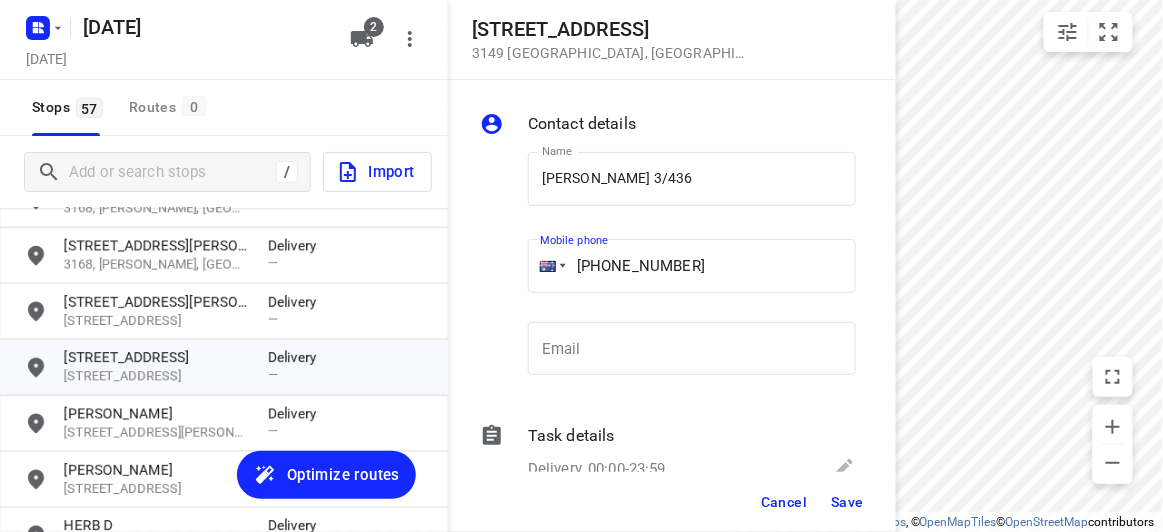 type on "+61 468493238" 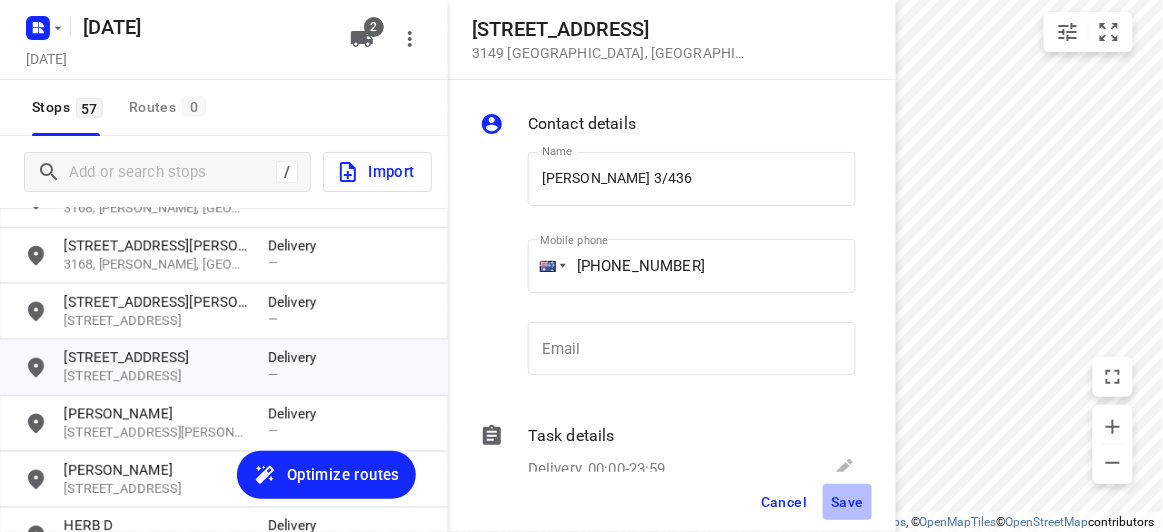 click on "Save" at bounding box center (847, 502) 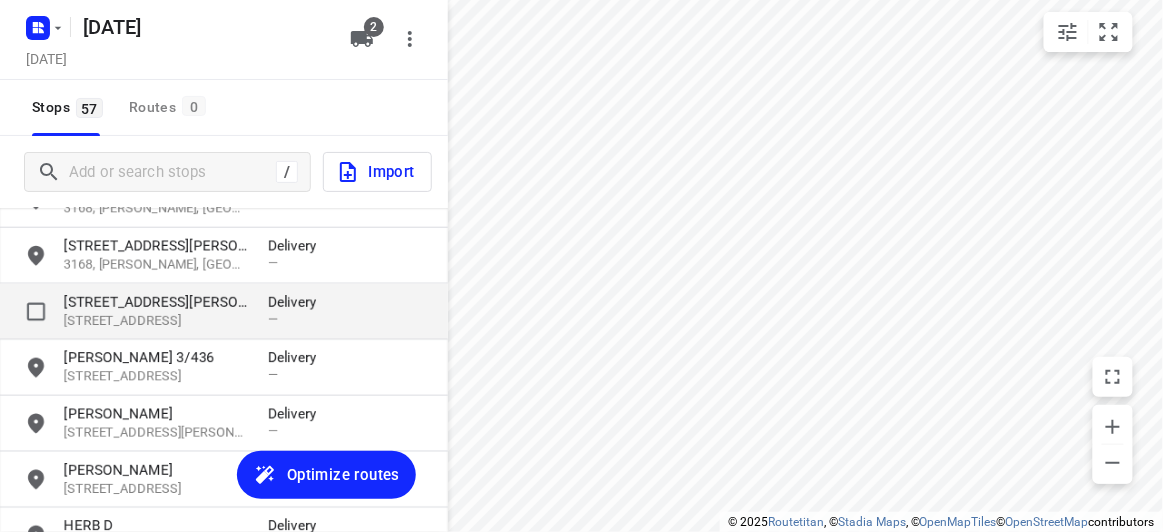 click on "13 Ellingworth Parade" at bounding box center [156, 302] 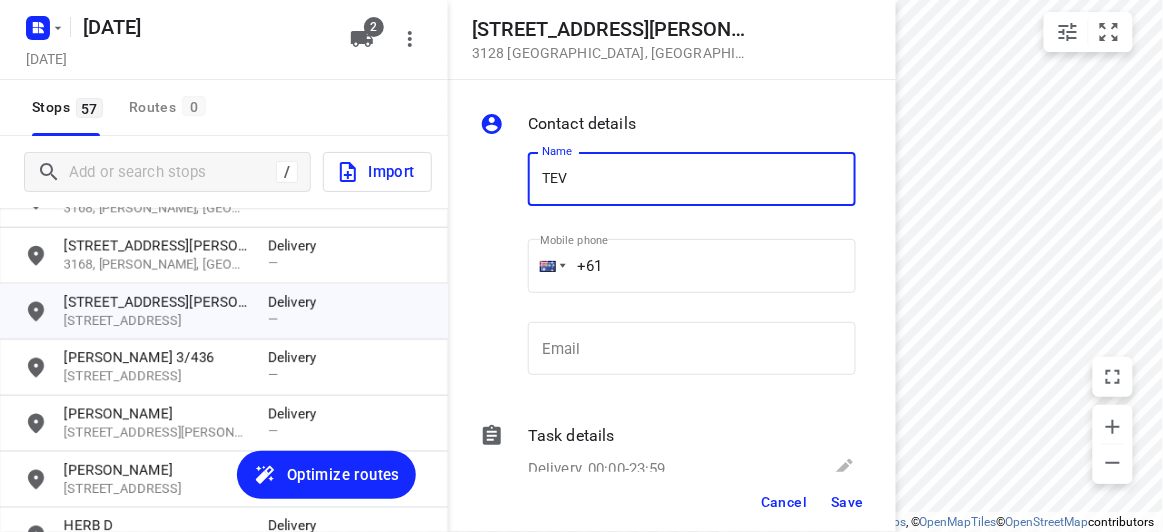 drag, startPoint x: 550, startPoint y: 186, endPoint x: 537, endPoint y: 176, distance: 16.40122 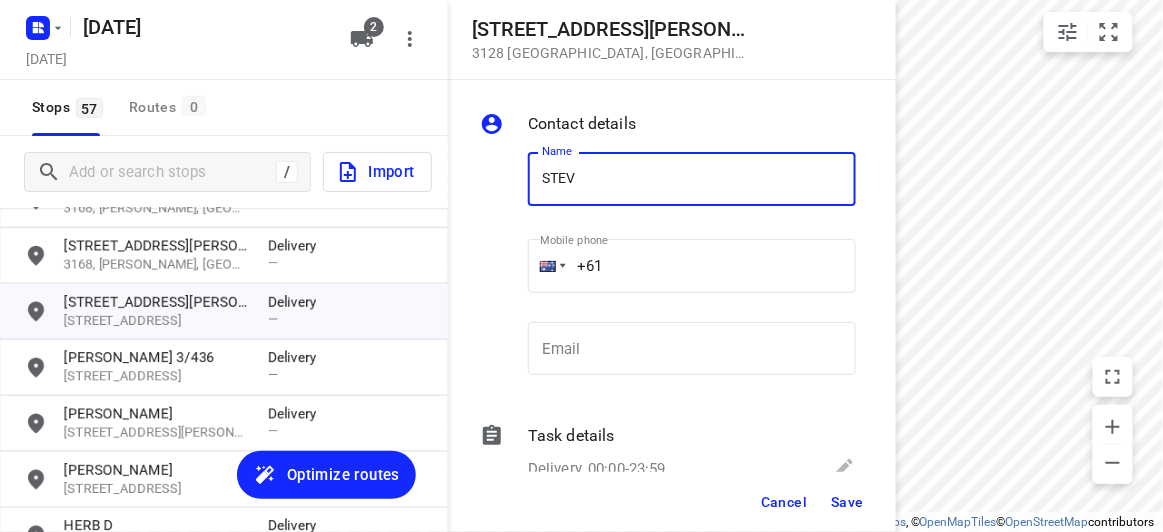 click on "STEV" at bounding box center [692, 179] 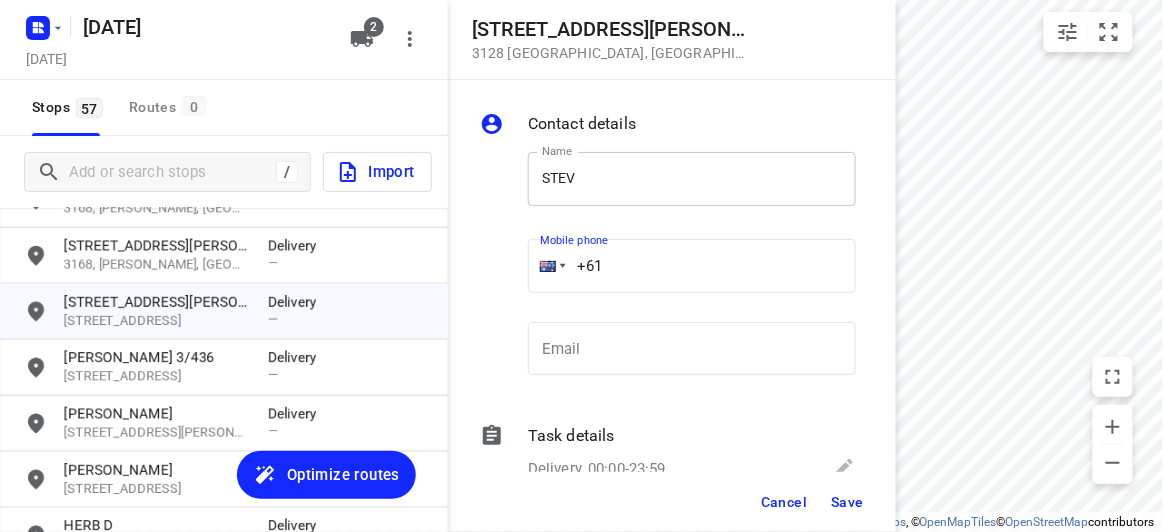 drag, startPoint x: 678, startPoint y: 266, endPoint x: 649, endPoint y: 200, distance: 72.09022 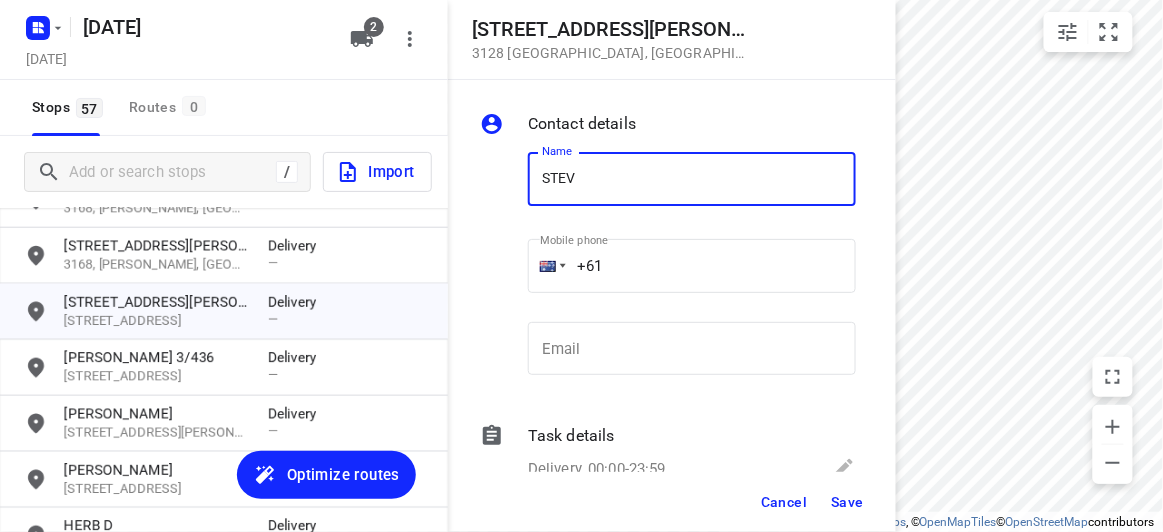 type on "[PERSON_NAME]" 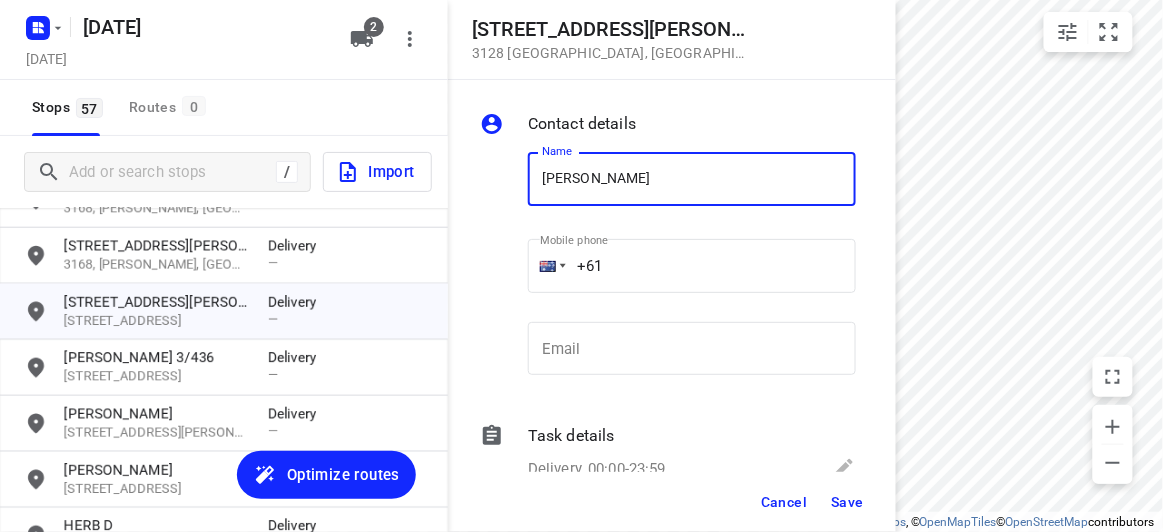 drag, startPoint x: 550, startPoint y: 251, endPoint x: 456, endPoint y: 241, distance: 94.53042 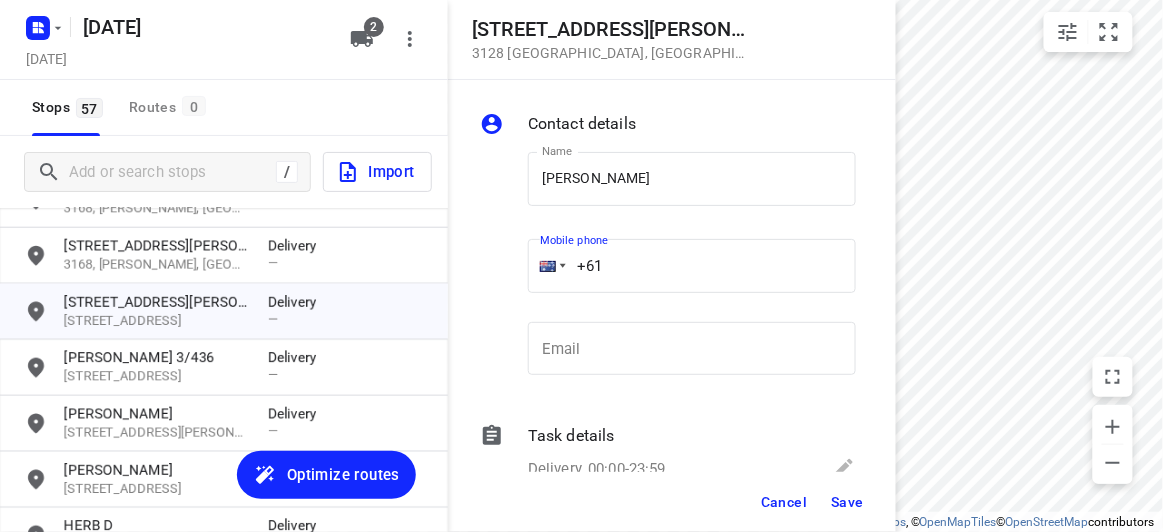 paste on "468493238" 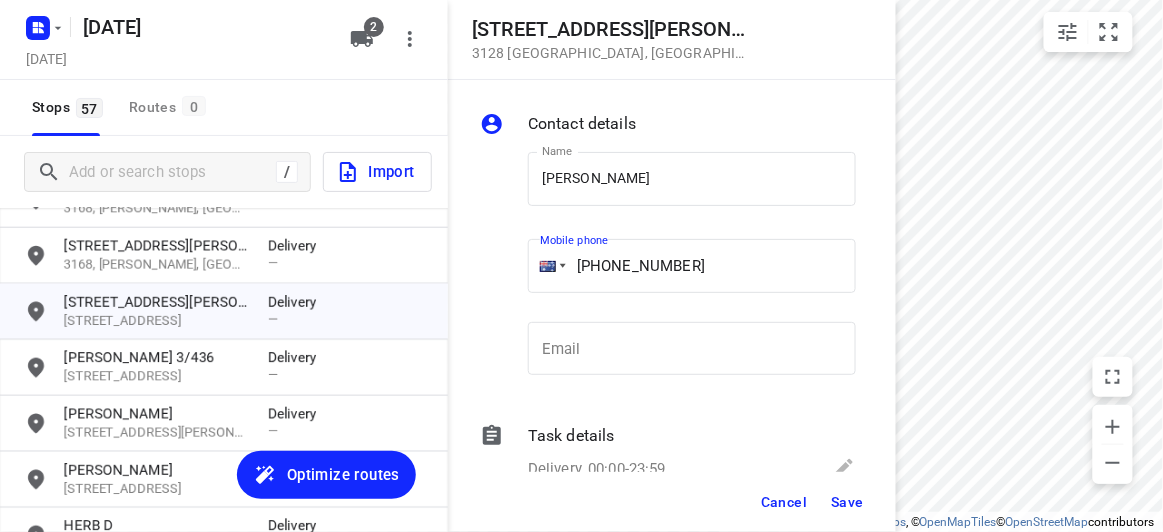 type on "+61 468493238" 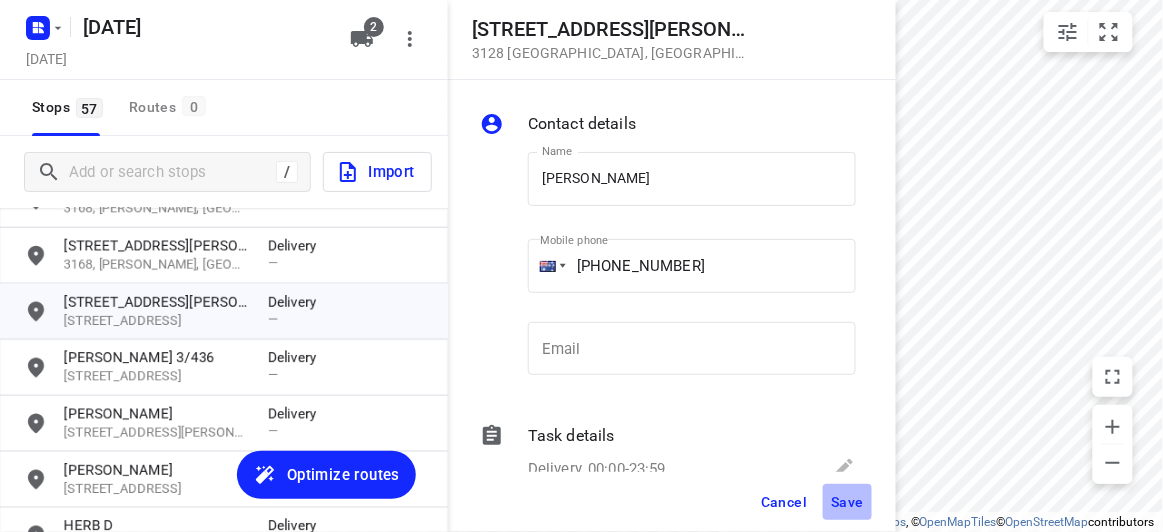 click on "Save" at bounding box center [847, 502] 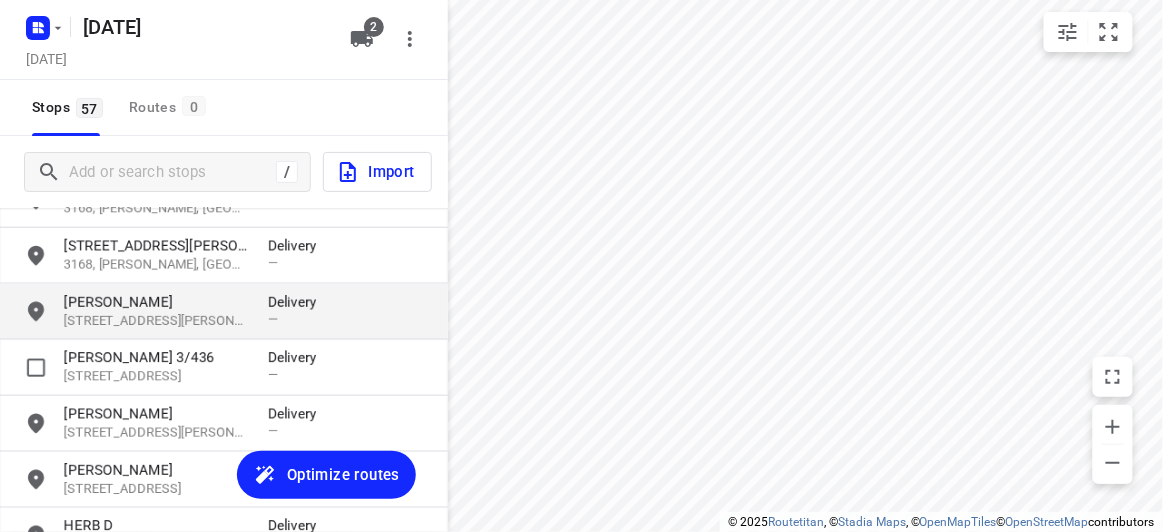 click on "[STREET_ADDRESS][PERSON_NAME]" at bounding box center (156, 321) 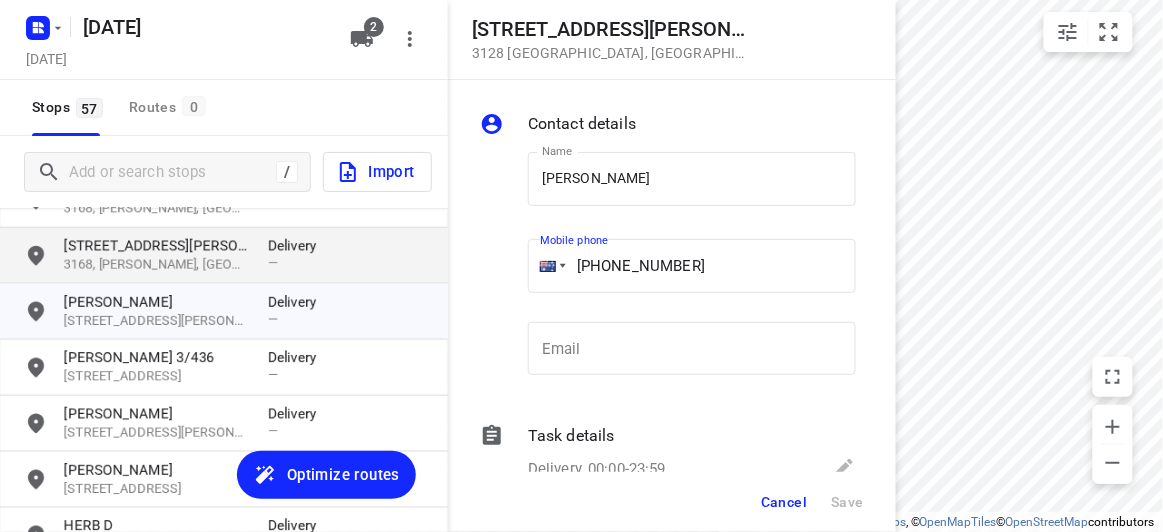 drag, startPoint x: 704, startPoint y: 265, endPoint x: 422, endPoint y: 245, distance: 282.70834 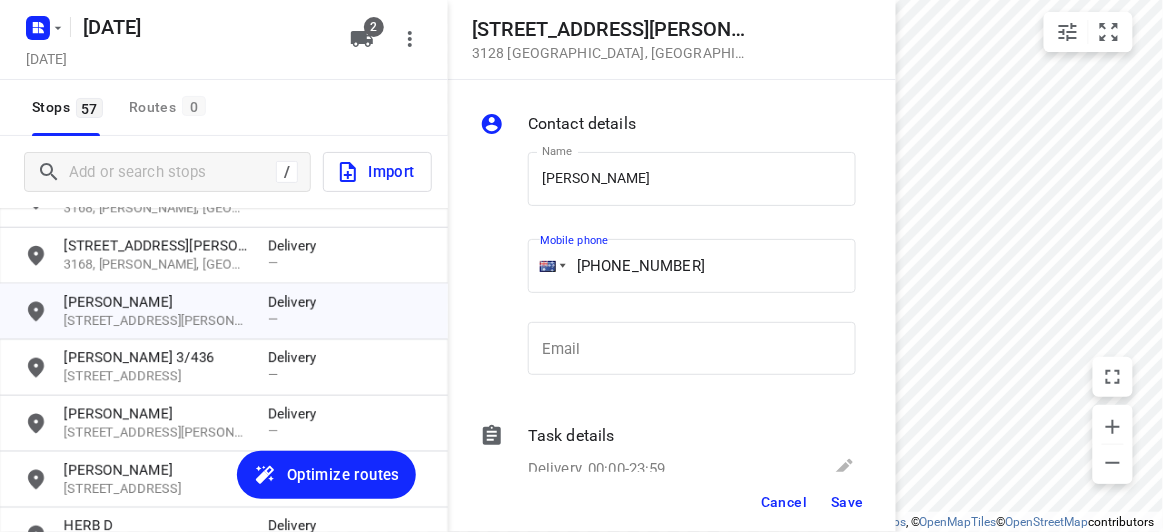 type on "+61 412643478" 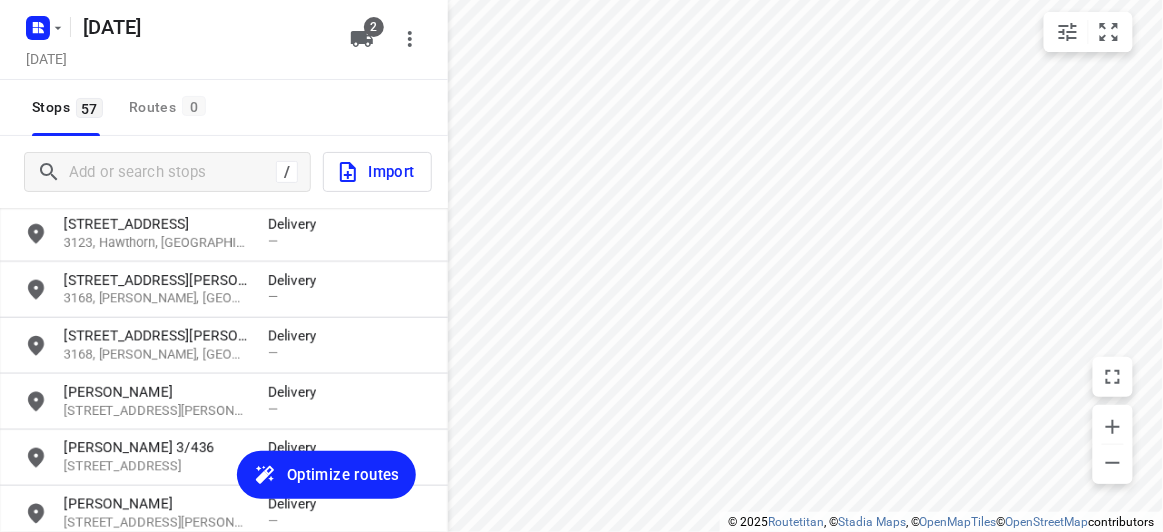 scroll, scrollTop: 544, scrollLeft: 0, axis: vertical 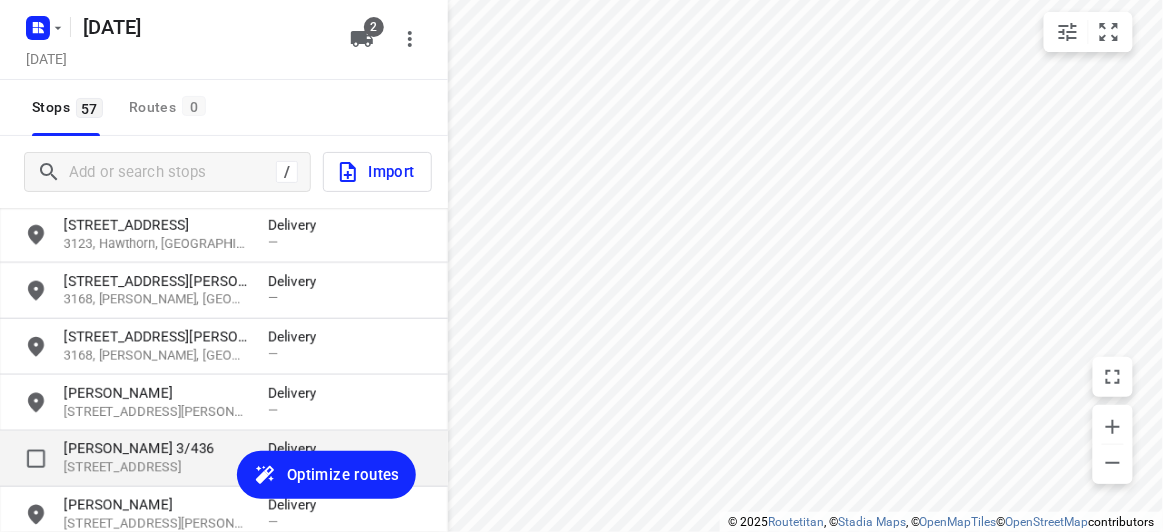 click on "[PERSON_NAME] 3/436" at bounding box center [156, 449] 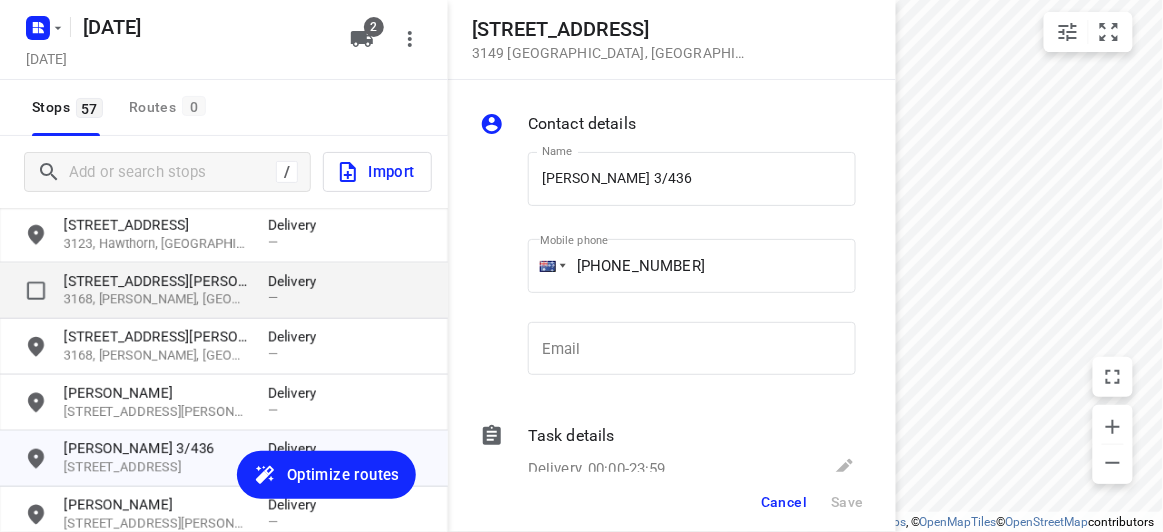 click on "4 Donald Street 3168, Clayton, AU Delivery —" at bounding box center (224, 291) 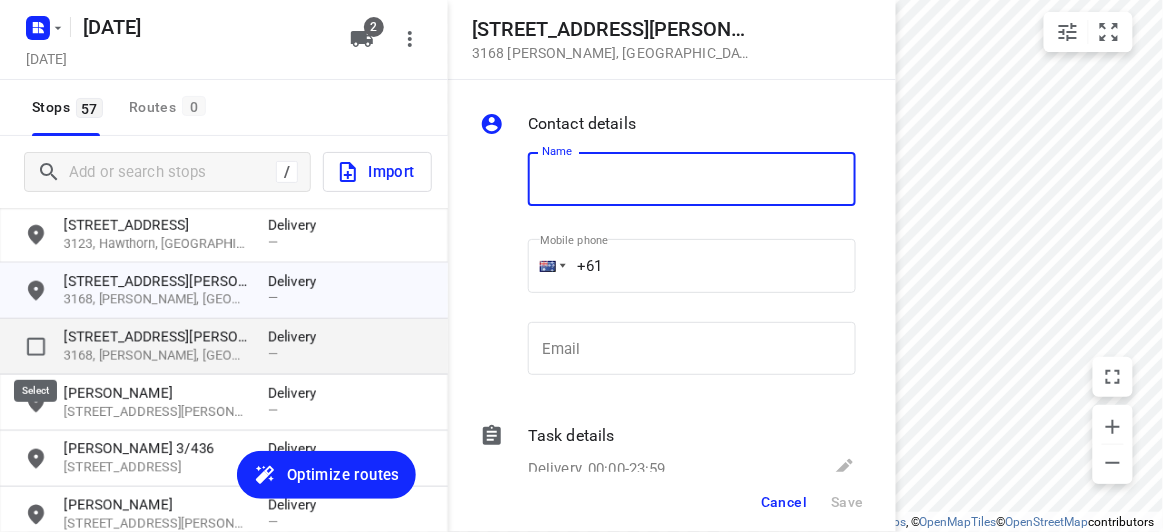 click at bounding box center (36, 347) 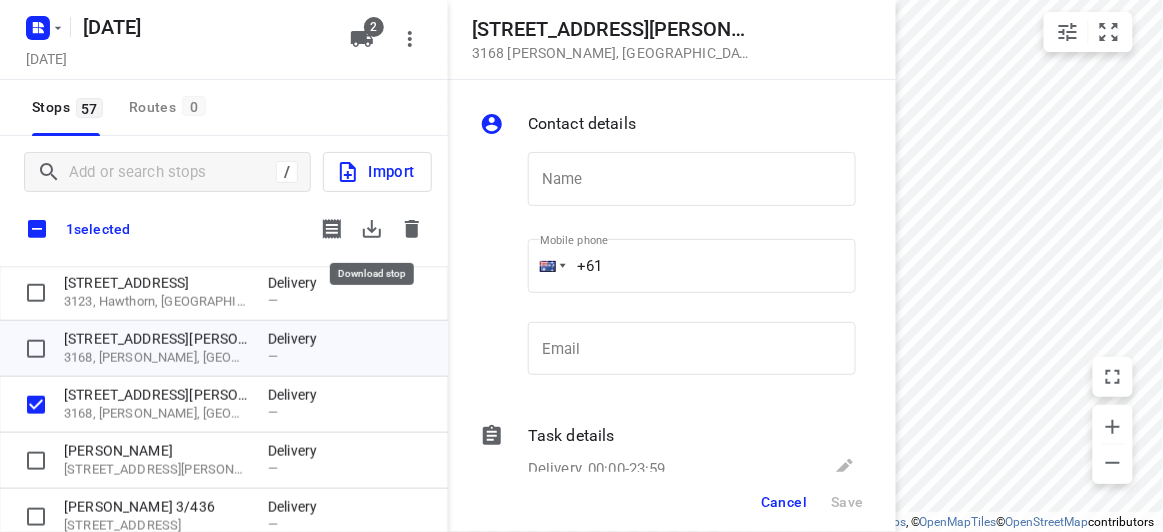 click on "1  selected" at bounding box center (224, 229) 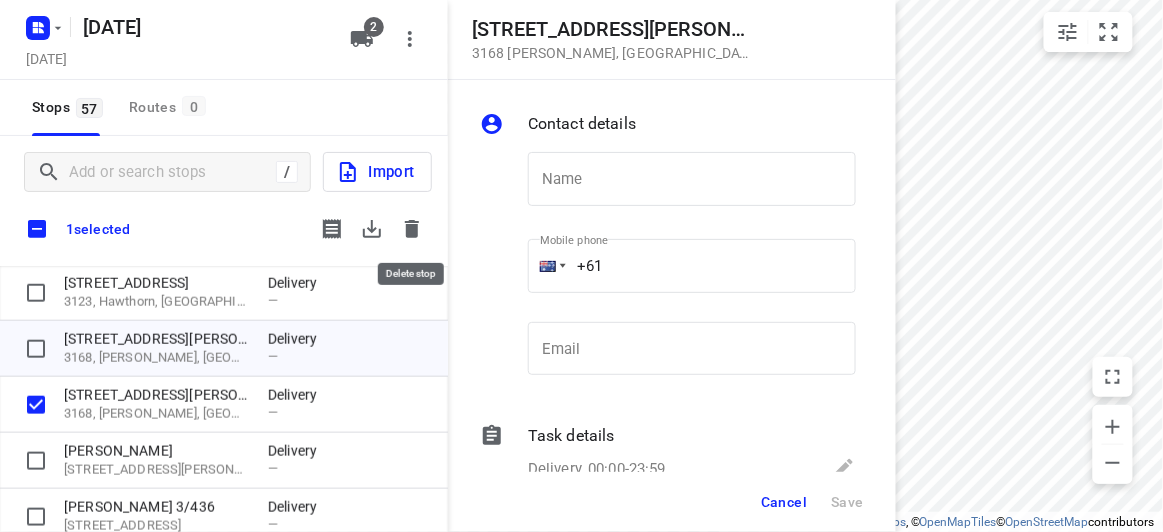 click 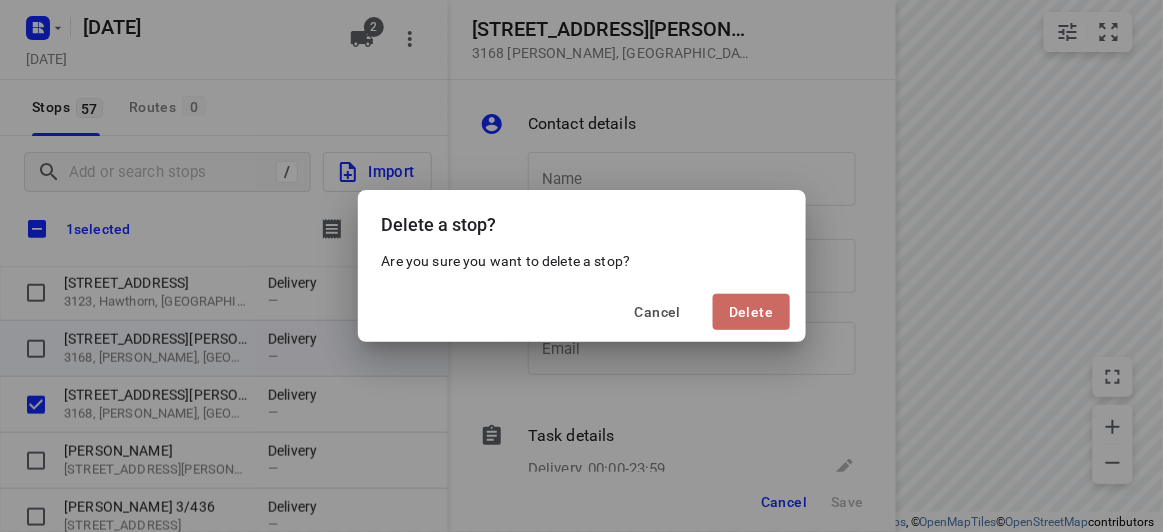 click on "Delete" at bounding box center (751, 312) 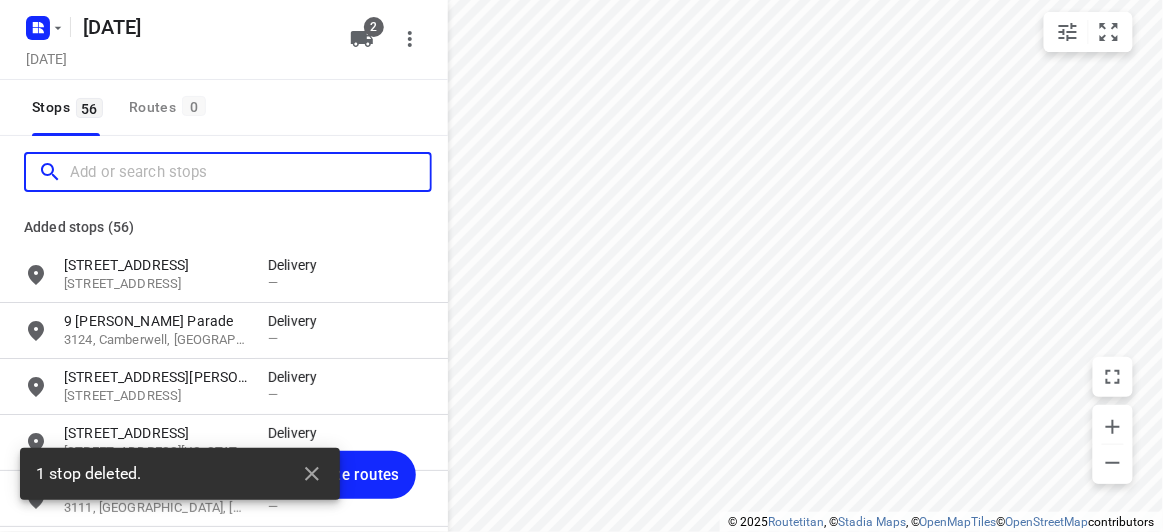 click at bounding box center [250, 172] 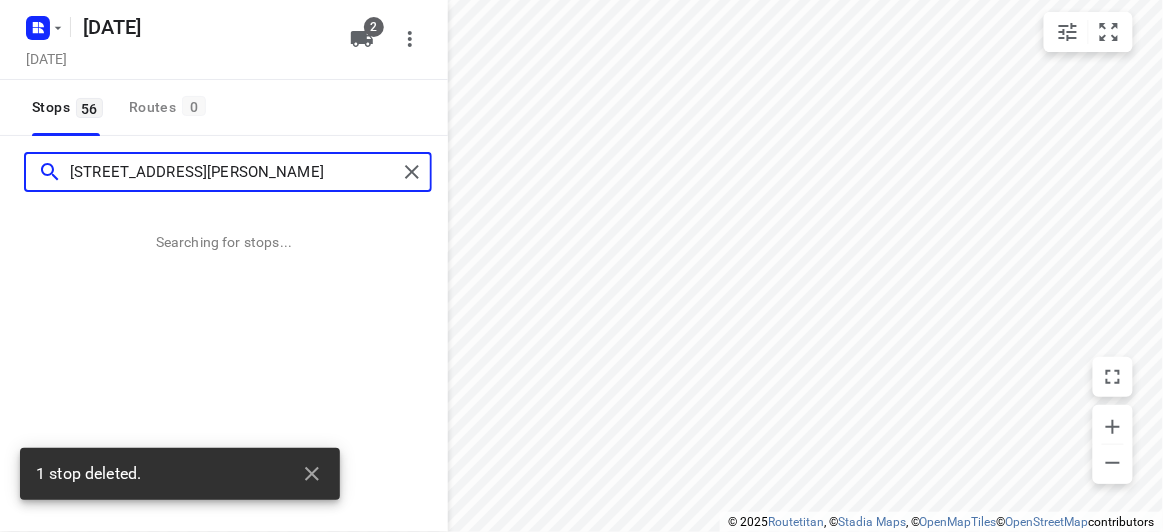 type on "32 Tormey Street Balwyn North 3104" 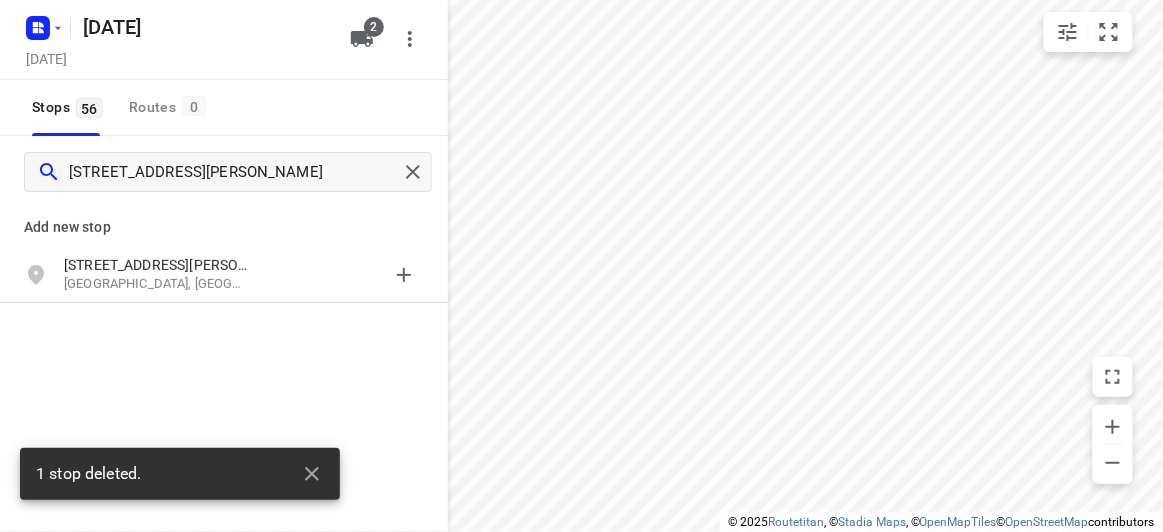 click on "Balwyn North VIC 3104, Australia" at bounding box center (156, 284) 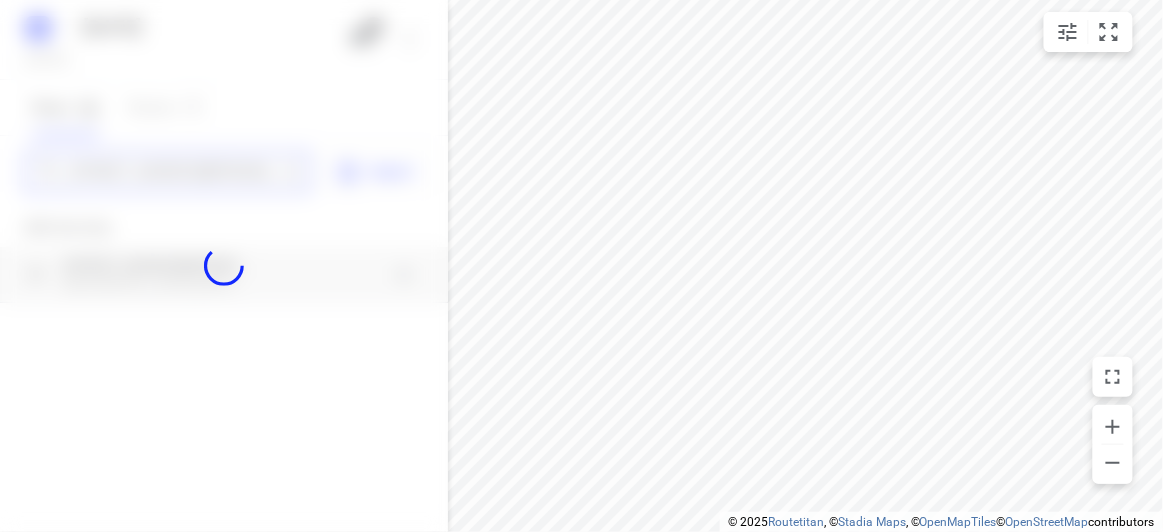 type 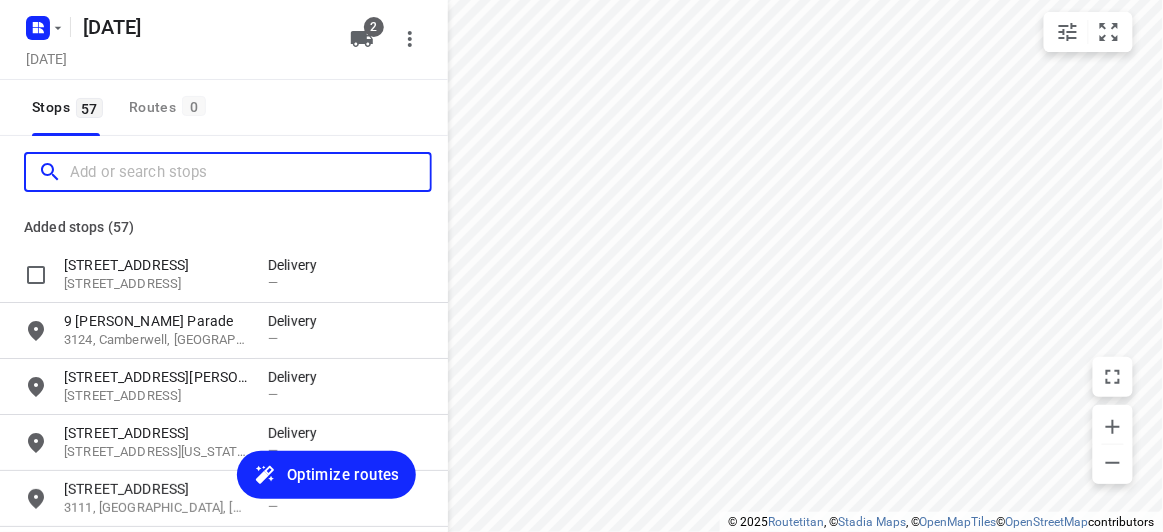 scroll, scrollTop: 0, scrollLeft: 0, axis: both 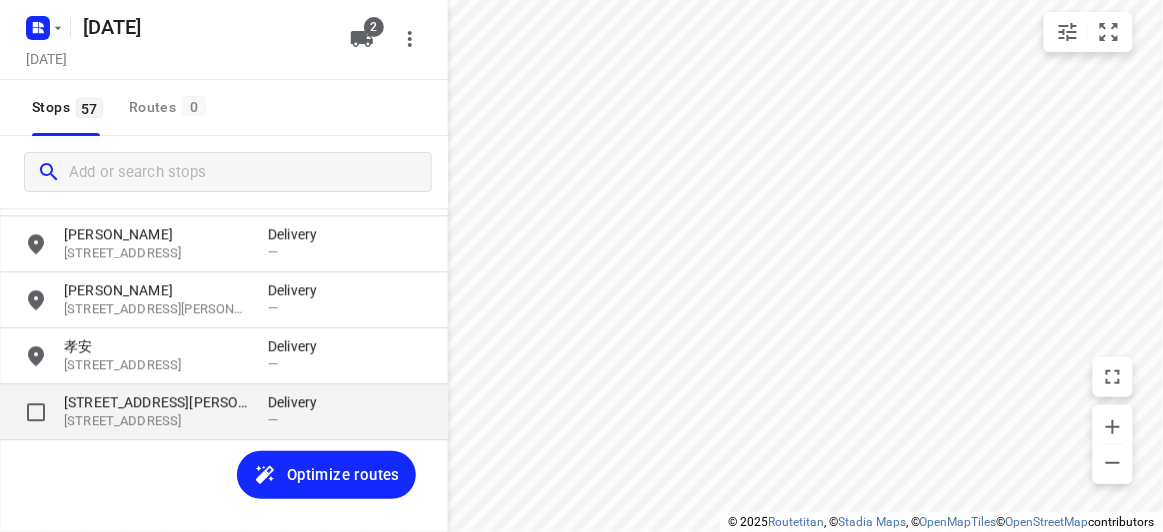click on "32 Tormey Street" at bounding box center [156, 402] 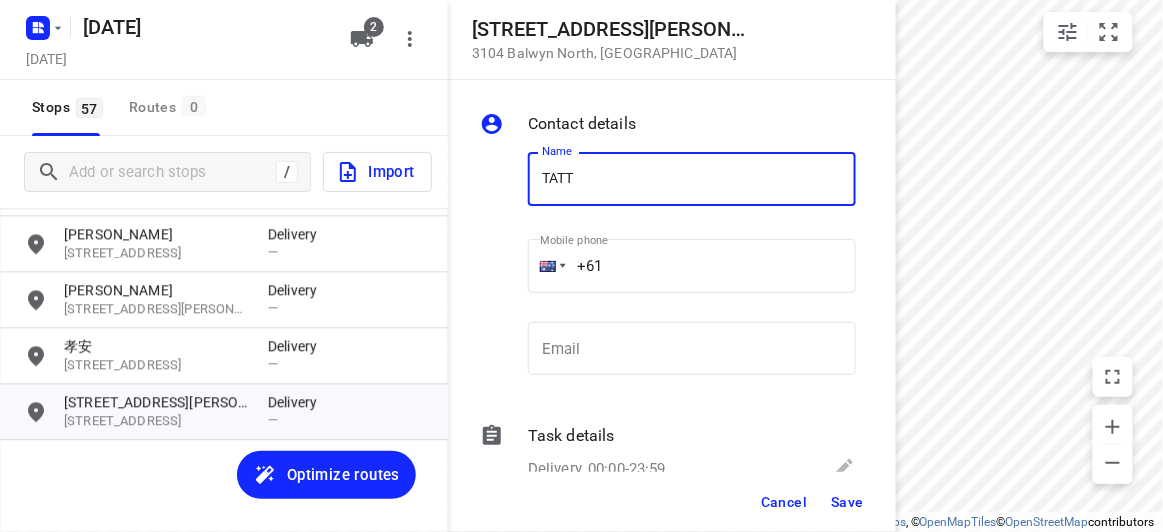 type on "TATT [PERSON_NAME]" 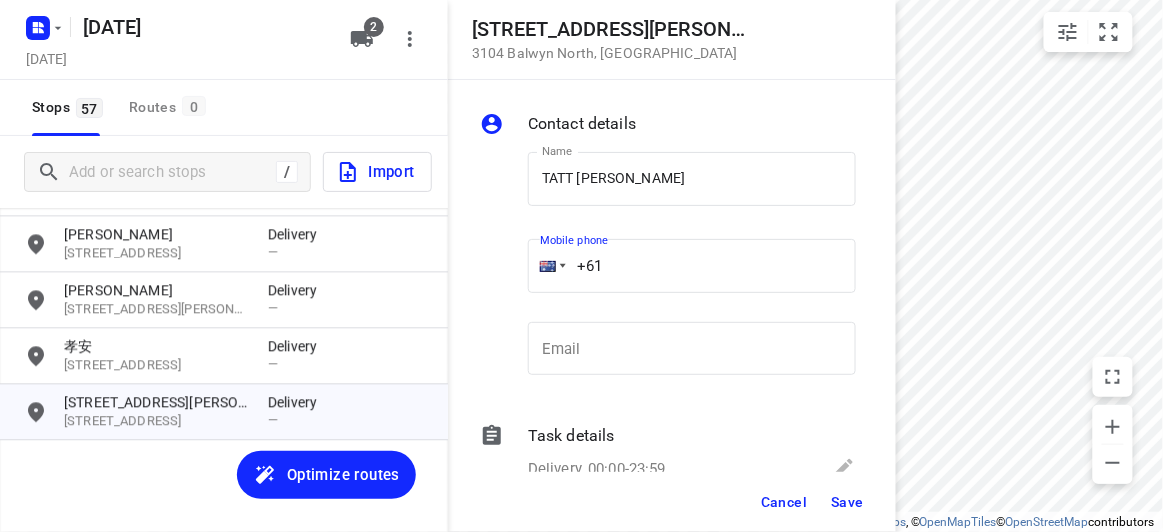 drag, startPoint x: 630, startPoint y: 266, endPoint x: 502, endPoint y: 261, distance: 128.09763 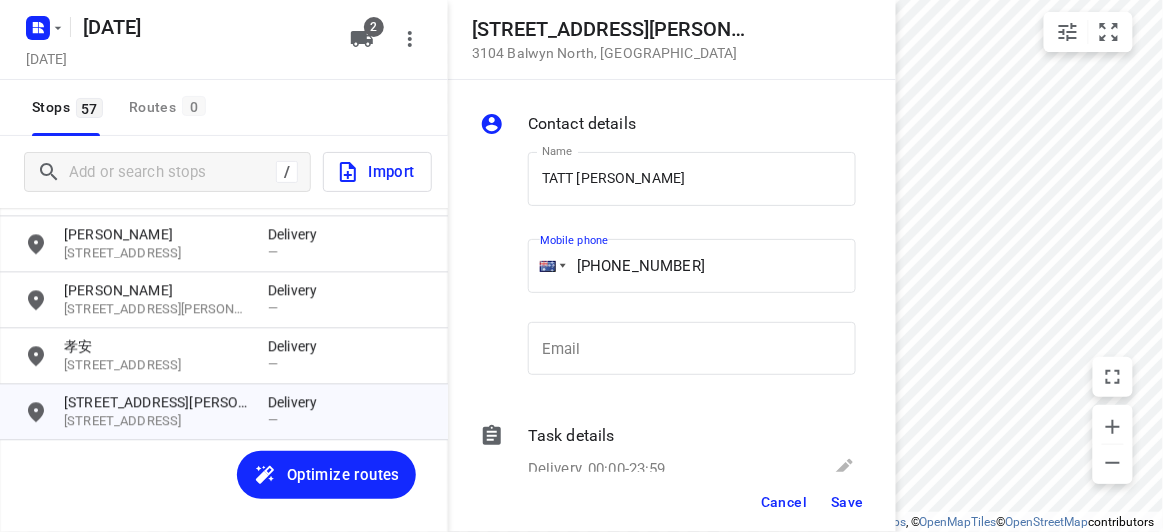 type on "+61 401262845" 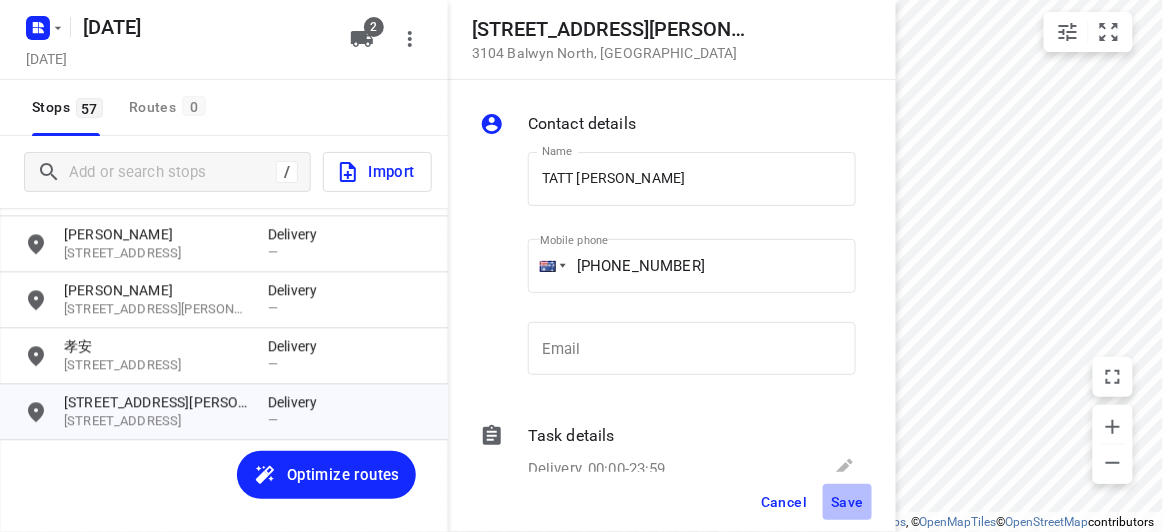click on "Save" at bounding box center [847, 502] 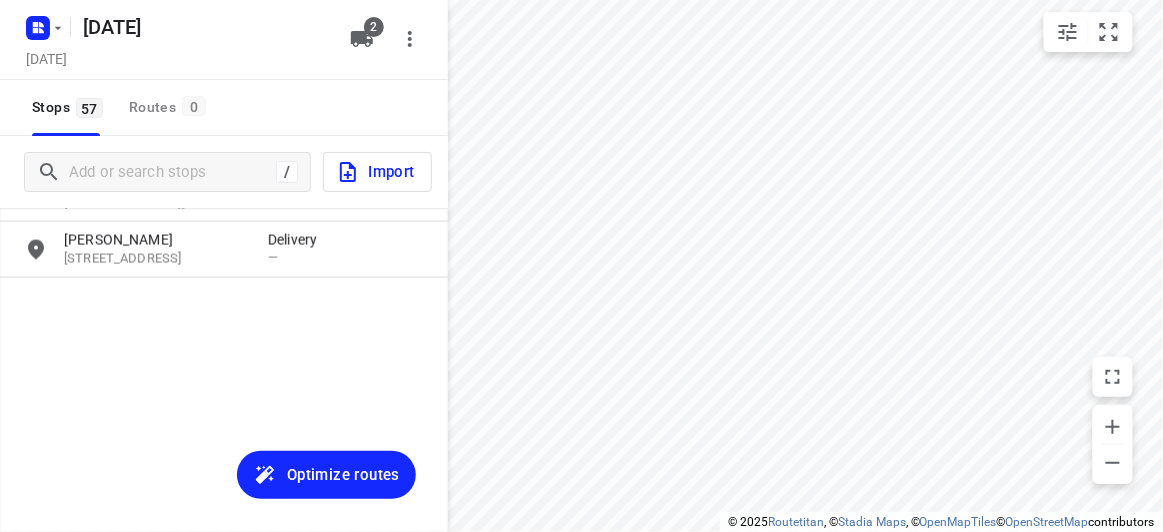 scroll, scrollTop: 445, scrollLeft: 0, axis: vertical 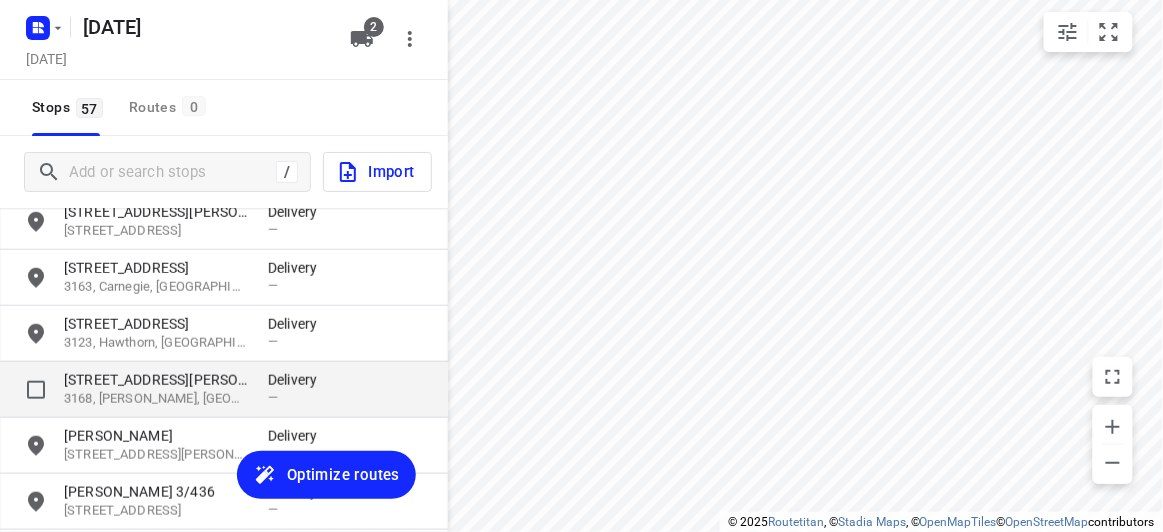 click on "4 Donald Street" at bounding box center [156, 380] 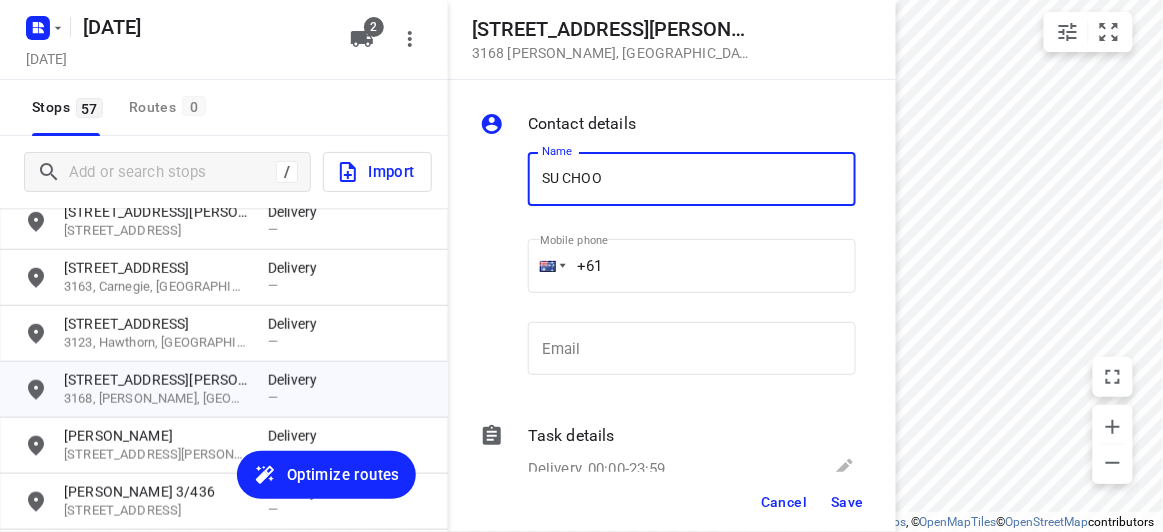 paste on "+61412464420" 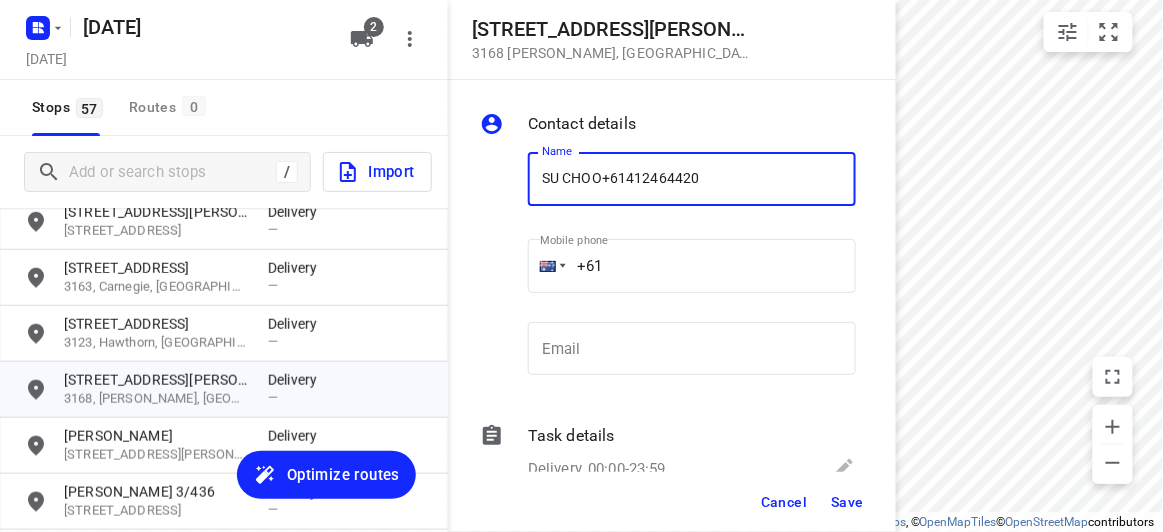 type on "SU CHOO+61412464420" 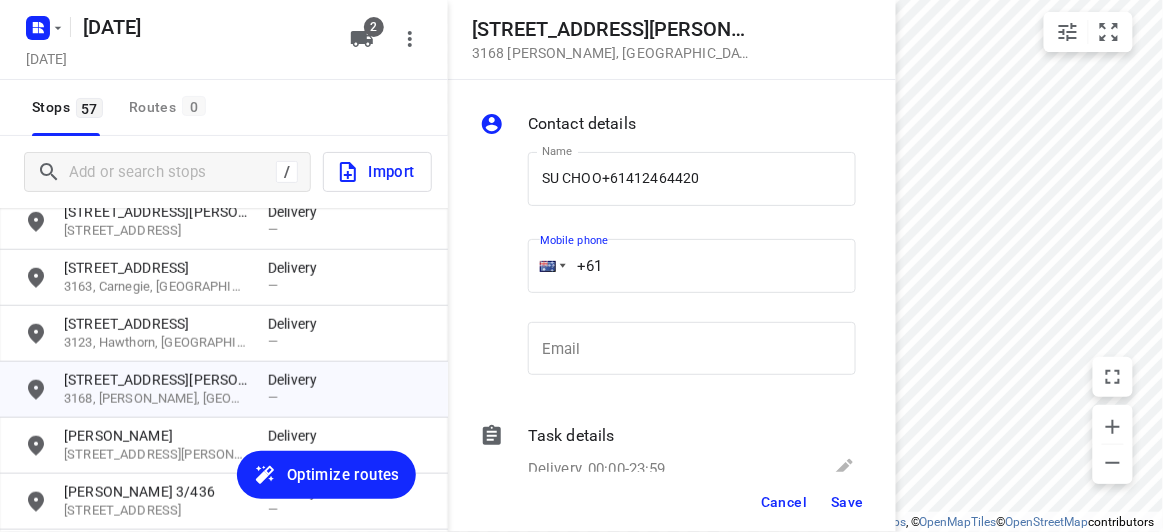 drag, startPoint x: 639, startPoint y: 265, endPoint x: 576, endPoint y: 242, distance: 67.06713 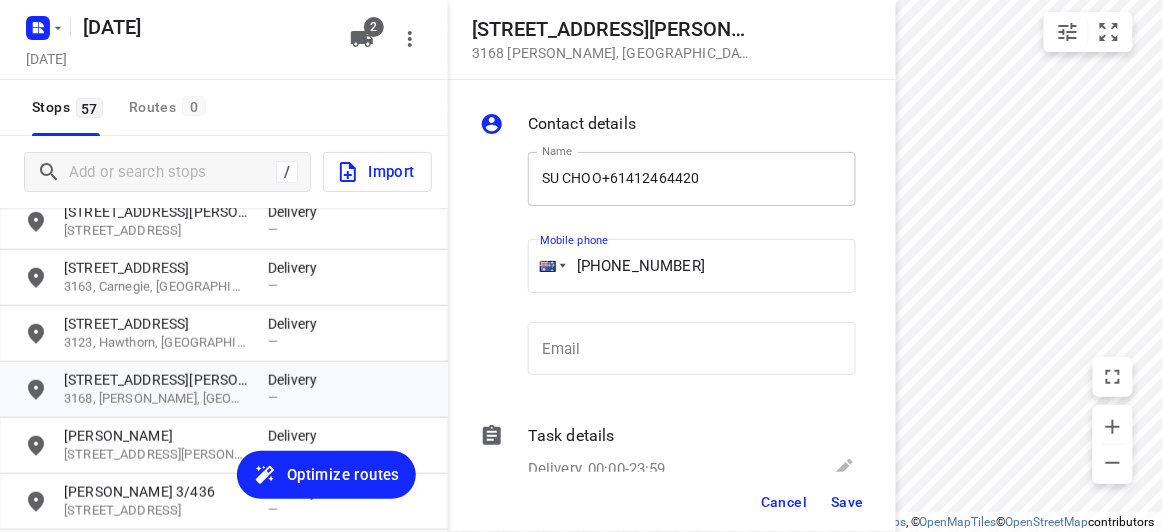 type on "+61 412464420" 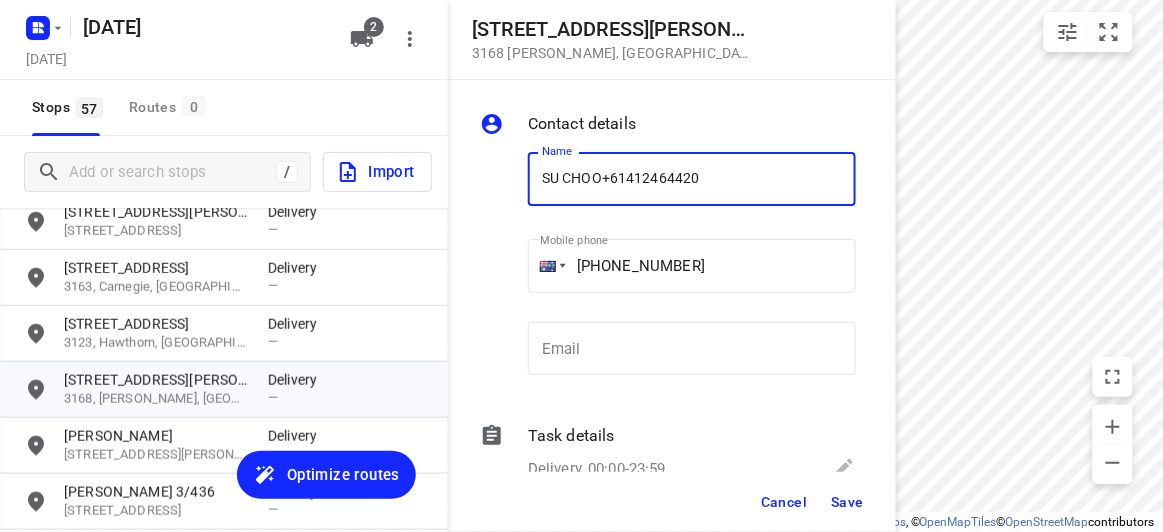 drag, startPoint x: 748, startPoint y: 178, endPoint x: 605, endPoint y: 173, distance: 143.08739 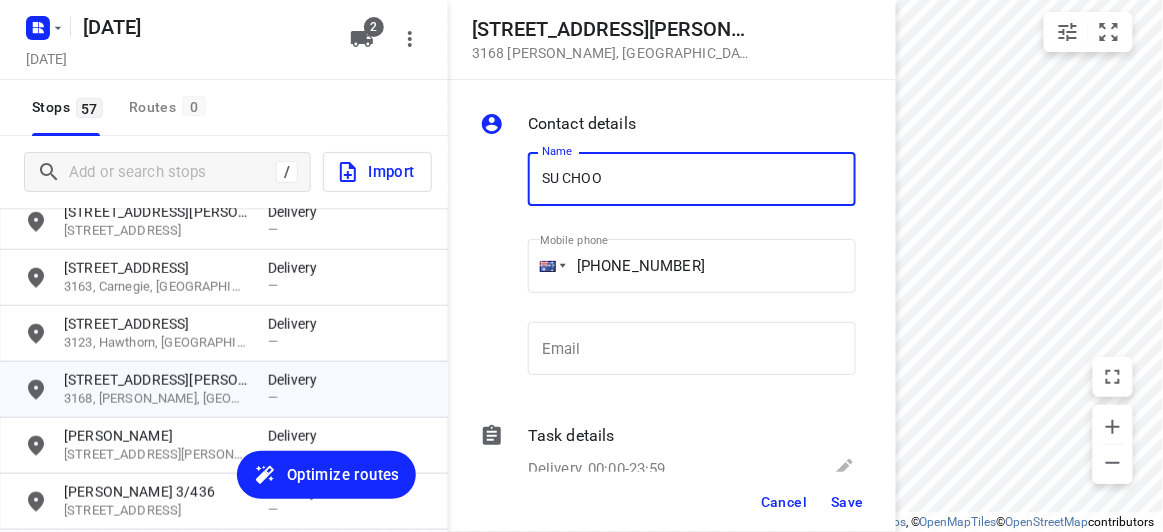 type on "SU CHOO" 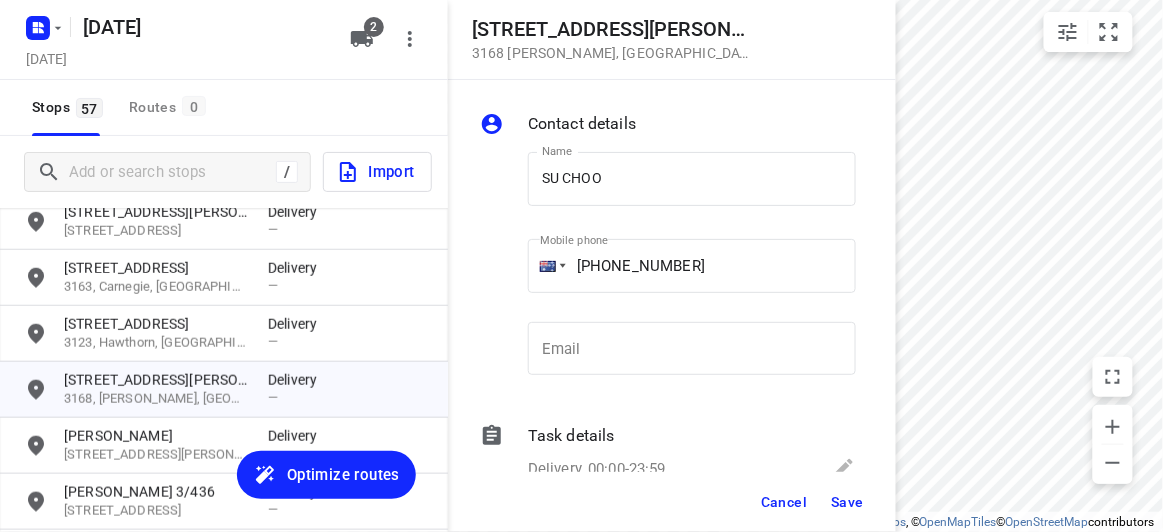click on "Cancel Save" at bounding box center [672, 502] 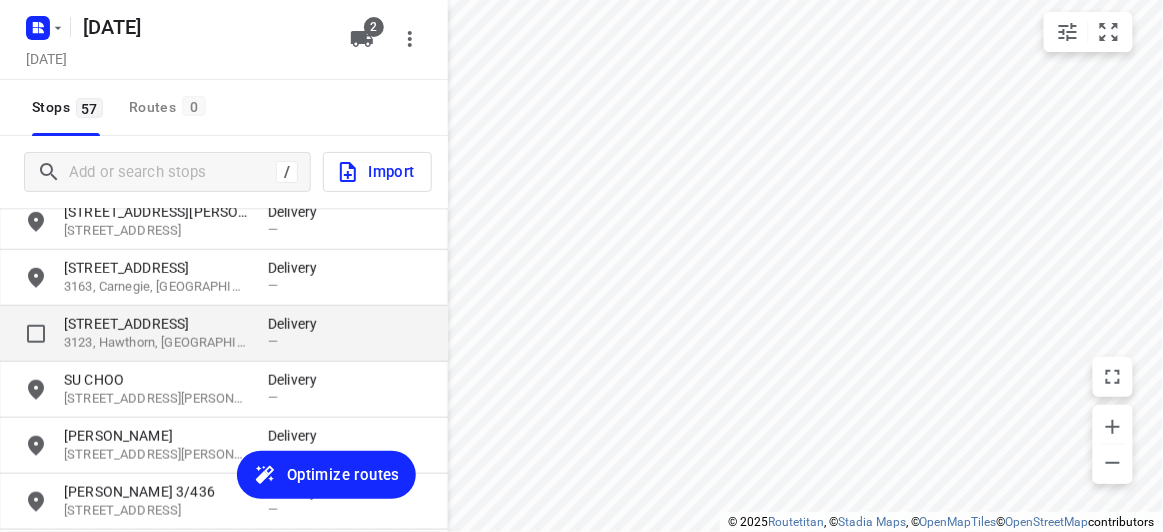 click on "387 Auburn Road" at bounding box center [156, 324] 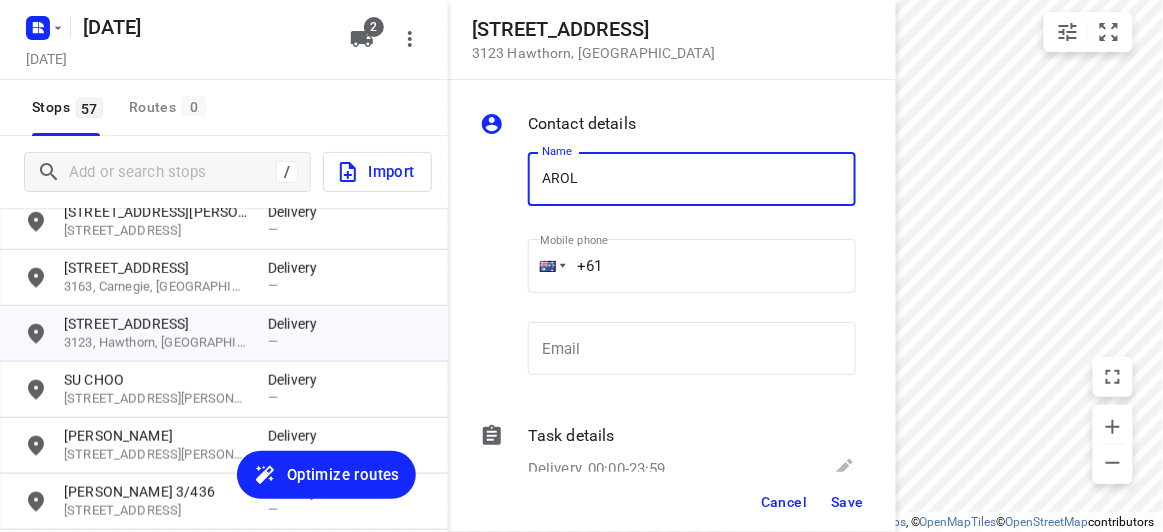 click at bounding box center (500, 268) 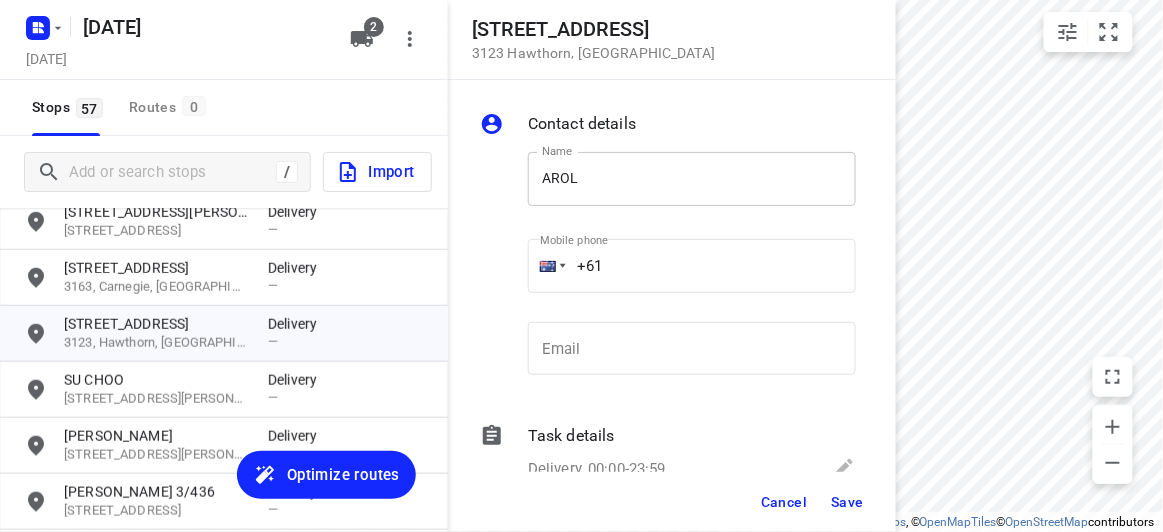 click on "AROL" at bounding box center (692, 179) 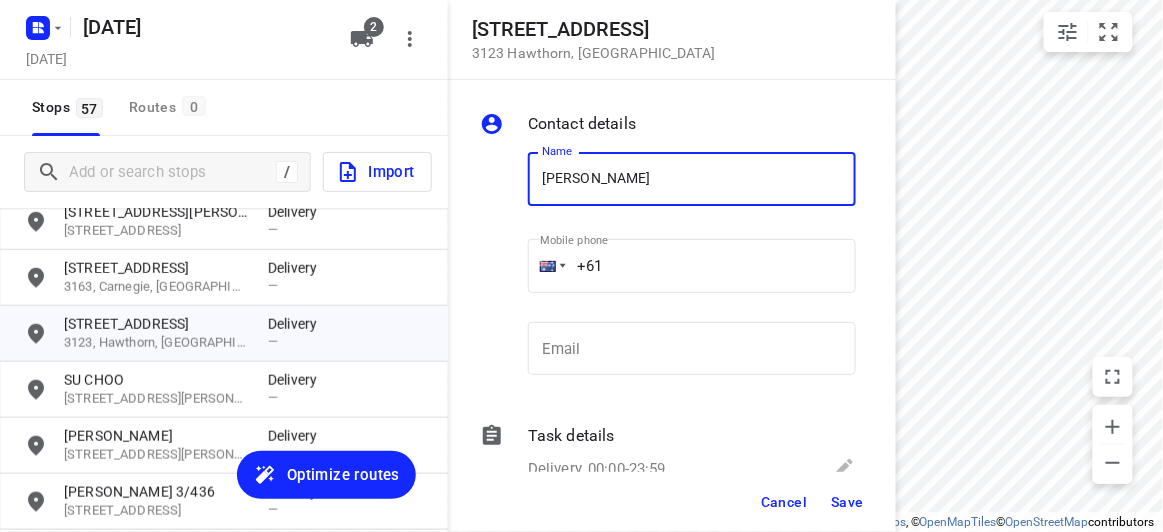 drag, startPoint x: 668, startPoint y: 179, endPoint x: 679, endPoint y: 190, distance: 15.556349 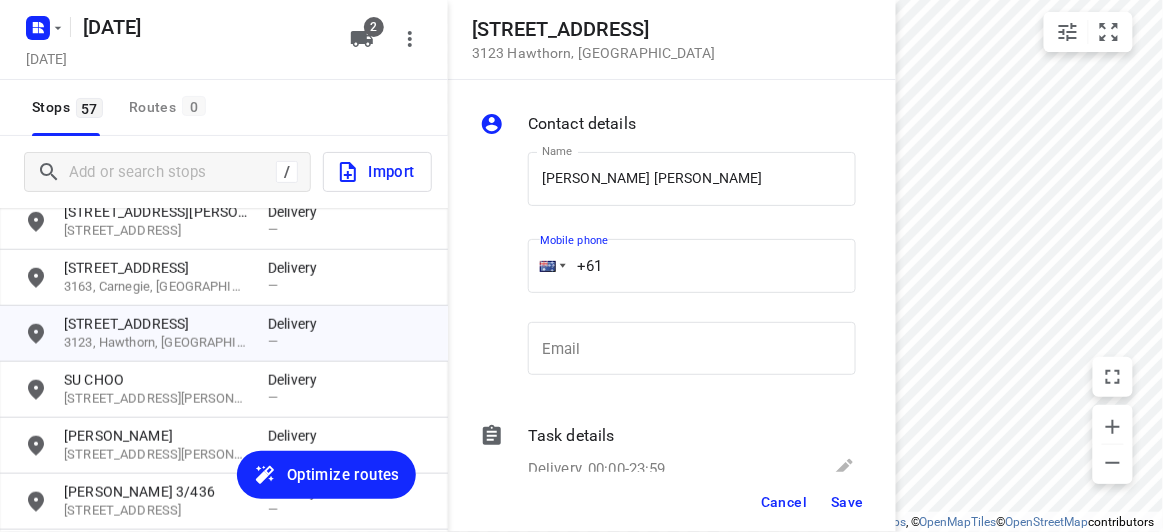 drag, startPoint x: 621, startPoint y: 266, endPoint x: 444, endPoint y: 266, distance: 177 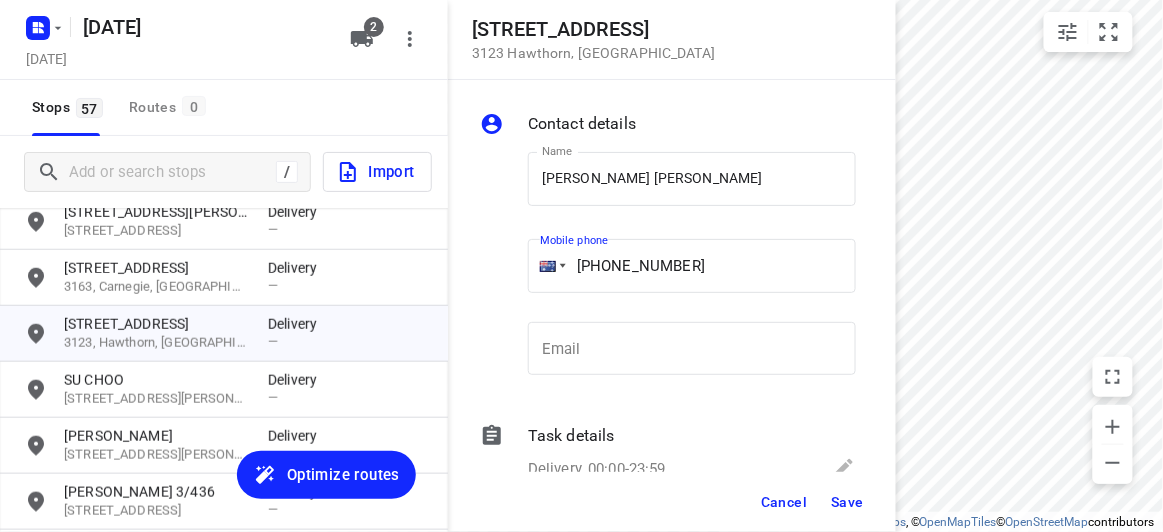 type on "+61 404009188" 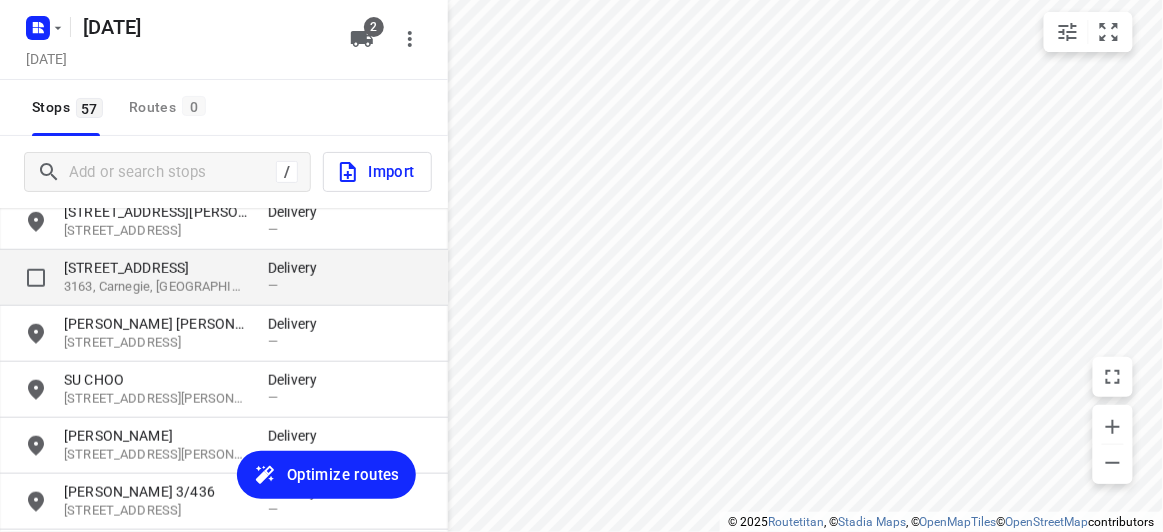 click on "16 Tranmere Avenue" at bounding box center (156, 268) 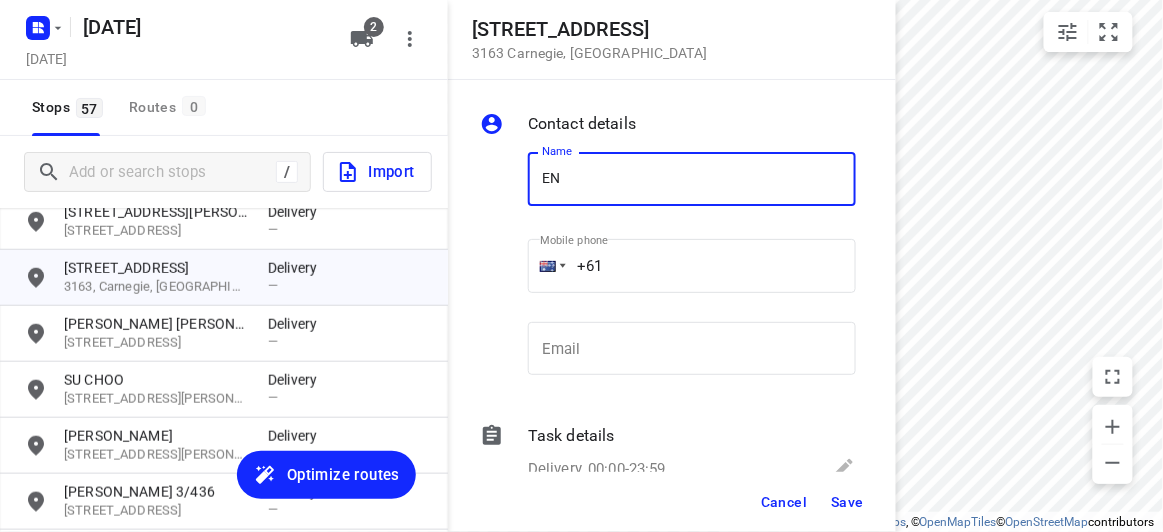 click on "EN" at bounding box center [692, 179] 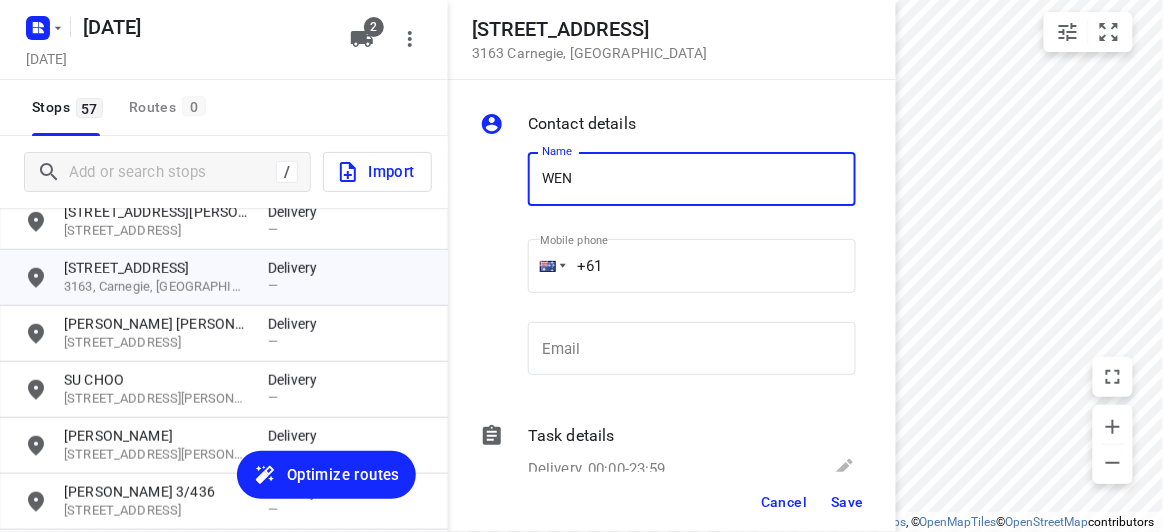 click on "WEN" at bounding box center (692, 179) 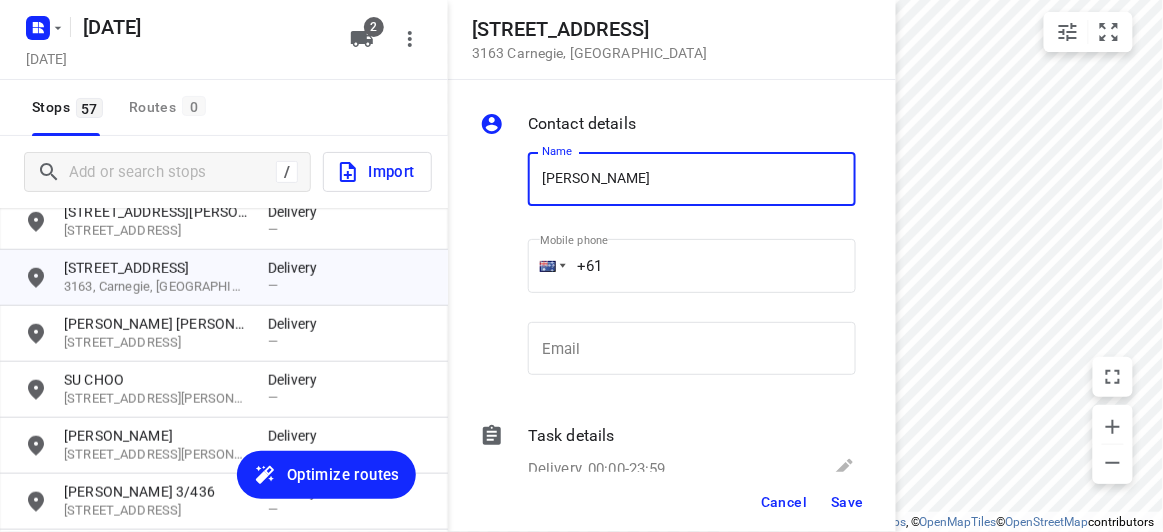 click on "WENDY CHONG" at bounding box center (692, 179) 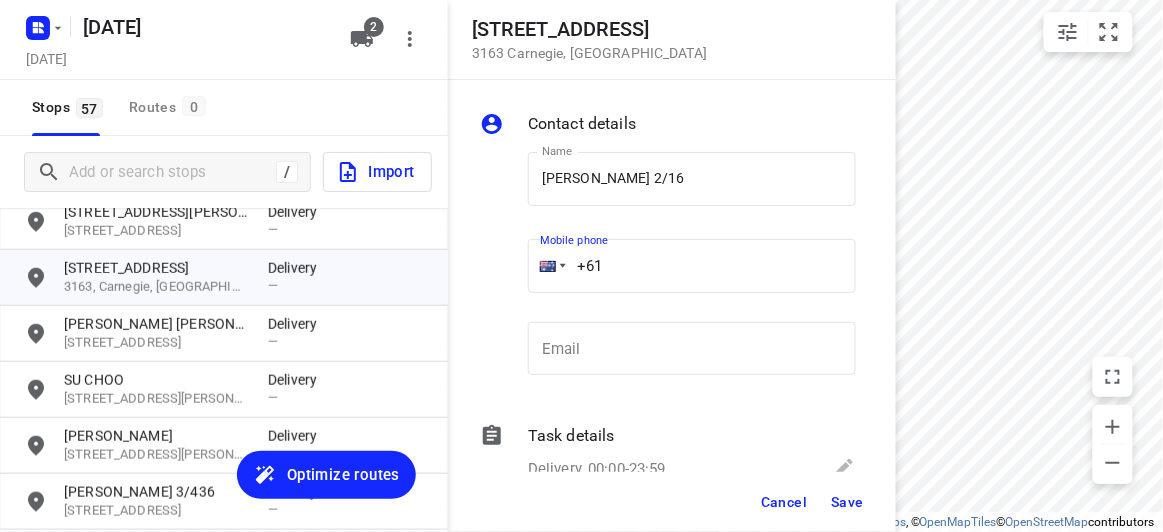 drag, startPoint x: 689, startPoint y: 204, endPoint x: 524, endPoint y: 261, distance: 174.56804 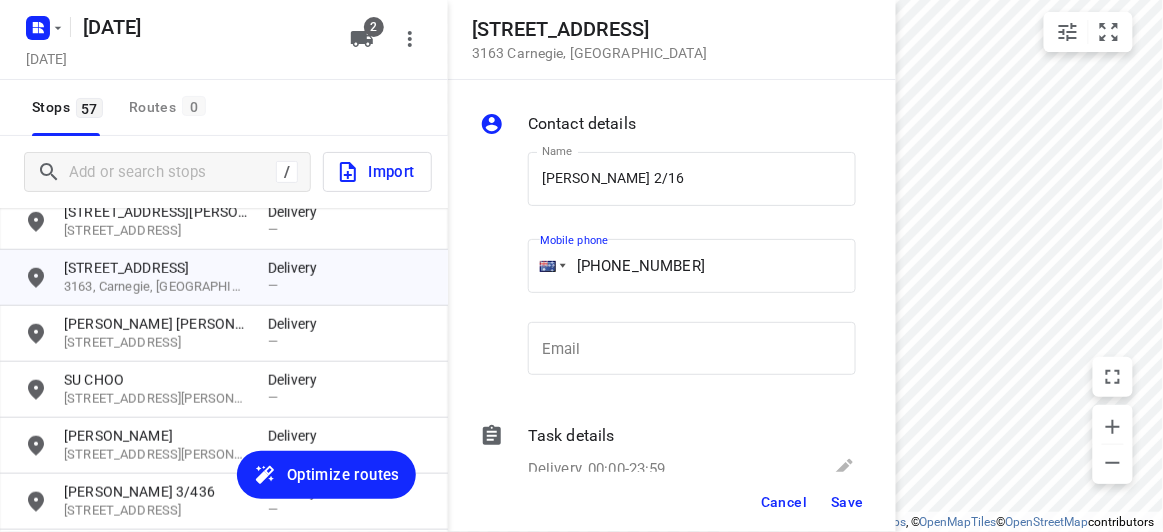 type on "+61 430809577" 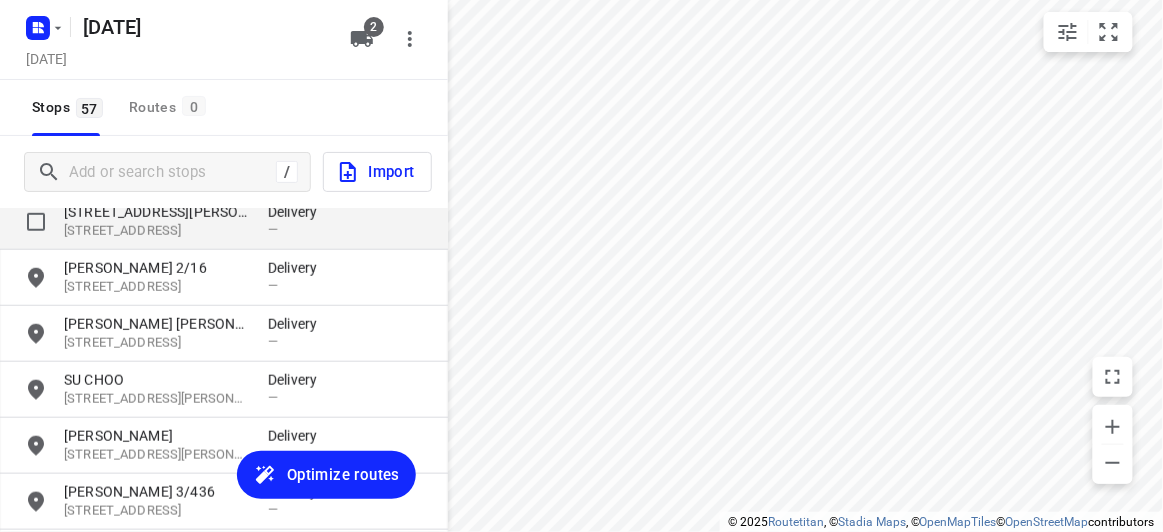 click on "3149, Mount Waverley, AU" at bounding box center (156, 231) 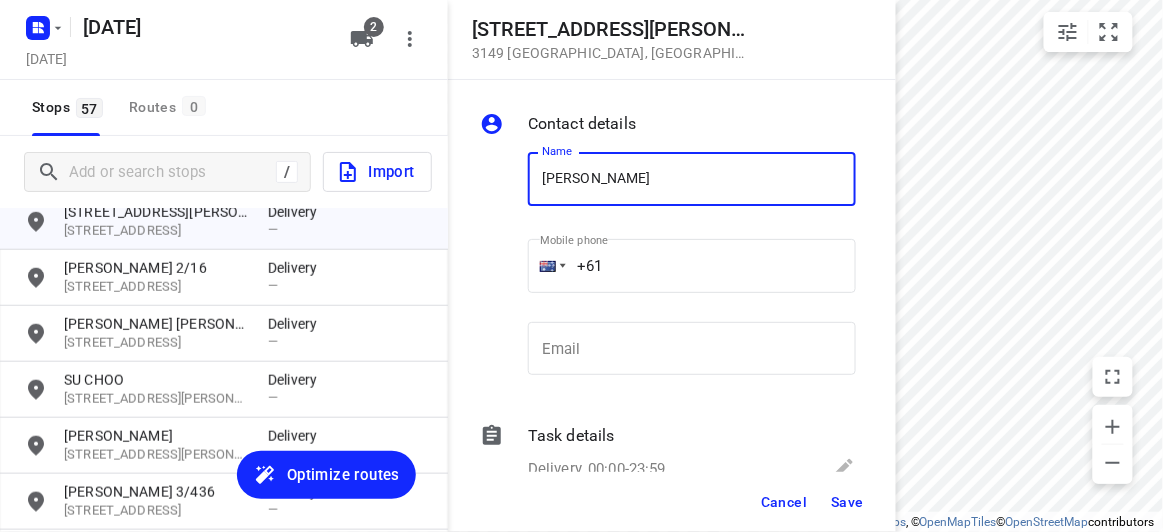 type on "[PERSON_NAME] 1/56" 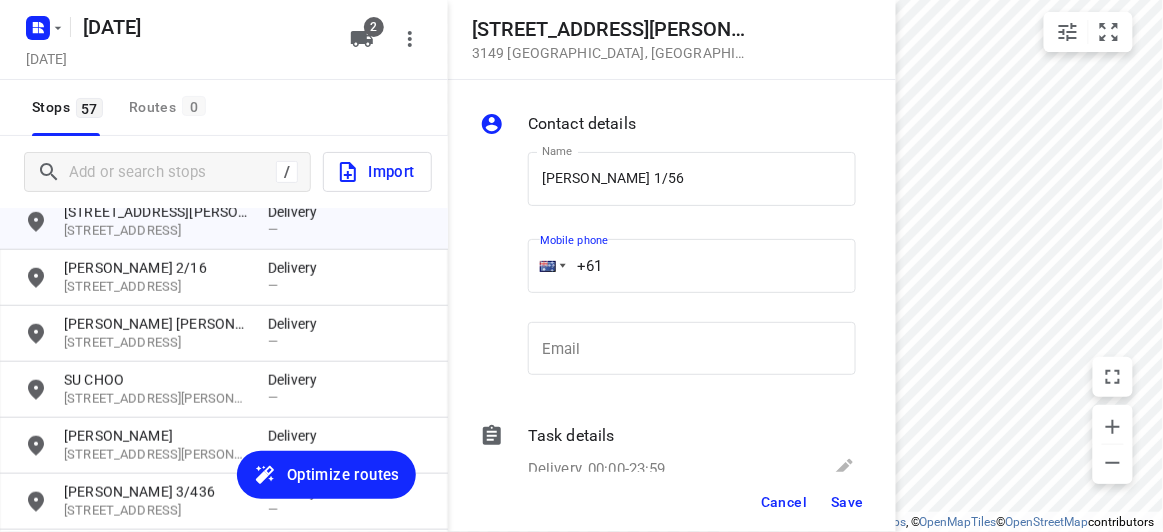 drag, startPoint x: 562, startPoint y: 263, endPoint x: 525, endPoint y: 260, distance: 37.12142 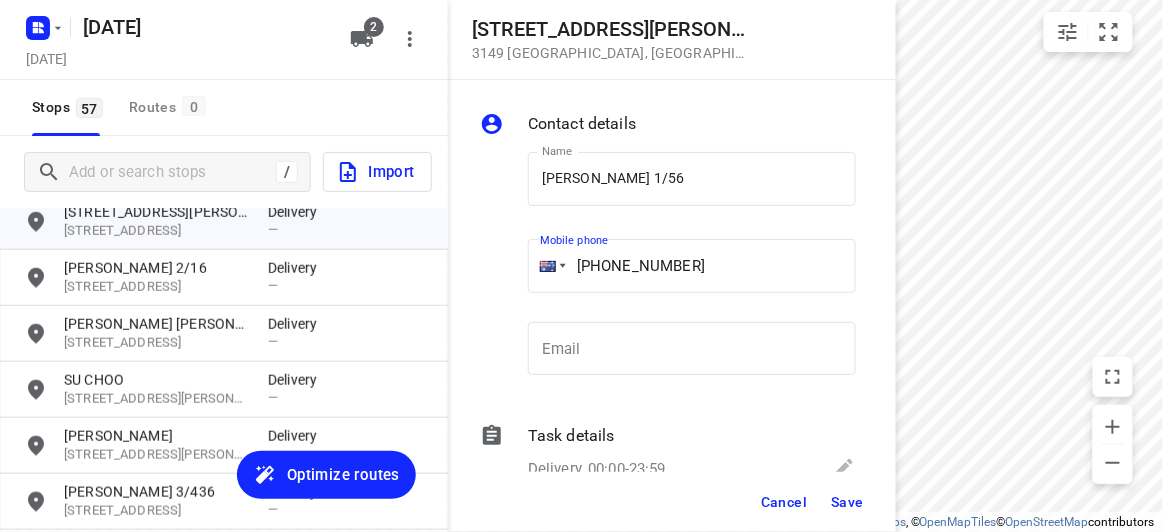 type on "[PHONE_NUMBER]" 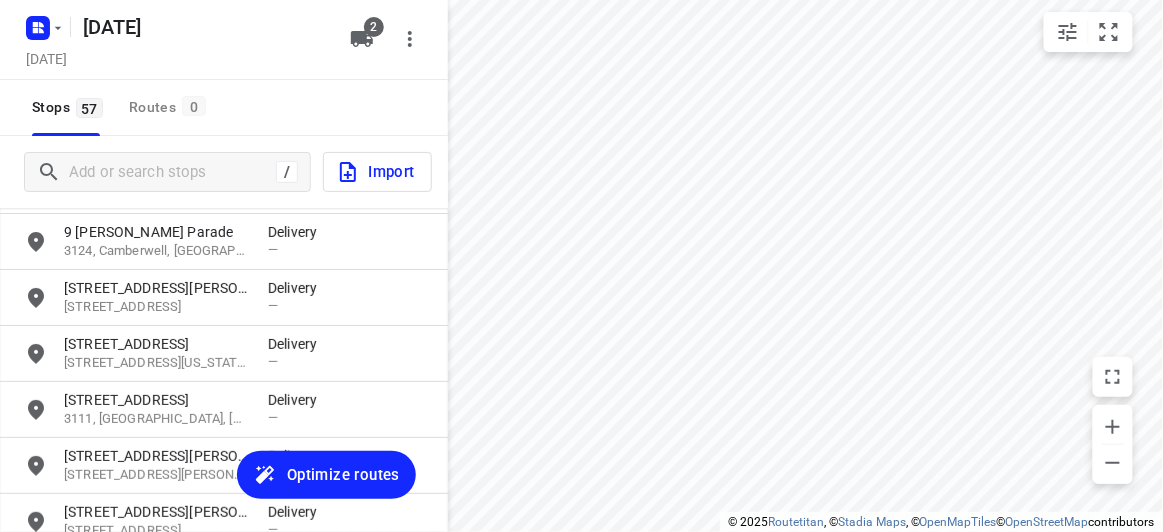 scroll, scrollTop: 90, scrollLeft: 0, axis: vertical 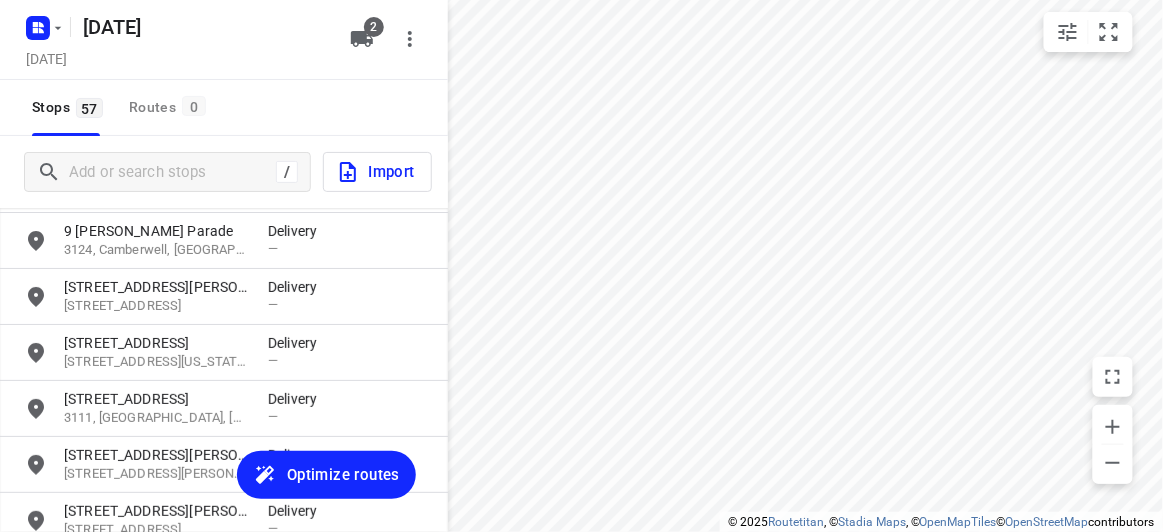 click on "3130, Blackburn South, AU" at bounding box center [156, 474] 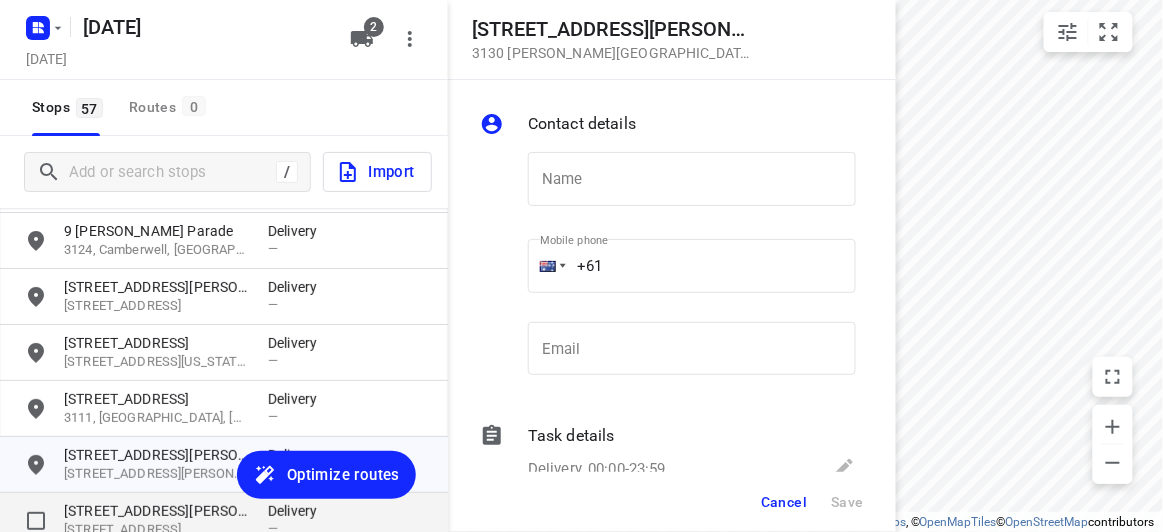 click on "17 Karen Street" at bounding box center (156, 511) 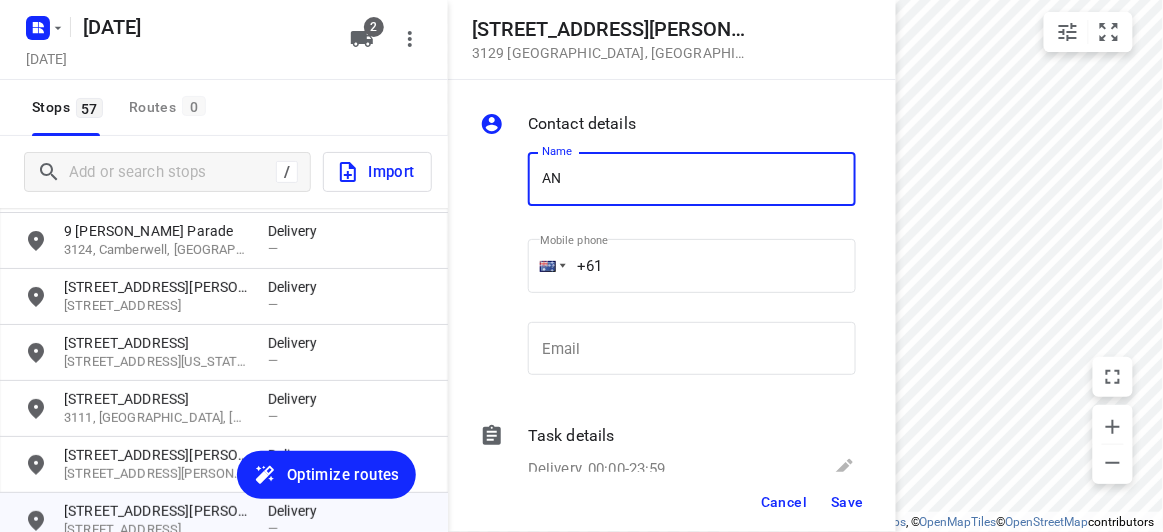 type on "[PERSON_NAME]" 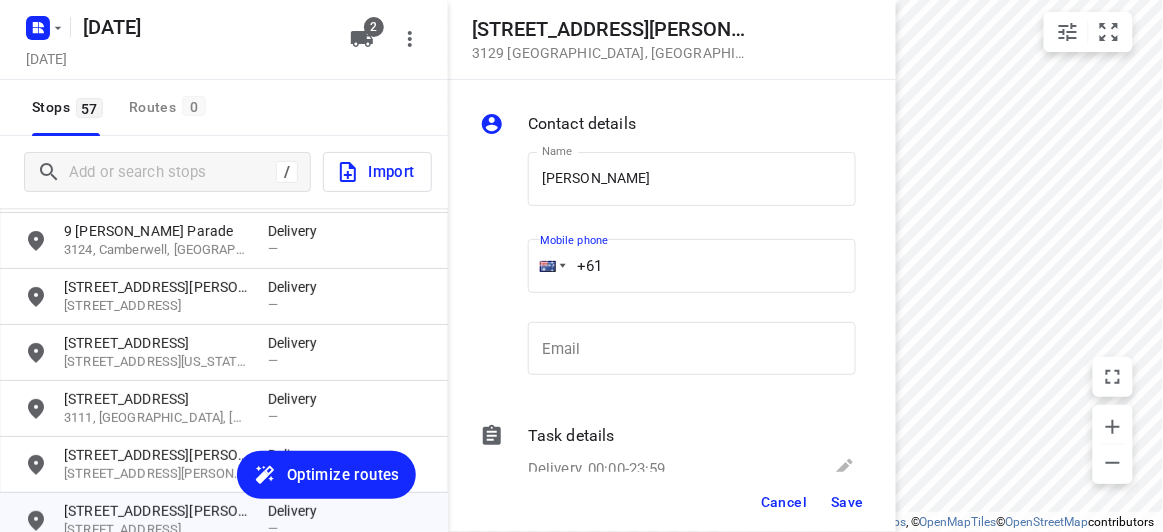 drag, startPoint x: 534, startPoint y: 271, endPoint x: 516, endPoint y: 273, distance: 18.110771 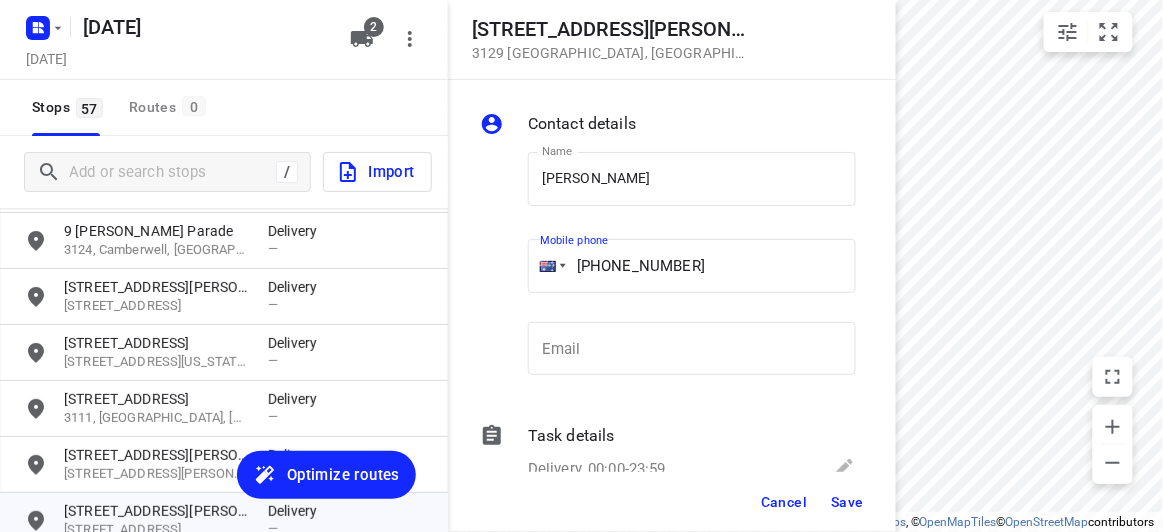type on "+61 433016221" 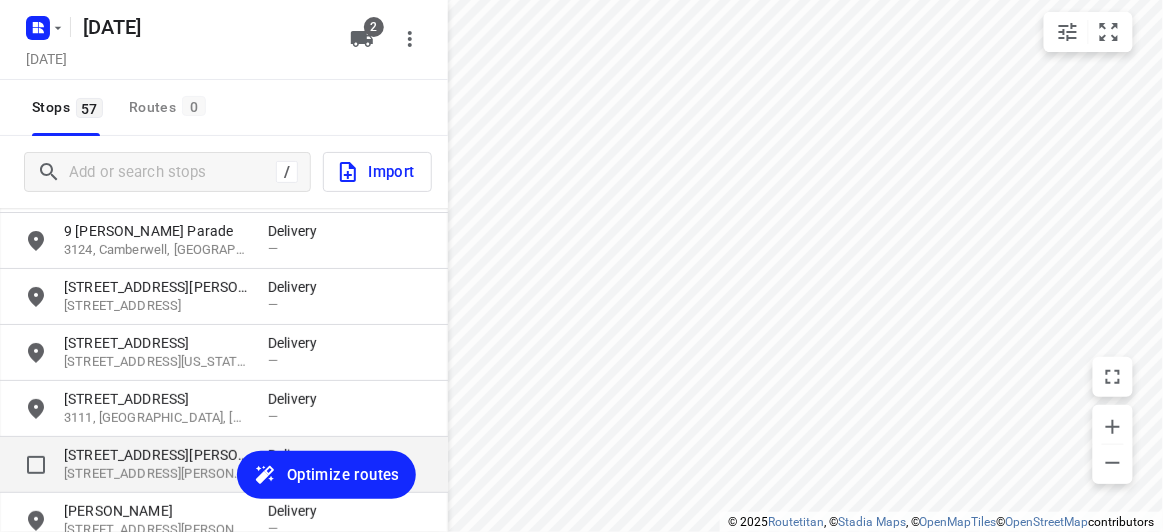 click on "16 Obrien Crescent" at bounding box center [156, 455] 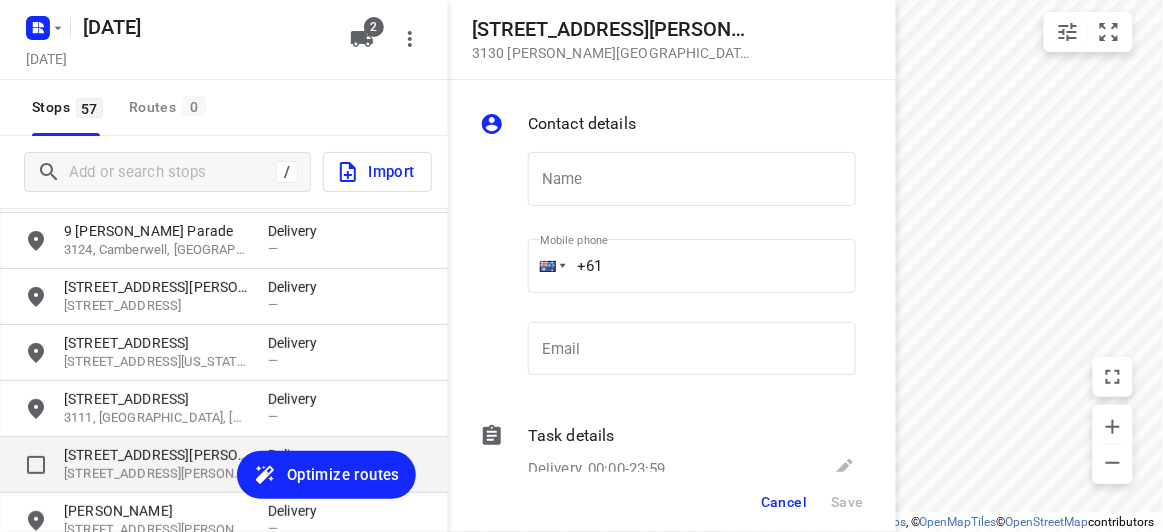 type on "L" 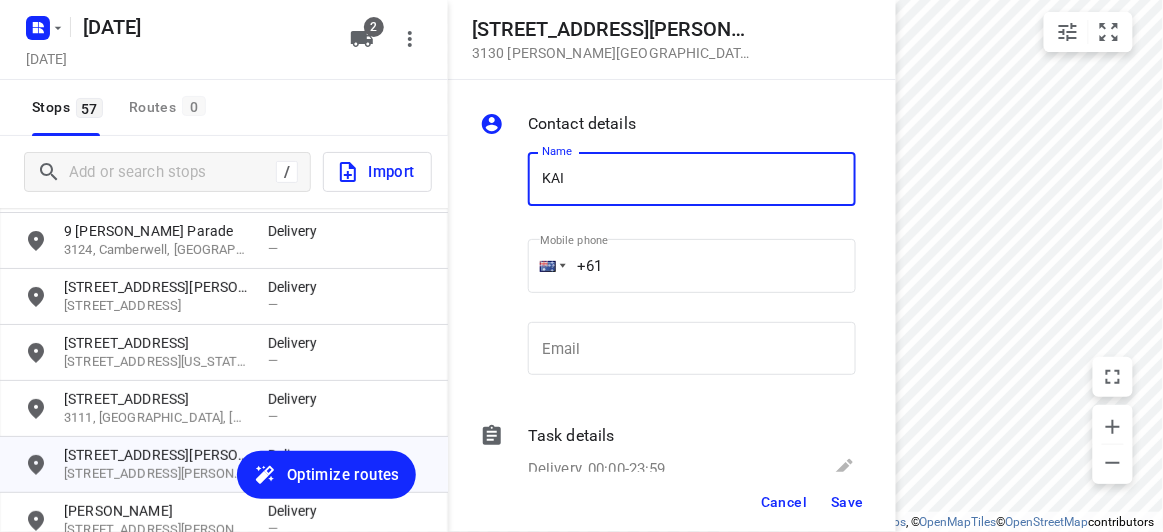 type on "[PERSON_NAME] [PERSON_NAME]" 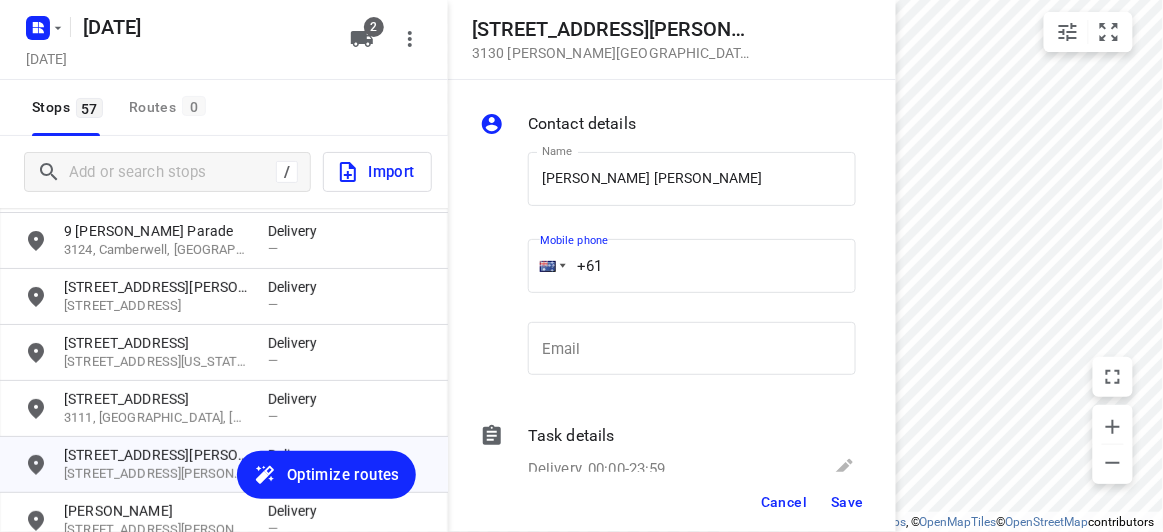 click on "+61" at bounding box center (692, 266) 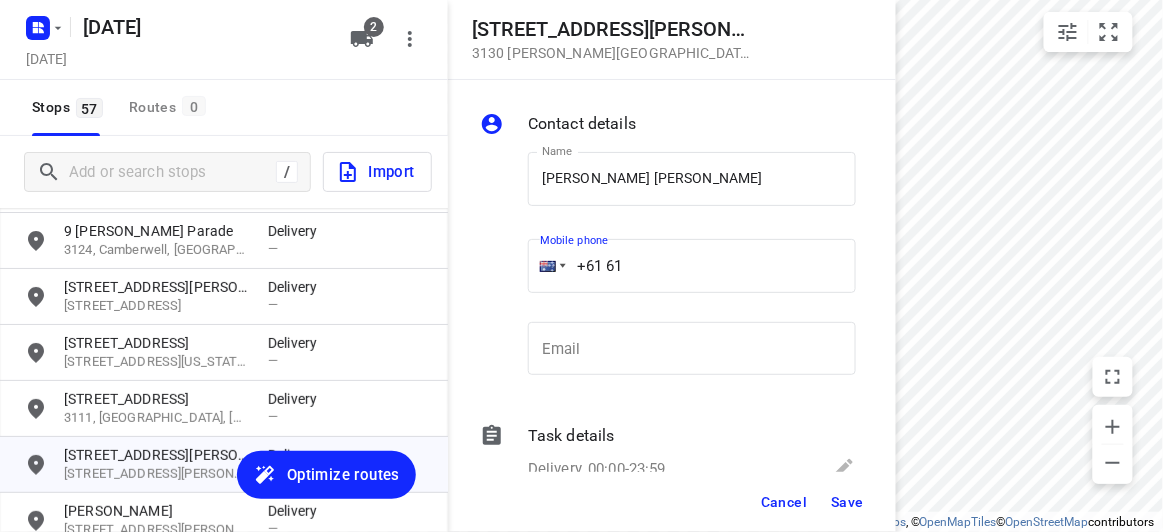 drag, startPoint x: 536, startPoint y: 268, endPoint x: 489, endPoint y: 286, distance: 50.32892 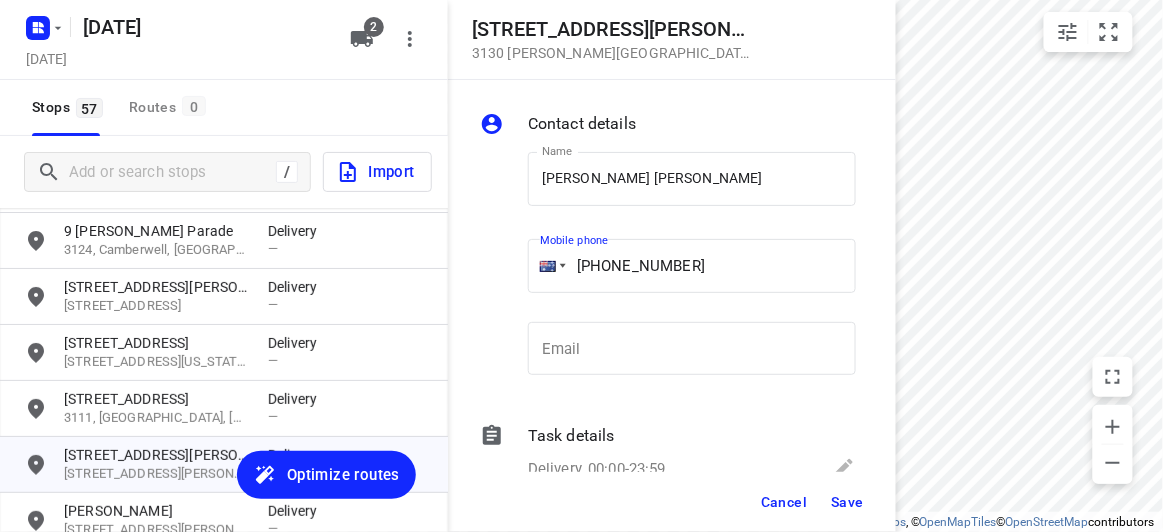 type on "+61 430029891" 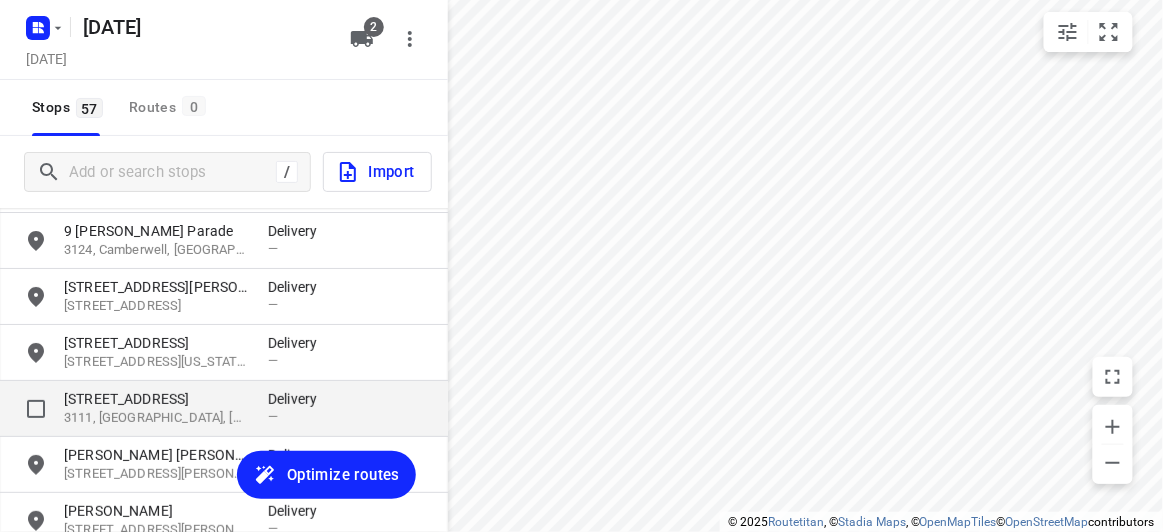 click on "[STREET_ADDRESS]" at bounding box center [156, 399] 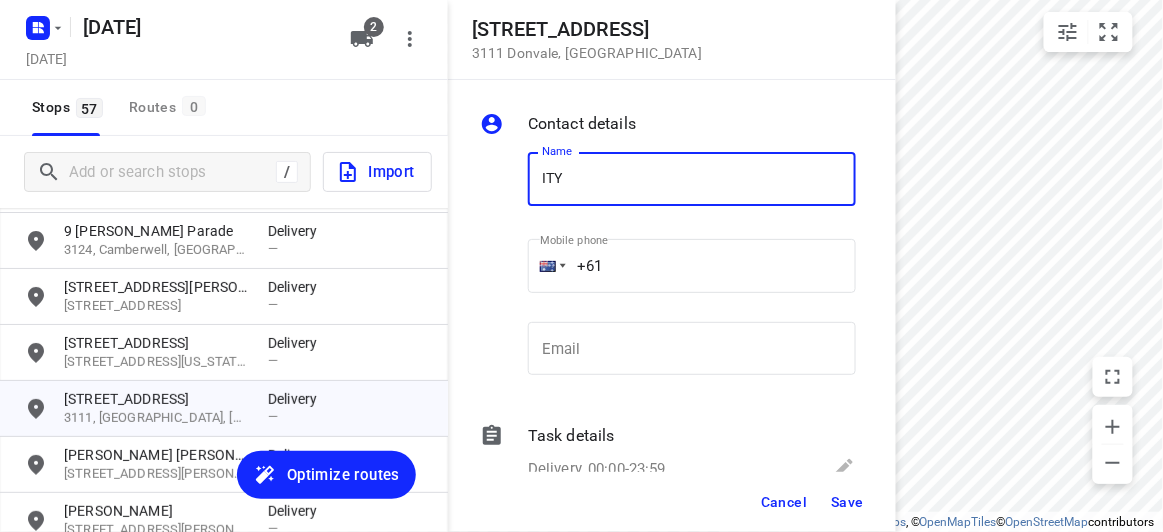 drag, startPoint x: 555, startPoint y: 159, endPoint x: 592, endPoint y: 180, distance: 42.544094 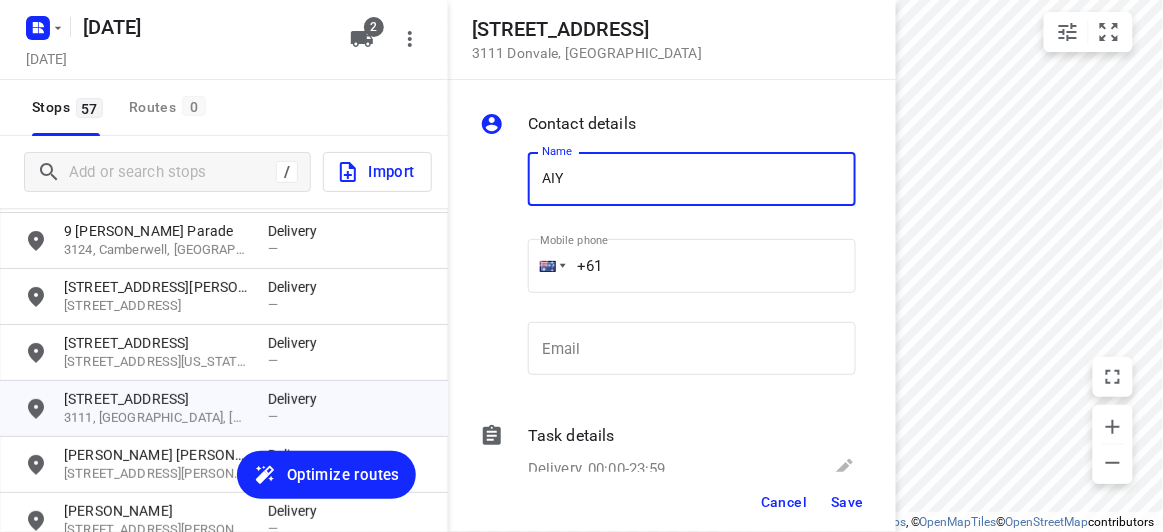 type on "AIYU" 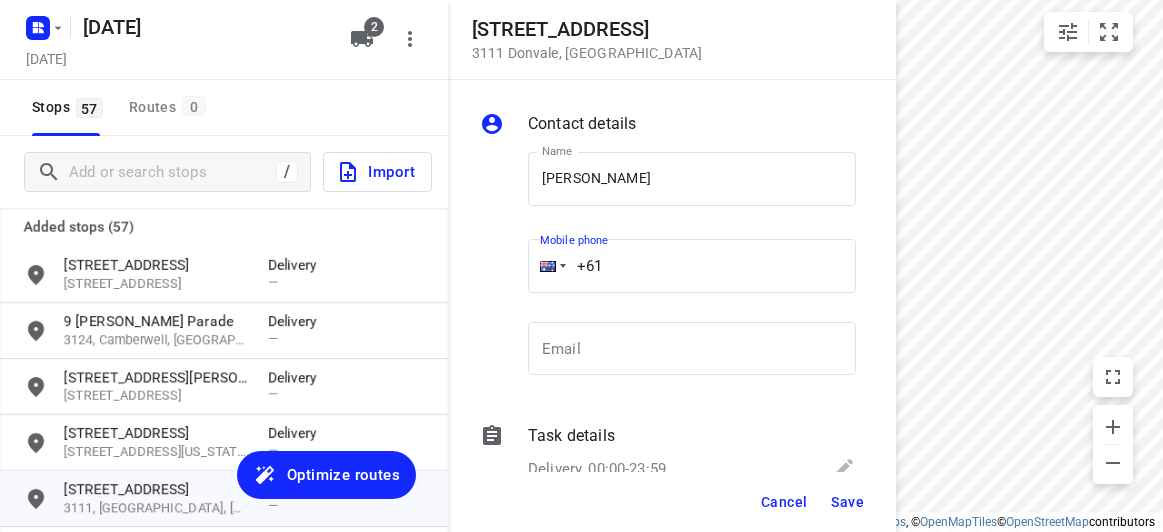 click on "+61" at bounding box center [692, 266] 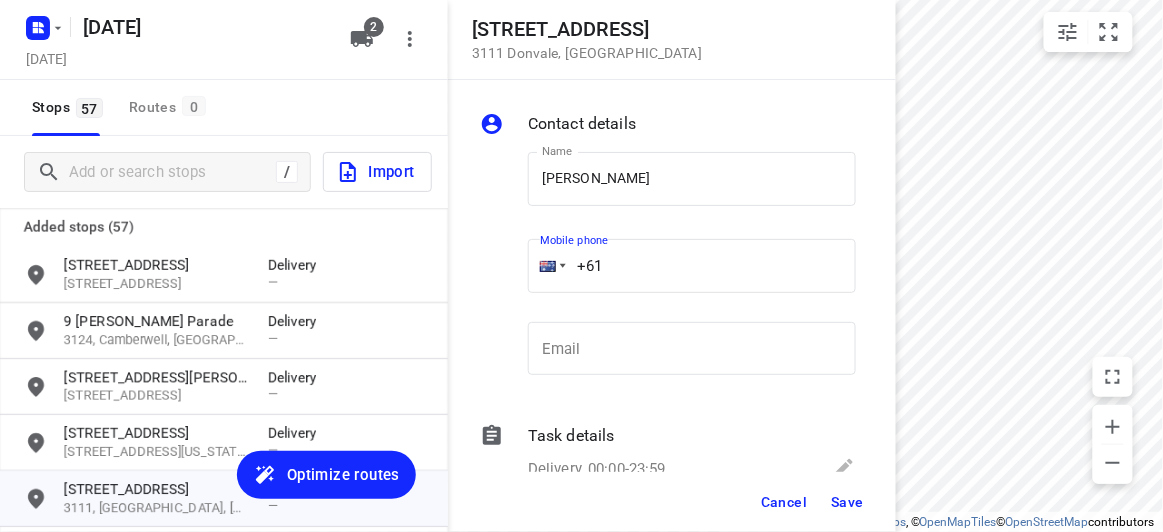 scroll, scrollTop: 0, scrollLeft: 0, axis: both 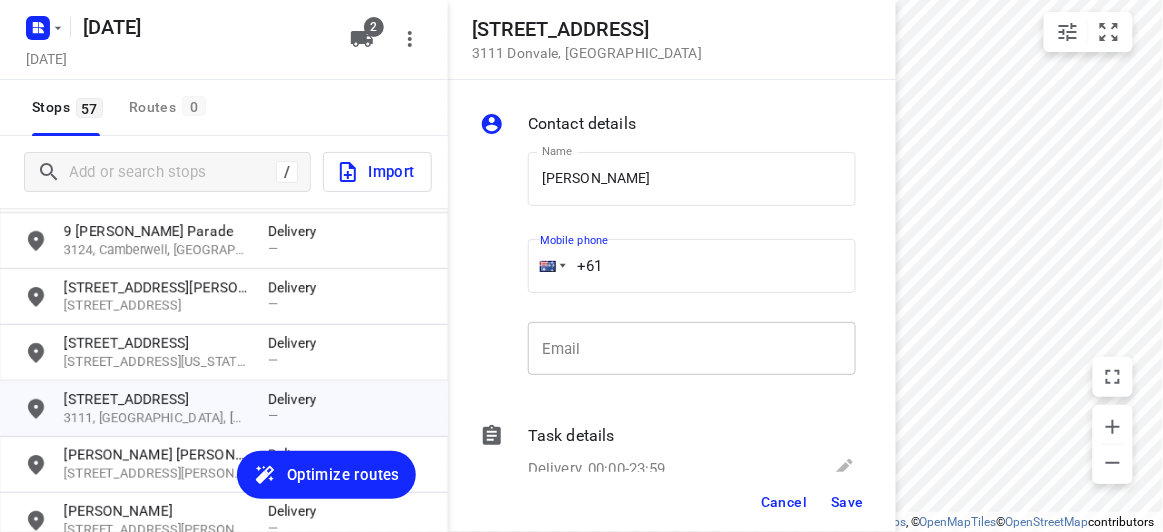 paste on "416531190" 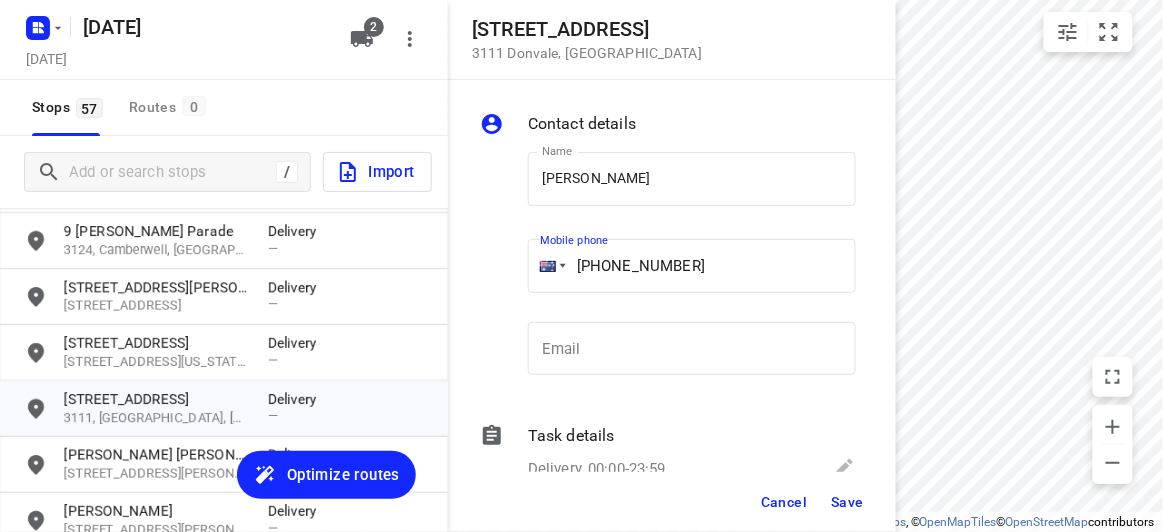 type on "[PHONE_NUMBER]" 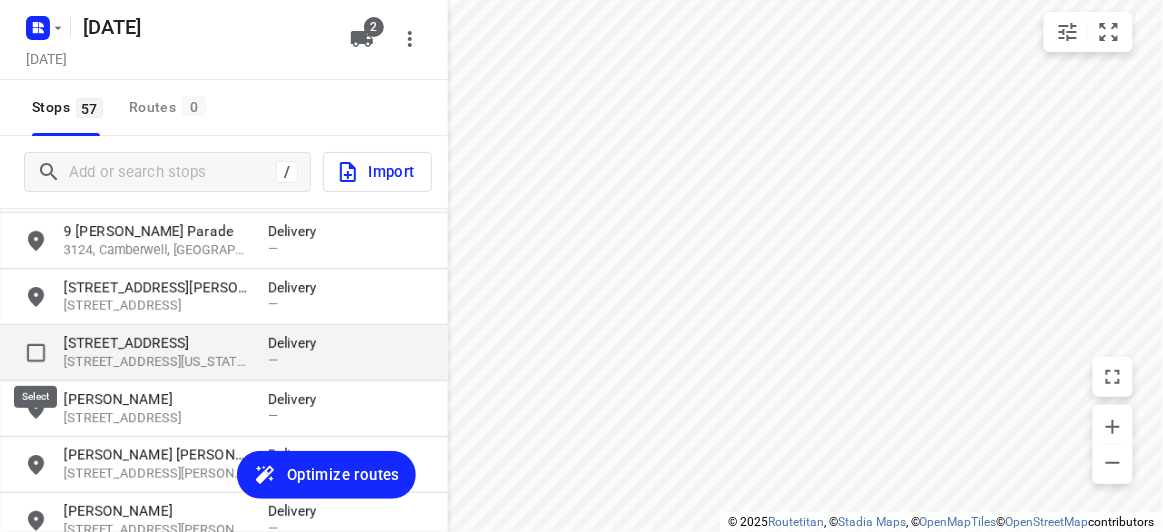 click at bounding box center [44, 352] 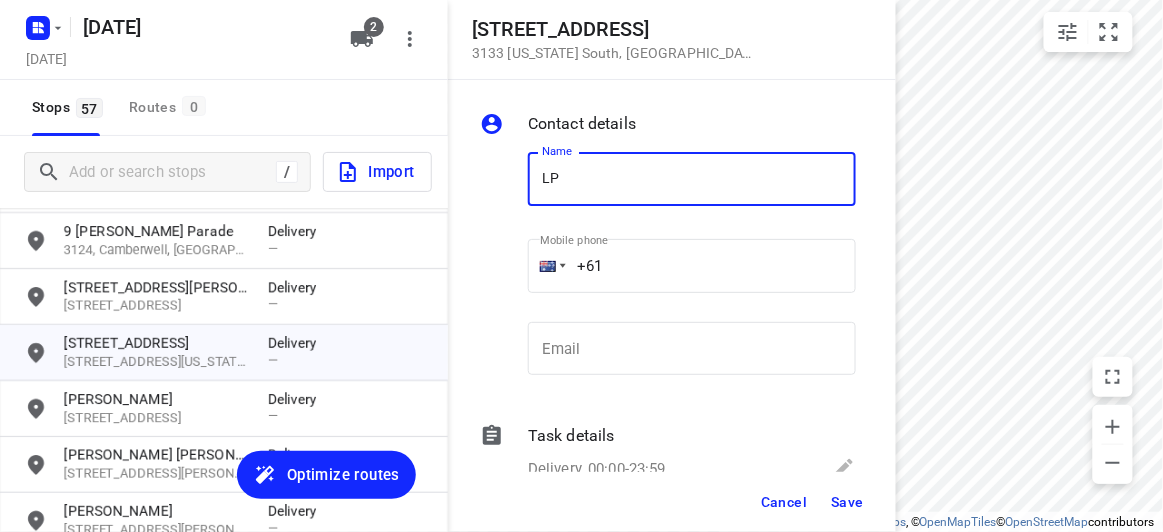 click on "LP" at bounding box center [692, 179] 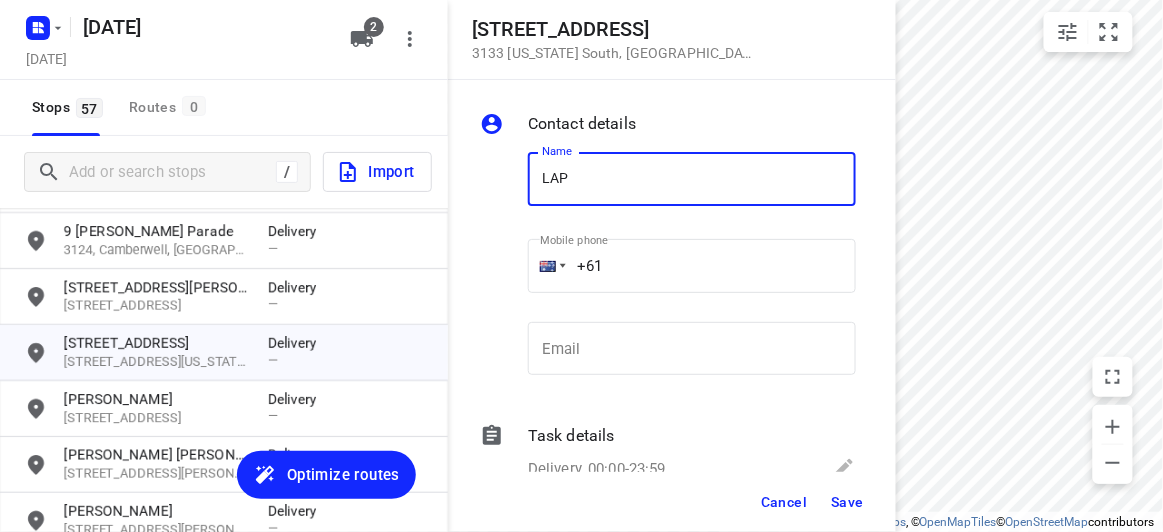 click on "LAP" at bounding box center (692, 179) 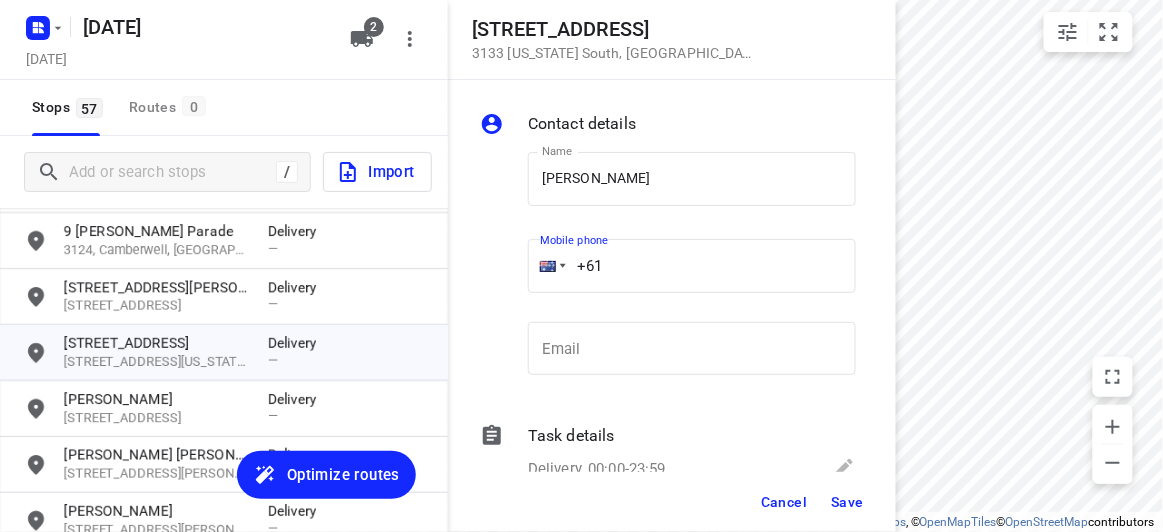 click on "Contact details Name [PERSON_NAME] Name Mobile phone +61 ​ Email Email Task details Delivery, 00:00-23:59 Type Delivery delivery Type Deliver between 00:00 Deliver between — And 23:59 And Duration Min. Duration Load Units Load More details Delivery note x Delivery note 0/2500 Tags ​ ​ Requirements If nothing is ticked, the driver will not be obligated collect any proof of delivery Signature Age verification Photo Priority" at bounding box center [672, 276] 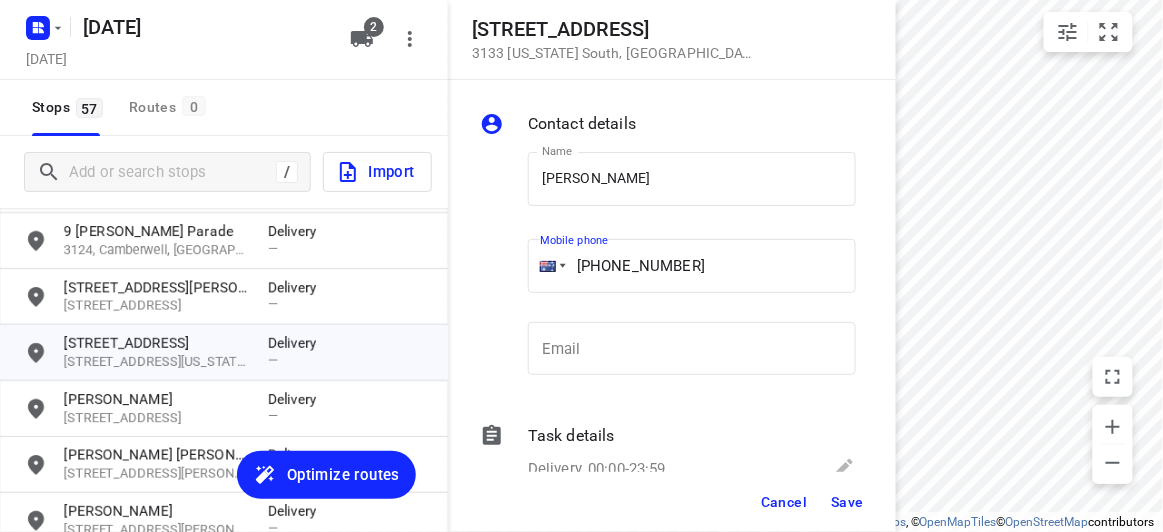 type on "[PHONE_NUMBER]" 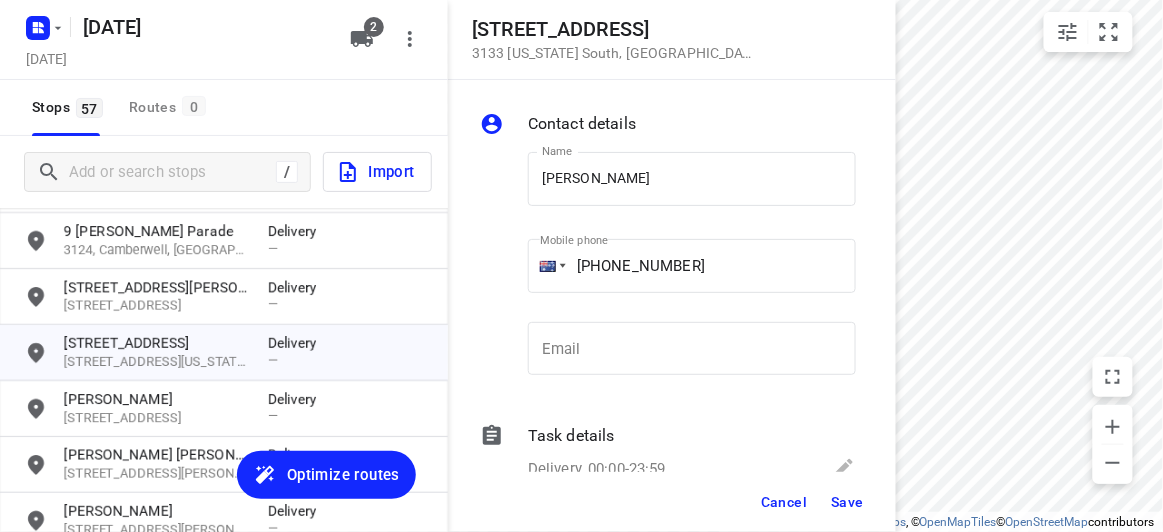 click on "Save" at bounding box center (847, 502) 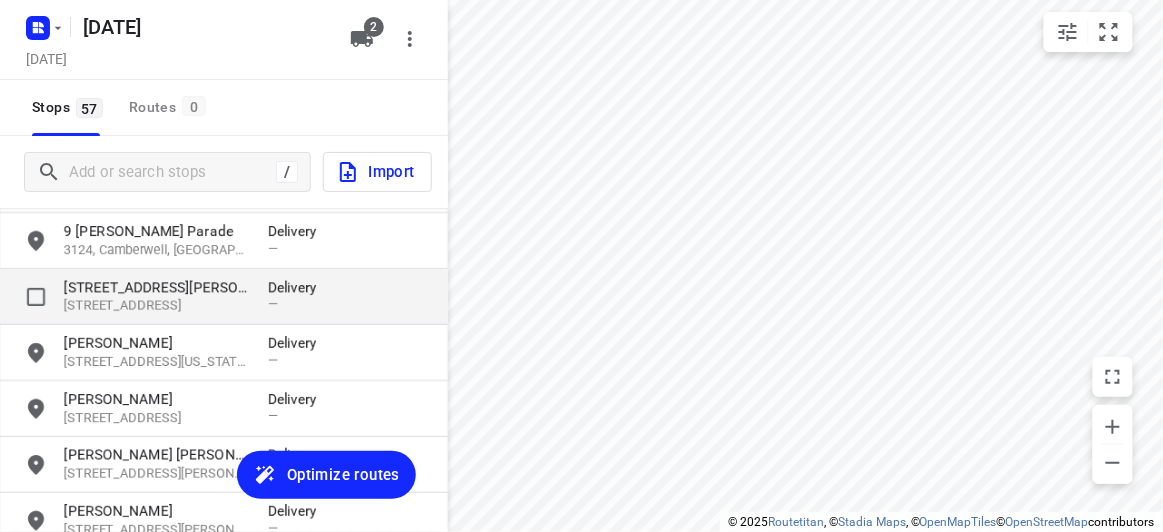click on "[STREET_ADDRESS][PERSON_NAME]" at bounding box center (156, 287) 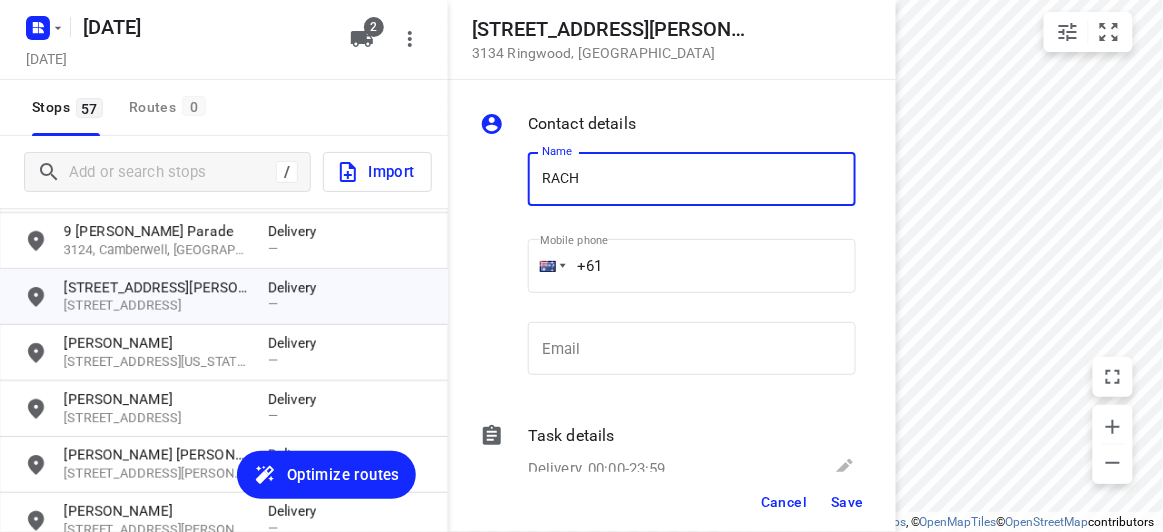 type on "[PERSON_NAME]" 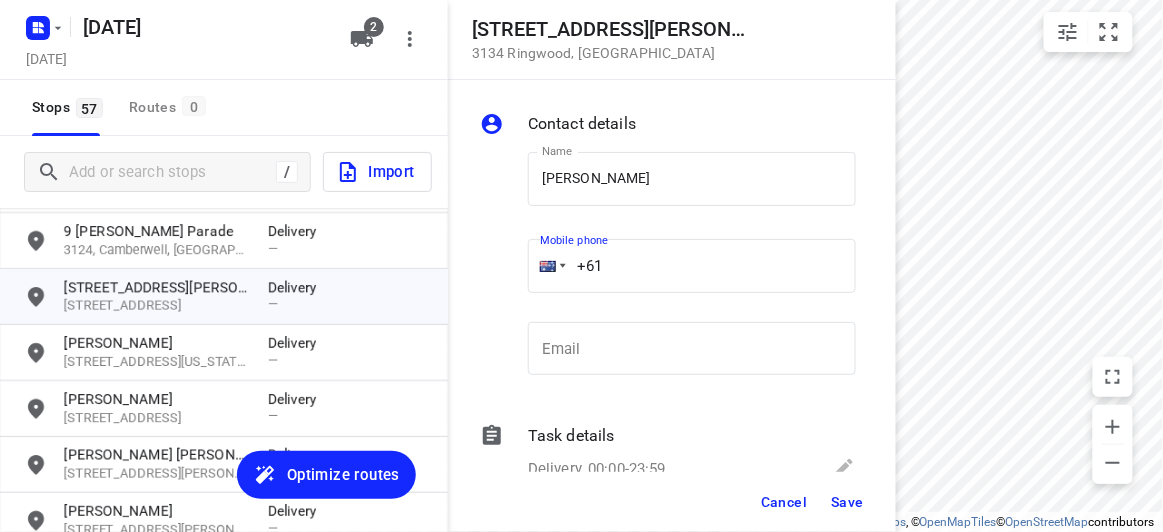 drag, startPoint x: 635, startPoint y: 269, endPoint x: 540, endPoint y: 274, distance: 95.131485 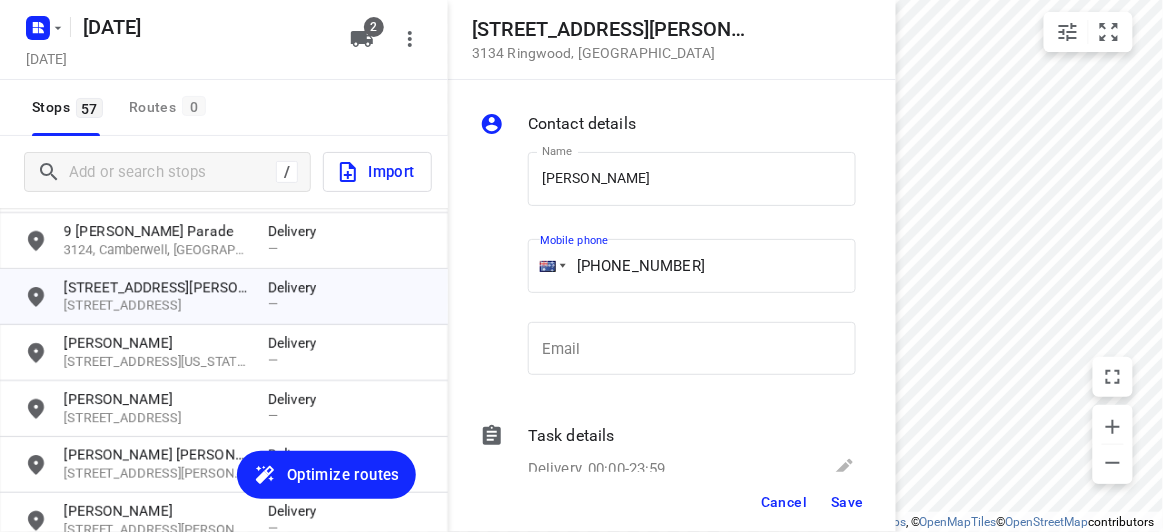 type on "[PHONE_NUMBER]" 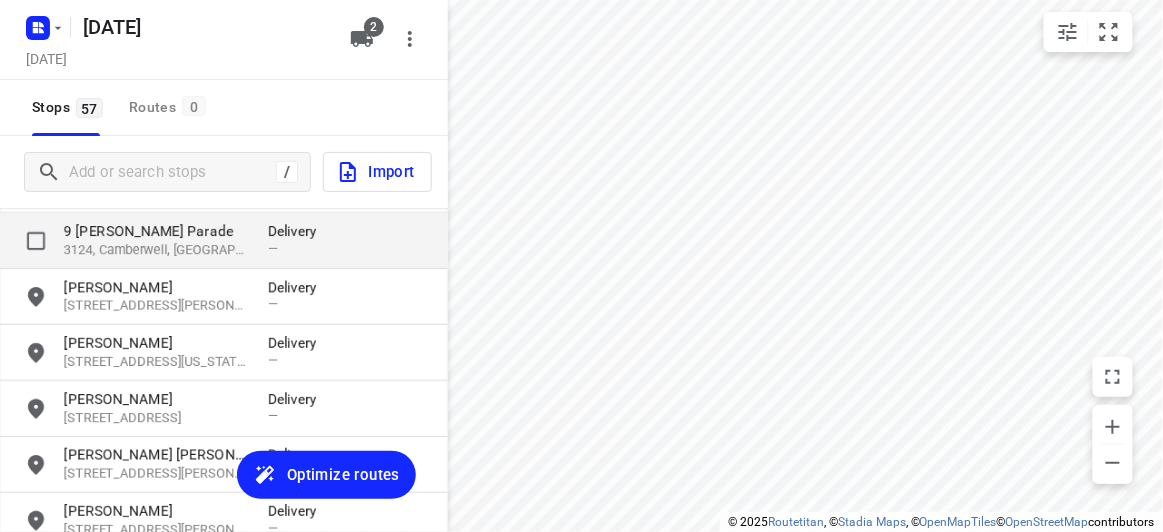 click on "9 [PERSON_NAME] Parade" at bounding box center [156, 231] 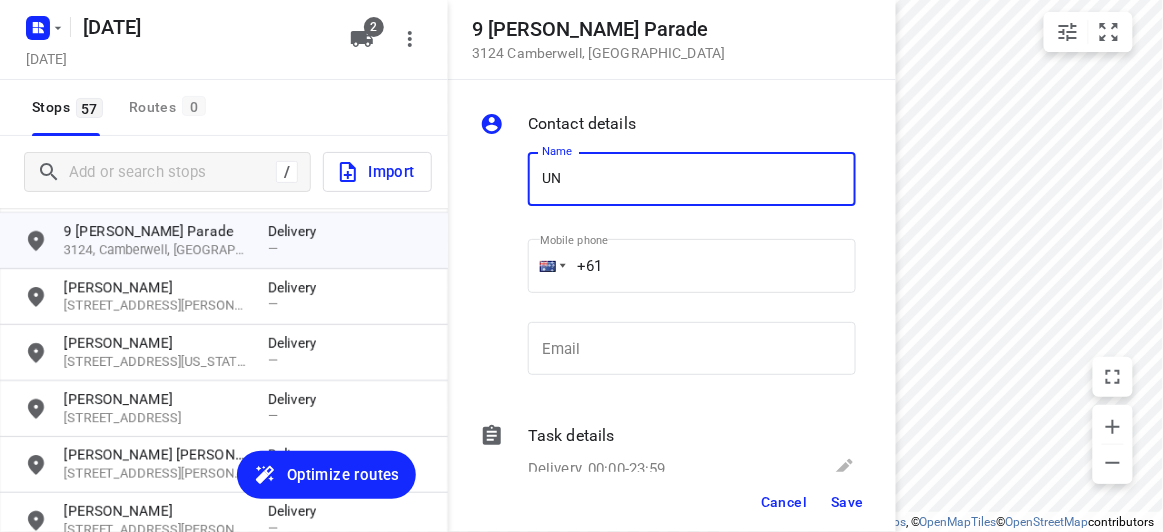 click on "UN" at bounding box center (692, 179) 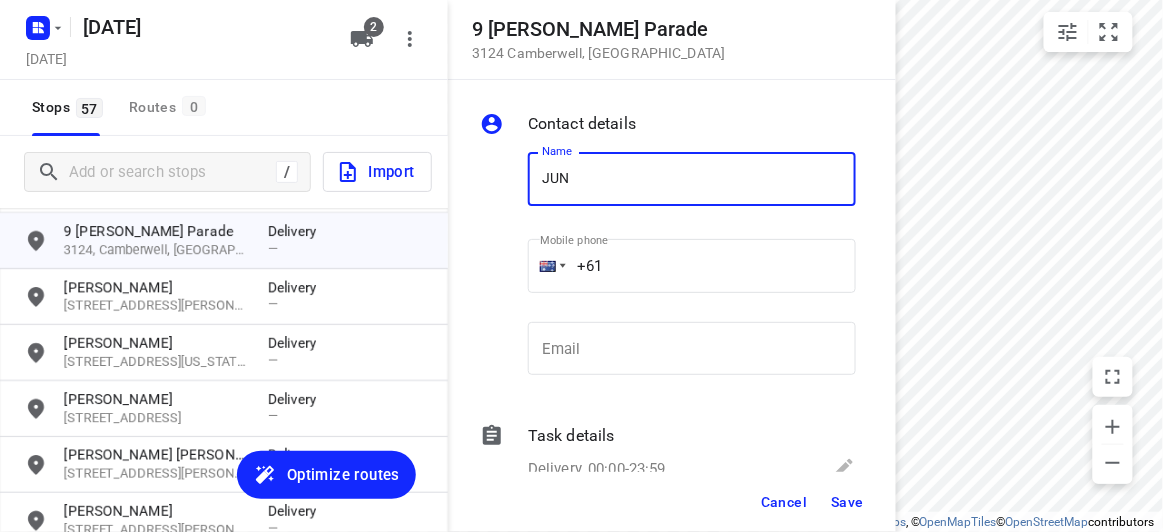 click on "JUN" at bounding box center (692, 179) 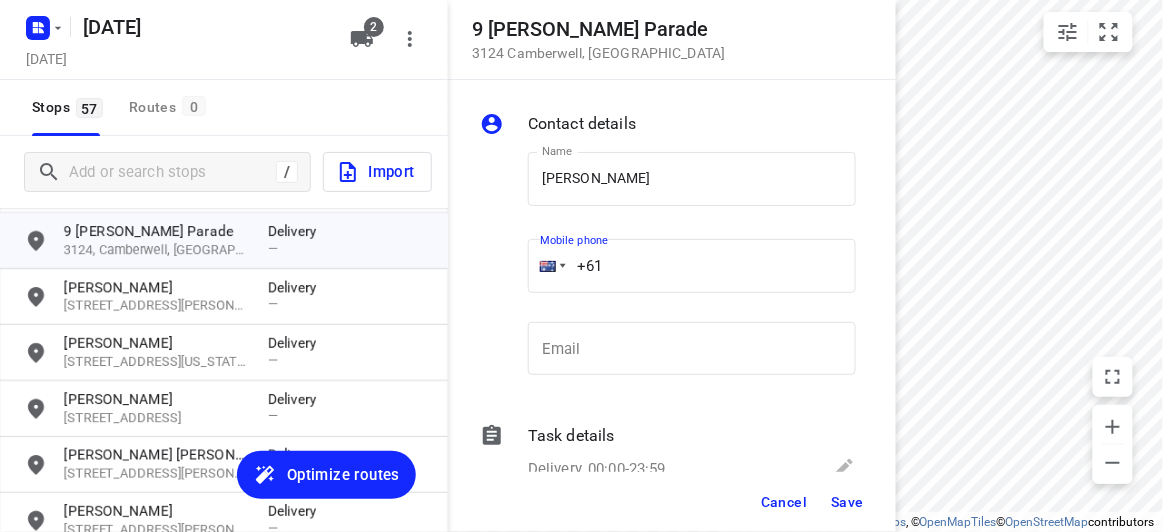 drag, startPoint x: 586, startPoint y: 260, endPoint x: 487, endPoint y: 266, distance: 99.18165 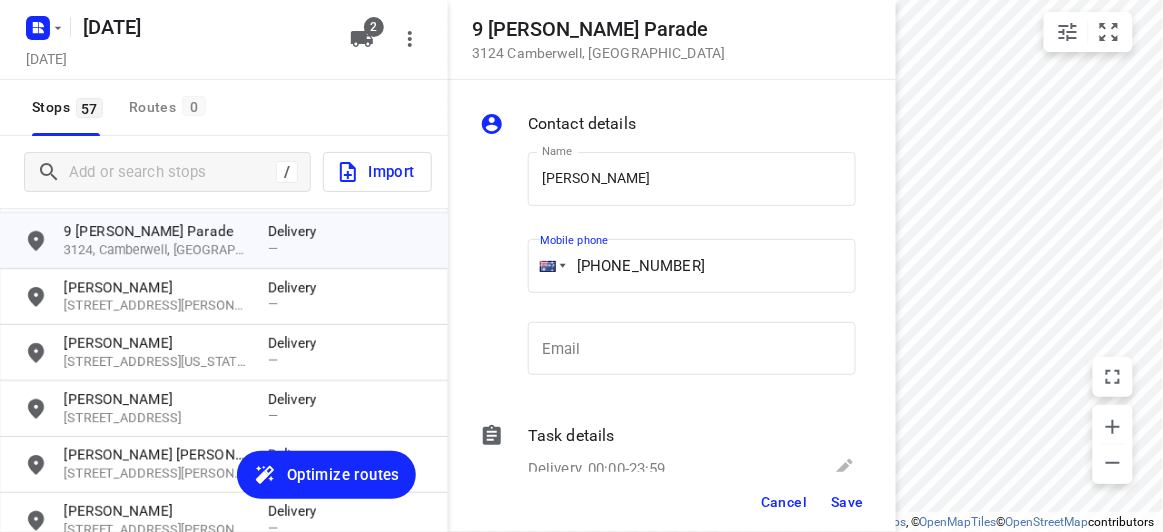 type on "[PHONE_NUMBER]" 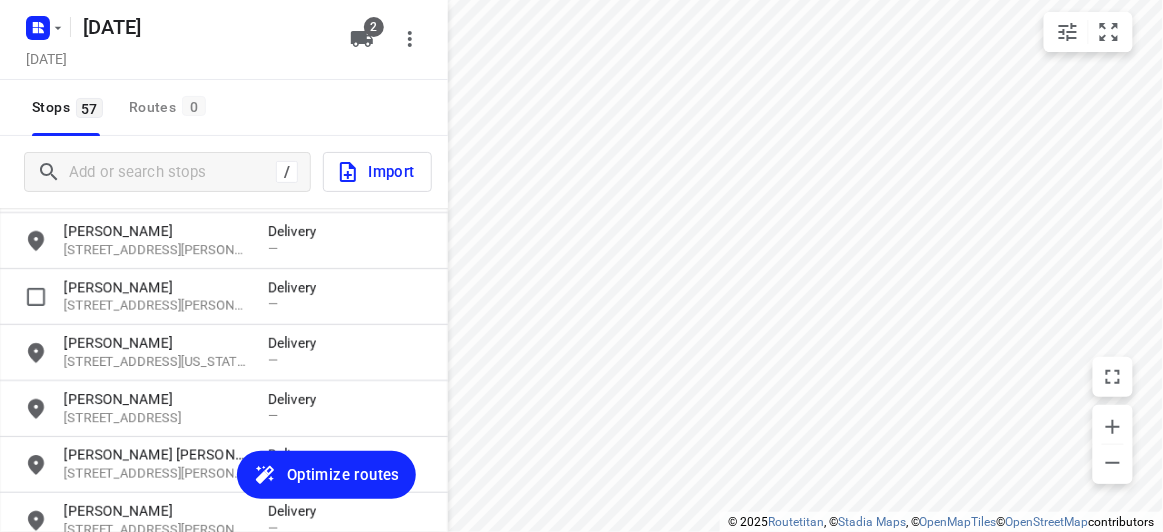 scroll, scrollTop: 0, scrollLeft: 0, axis: both 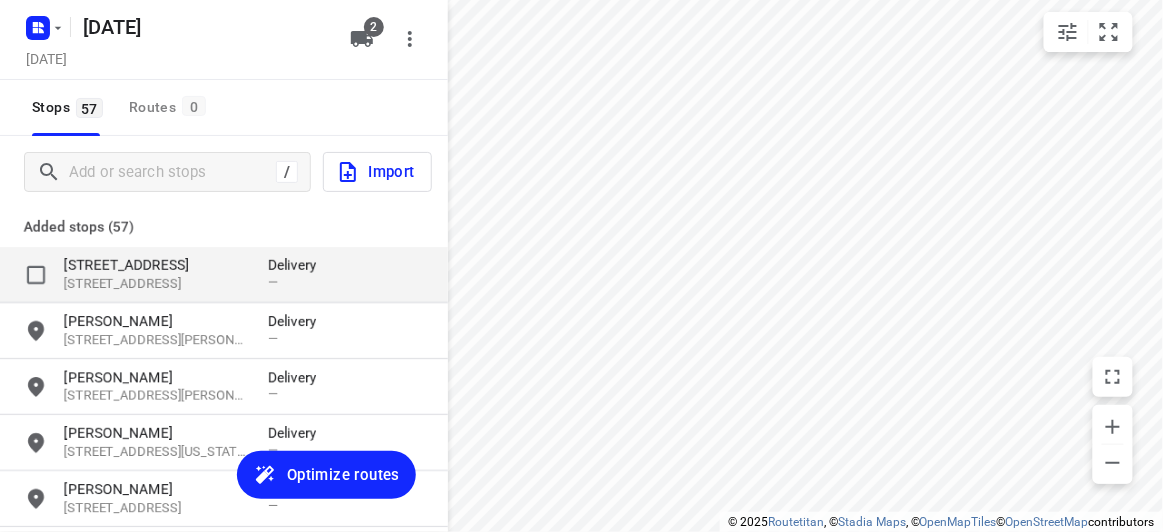 click on "[STREET_ADDRESS]" at bounding box center [156, 284] 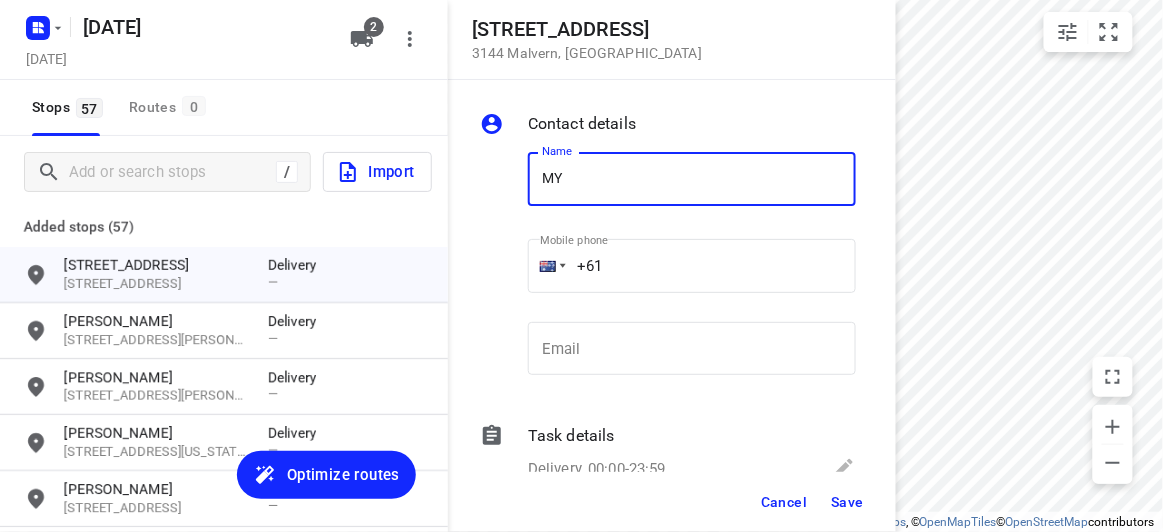 click on "MY" at bounding box center (692, 179) 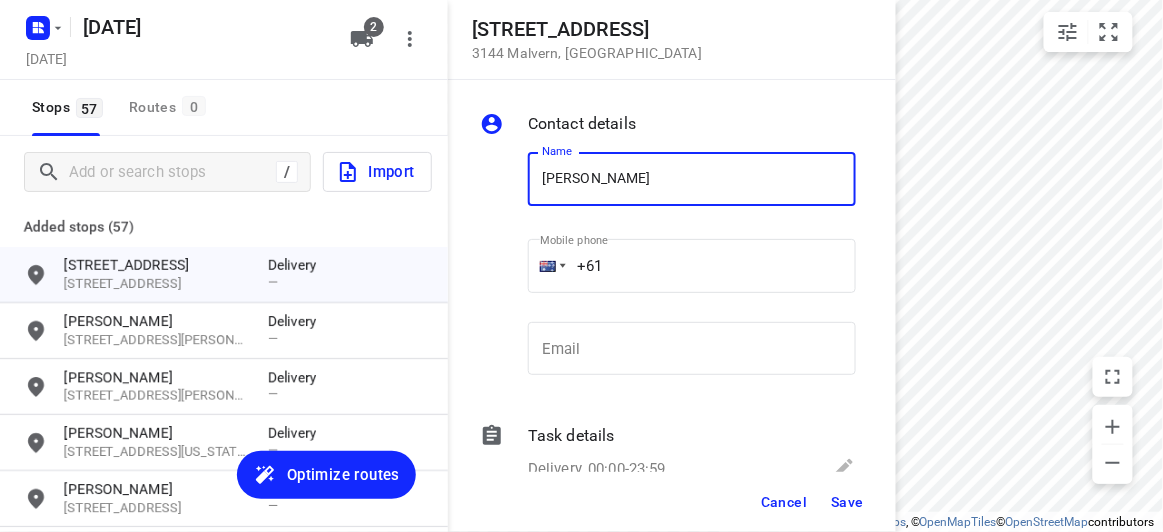 click on "[PERSON_NAME]" at bounding box center [692, 179] 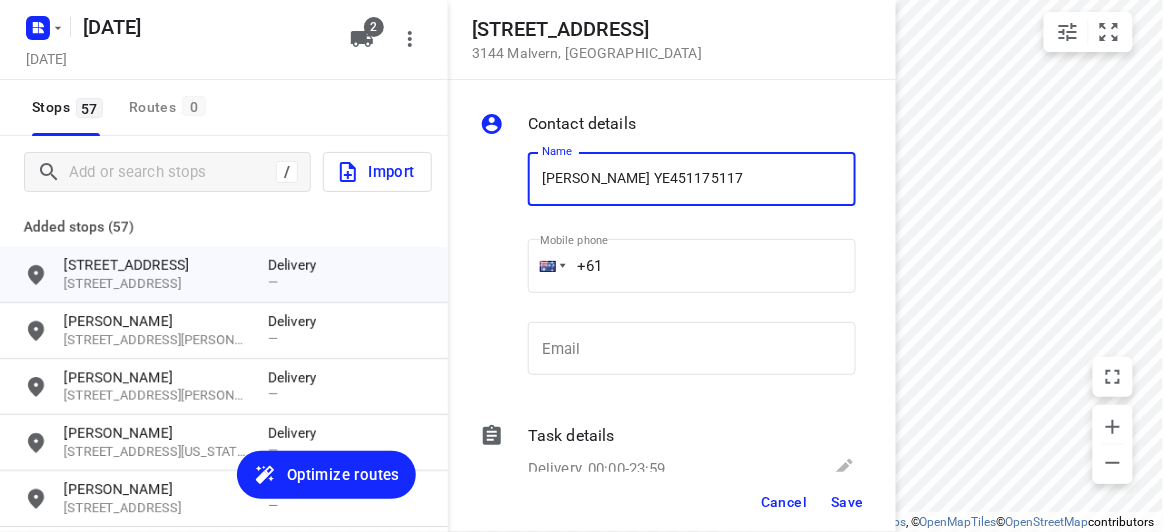 type on "[PERSON_NAME] YE451175117" 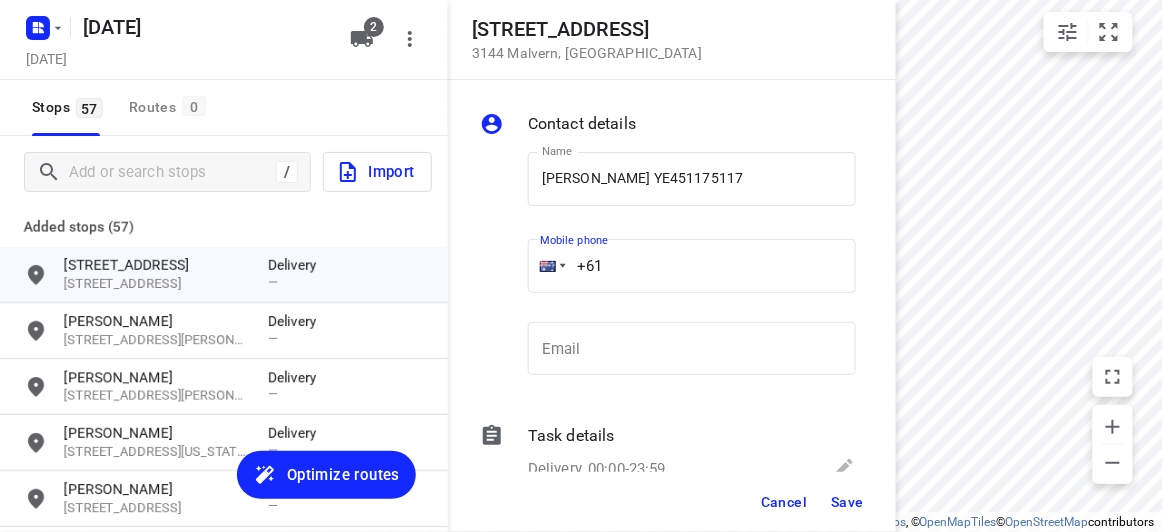 click on "+61" at bounding box center [692, 266] 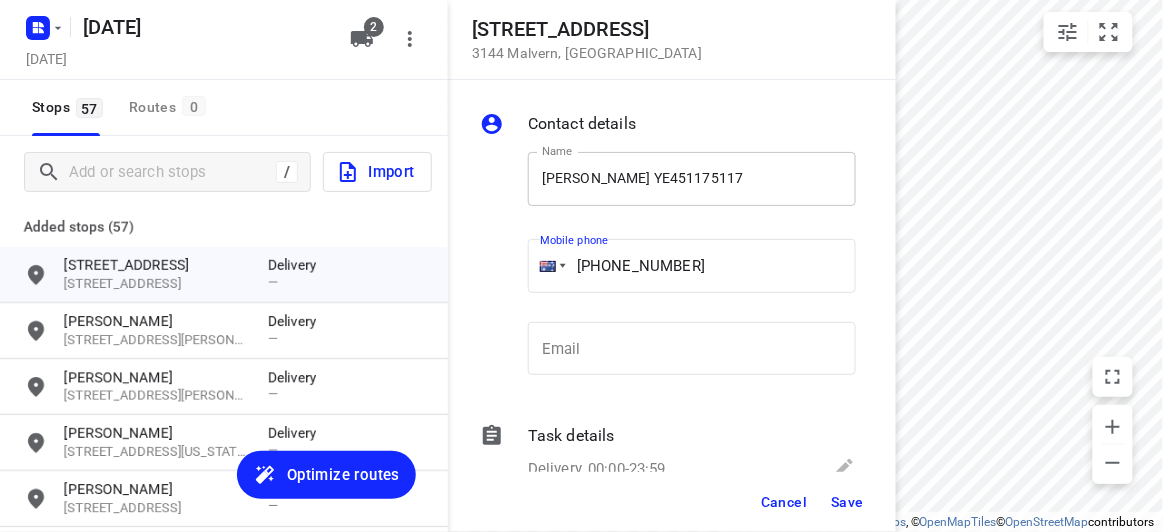 type on "[PHONE_NUMBER]" 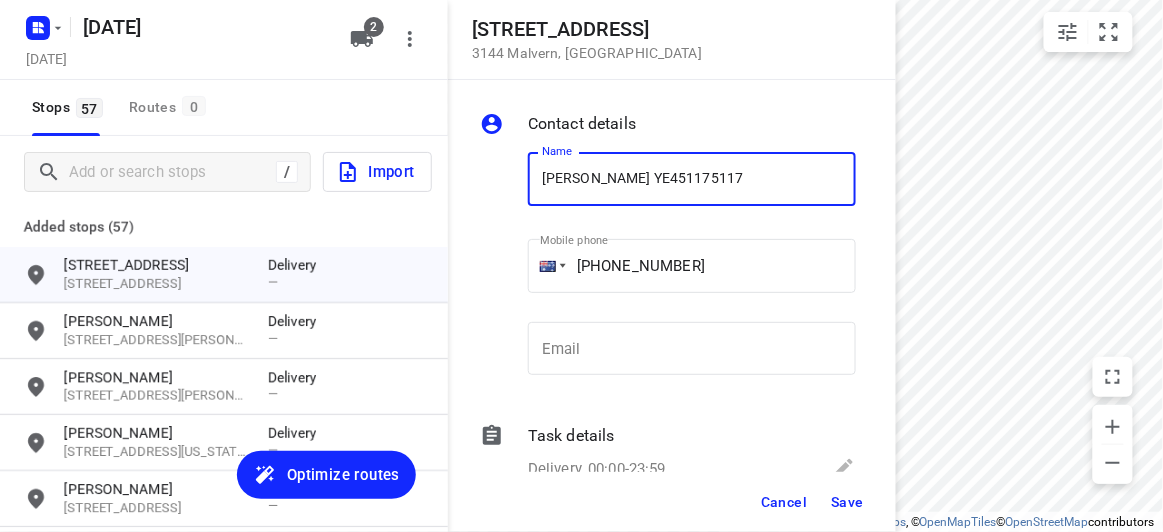 drag, startPoint x: 697, startPoint y: 197, endPoint x: 587, endPoint y: 192, distance: 110.11358 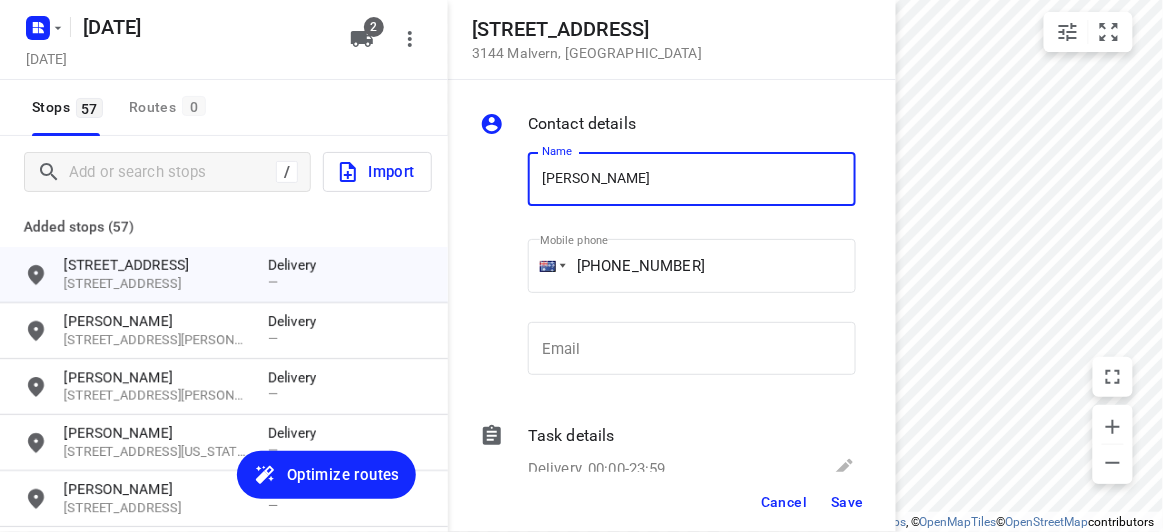 type on "[PERSON_NAME]" 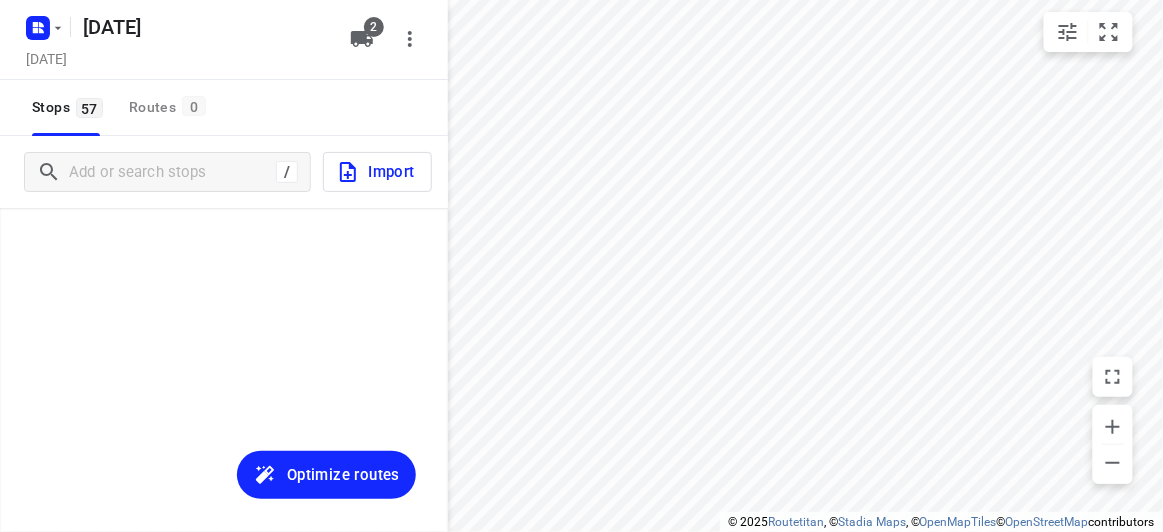 scroll, scrollTop: 1636, scrollLeft: 0, axis: vertical 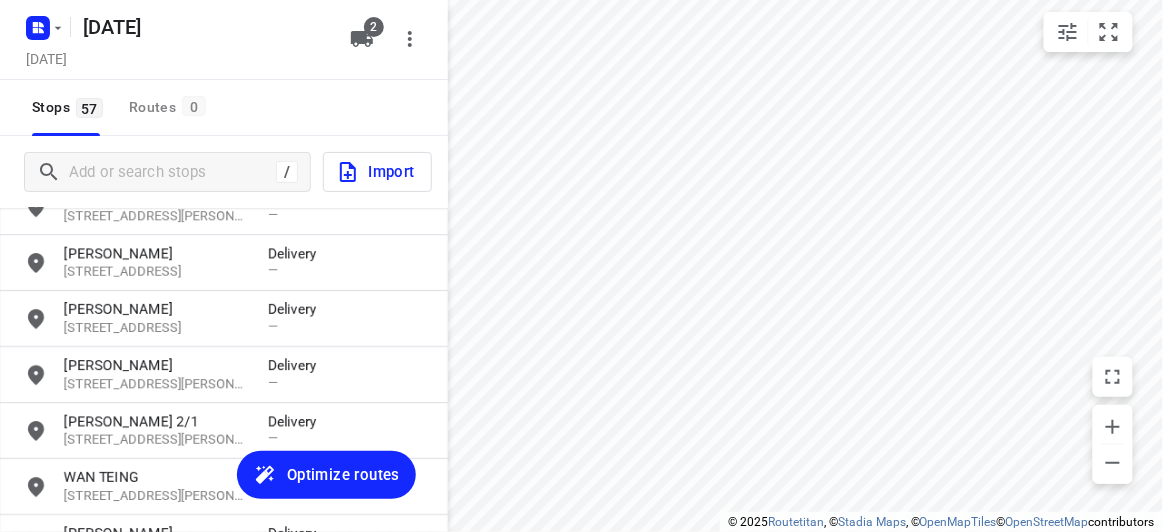 click on "Optimize routes" at bounding box center [343, 475] 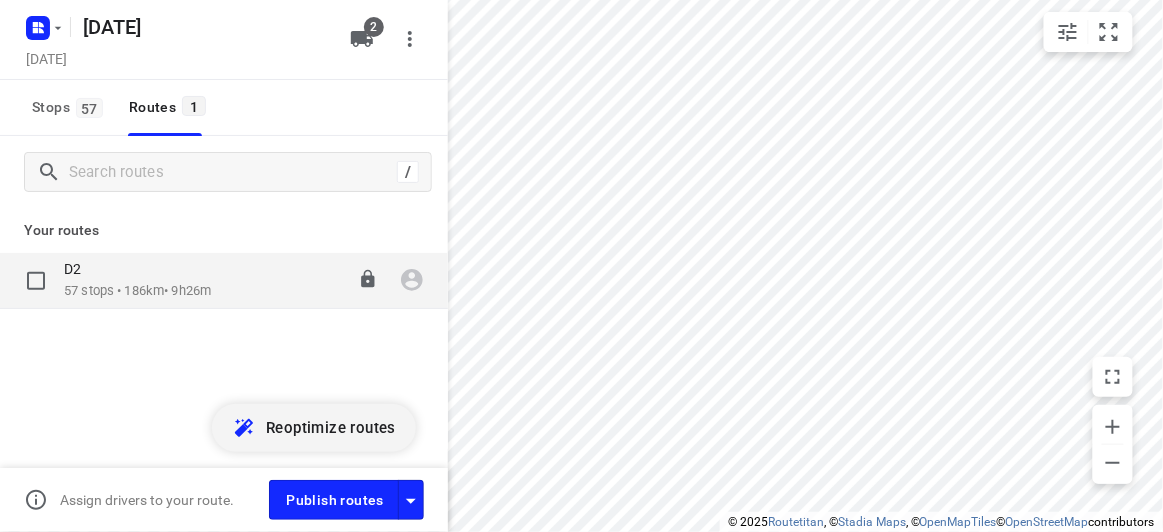 click on "57   stops •   186km  •   9h26m" at bounding box center [137, 291] 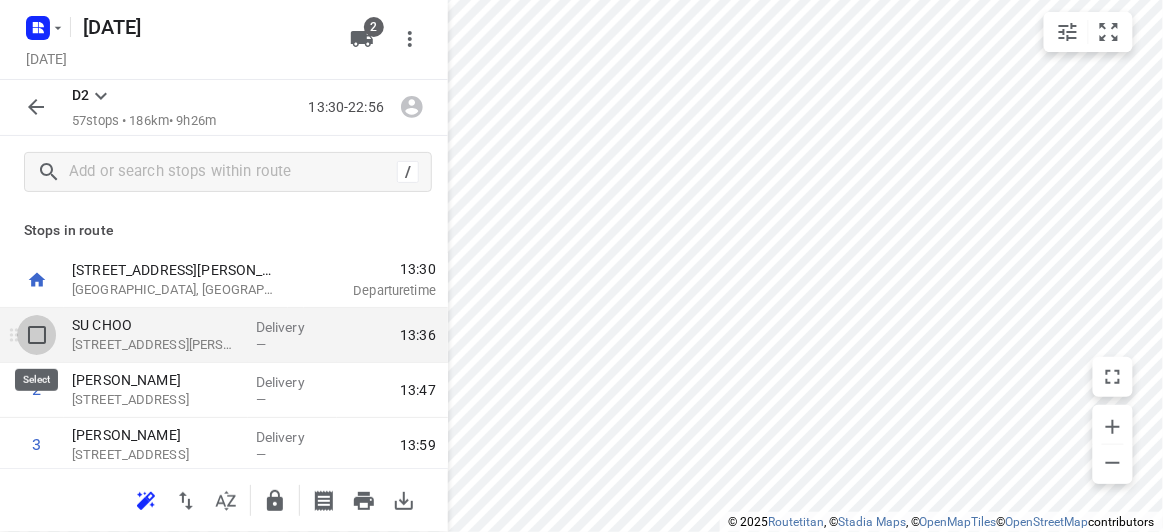 click at bounding box center (37, 335) 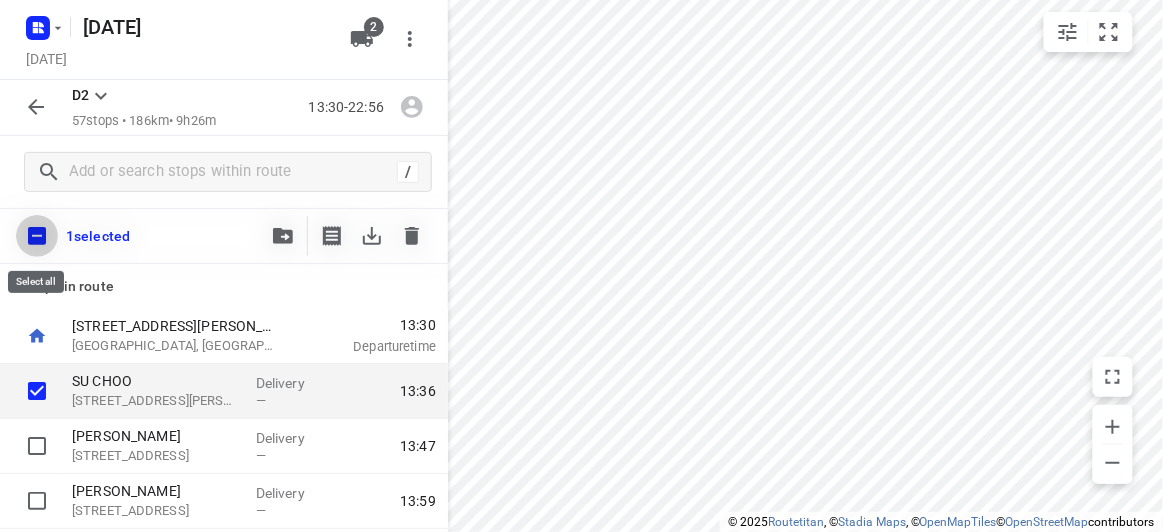 click at bounding box center [37, 236] 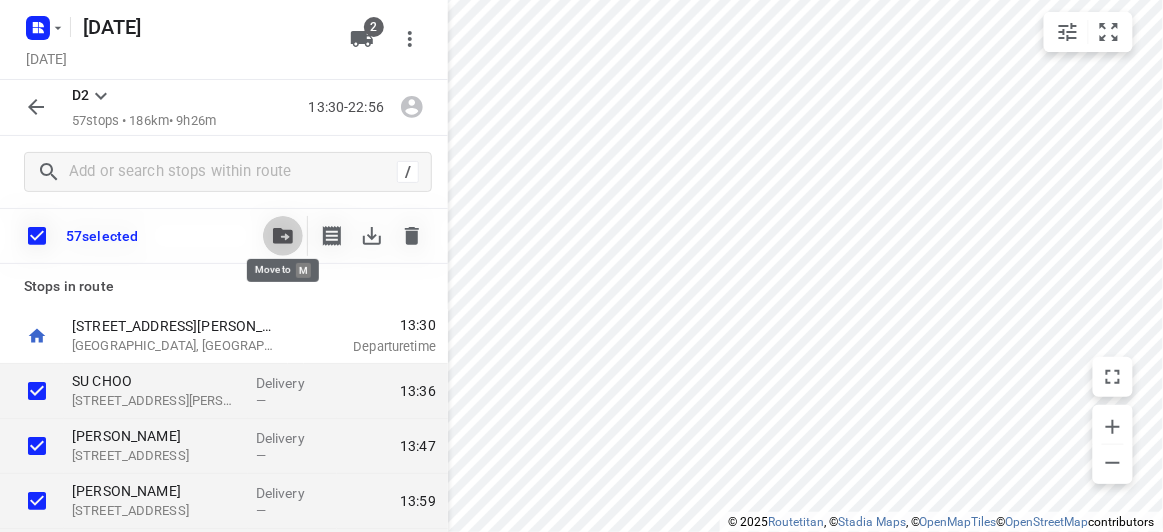 click 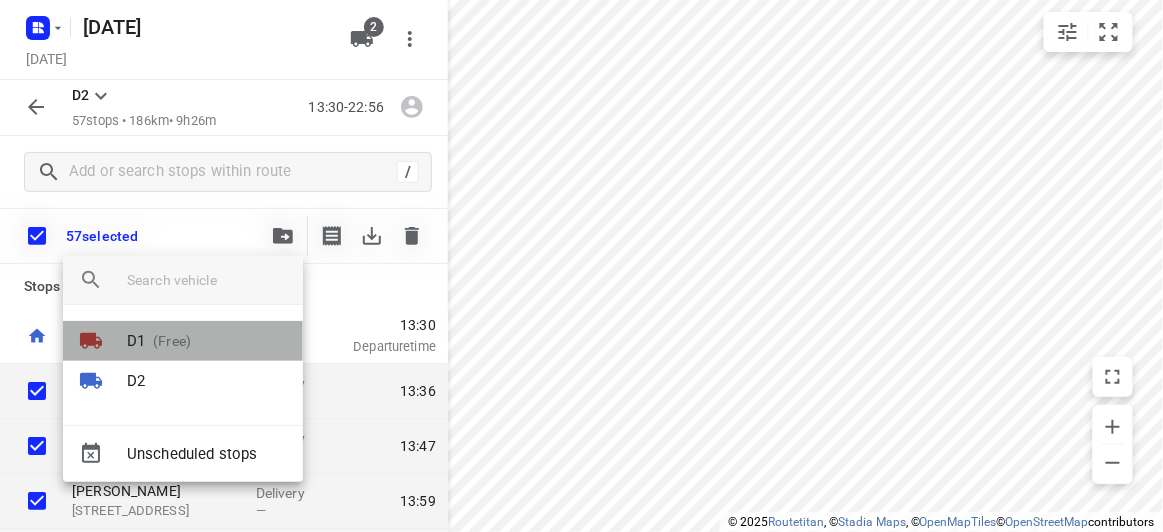 click on "D1 (Free)" at bounding box center [183, 341] 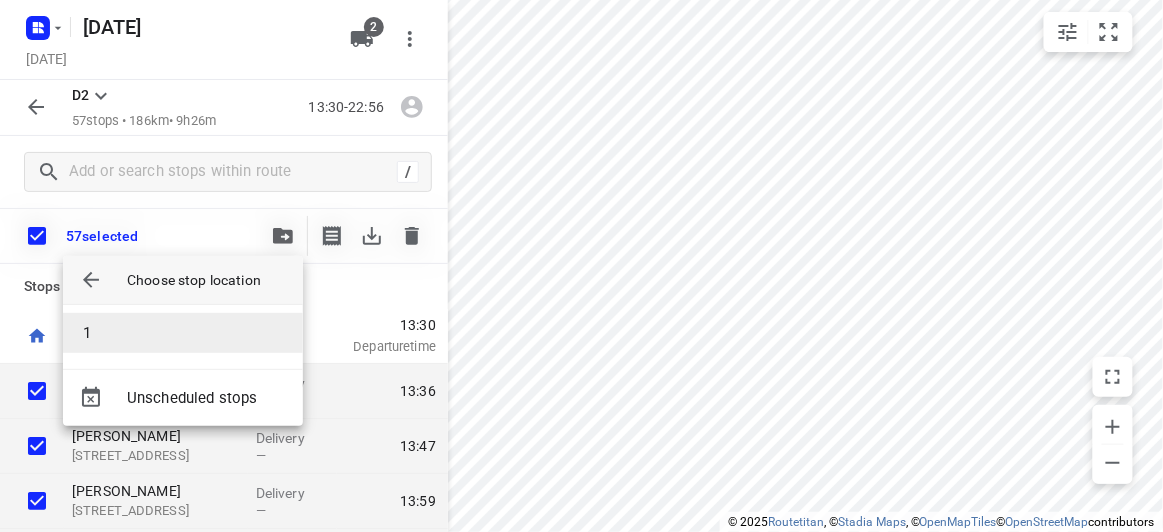 click on "1" at bounding box center (183, 333) 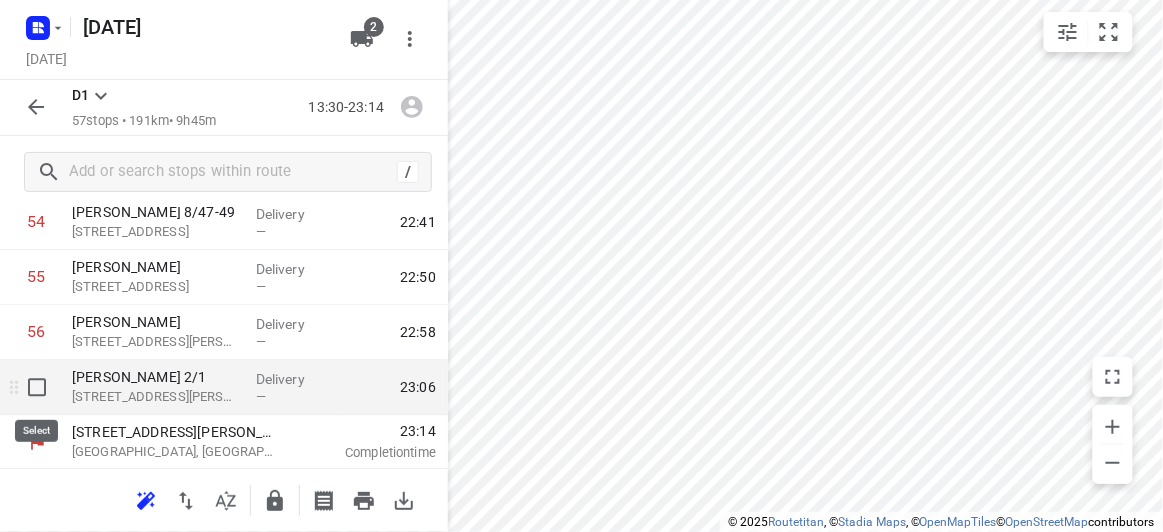 scroll, scrollTop: 3029, scrollLeft: 0, axis: vertical 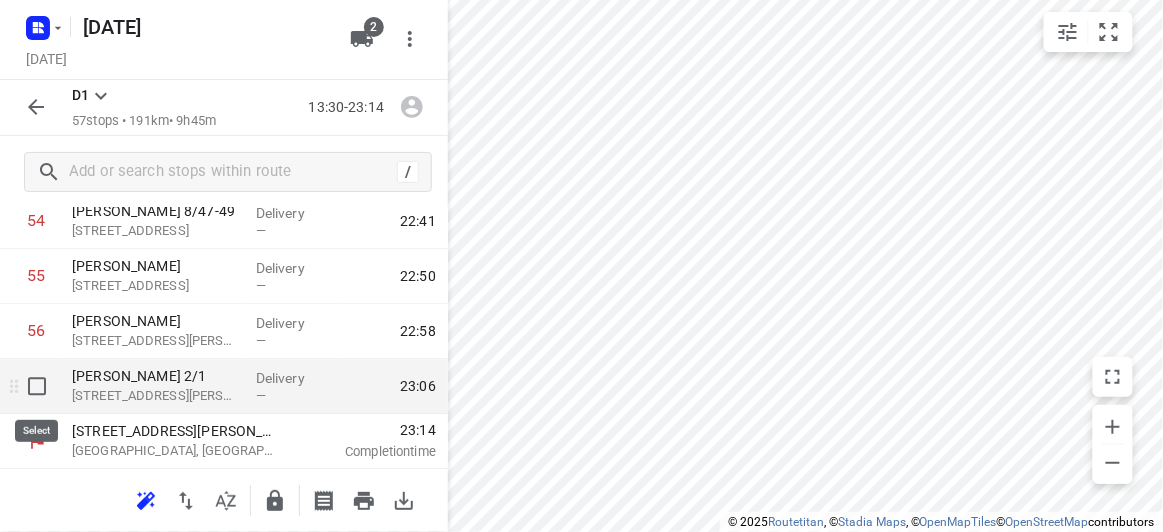 click at bounding box center [37, 386] 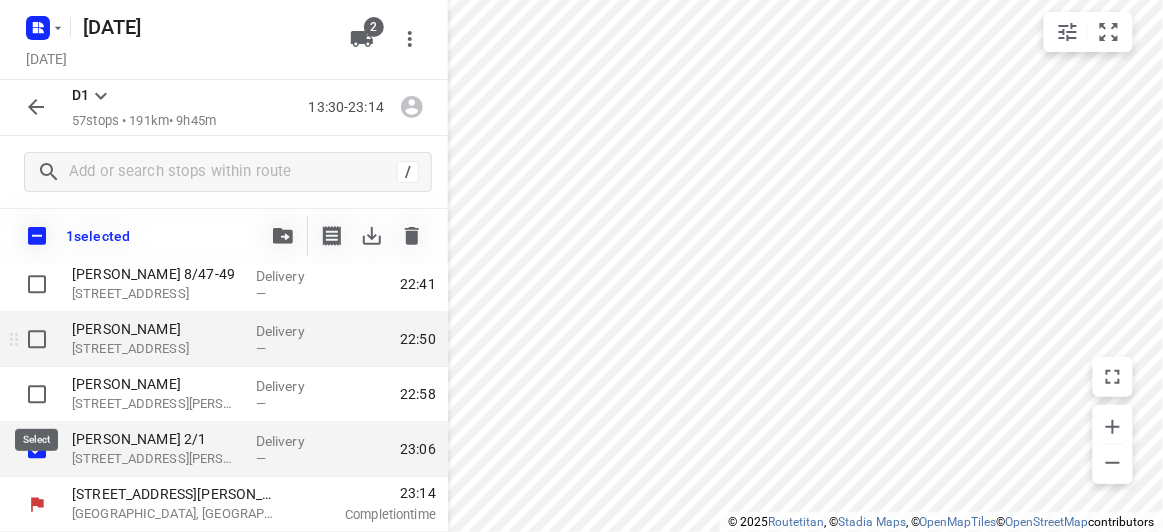 scroll, scrollTop: 3021, scrollLeft: 0, axis: vertical 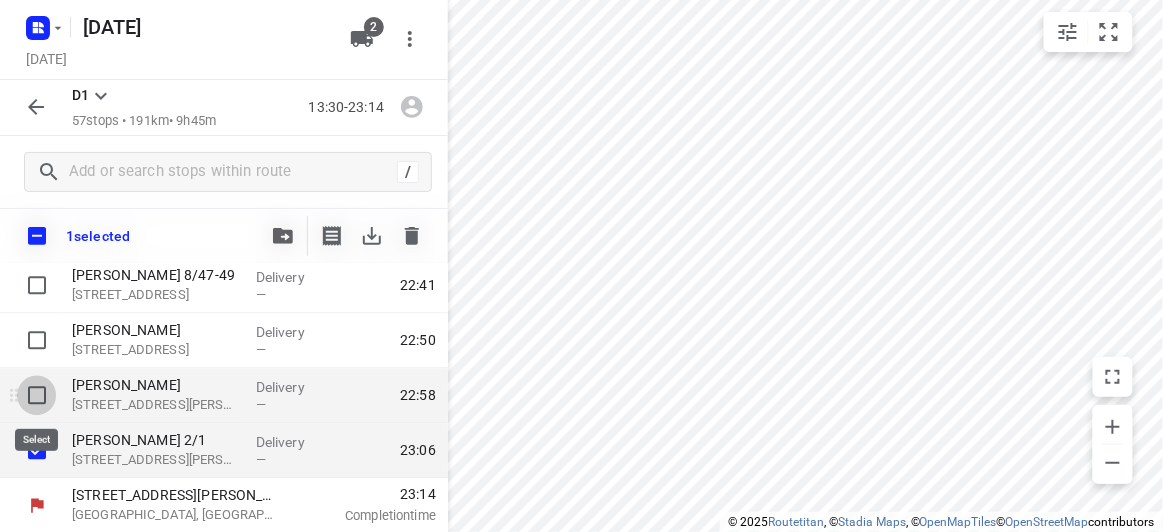 click at bounding box center [37, 395] 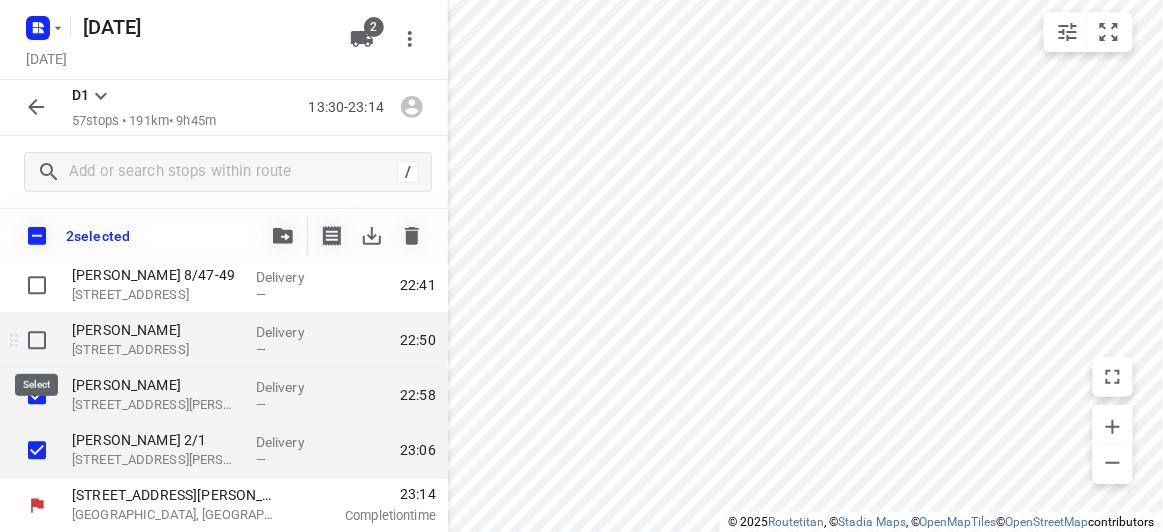 click at bounding box center (37, 340) 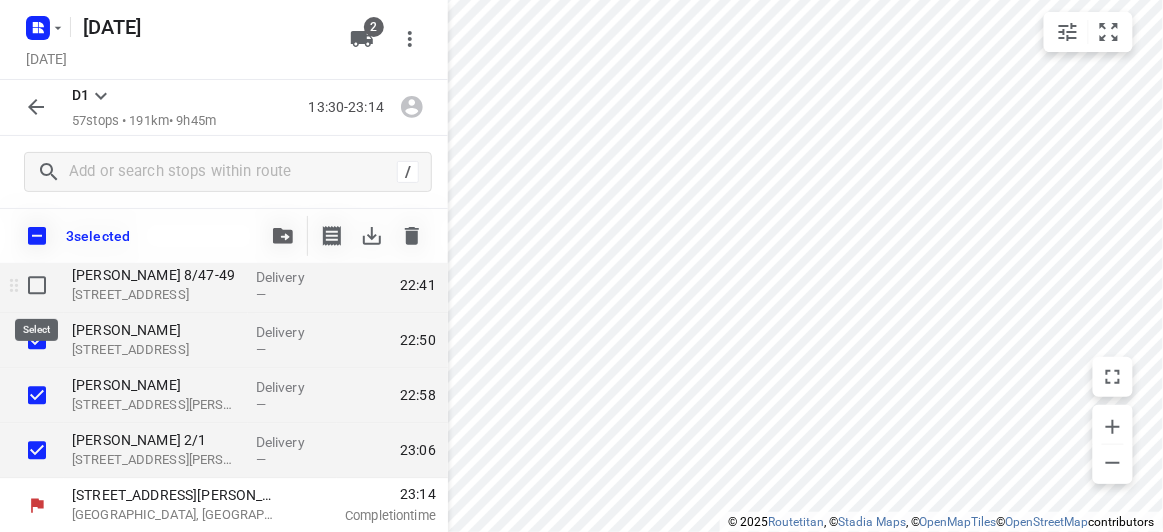 click at bounding box center [37, 285] 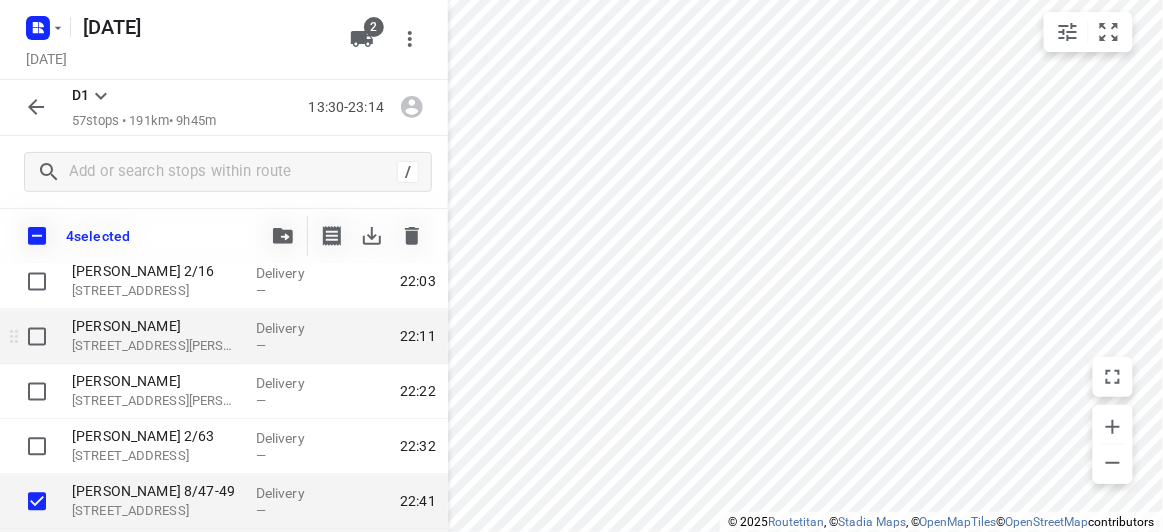 scroll, scrollTop: 2748, scrollLeft: 0, axis: vertical 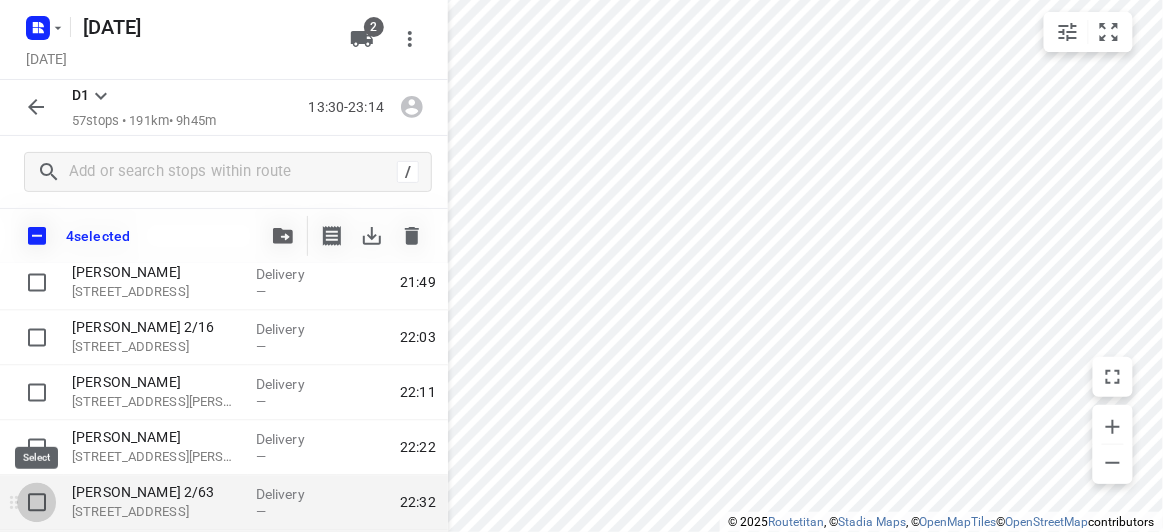 click at bounding box center (37, 503) 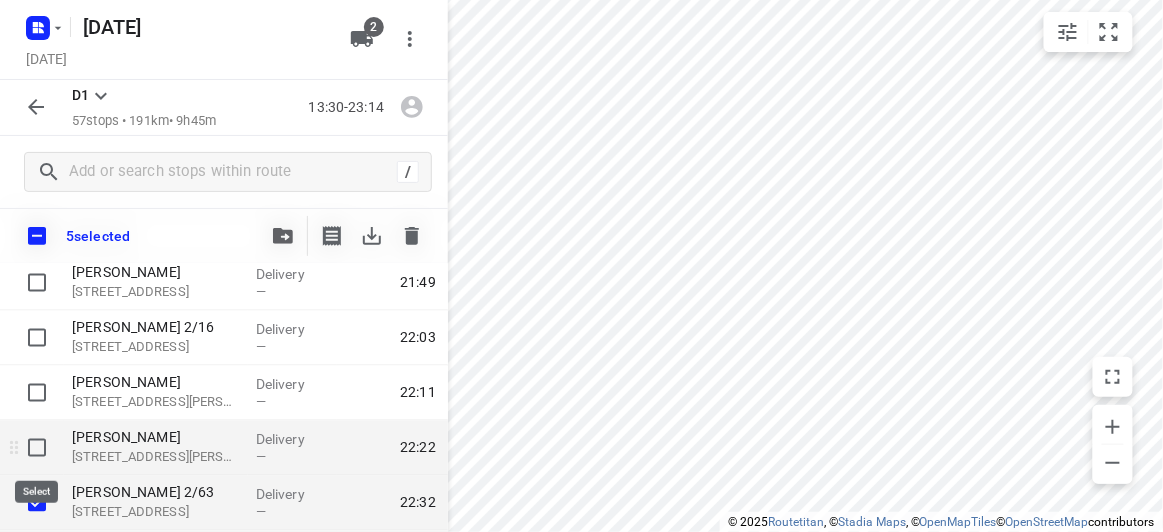 click at bounding box center [37, 448] 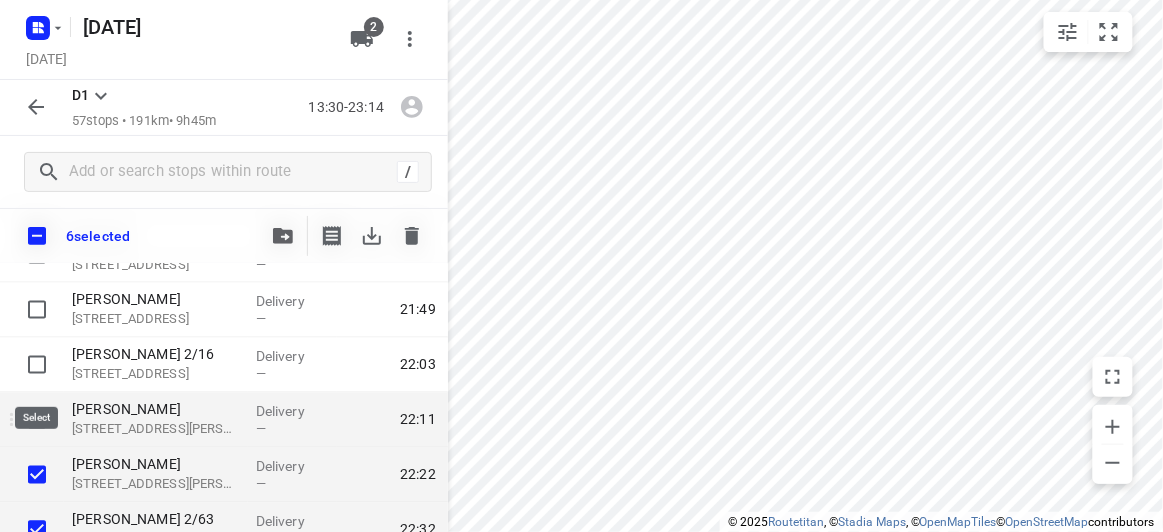 scroll, scrollTop: 2657, scrollLeft: 0, axis: vertical 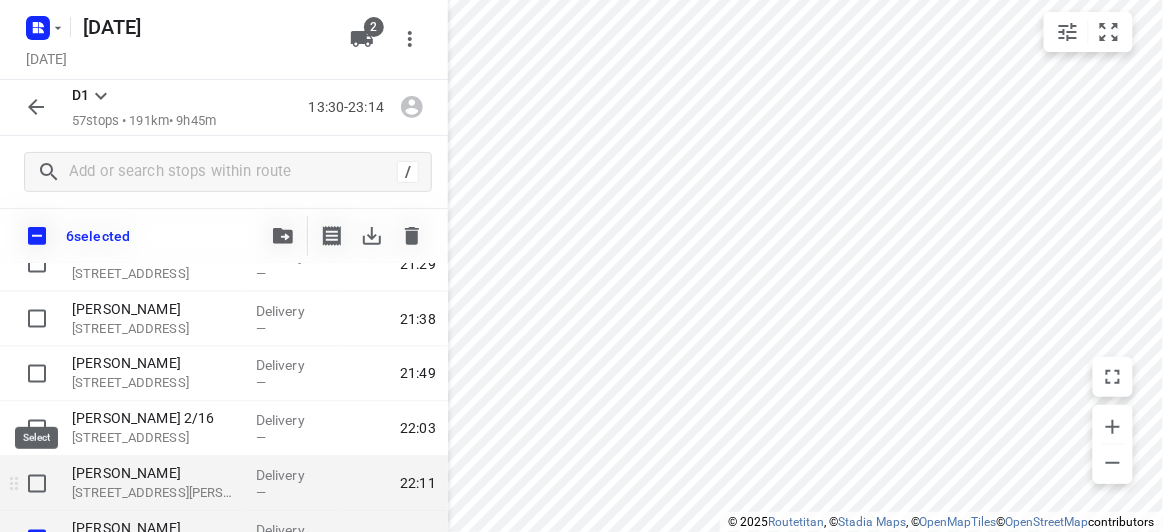 click at bounding box center [37, 484] 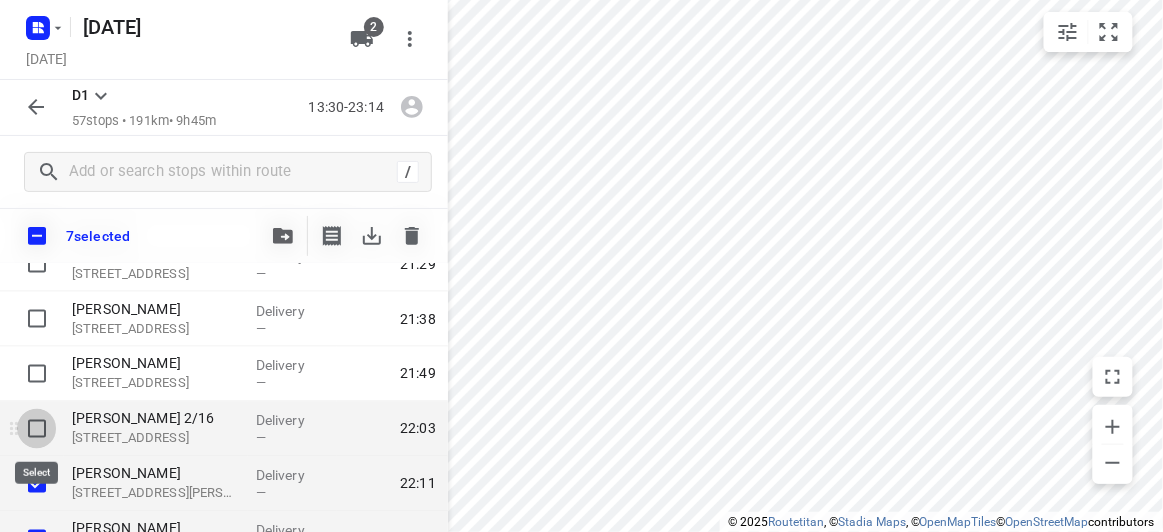 click at bounding box center [37, 429] 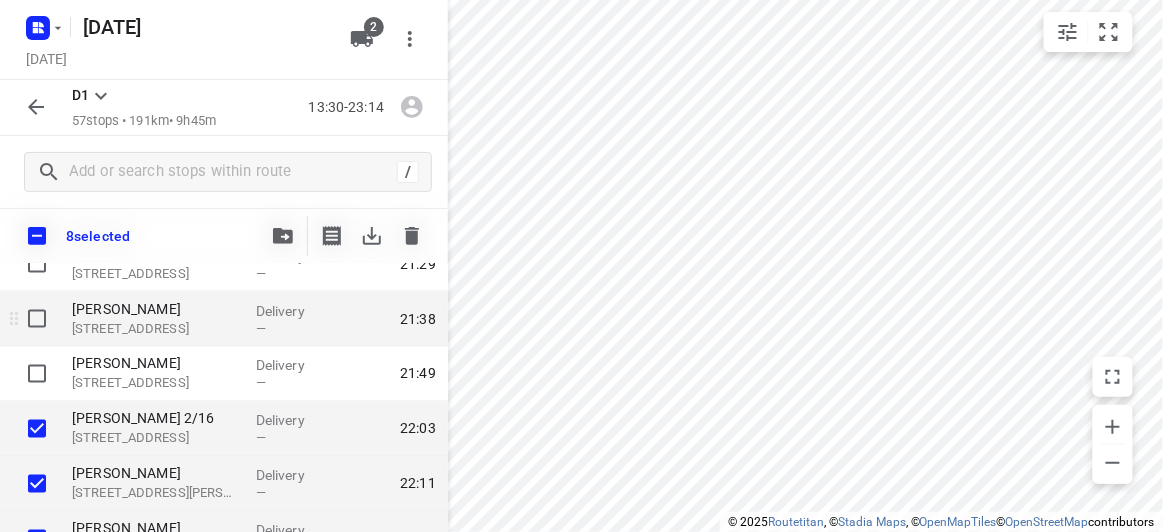 click at bounding box center (37, 374) 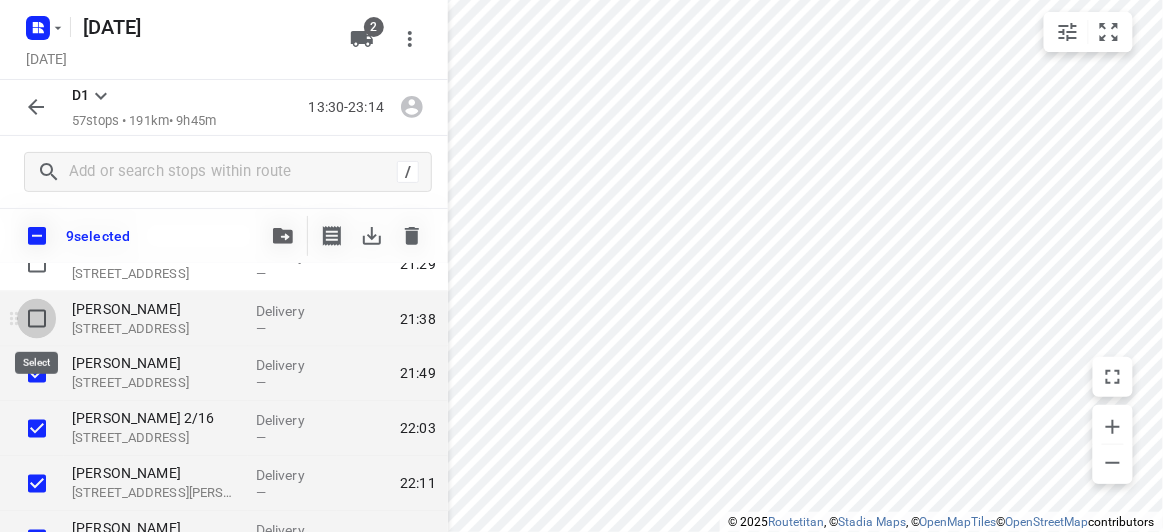 click at bounding box center (37, 319) 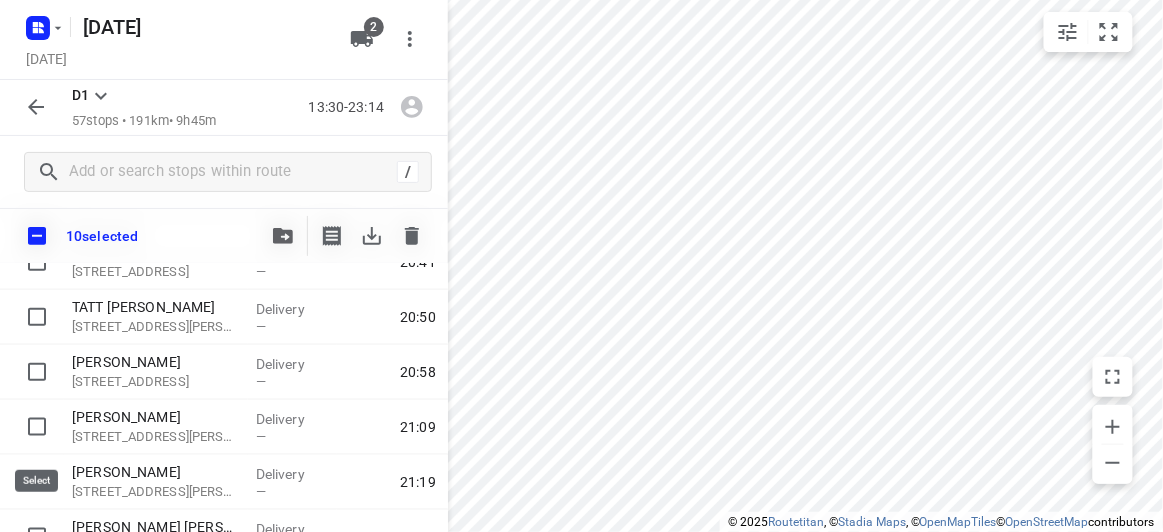 scroll, scrollTop: 2566, scrollLeft: 0, axis: vertical 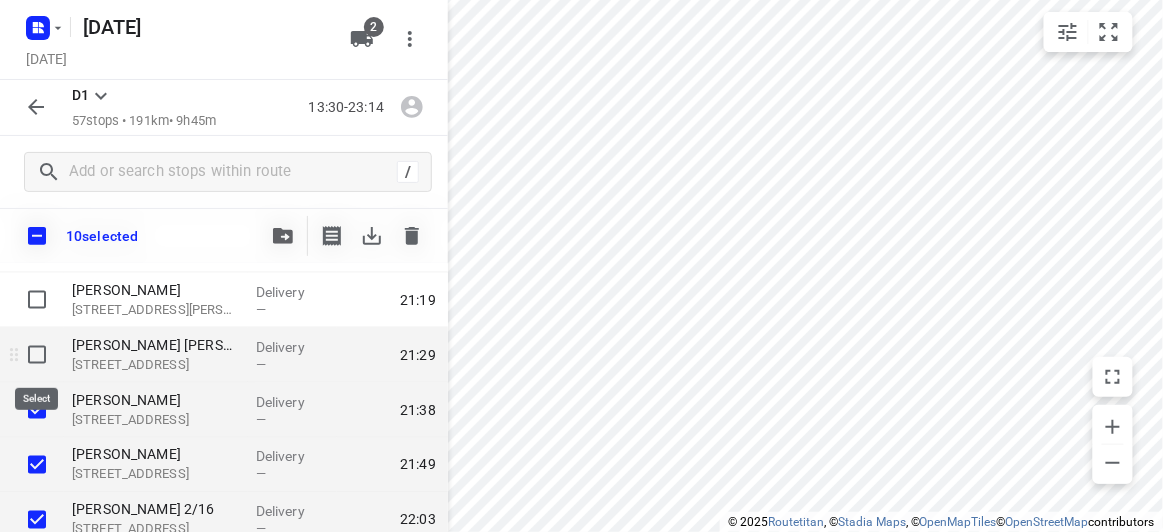click at bounding box center (37, 355) 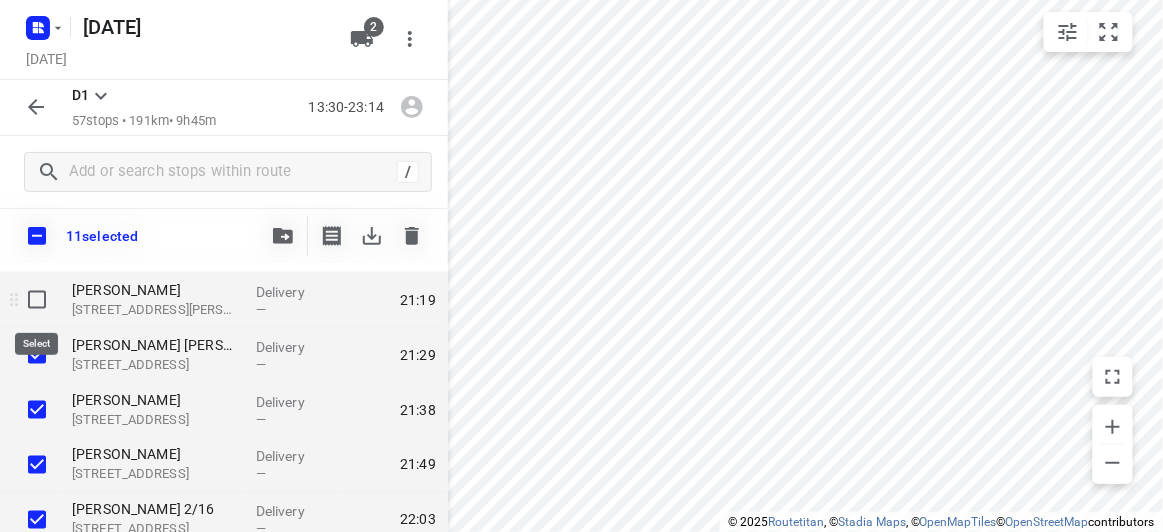 click at bounding box center (37, 300) 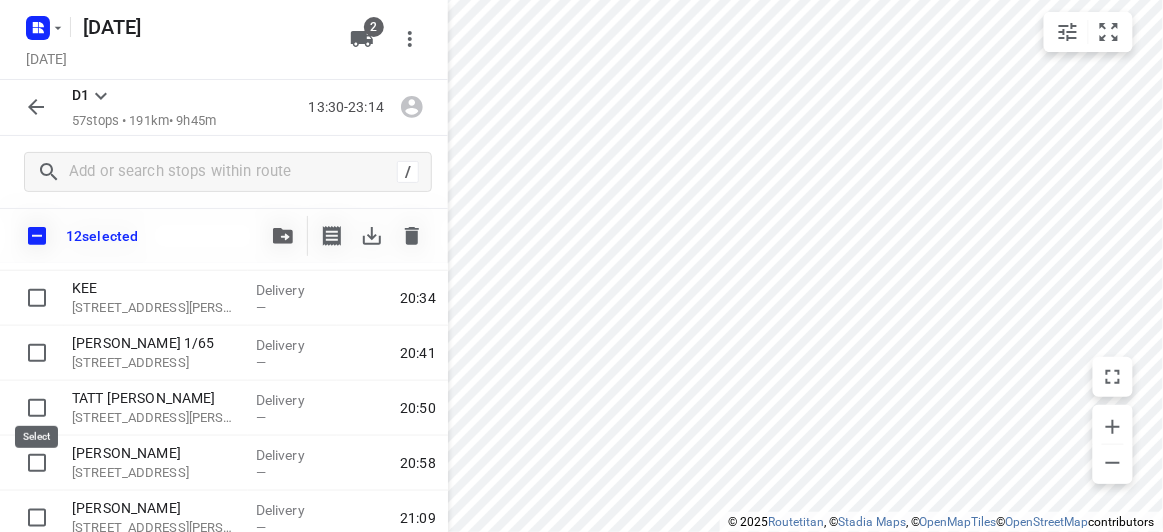 scroll, scrollTop: 2384, scrollLeft: 0, axis: vertical 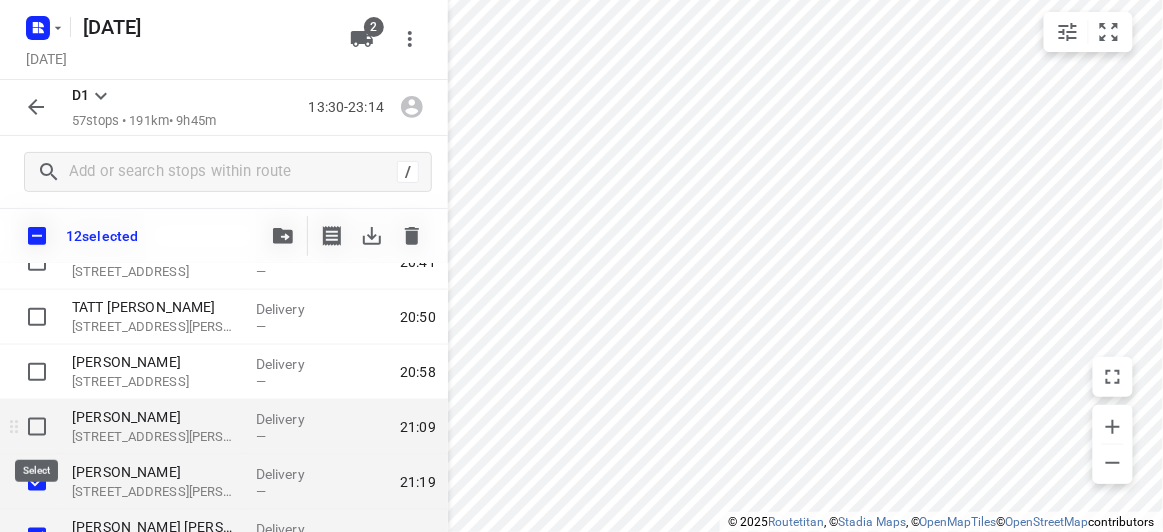 click at bounding box center (37, 427) 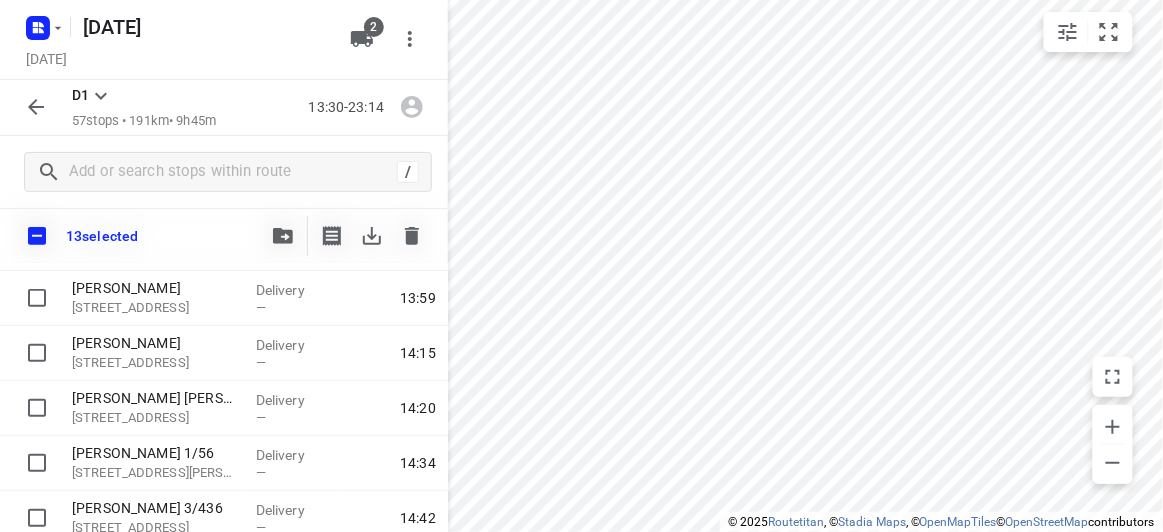 scroll, scrollTop: 0, scrollLeft: 0, axis: both 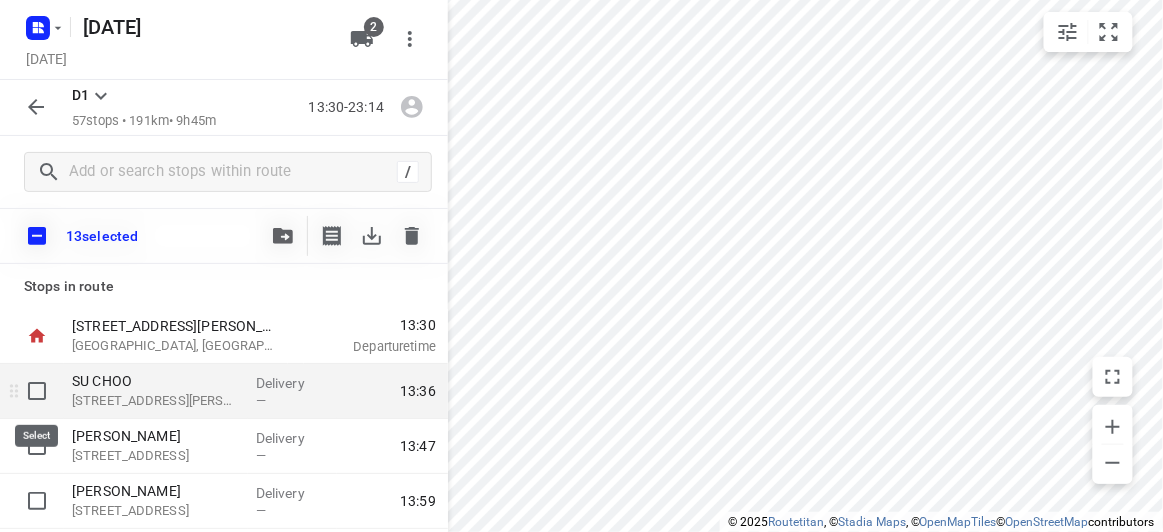 click at bounding box center (37, 391) 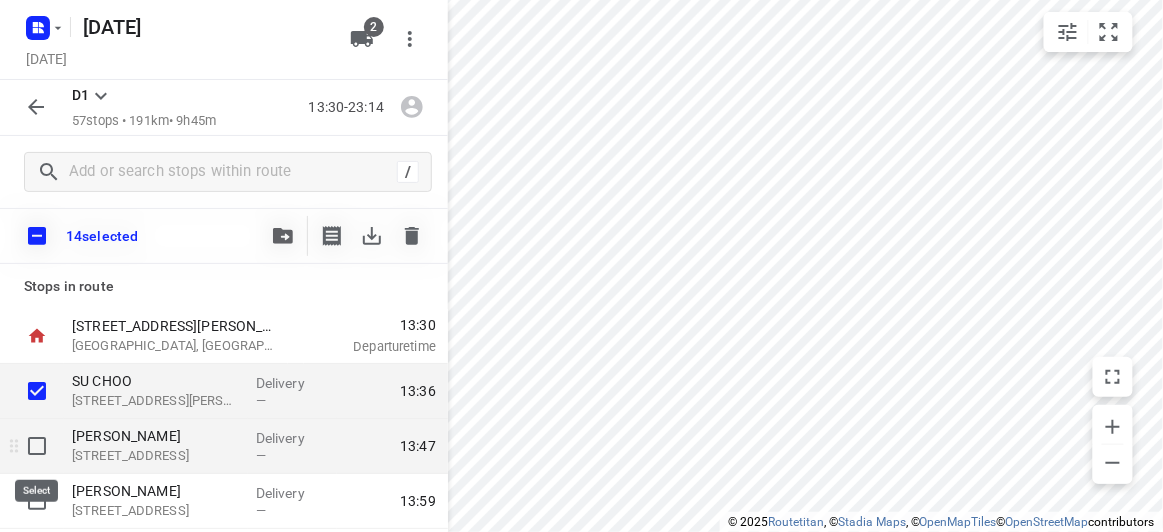 click at bounding box center [37, 446] 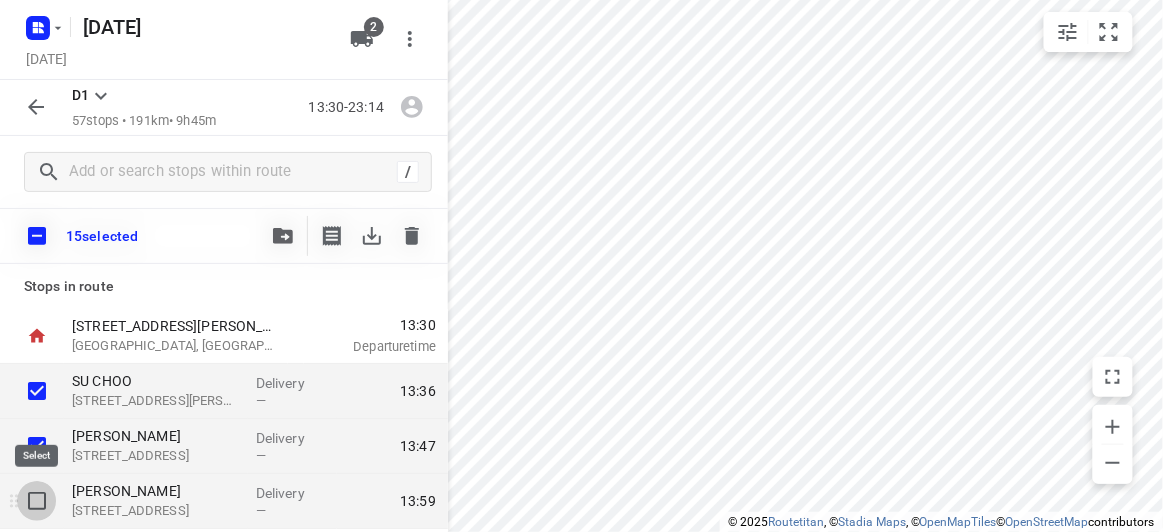 click at bounding box center [37, 501] 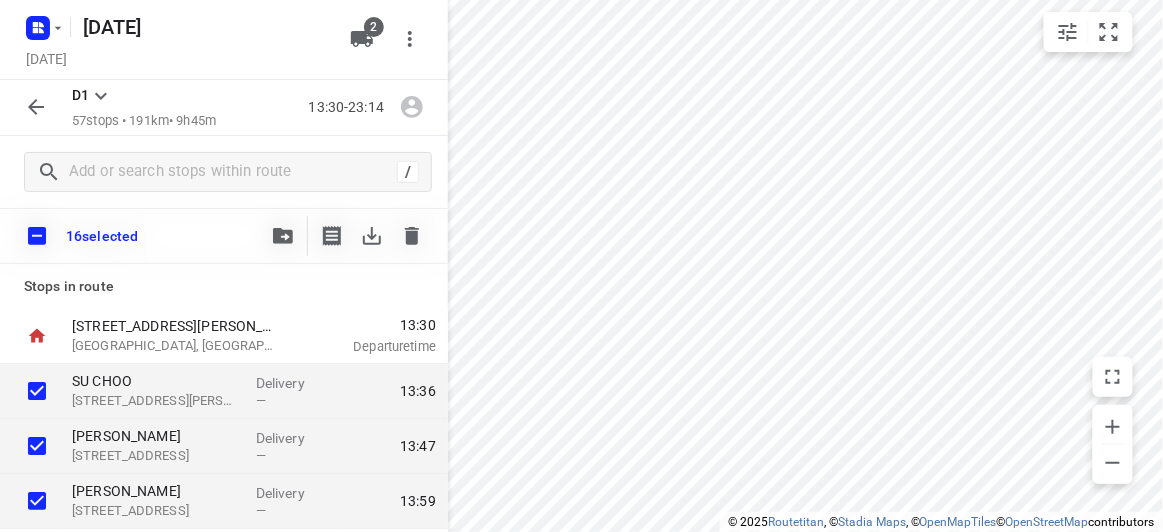click at bounding box center [283, 236] 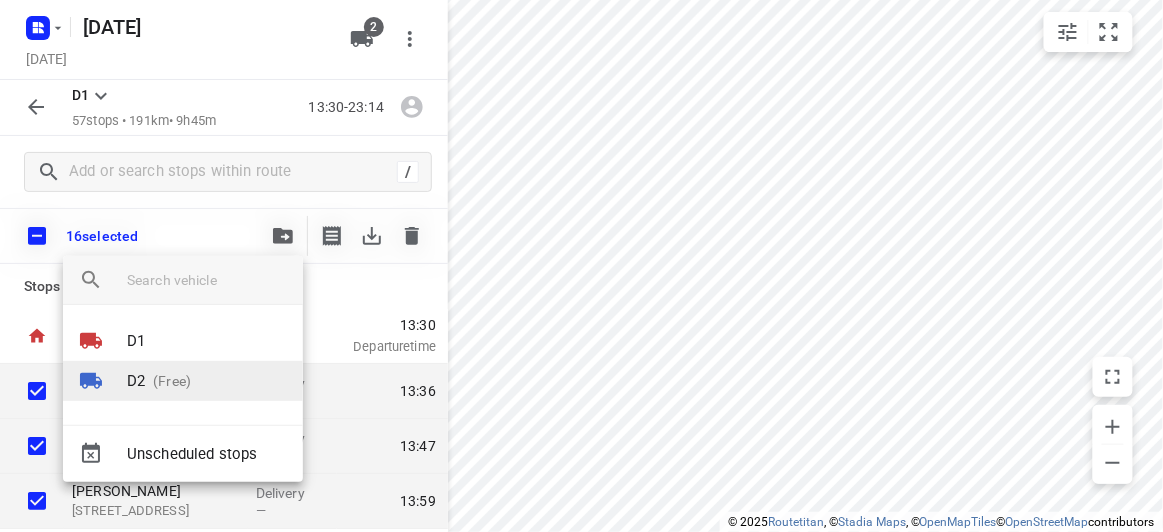 click on "D2 (Free)" at bounding box center [183, 381] 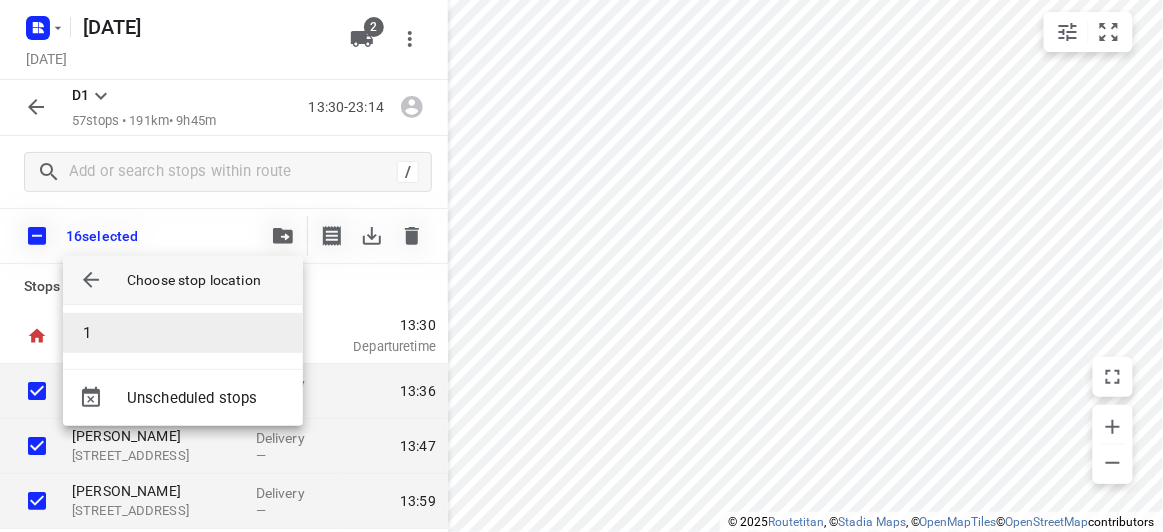 click on "1" at bounding box center [183, 333] 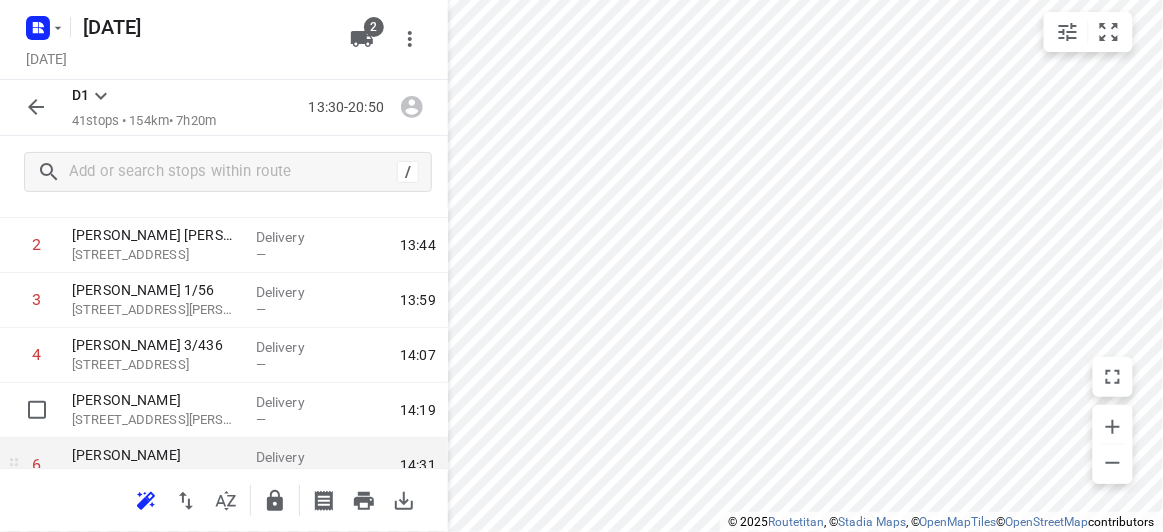 scroll, scrollTop: 181, scrollLeft: 0, axis: vertical 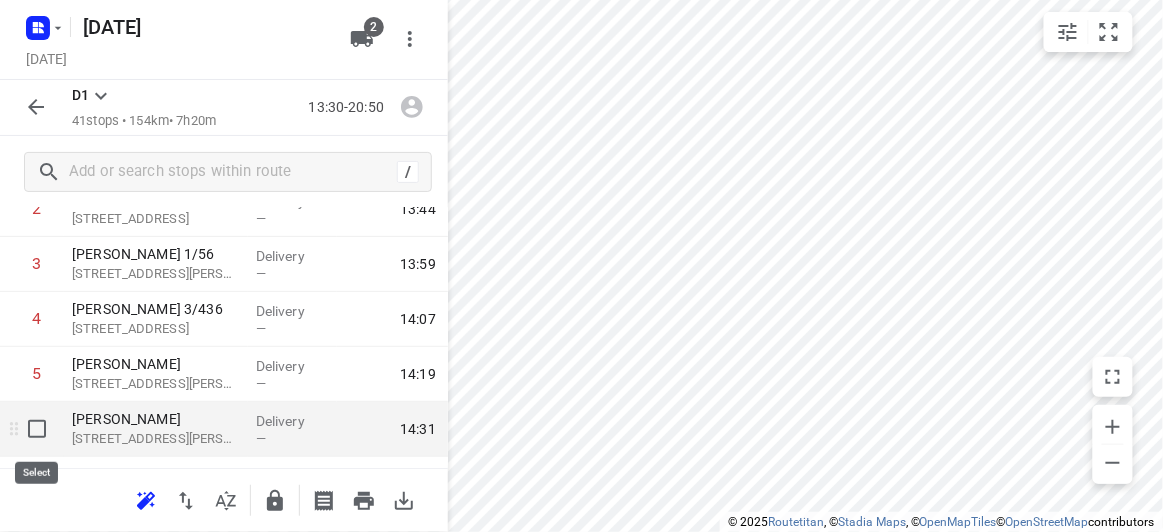 drag, startPoint x: 35, startPoint y: 428, endPoint x: 81, endPoint y: 386, distance: 62.289646 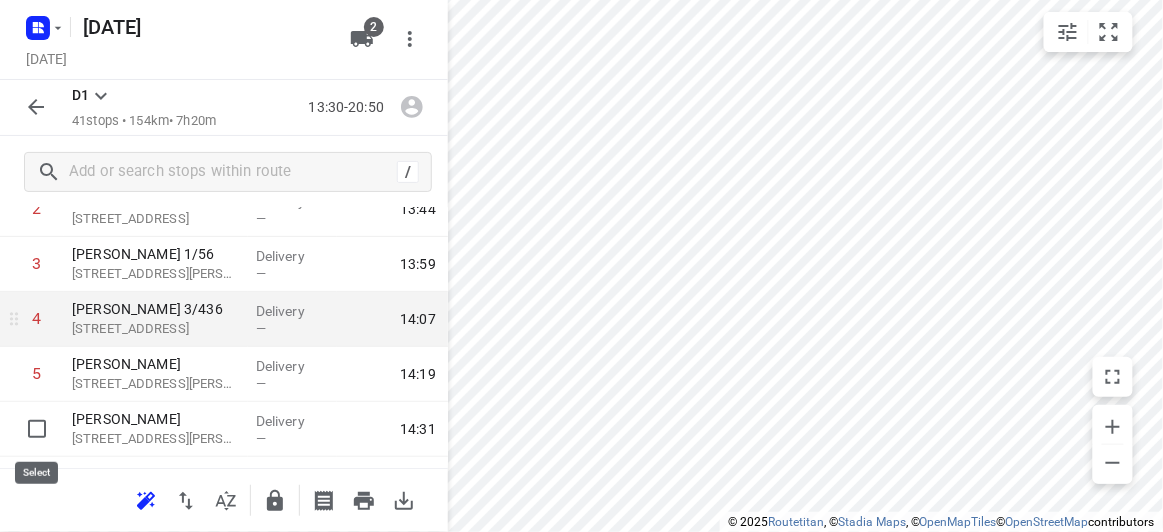 click at bounding box center (37, 429) 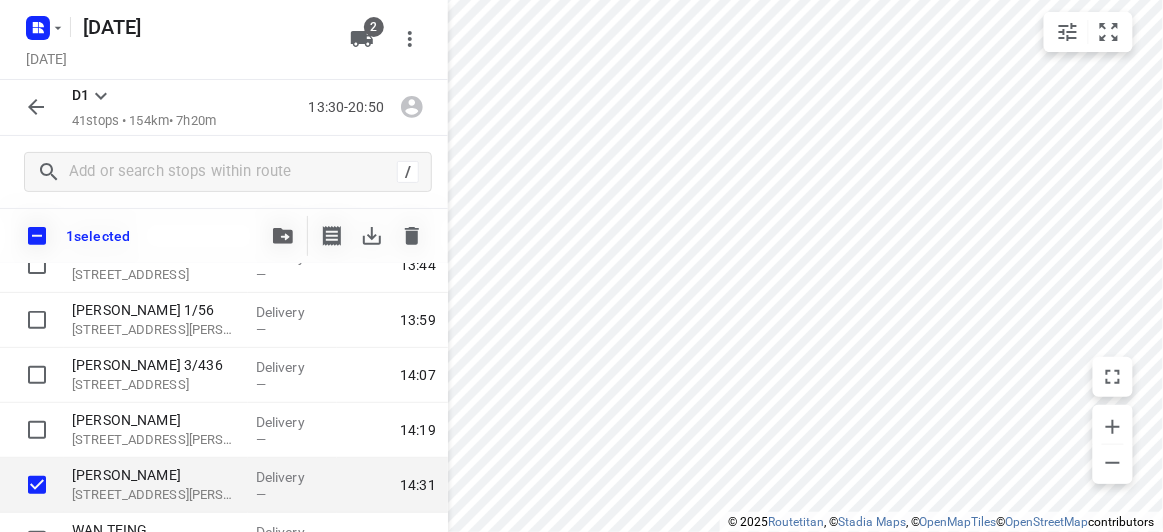 click at bounding box center [332, 236] 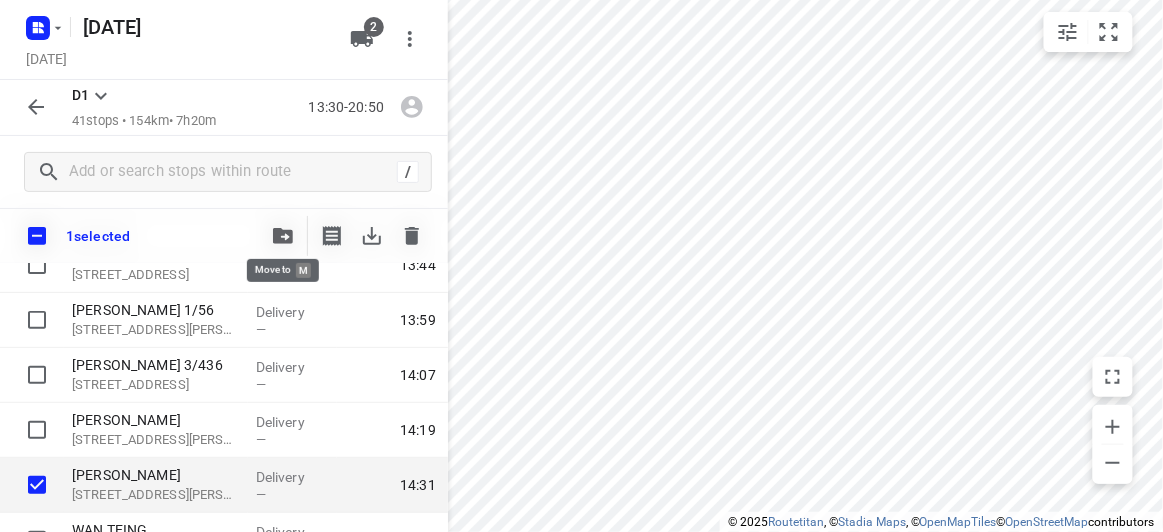 scroll, scrollTop: 0, scrollLeft: 0, axis: both 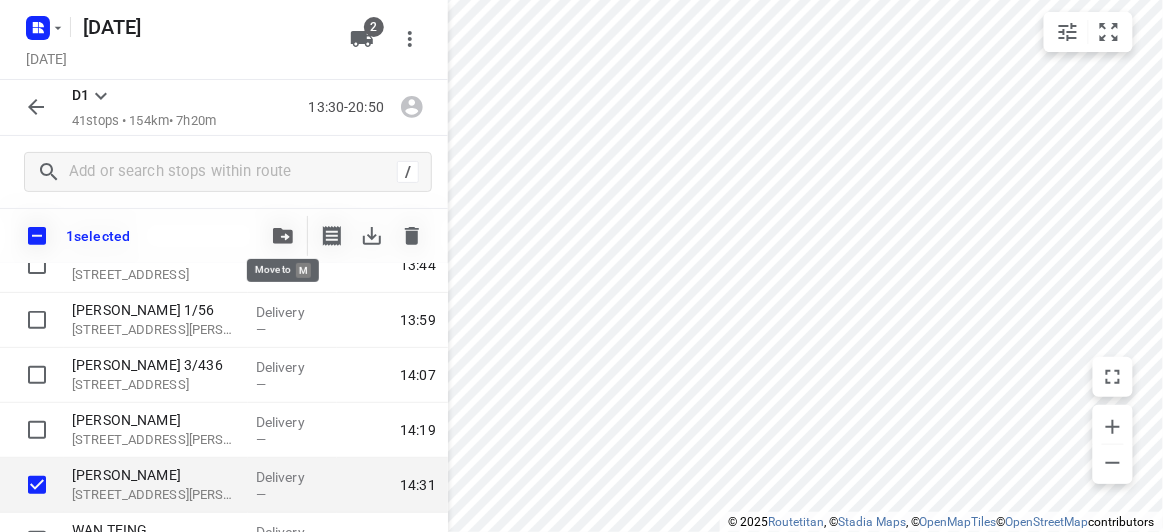 click 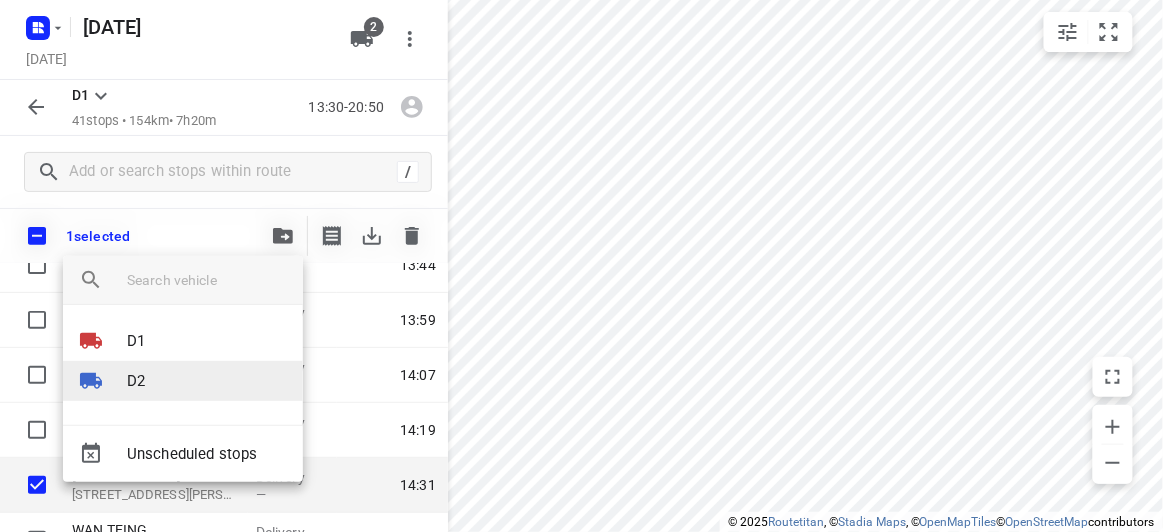 click on "D2" at bounding box center (183, 381) 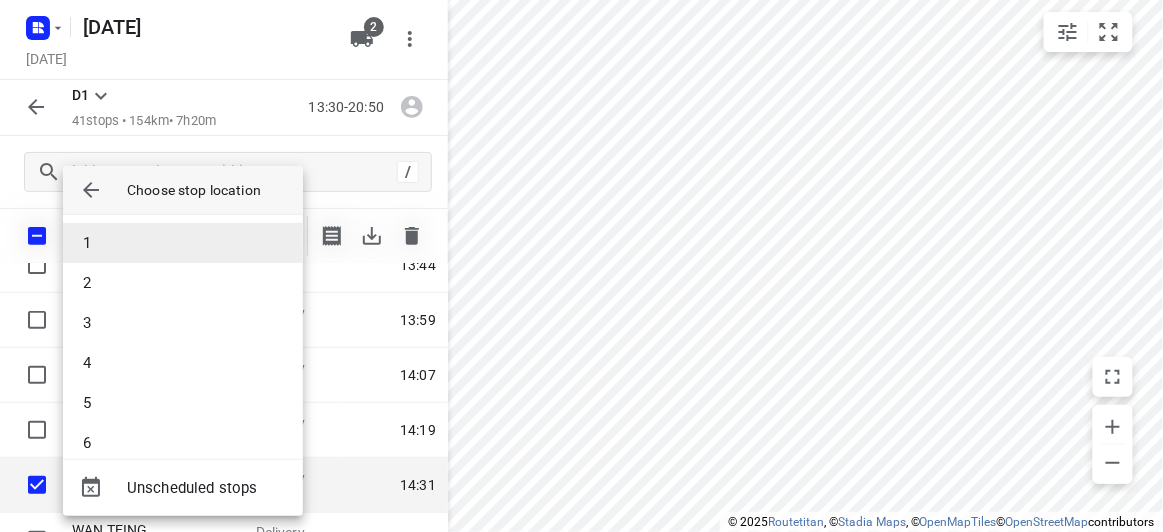 click on "1" at bounding box center [183, 243] 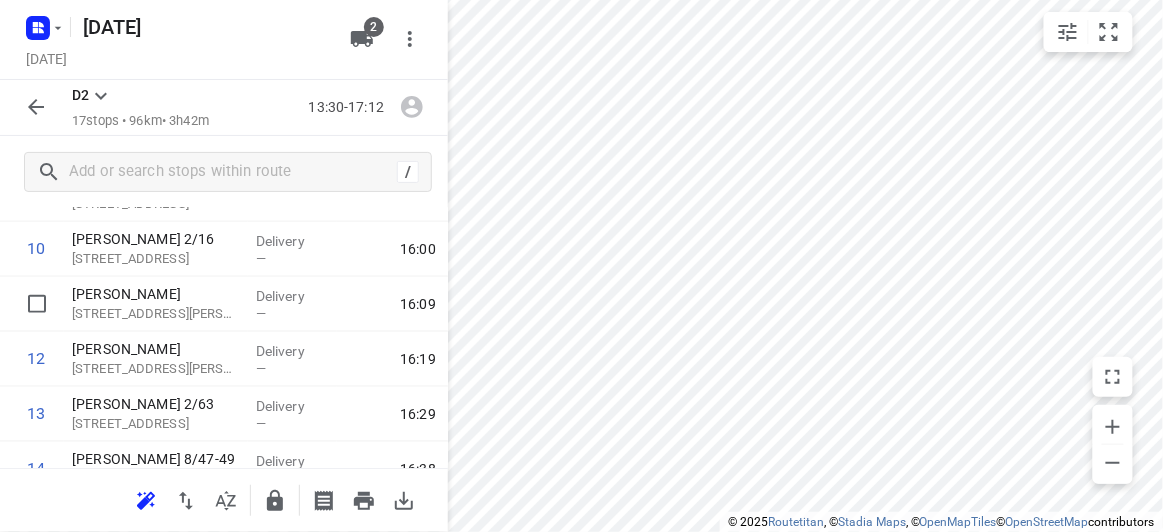 scroll, scrollTop: 636, scrollLeft: 0, axis: vertical 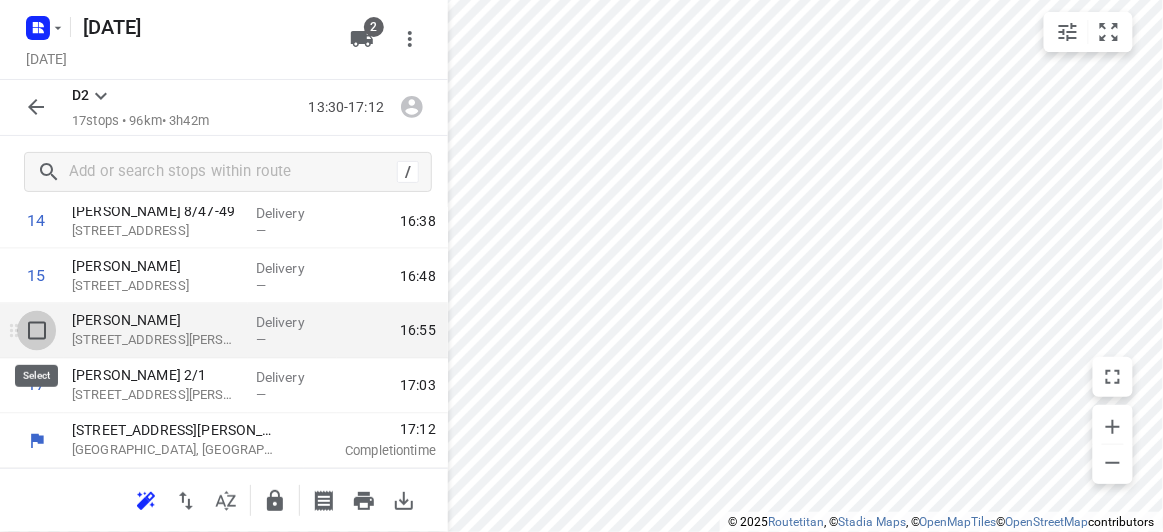 click at bounding box center (37, 331) 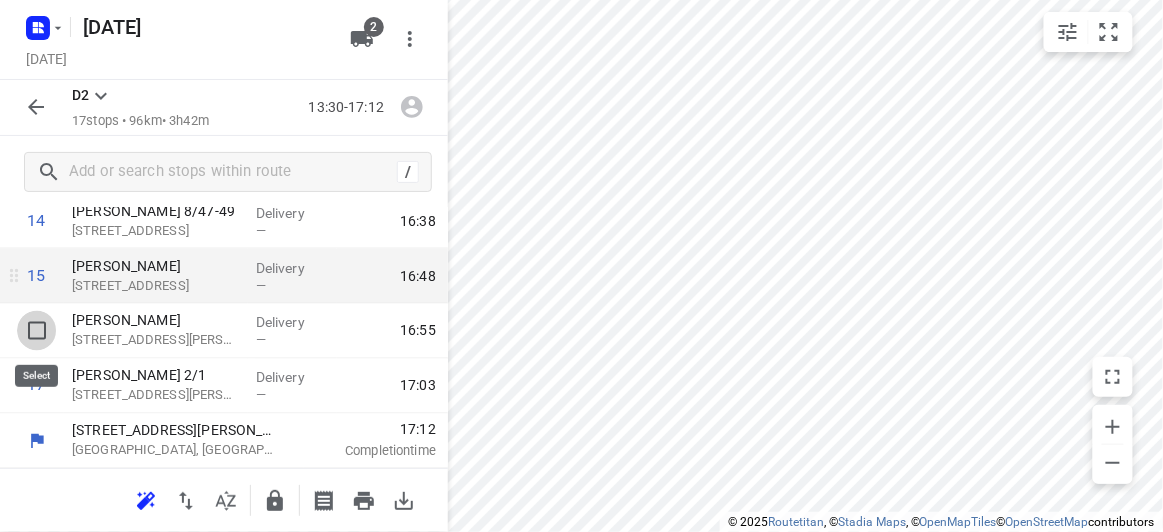 scroll, scrollTop: 821, scrollLeft: 0, axis: vertical 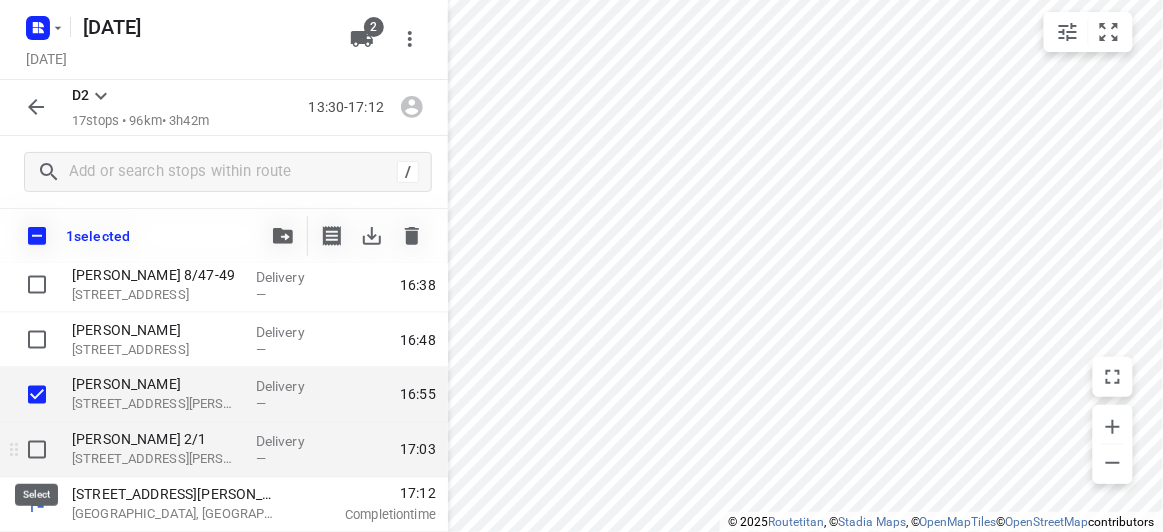 drag, startPoint x: 49, startPoint y: 439, endPoint x: 82, endPoint y: 377, distance: 70.23532 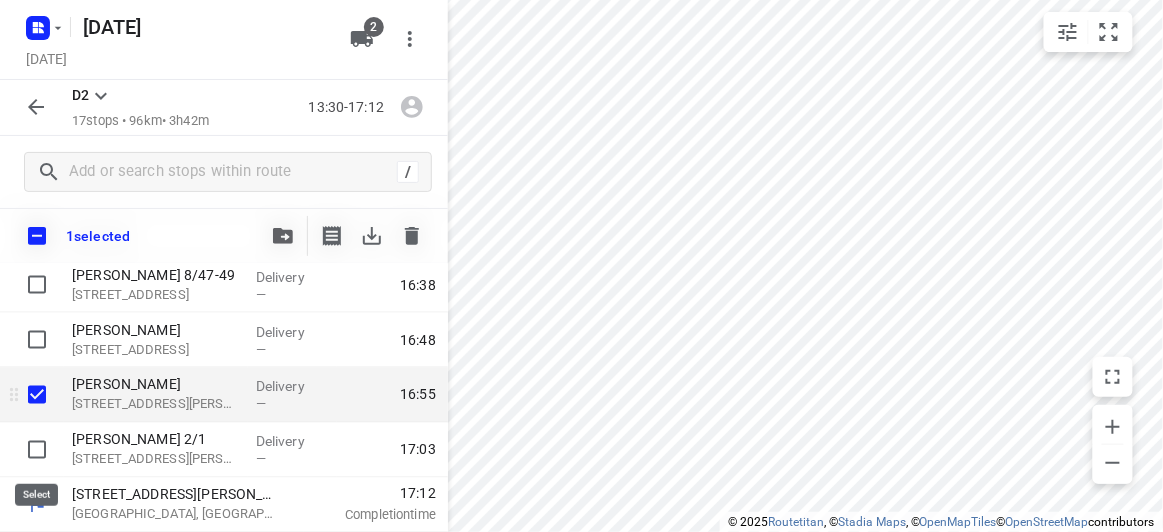 click at bounding box center (37, 450) 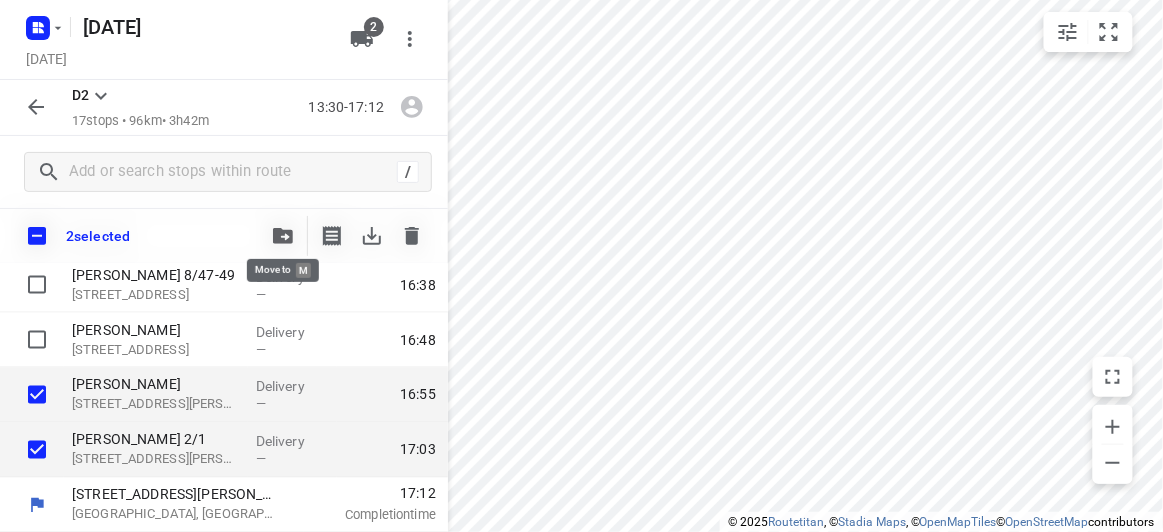 click 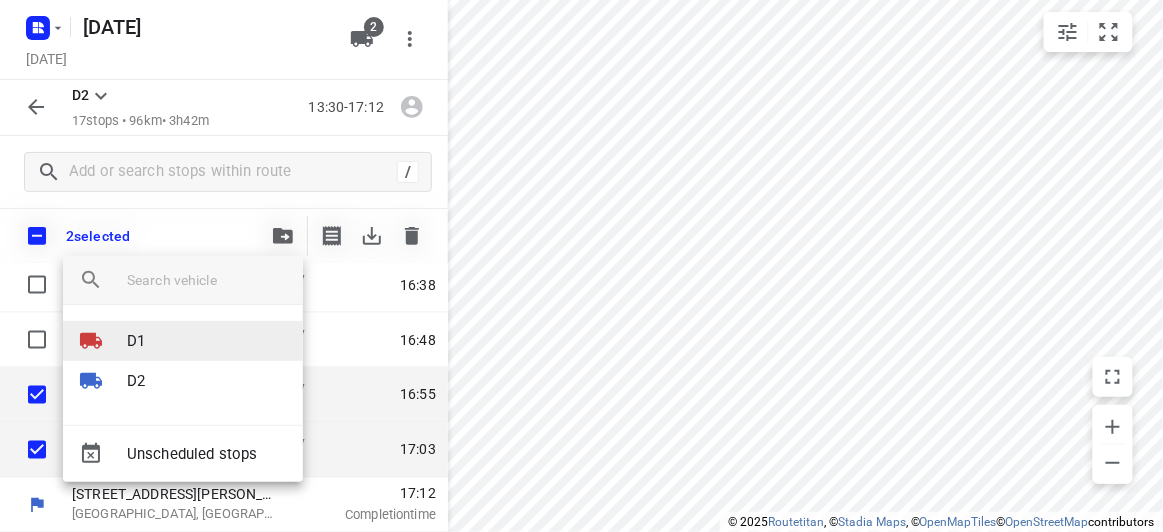 click on "D1" at bounding box center (183, 341) 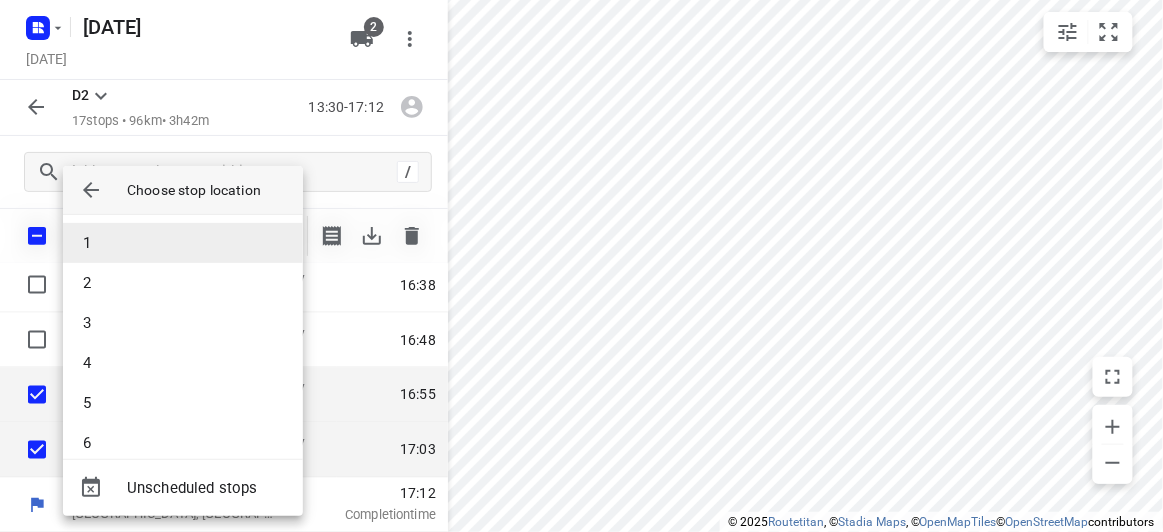 click on "1" at bounding box center [183, 243] 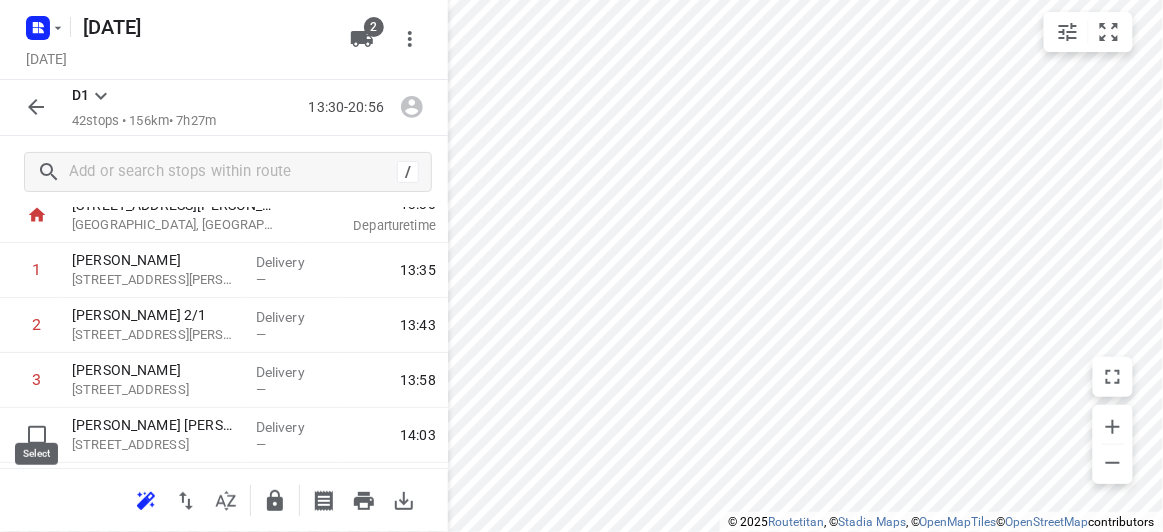 scroll, scrollTop: 90, scrollLeft: 0, axis: vertical 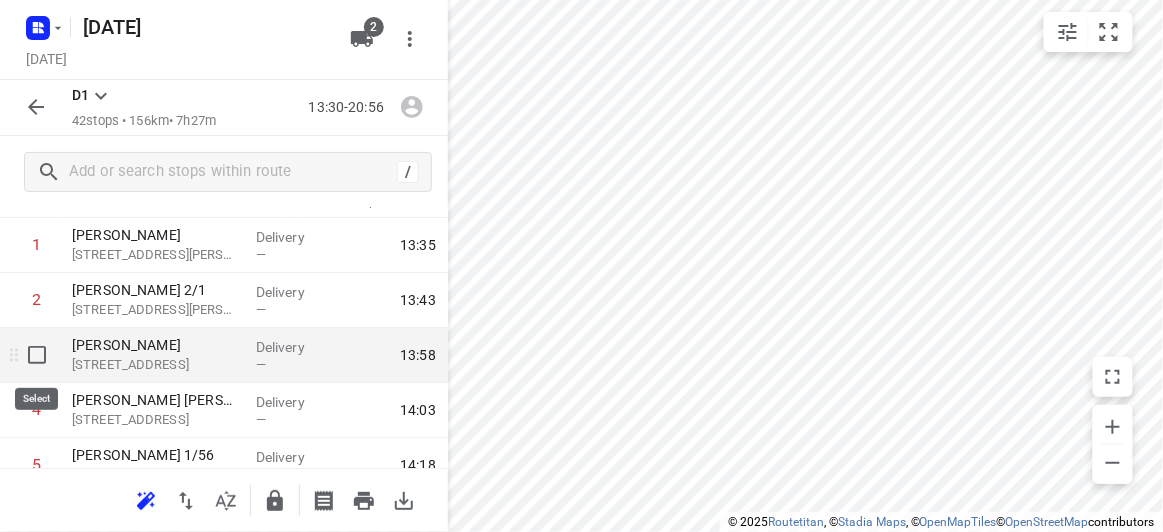 click at bounding box center [37, 355] 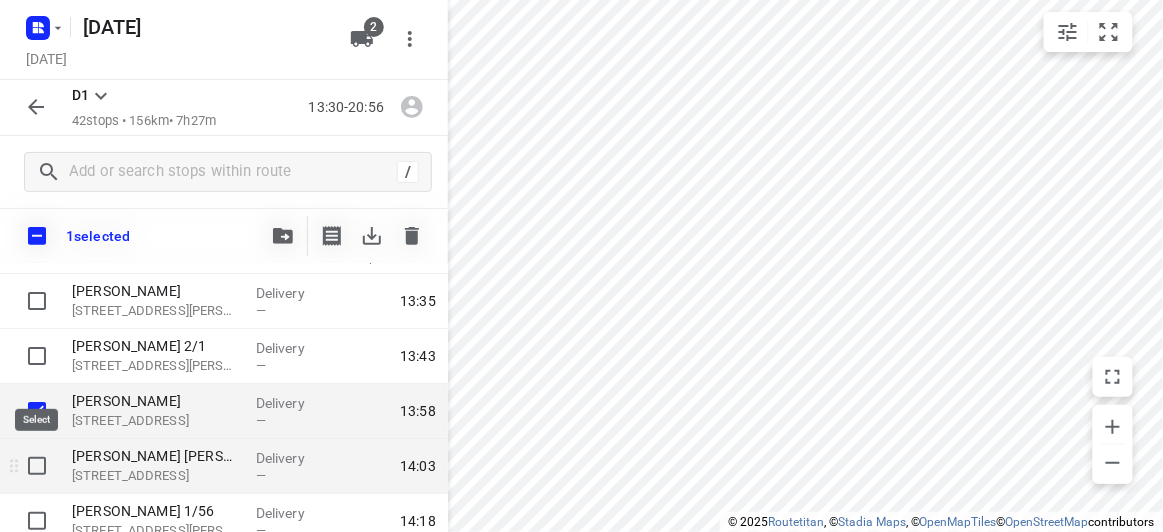click at bounding box center (37, 466) 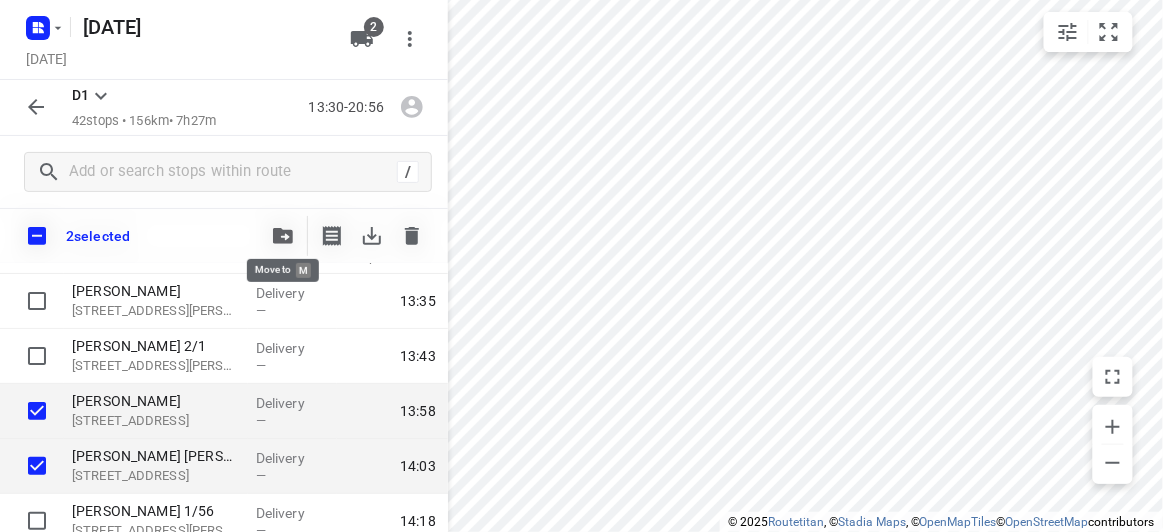 click 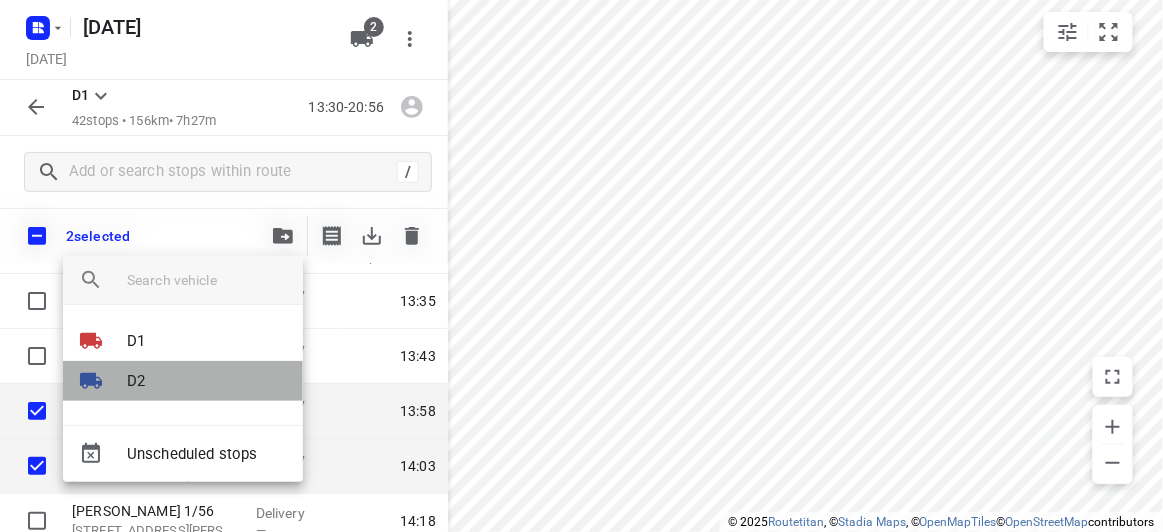 click on "D2" at bounding box center (183, 381) 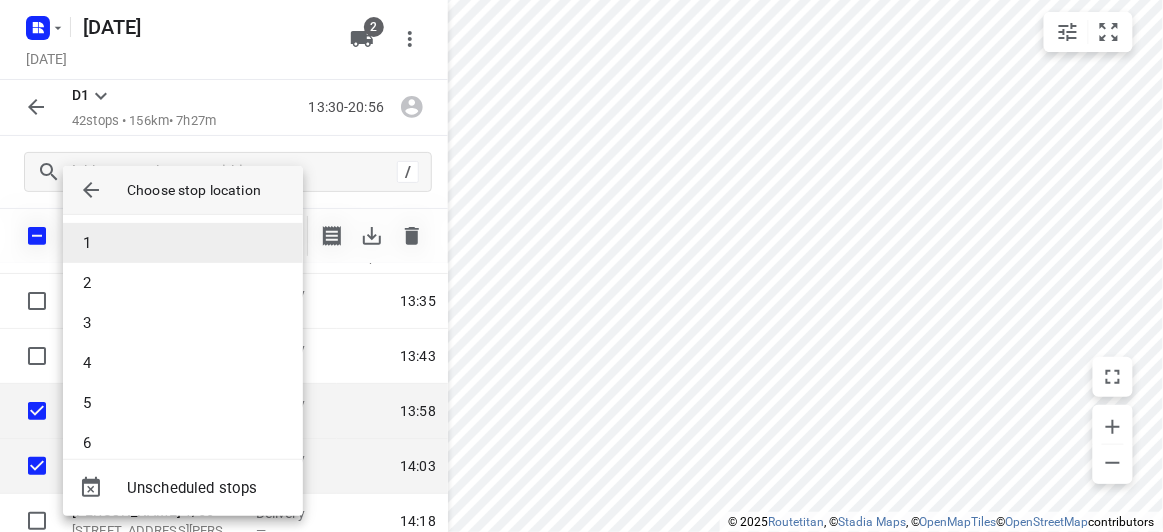 click on "1" at bounding box center [183, 243] 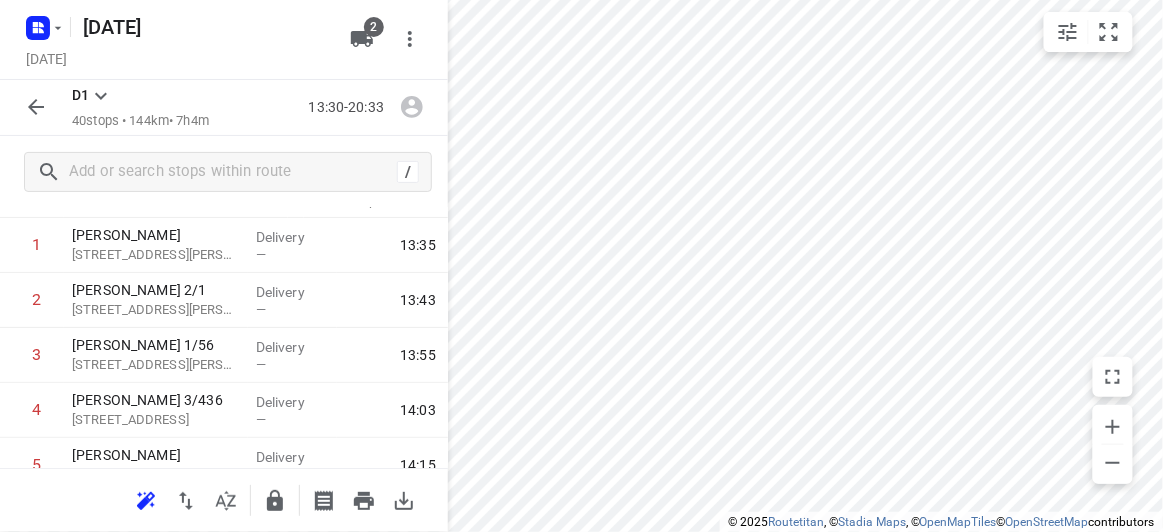 click 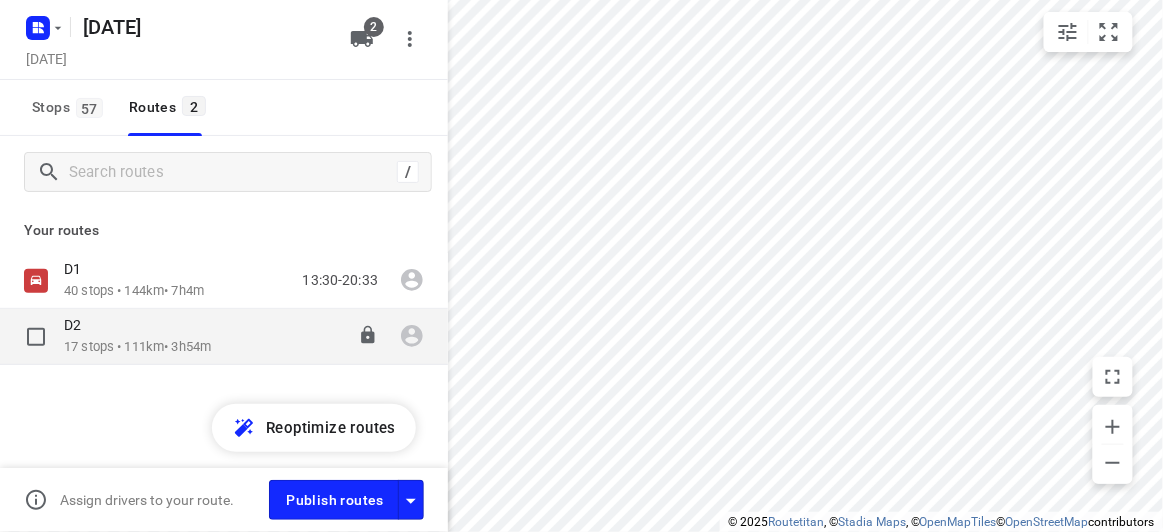 click on "17   stops •   111km  •   3h54m" at bounding box center (137, 347) 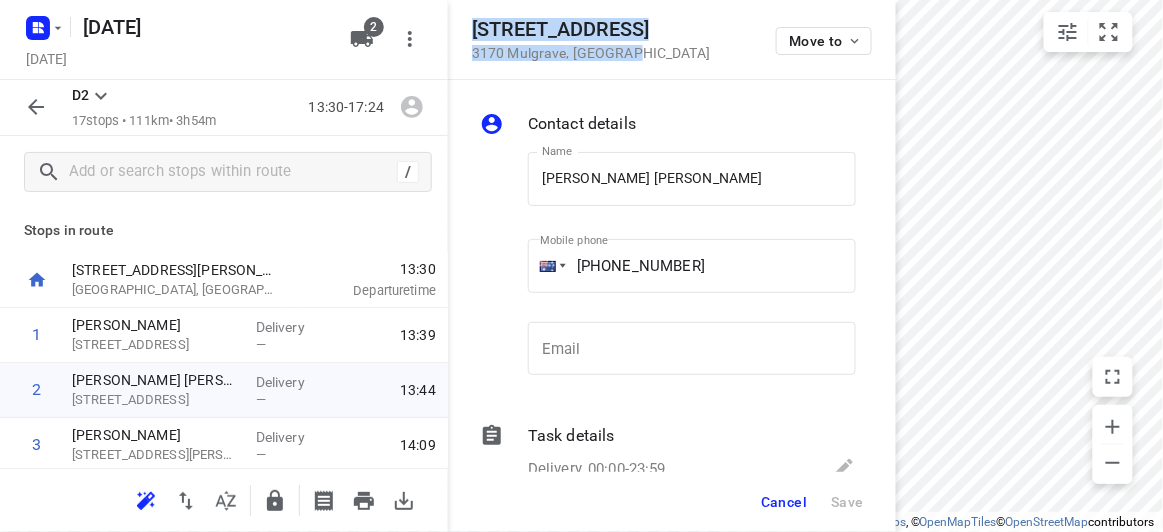 drag, startPoint x: 617, startPoint y: 54, endPoint x: 663, endPoint y: 66, distance: 47.539455 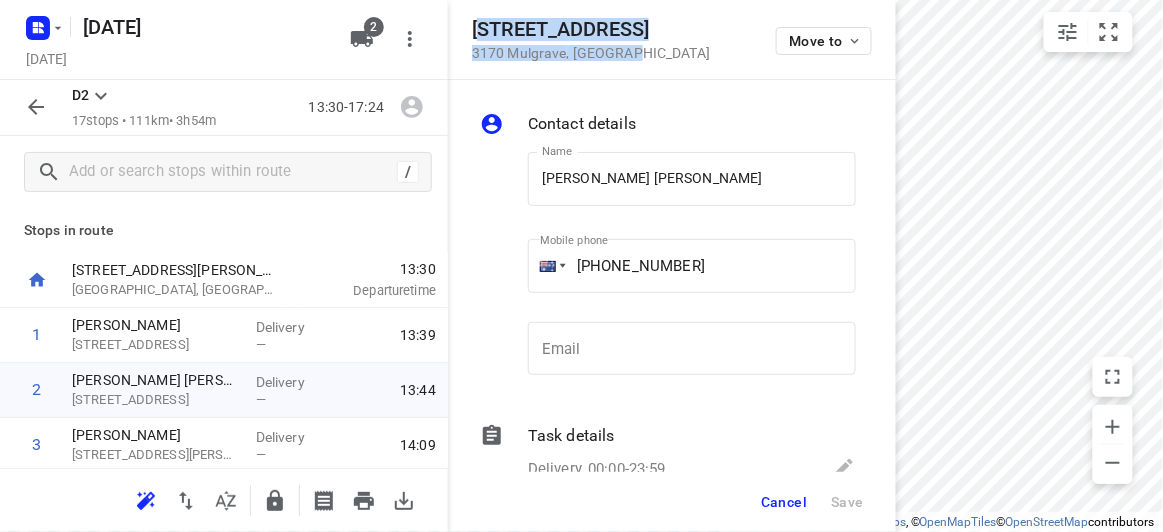 click on "[STREET_ADDRESS] Move to" at bounding box center (672, 40) 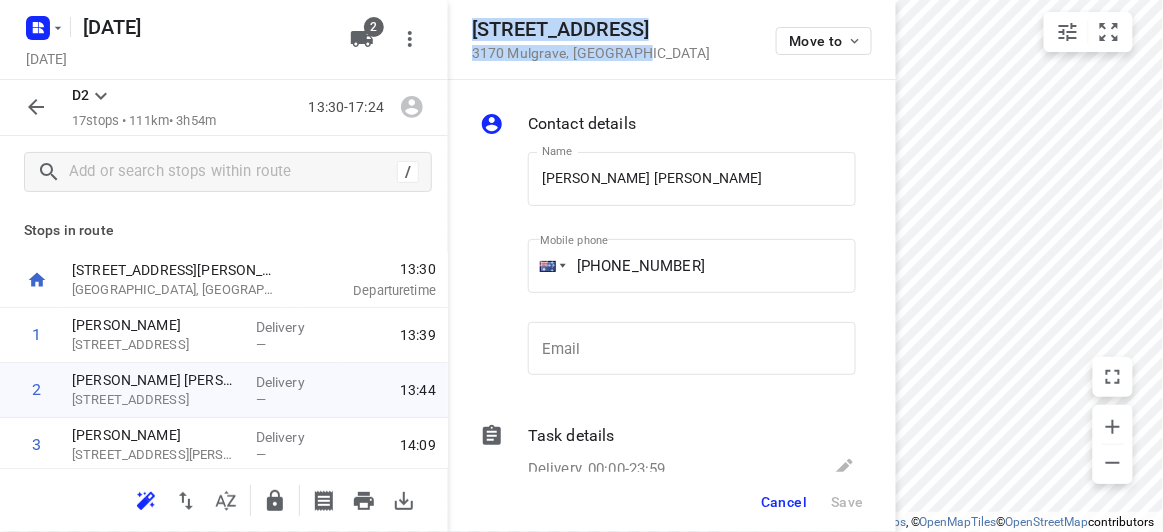 drag, startPoint x: 621, startPoint y: 61, endPoint x: 469, endPoint y: 27, distance: 155.75623 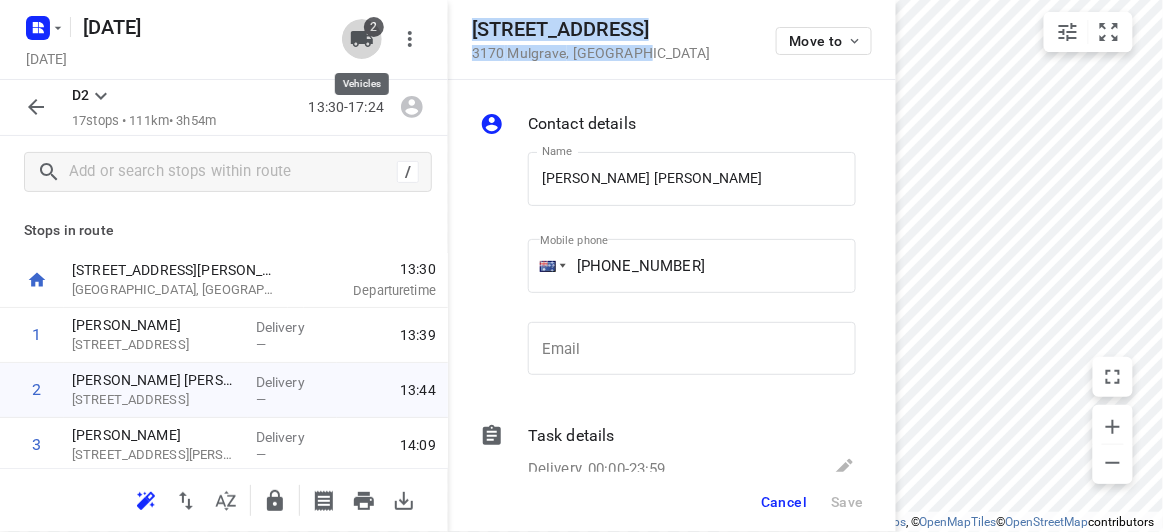 click on "2" at bounding box center (374, 27) 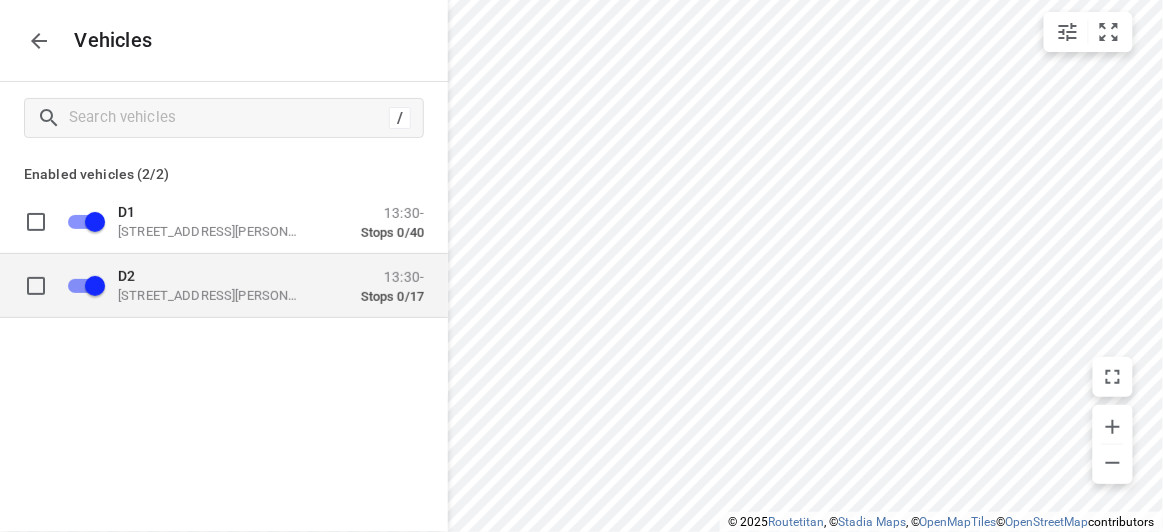 click on "D2" at bounding box center (218, 275) 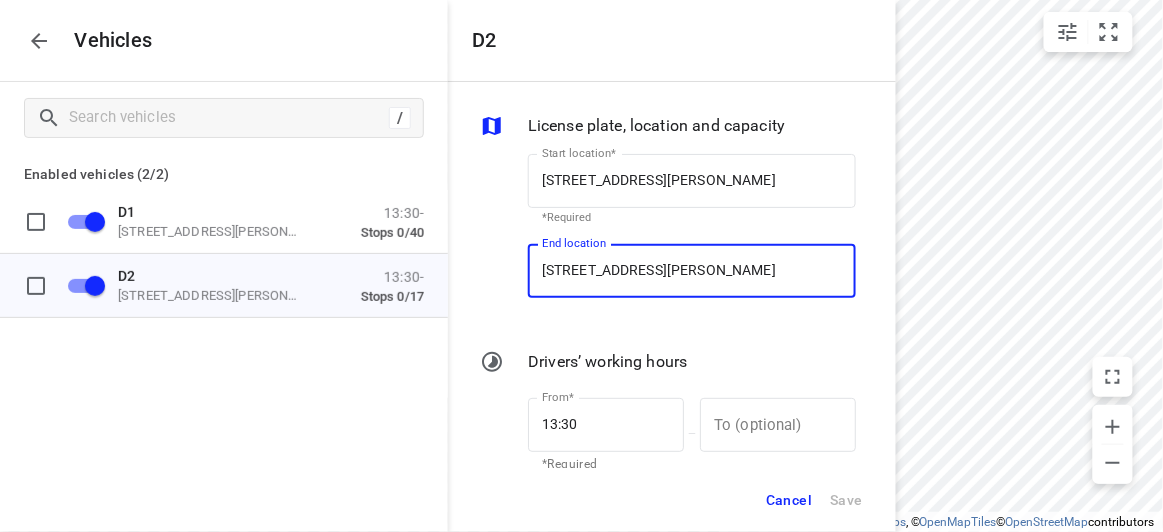 click on "[STREET_ADDRESS][PERSON_NAME]" at bounding box center (692, 271) 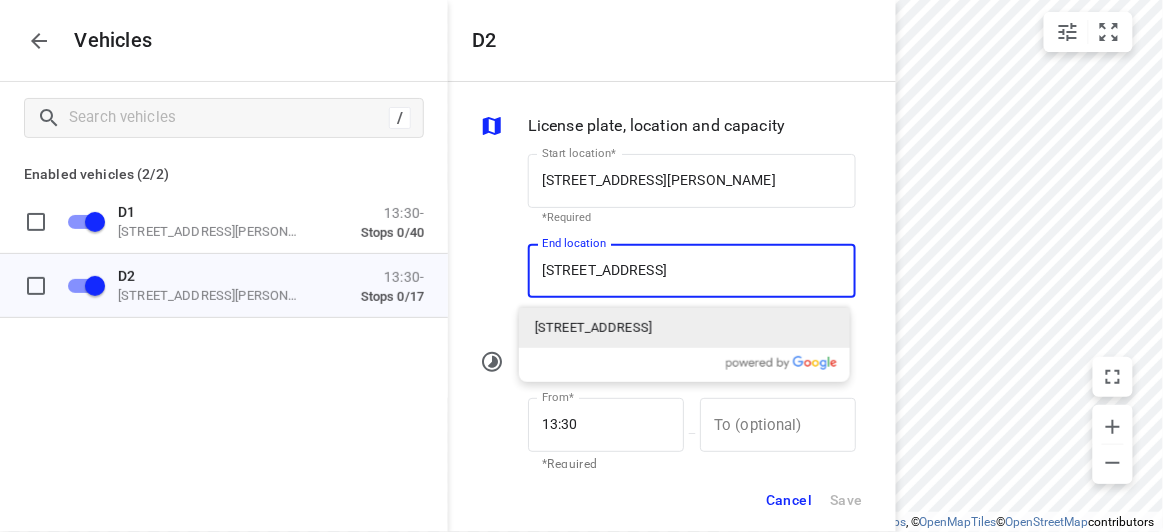 click on "[STREET_ADDRESS]" at bounding box center [684, 328] 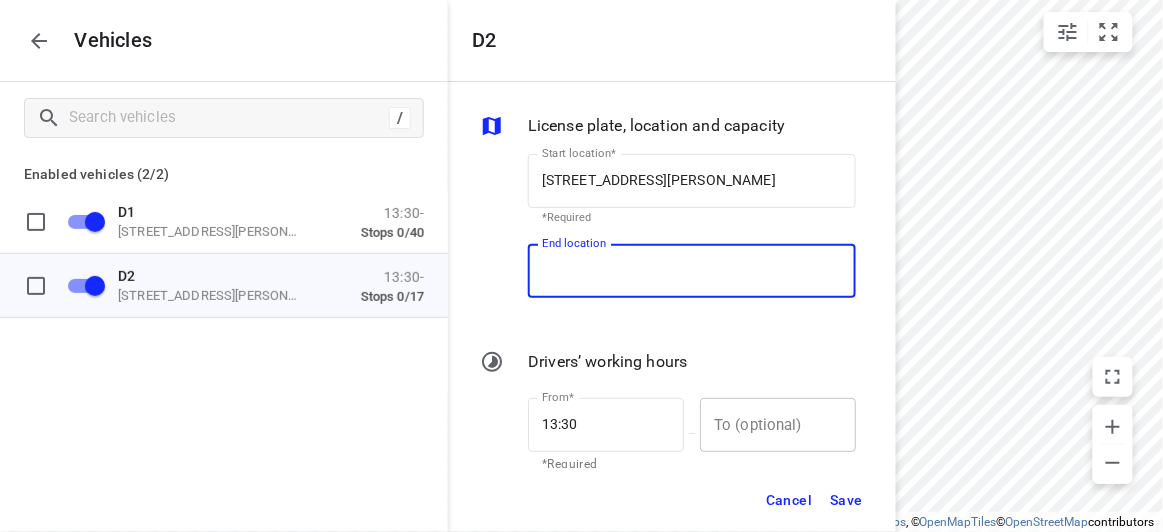 type on "[STREET_ADDRESS]" 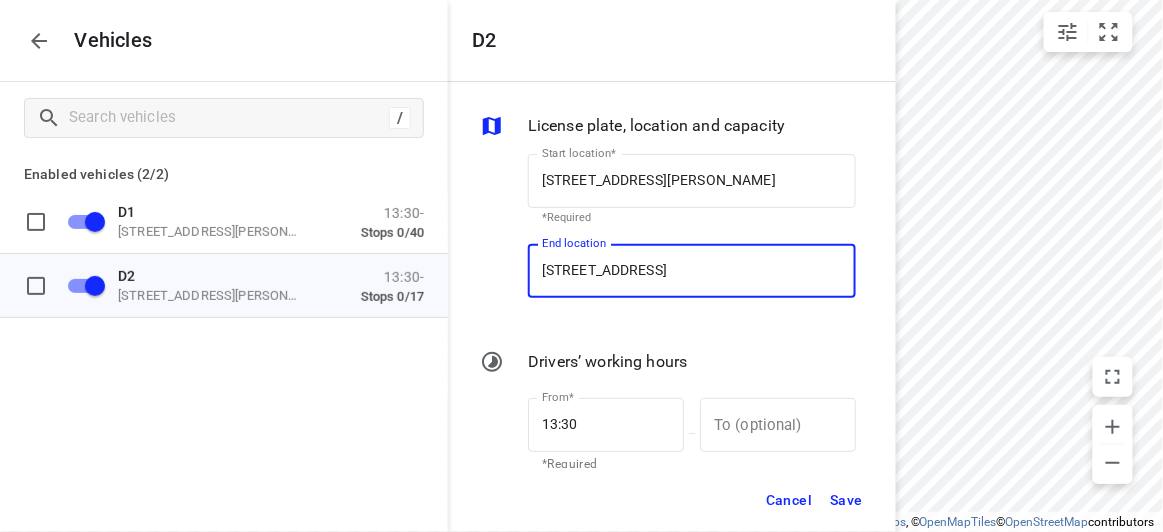 click on "Save" at bounding box center [846, 500] 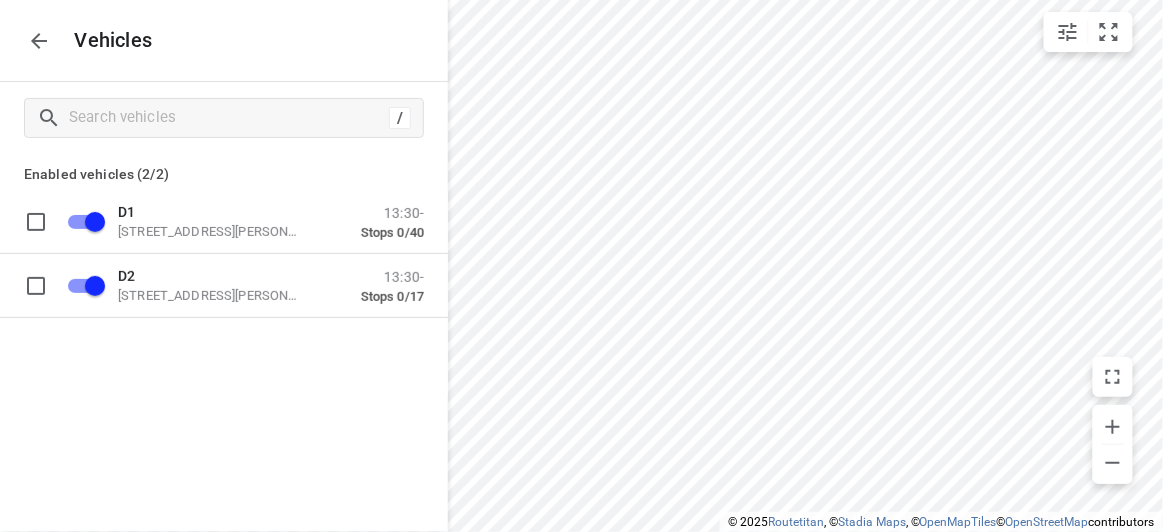 click 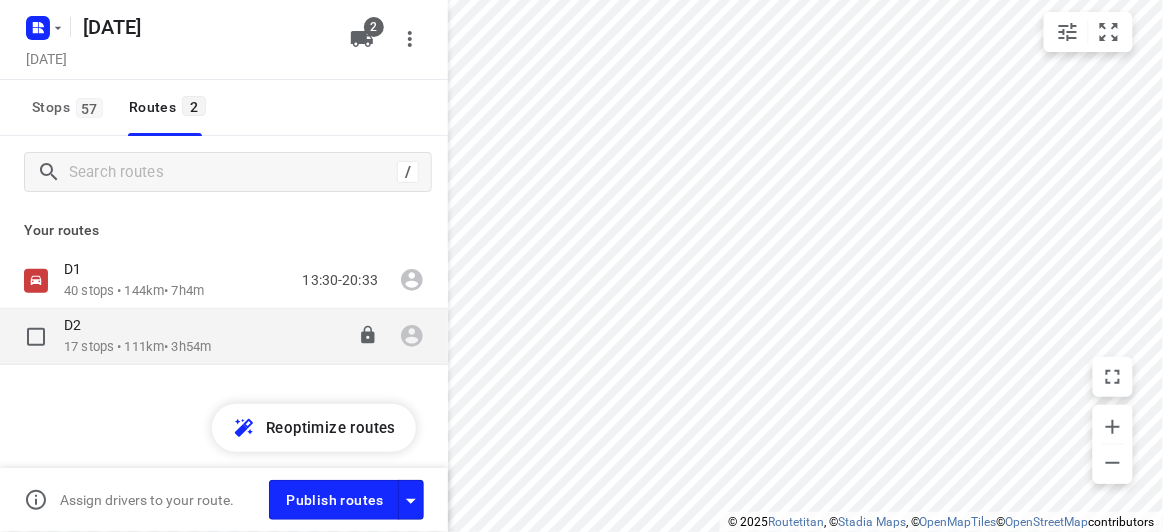click on "D2" at bounding box center (78, 325) 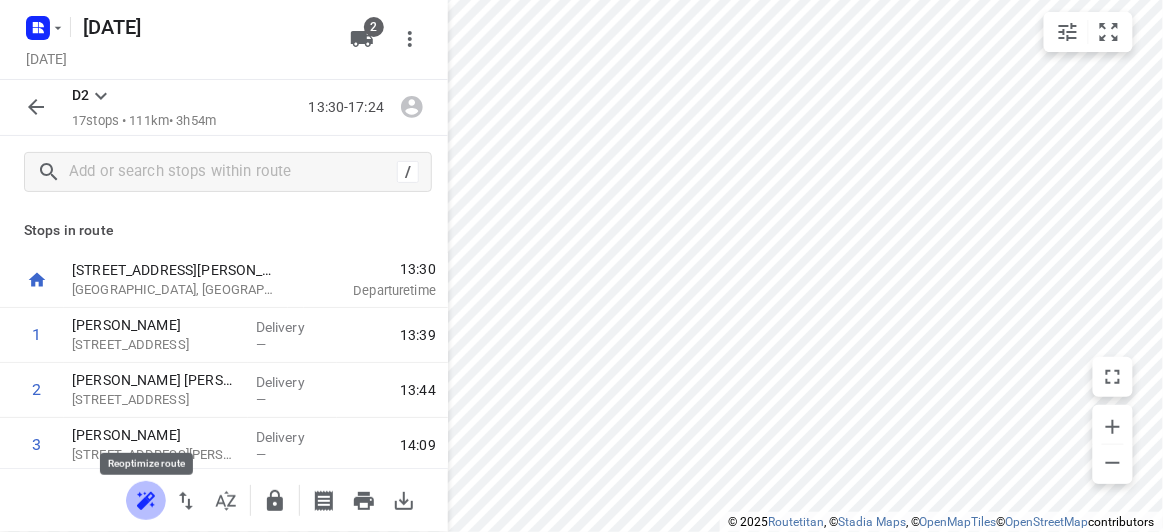 click 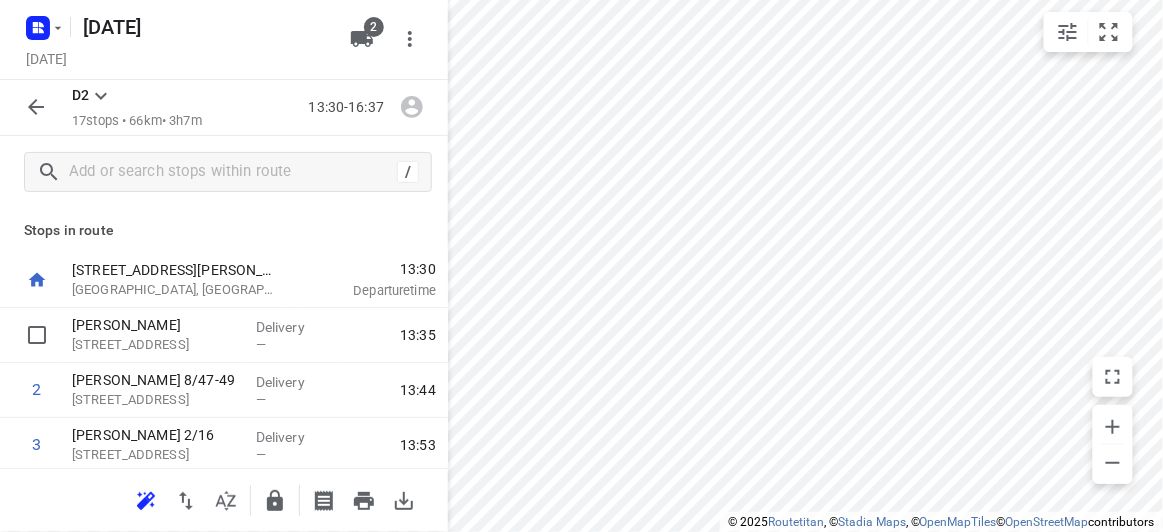 click at bounding box center [37, 335] 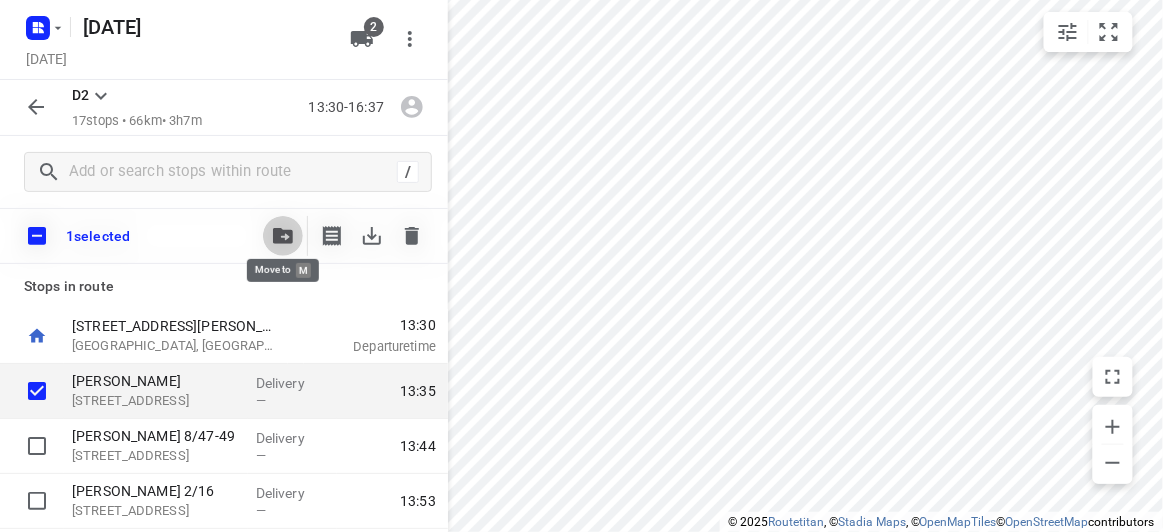 click 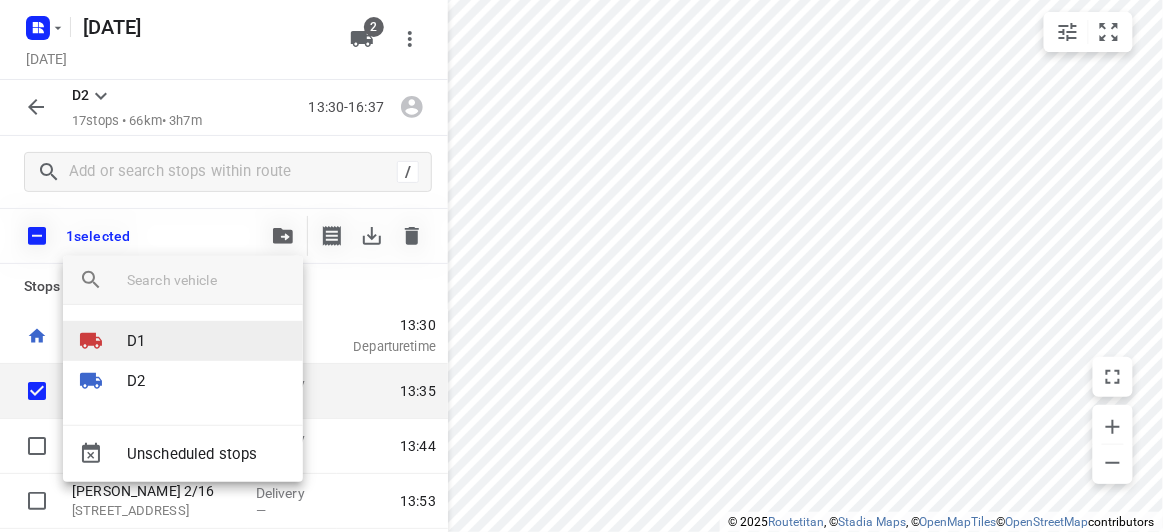 click on "D1" at bounding box center (136, 341) 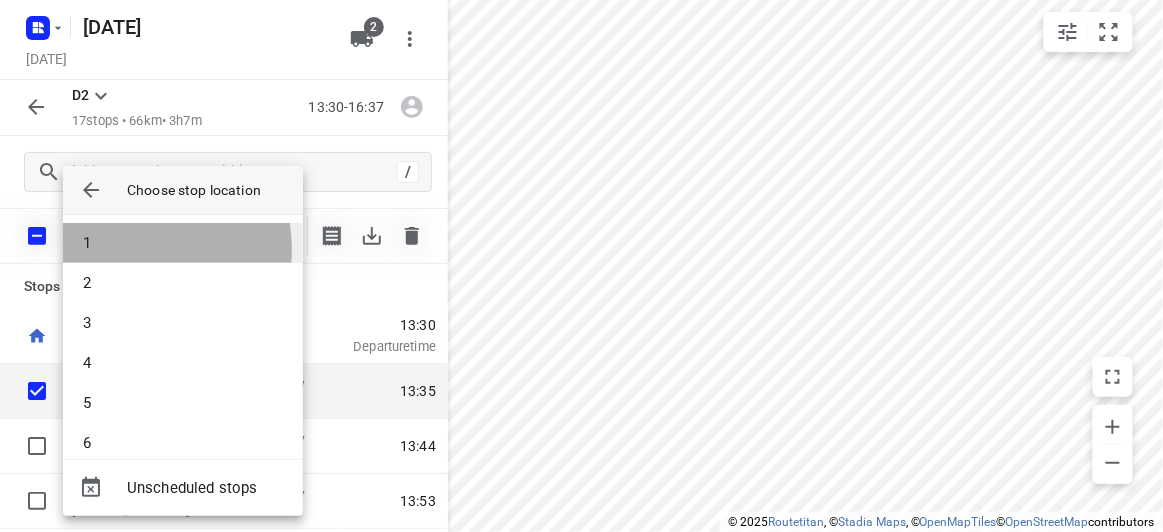 click on "1" at bounding box center [183, 243] 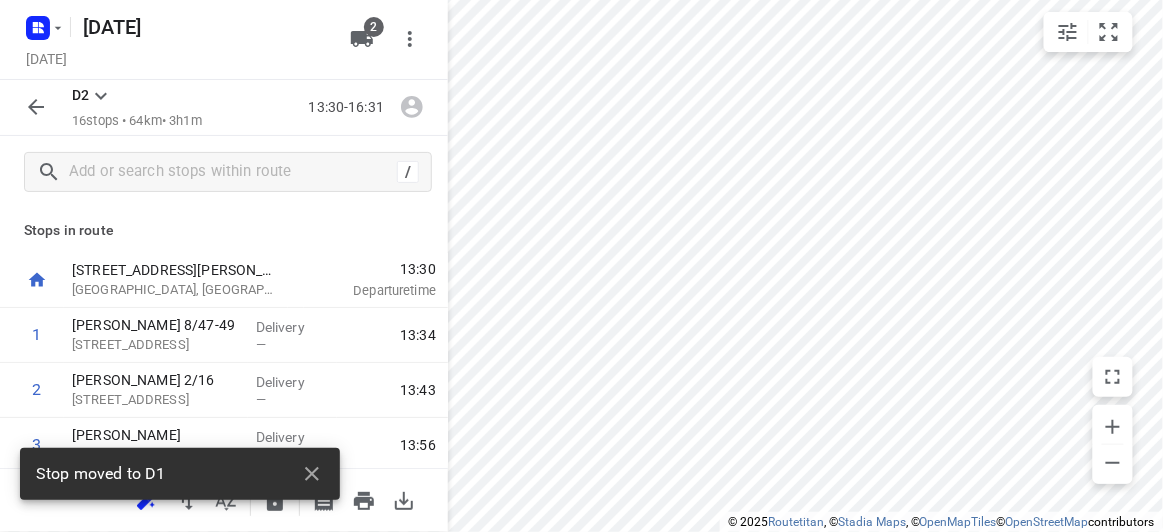 click on "Stop moved to D1" at bounding box center [180, 480] 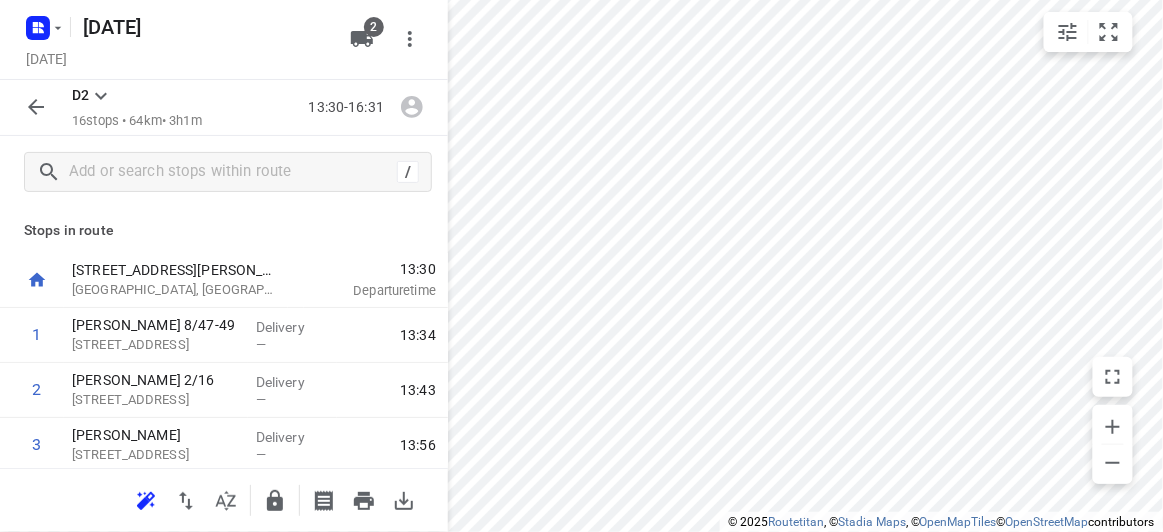 click 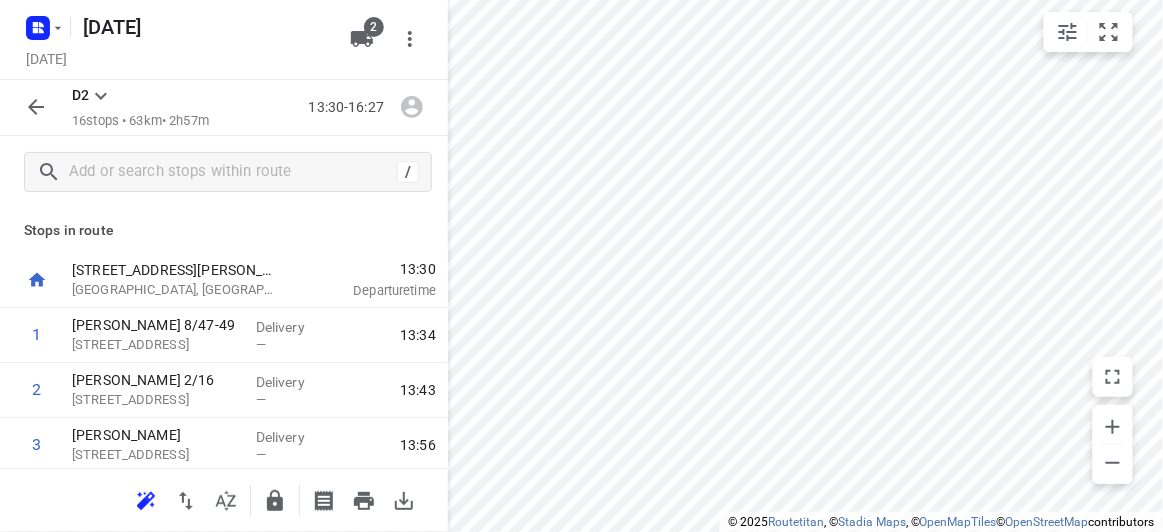 click 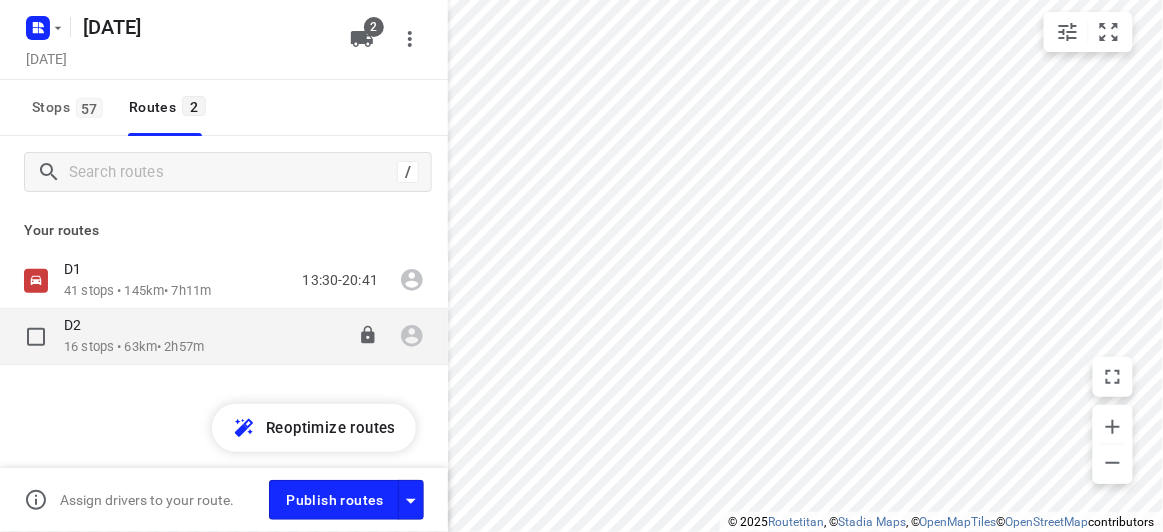 click at bounding box center (36, 337) 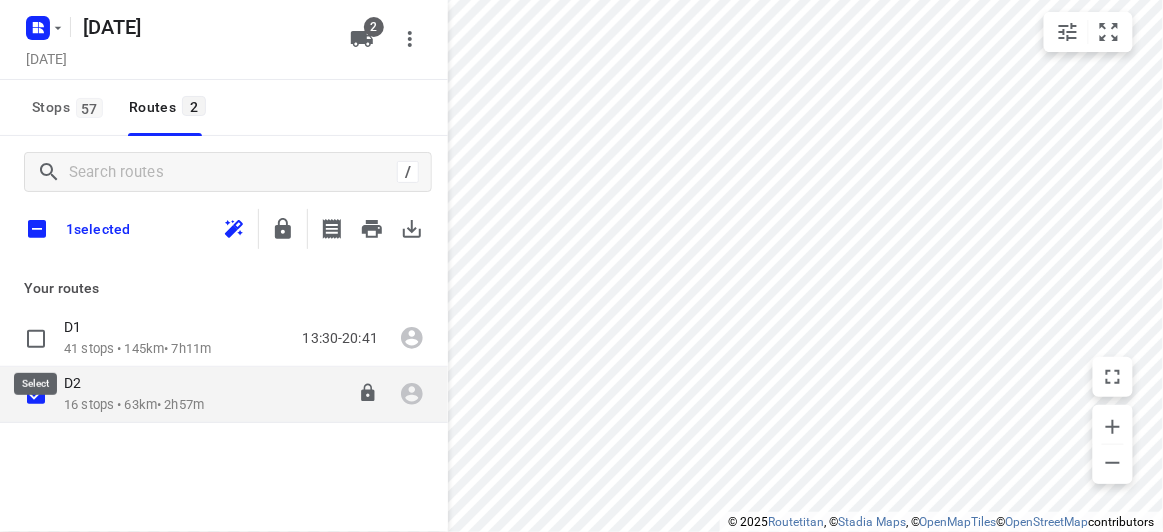 checkbox on "true" 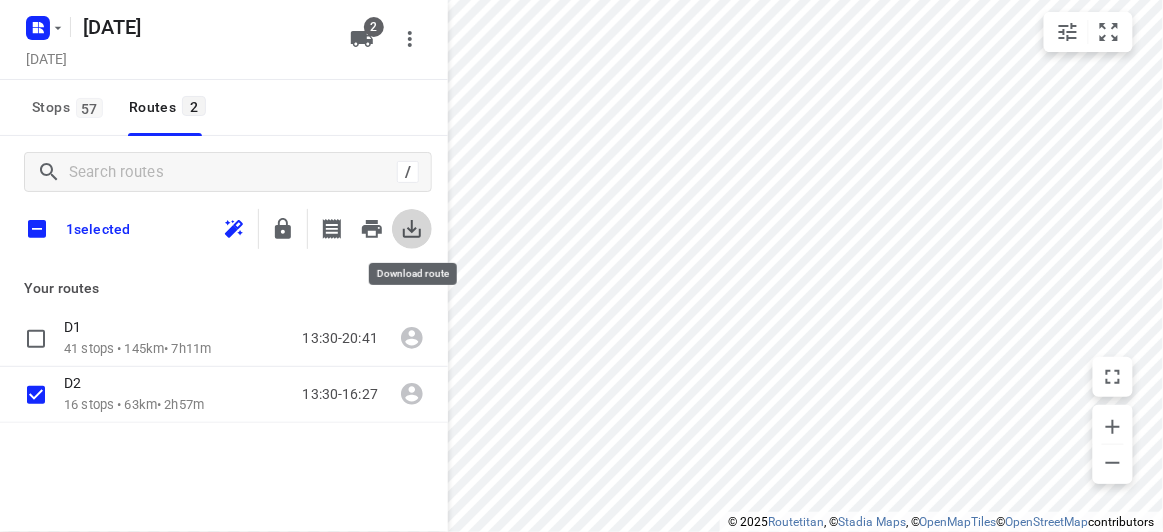 click 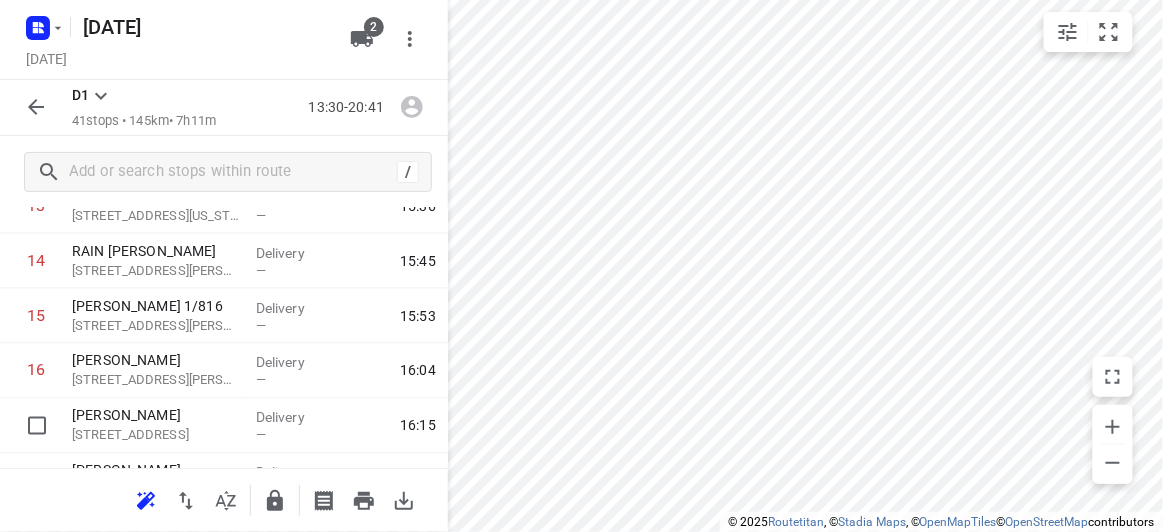 scroll, scrollTop: 818, scrollLeft: 0, axis: vertical 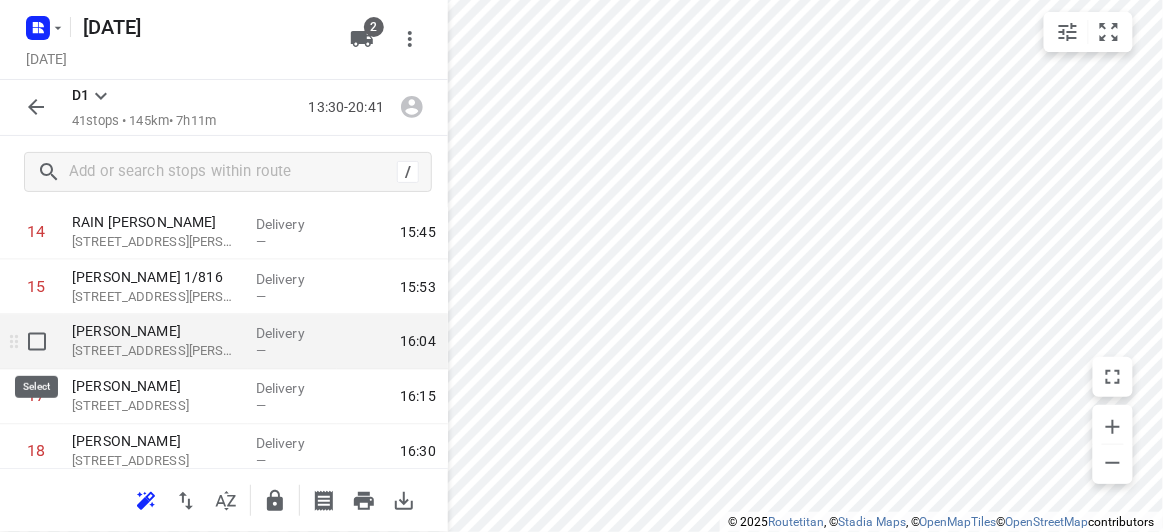 click at bounding box center (37, 342) 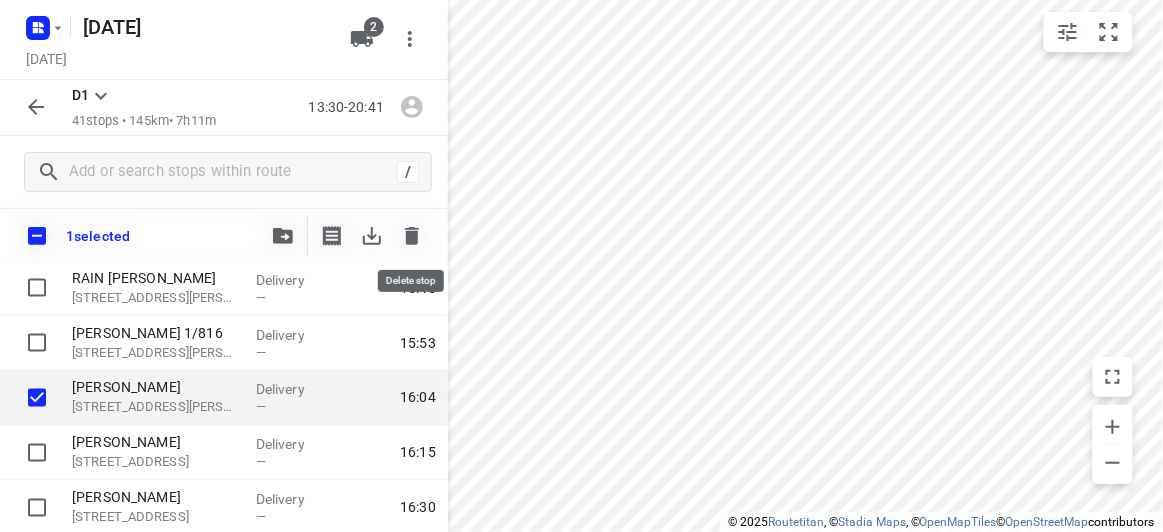 click 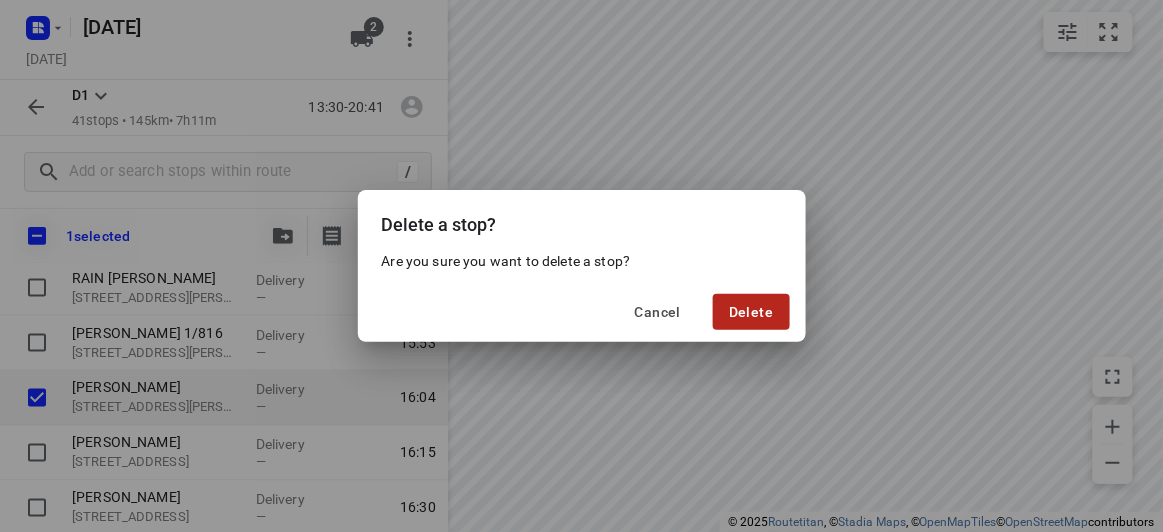 click on "Delete" at bounding box center [751, 312] 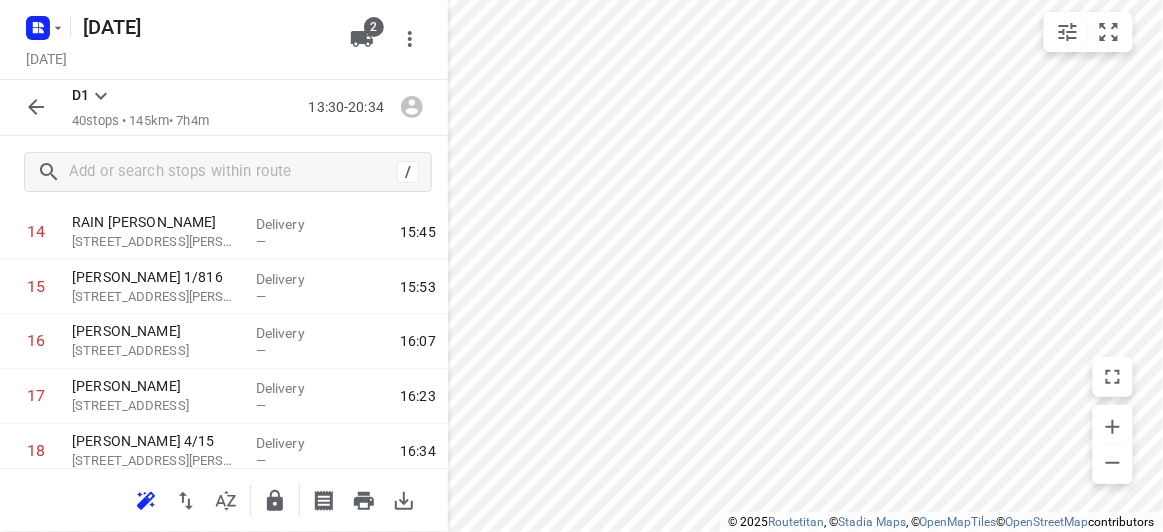 click on "D1 40  stops •   145km  •   7h4m 13:30-20:34" at bounding box center [224, 108] 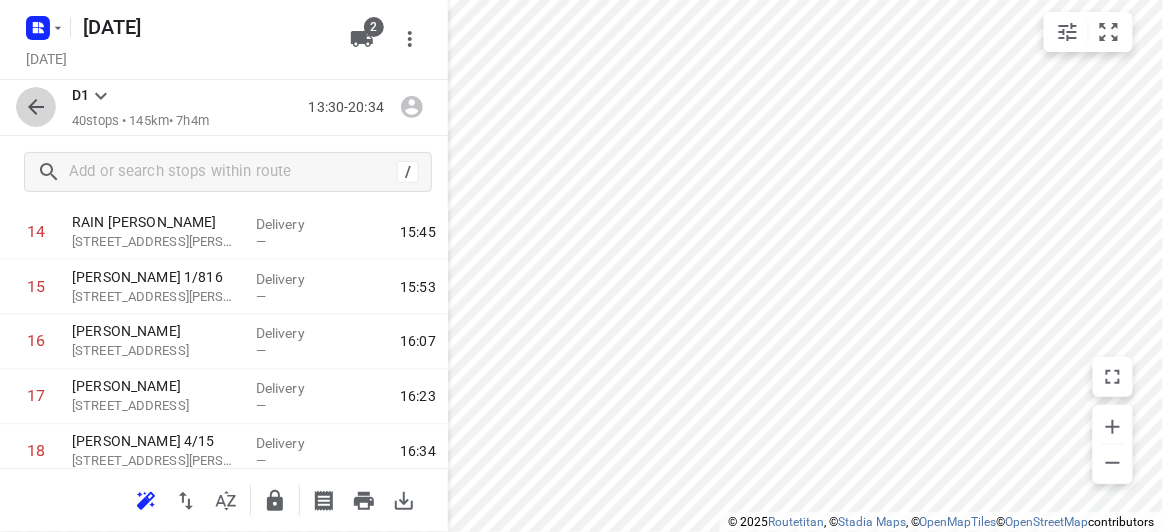 click 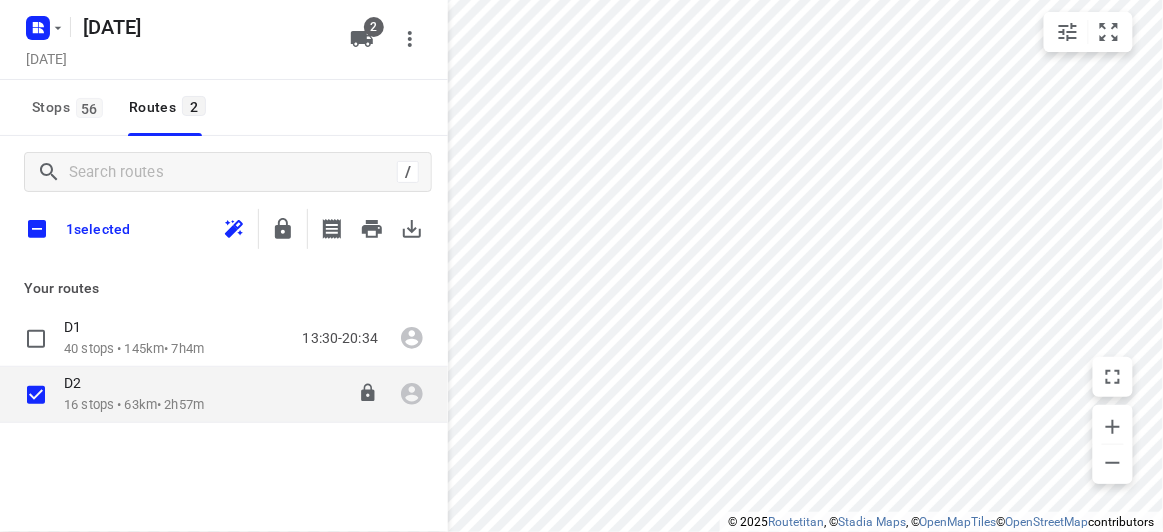 click on "16   stops •   63km  •   2h57m" at bounding box center (134, 405) 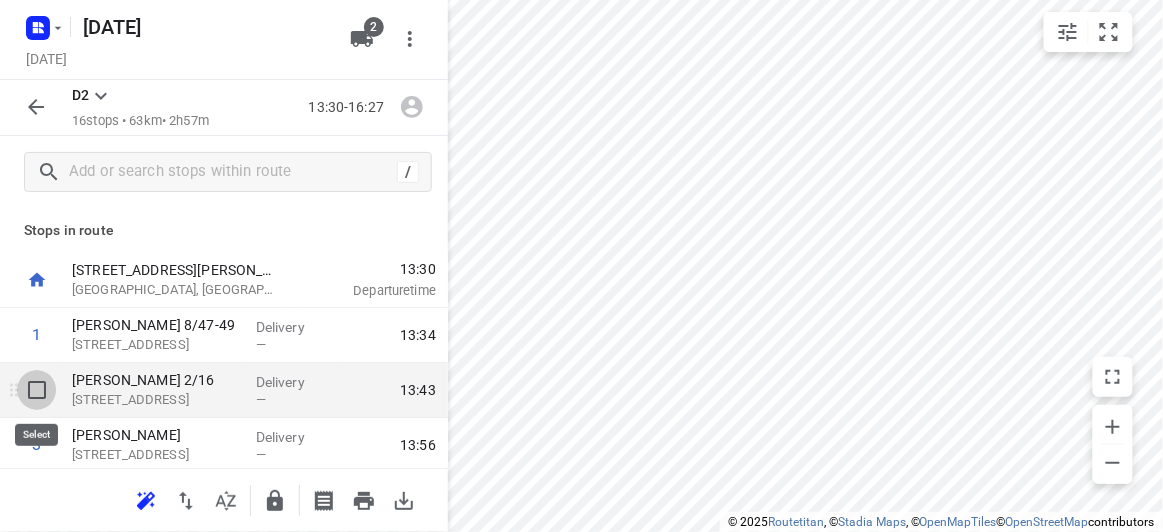 click at bounding box center (37, 390) 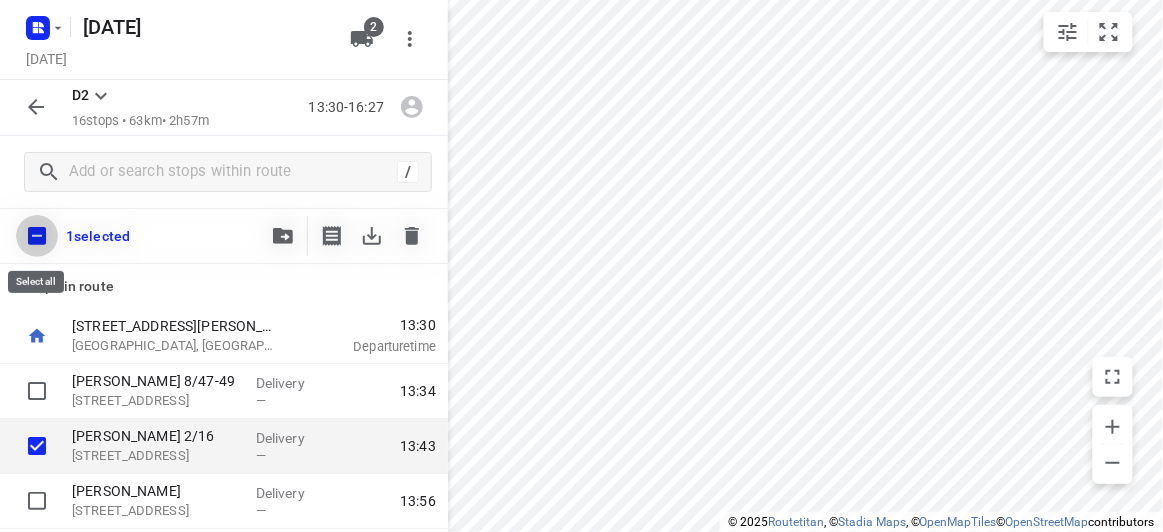 click at bounding box center [37, 236] 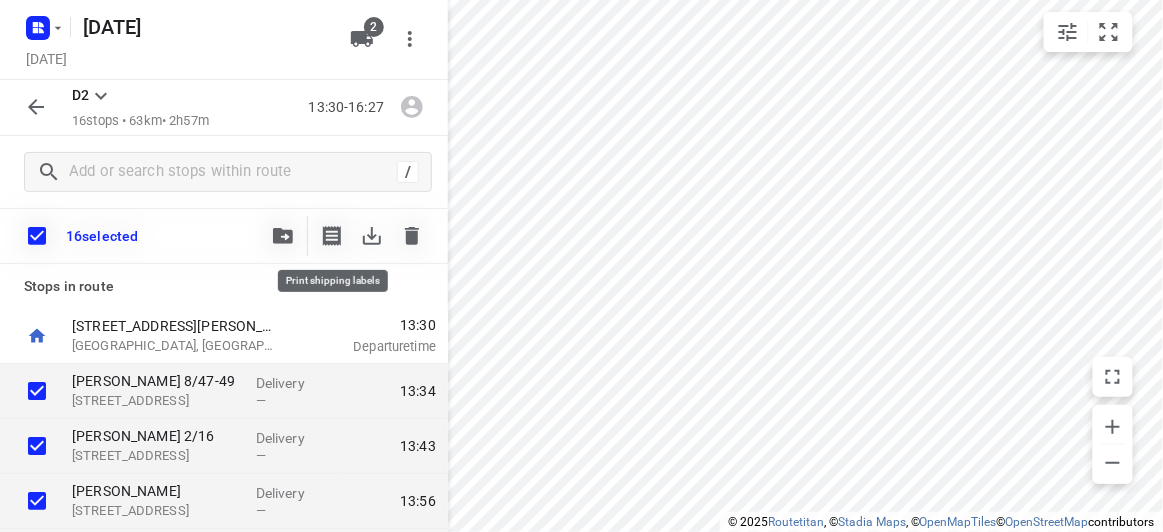 click 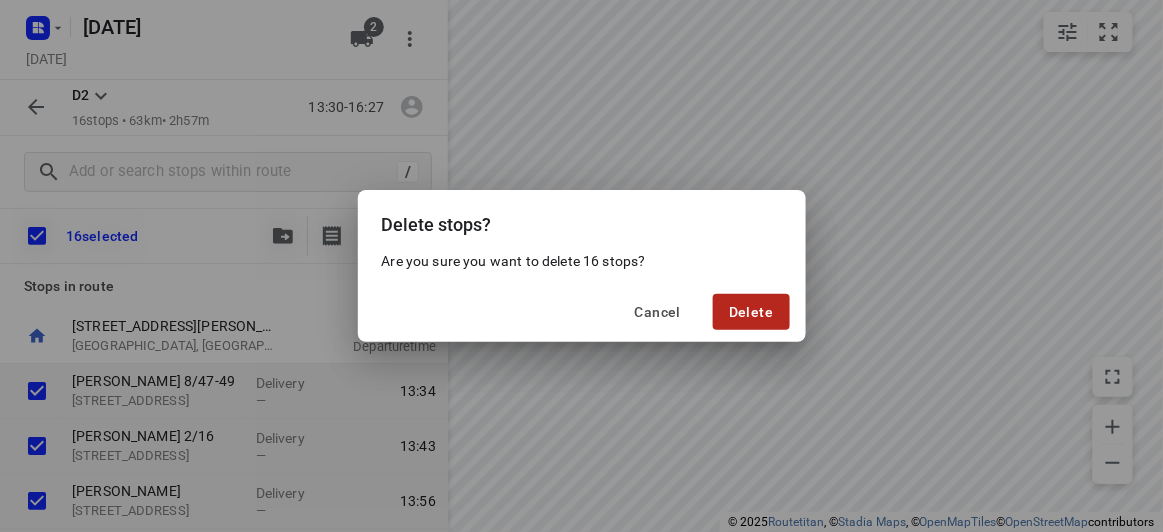 click on "Delete" at bounding box center [751, 312] 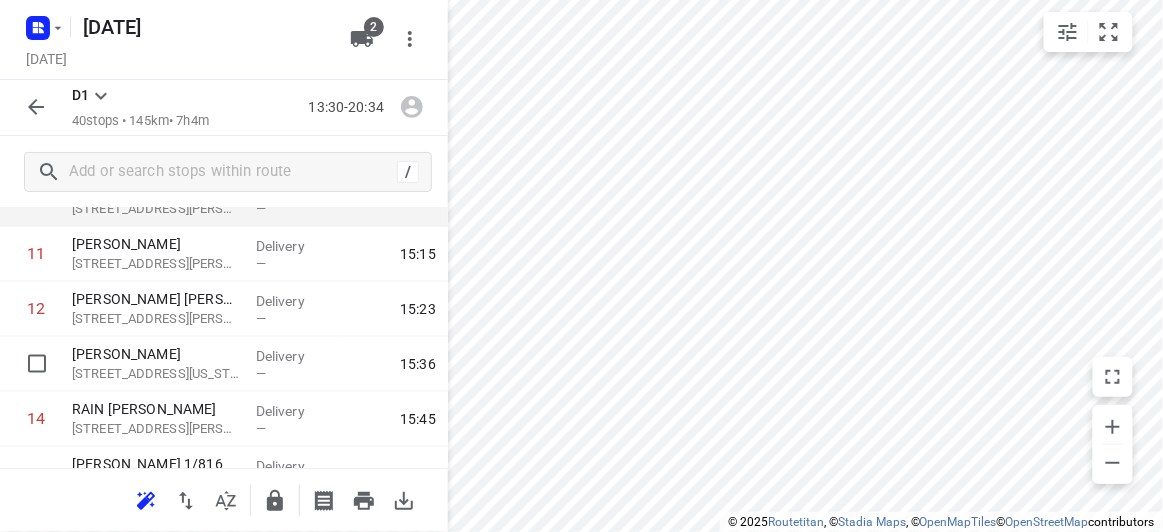 scroll, scrollTop: 636, scrollLeft: 0, axis: vertical 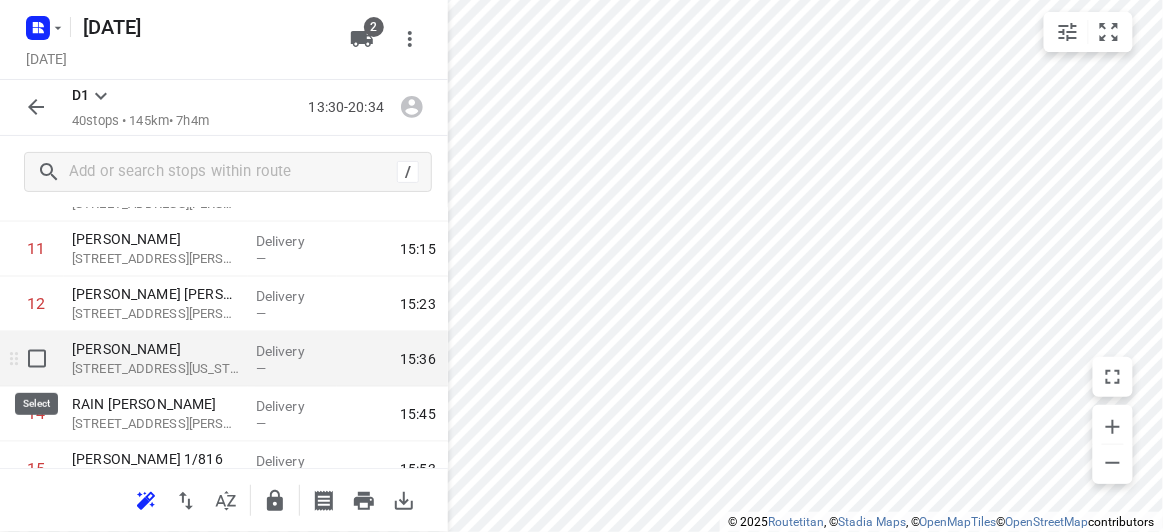 click at bounding box center (37, 359) 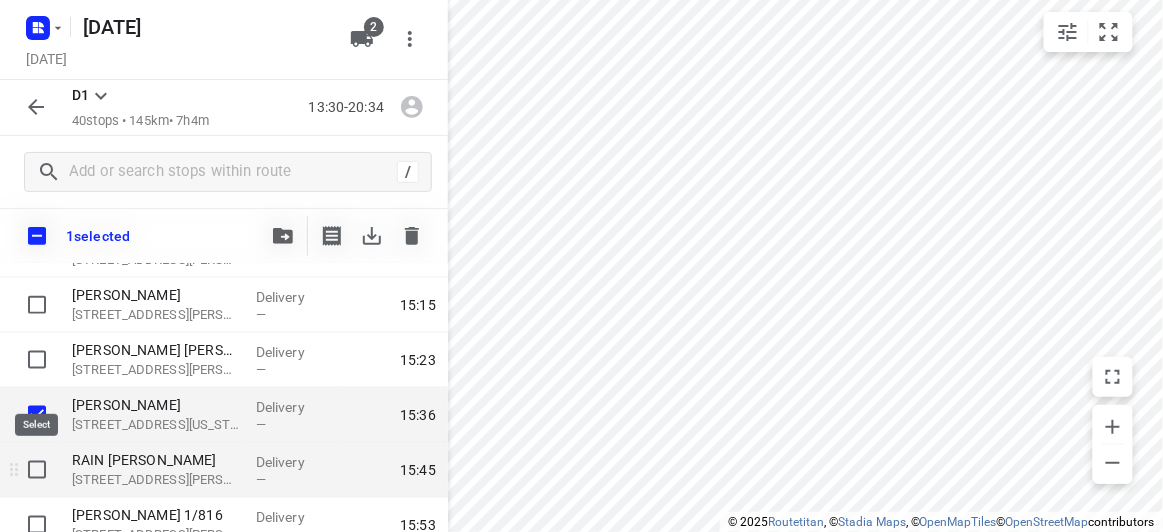 click at bounding box center [37, 470] 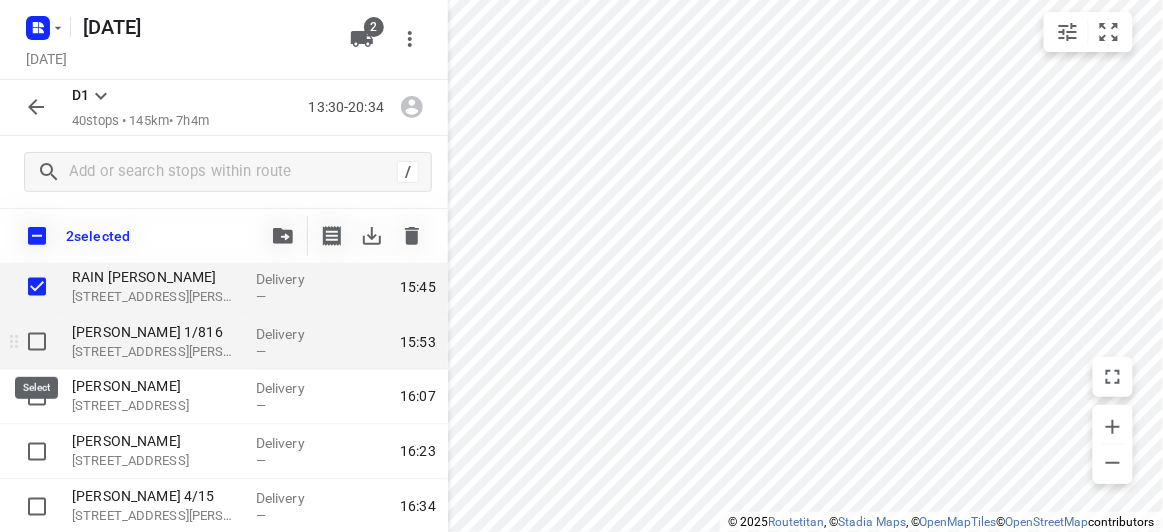 scroll, scrollTop: 818, scrollLeft: 0, axis: vertical 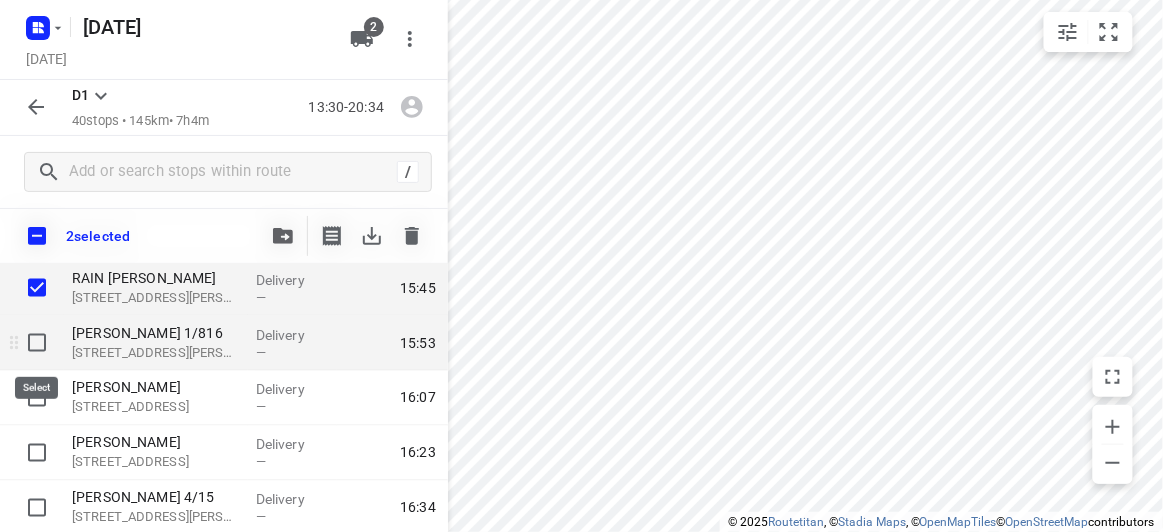 click at bounding box center (37, 343) 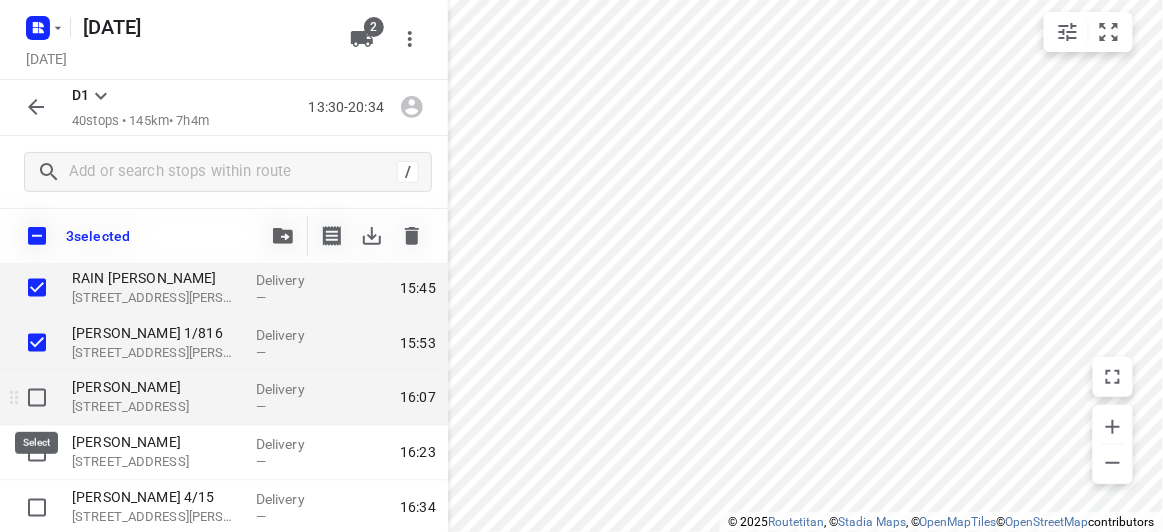 click at bounding box center (37, 398) 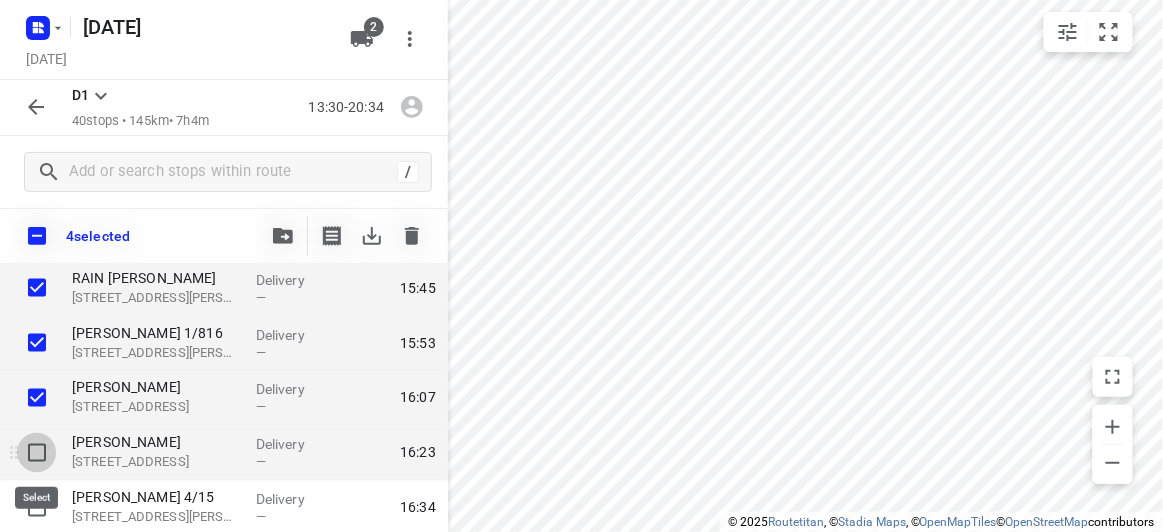 click at bounding box center [37, 453] 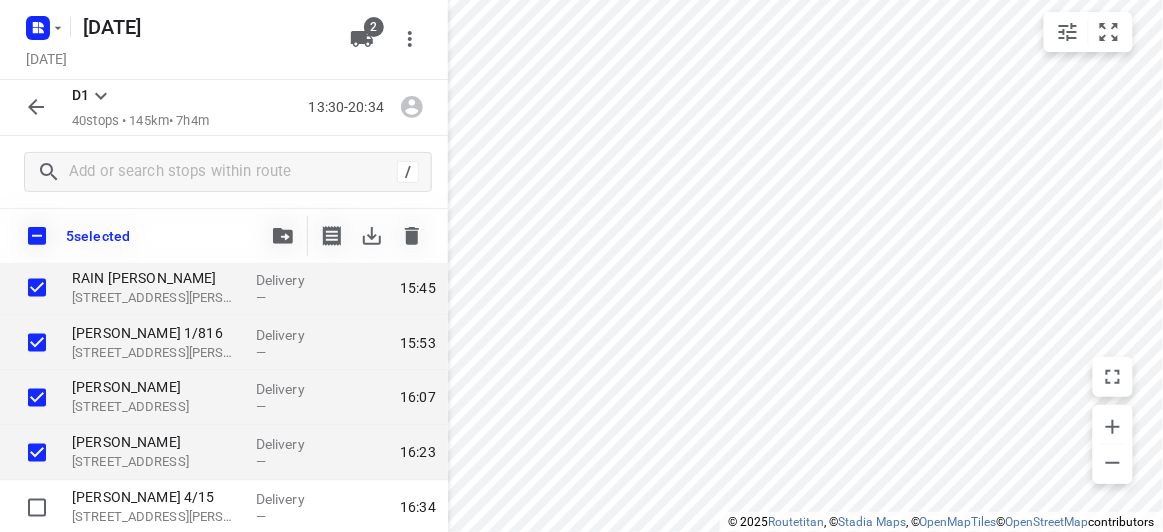 scroll, scrollTop: 999, scrollLeft: 0, axis: vertical 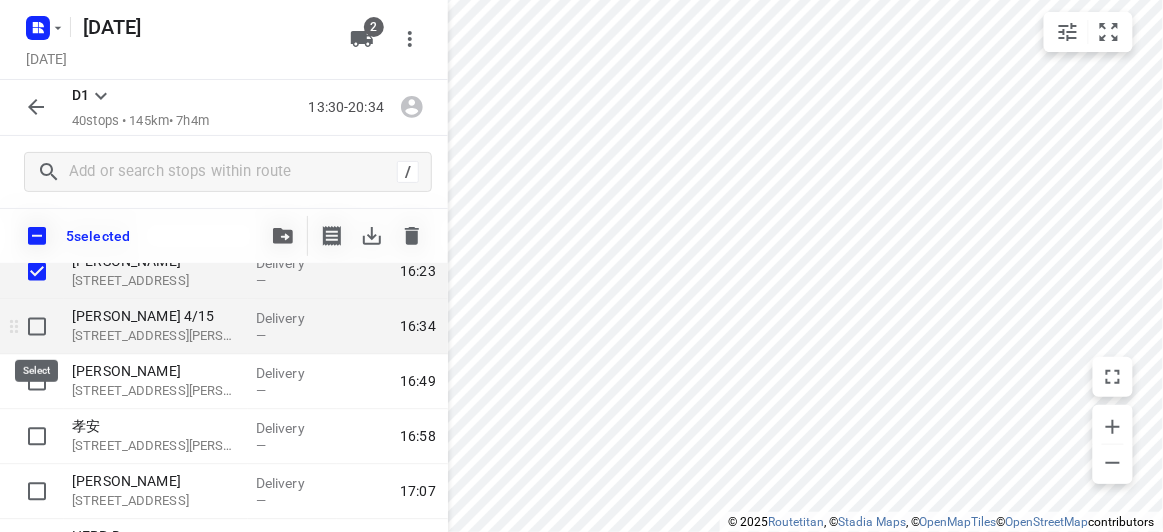 click at bounding box center (37, 327) 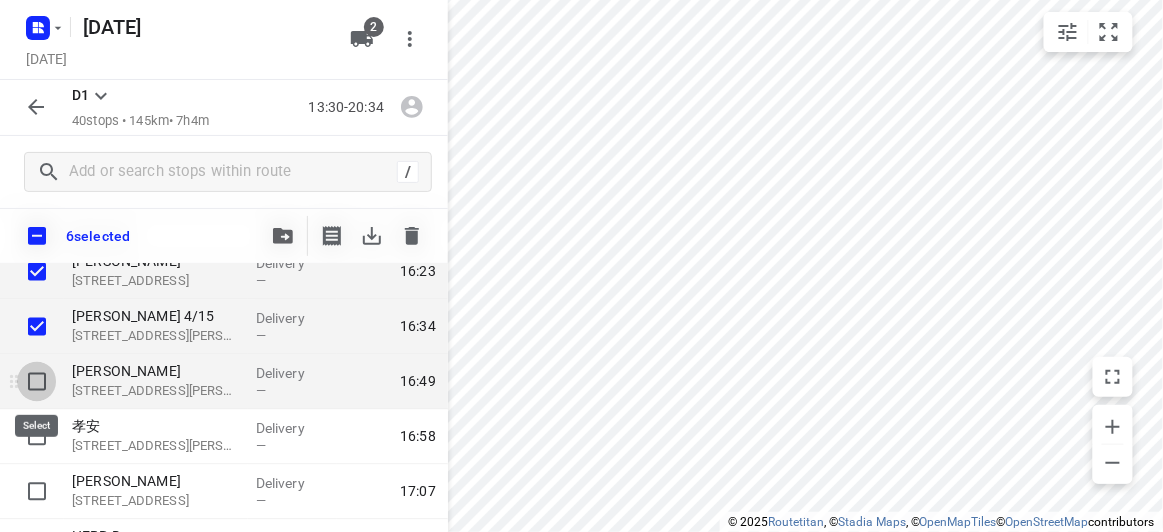 click at bounding box center (37, 382) 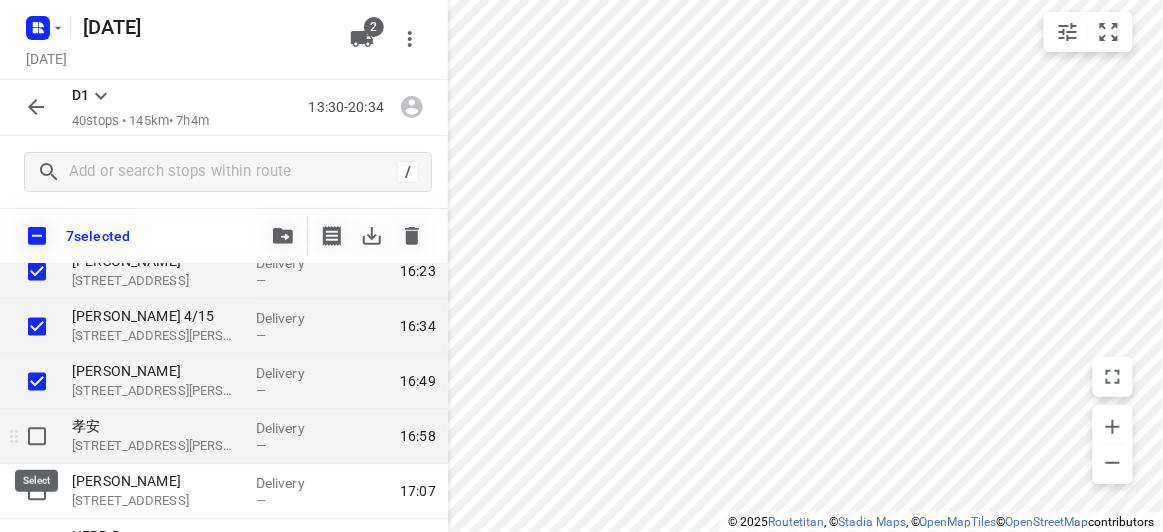 click at bounding box center [37, 437] 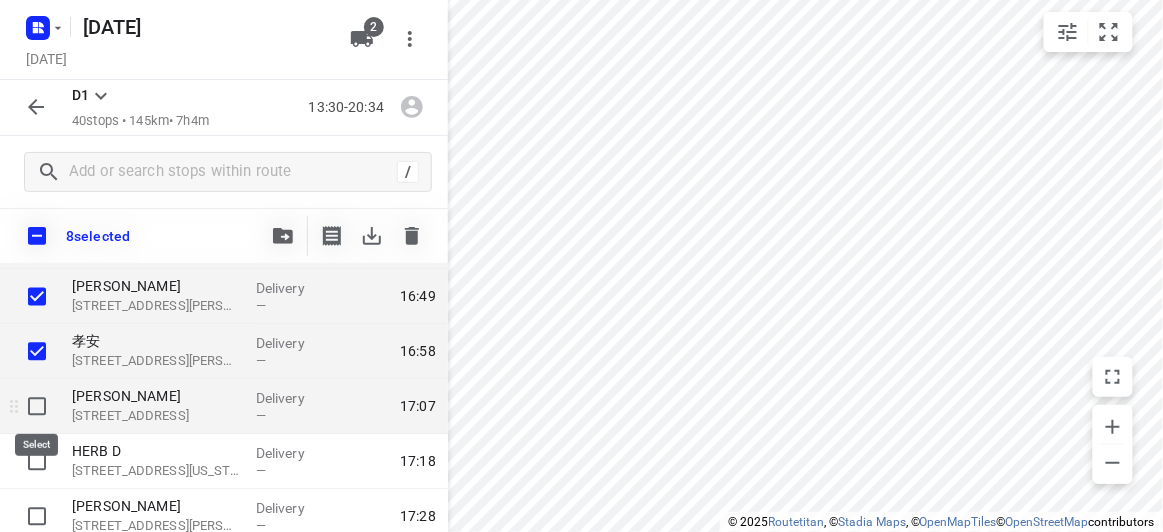 scroll, scrollTop: 1090, scrollLeft: 0, axis: vertical 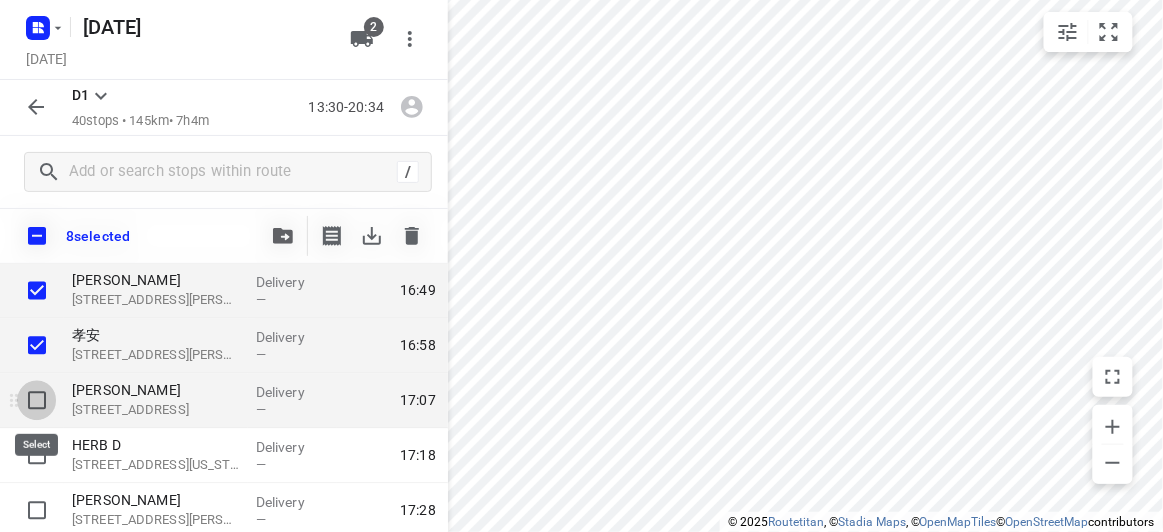click at bounding box center [37, 401] 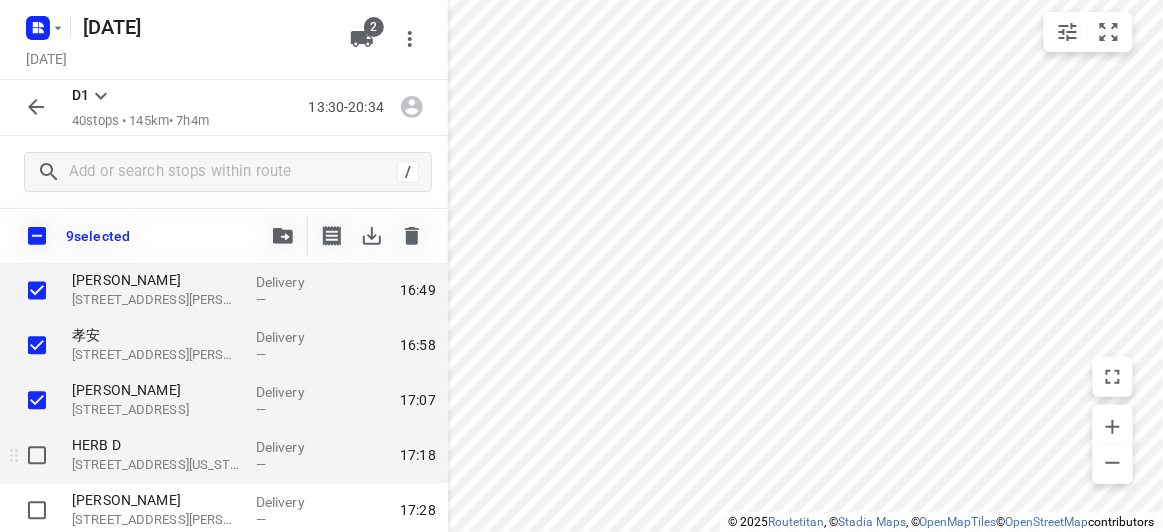 click at bounding box center (37, 456) 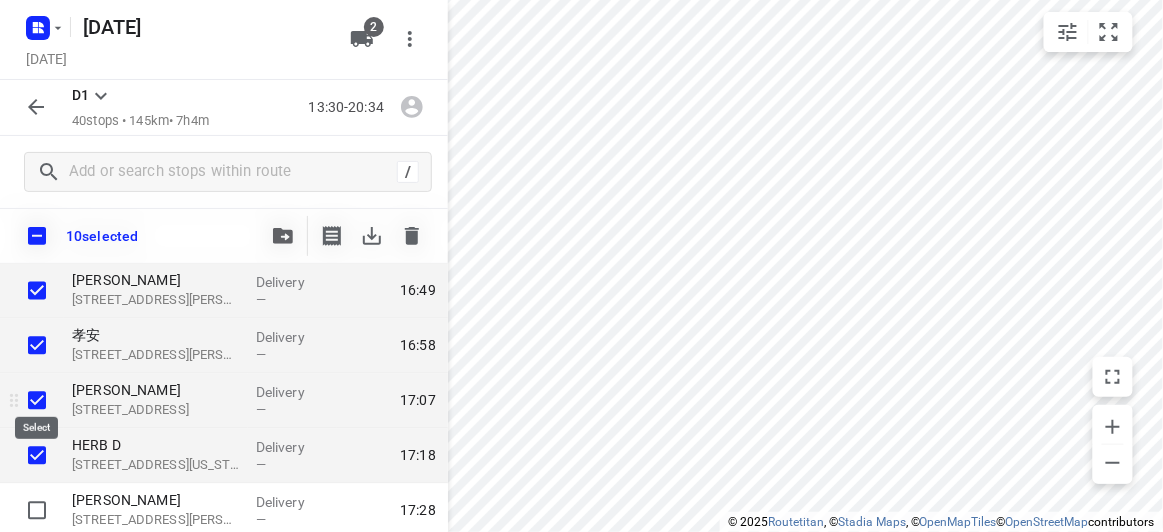 scroll, scrollTop: 1272, scrollLeft: 0, axis: vertical 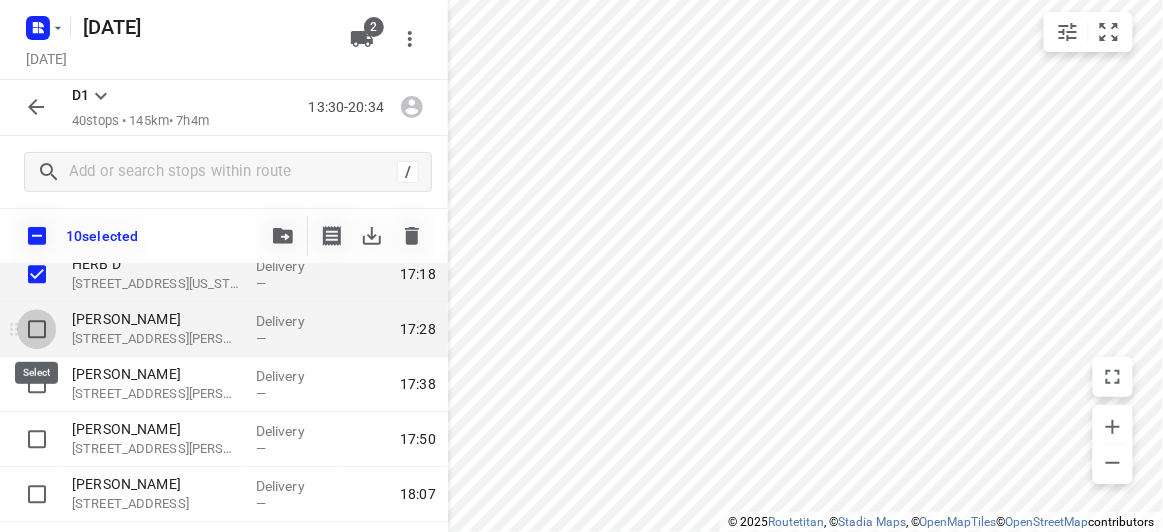 click at bounding box center [37, 329] 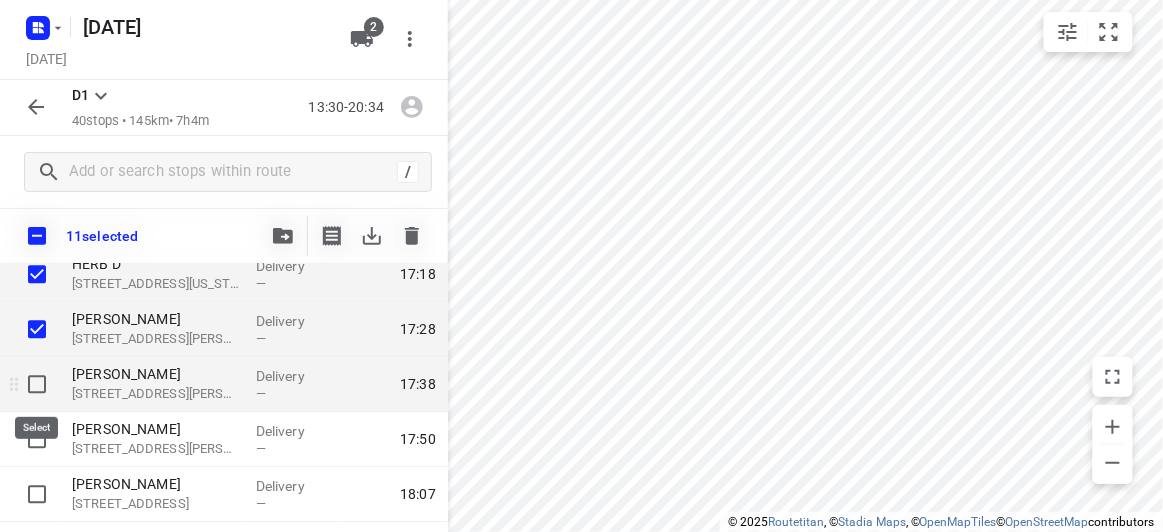 click at bounding box center [37, 384] 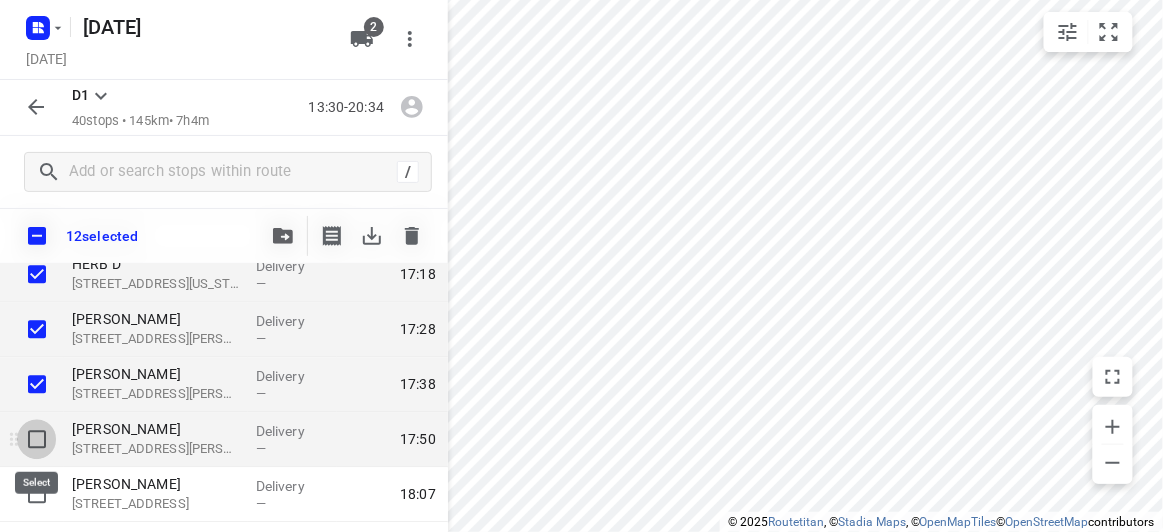 click at bounding box center [37, 439] 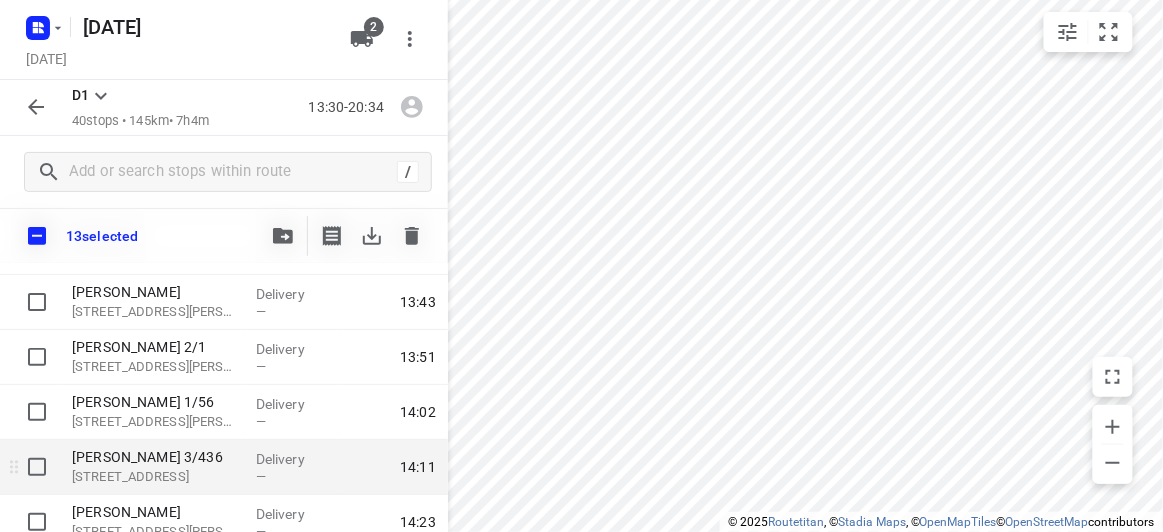 scroll, scrollTop: 181, scrollLeft: 0, axis: vertical 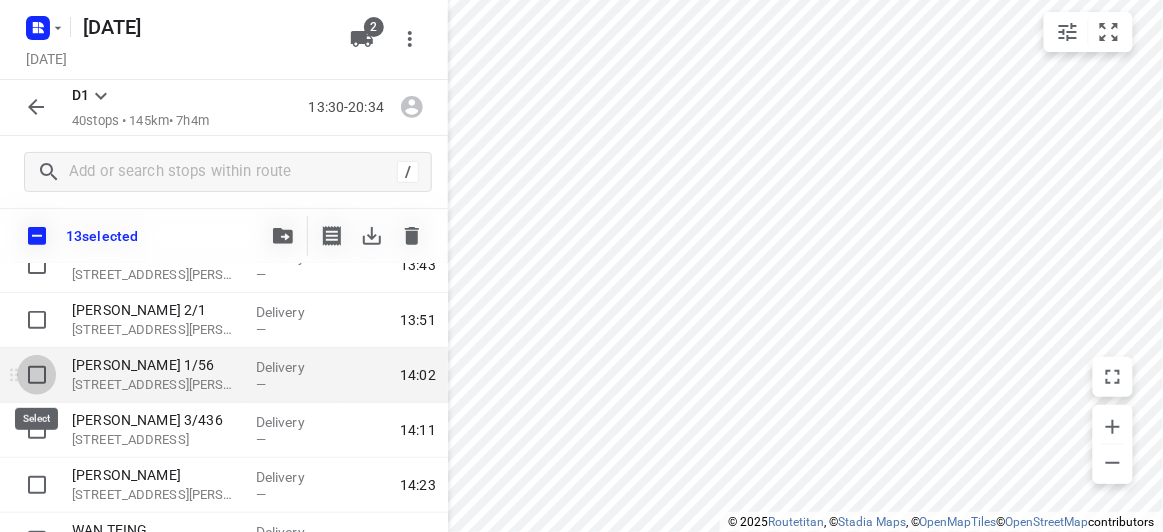 click at bounding box center (37, 375) 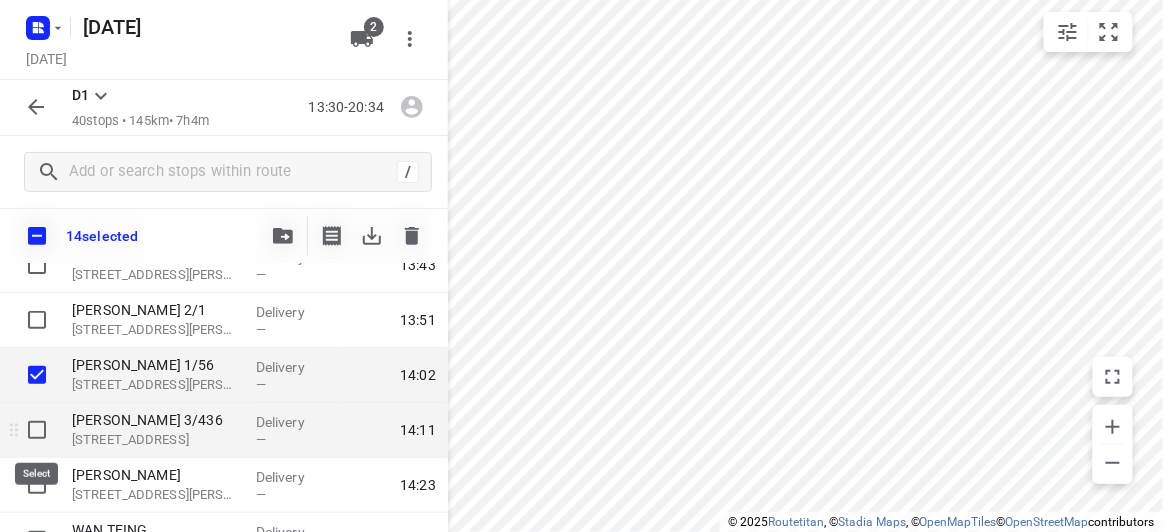click at bounding box center [37, 430] 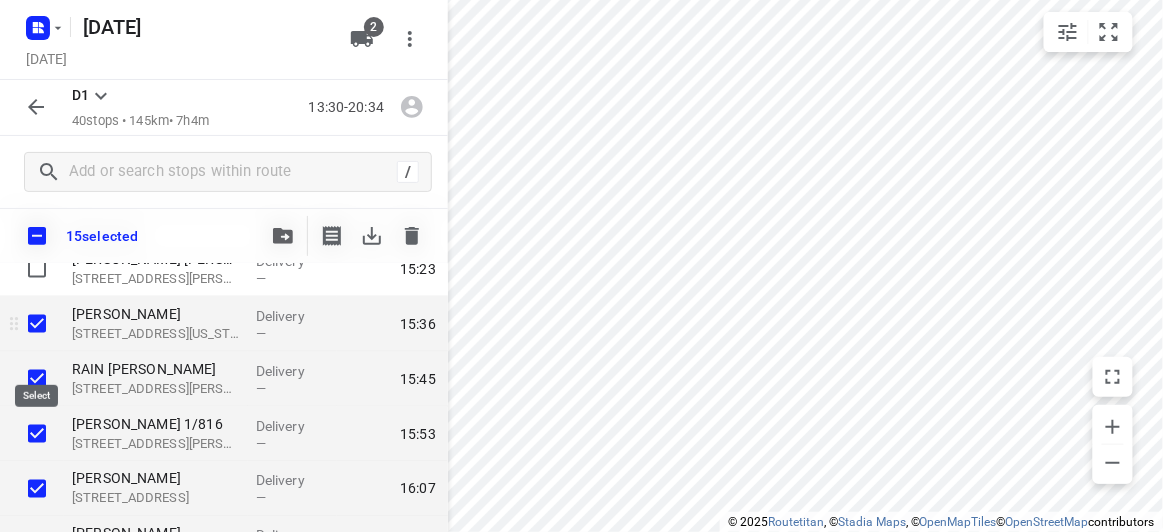 scroll, scrollTop: 636, scrollLeft: 0, axis: vertical 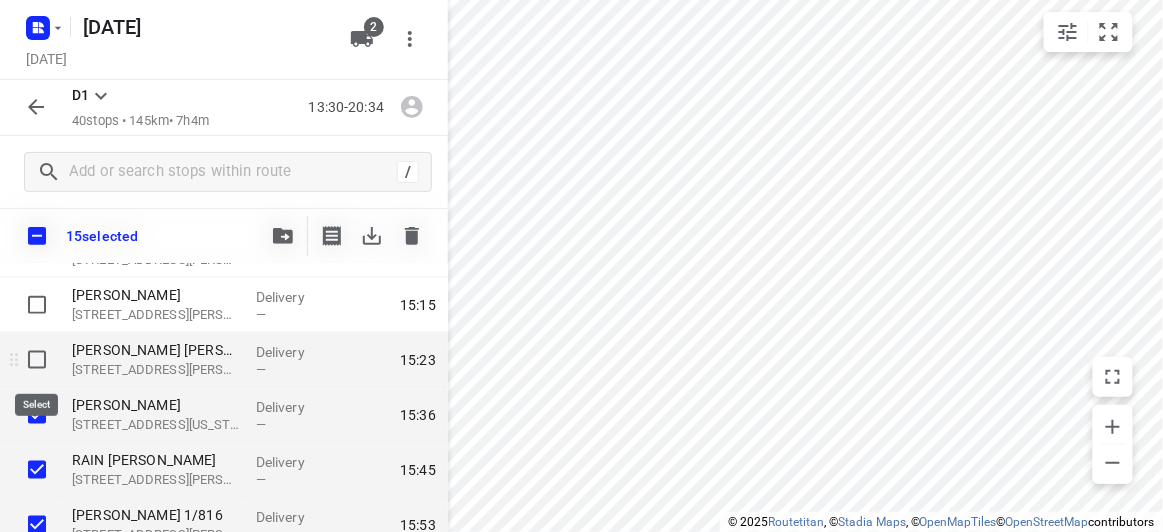 click at bounding box center (37, 360) 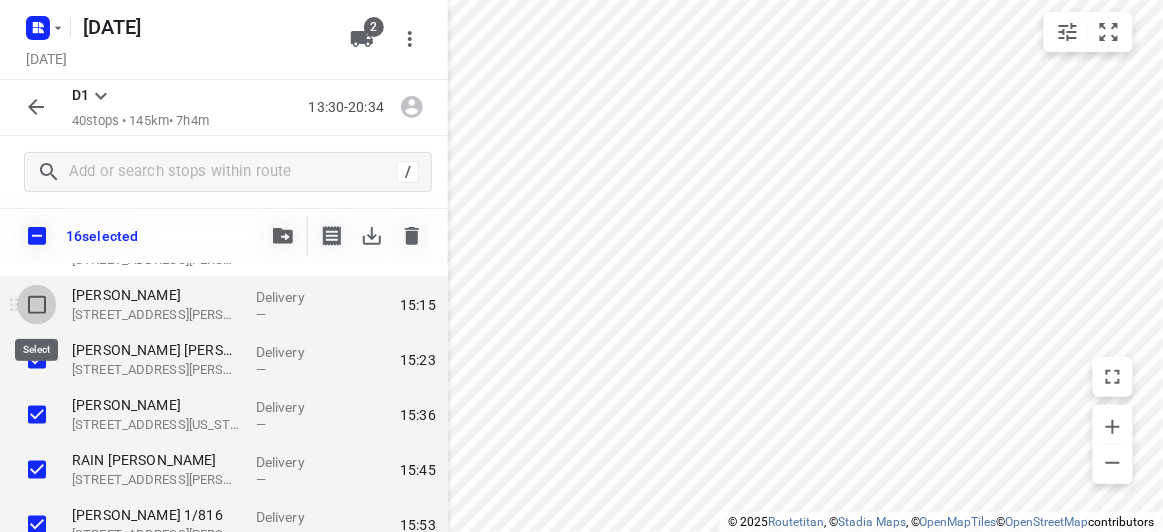 click at bounding box center [37, 305] 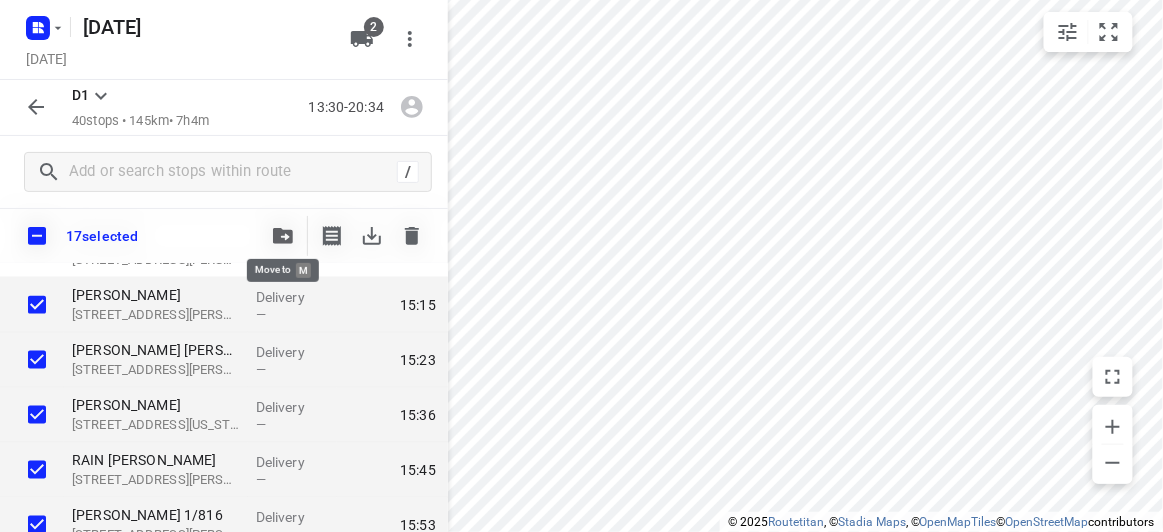 click 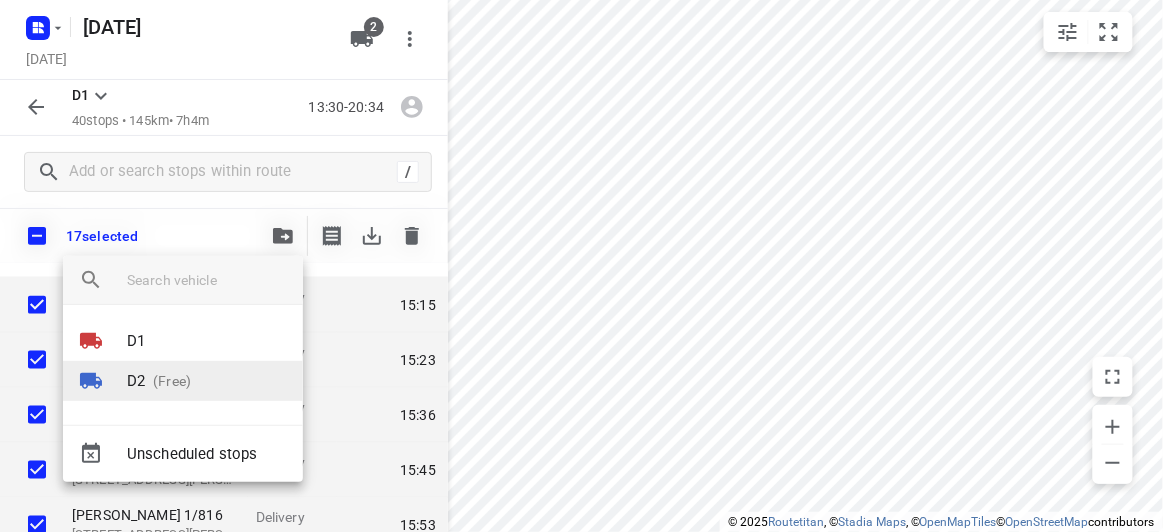 click on "D2 (Free)" at bounding box center (183, 381) 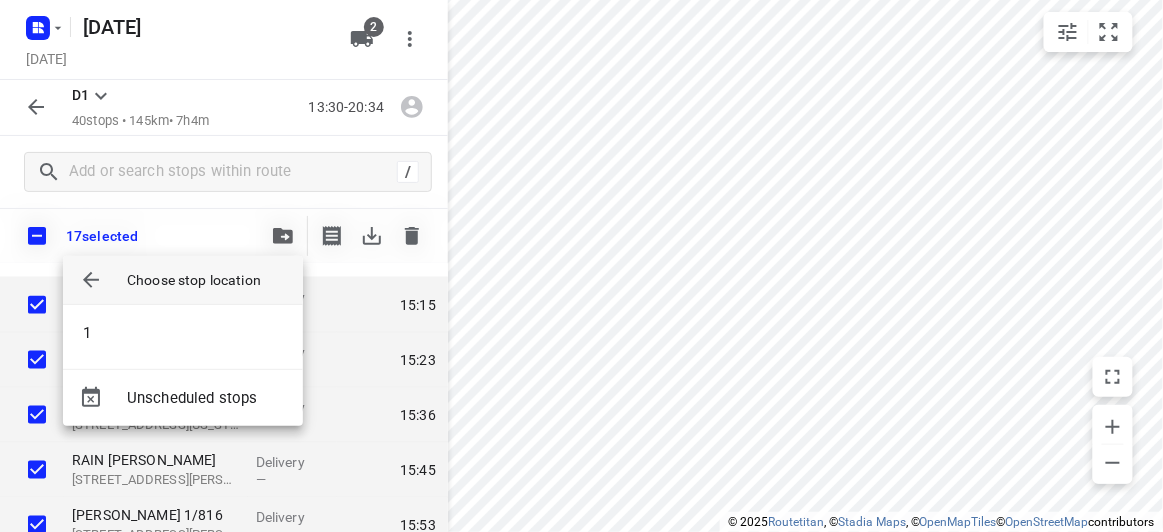 click at bounding box center (95, 280) 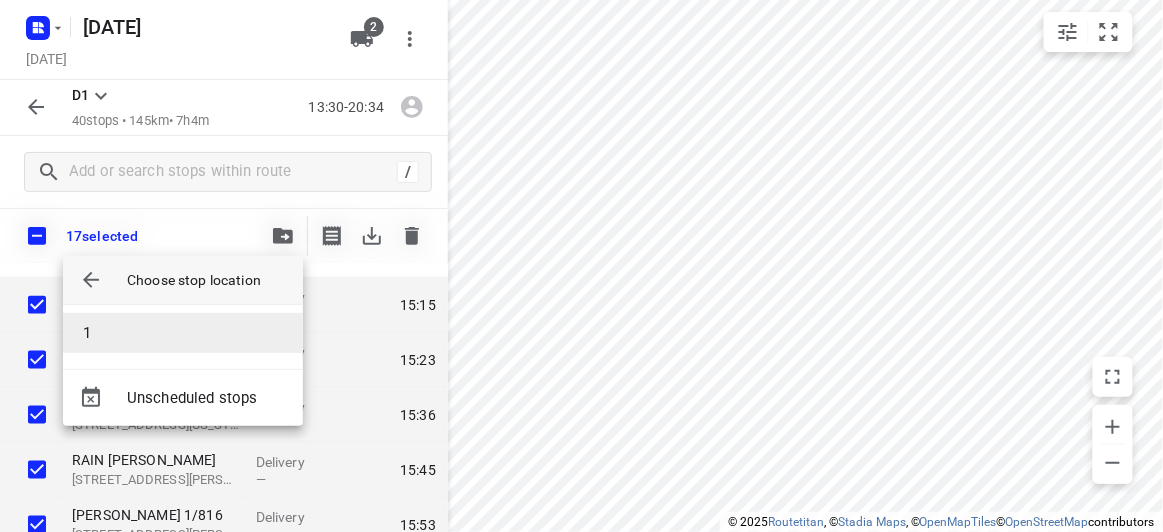 click on "1" at bounding box center (183, 333) 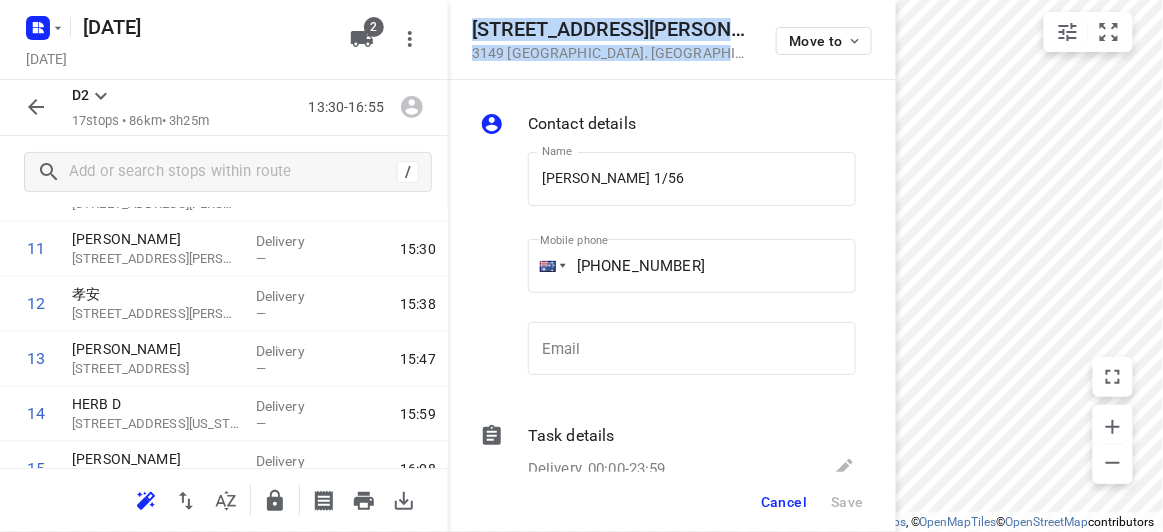 drag, startPoint x: 593, startPoint y: 55, endPoint x: 473, endPoint y: 28, distance: 123 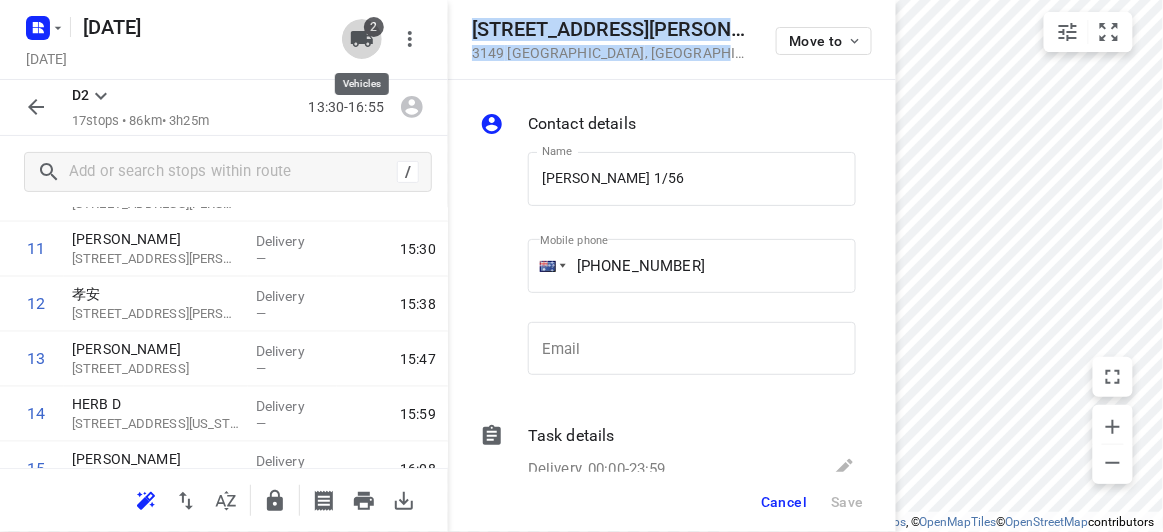 click on "2" at bounding box center (362, 39) 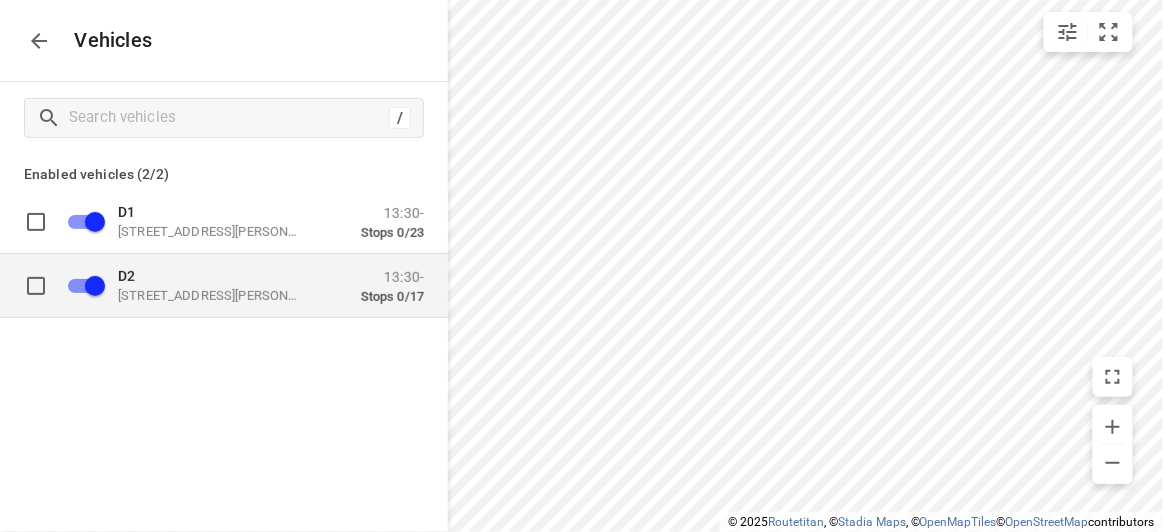click on "[STREET_ADDRESS][PERSON_NAME]" at bounding box center [218, 295] 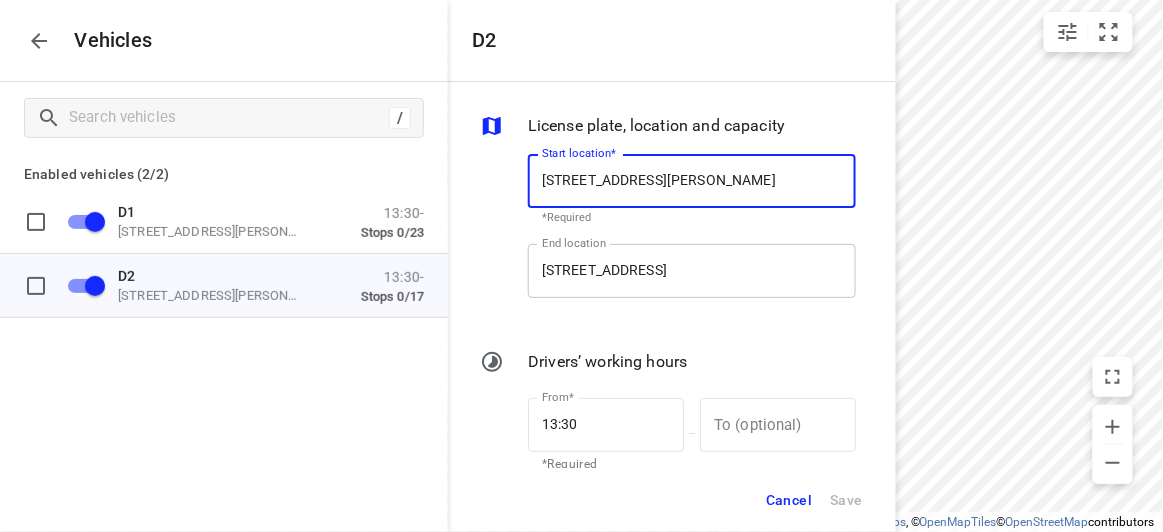 click on "[STREET_ADDRESS]" at bounding box center (692, 271) 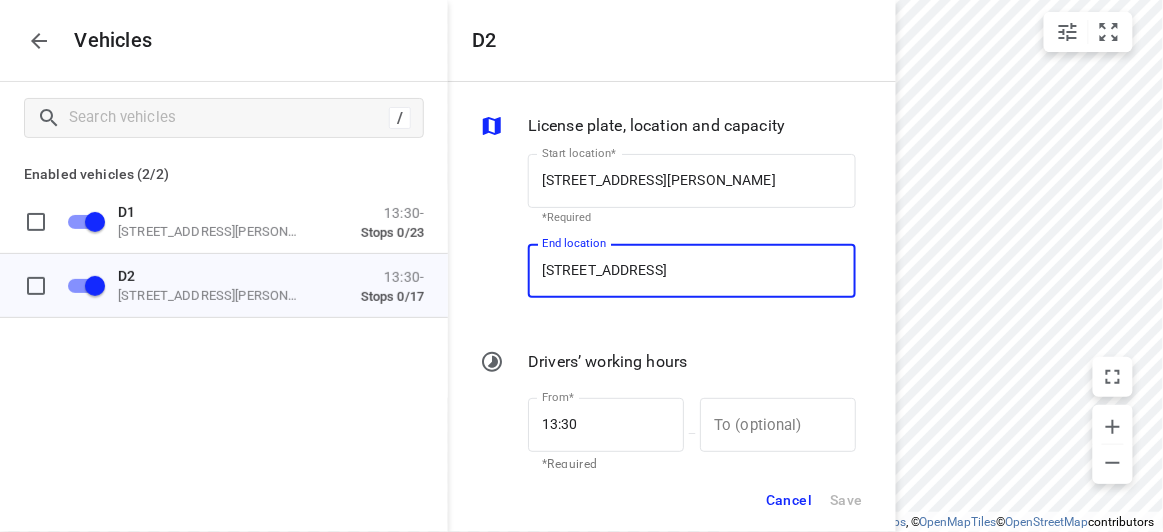 paste on "[STREET_ADDRESS][PERSON_NAME]" 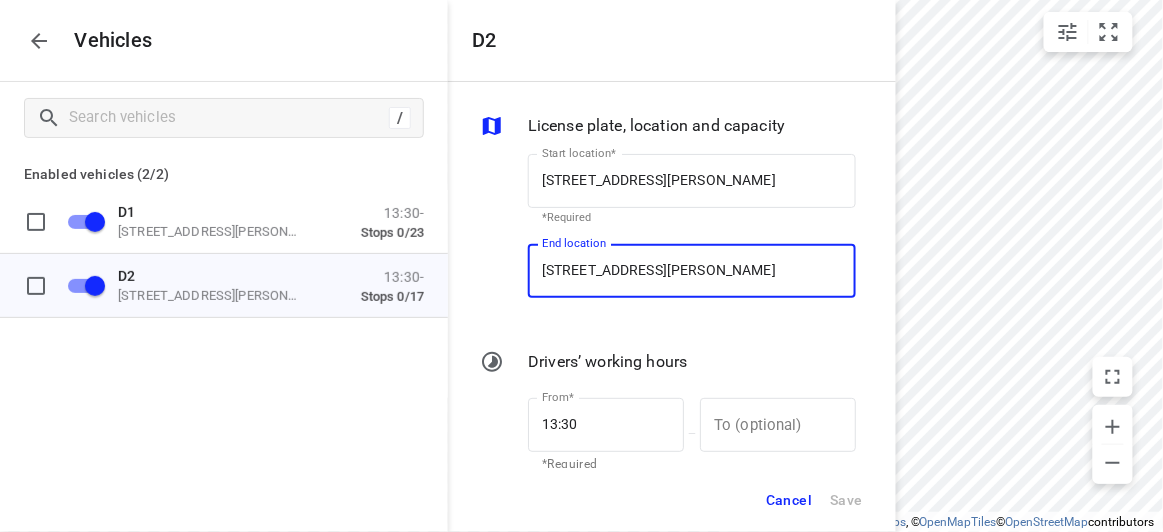 scroll, scrollTop: 0, scrollLeft: 16, axis: horizontal 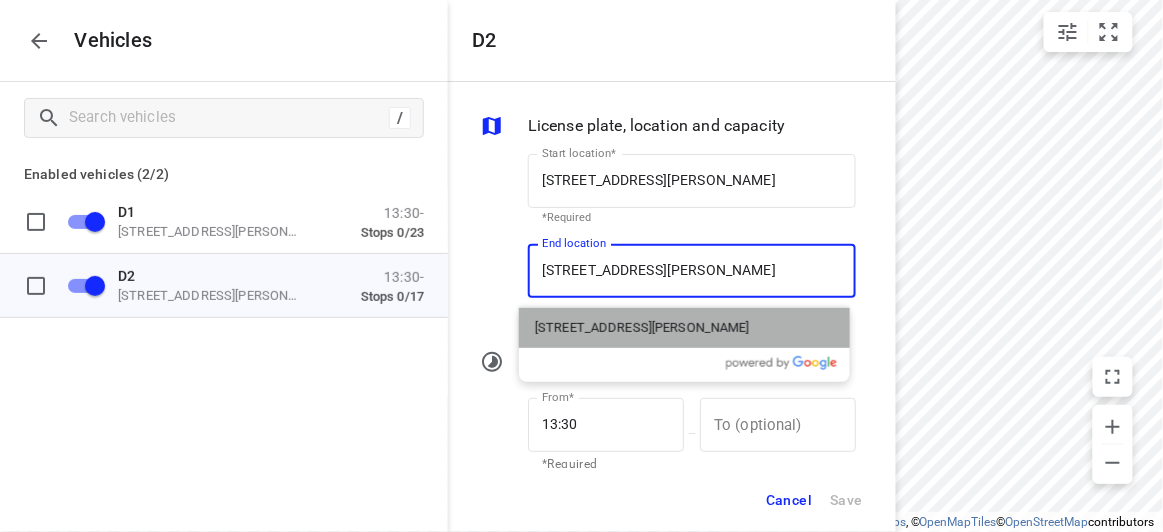 click on "[STREET_ADDRESS][PERSON_NAME]" at bounding box center [684, 328] 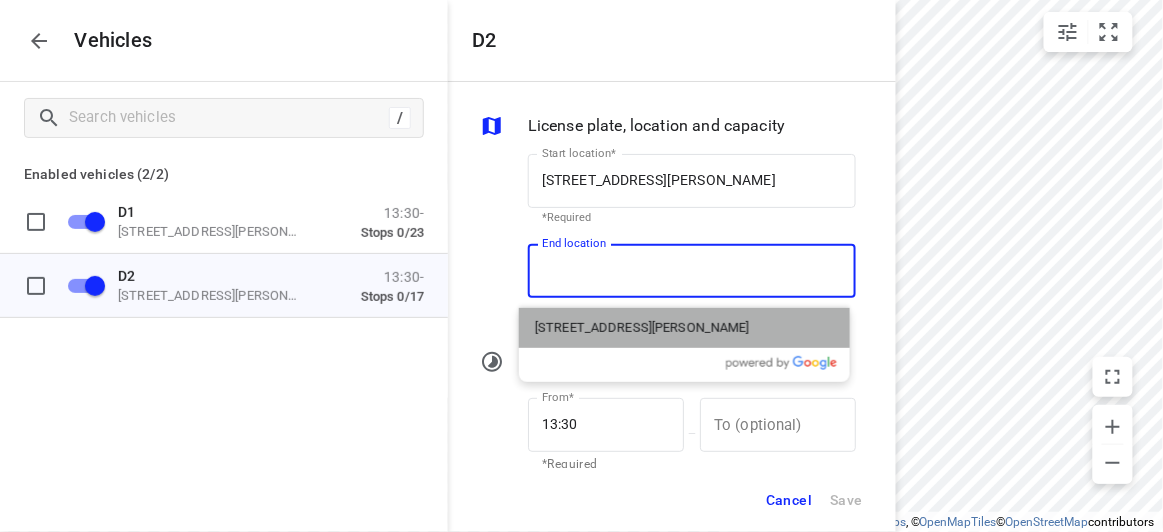 scroll, scrollTop: 0, scrollLeft: 0, axis: both 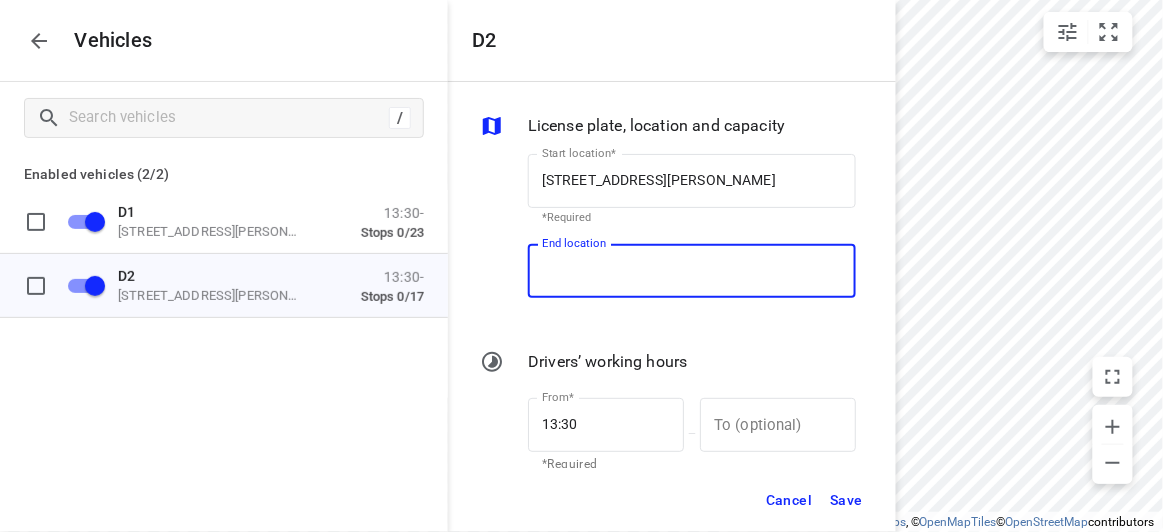 type on "[STREET_ADDRESS][PERSON_NAME]" 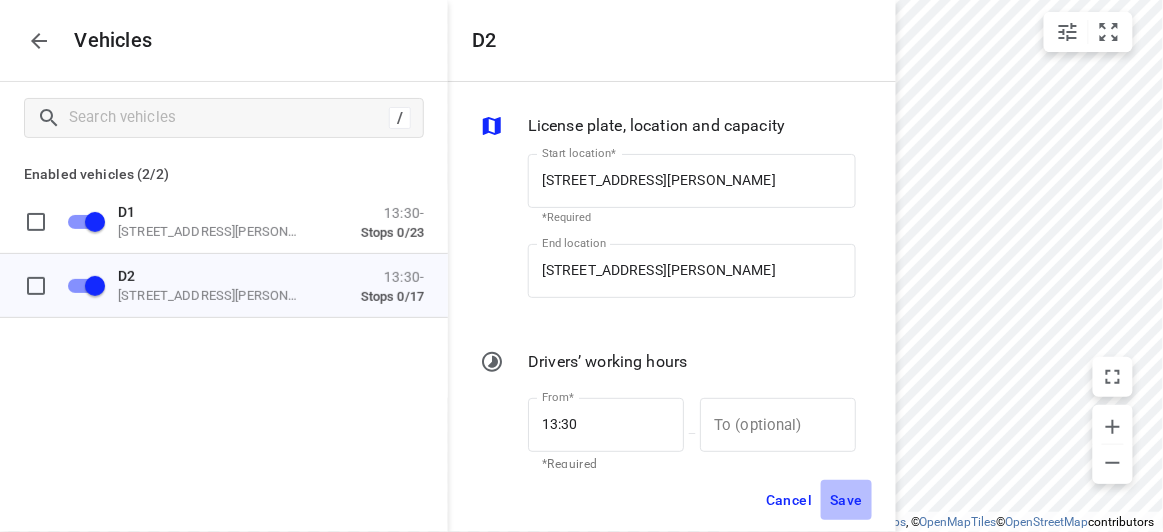 click on "Save" at bounding box center (846, 500) 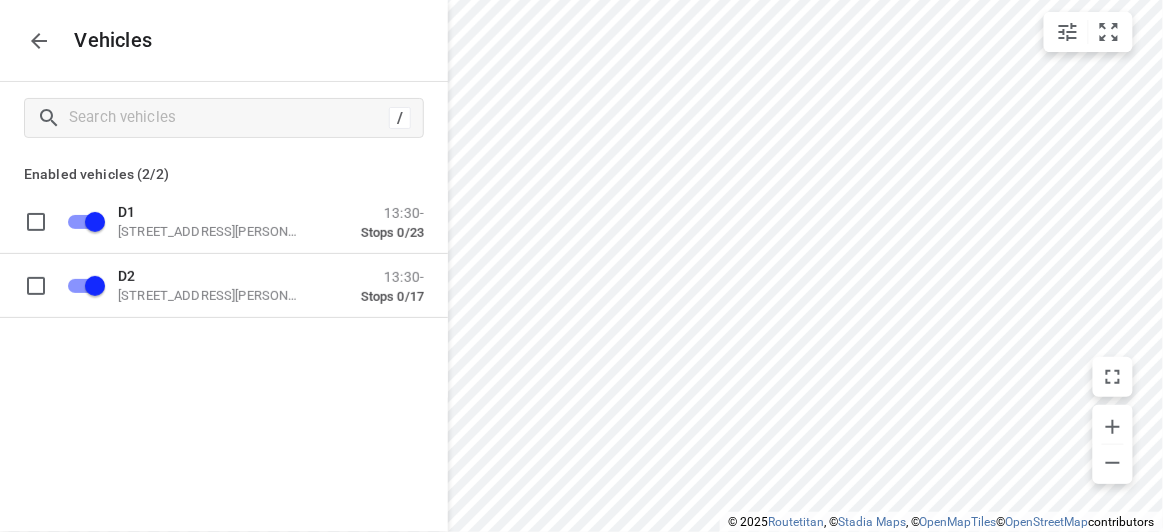 click 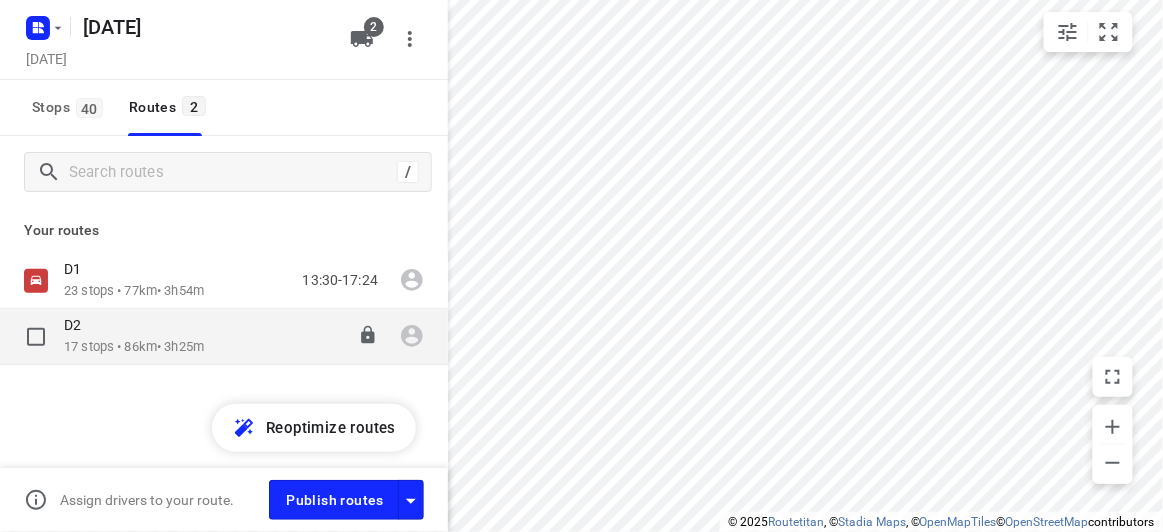 click on "17   stops •   86km  •   3h25m" at bounding box center [134, 347] 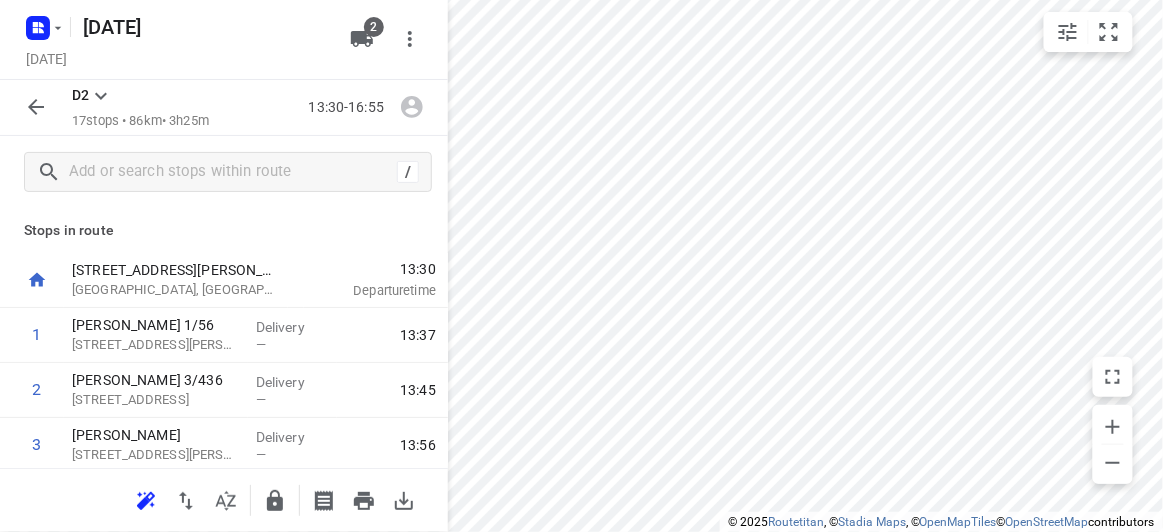 click 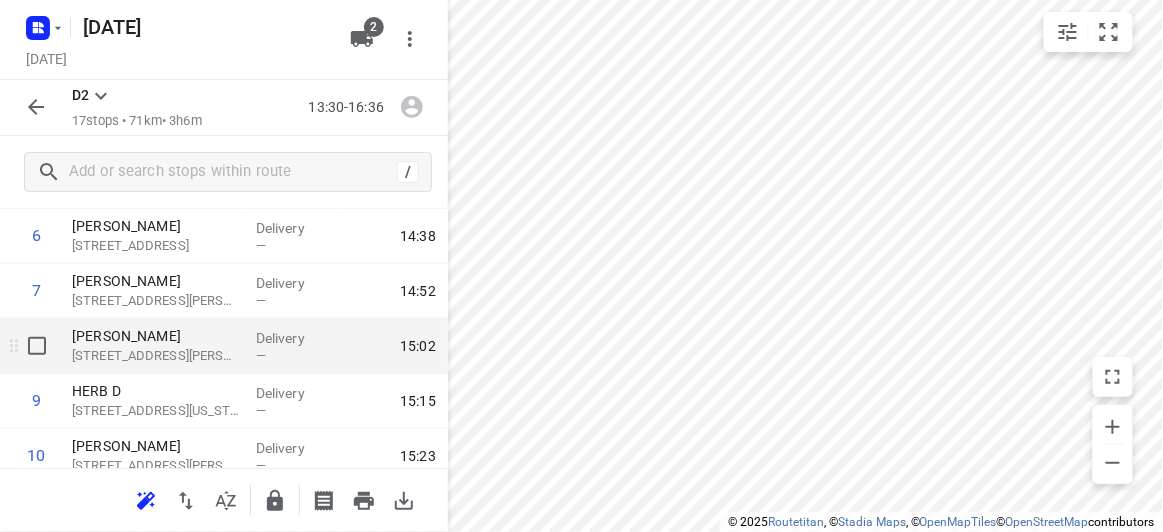 scroll, scrollTop: 0, scrollLeft: 0, axis: both 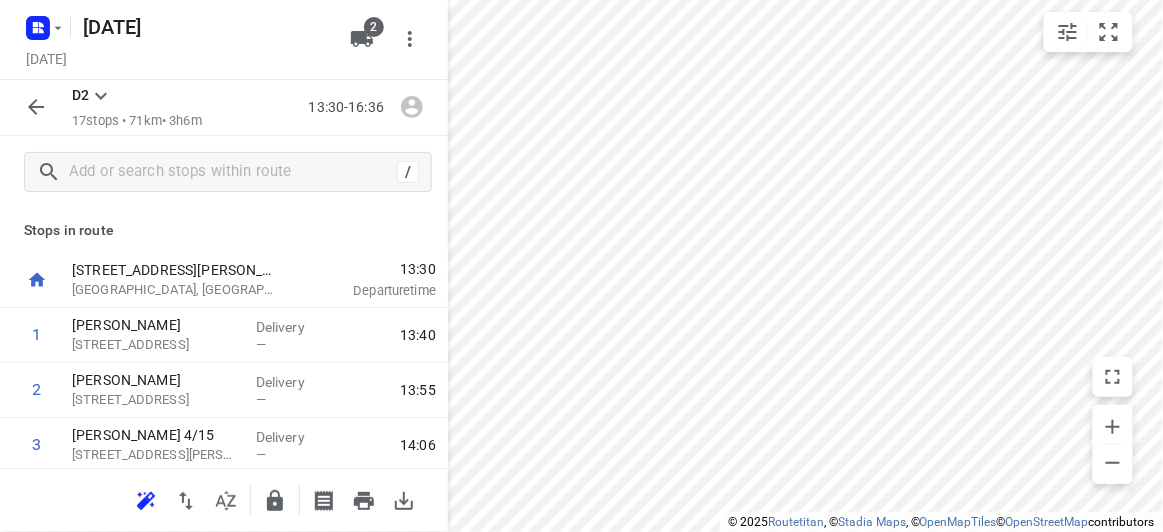 click 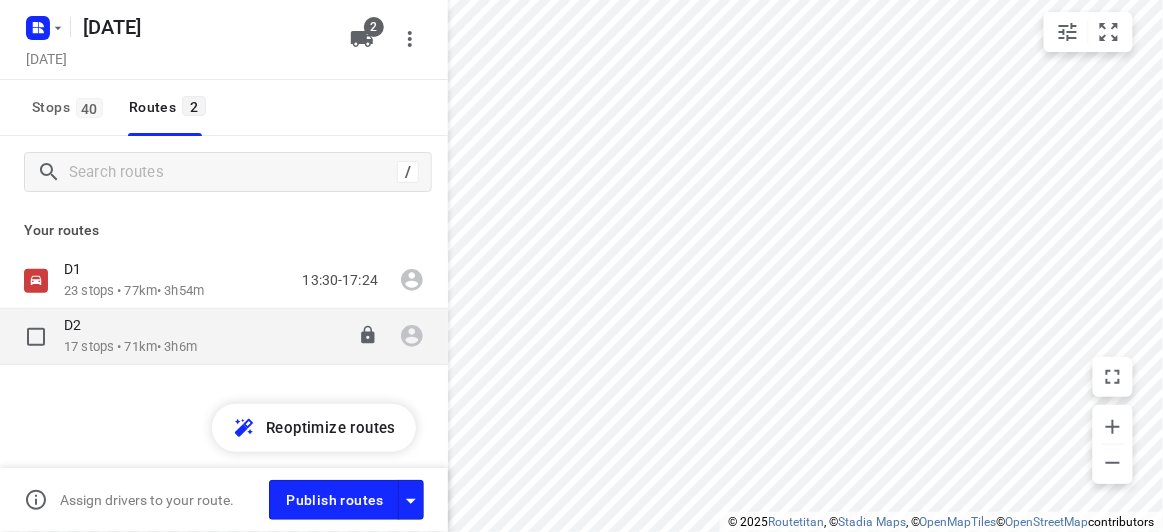 click on "D2" at bounding box center [130, 327] 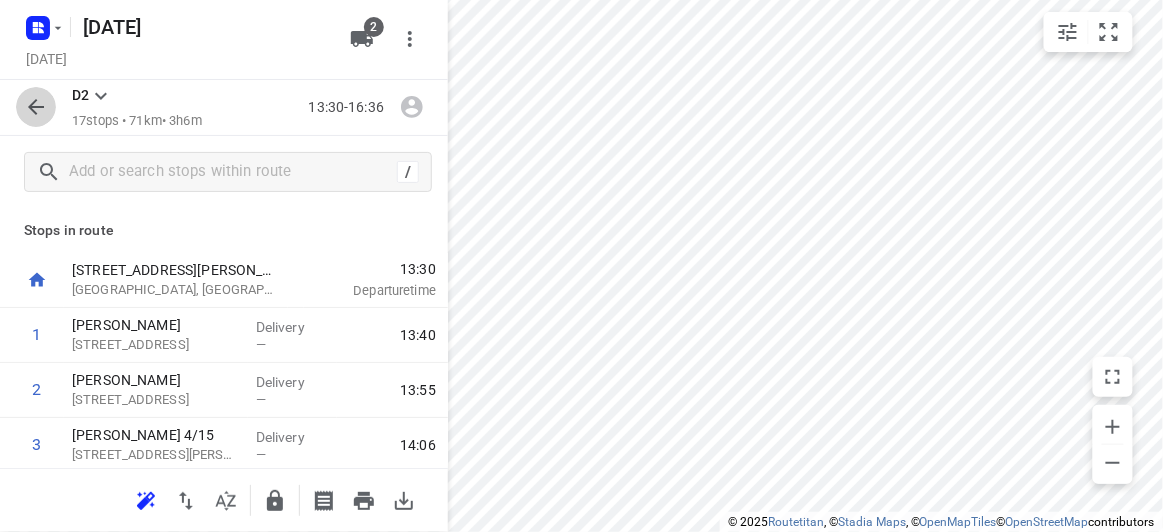 click 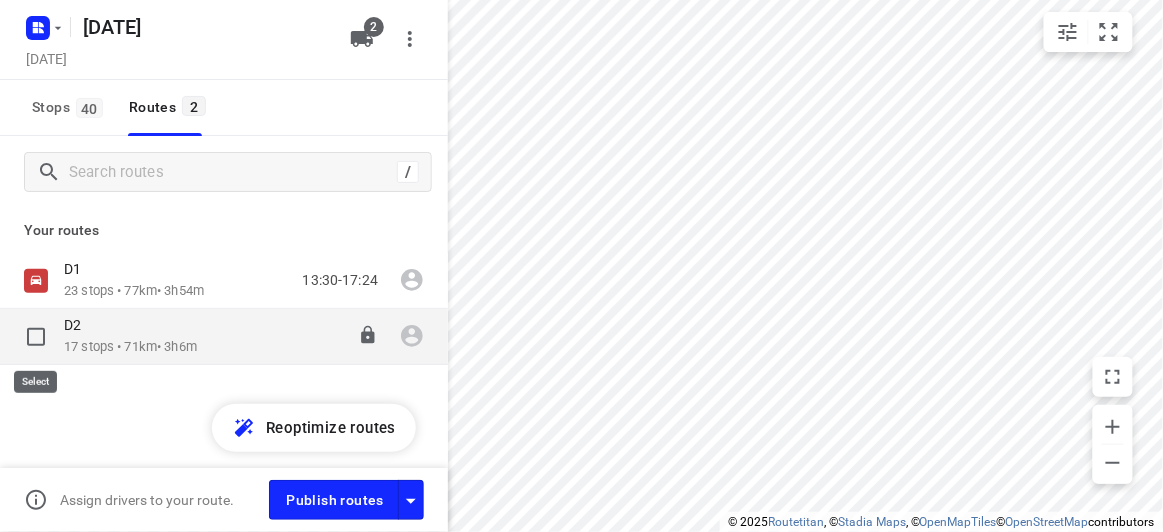 click at bounding box center [36, 337] 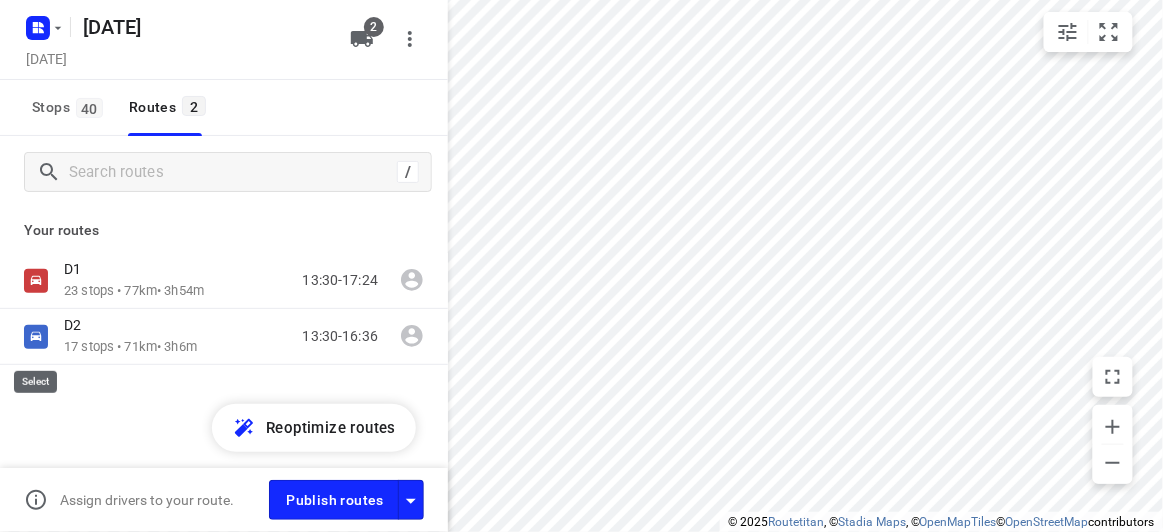 checkbox on "true" 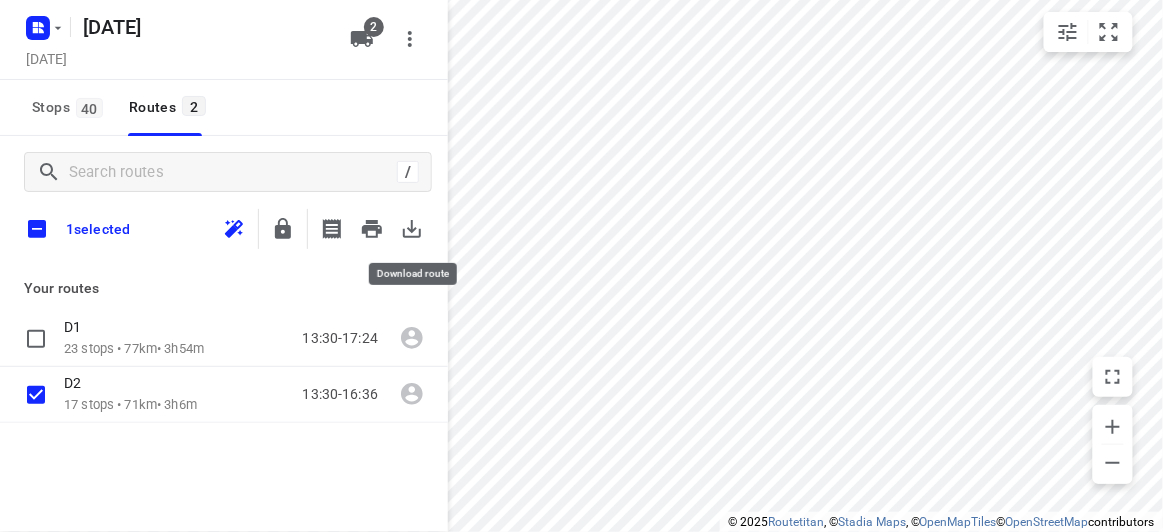 click 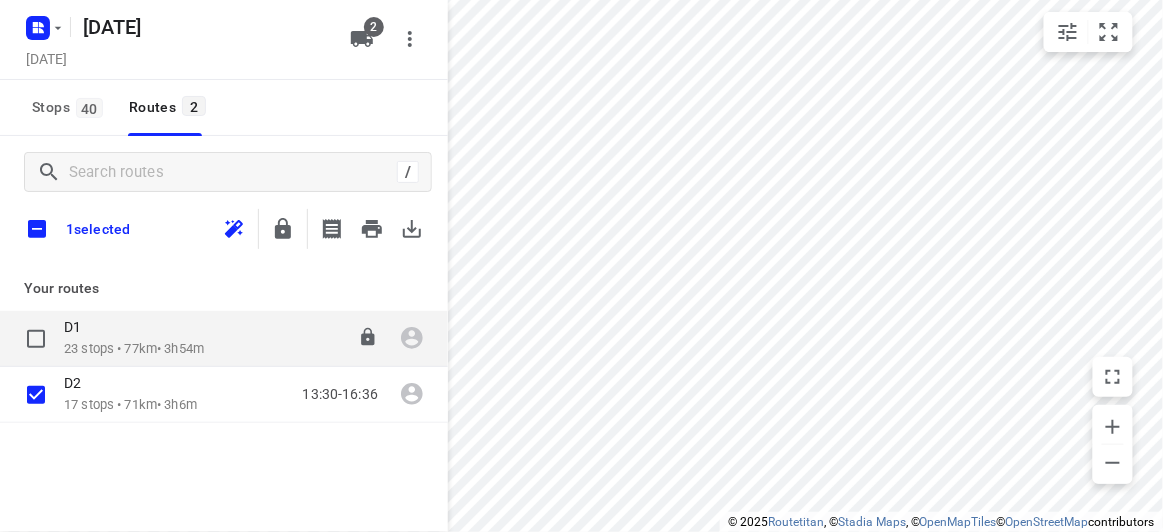 click on "23   stops •   77km  •   3h54m" at bounding box center (134, 349) 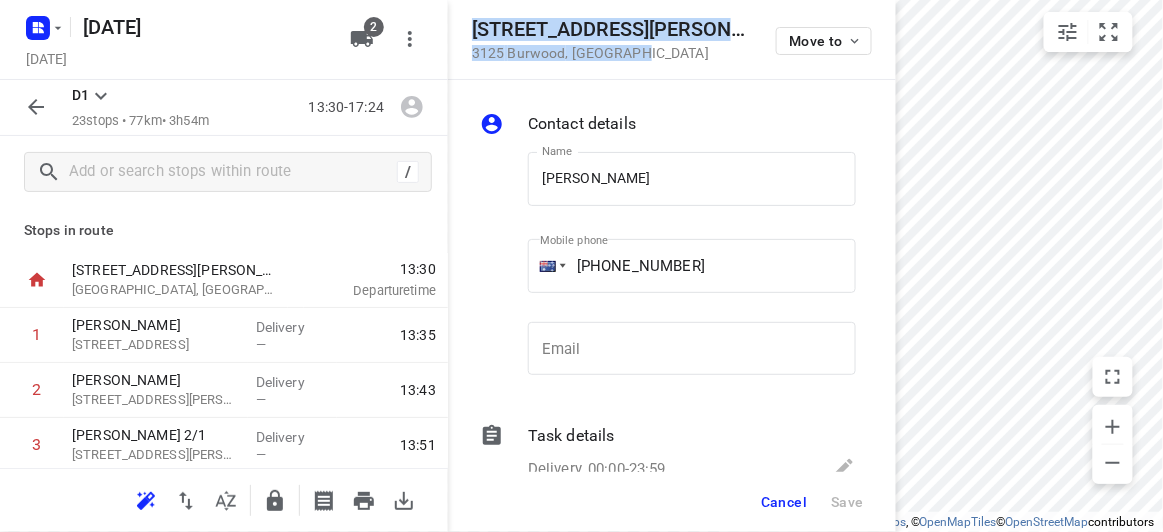 drag, startPoint x: 634, startPoint y: 66, endPoint x: 473, endPoint y: 22, distance: 166.90416 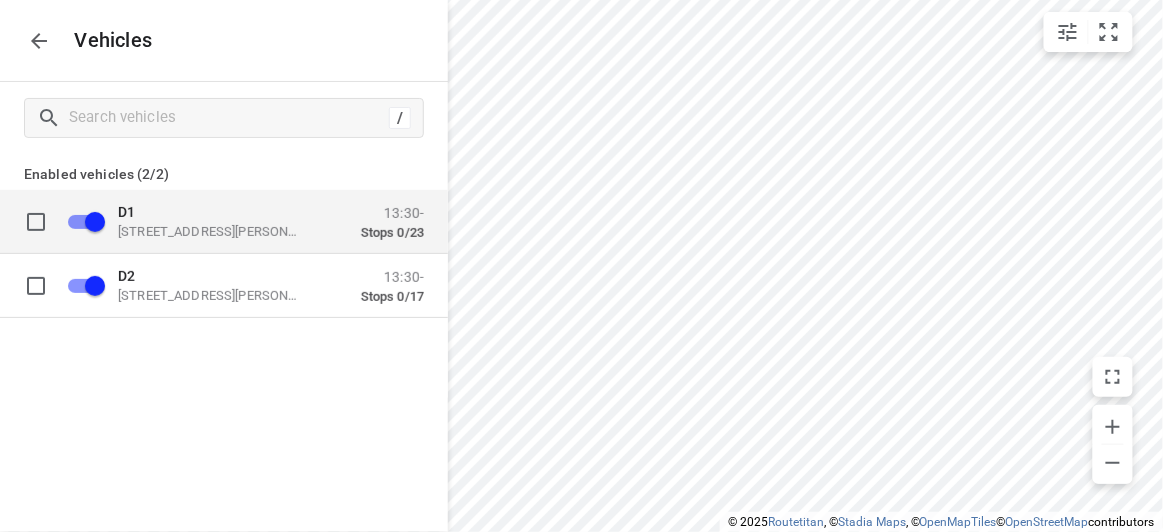 click on "D1 [STREET_ADDRESS][PERSON_NAME] 13:30- Stops 0/23" at bounding box center [240, 221] 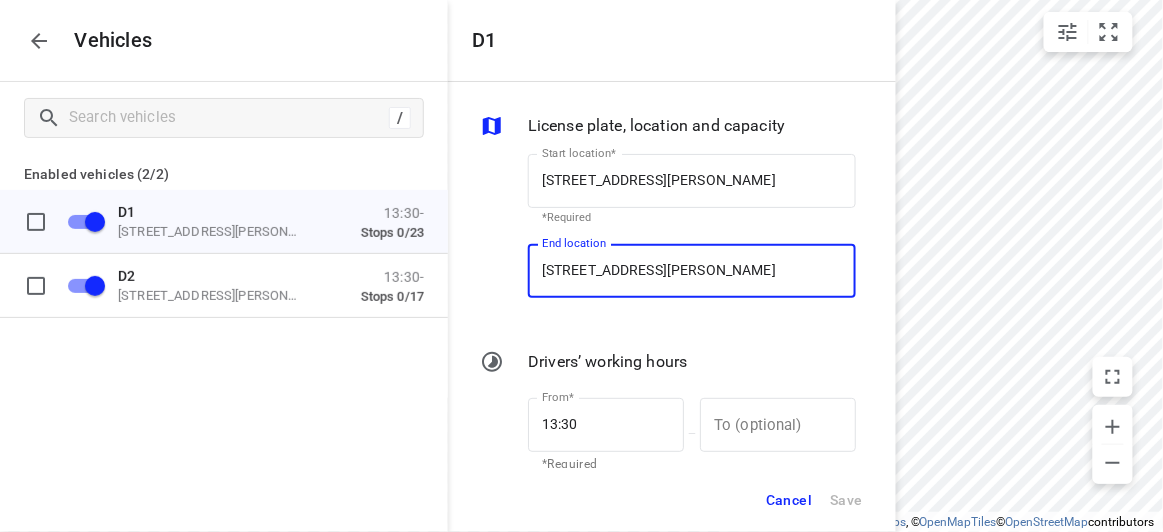 click on "[STREET_ADDRESS][PERSON_NAME]" at bounding box center (692, 271) 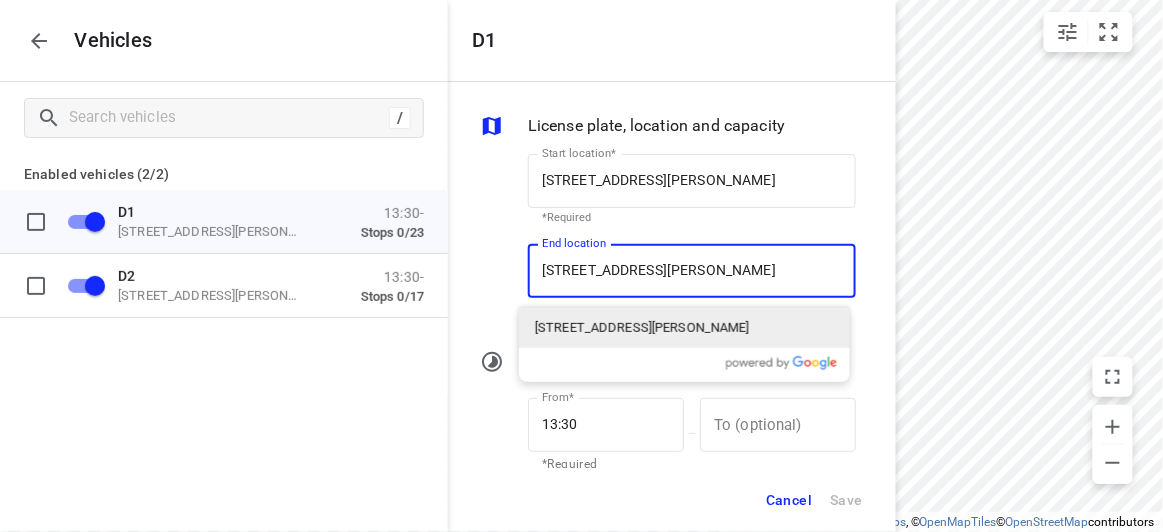 click on "[STREET_ADDRESS][PERSON_NAME]" at bounding box center [642, 328] 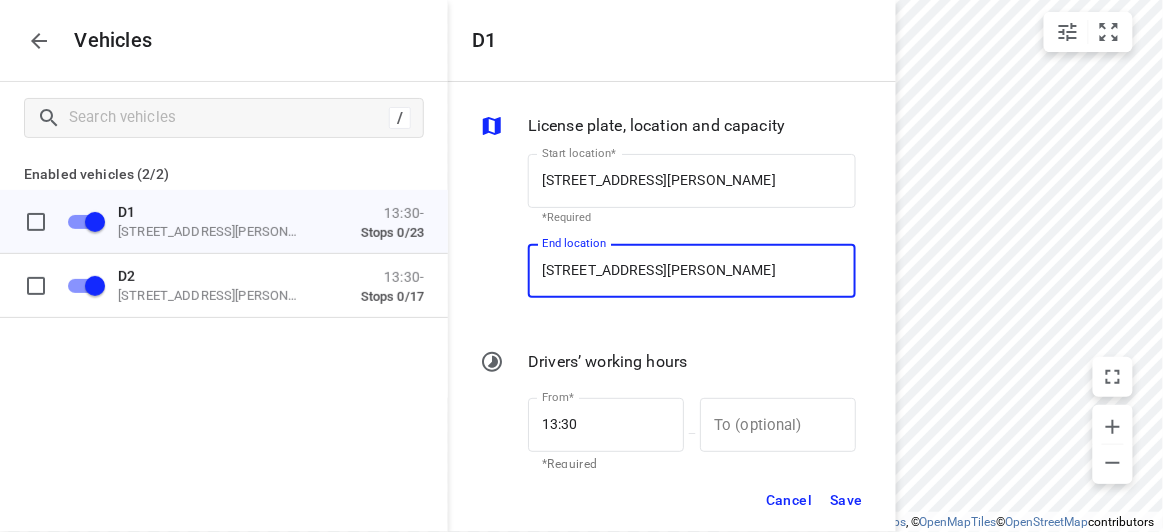type on "[STREET_ADDRESS][PERSON_NAME]" 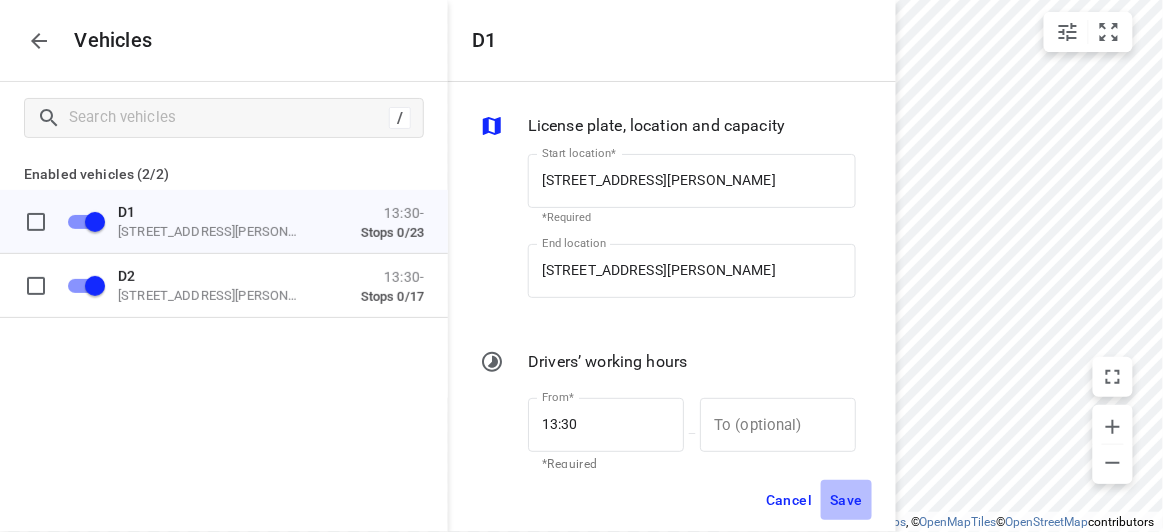 click on "Save" at bounding box center [846, 500] 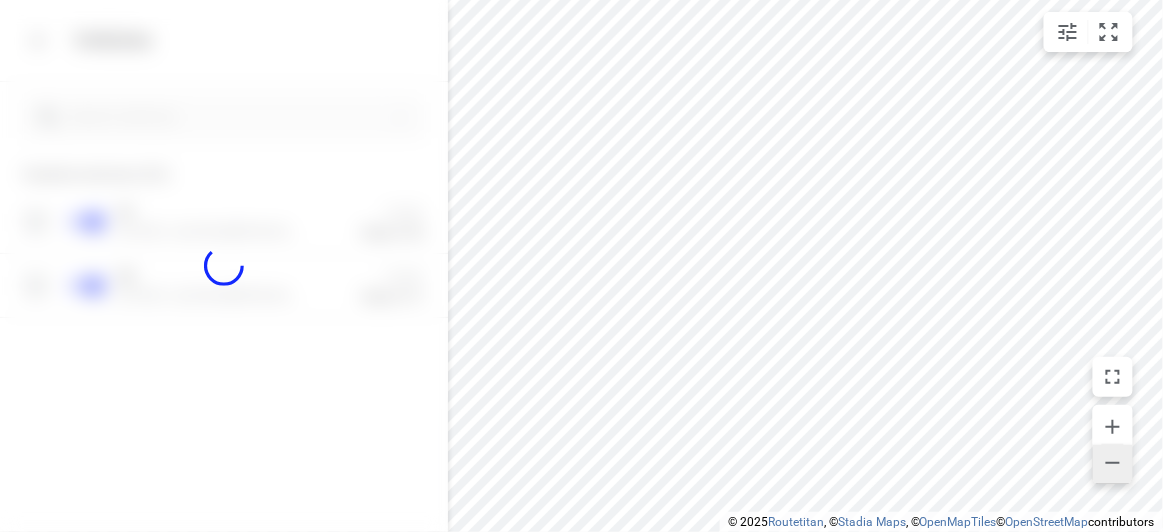 click at bounding box center (1113, 465) 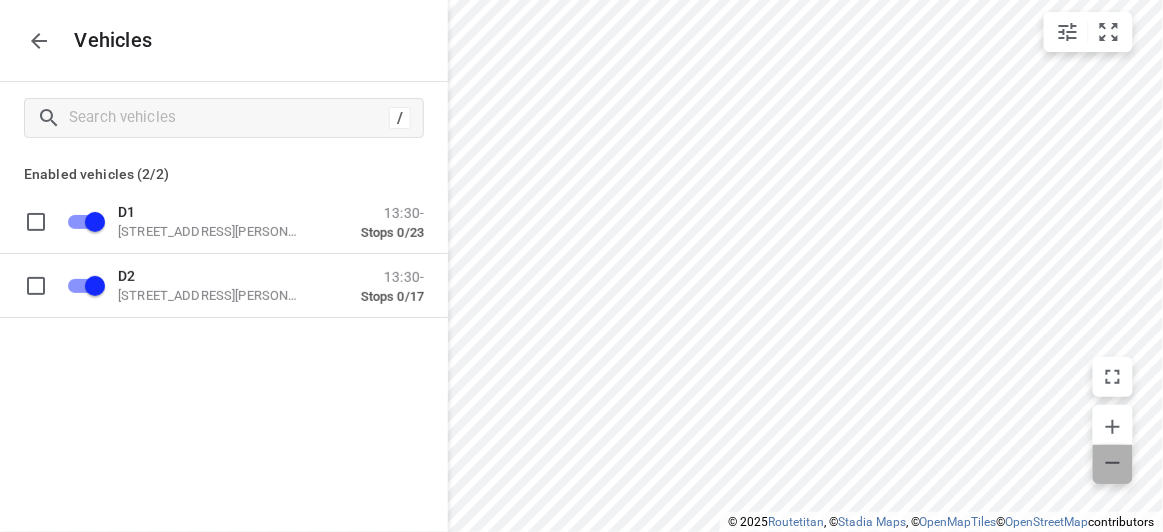 click at bounding box center (1113, 465) 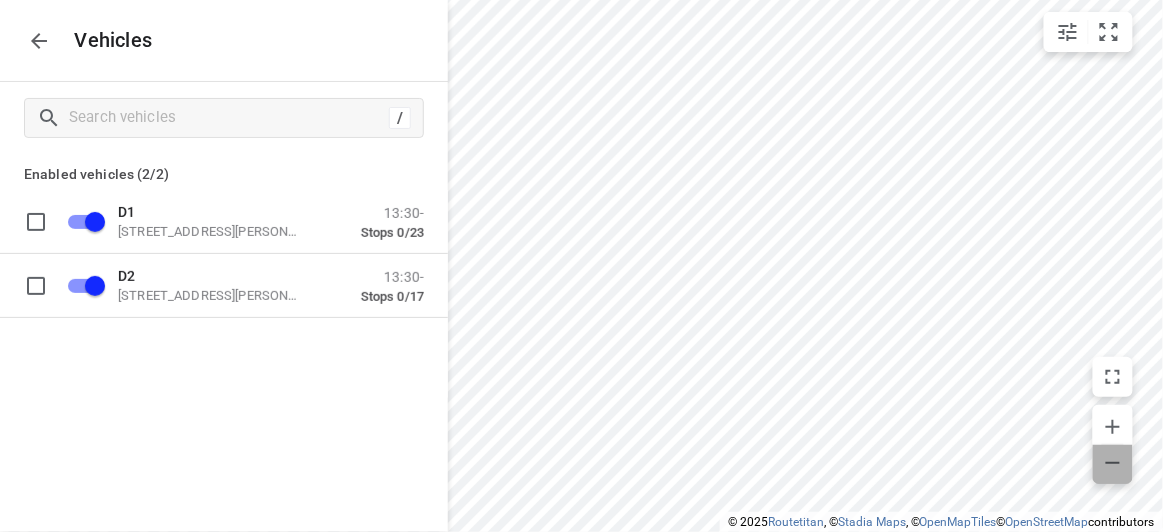 click at bounding box center (1113, 465) 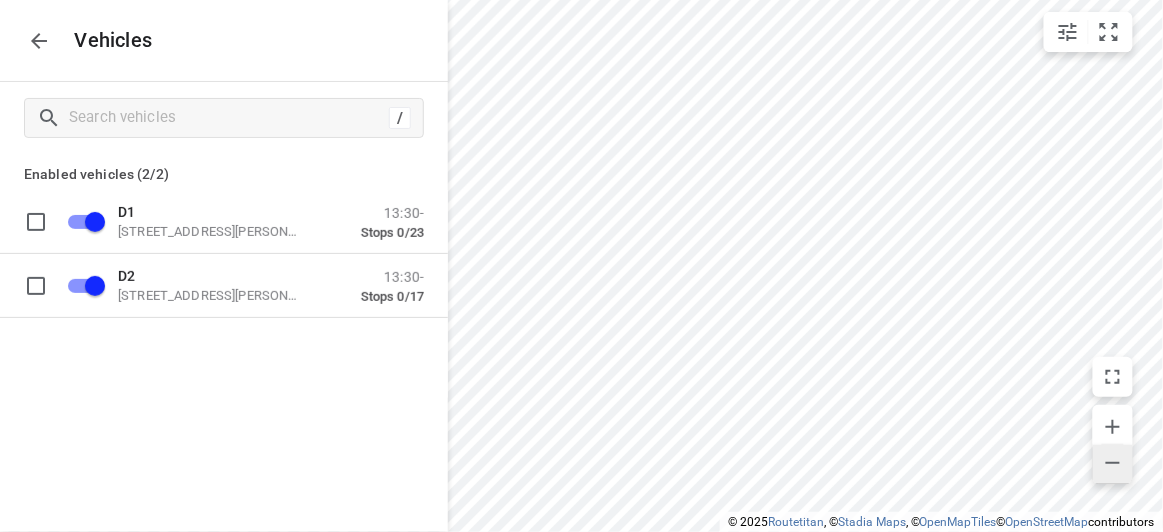click at bounding box center [1113, 465] 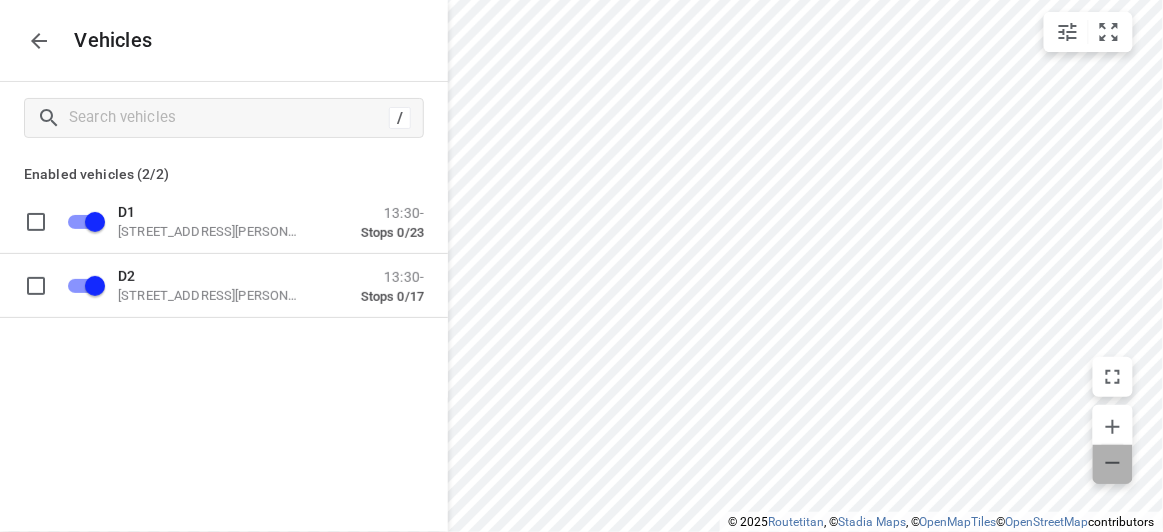 click at bounding box center (1113, 465) 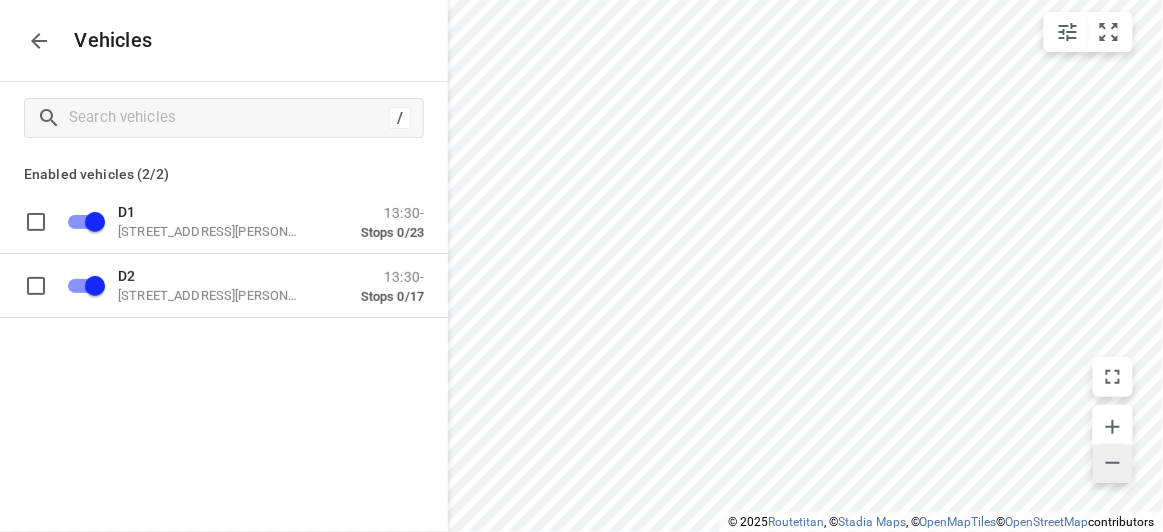 click at bounding box center [1113, 465] 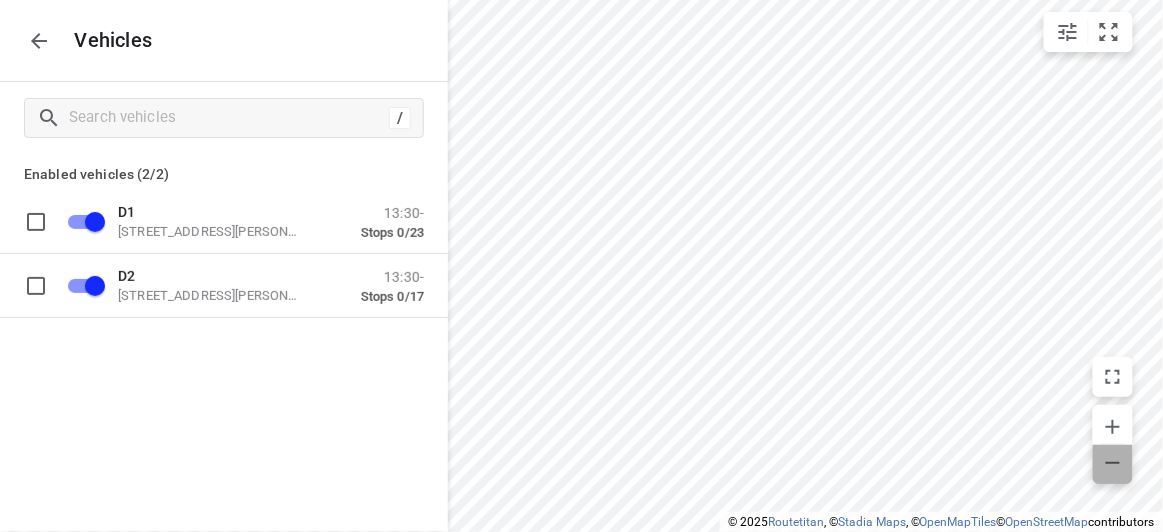 click at bounding box center (1113, 465) 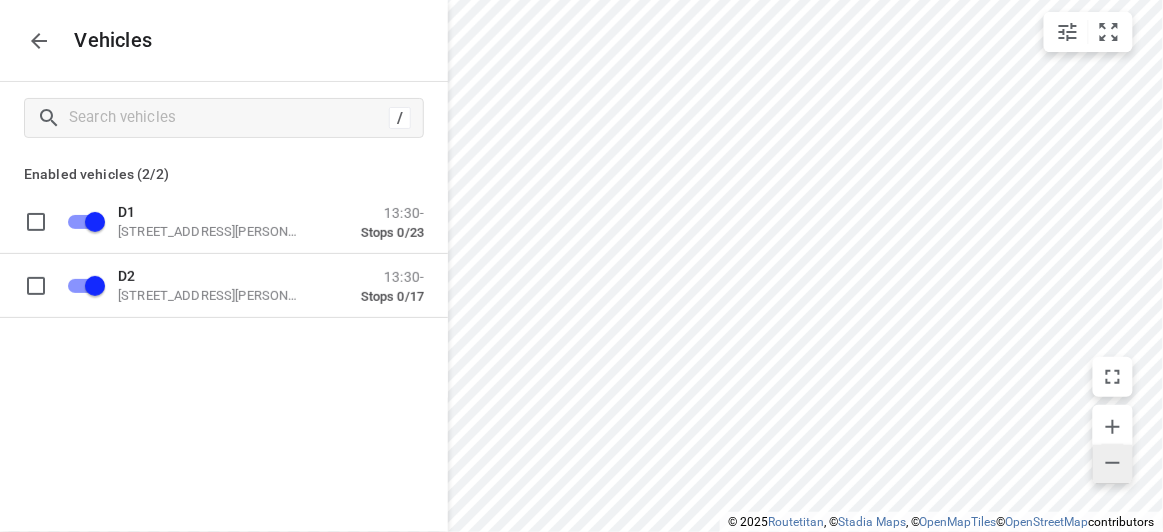 click at bounding box center [1113, 465] 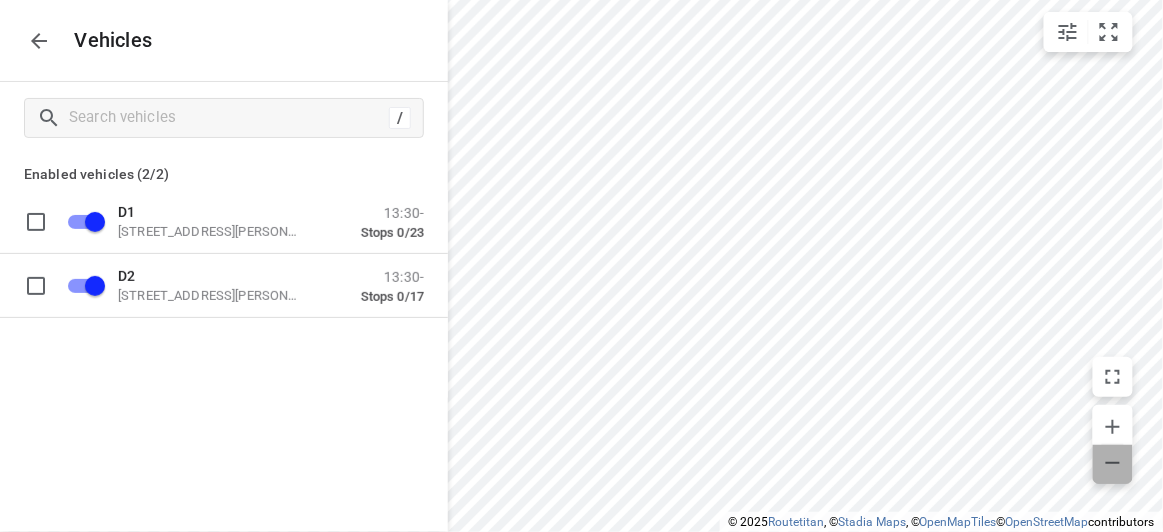 click at bounding box center [1113, 465] 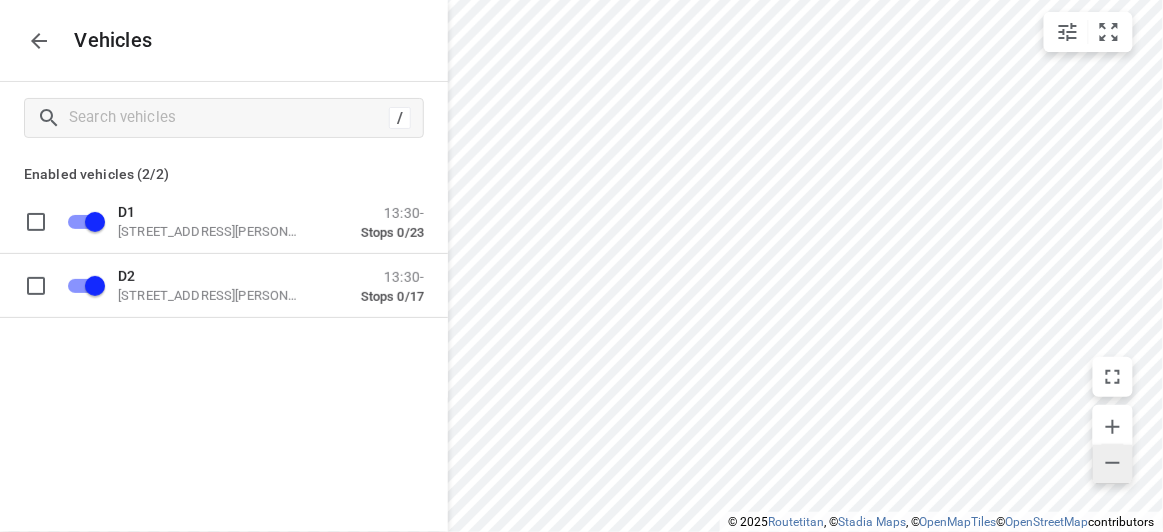 click at bounding box center [1113, 465] 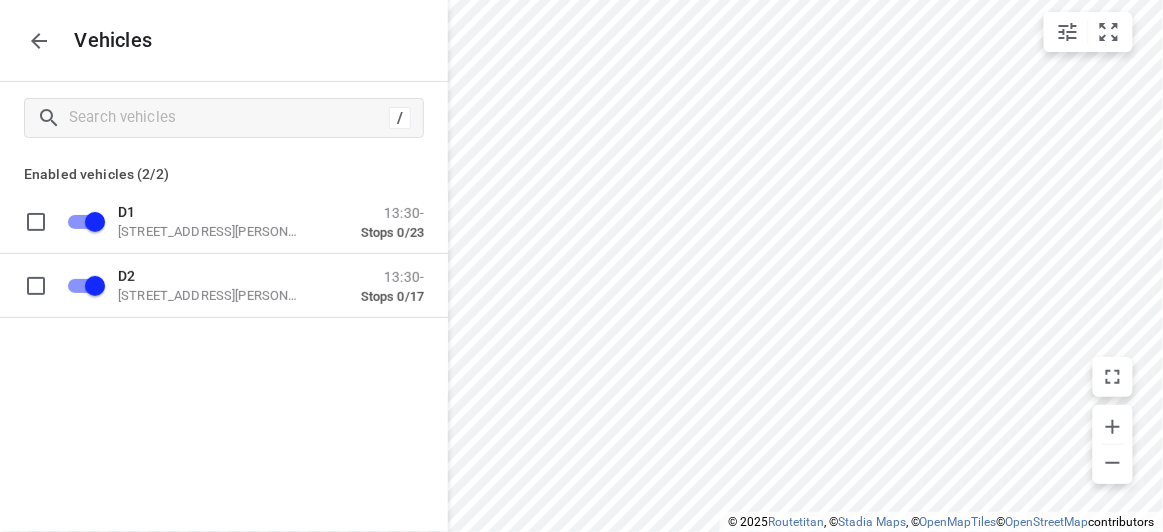 click 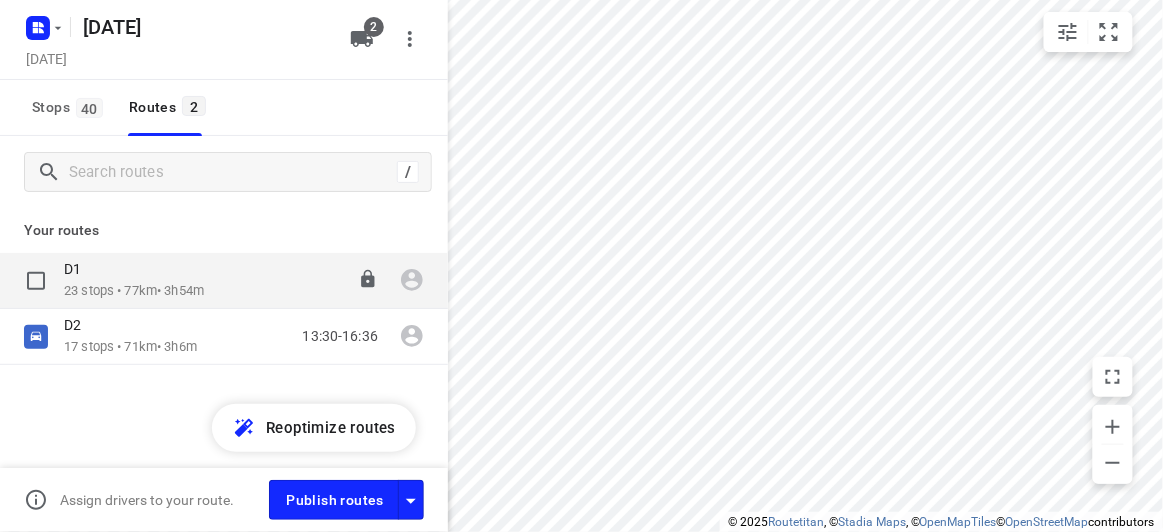 click on "D1" at bounding box center [134, 271] 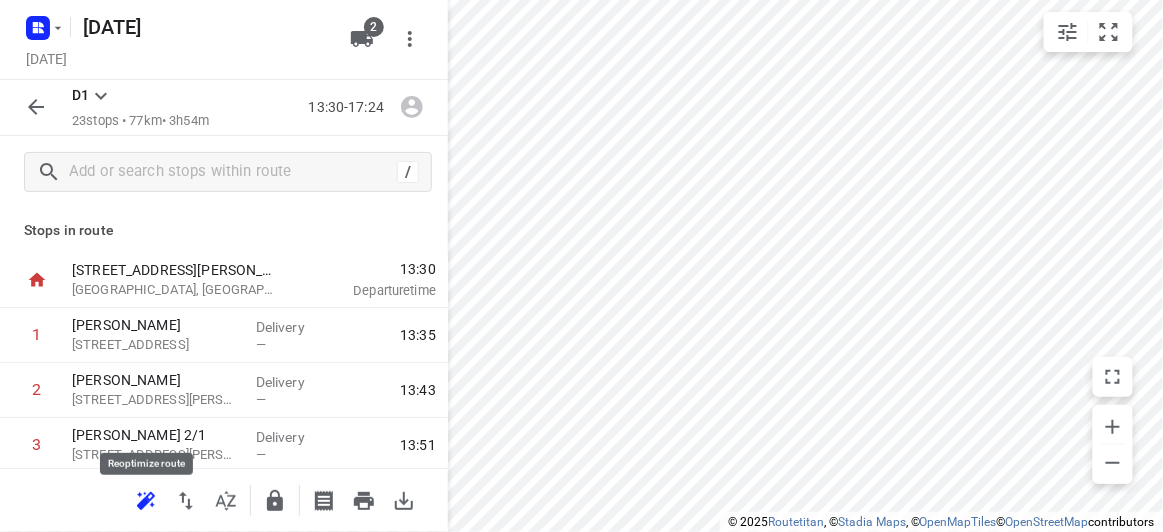 click 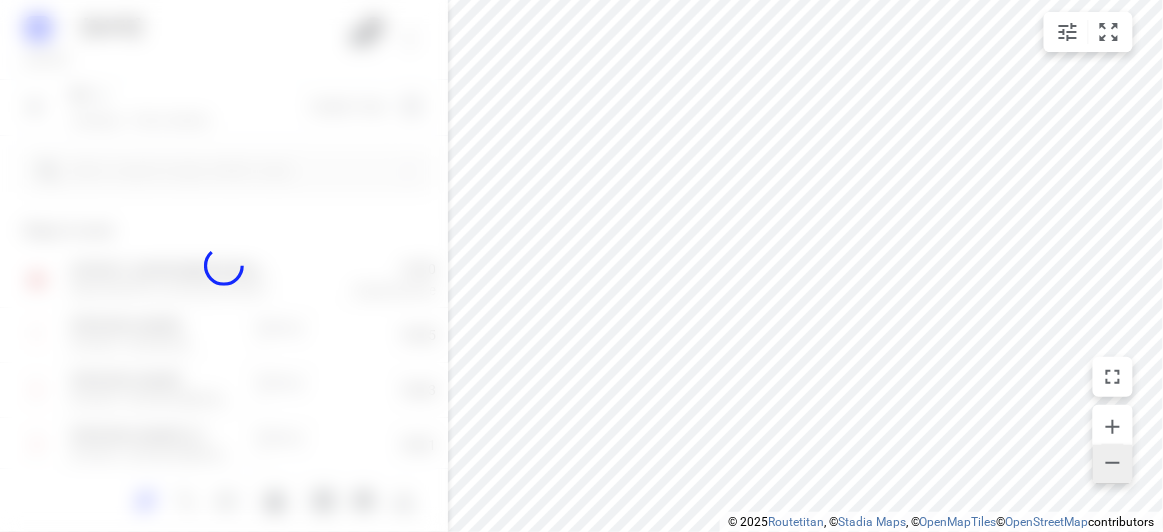 click 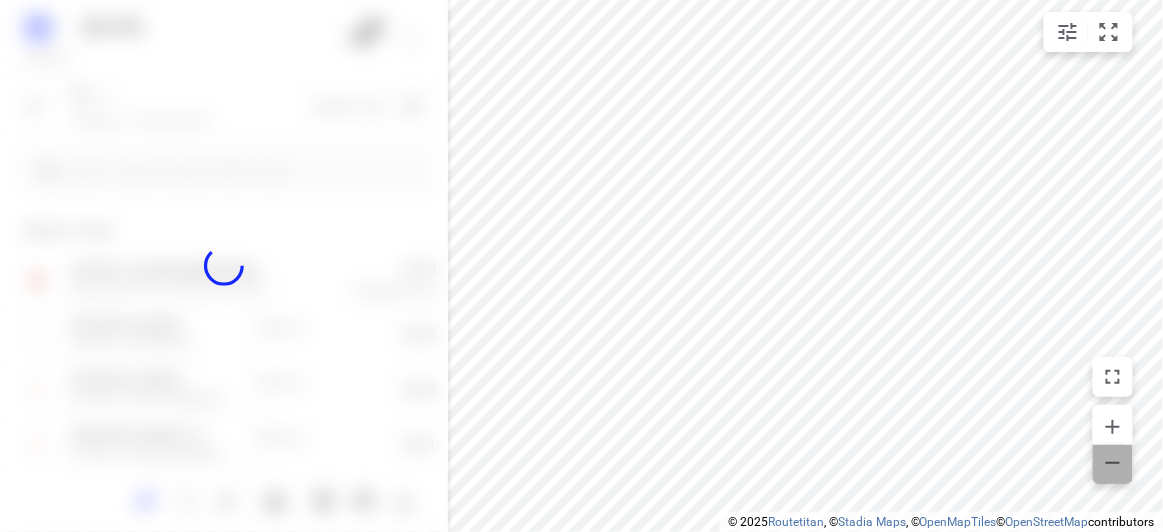 click 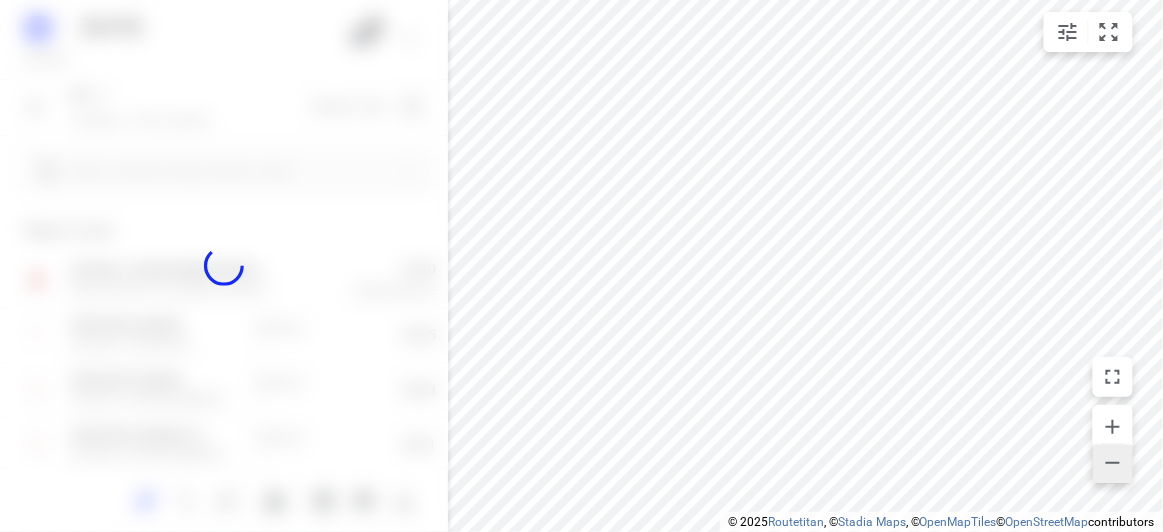 click 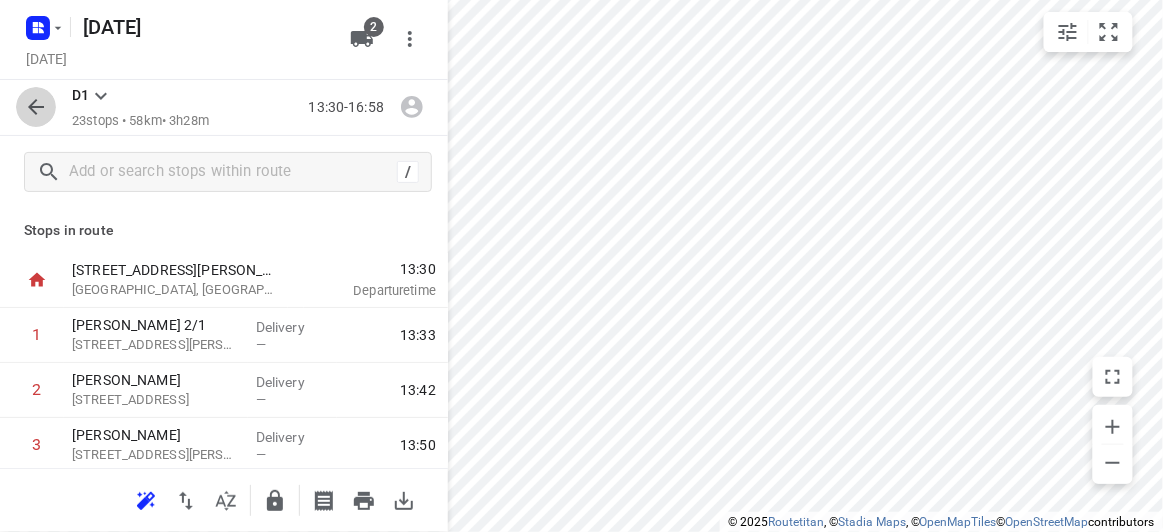 click 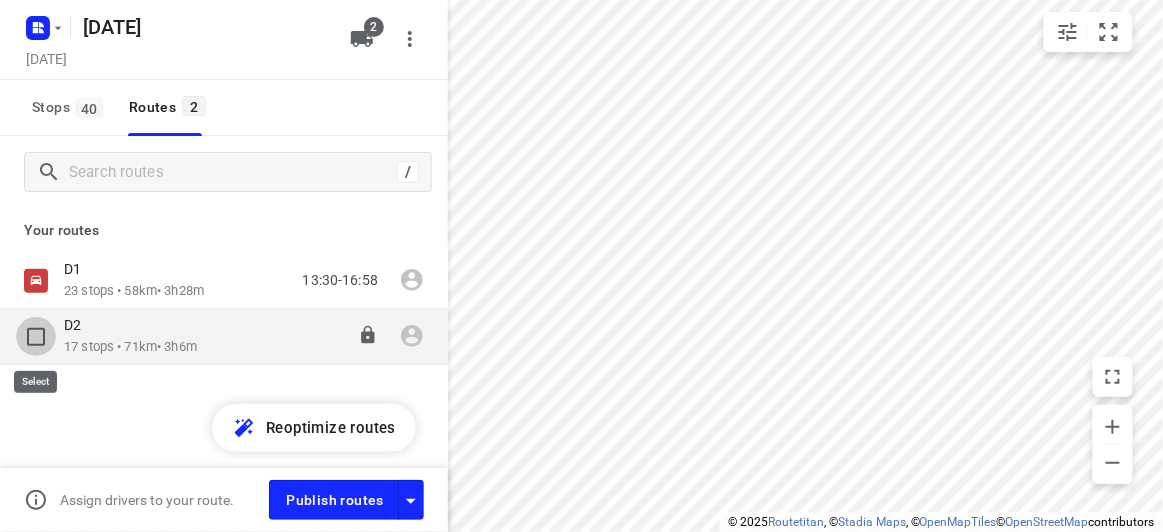 click at bounding box center (36, 337) 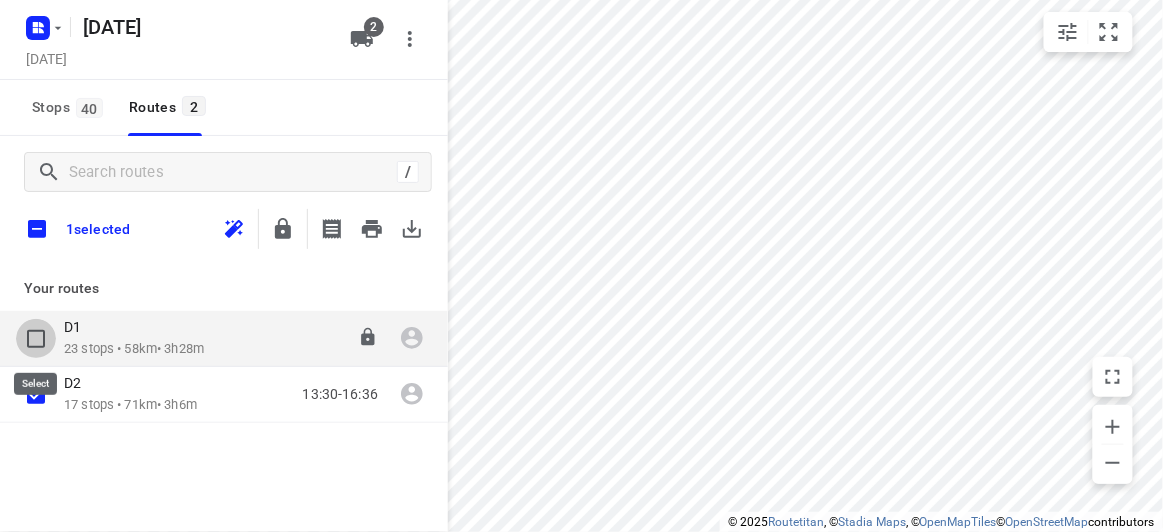 click at bounding box center (36, 339) 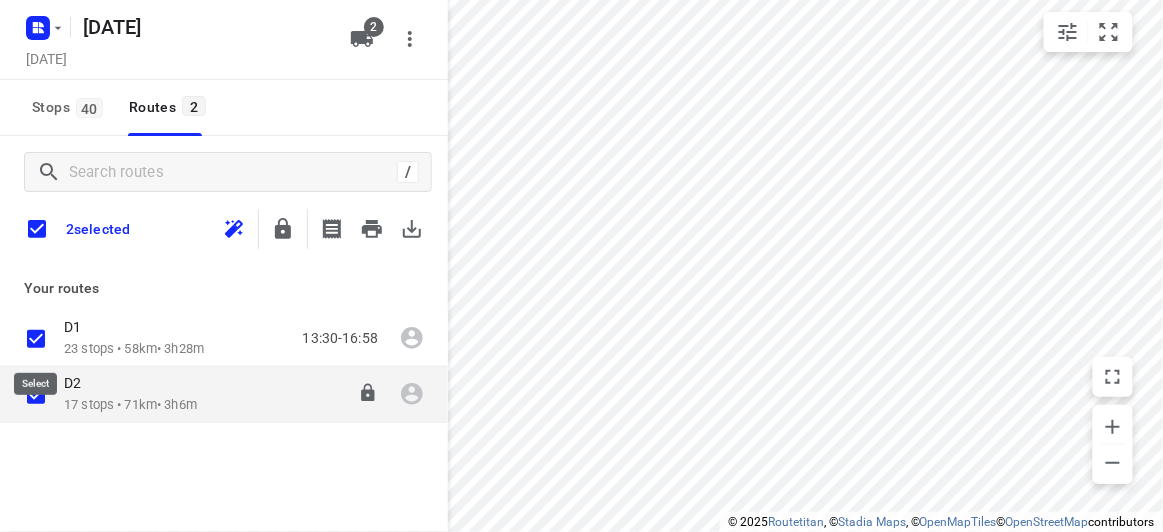 checkbox on "true" 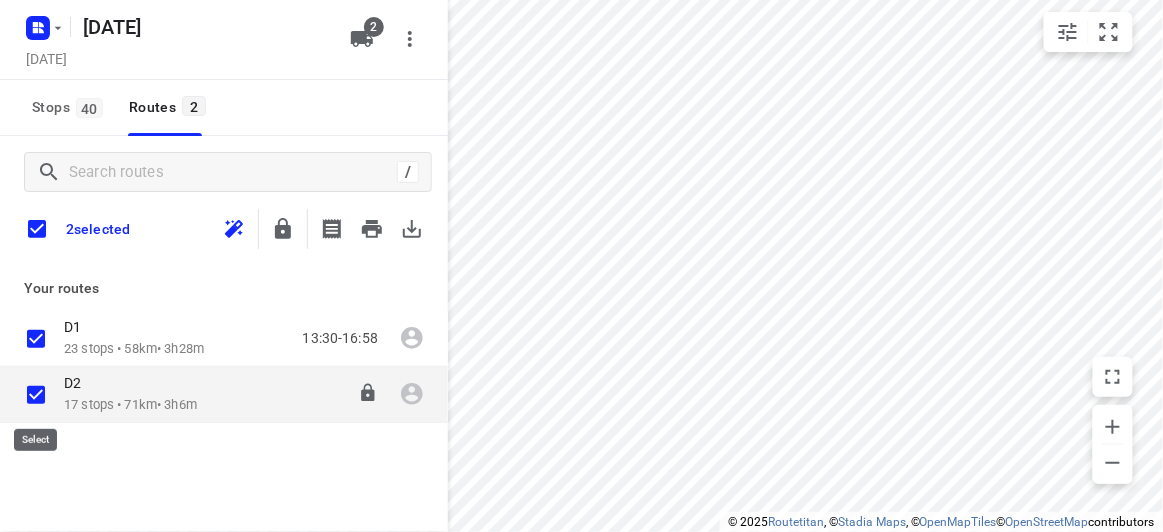 click at bounding box center [36, 395] 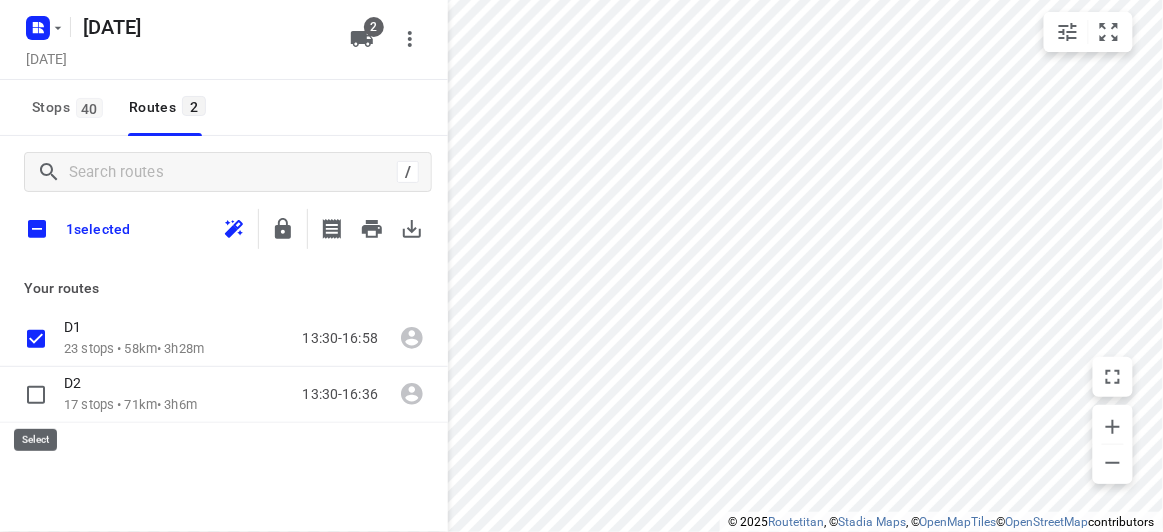 checkbox on "false" 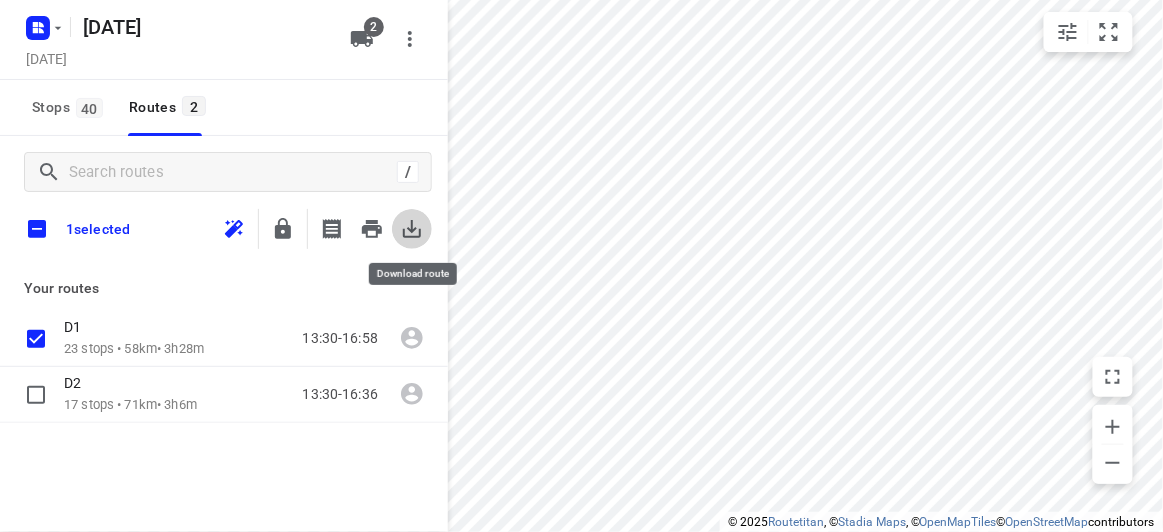 click 